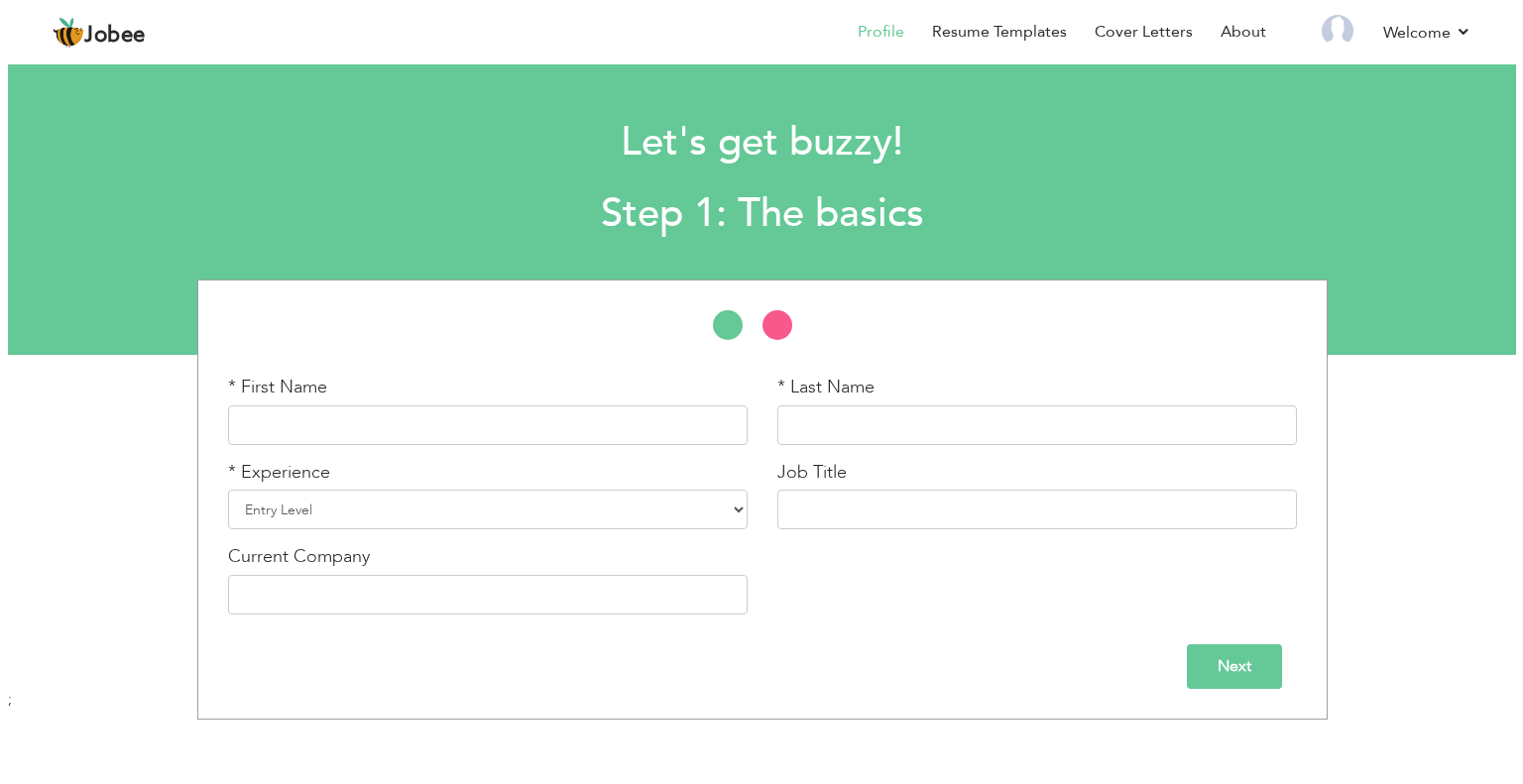 scroll, scrollTop: 0, scrollLeft: 0, axis: both 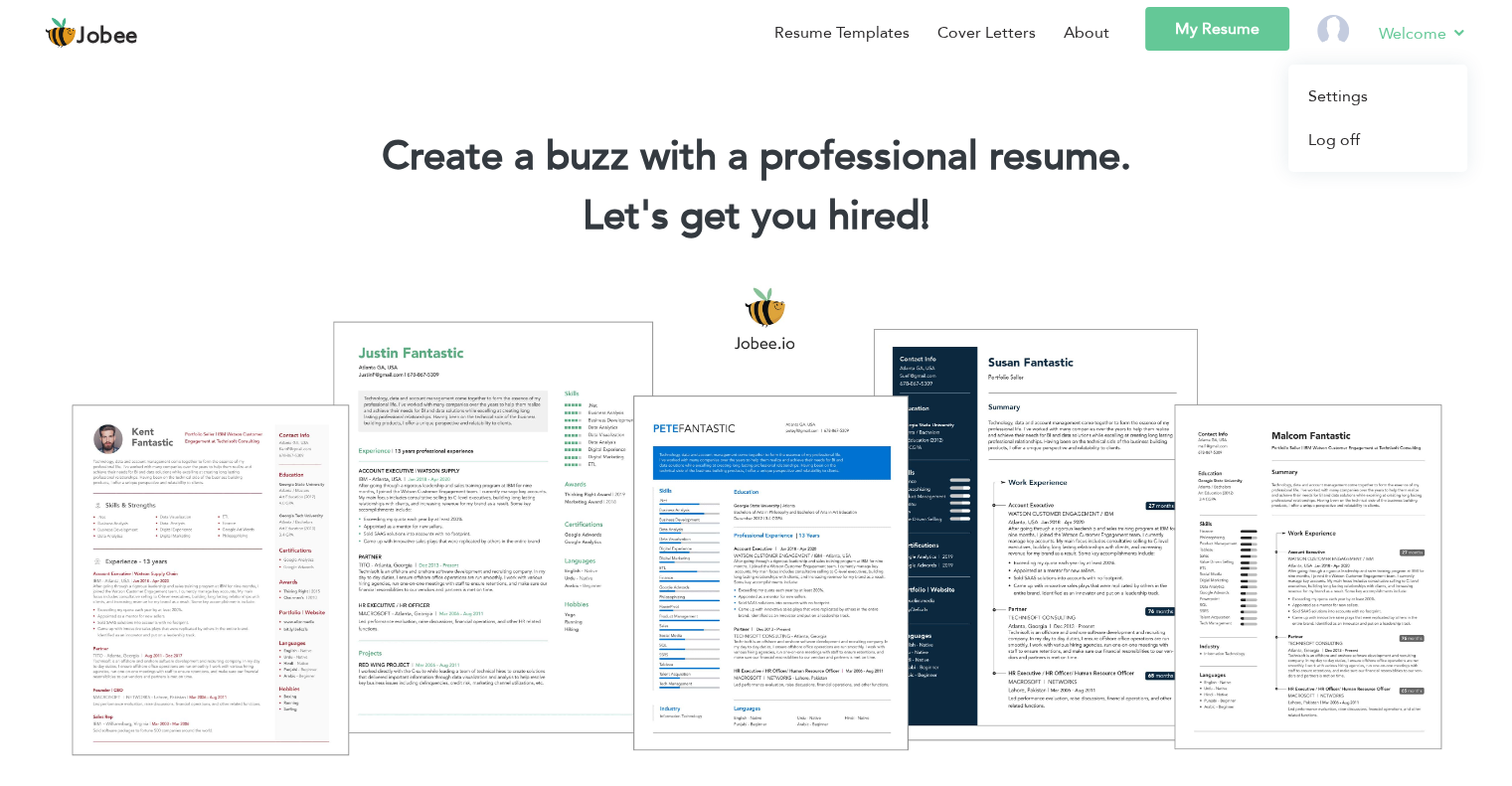 click on "Welcome" at bounding box center [1423, 33] 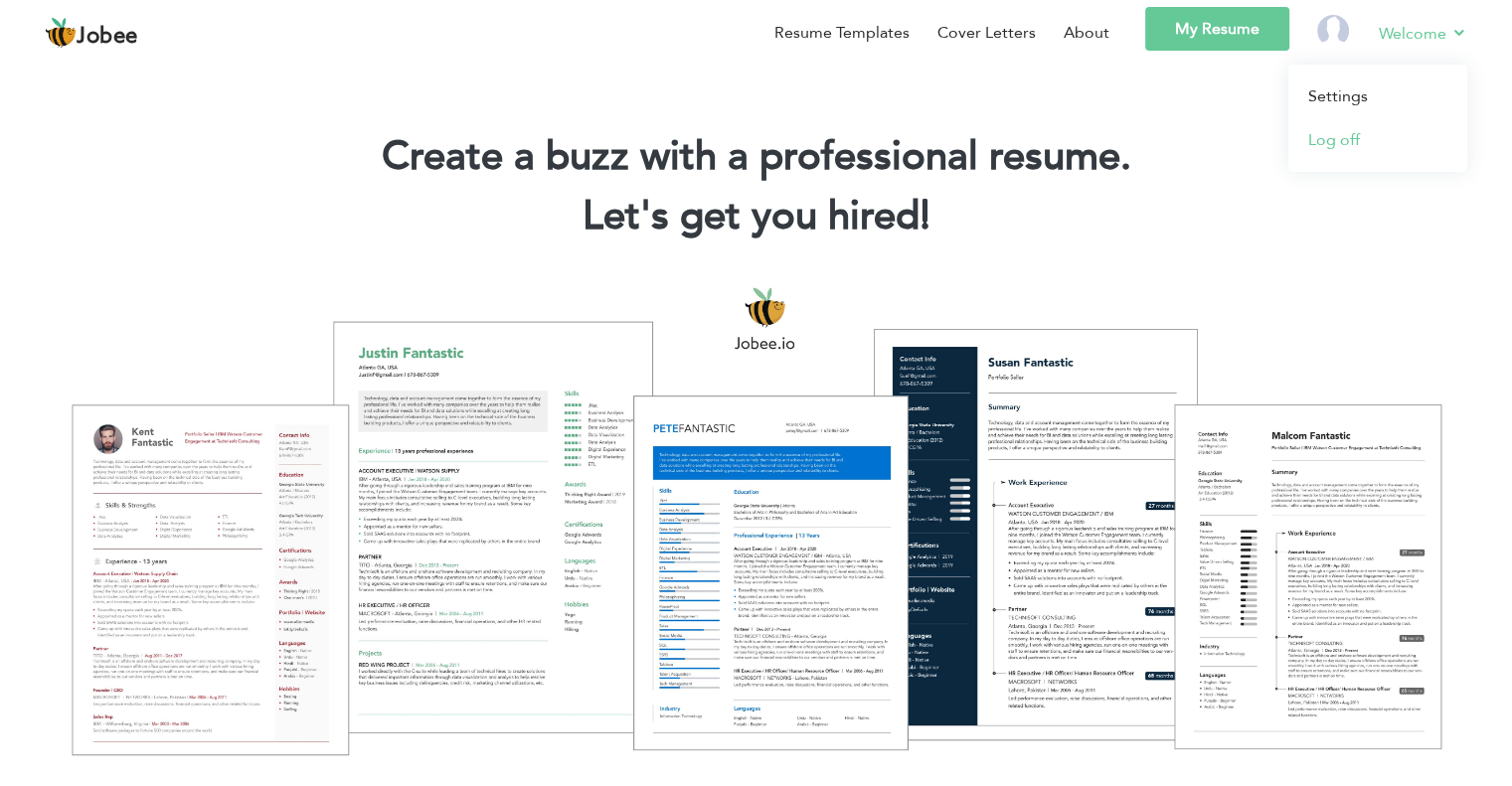 click on "Log off" at bounding box center (1378, 140) 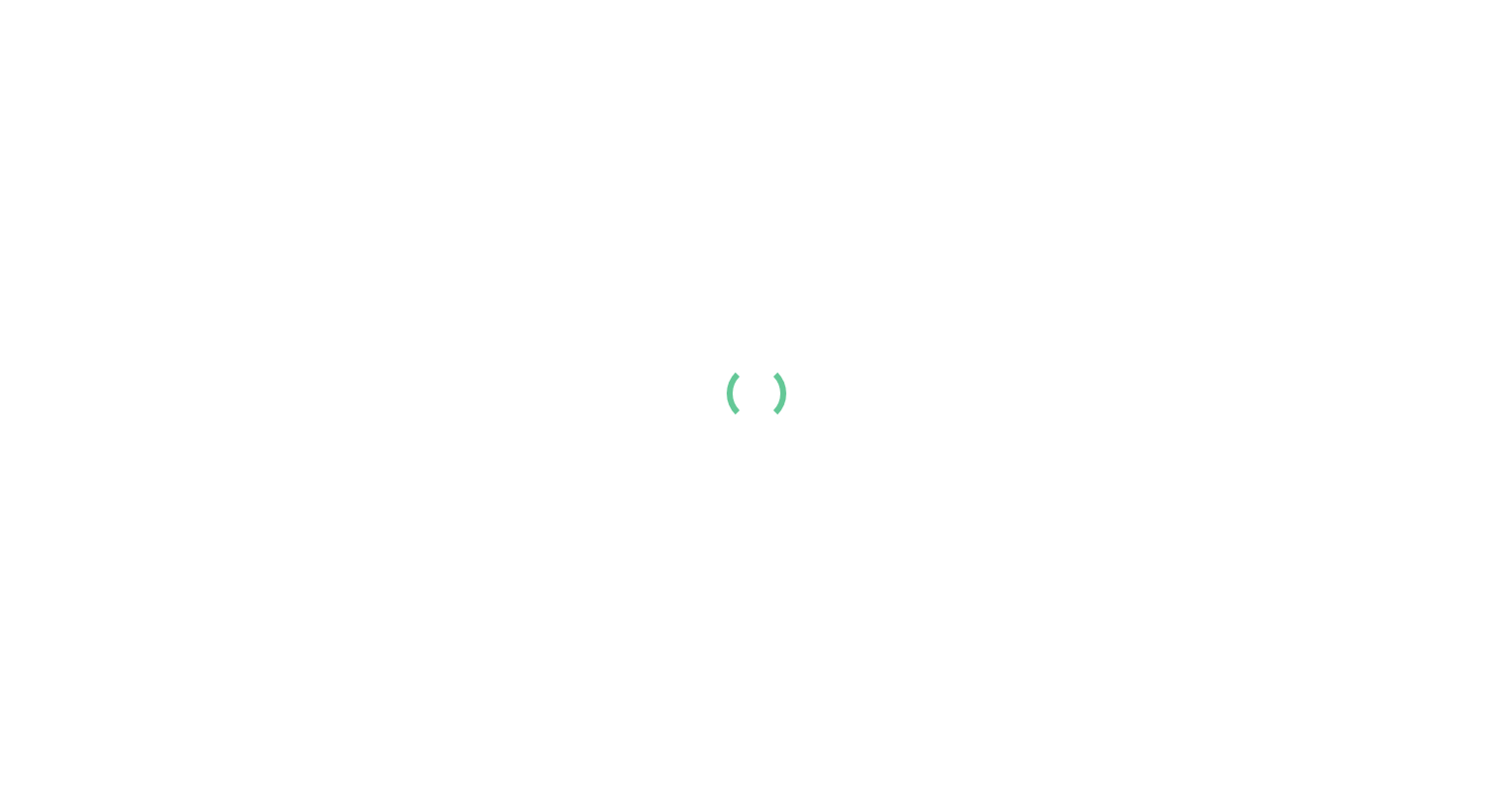 scroll, scrollTop: 0, scrollLeft: 0, axis: both 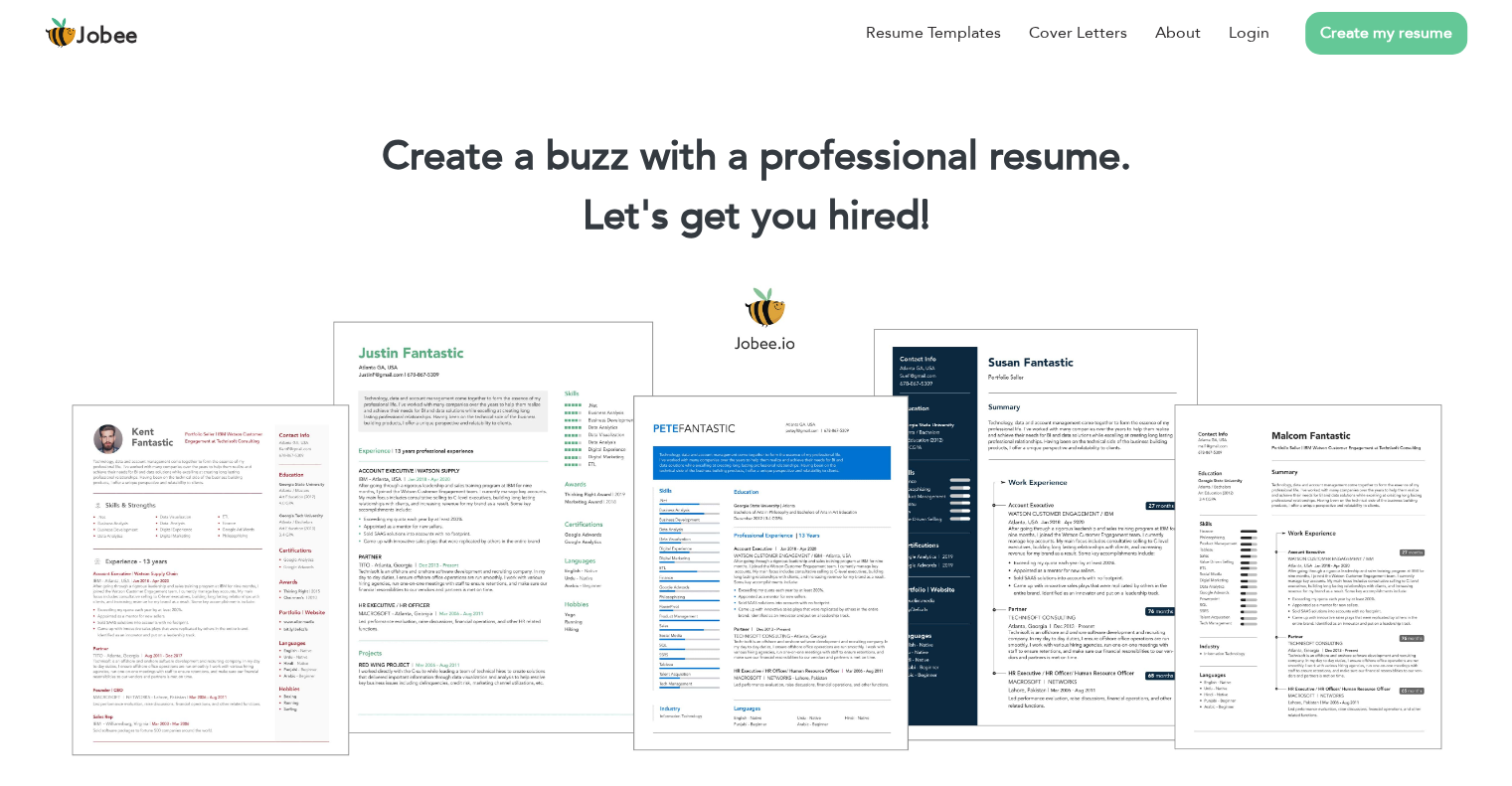 click on "Create my resume" at bounding box center [1386, 33] 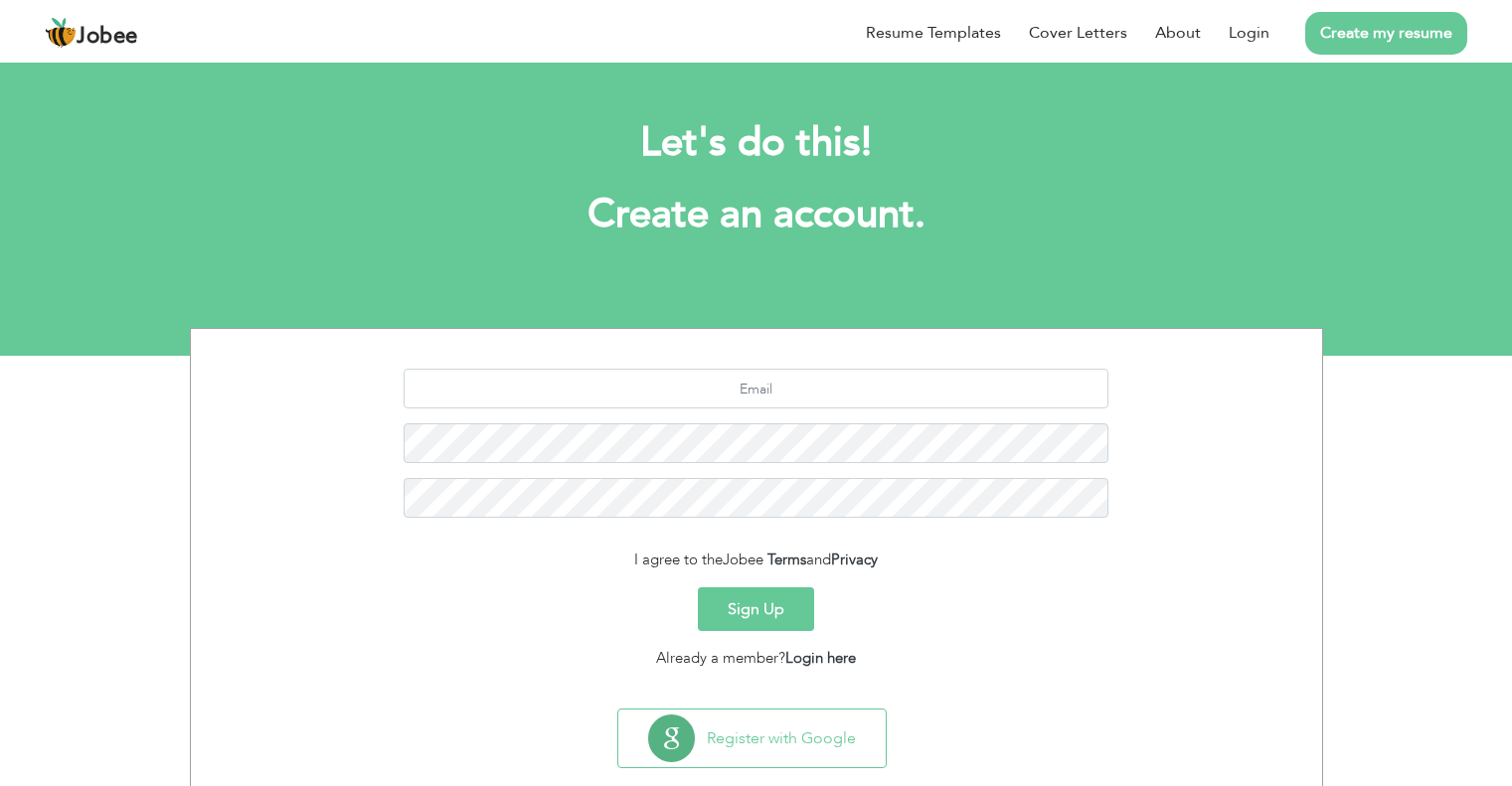 scroll, scrollTop: 0, scrollLeft: 0, axis: both 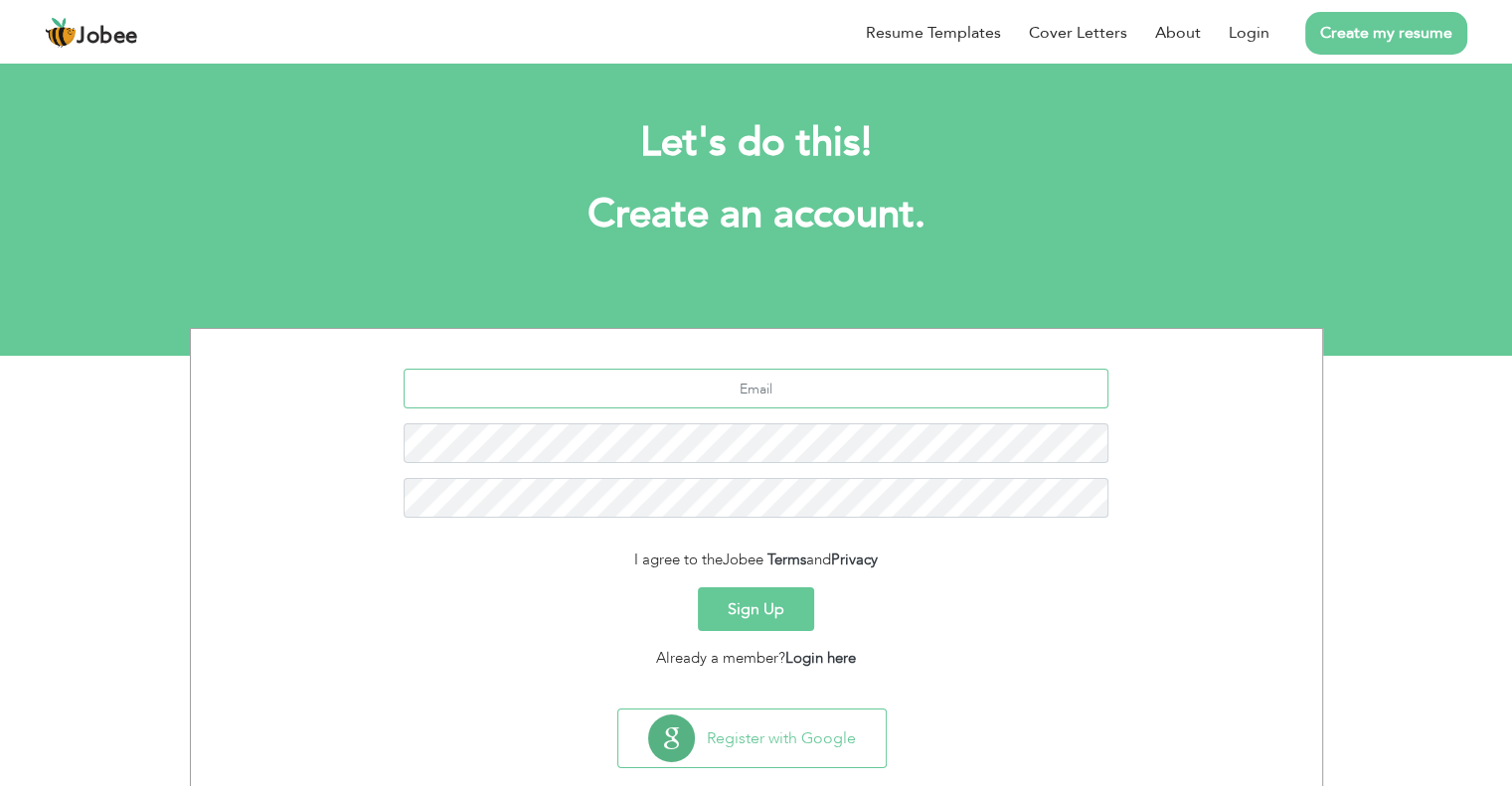 click at bounding box center [756, 389] 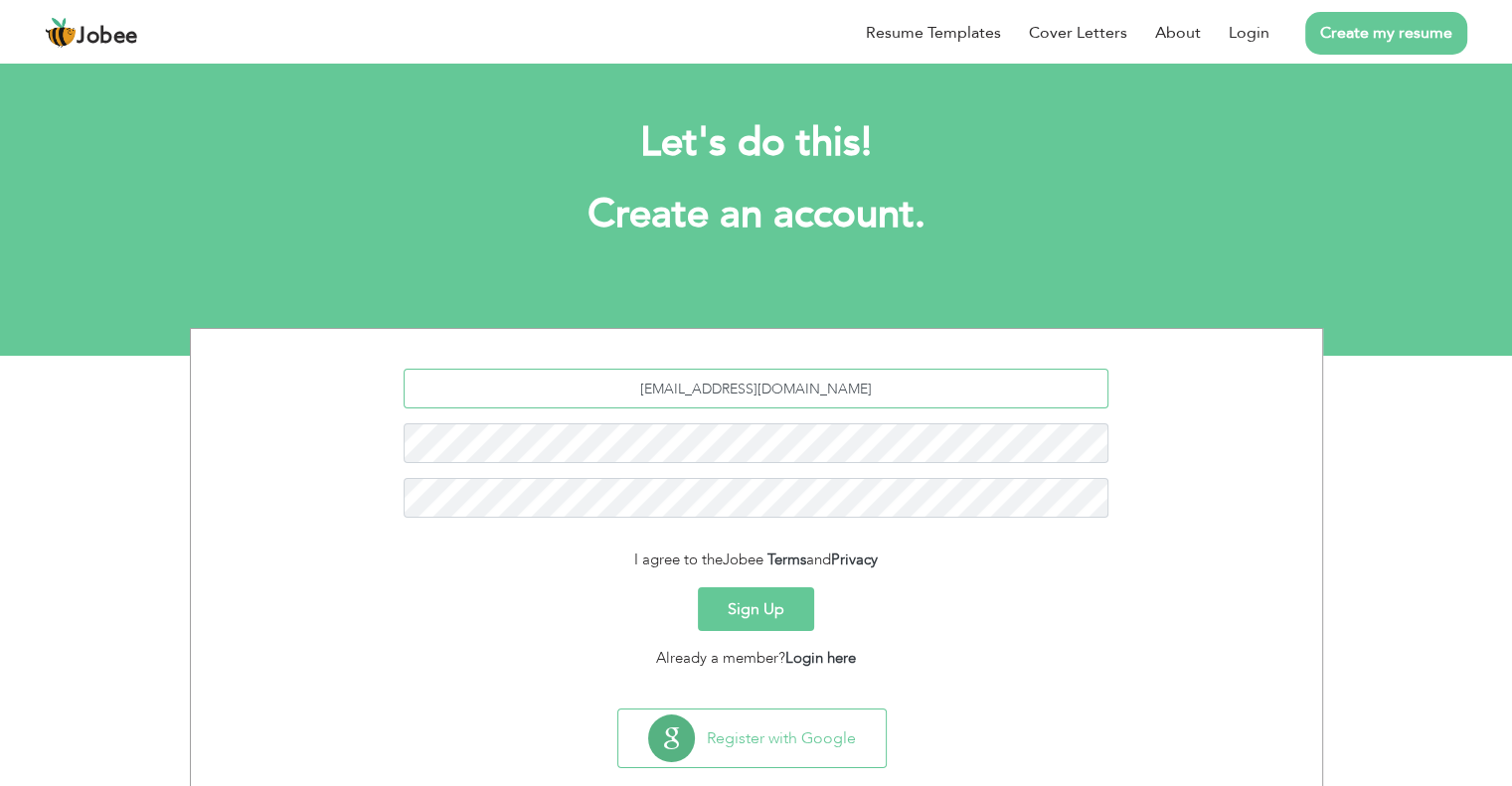 type on "tokeersultan44@gmail.com" 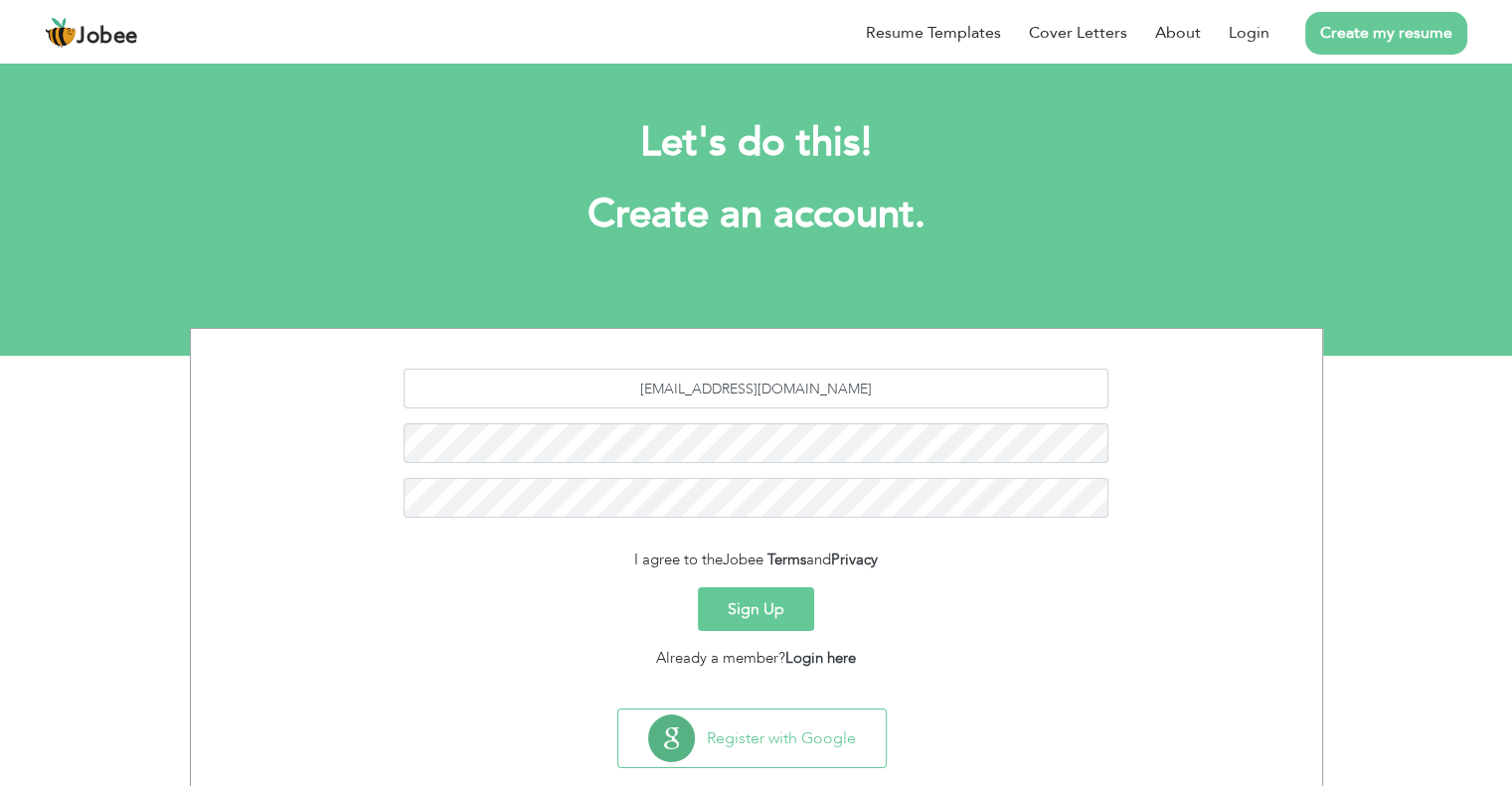 click on "Sign Up" at bounding box center (756, 609) 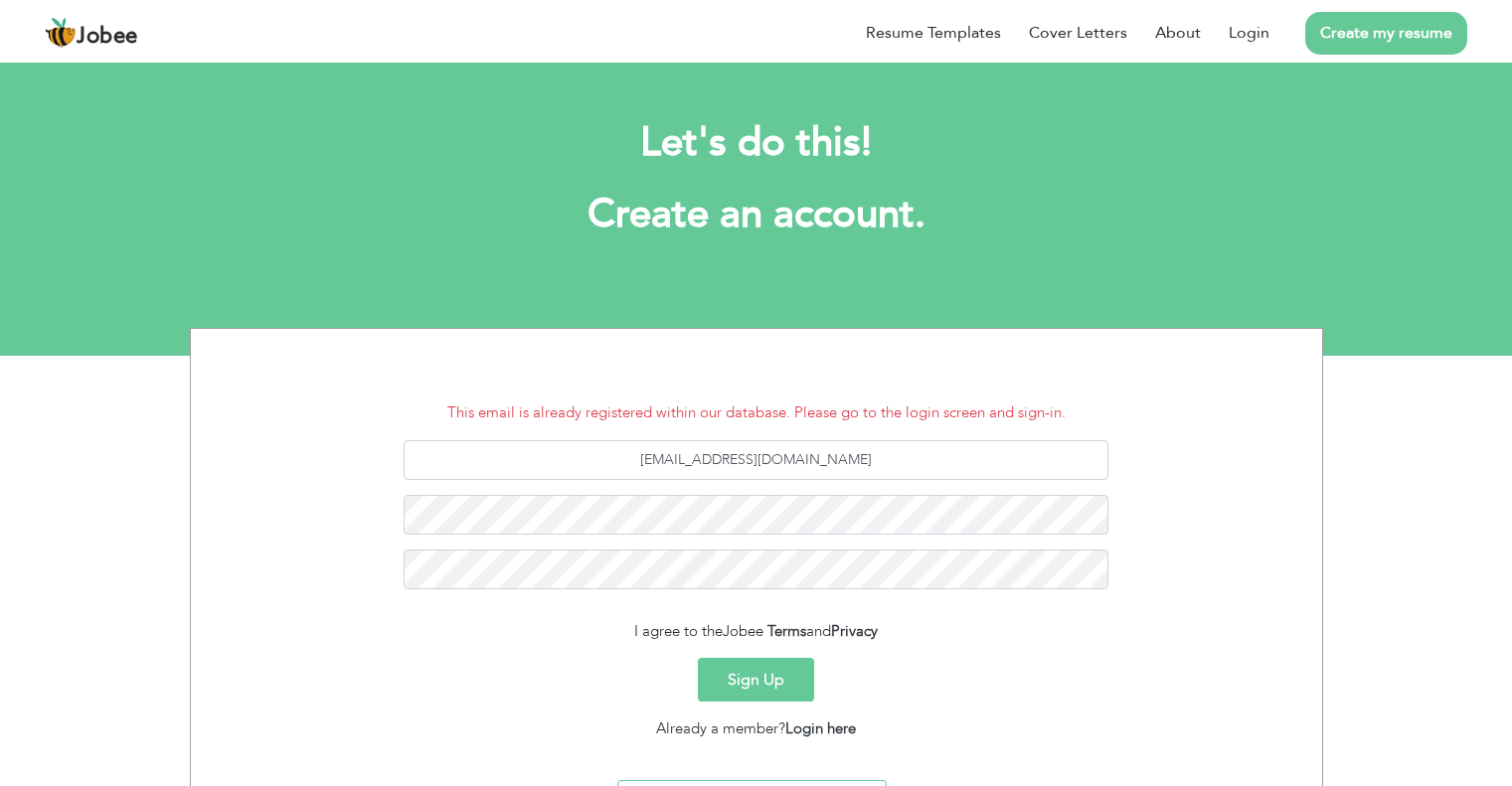 scroll, scrollTop: 0, scrollLeft: 0, axis: both 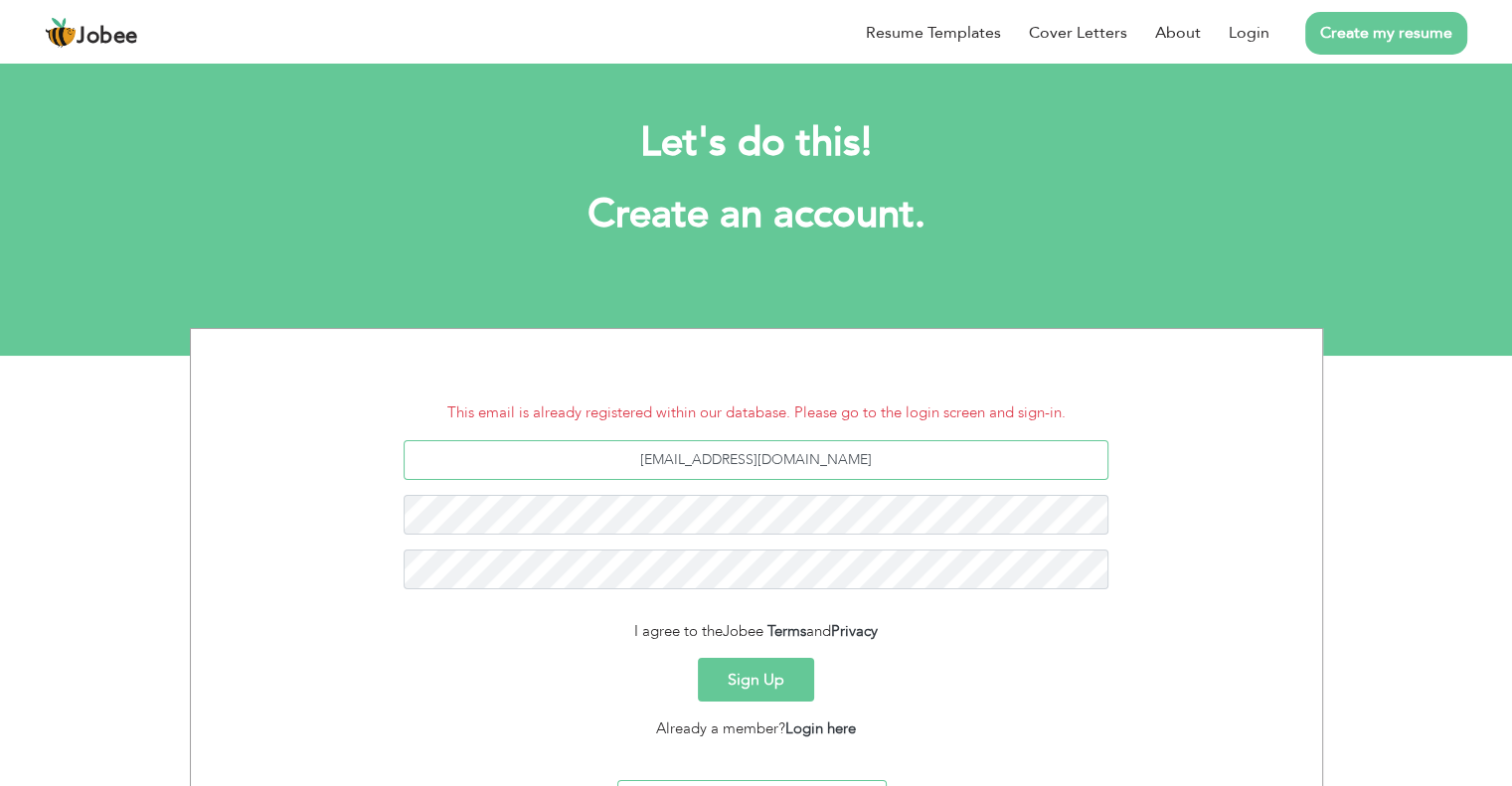 click on "[EMAIL_ADDRESS][DOMAIN_NAME]" at bounding box center [756, 460] 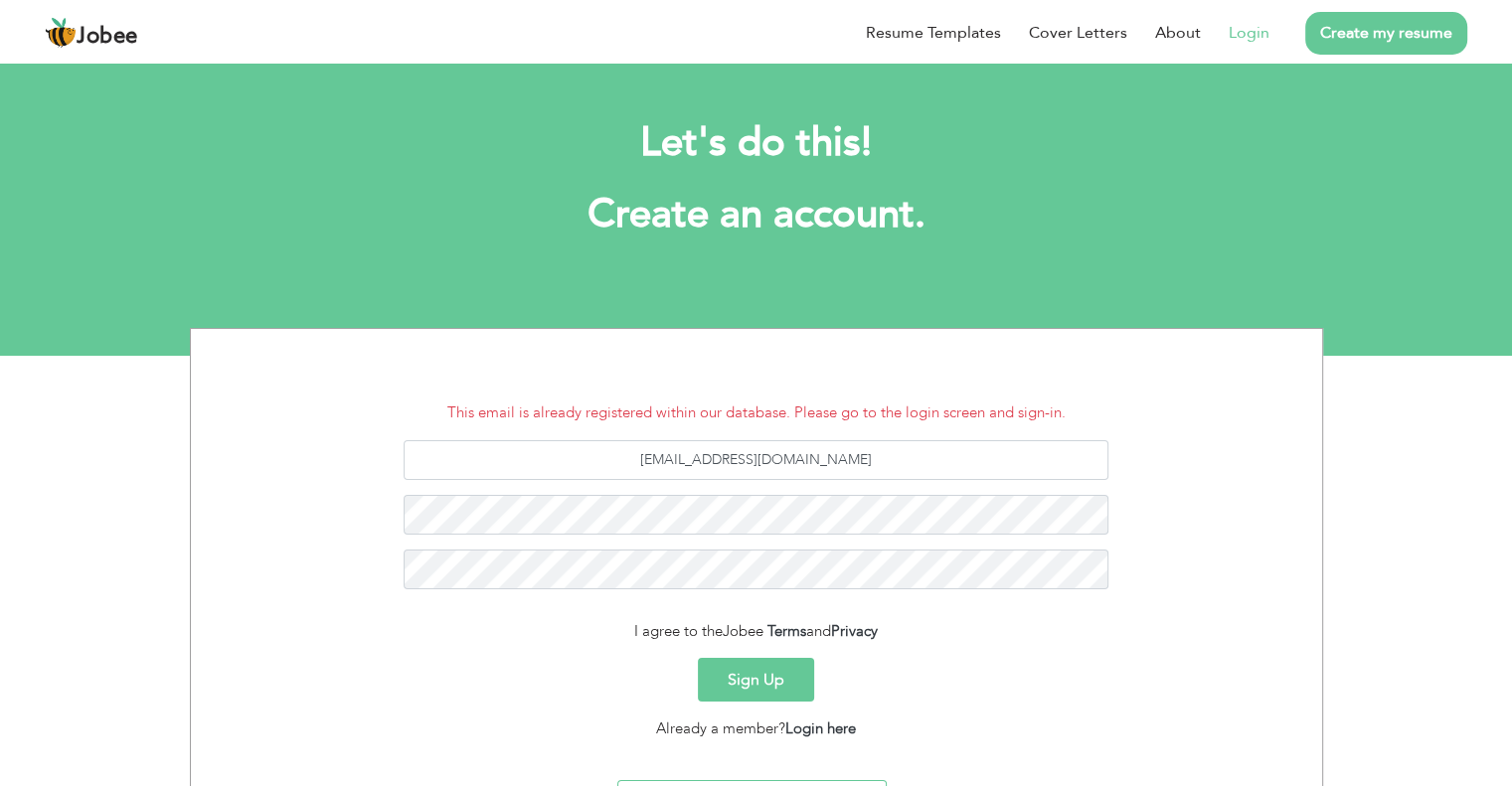 click on "Login" at bounding box center (1249, 33) 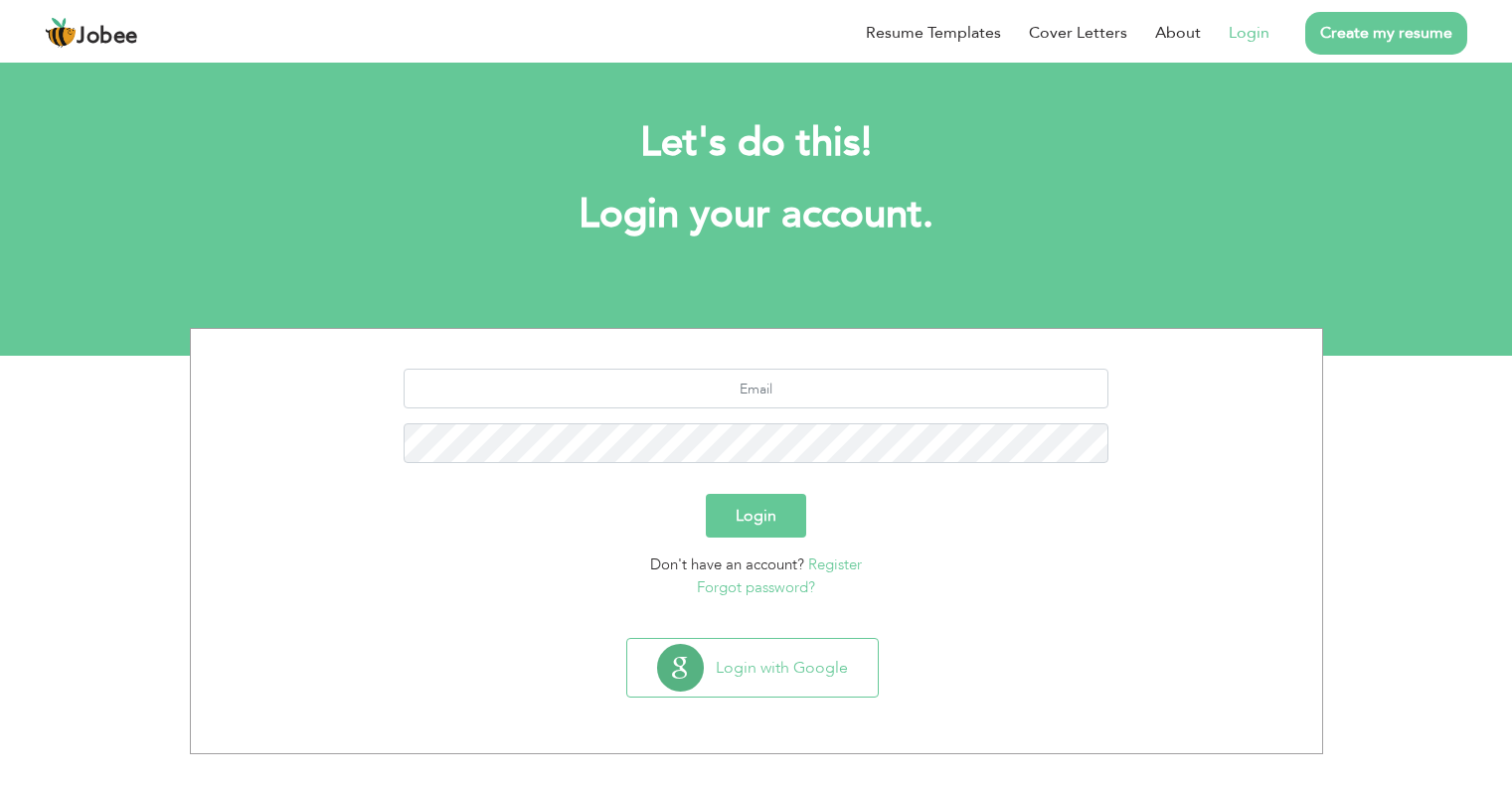 scroll, scrollTop: 0, scrollLeft: 0, axis: both 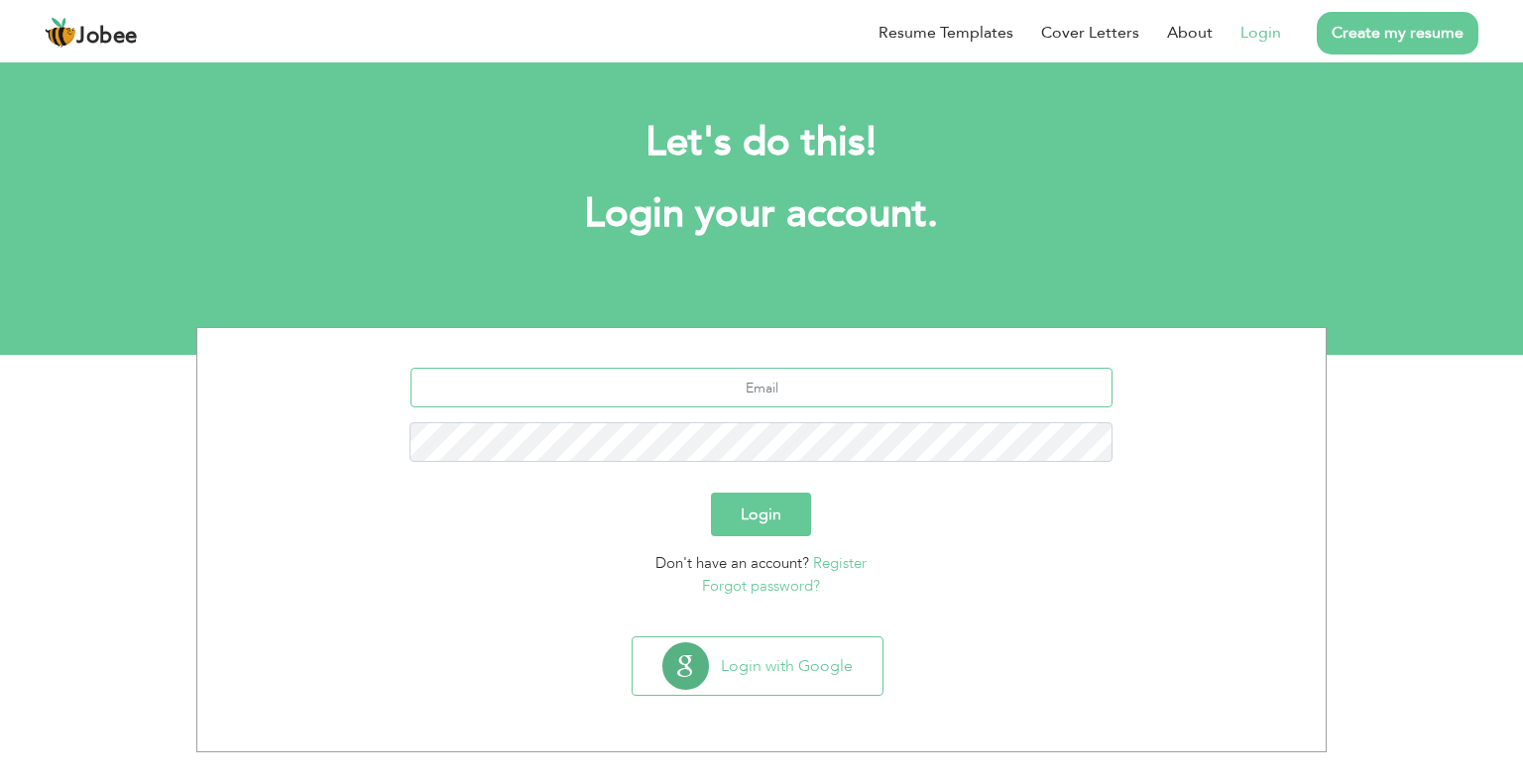 click at bounding box center (762, 388) 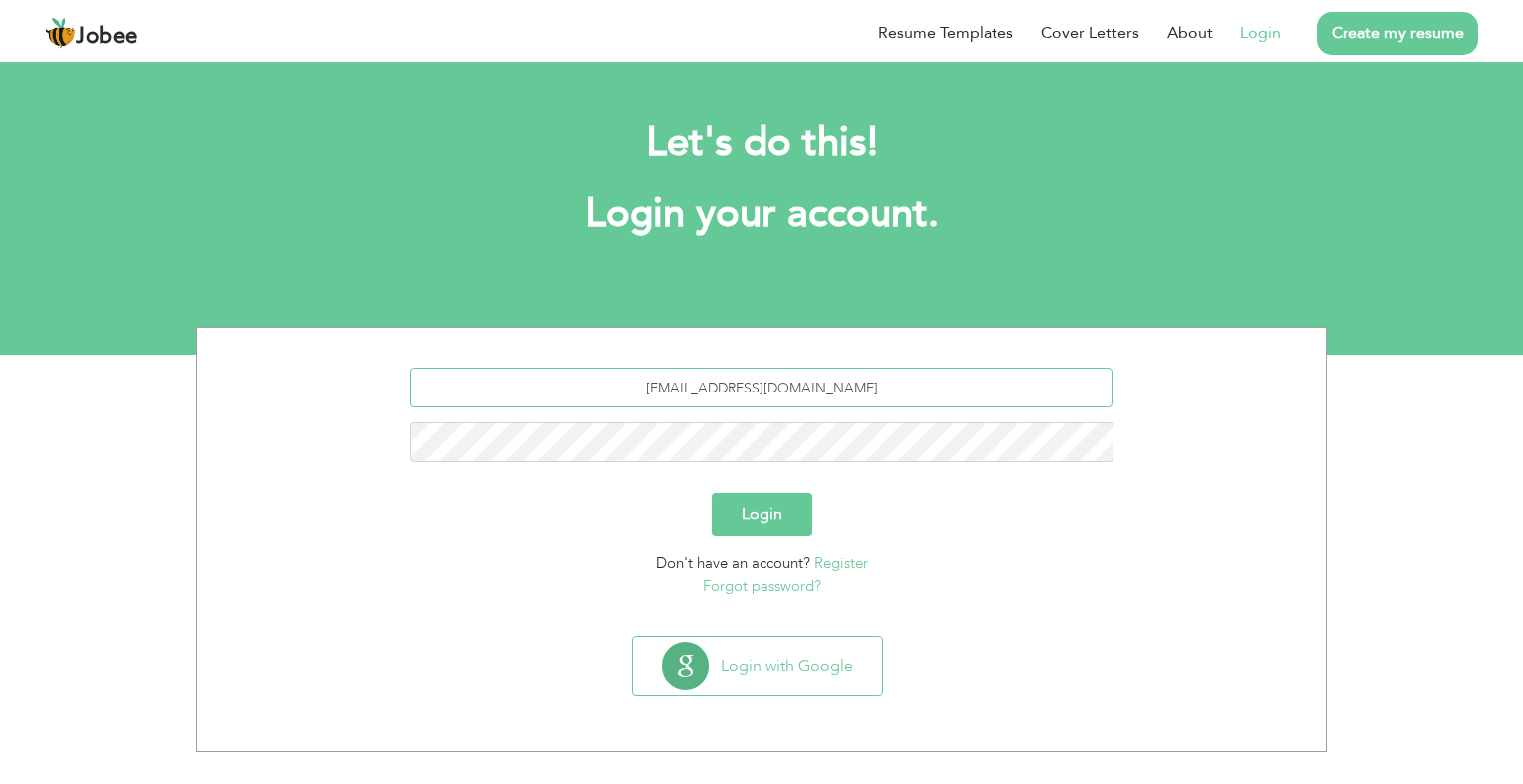 type on "[EMAIL_ADDRESS][DOMAIN_NAME]" 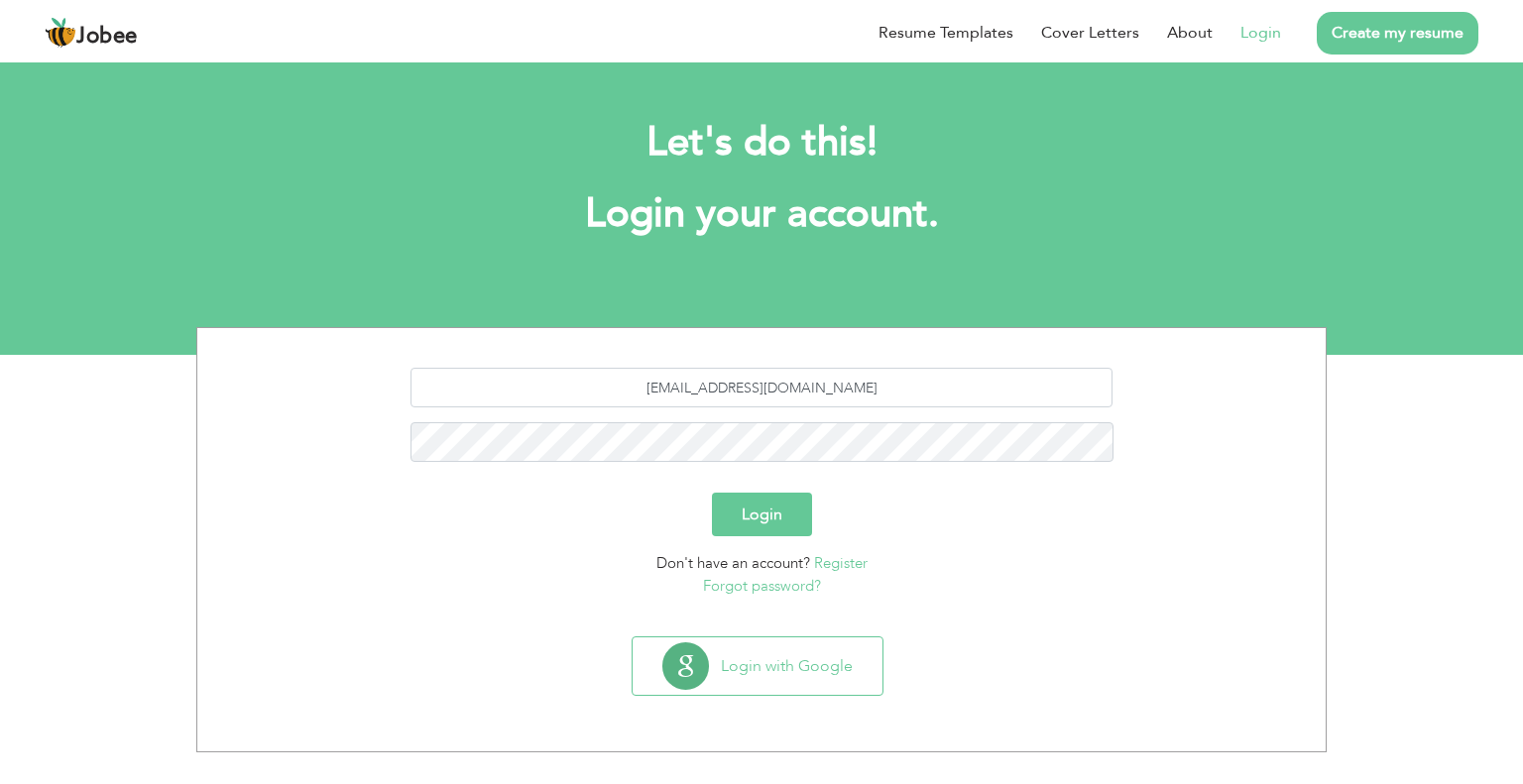 click on "Register" at bounding box center (841, 563) 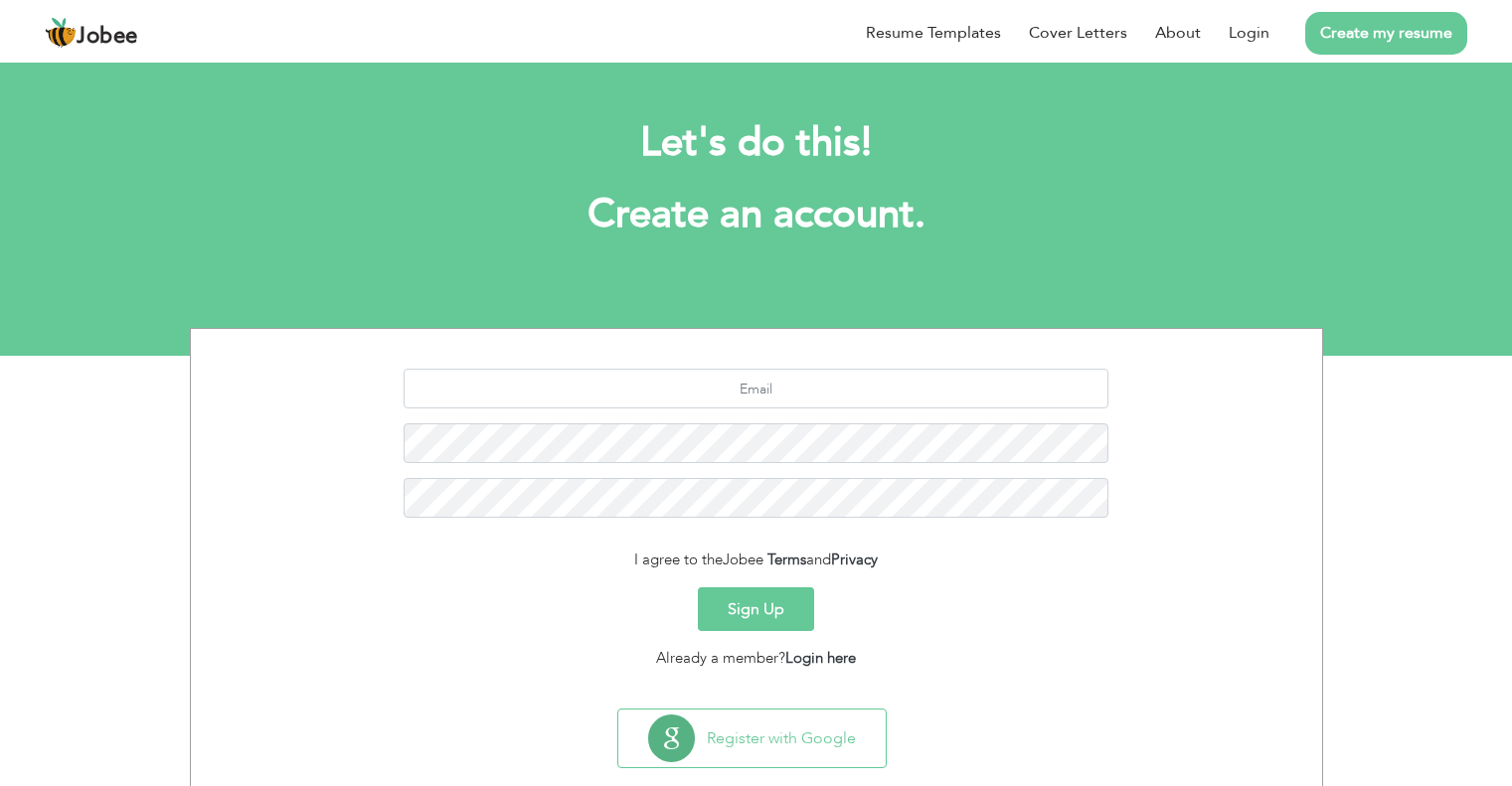 scroll, scrollTop: 0, scrollLeft: 0, axis: both 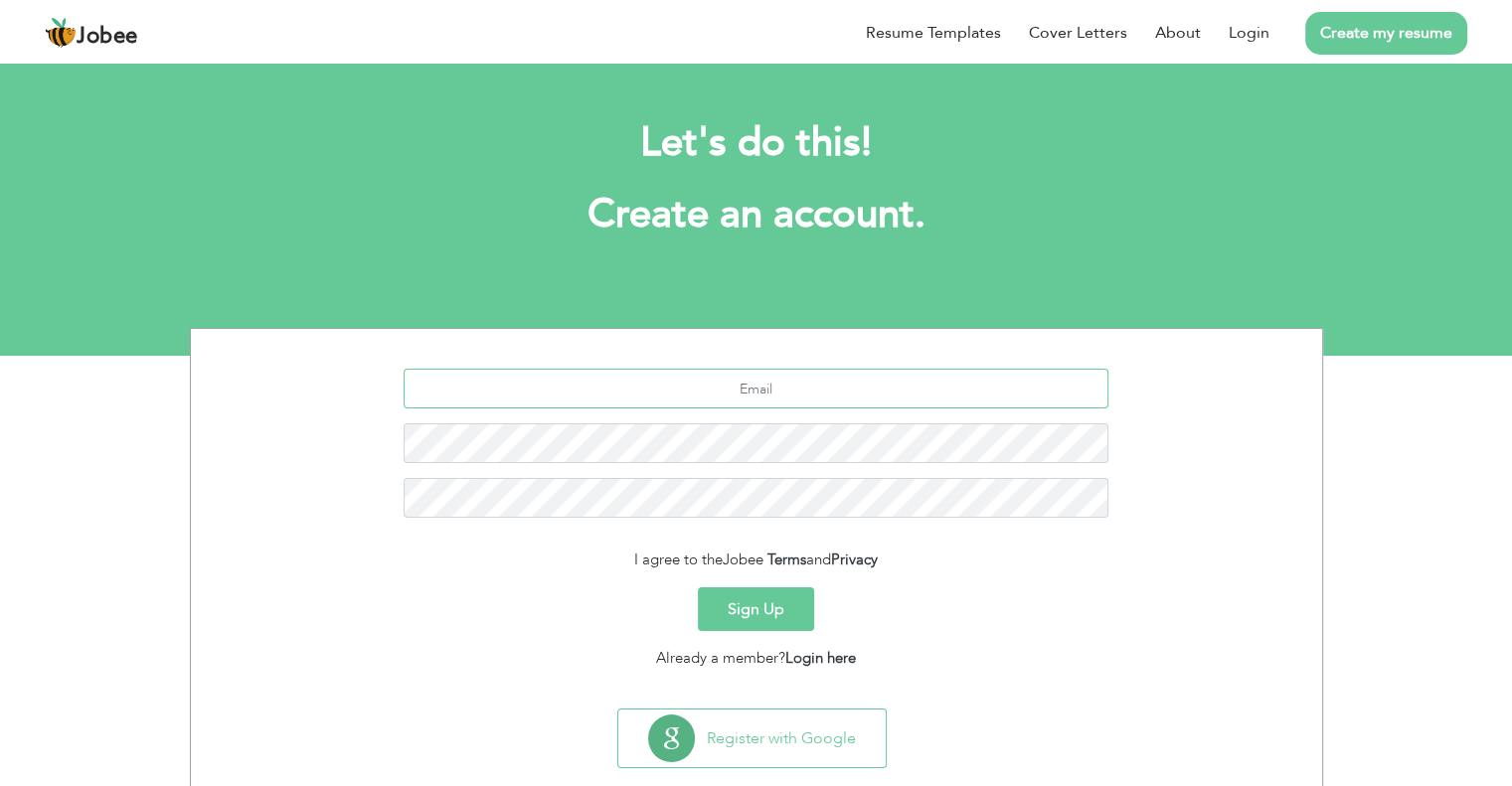 click at bounding box center (756, 389) 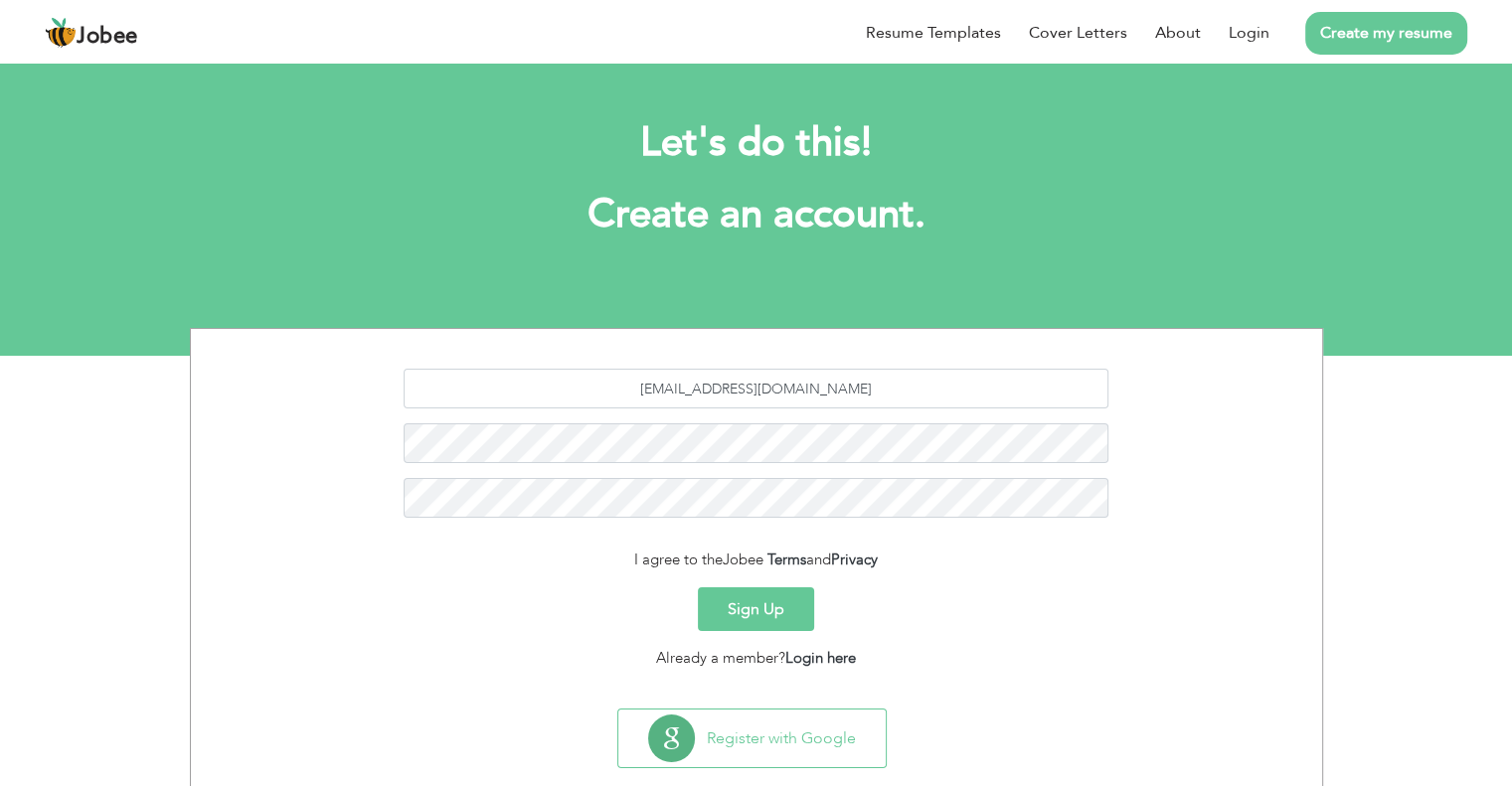 click on "Sign Up" at bounding box center (756, 609) 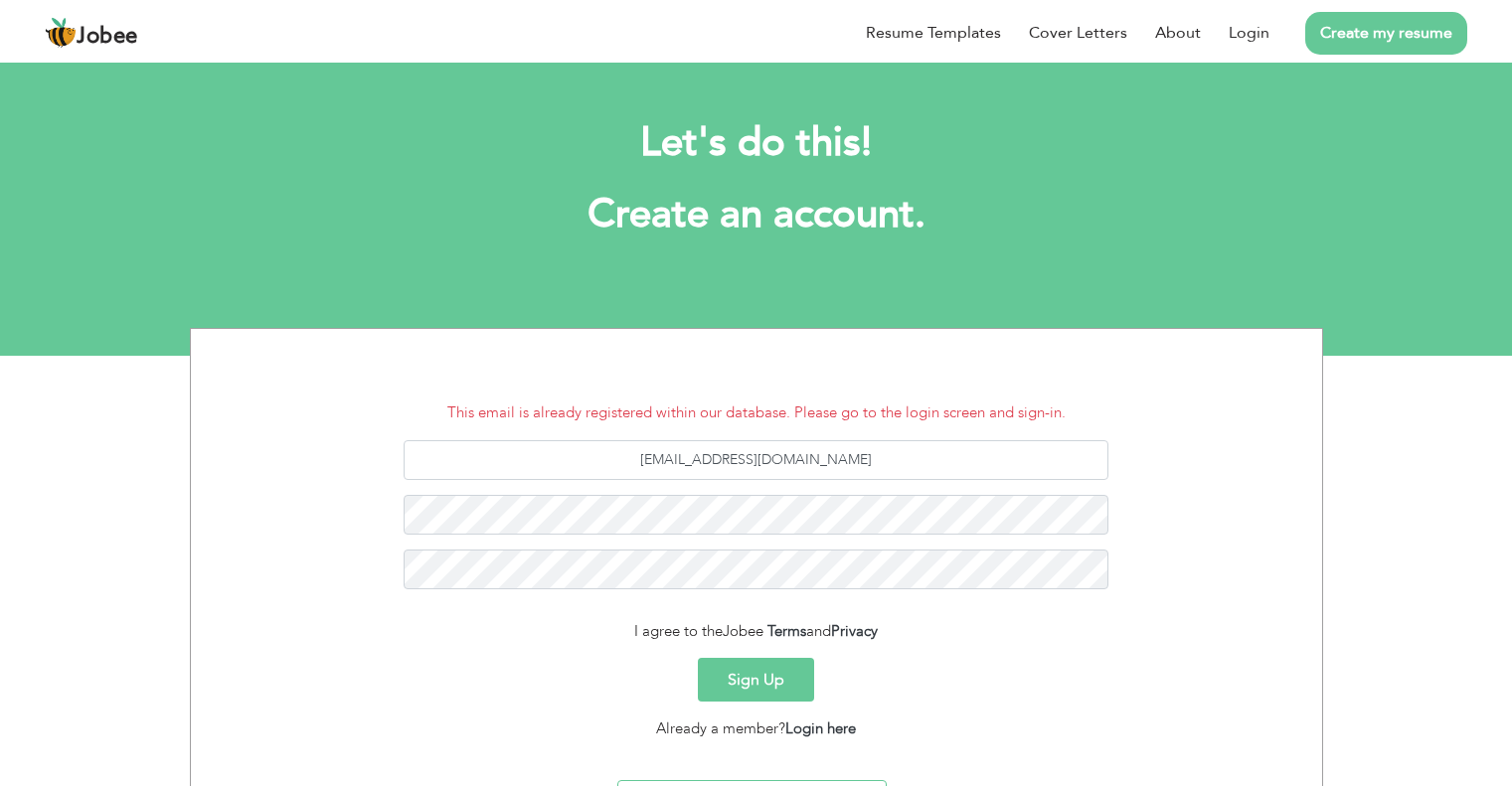 scroll, scrollTop: 0, scrollLeft: 0, axis: both 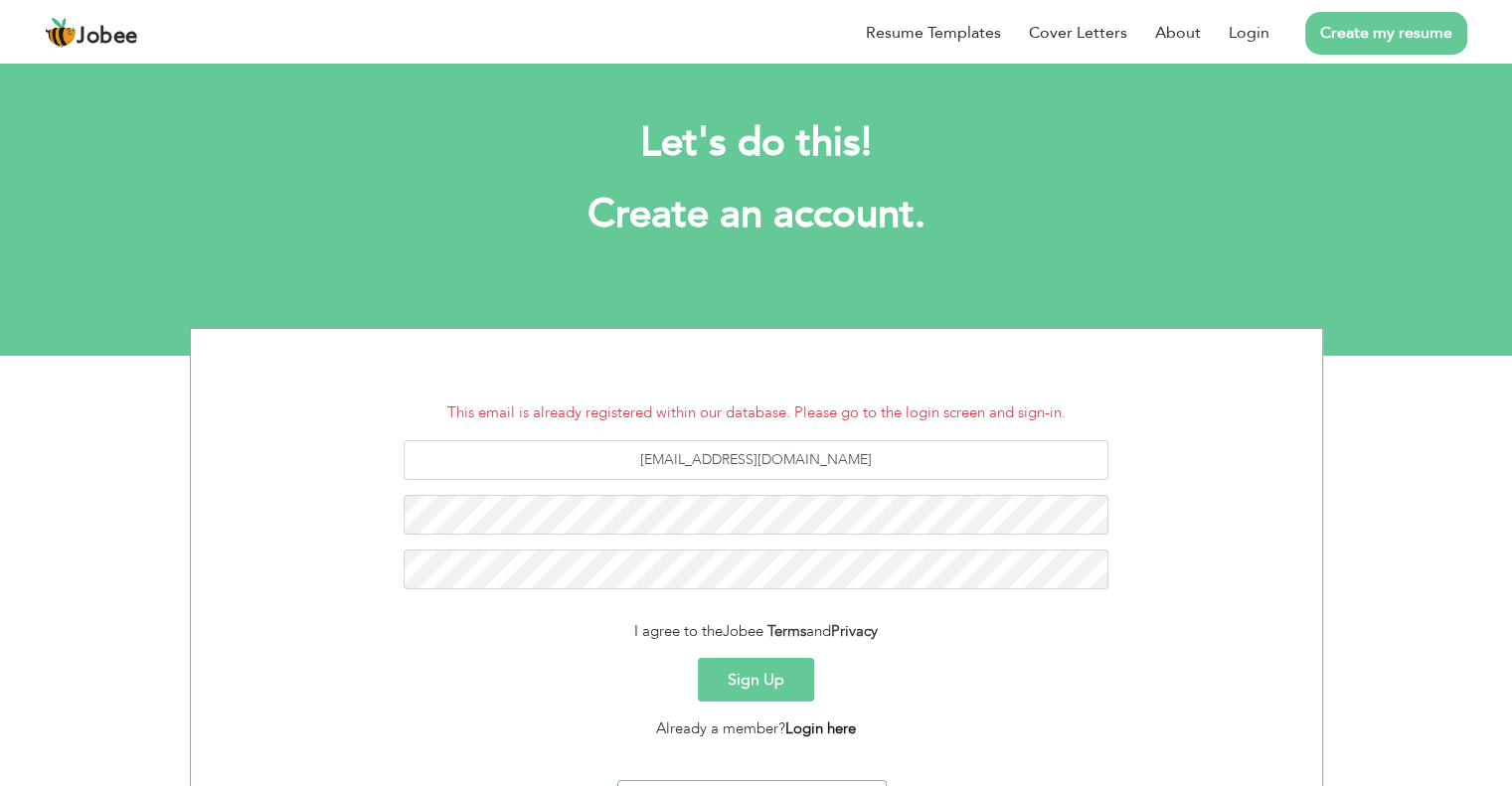 click on "Login here" at bounding box center (820, 728) 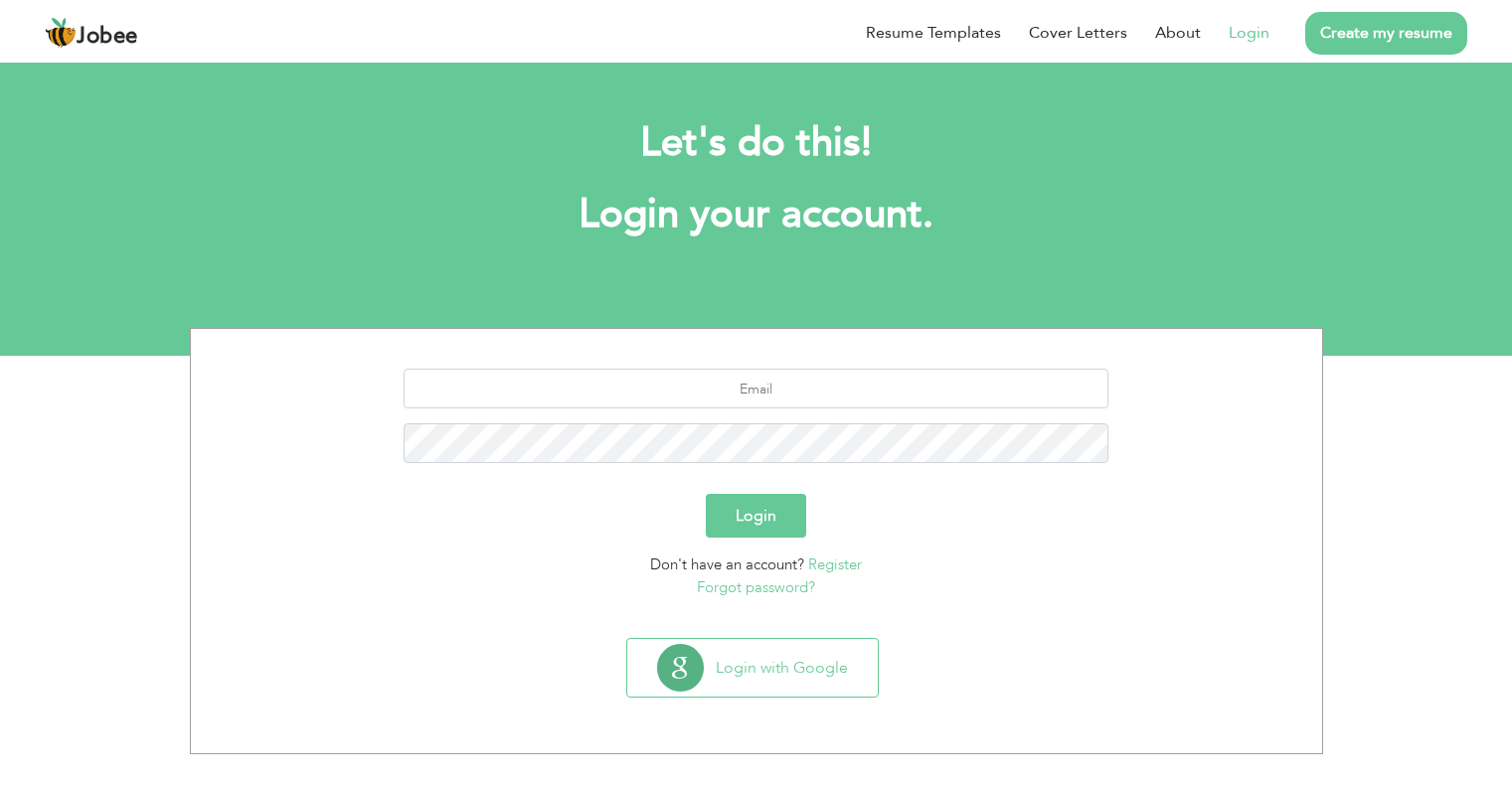 scroll, scrollTop: 0, scrollLeft: 0, axis: both 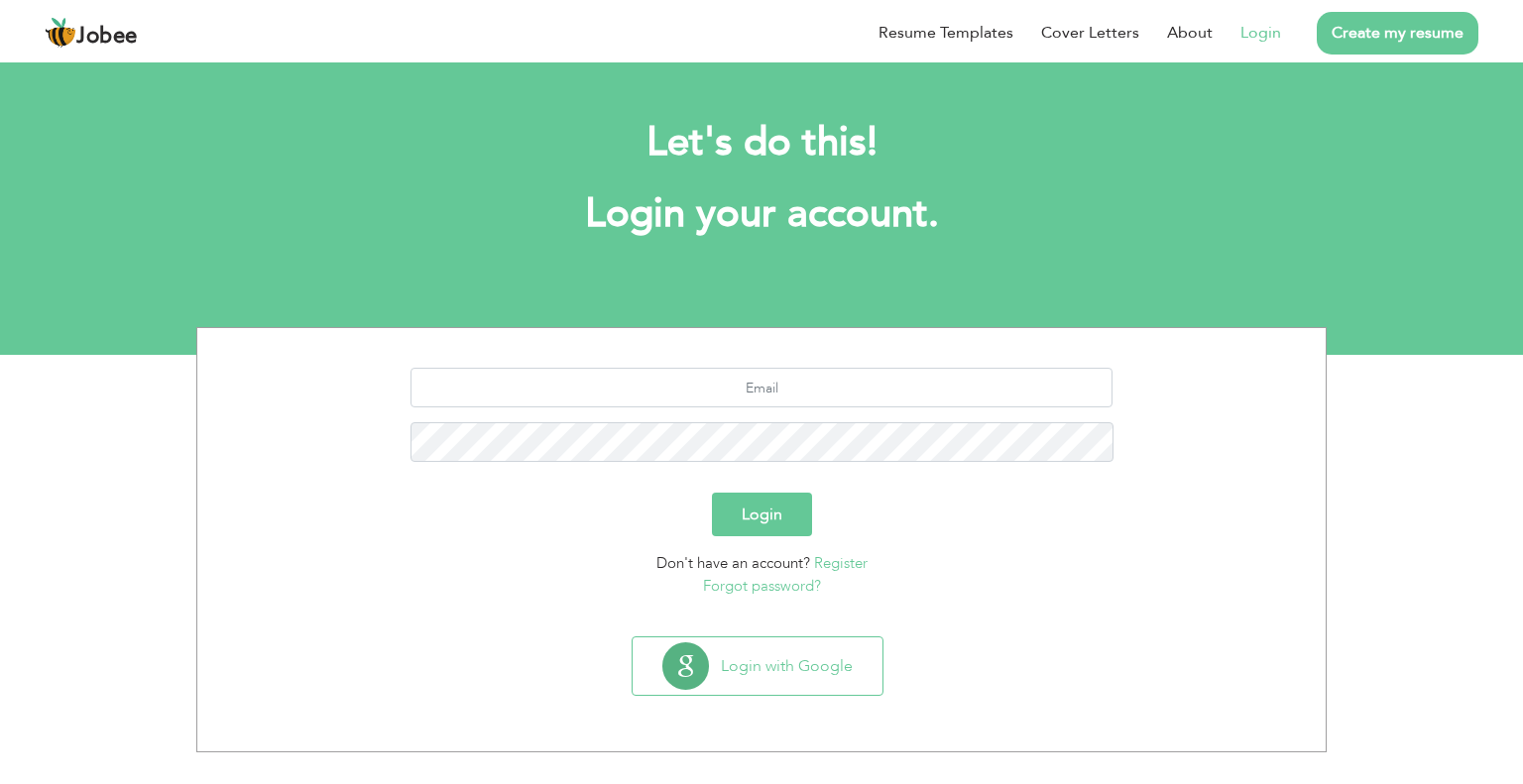 click on "Login" at bounding box center (1260, 33) 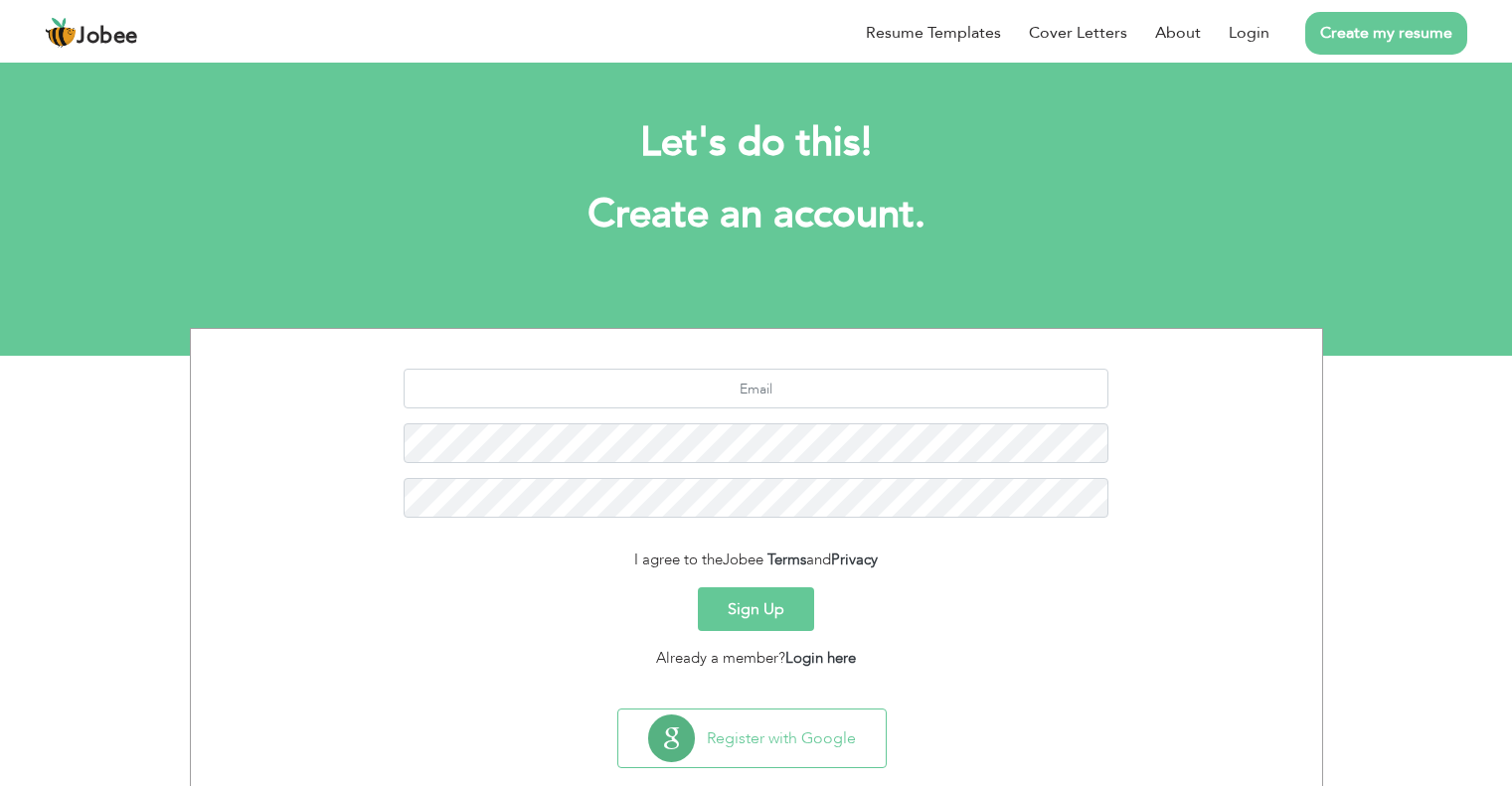 scroll, scrollTop: 0, scrollLeft: 0, axis: both 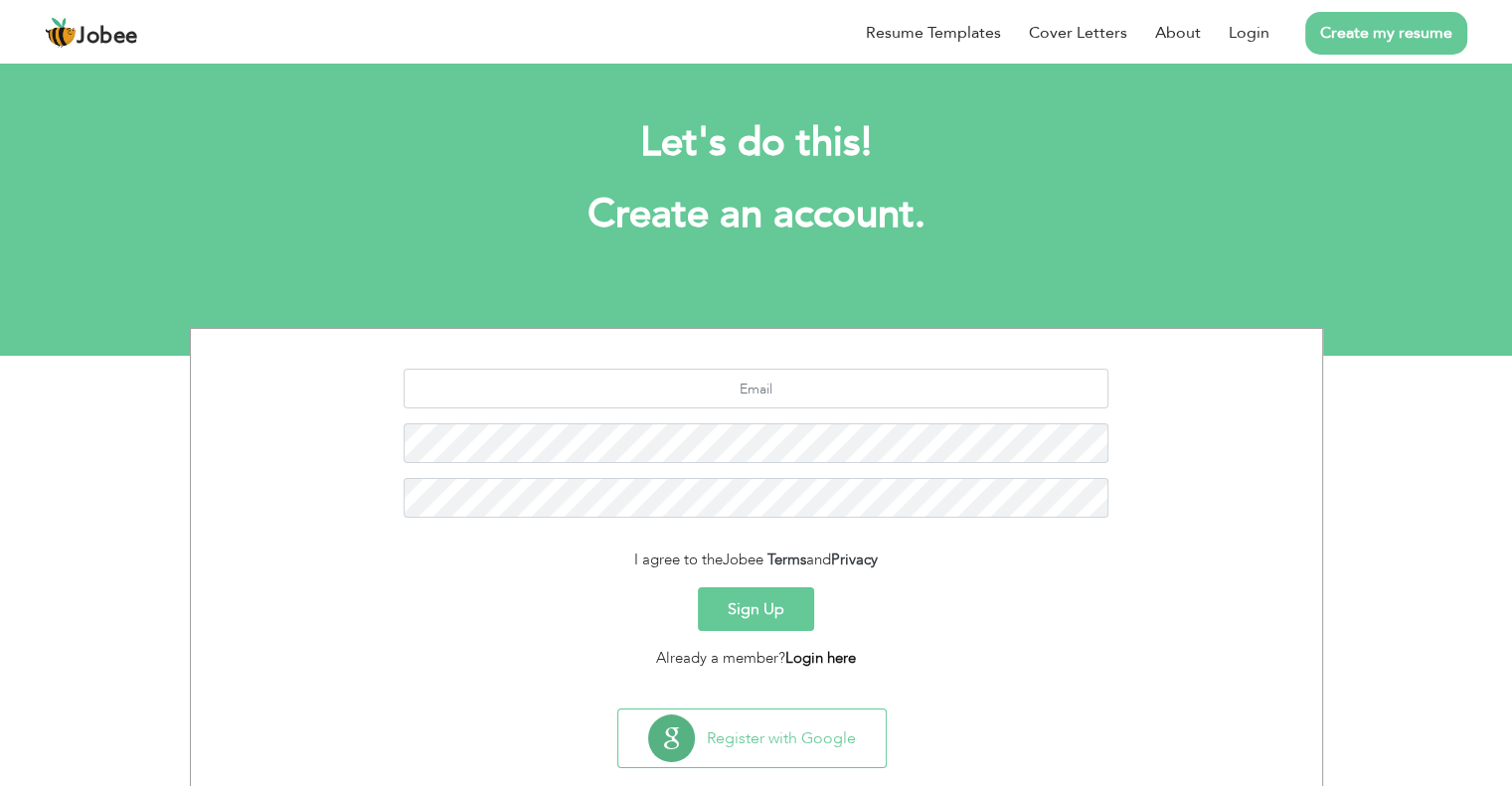 click on "Login here" at bounding box center [820, 658] 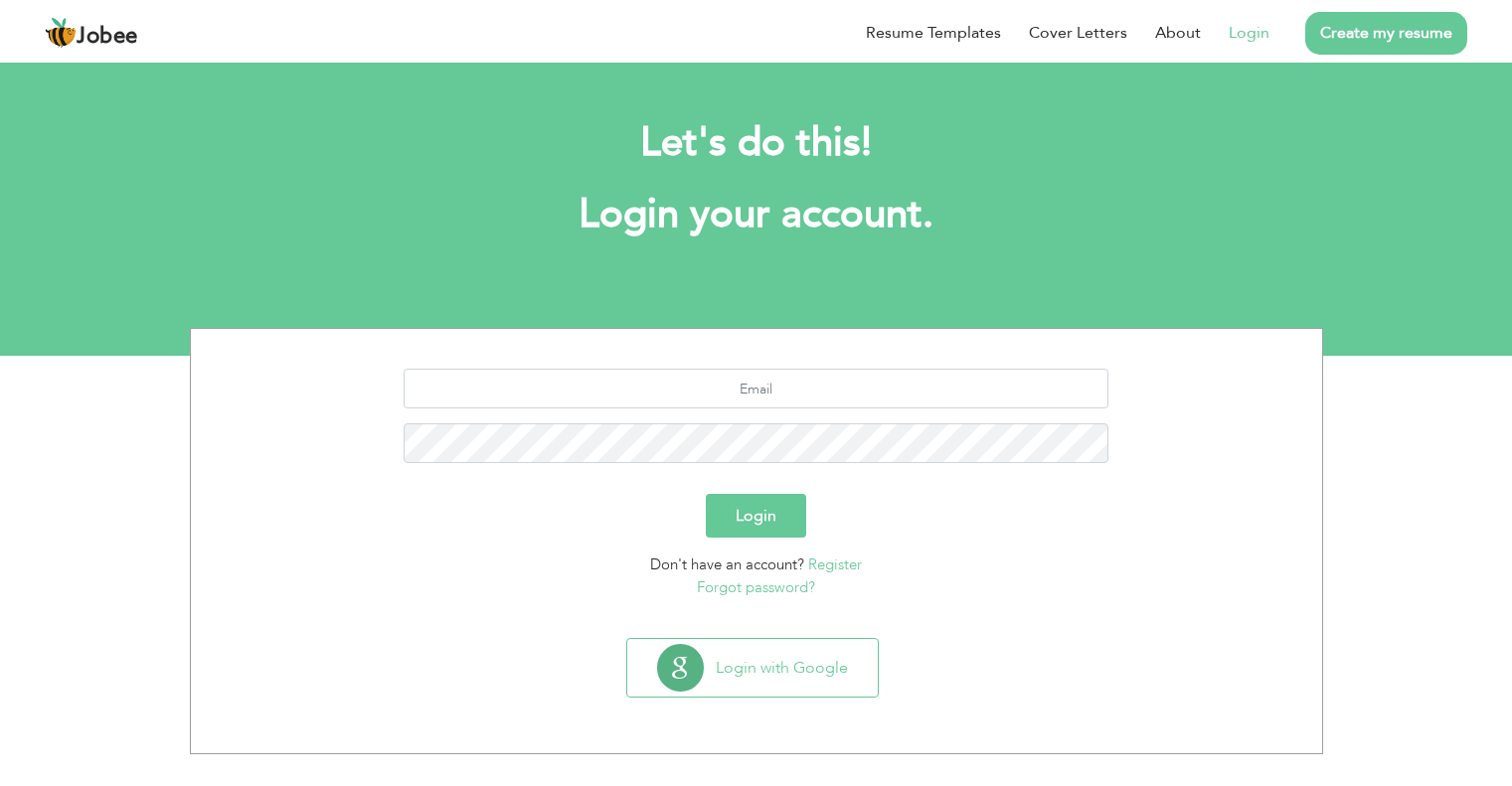 scroll, scrollTop: 0, scrollLeft: 0, axis: both 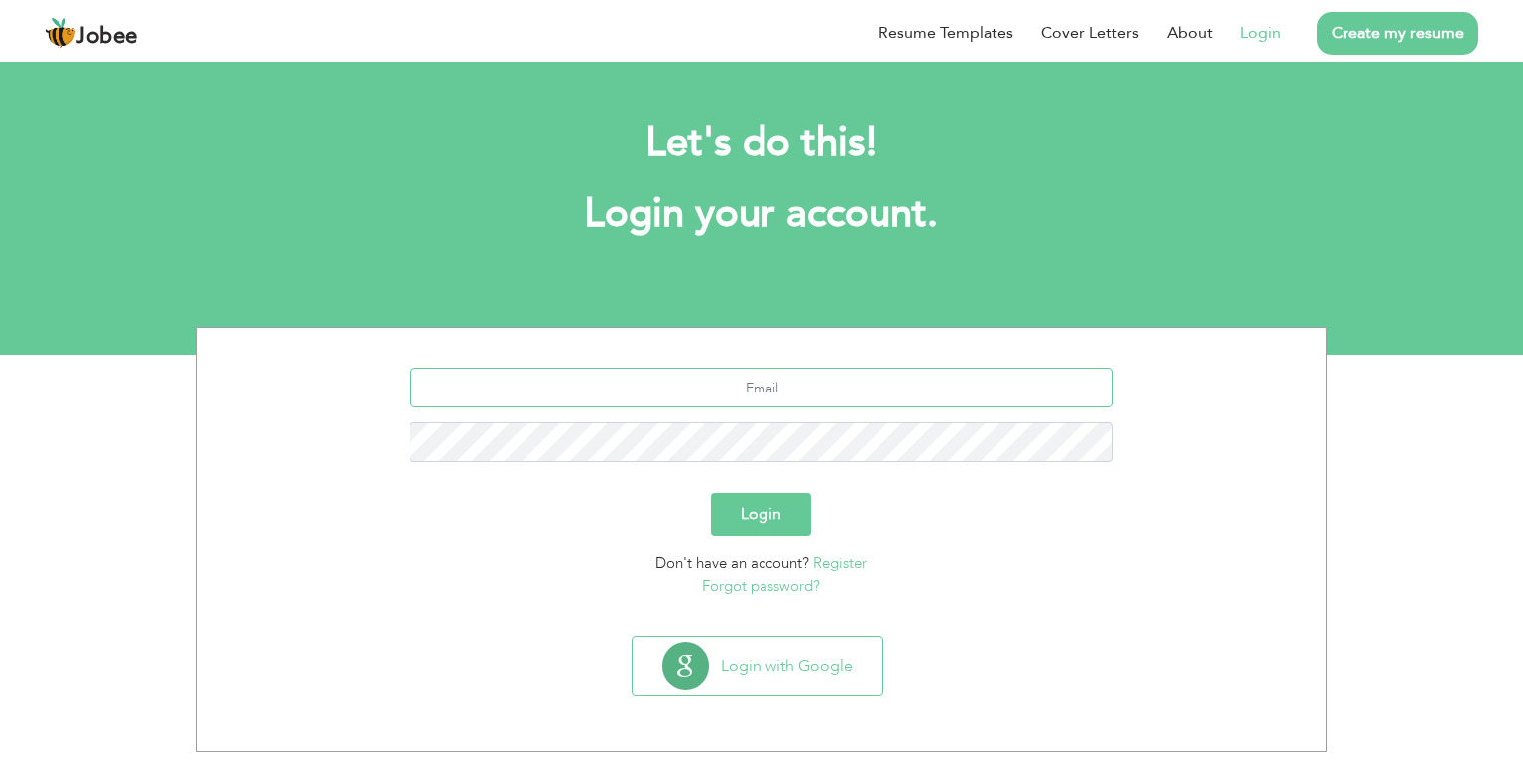click at bounding box center (762, 388) 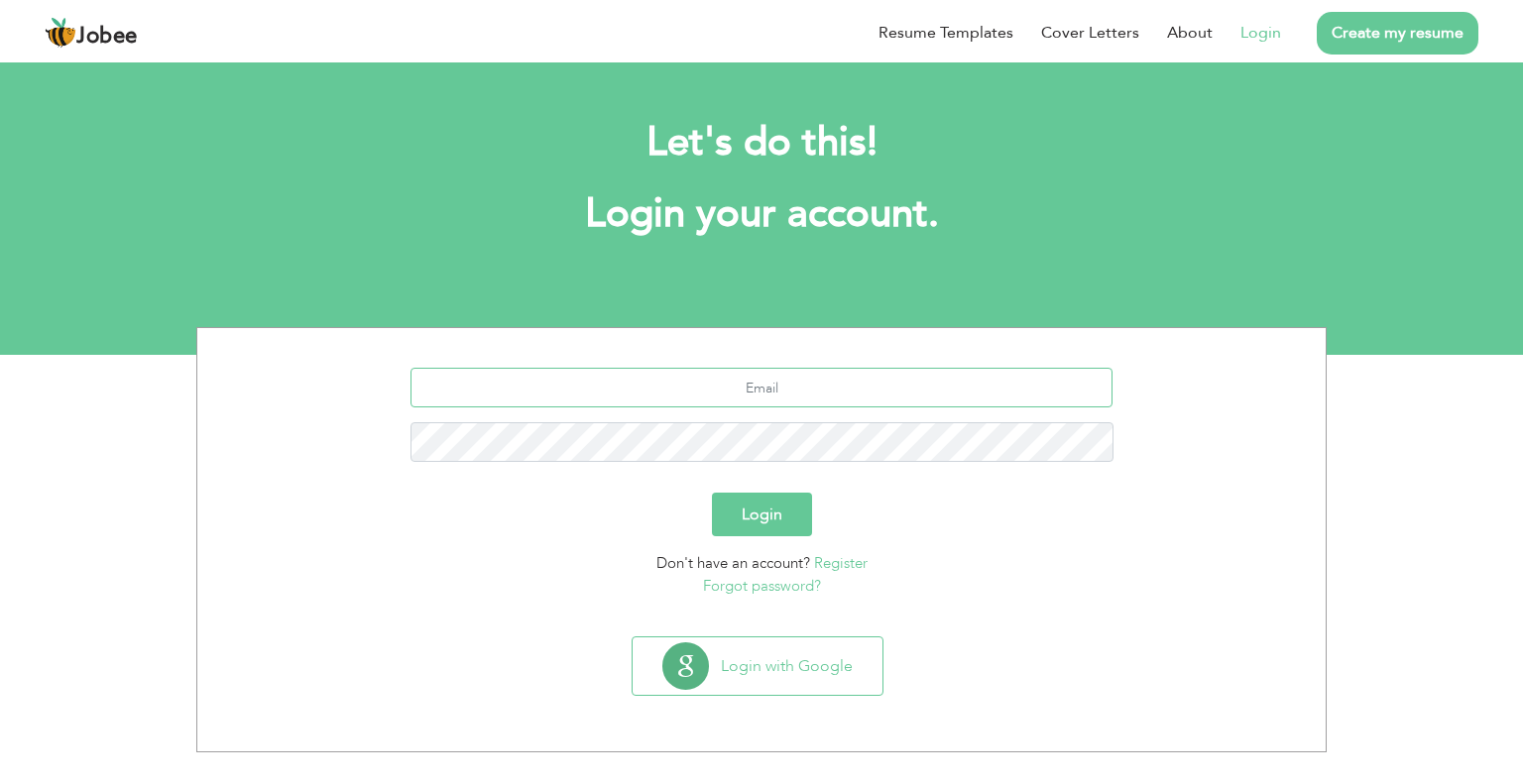 type on "tokeersultan44@gmail.com" 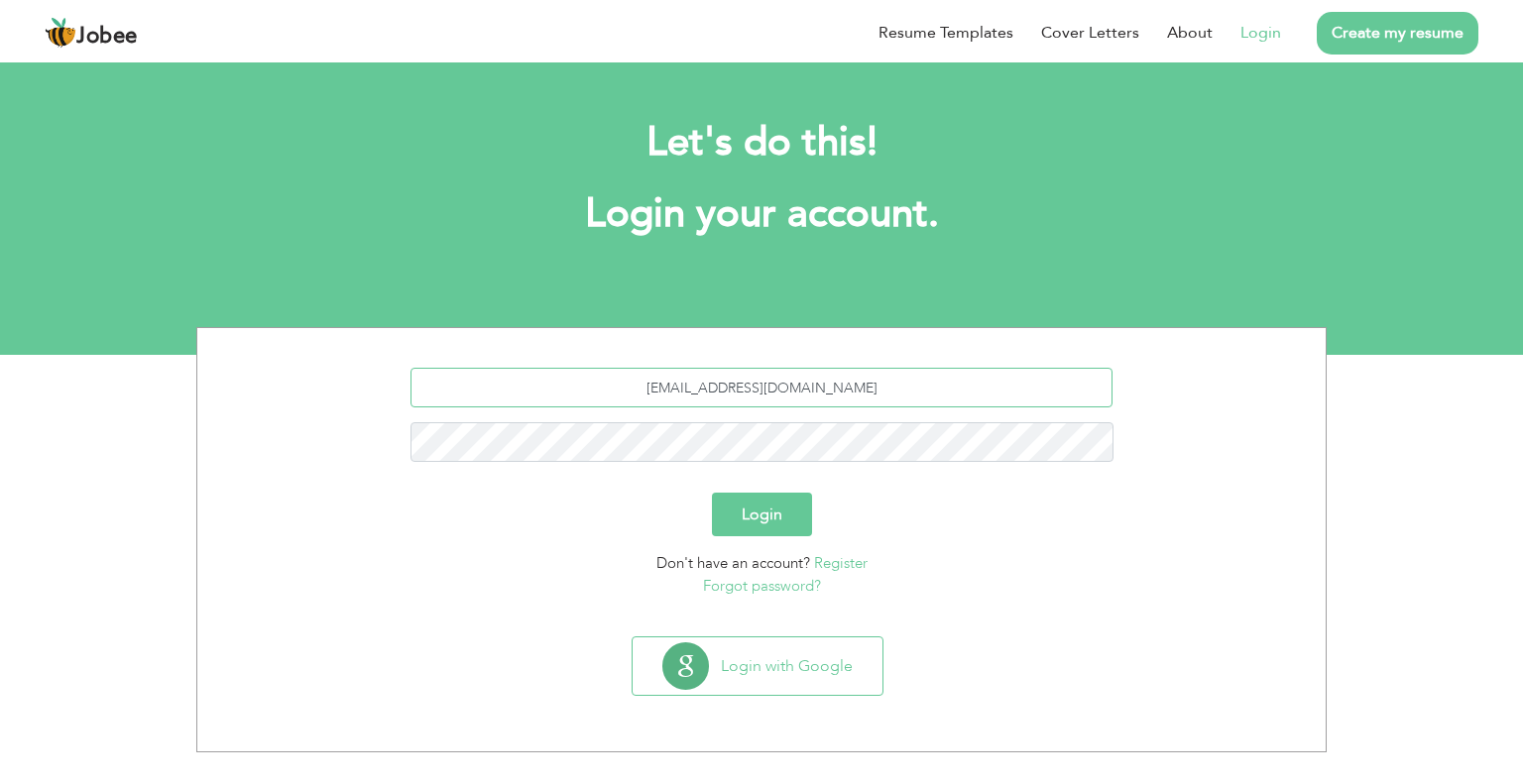 click on "tokeersultan44@gmail.com" at bounding box center (762, 388) 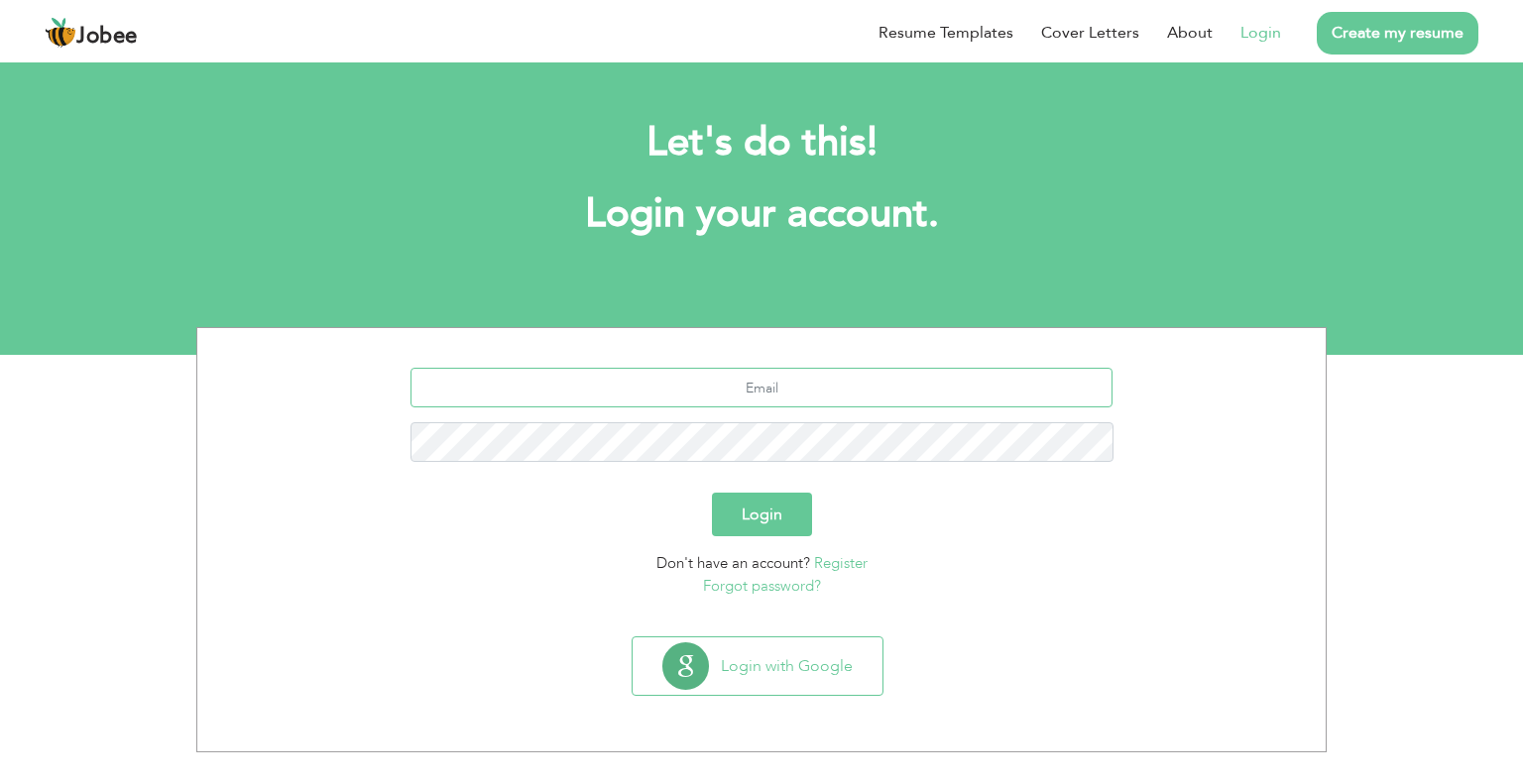 click at bounding box center [762, 388] 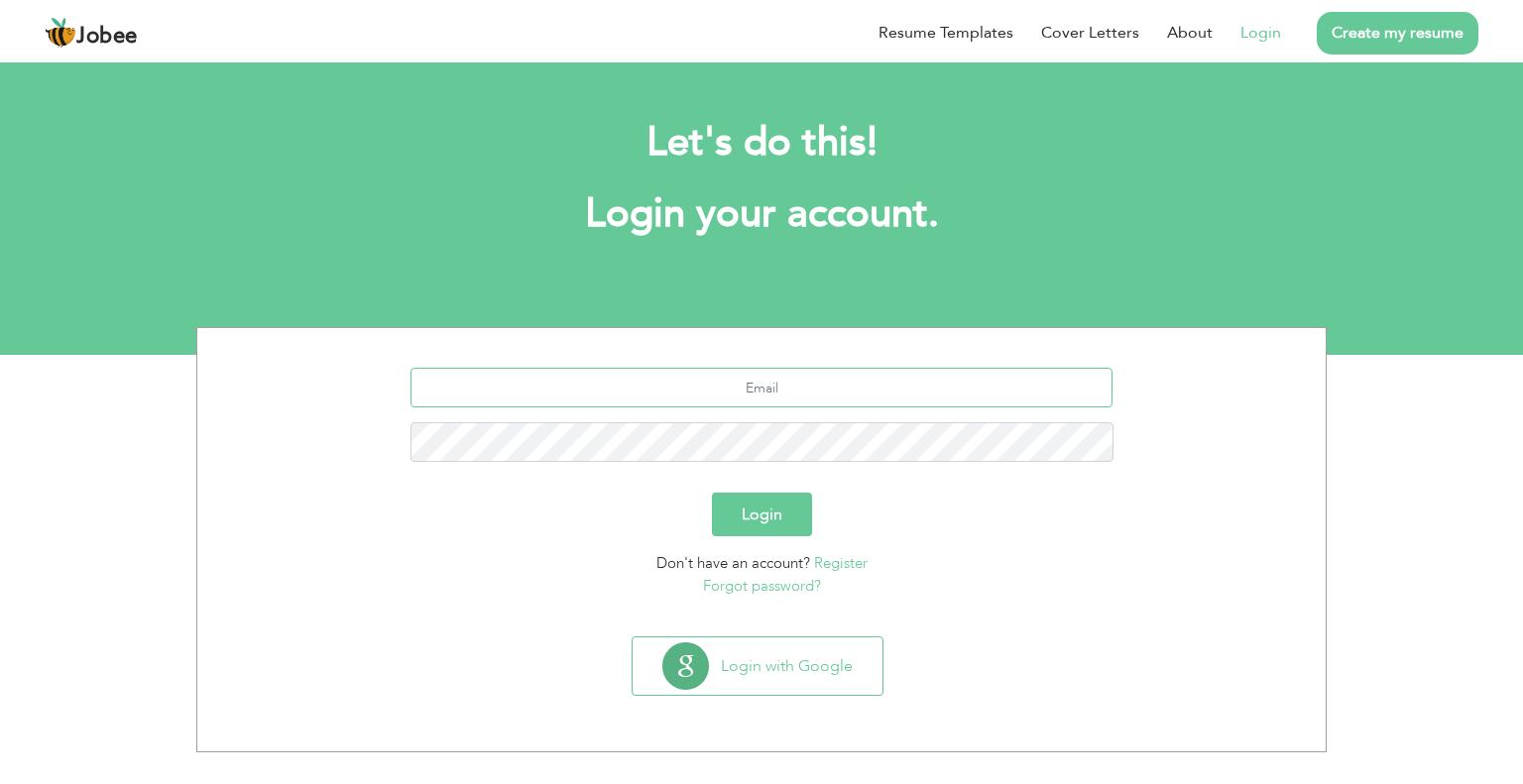 type on "tauqeersultan2@gmail.com" 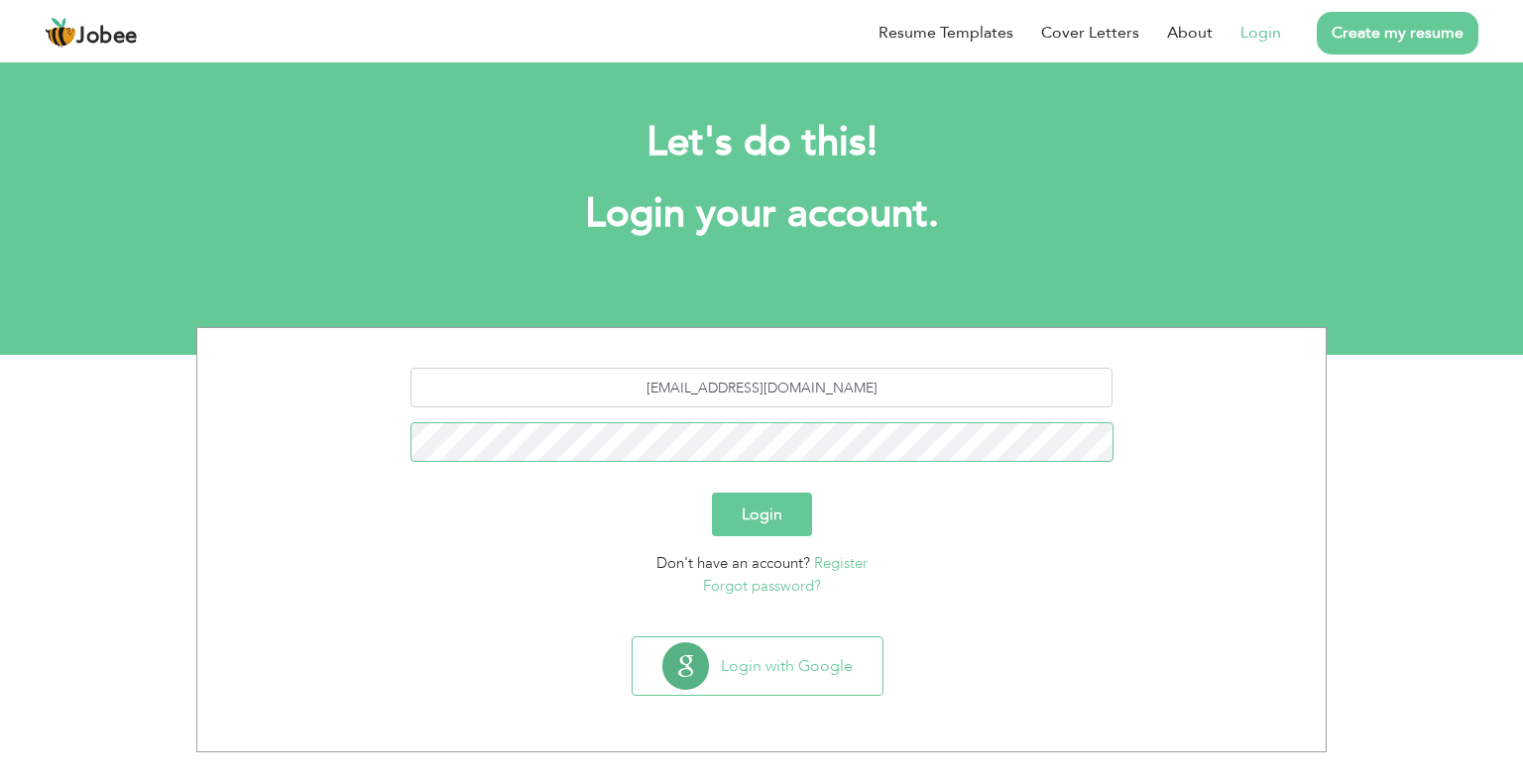 click on "Login" at bounding box center (762, 514) 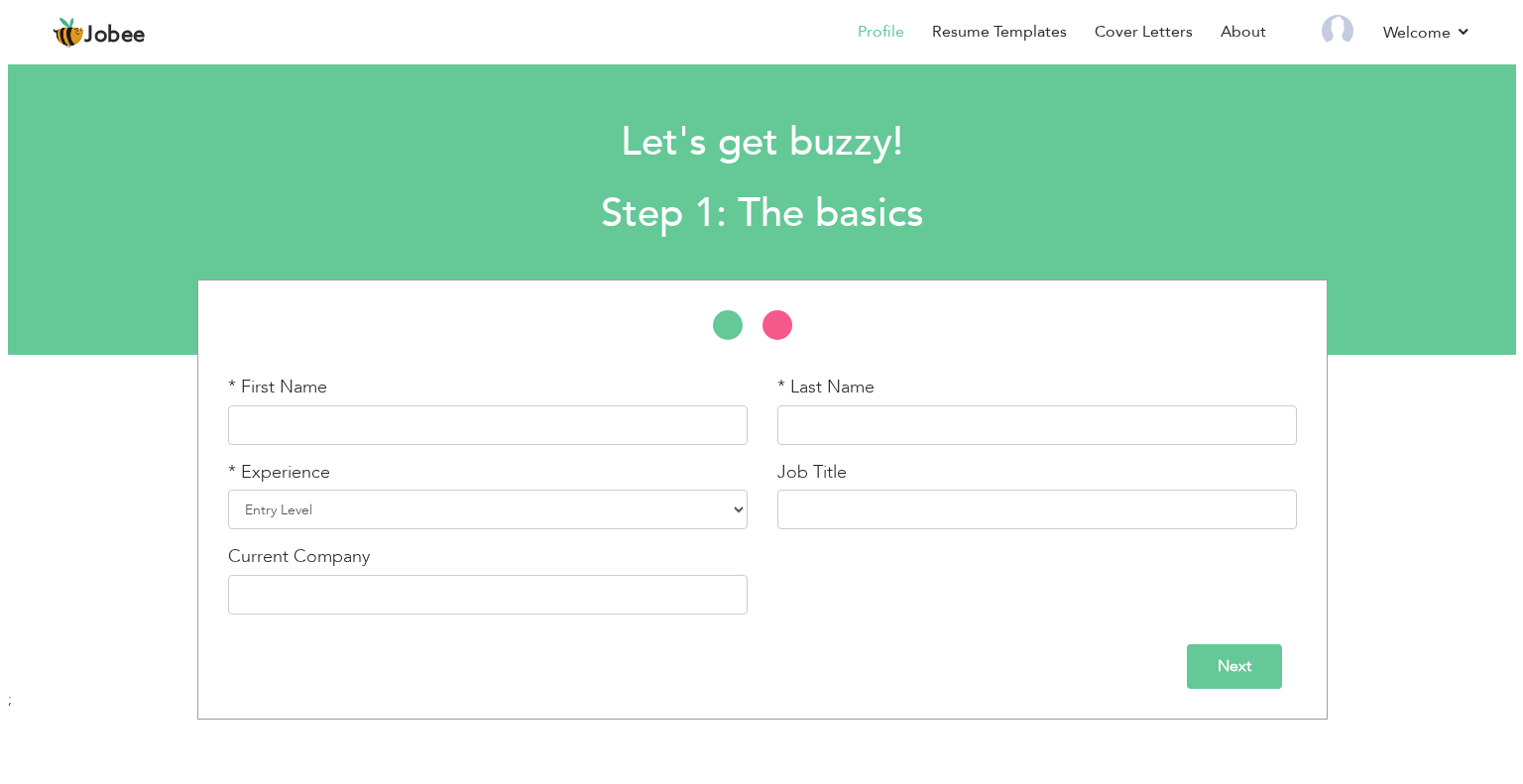 scroll, scrollTop: 0, scrollLeft: 0, axis: both 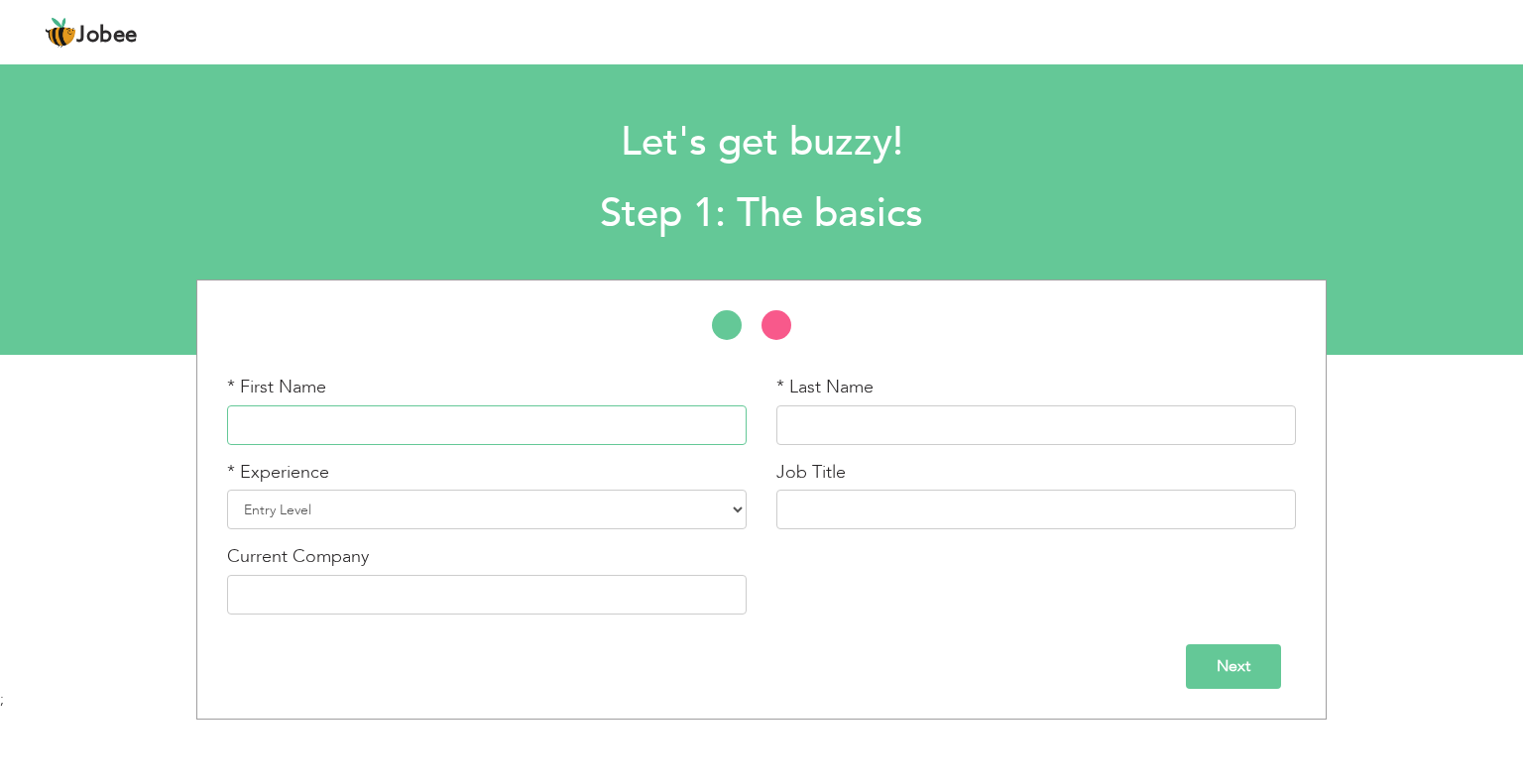 click at bounding box center (487, 425) 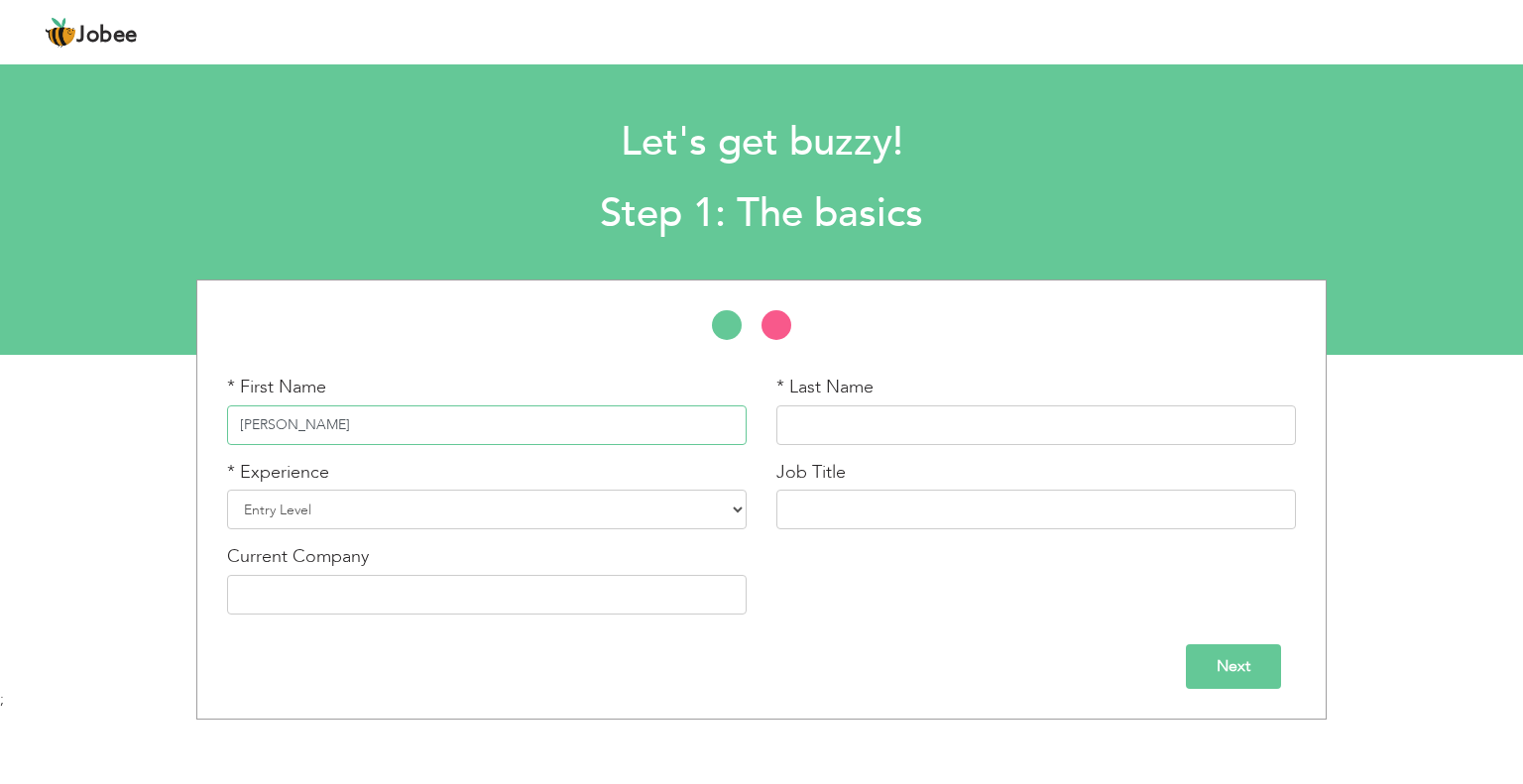 type on "Tauqeer" 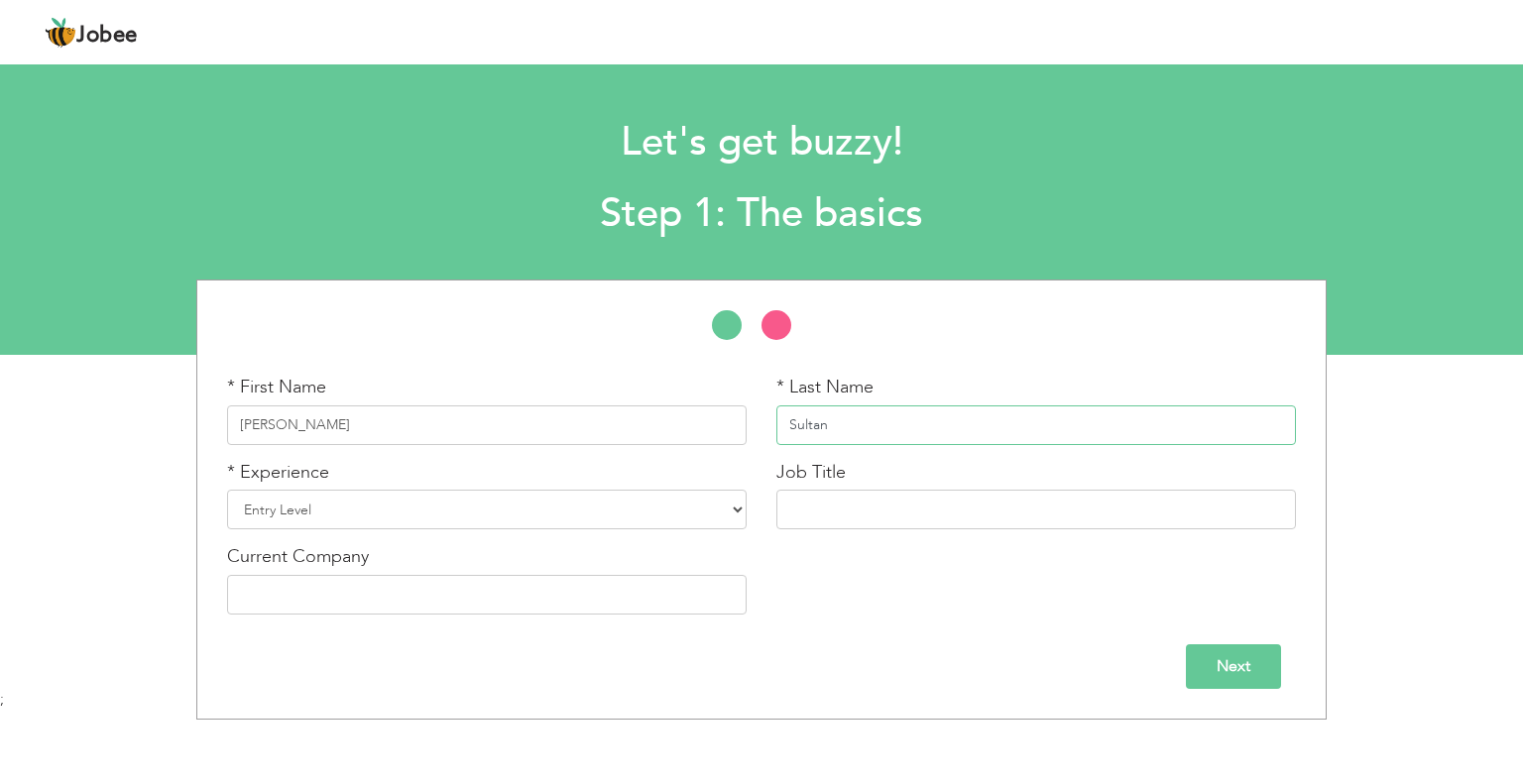 type on "Sultan" 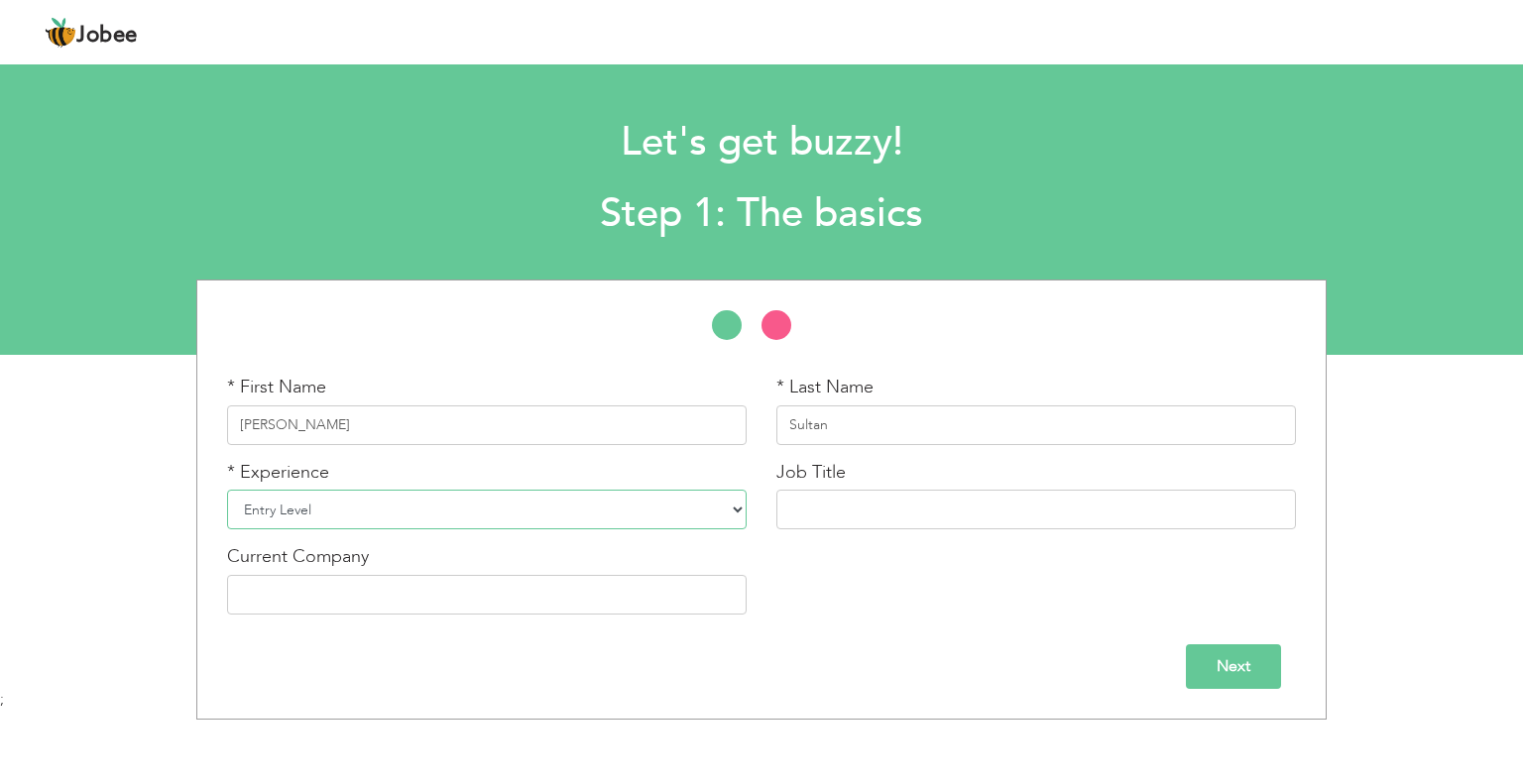 click on "Entry Level
Less than 1 Year
1 Year
2 Years
3 Years
4 Years
5 Years
6 Years
7 Years
8 Years
9 Years
10 Years
11 Years
12 Years
13 Years
14 Years
15 Years
16 Years
17 Years
18 Years
19 Years
20 Years
21 Years
22 Years
23 Years
24 Years
25 Years
26 Years
27 Years
28 Years
29 Years
30 Years
31 Years
32 Years
33 Years
34 Years
35 Years
More than 35 Years" at bounding box center [487, 509] 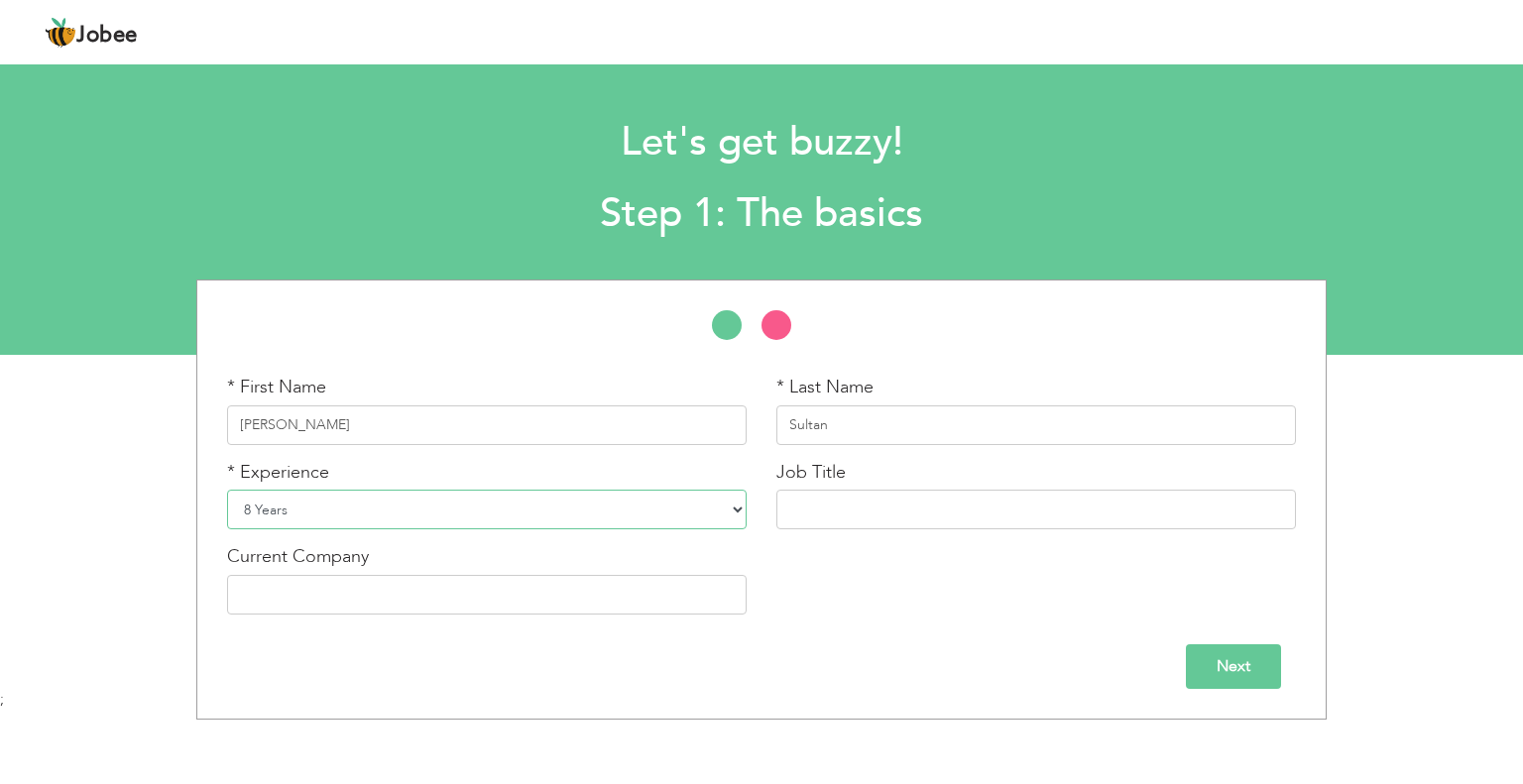 click on "Entry Level
Less than 1 Year
1 Year
2 Years
3 Years
4 Years
5 Years
6 Years
7 Years
8 Years
9 Years
10 Years
11 Years
12 Years
13 Years
14 Years
15 Years
16 Years
17 Years
18 Years
19 Years
20 Years
21 Years
22 Years
23 Years
24 Years
25 Years
26 Years
27 Years
28 Years
29 Years
30 Years
31 Years
32 Years
33 Years
34 Years
35 Years
More than 35 Years" at bounding box center [487, 509] 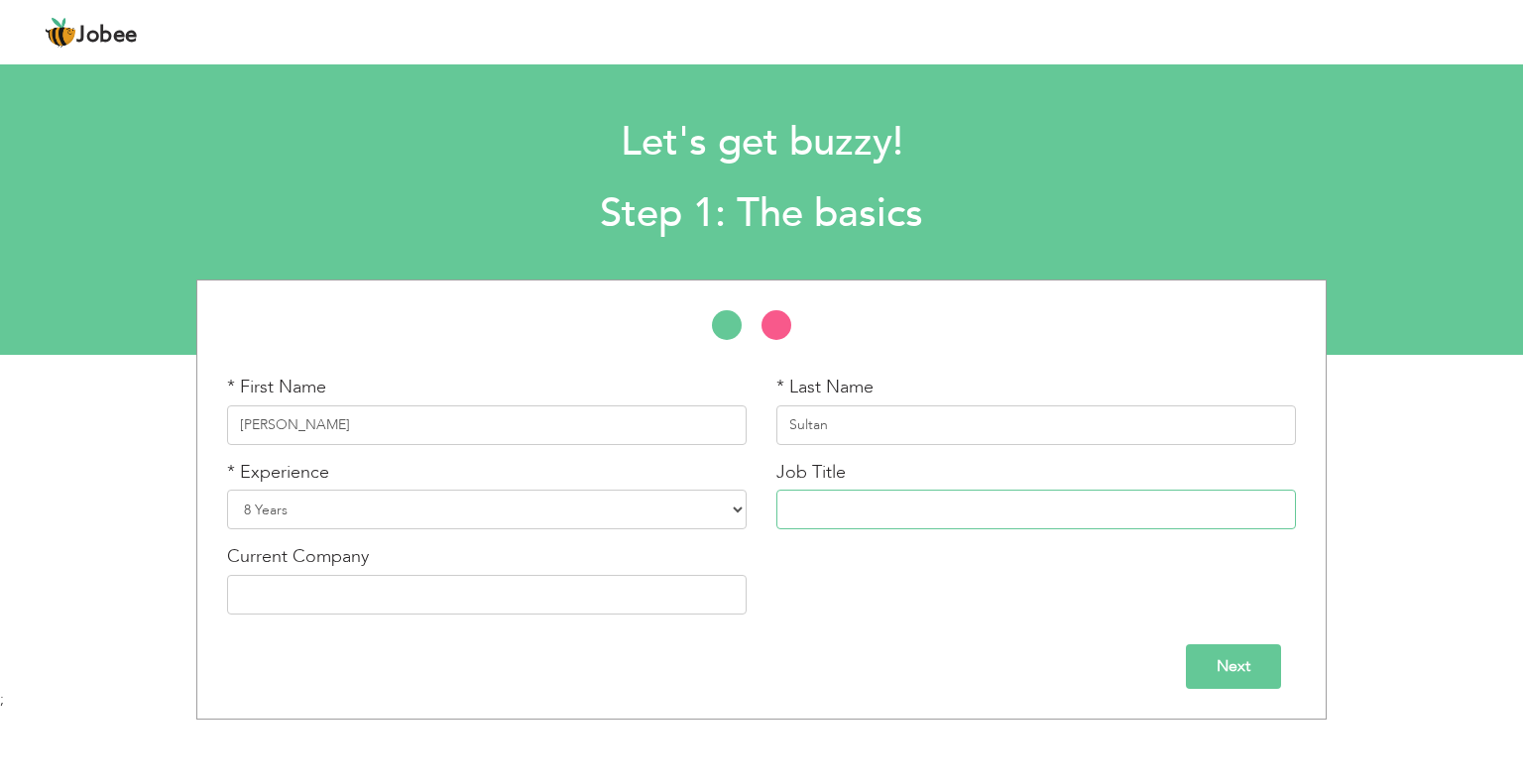 click at bounding box center [1036, 509] 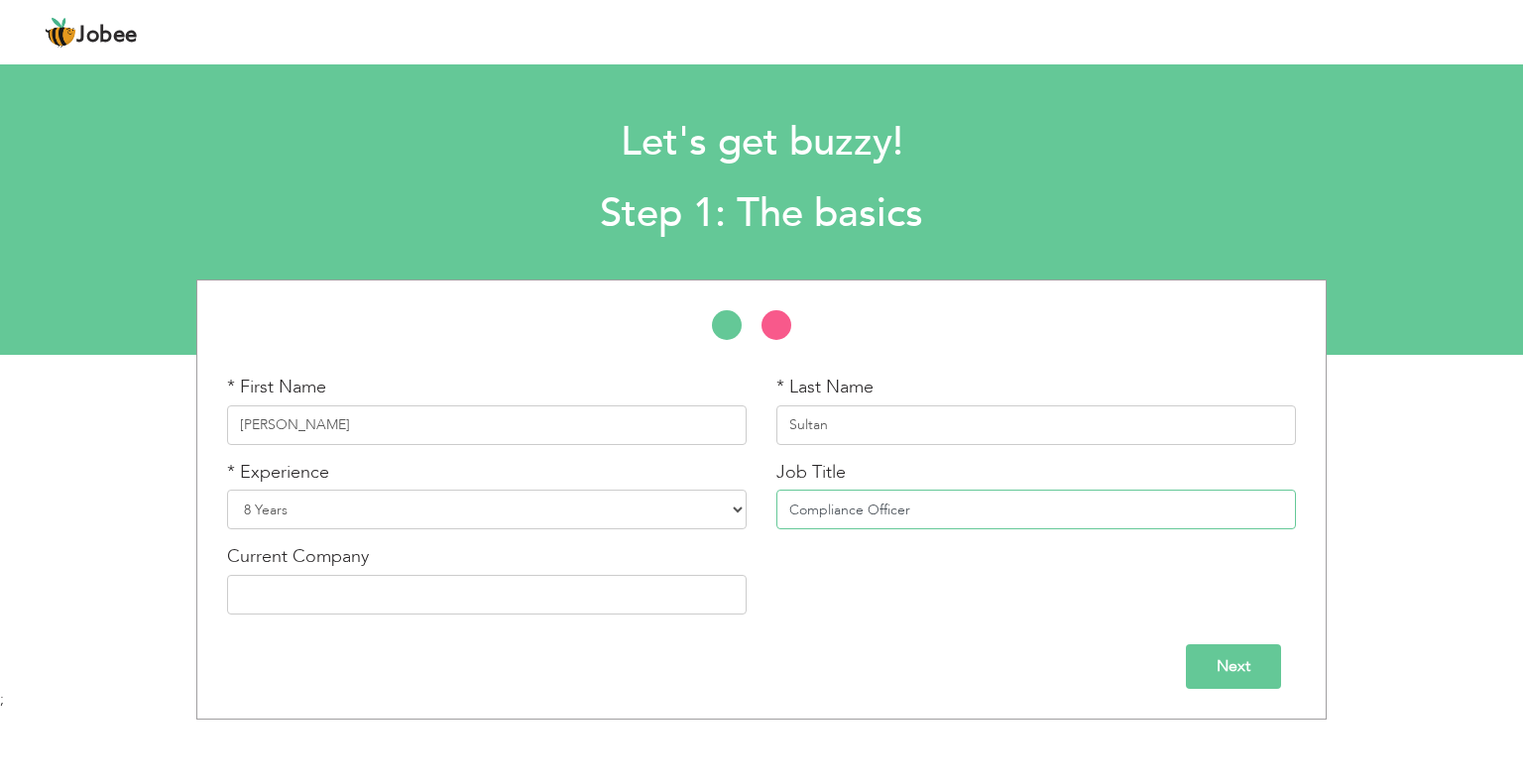 type on "Compliance Officer" 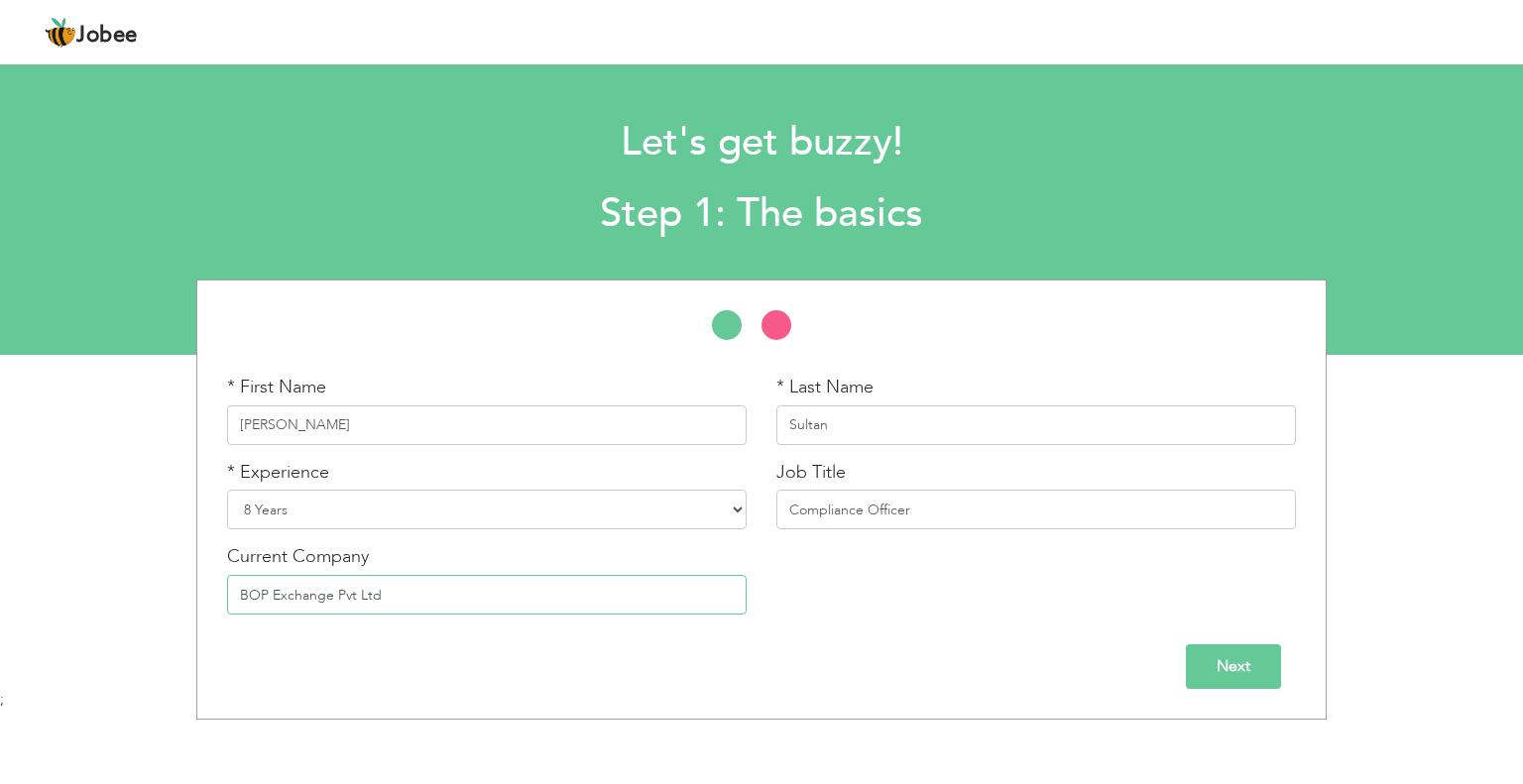 type on "BOP Exchange Pvt Ltd" 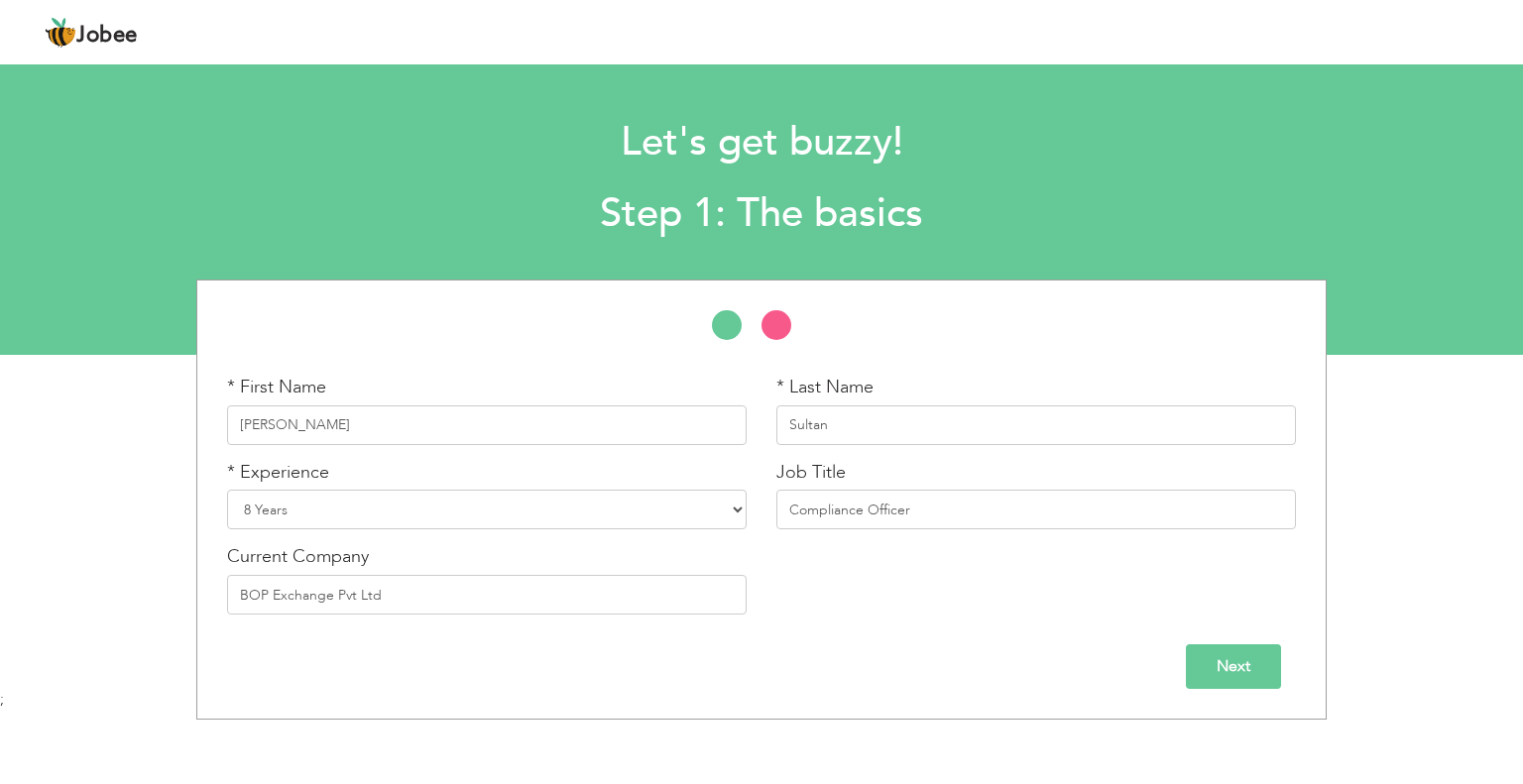 click on "Next" at bounding box center (1233, 666) 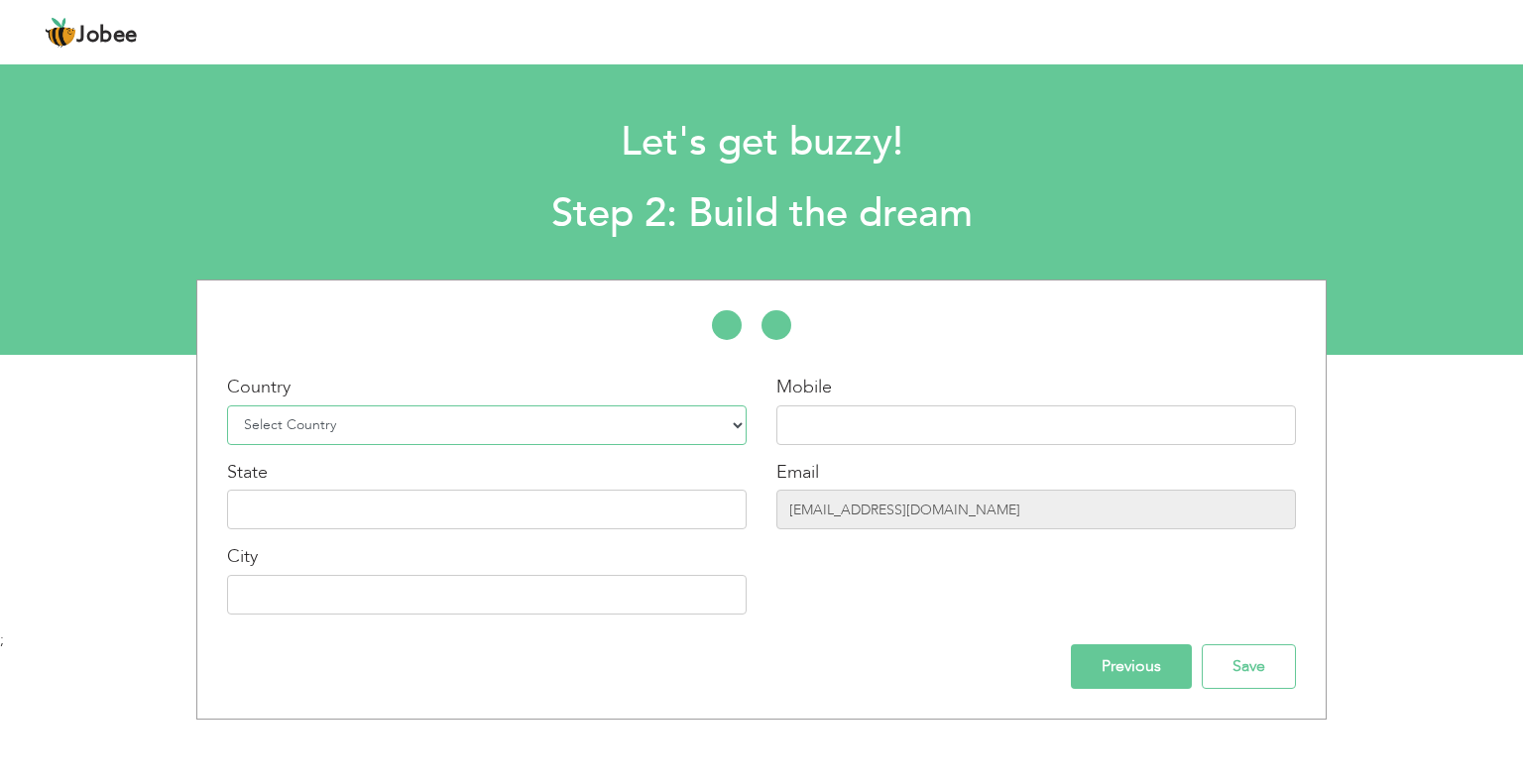 click on "Select Country
Afghanistan
Albania
Algeria
American Samoa
Andorra
Angola
Anguilla
Antarctica
Antigua and Barbuda
Argentina
Armenia
Aruba
Australia
Austria
Azerbaijan
Bahamas
Bahrain
Bangladesh
Barbados
Belarus
Belgium
Belize
Benin
Bermuda
Bhutan
Bolivia
Bosnia-Herzegovina
Botswana
Bouvet Island
Brazil
British Indian Ocean Territory
Brunei Darussalam
Bulgaria
Burkina Faso
Burundi
Cambodia
Cameroon
Canada
Cape Verde
Cayman Islands
Central African Republic
Chad
Chile
China
Christmas Island
Cocos (Keeling) Islands
Colombia
Comoros
Congo
Congo, Dem. Republic
Cook Islands
Costa Rica
Croatia
Cuba
Cyprus
Czech Rep
Denmark
Djibouti
Dominica
Dominican Republic
Ecuador
Egypt
El Salvador
Equatorial Guinea
Eritrea
Estonia
Ethiopia
European Union
Falkland Islands (Malvinas)
Faroe Islands
Fiji
Finland
France
French Guiana
French Southern Territories
Gabon
Gambia
Georgia" at bounding box center [487, 425] 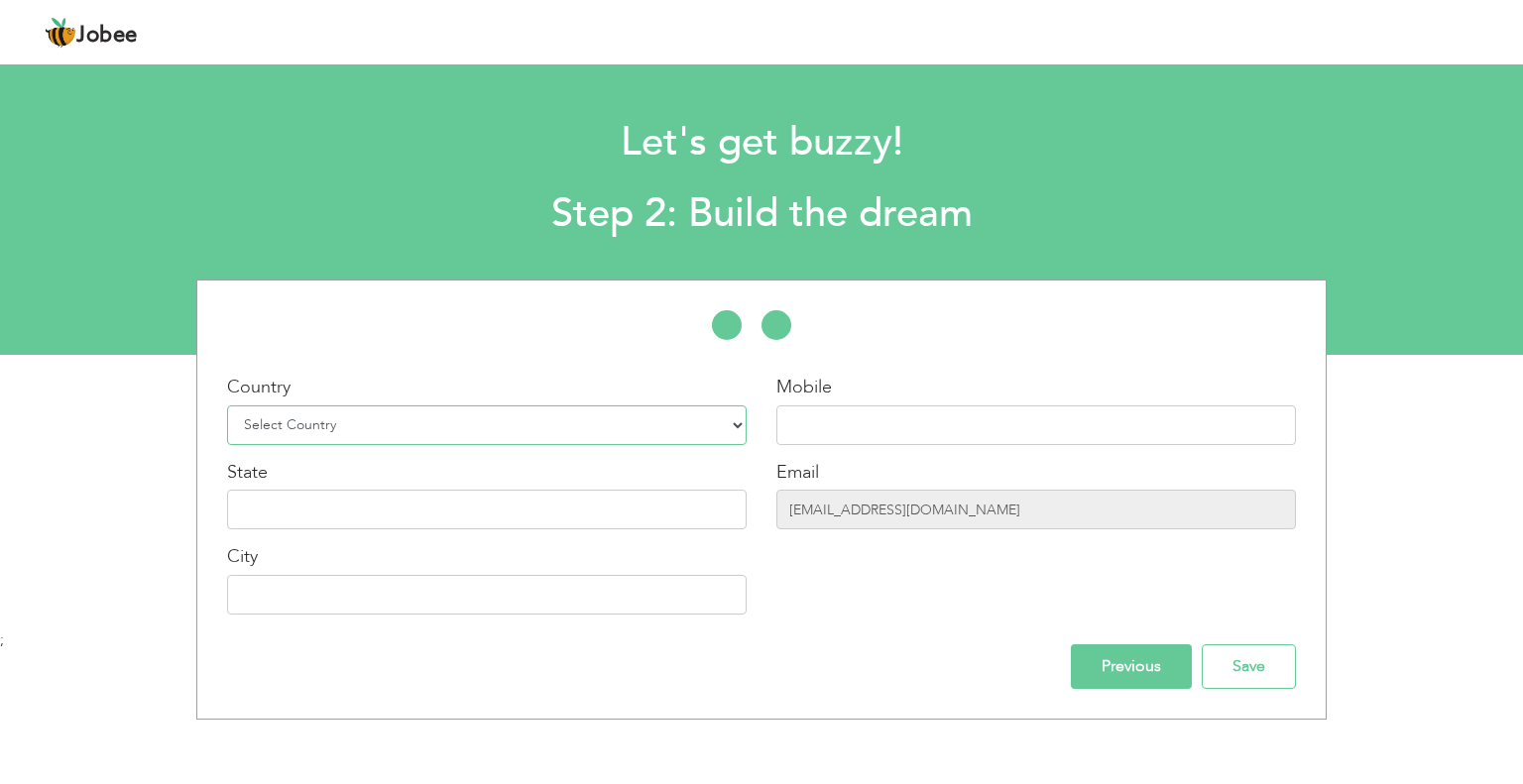 click on "Select Country
Afghanistan
Albania
Algeria
American Samoa
Andorra
Angola
Anguilla
Antarctica
Antigua and Barbuda
Argentina
Armenia
Aruba
Australia
Austria
Azerbaijan
Bahamas
Bahrain
Bangladesh
Barbados
Belarus
Belgium
Belize
Benin
Bermuda
Bhutan
Bolivia
Bosnia-Herzegovina
Botswana
Bouvet Island
Brazil
British Indian Ocean Territory
Brunei Darussalam
Bulgaria
Burkina Faso
Burundi
Cambodia
Cameroon
Canada
Cape Verde
Cayman Islands
Central African Republic
Chad
Chile
China
Christmas Island
Cocos (Keeling) Islands
Colombia
Comoros
Congo
Congo, Dem. Republic
Cook Islands
Costa Rica
Croatia
Cuba
Cyprus
Czech Rep
Denmark
Djibouti
Dominica
Dominican Republic
Ecuador
Egypt
El Salvador
Equatorial Guinea
Eritrea
Estonia
Ethiopia
European Union
Falkland Islands (Malvinas)
Faroe Islands
Fiji
Finland
France
French Guiana
French Southern Territories
Gabon
Gambia
Georgia" at bounding box center [487, 425] 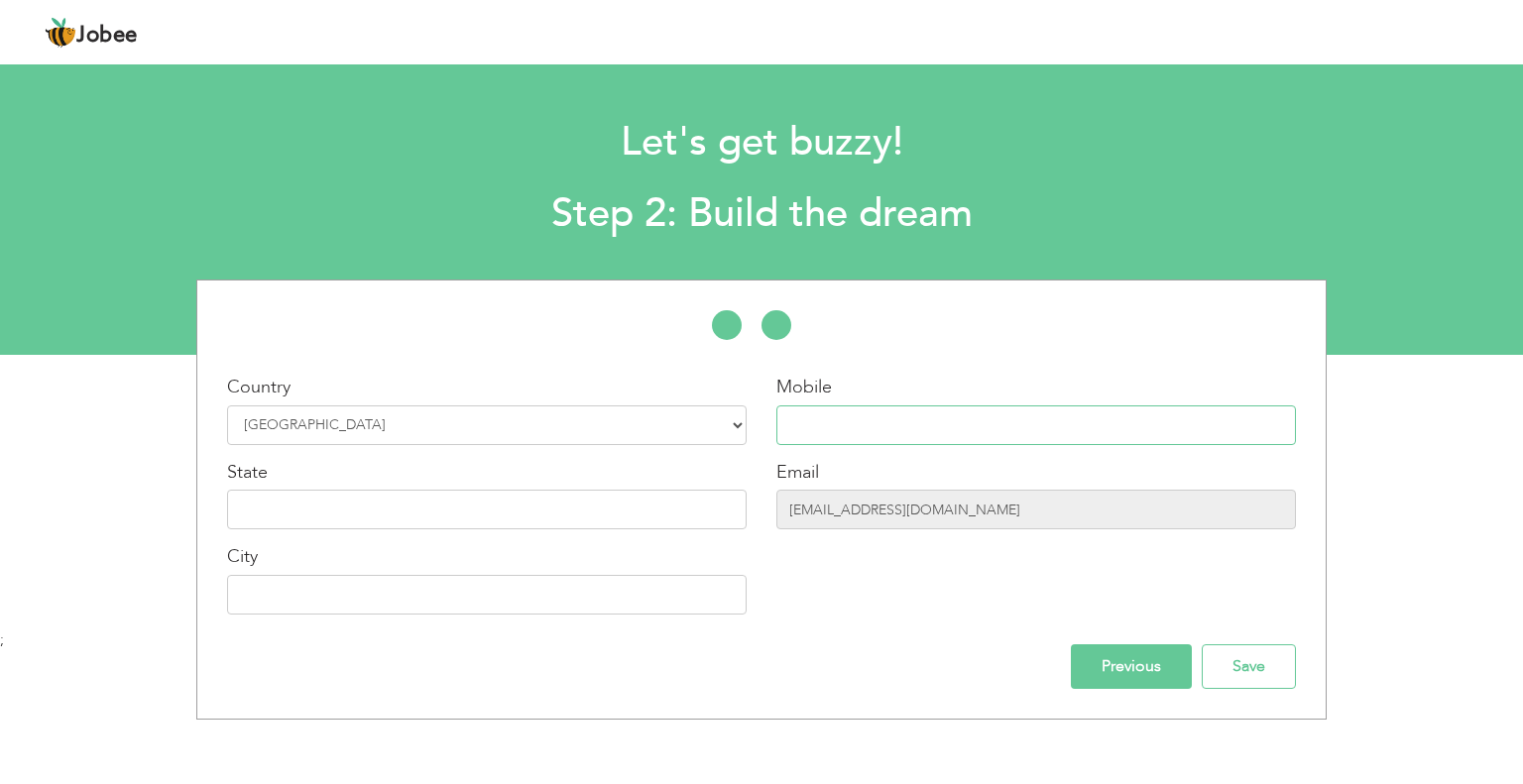 click at bounding box center (1036, 425) 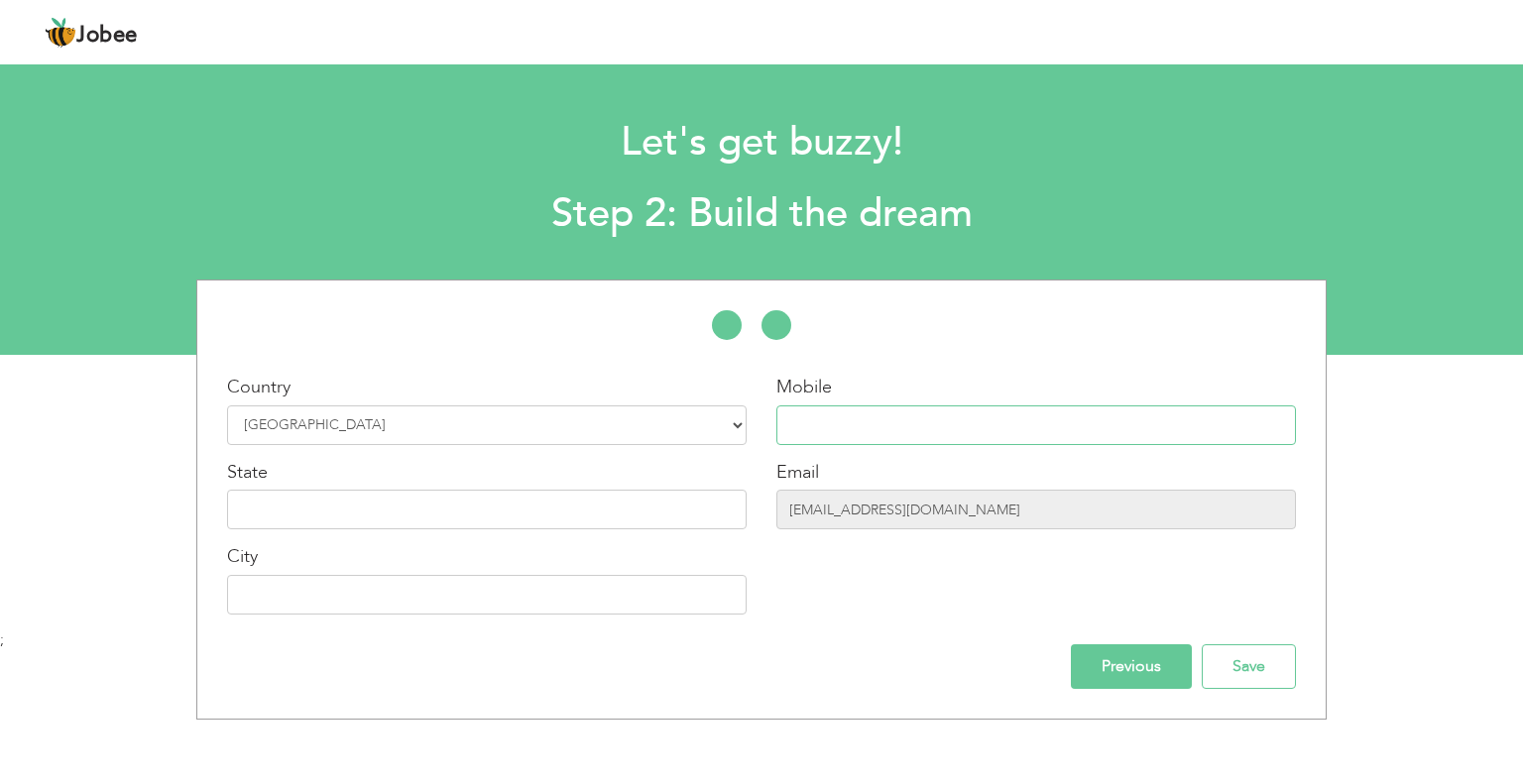 type on "03015147011" 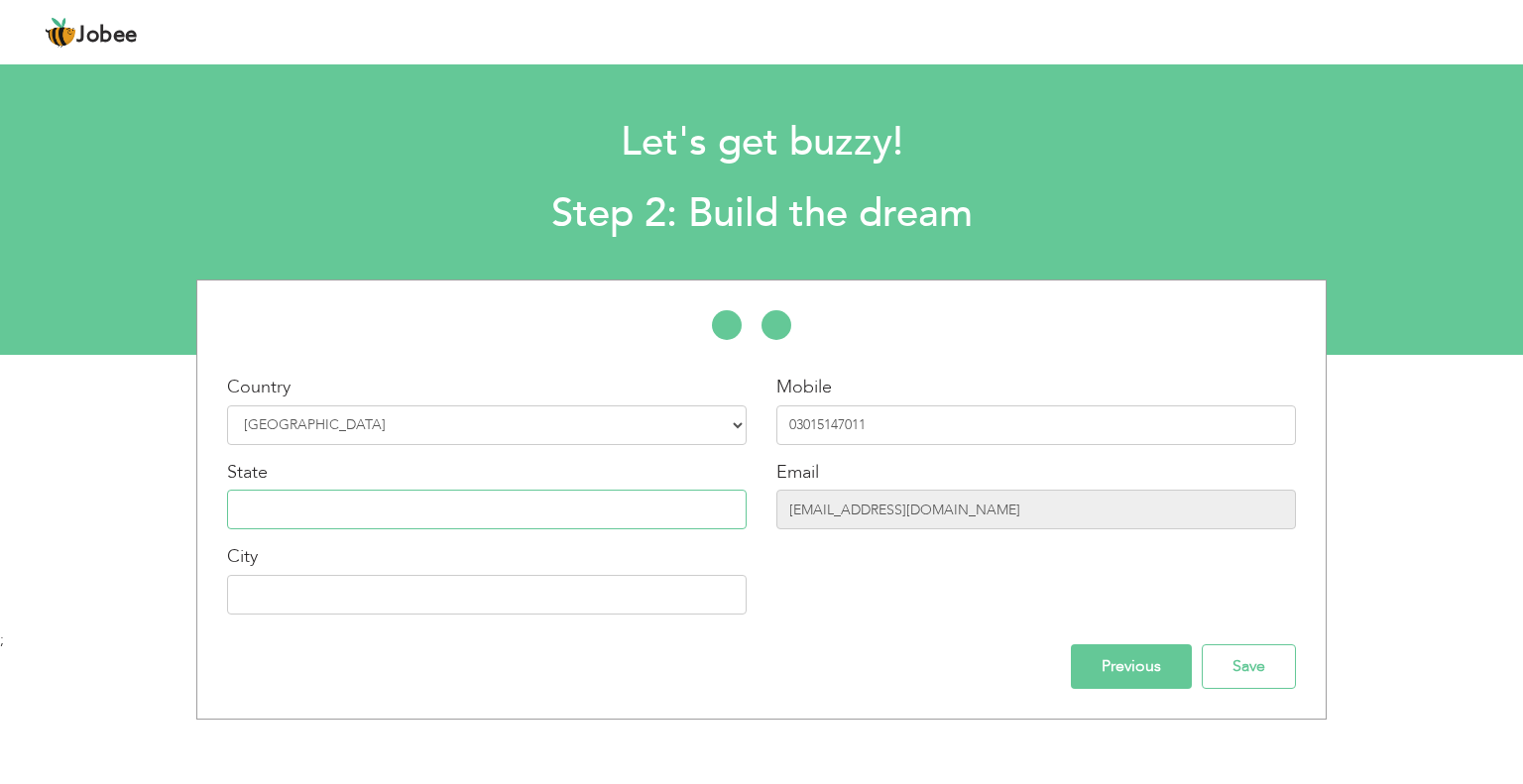 click at bounding box center (487, 509) 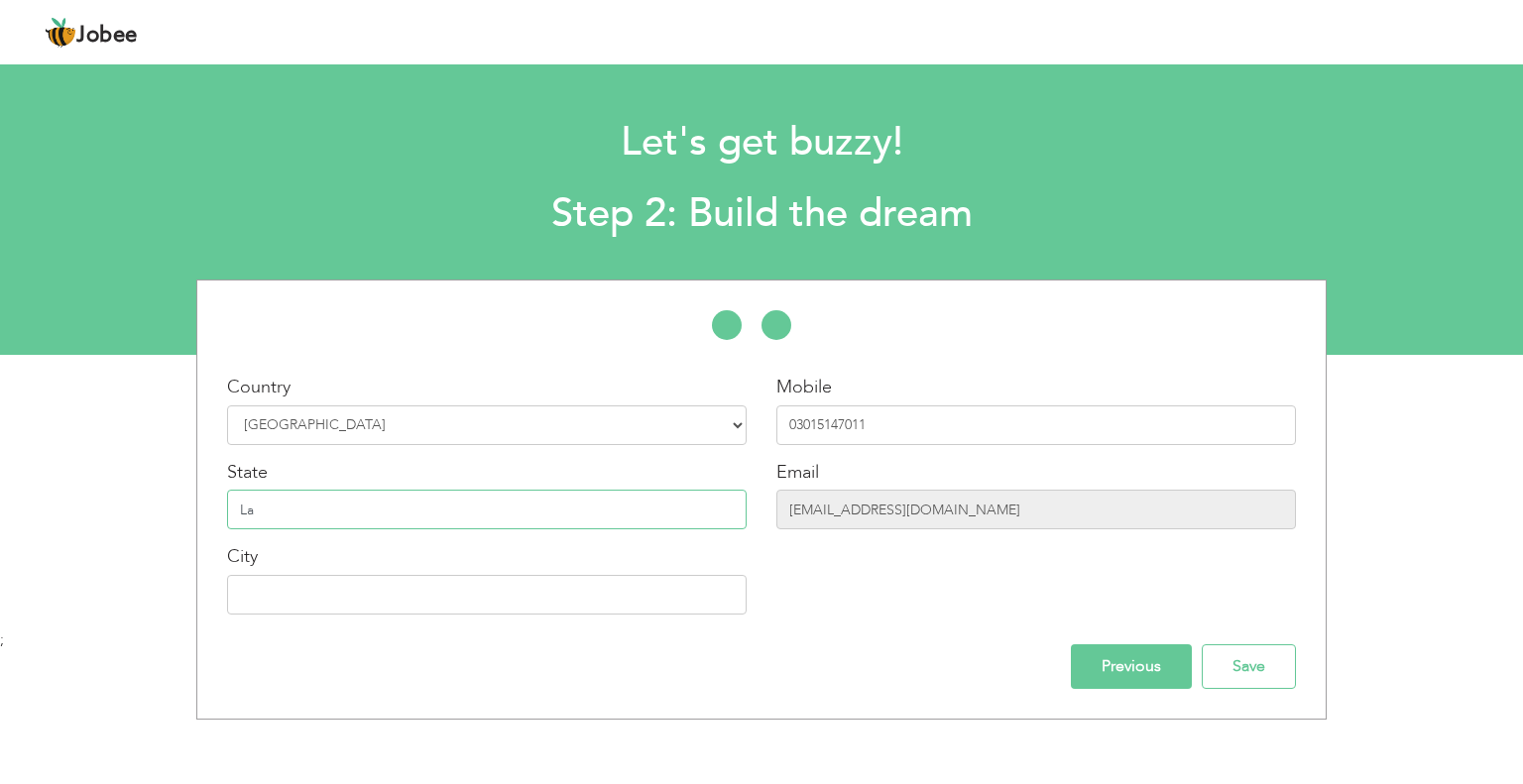 type on "L" 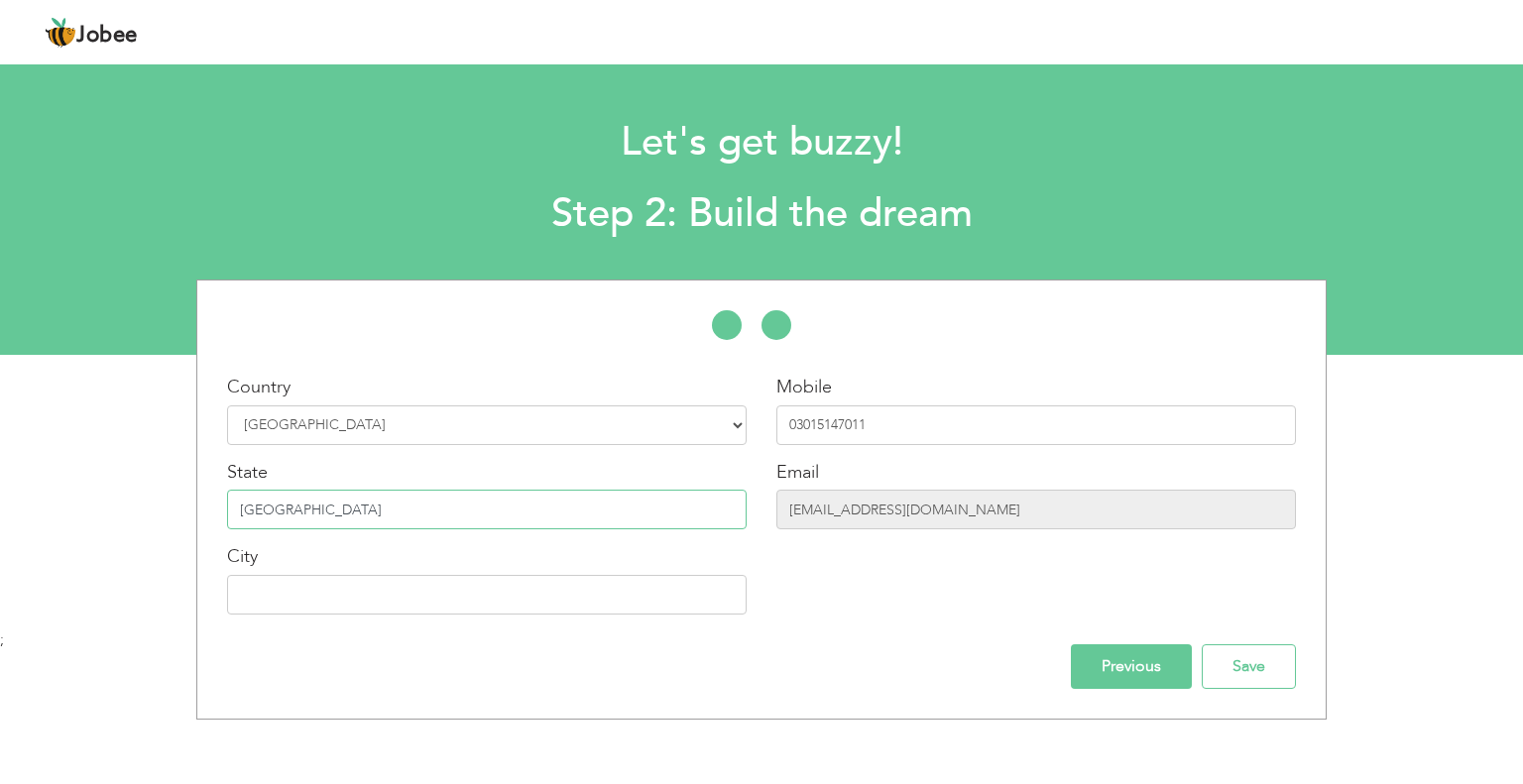 type on "[GEOGRAPHIC_DATA]" 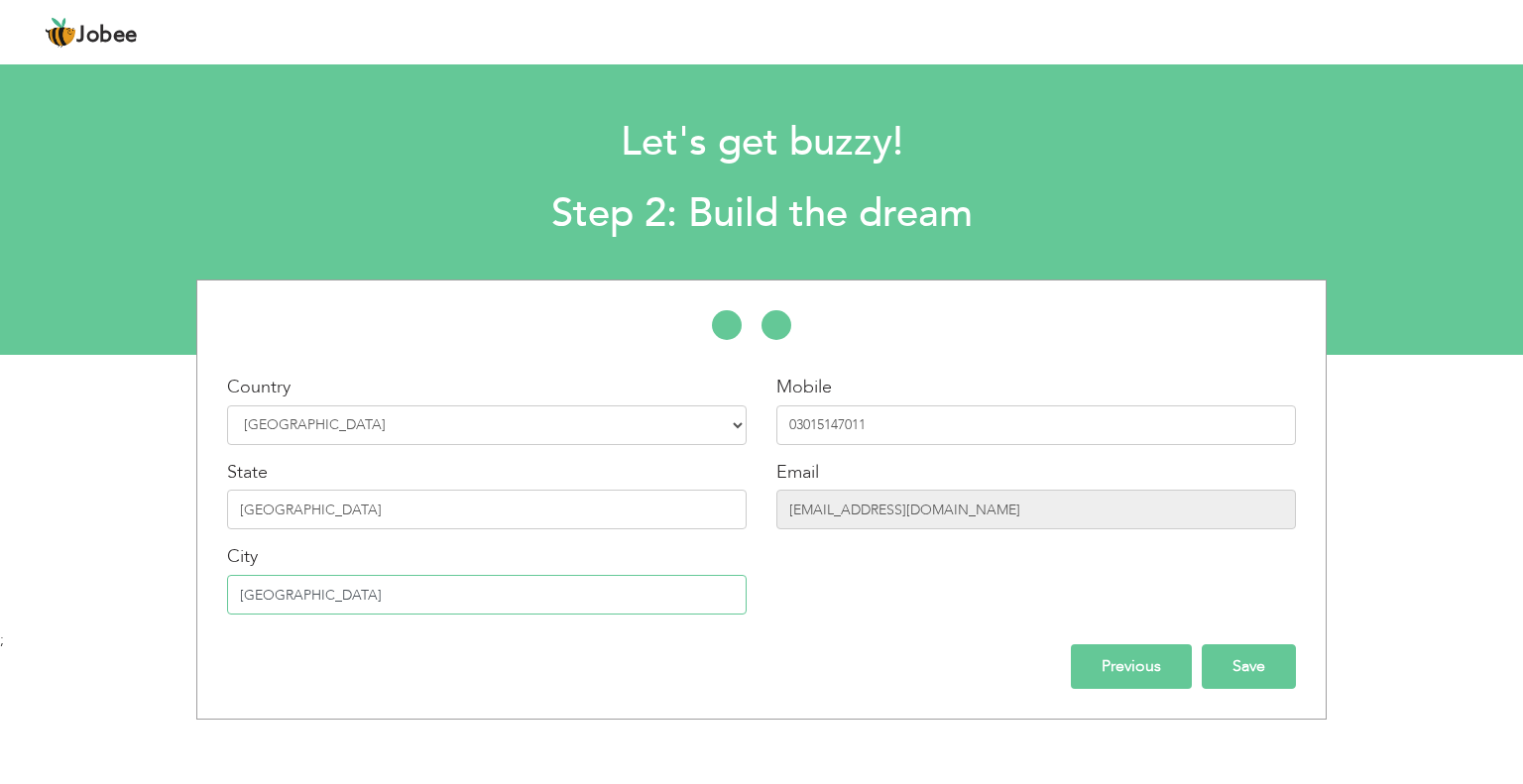 type on "[GEOGRAPHIC_DATA]" 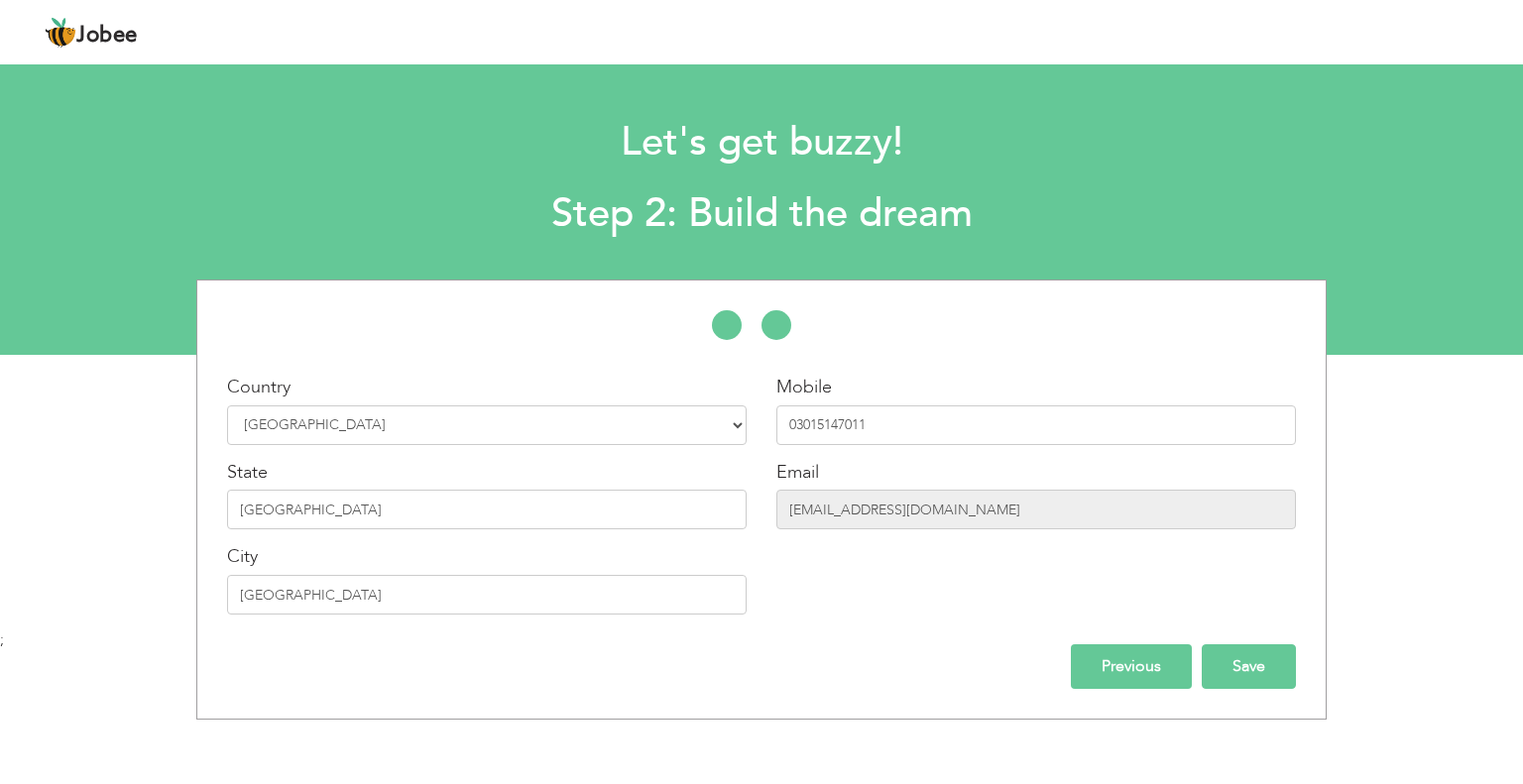 click on "Save" at bounding box center (1248, 666) 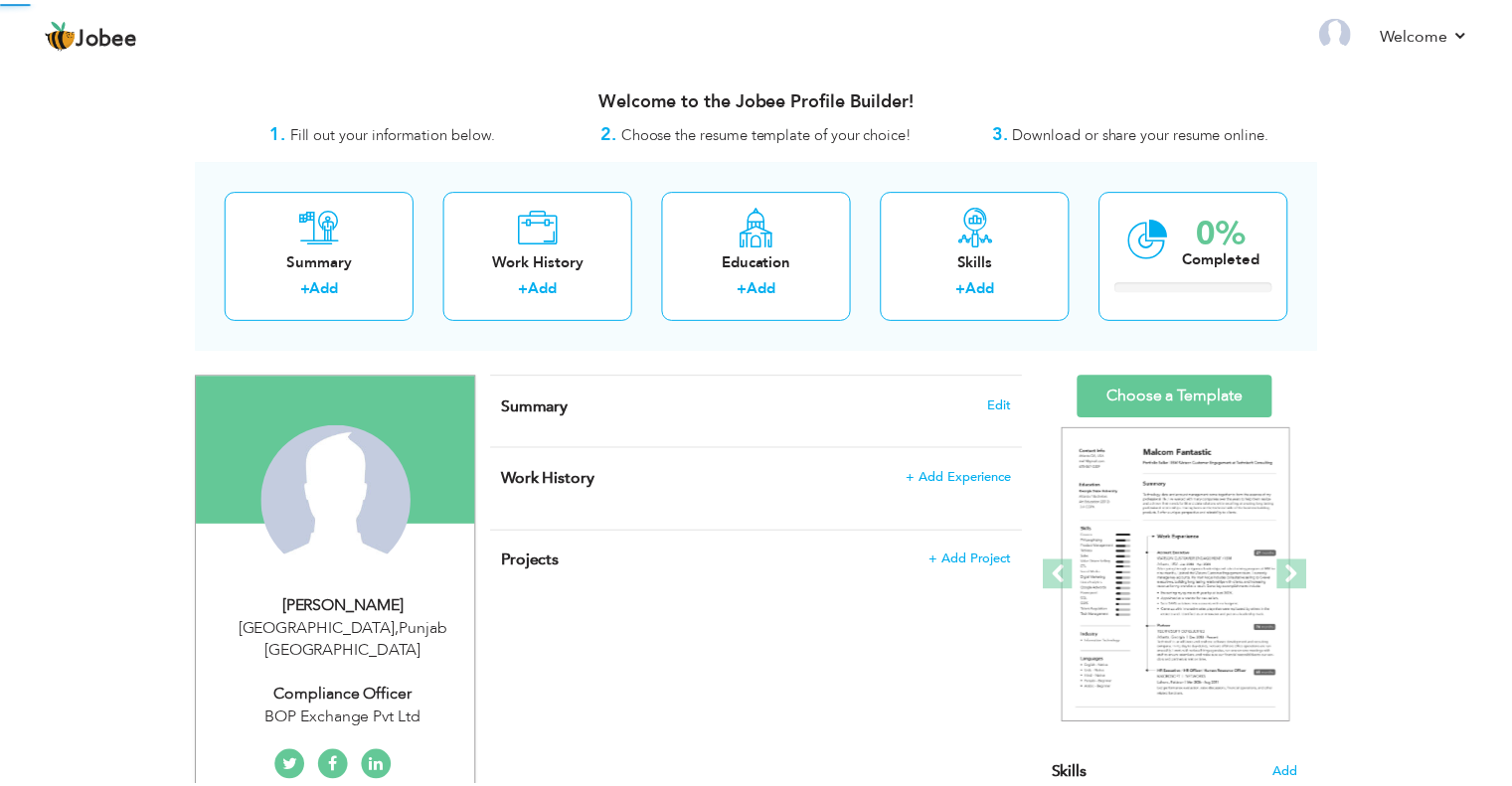 scroll, scrollTop: 0, scrollLeft: 0, axis: both 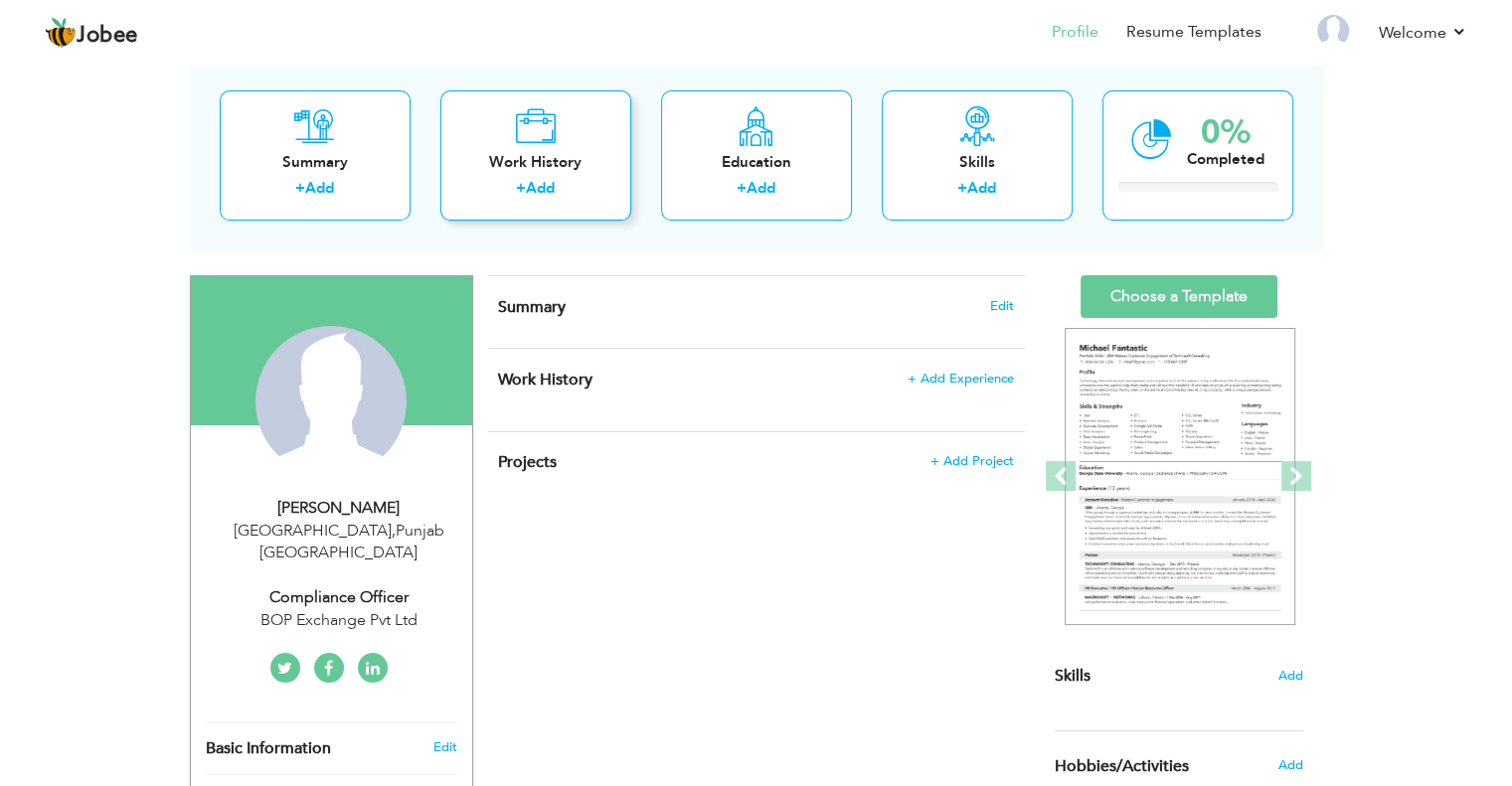 click on "Add" at bounding box center (540, 188) 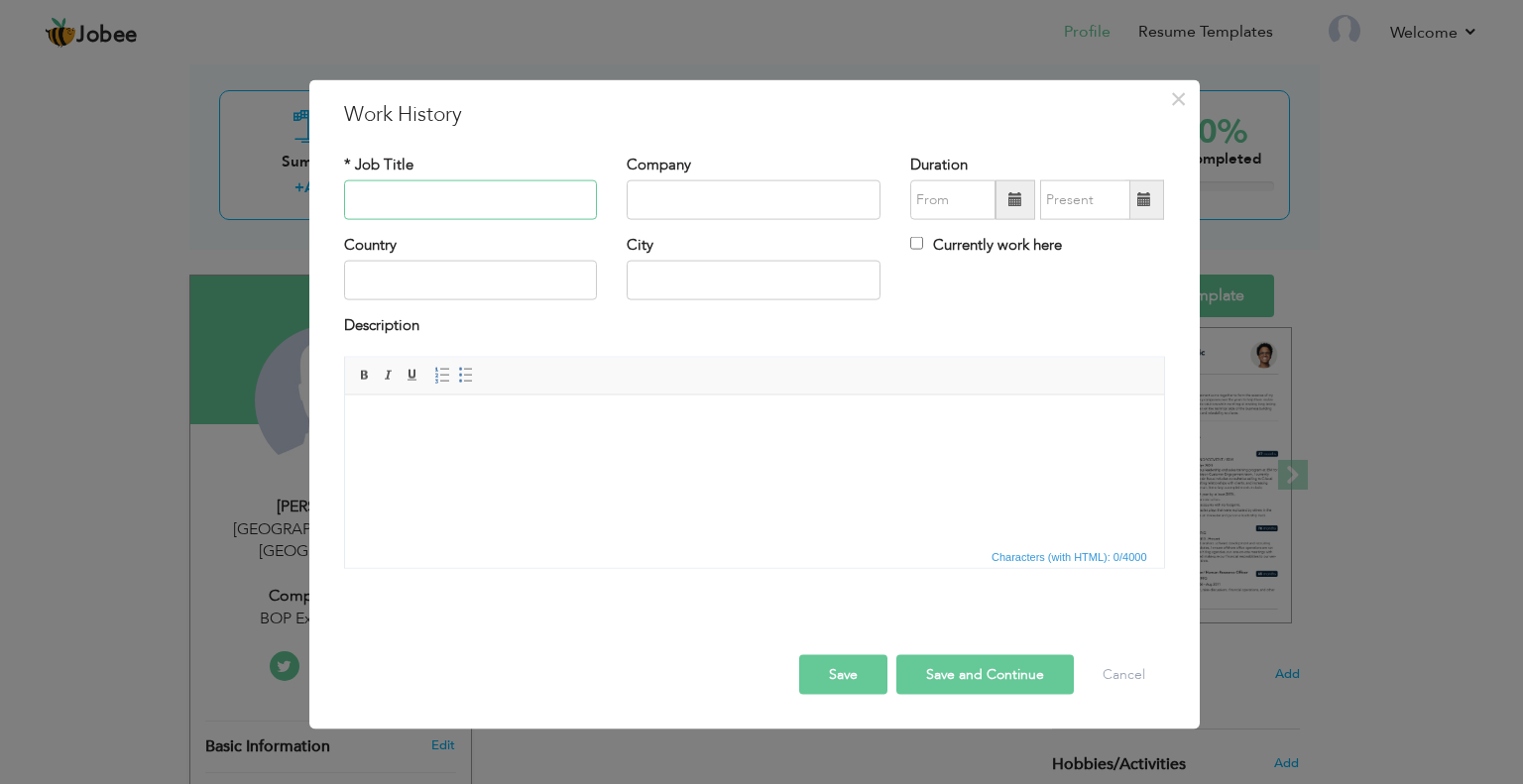click at bounding box center (471, 200) 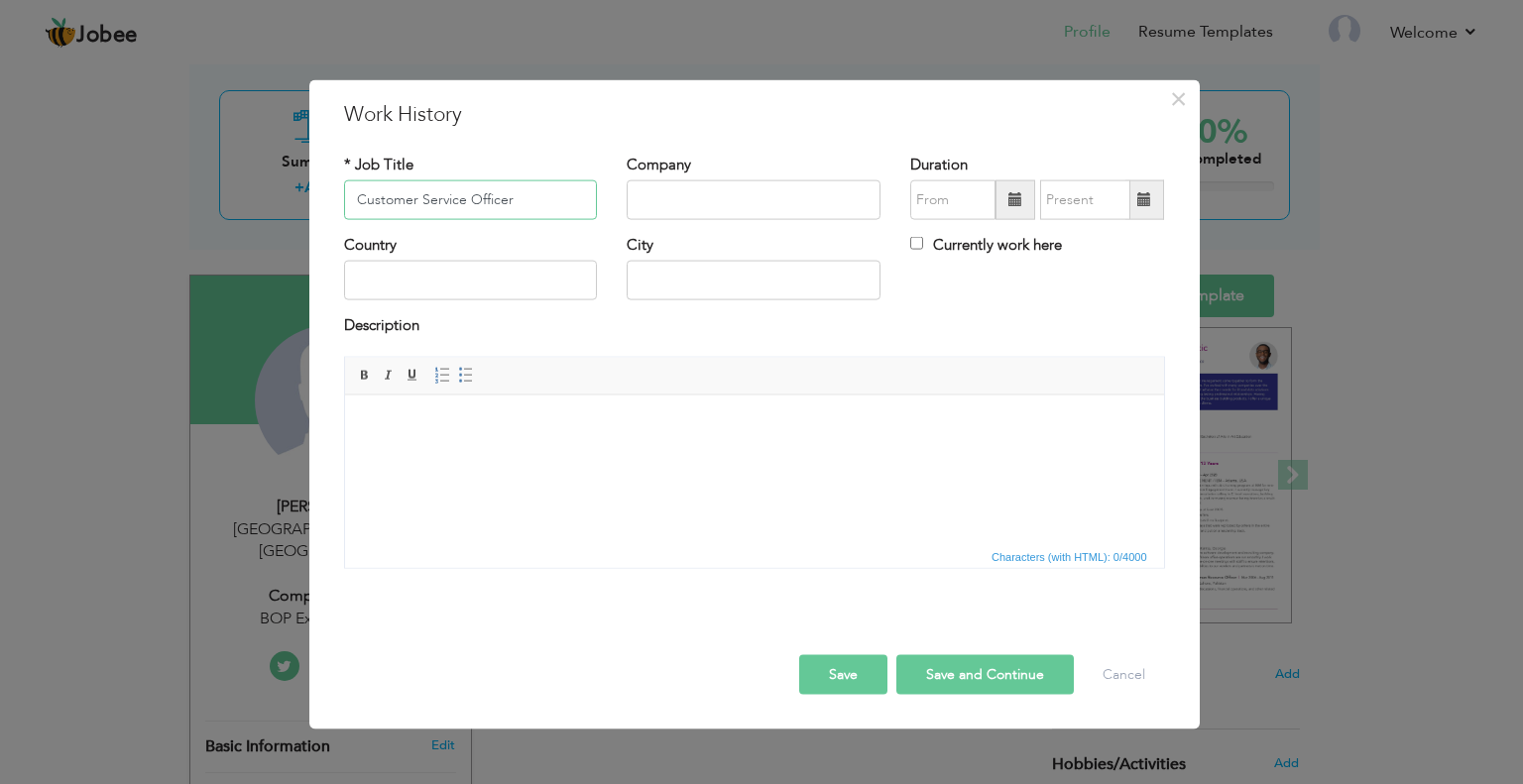 type on "Customer Service Officer" 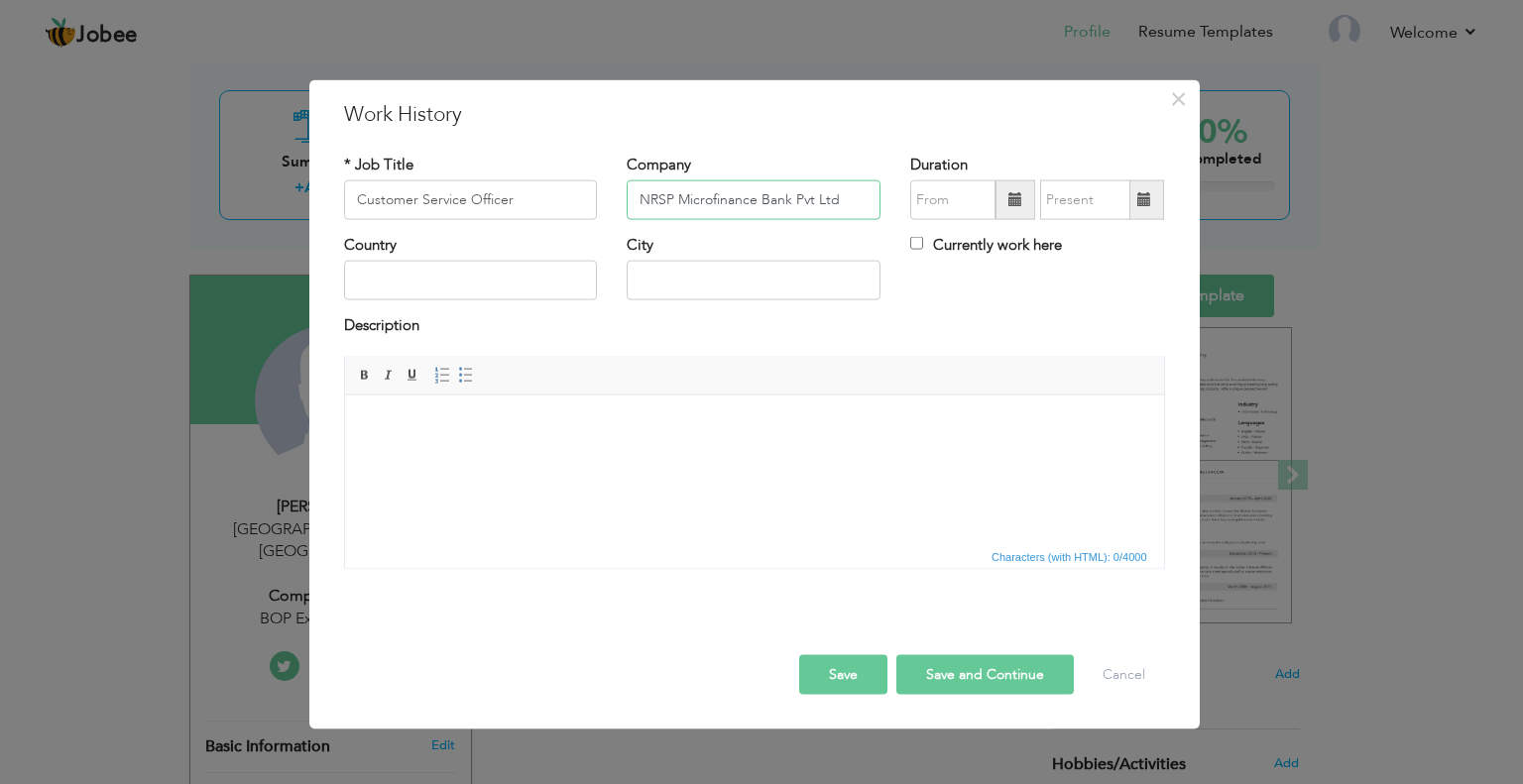 type on "NRSP Microfinance Bank Pvt Ltd" 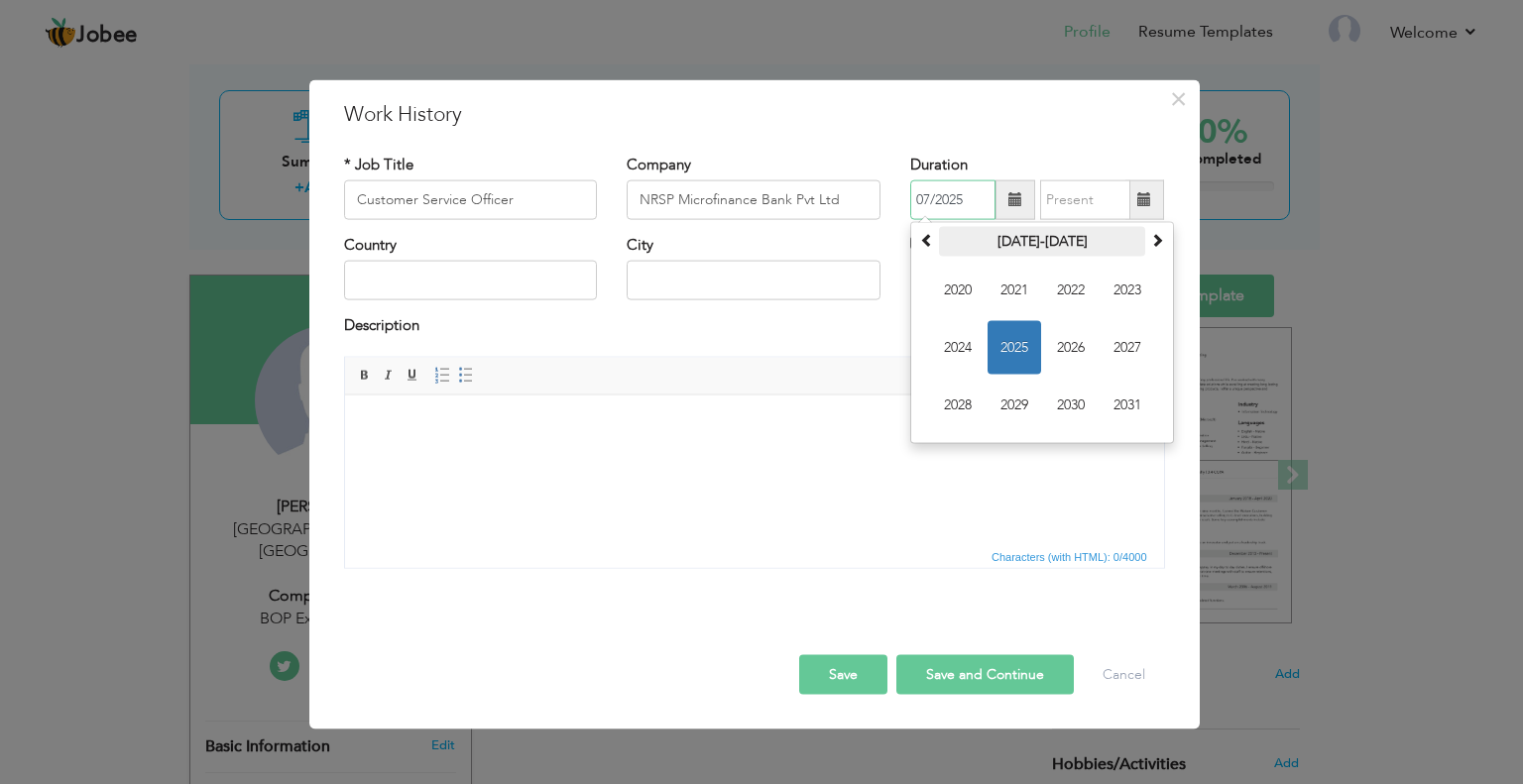 click on "2020-2031" at bounding box center (1042, 242) 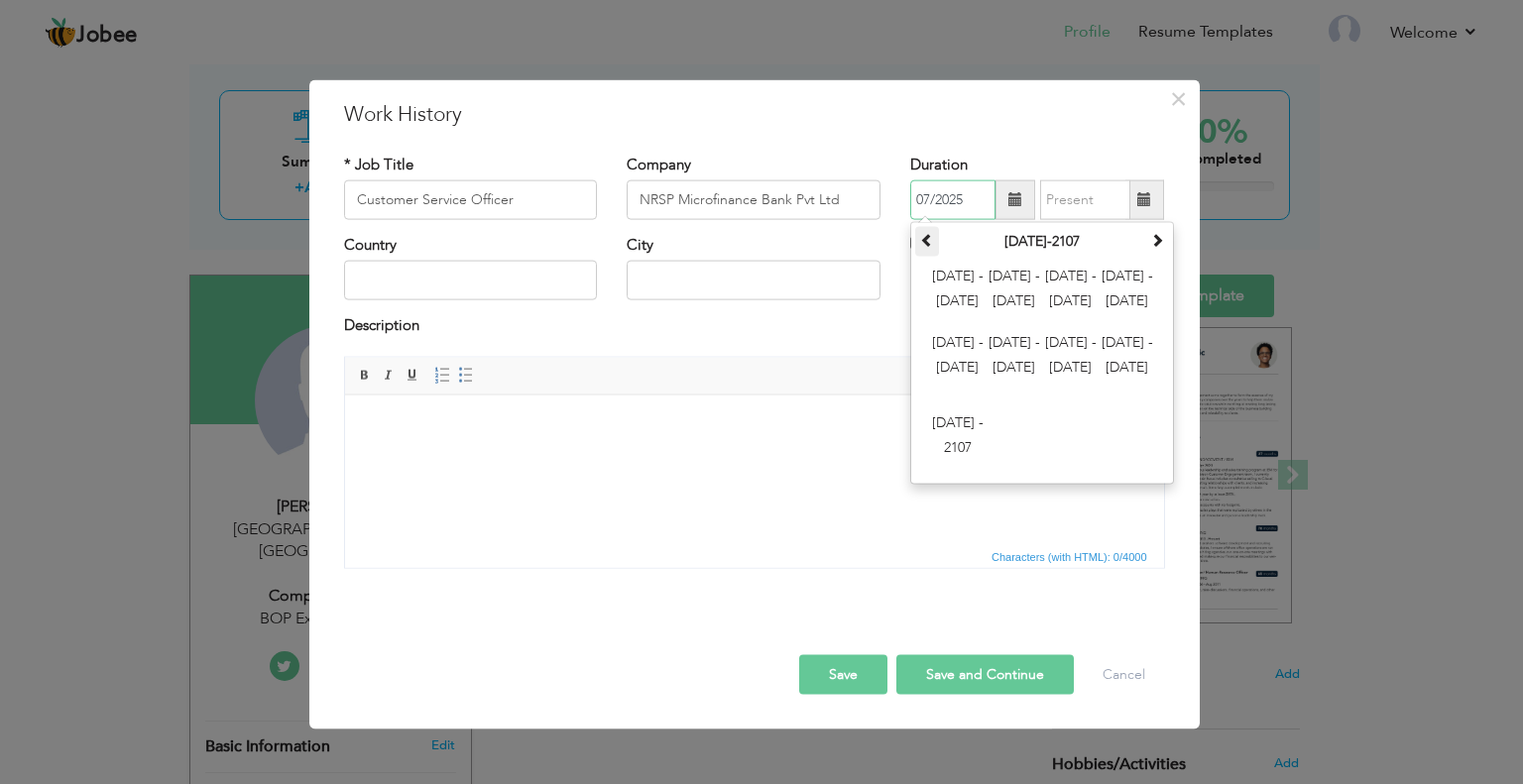 click at bounding box center [927, 242] 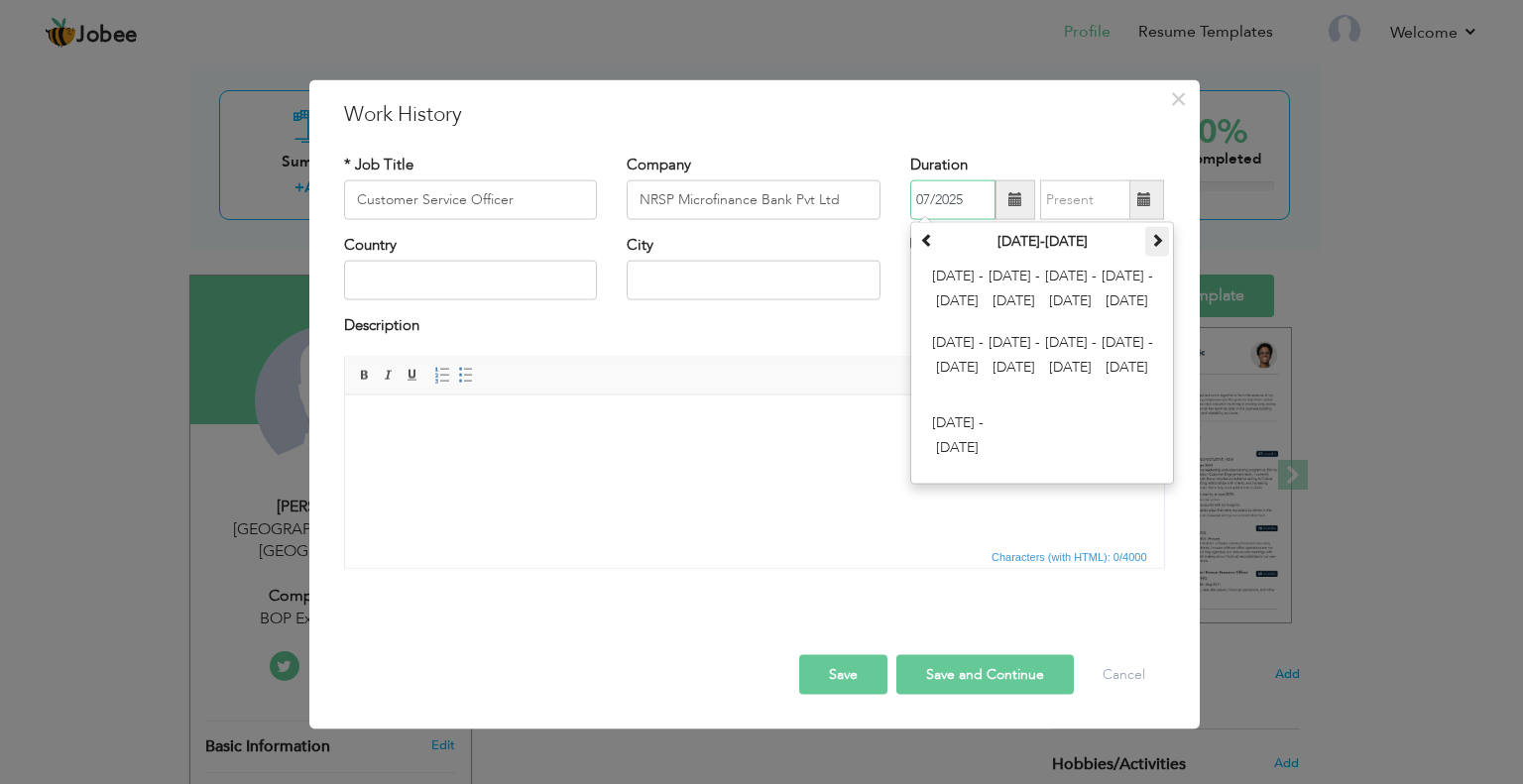 click at bounding box center (1157, 240) 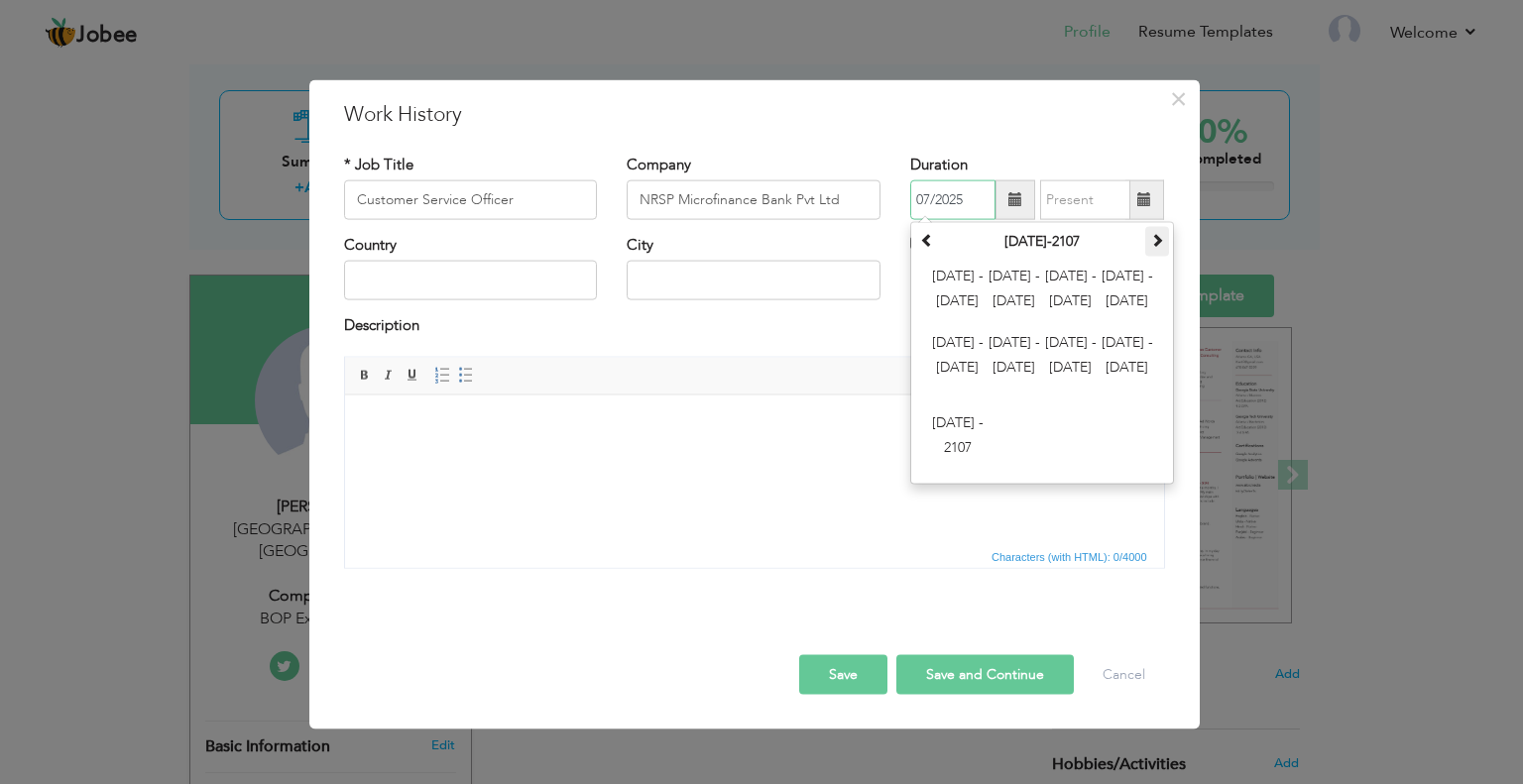 click at bounding box center (1157, 240) 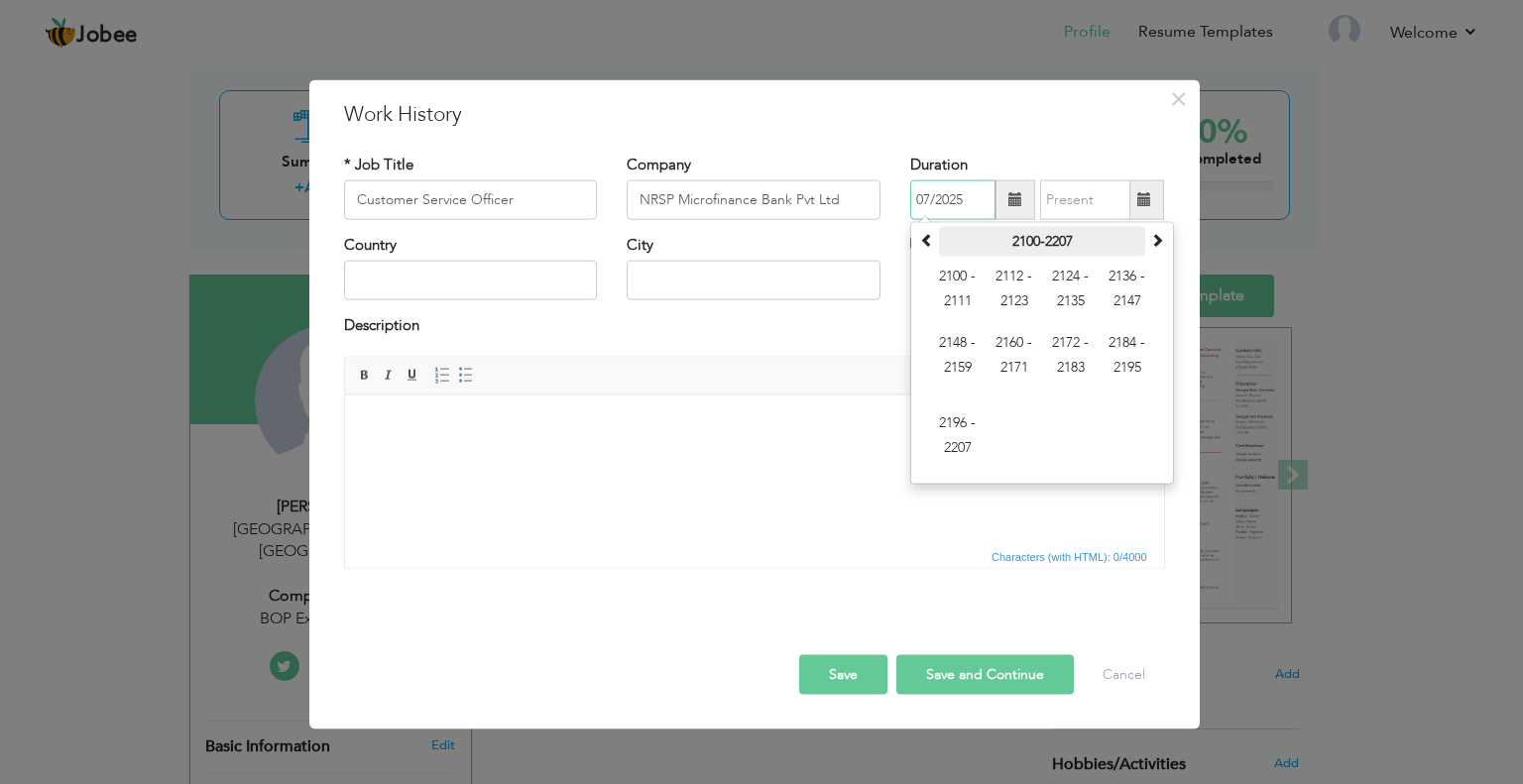 click on "2100-2207" at bounding box center [1042, 242] 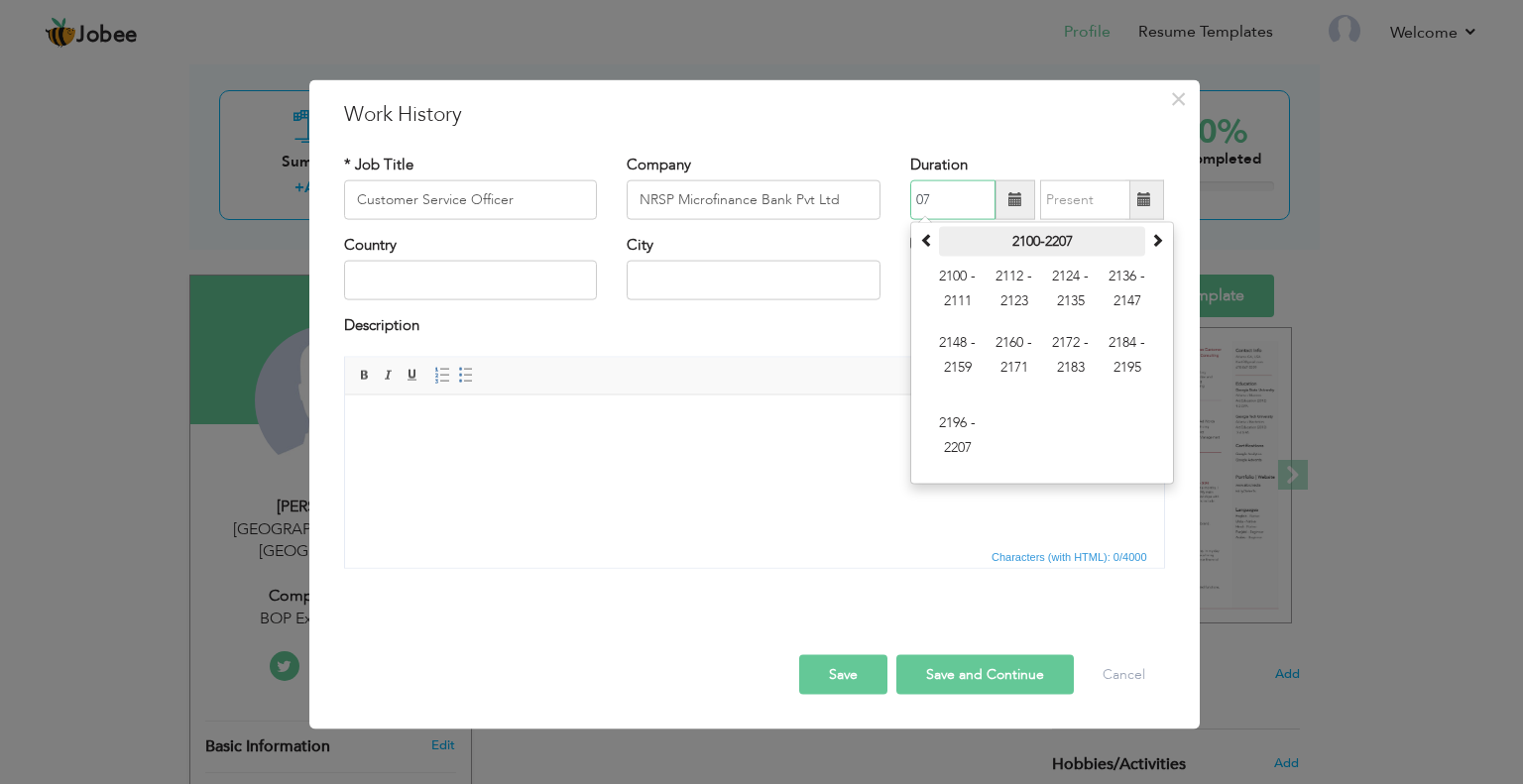 type on "0" 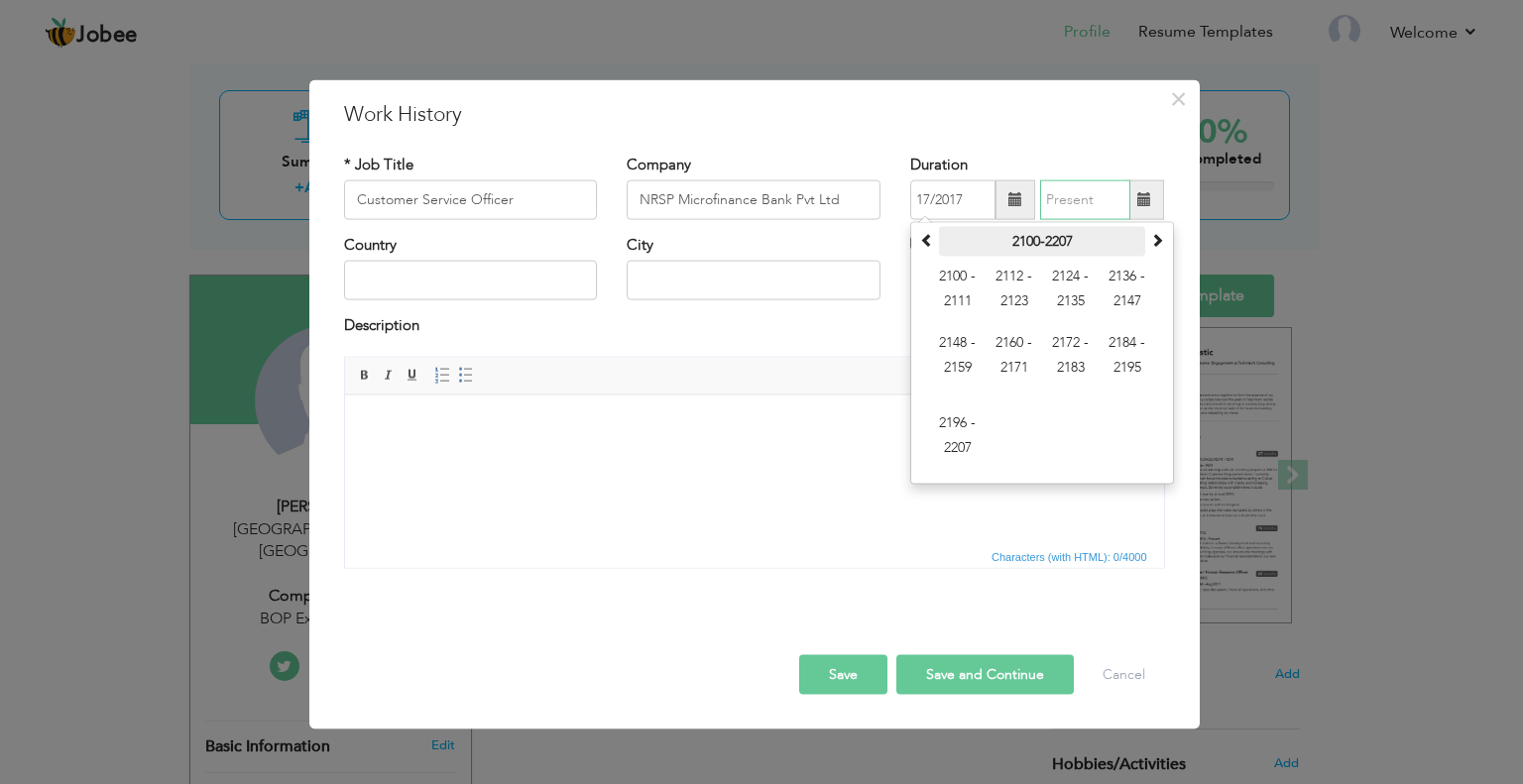type on "07/2025" 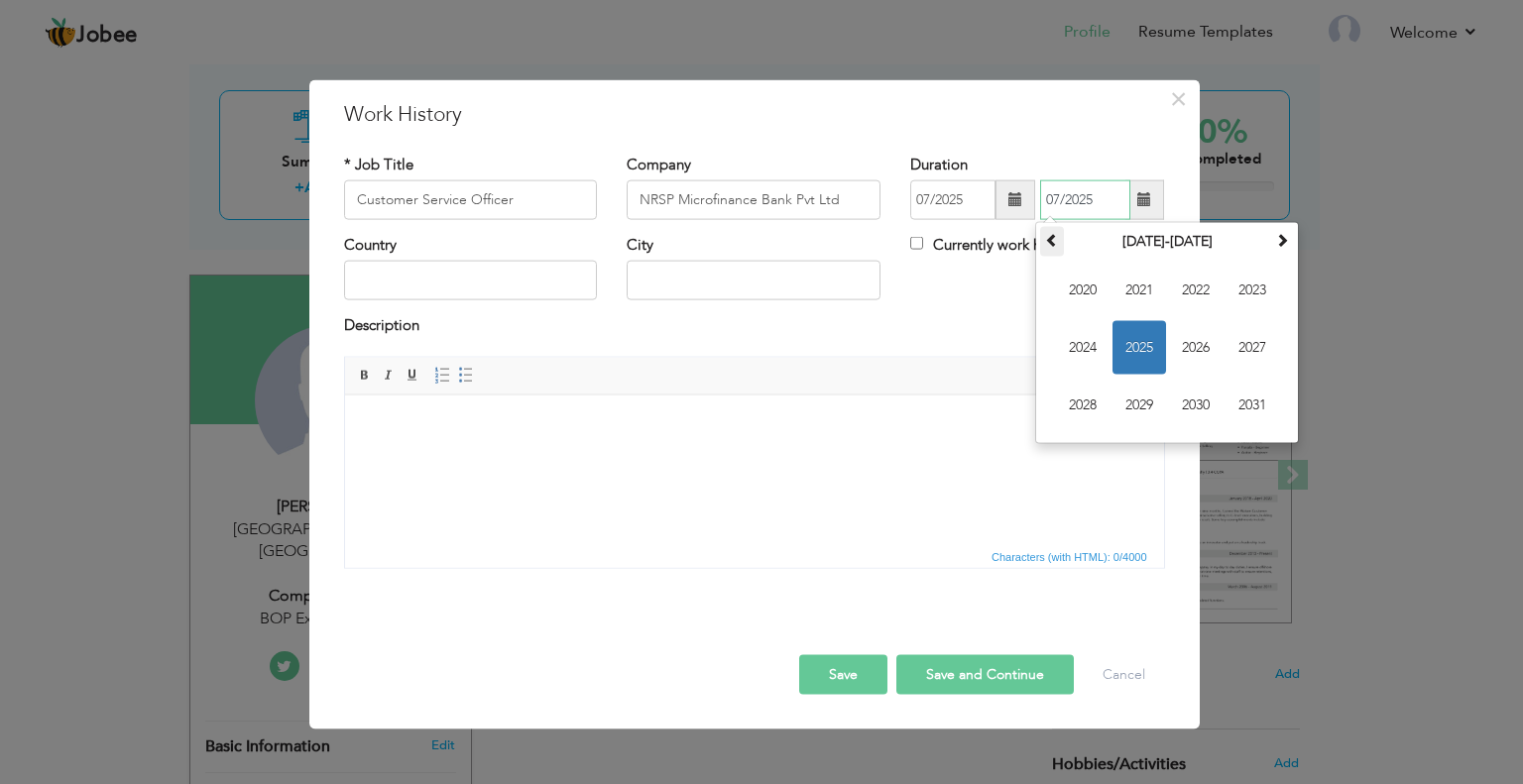 click at bounding box center (1052, 240) 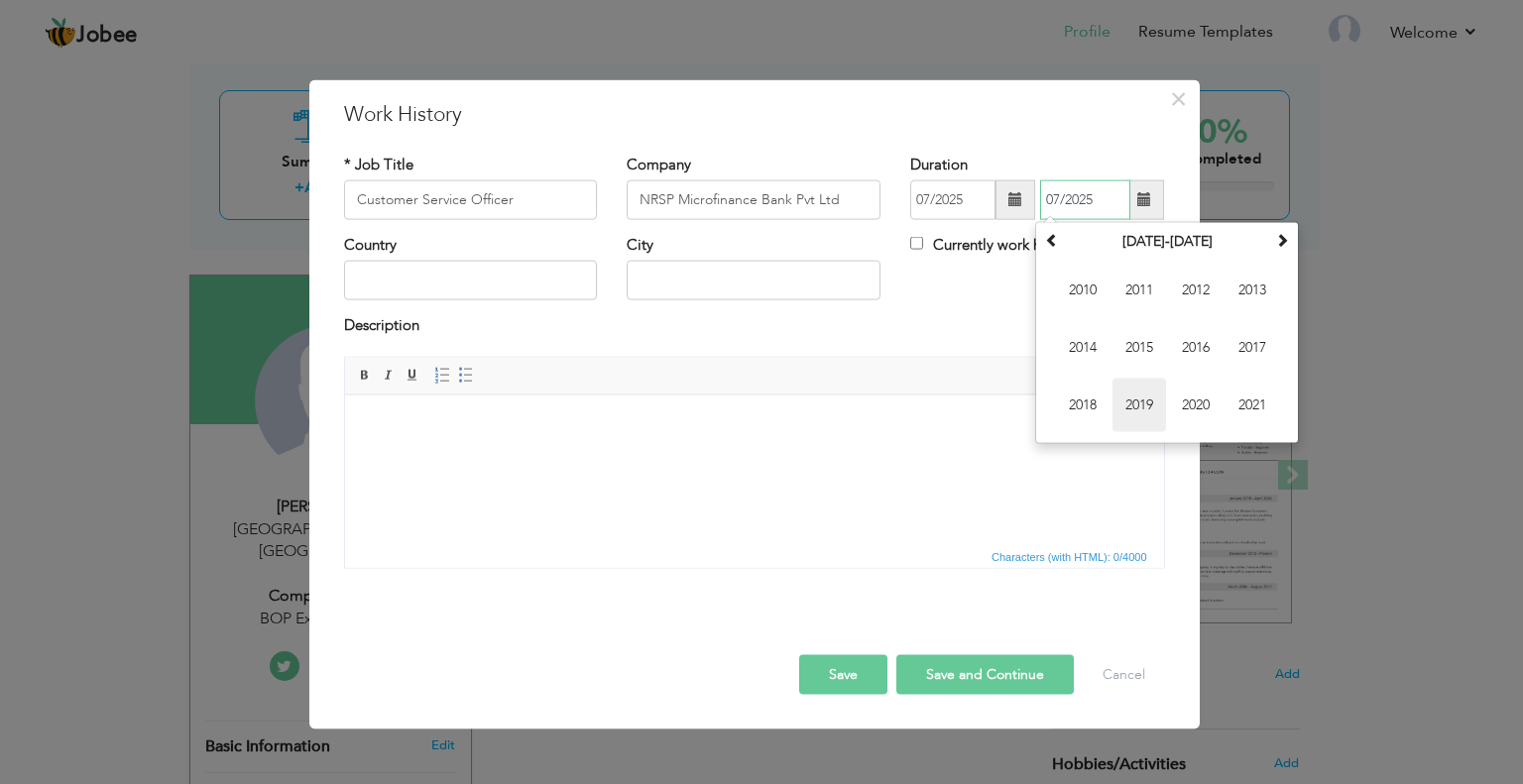 click on "2019" at bounding box center (1139, 405) 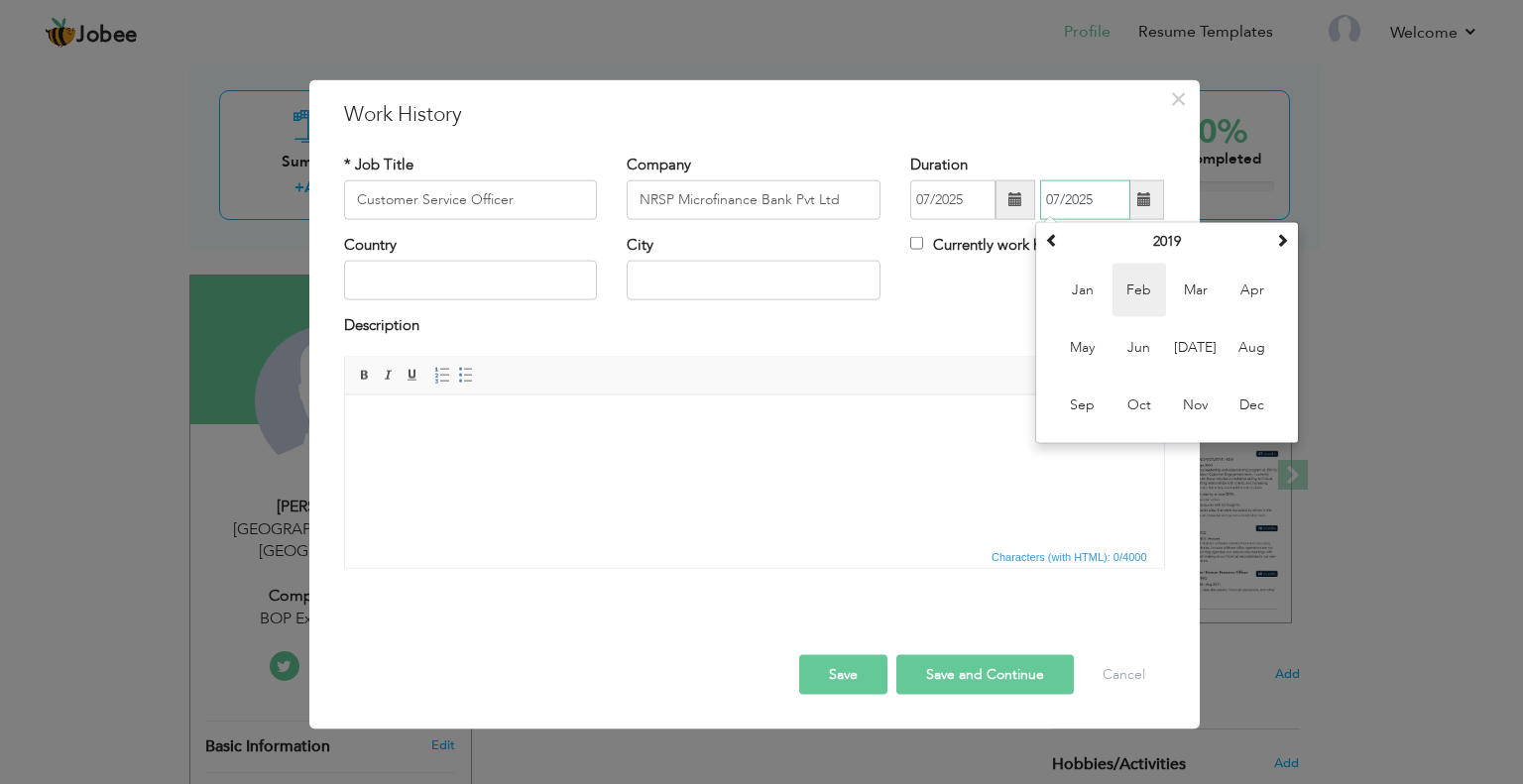 click on "Feb" at bounding box center (1139, 290) 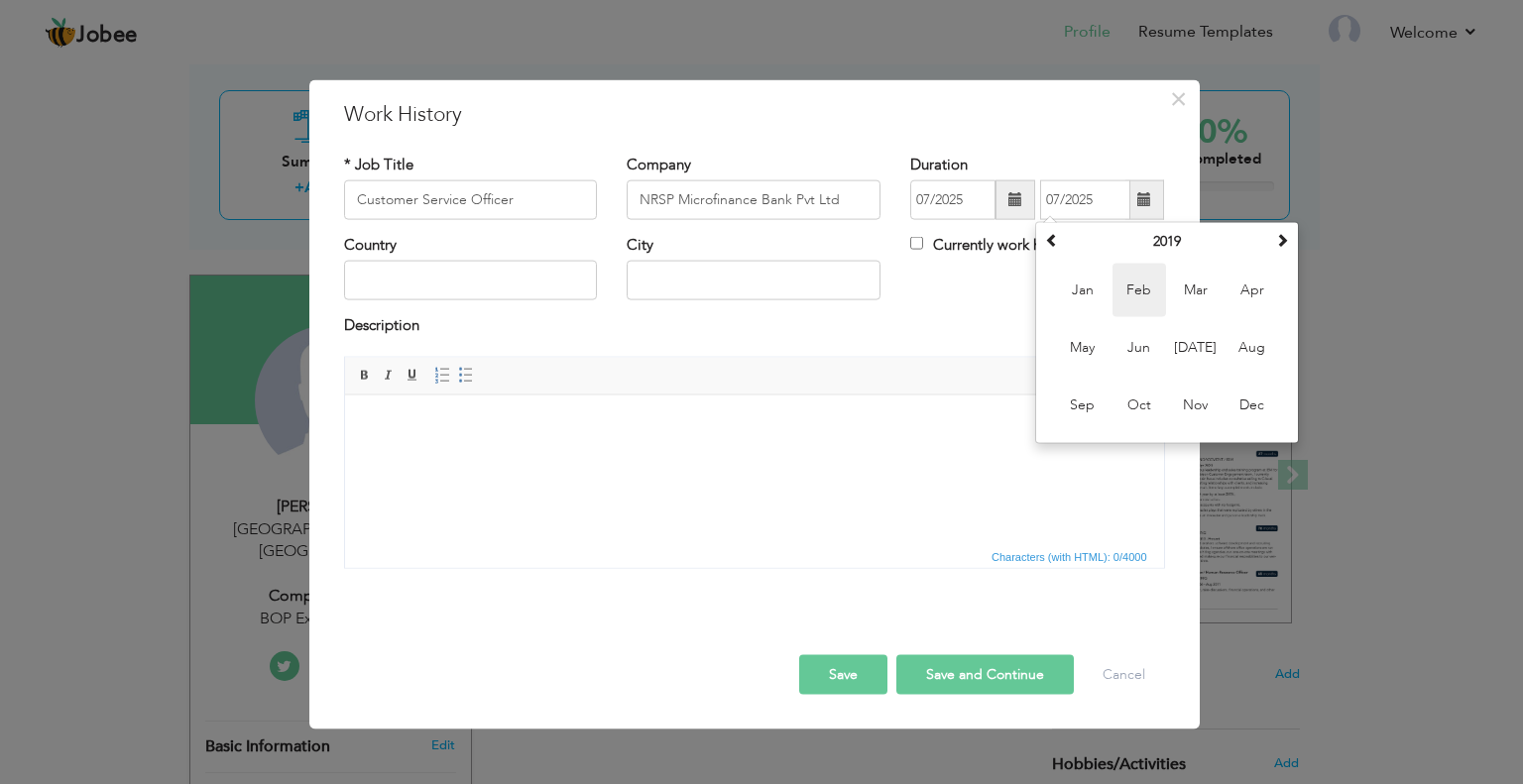 type on "02/2019" 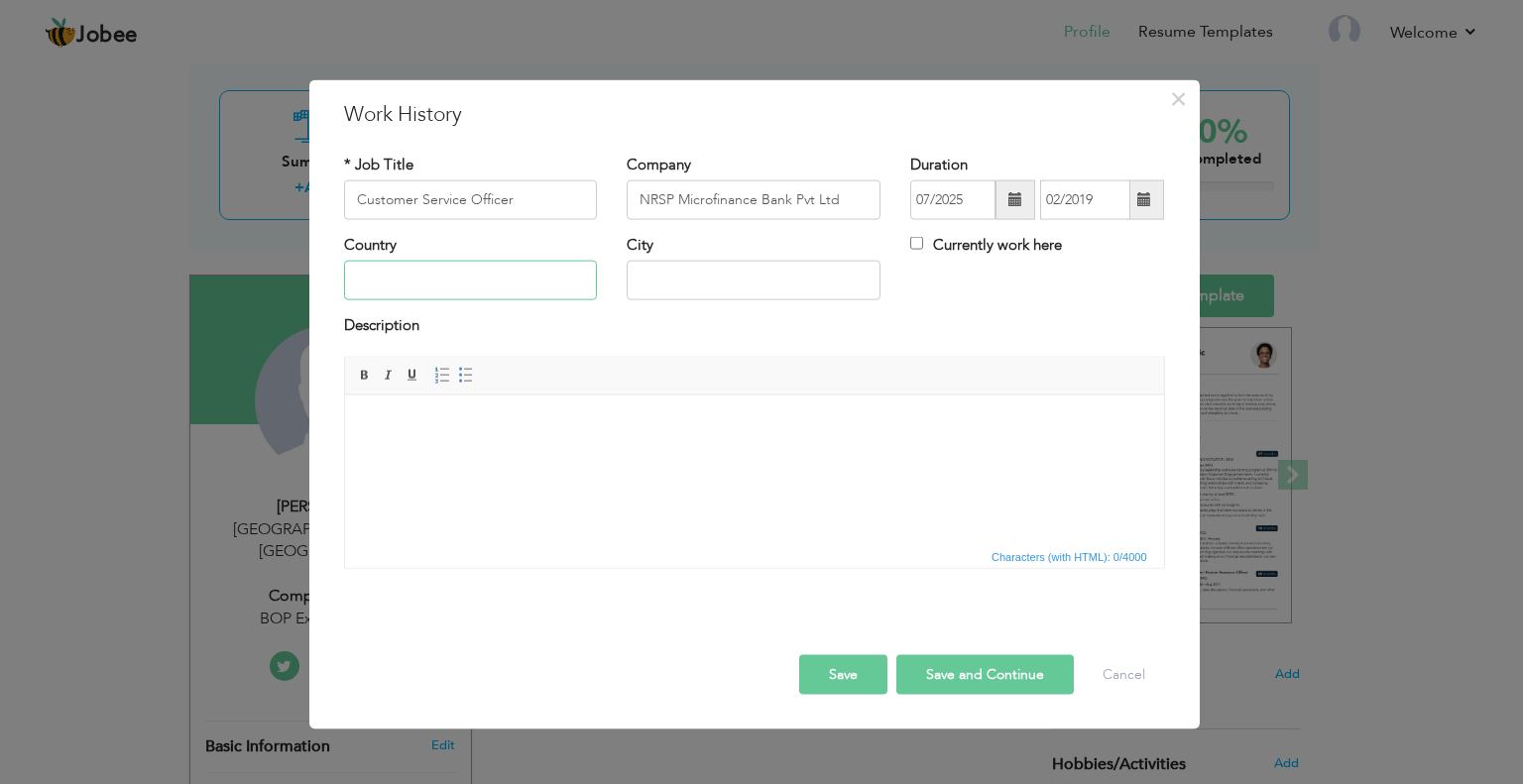 click at bounding box center (471, 280) 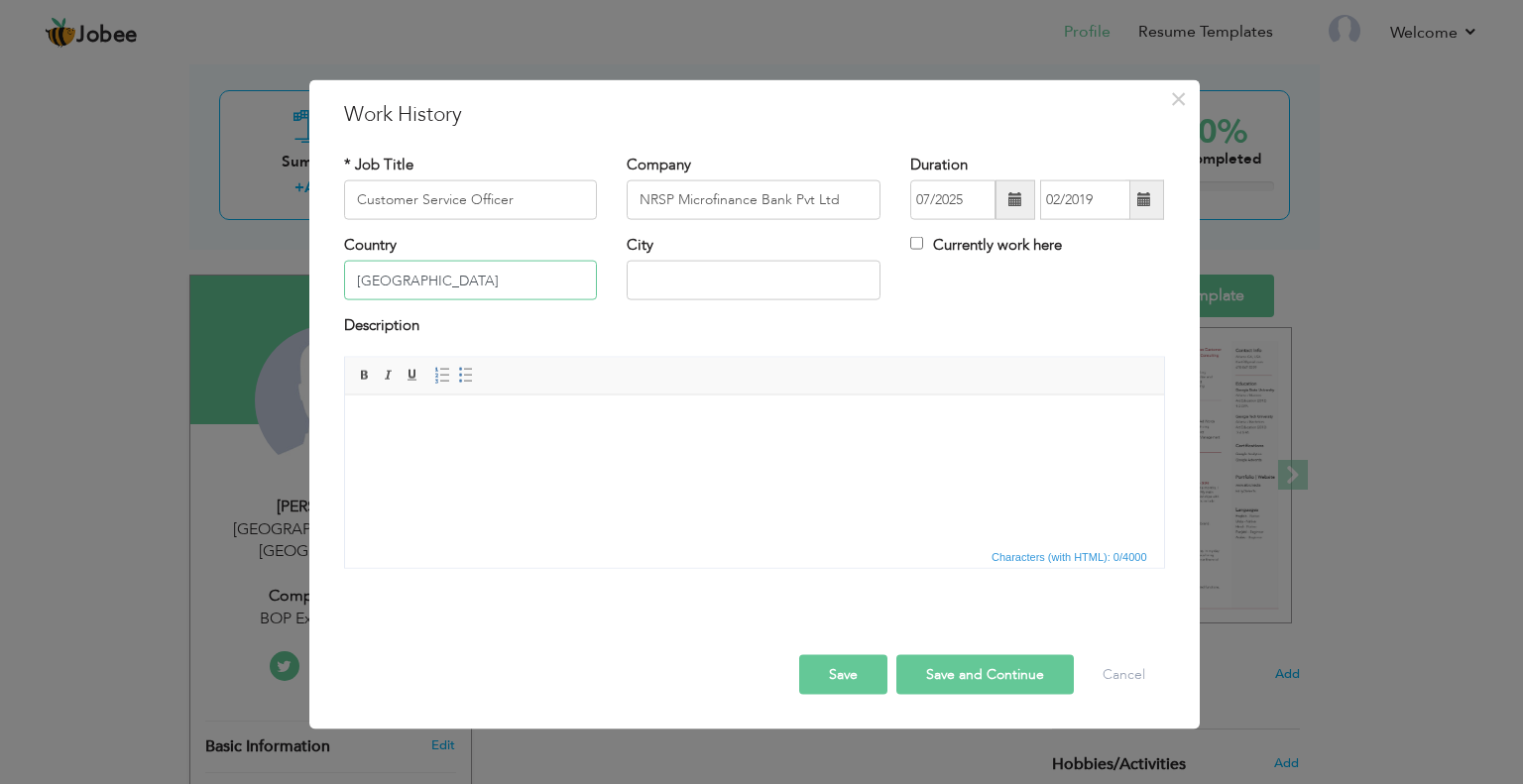 type on "[GEOGRAPHIC_DATA]" 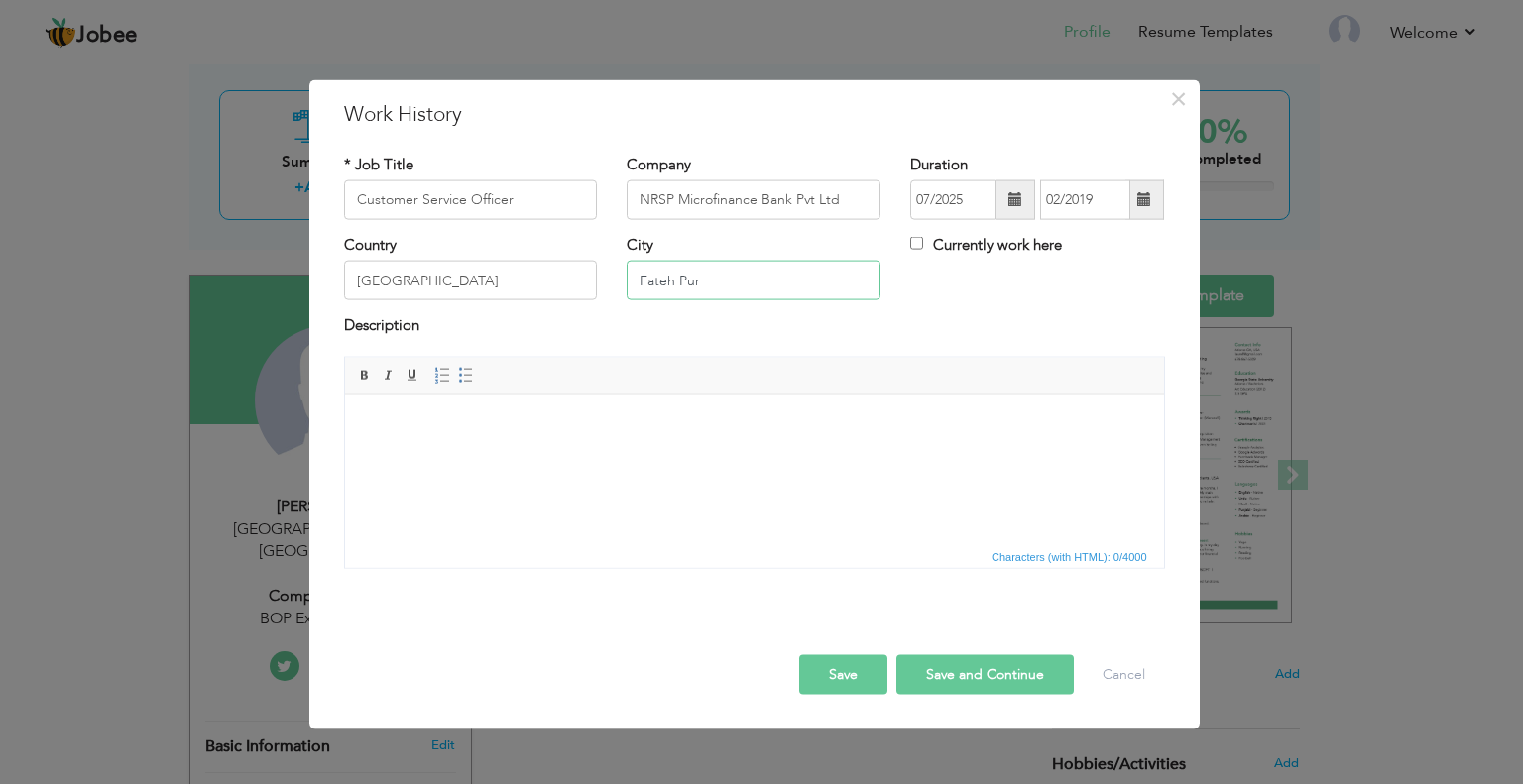 type on "Fateh Pur" 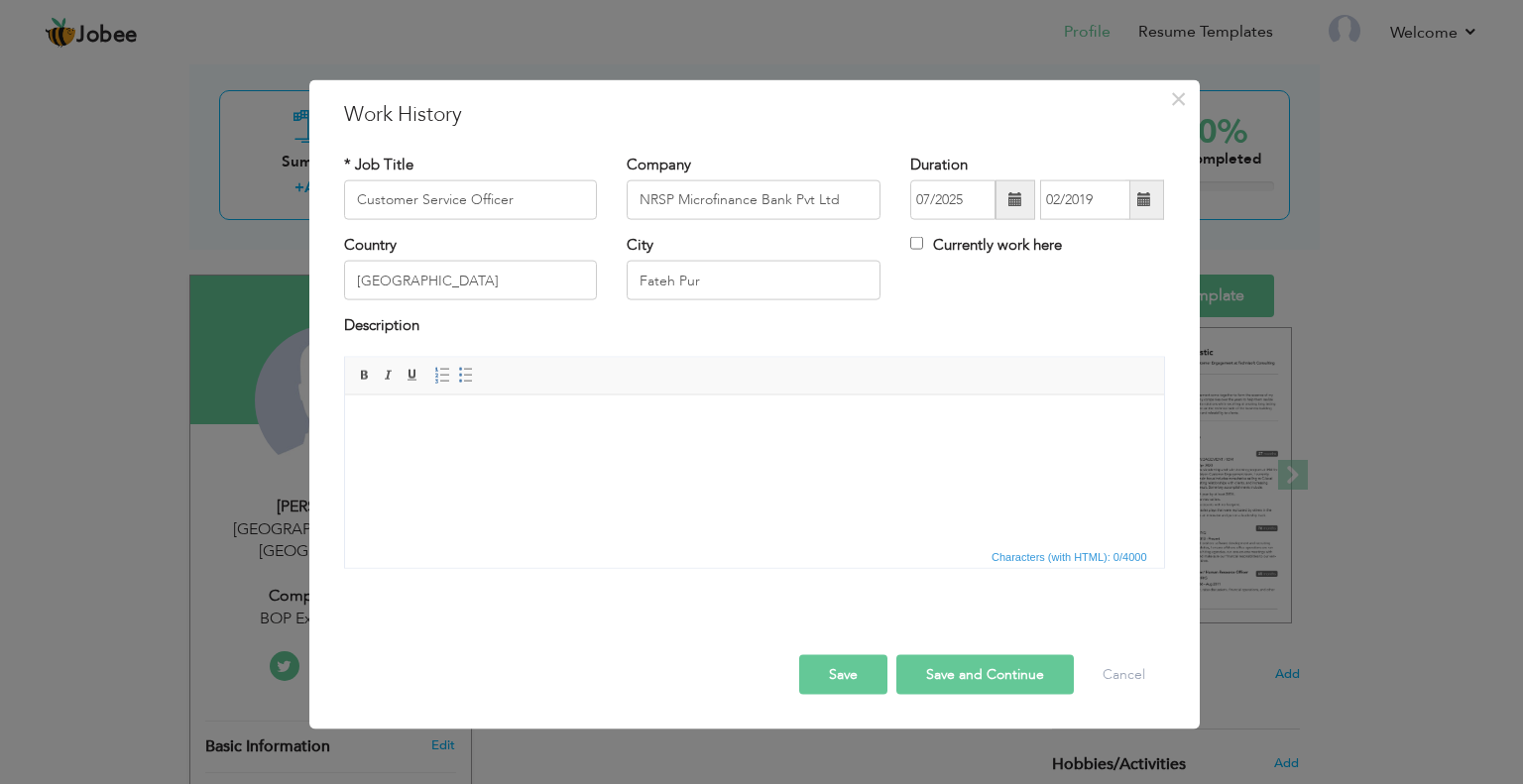 click at bounding box center (754, 424) 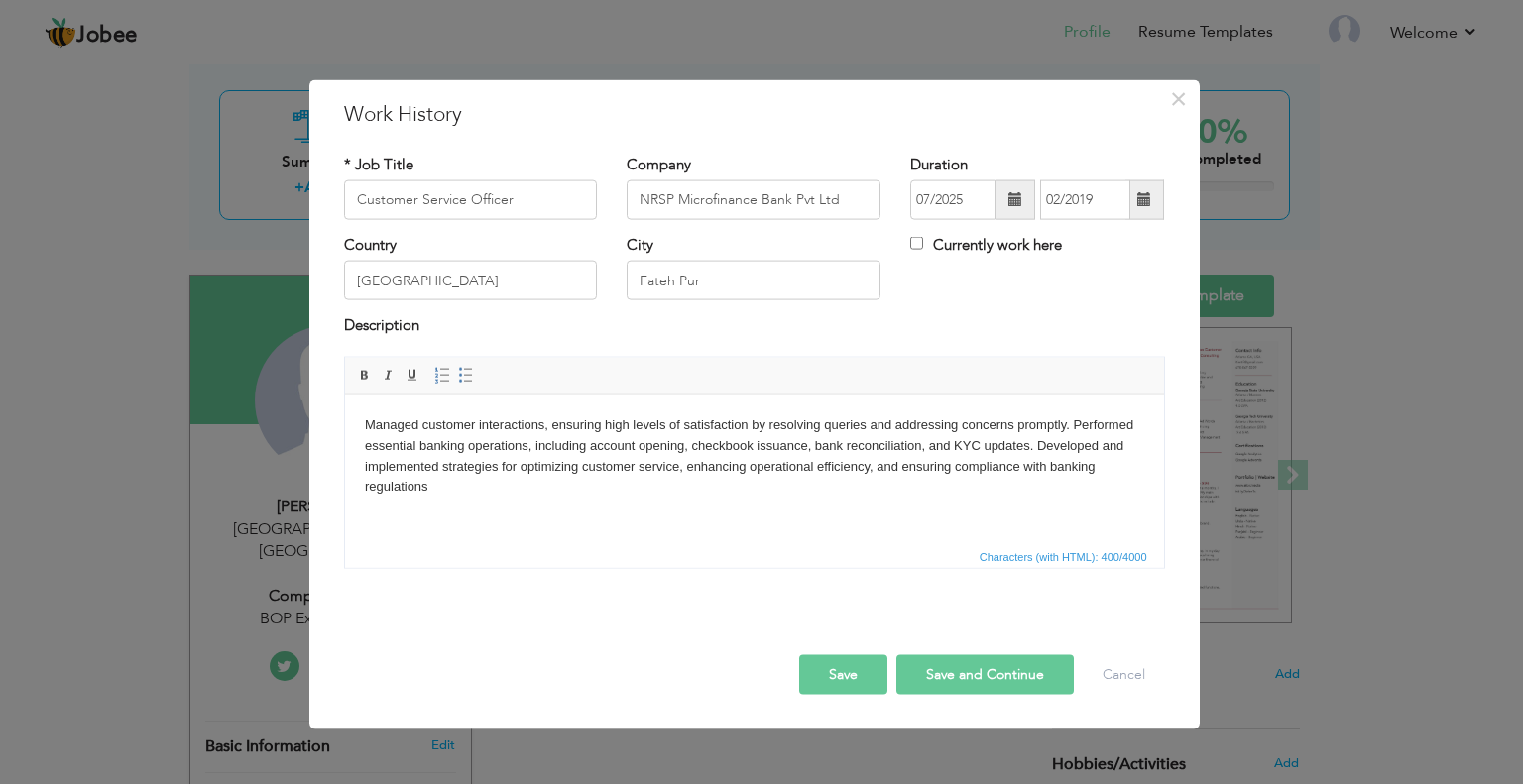click on "Save and Continue" at bounding box center [985, 674] 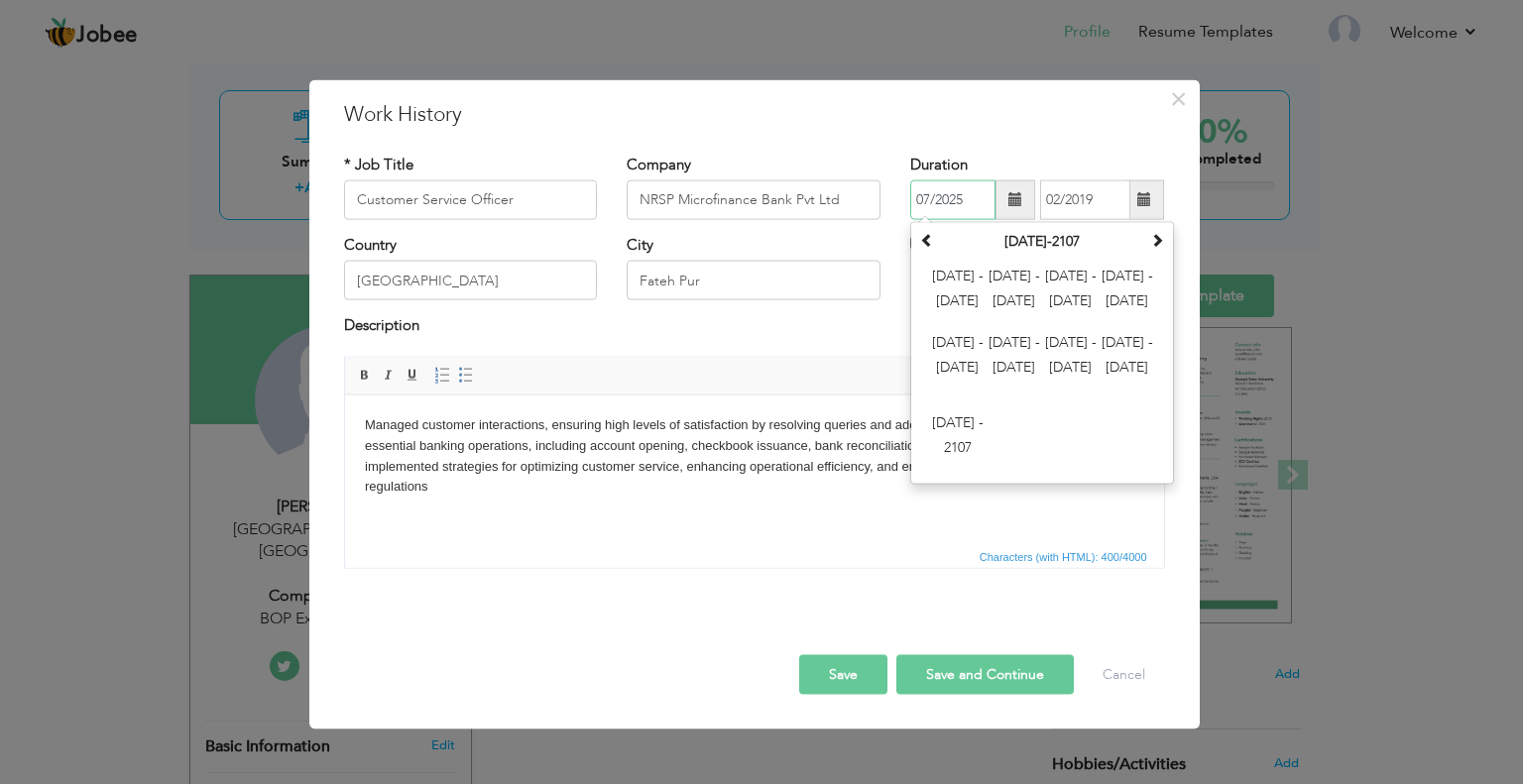 click on "07/2025" at bounding box center (953, 200) 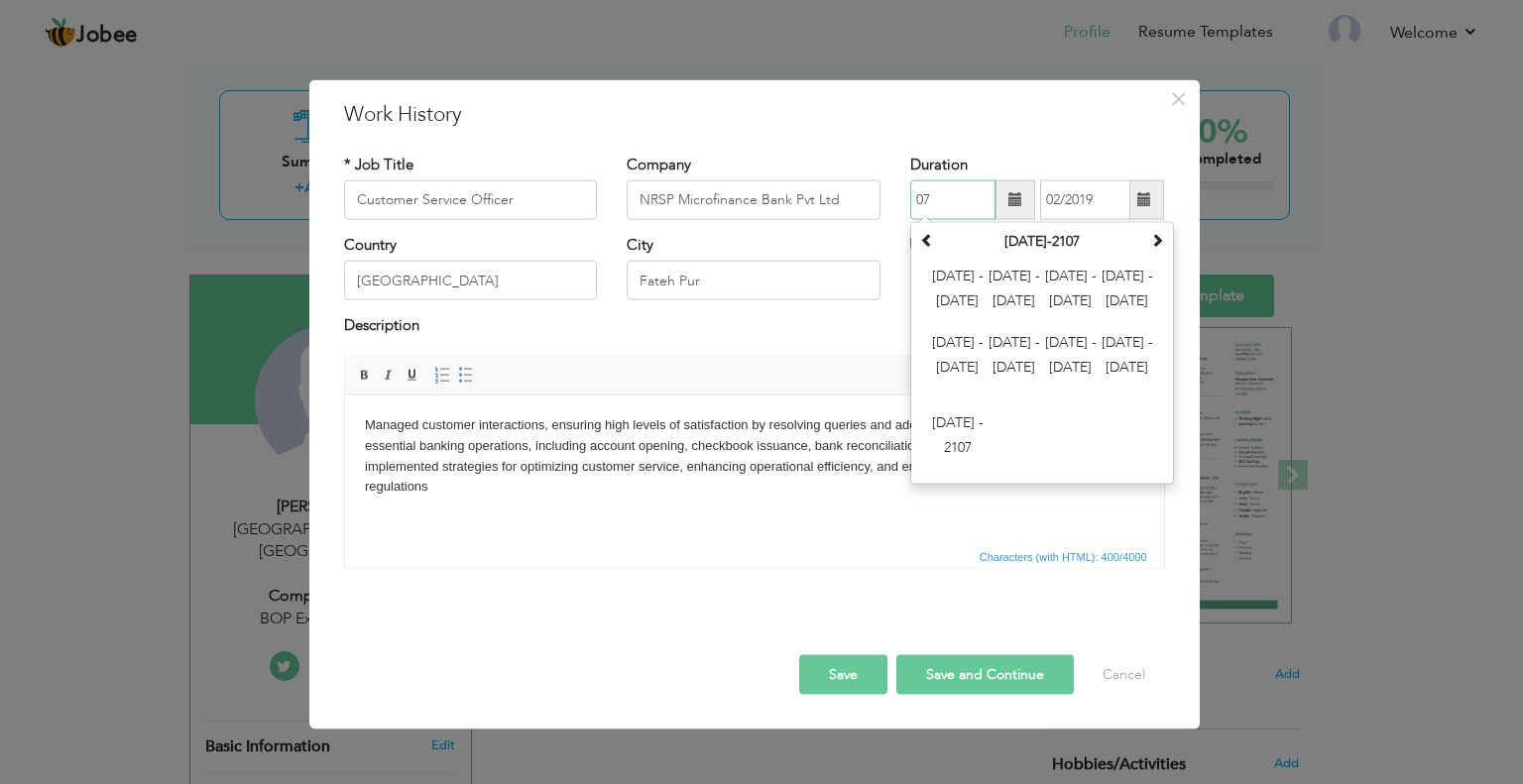type on "0" 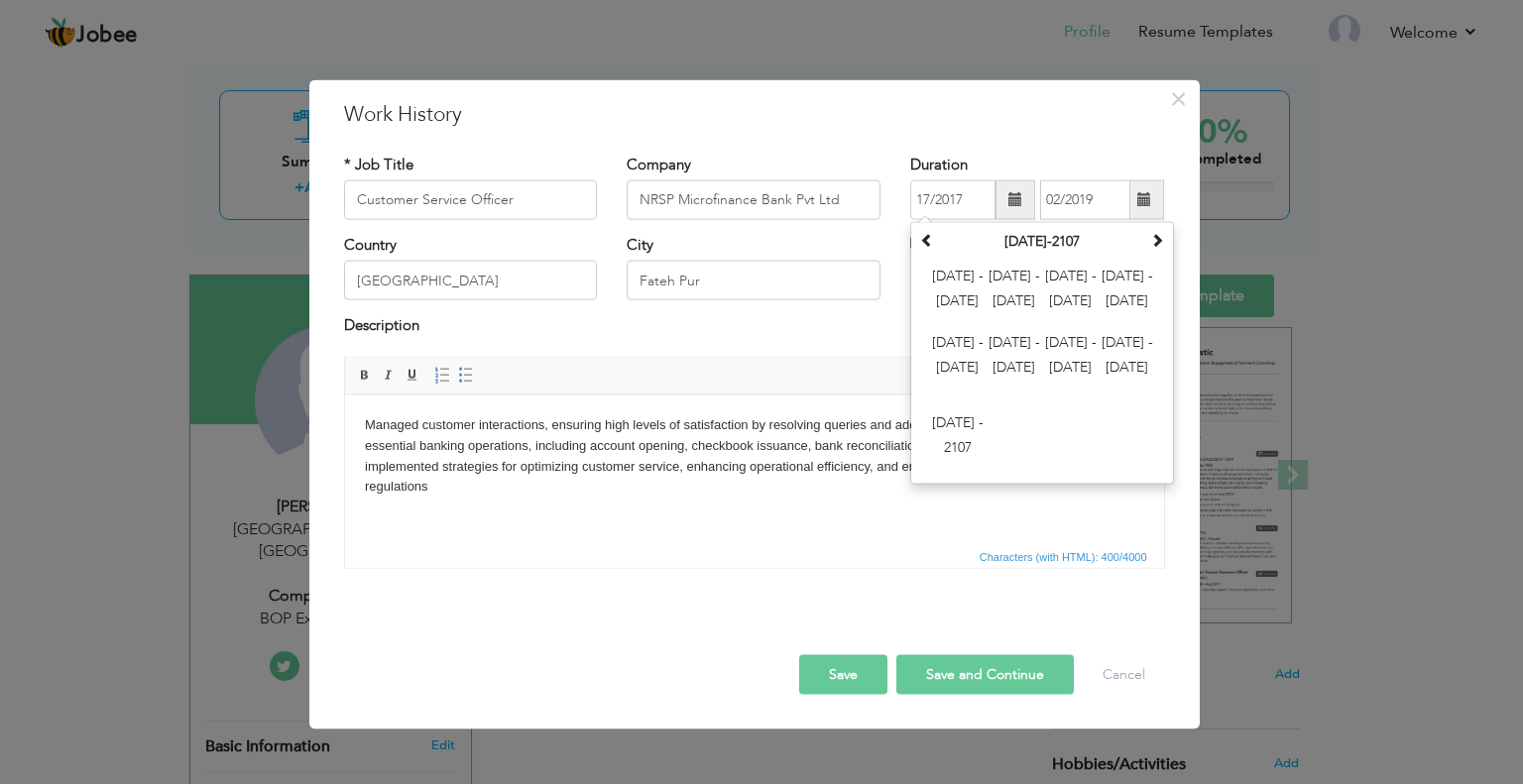 type on "07/2025" 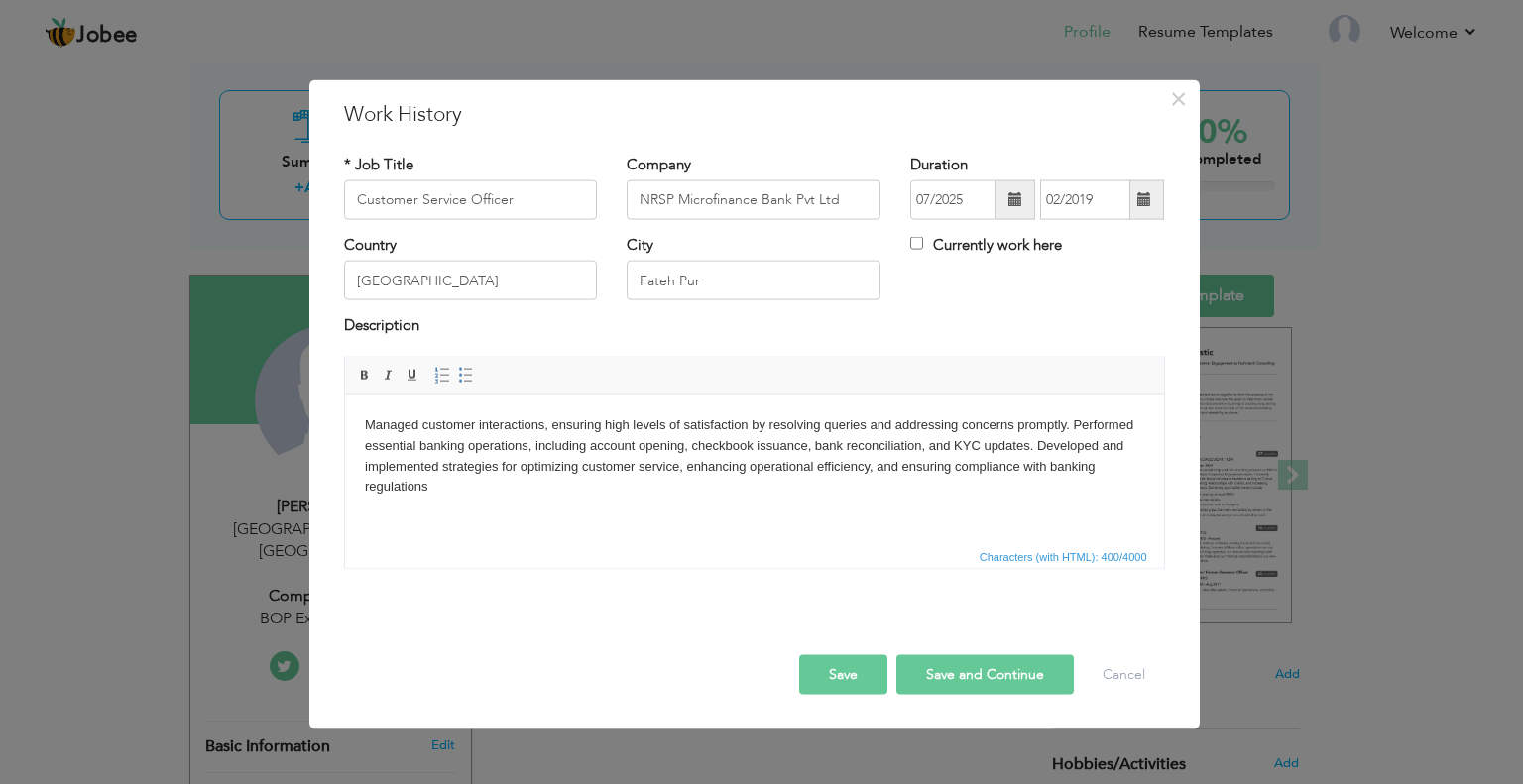 click on "Managed customer interactions, ensuring high levels of satisfaction by resolving queries and addressing concerns promptly. Performed essential banking operations, including account opening, checkbook issuance, bank reconciliation, and KYC updates. Developed and implemented strategies for optimizing customer service, enhancing operational efficiency, and ensuring compliance with banking regulations" at bounding box center (754, 455) 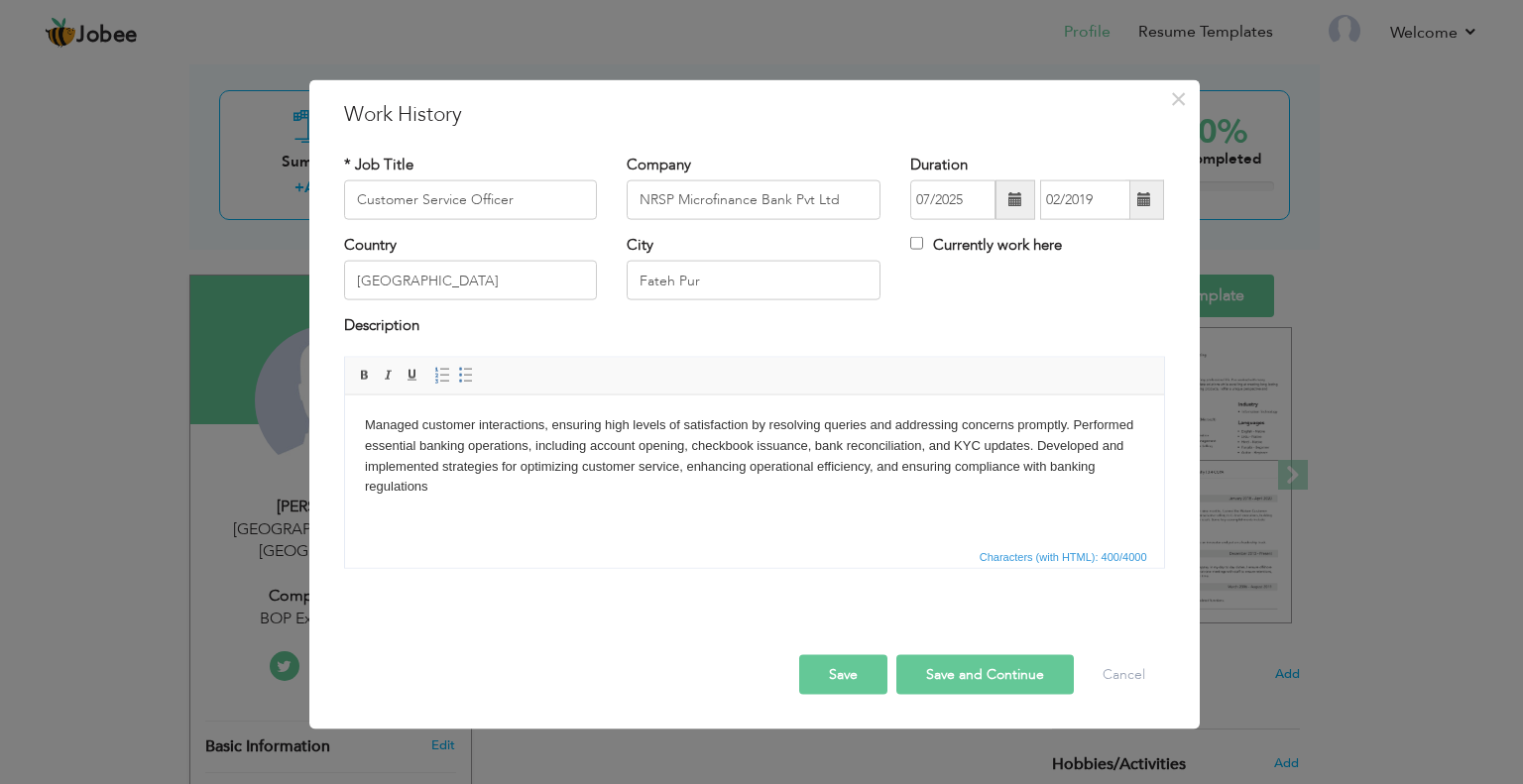 click at bounding box center [1015, 199] 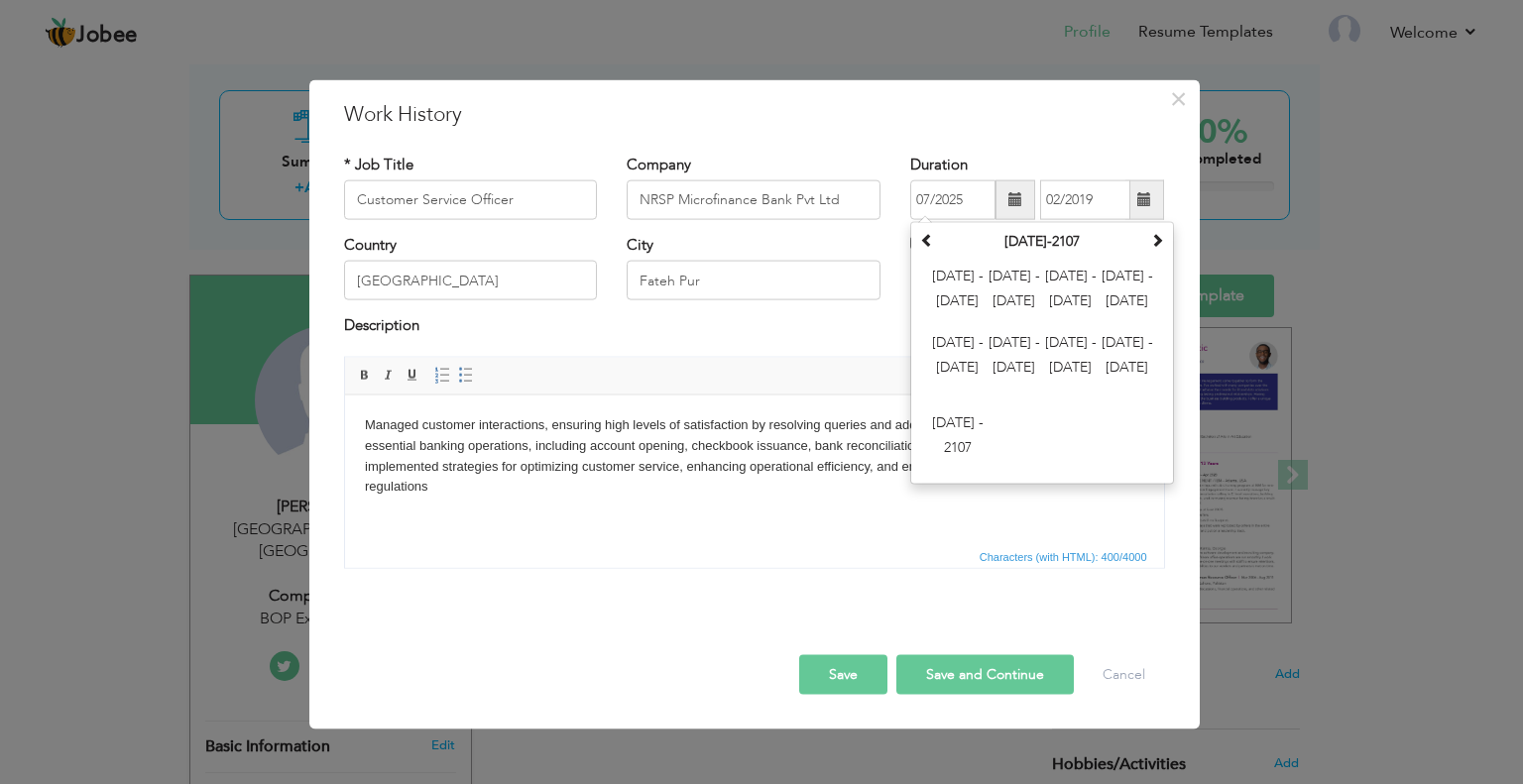 click at bounding box center [1015, 200] 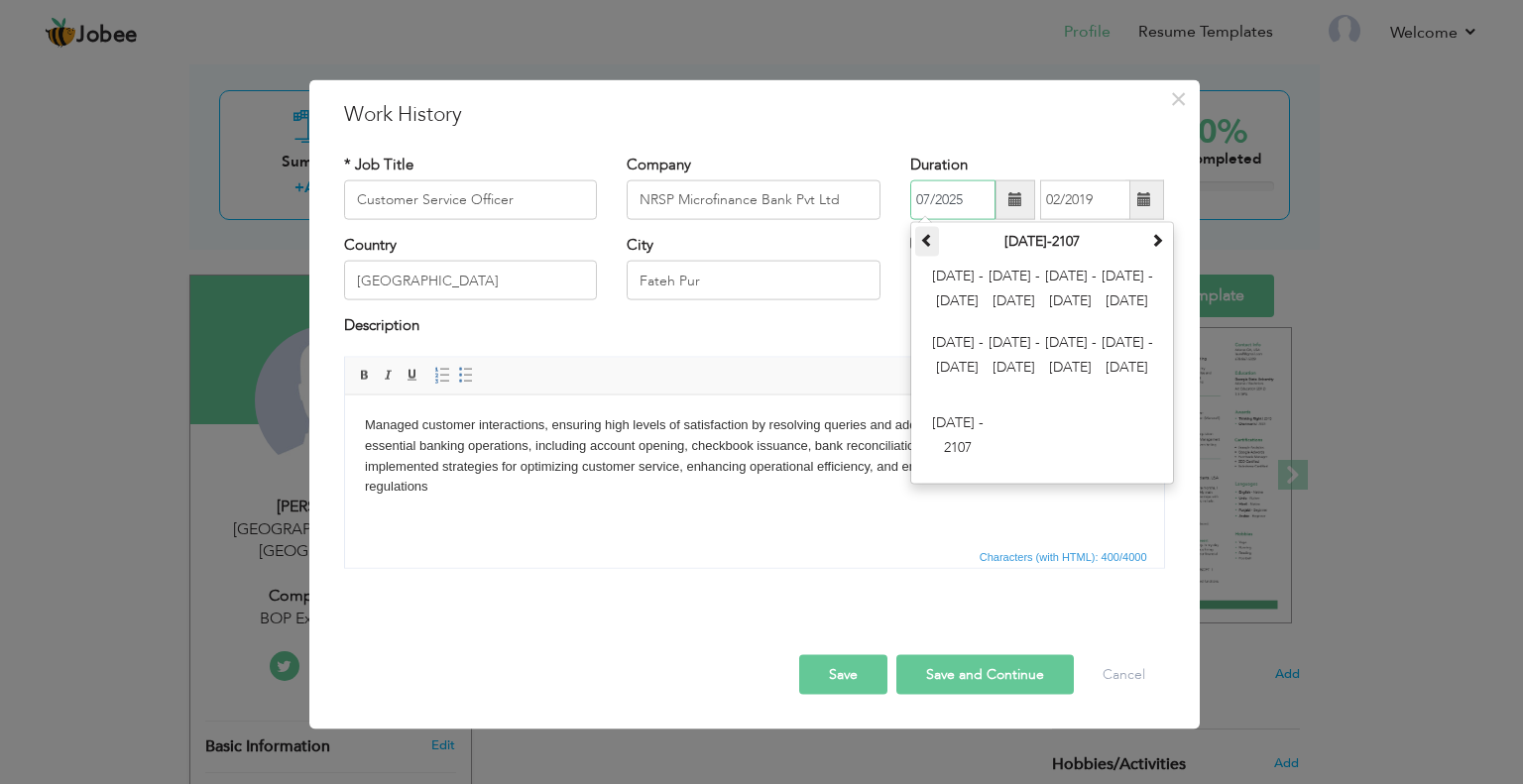 click at bounding box center (927, 242) 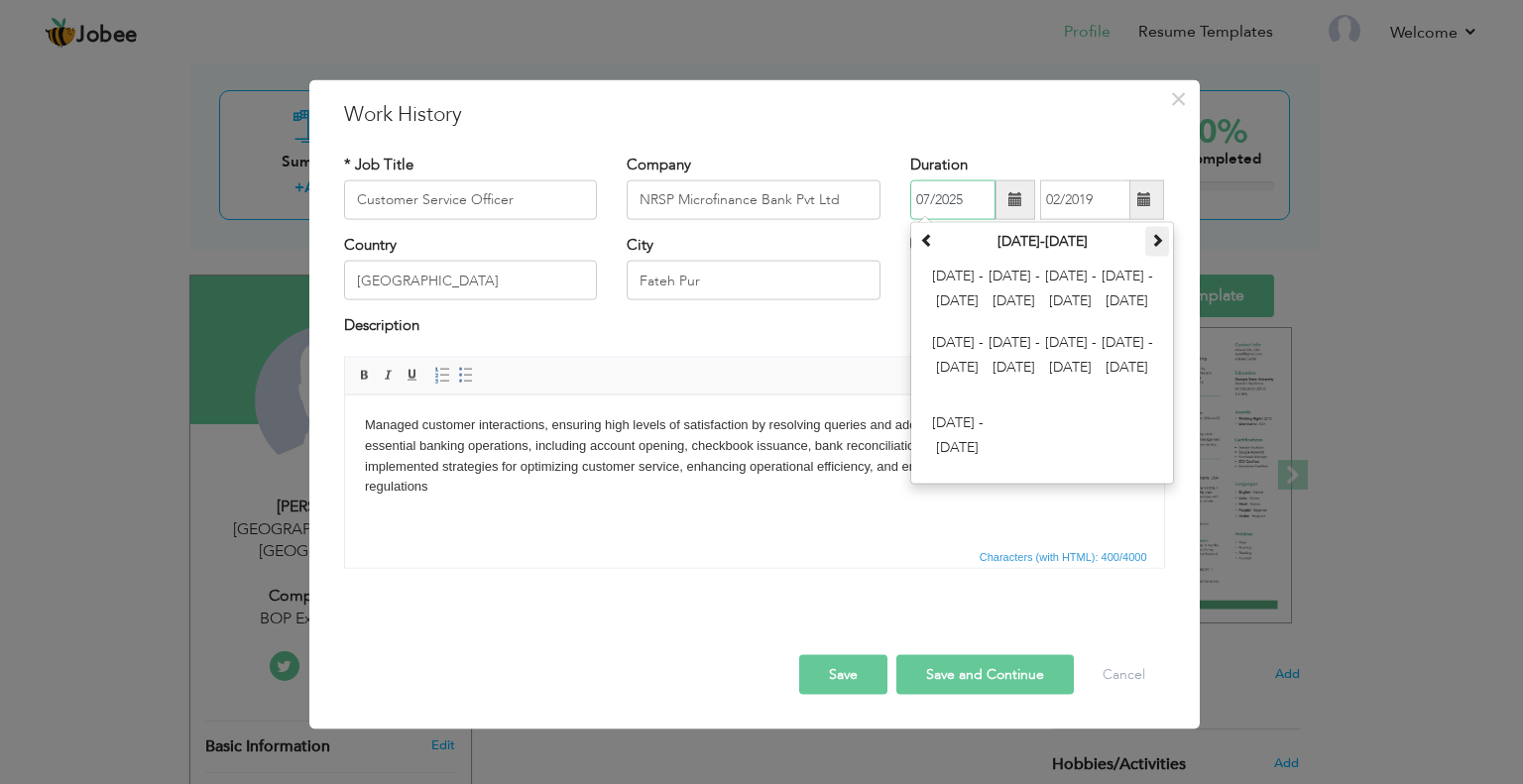click at bounding box center (1157, 242) 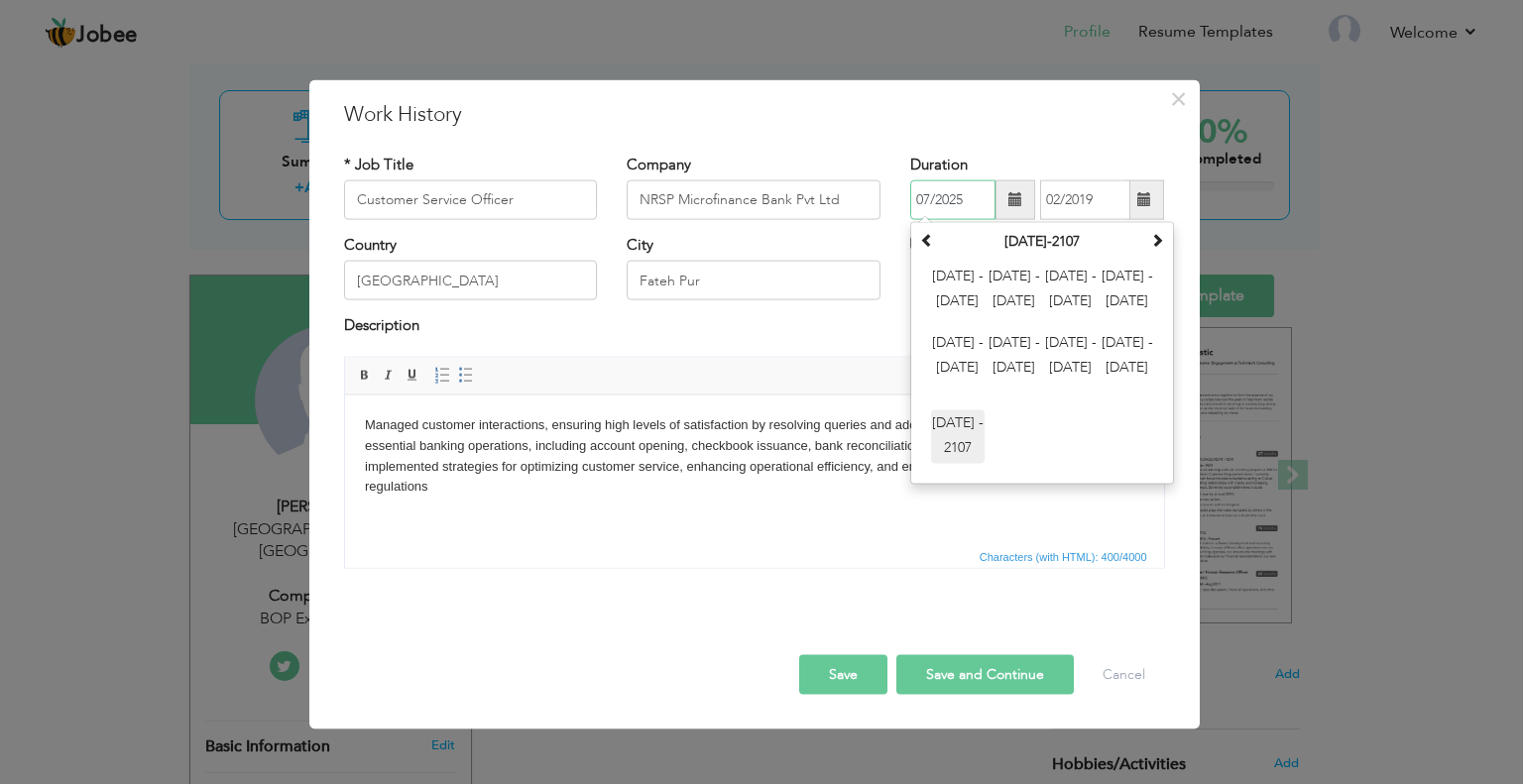 click on "2096 - 2107" at bounding box center (958, 437) 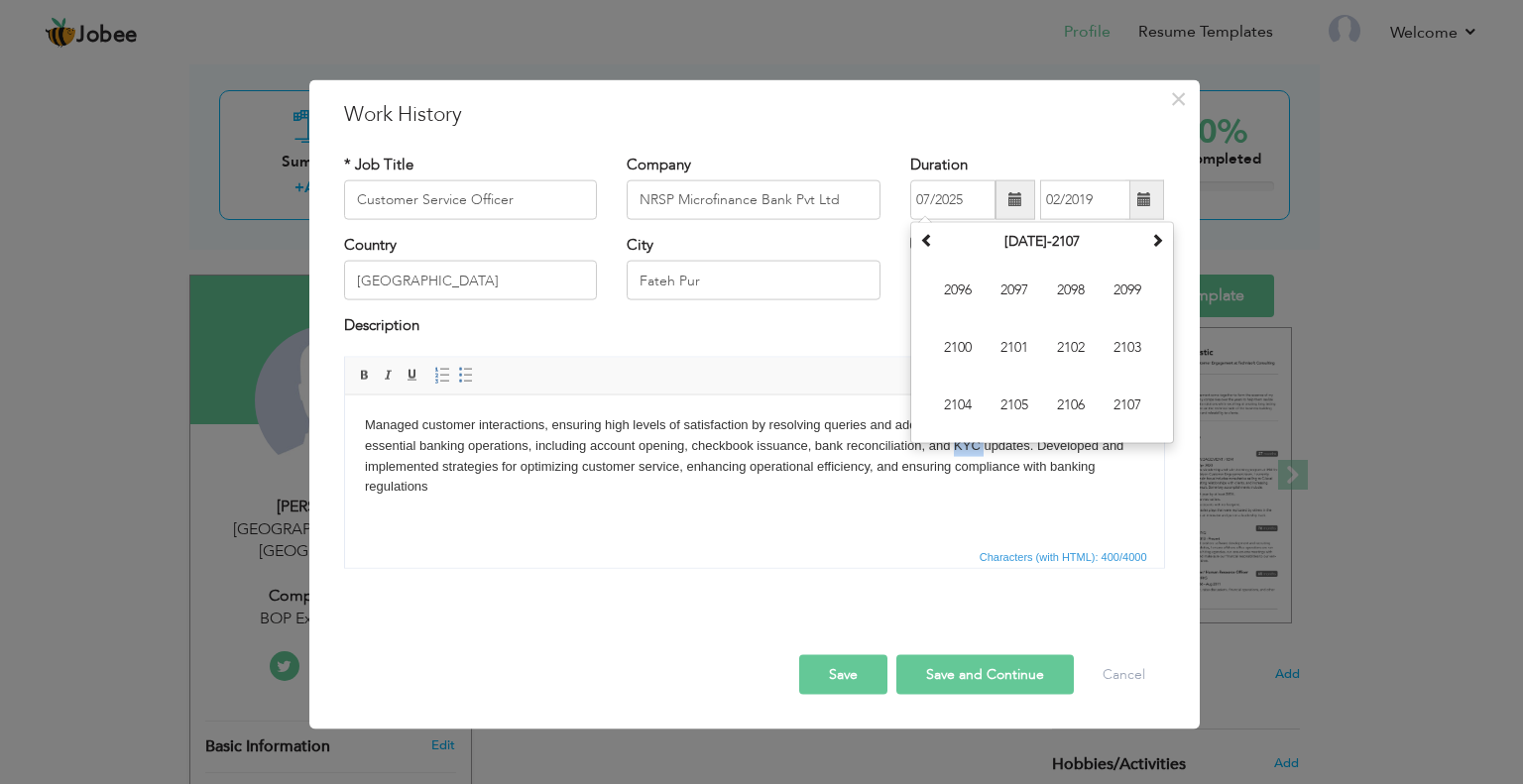 click on "Managed customer interactions, ensuring high levels of satisfaction by resolving queries and addressing concerns promptly. Performed essential banking operations, including account opening, checkbook issuance, bank reconciliation, and KYC updates. Developed and implemented strategies for optimizing customer service, enhancing operational efficiency, and ensuring compliance with banking regulations" at bounding box center [754, 455] 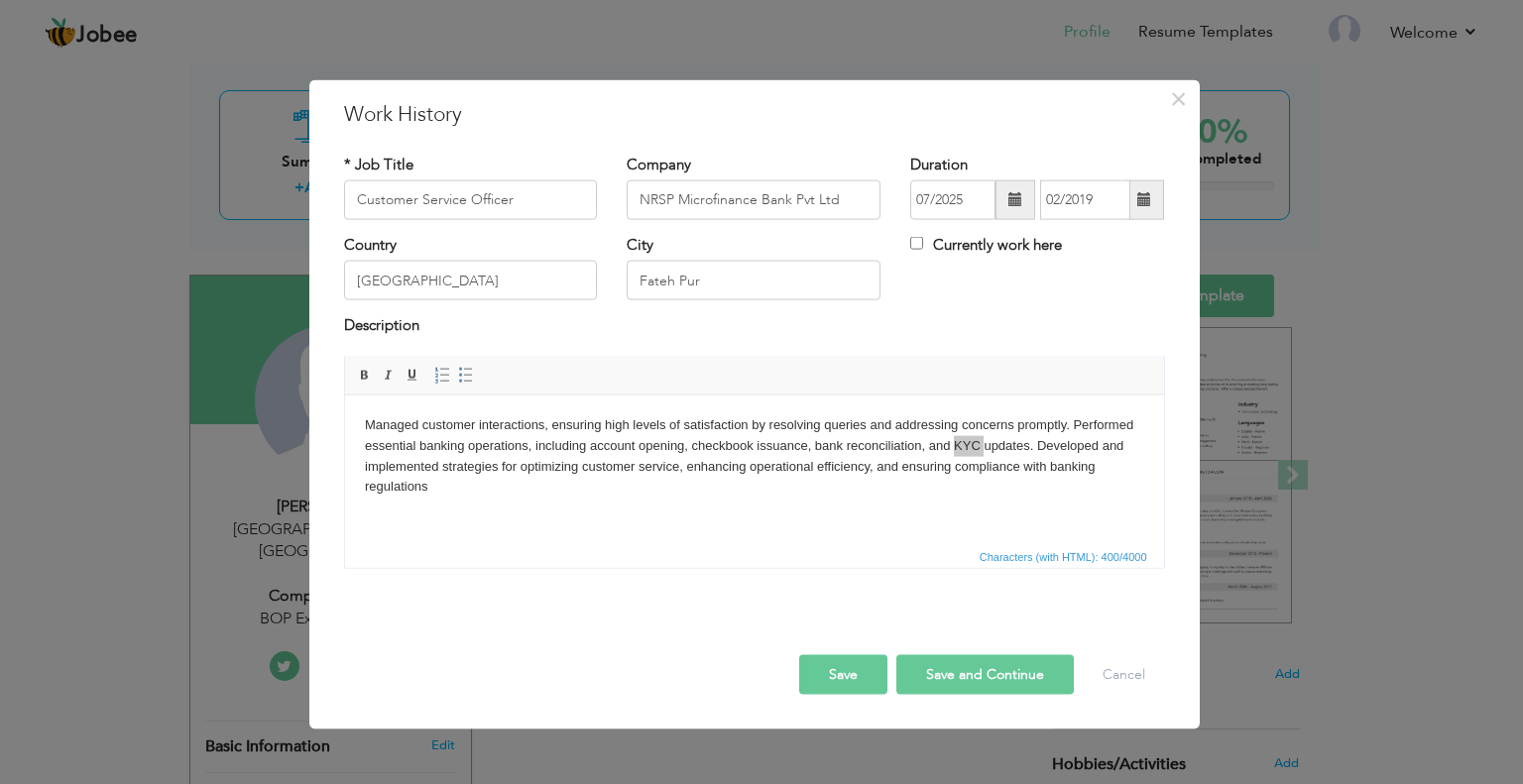click on "Country
Pakistan
City
Fateh Pur
Currently work here" at bounding box center [755, 275] 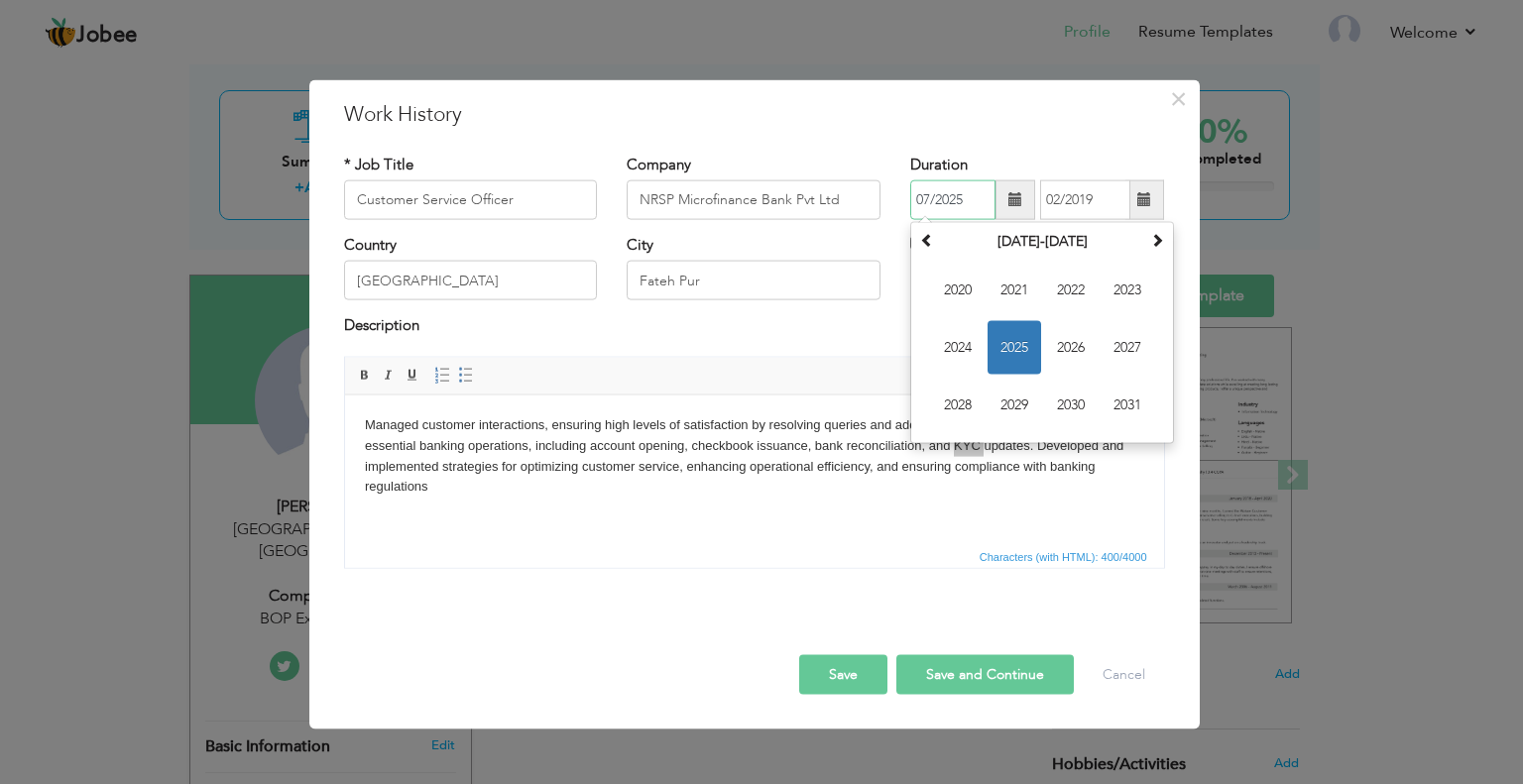 click on "07/2025" at bounding box center (953, 200) 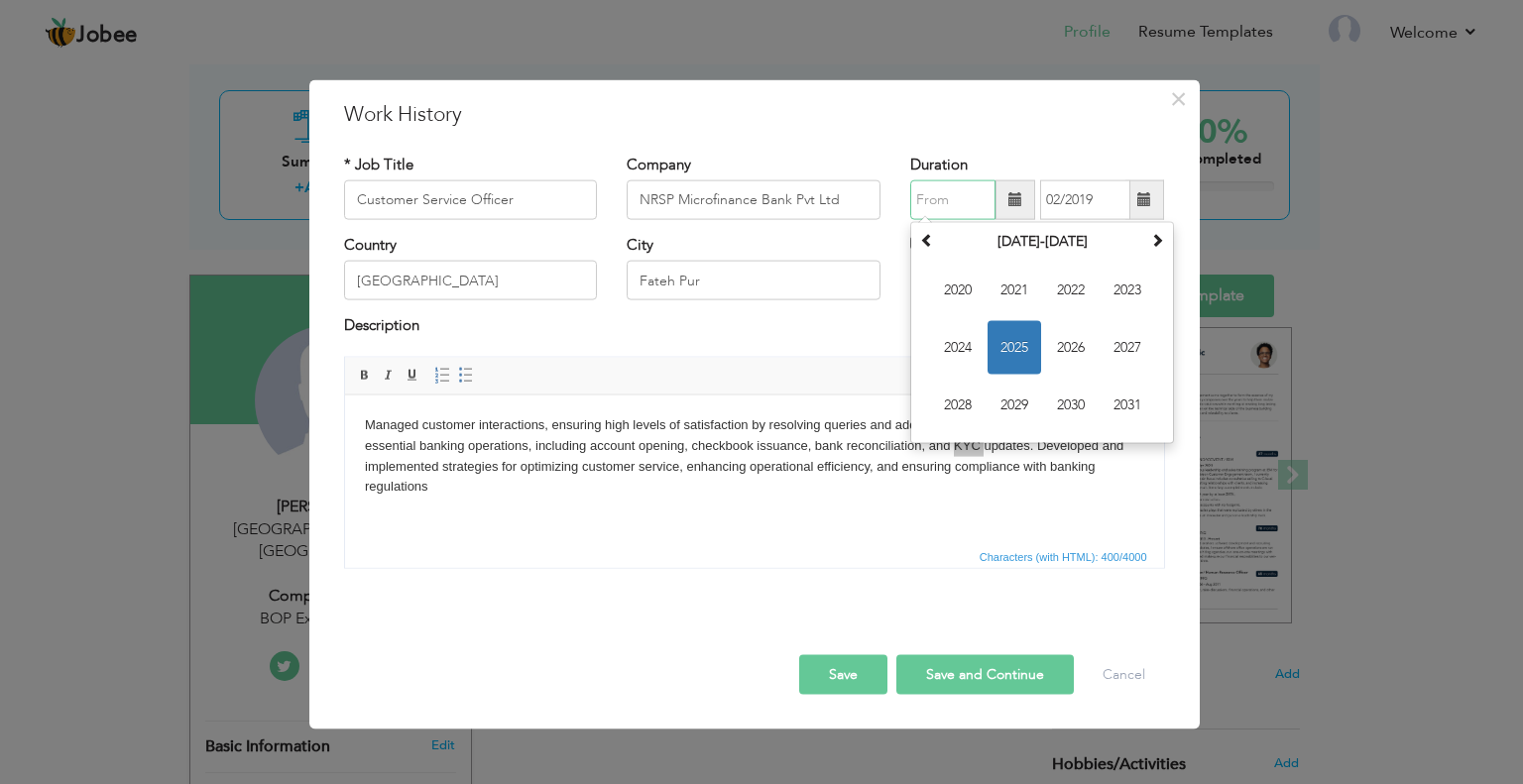 type 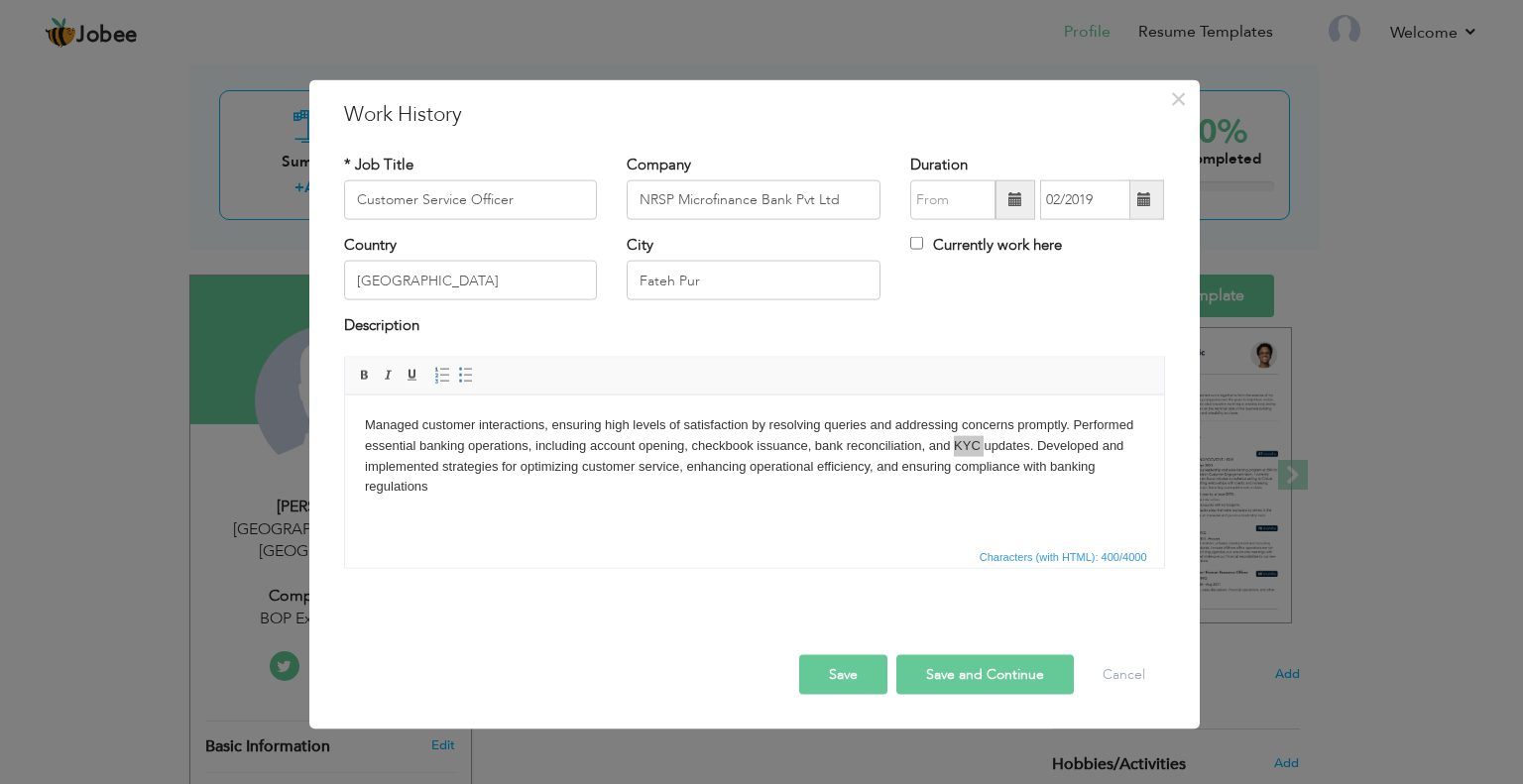 click on "×
Work History
* Job Title
Customer Service Officer
Company
NRSP Microfinance Bank Pvt Ltd
Duration 02/2019 Country" at bounding box center [762, 392] 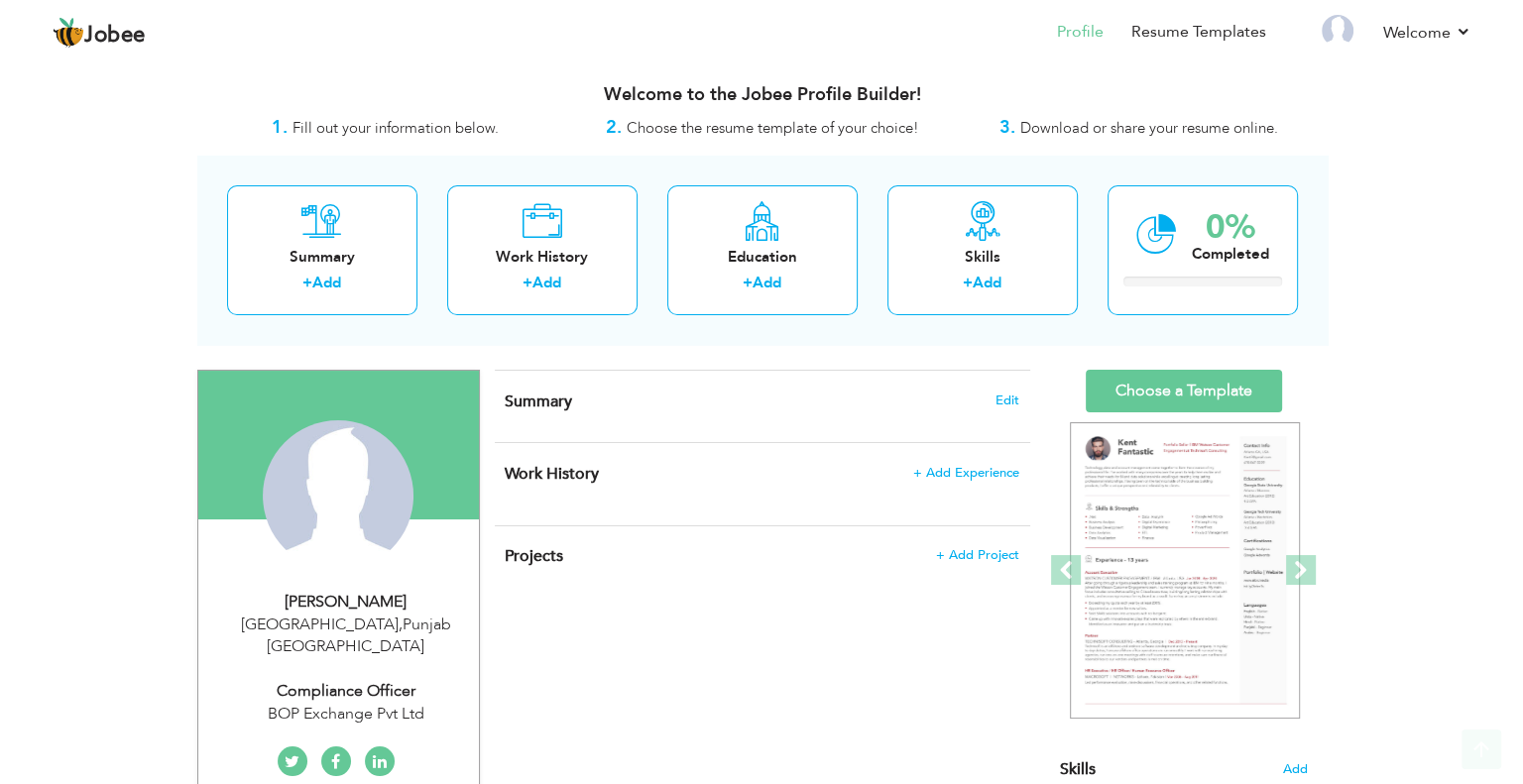 scroll, scrollTop: 0, scrollLeft: 0, axis: both 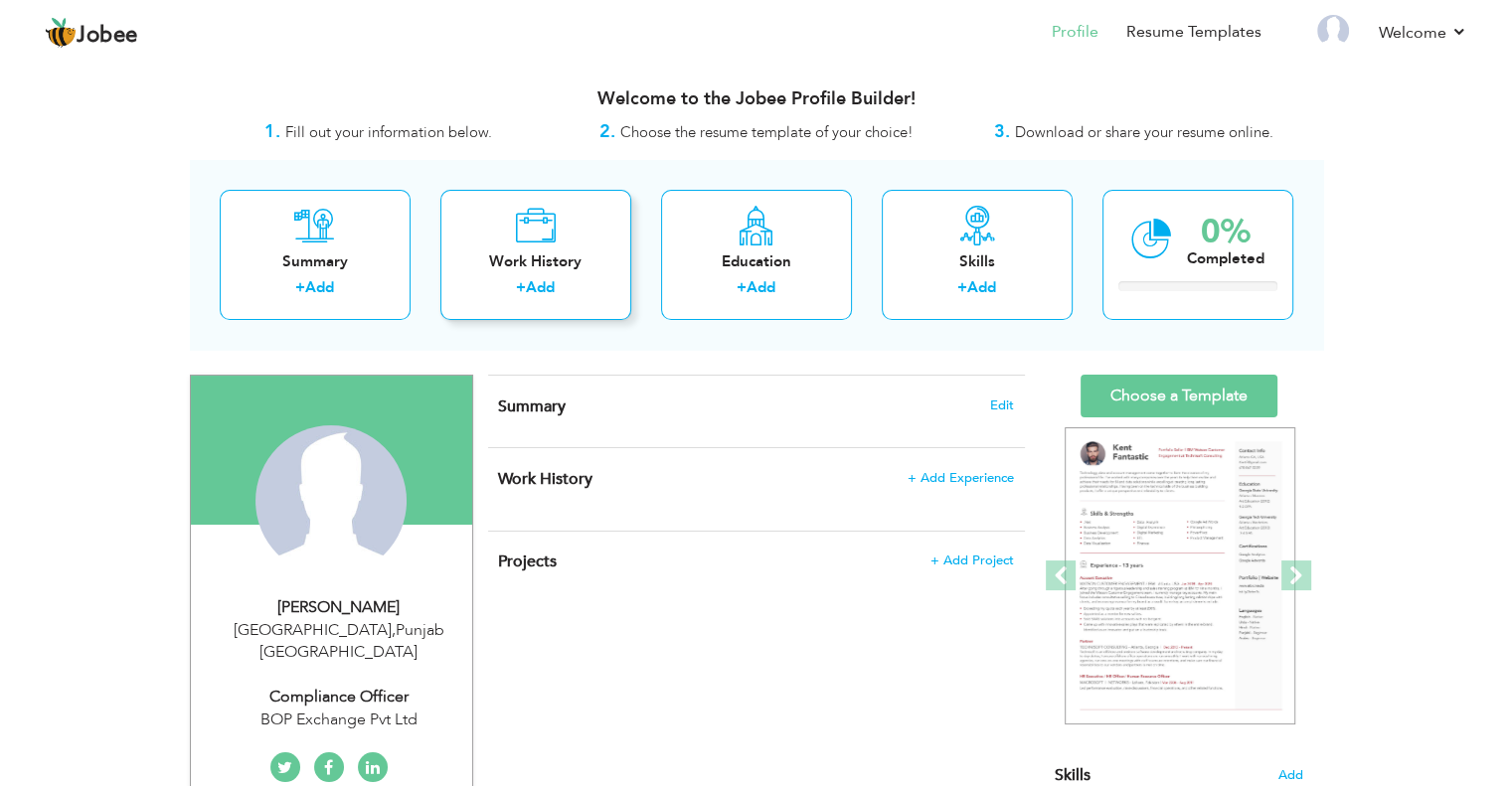 click on "+  Add" at bounding box center (536, 290) 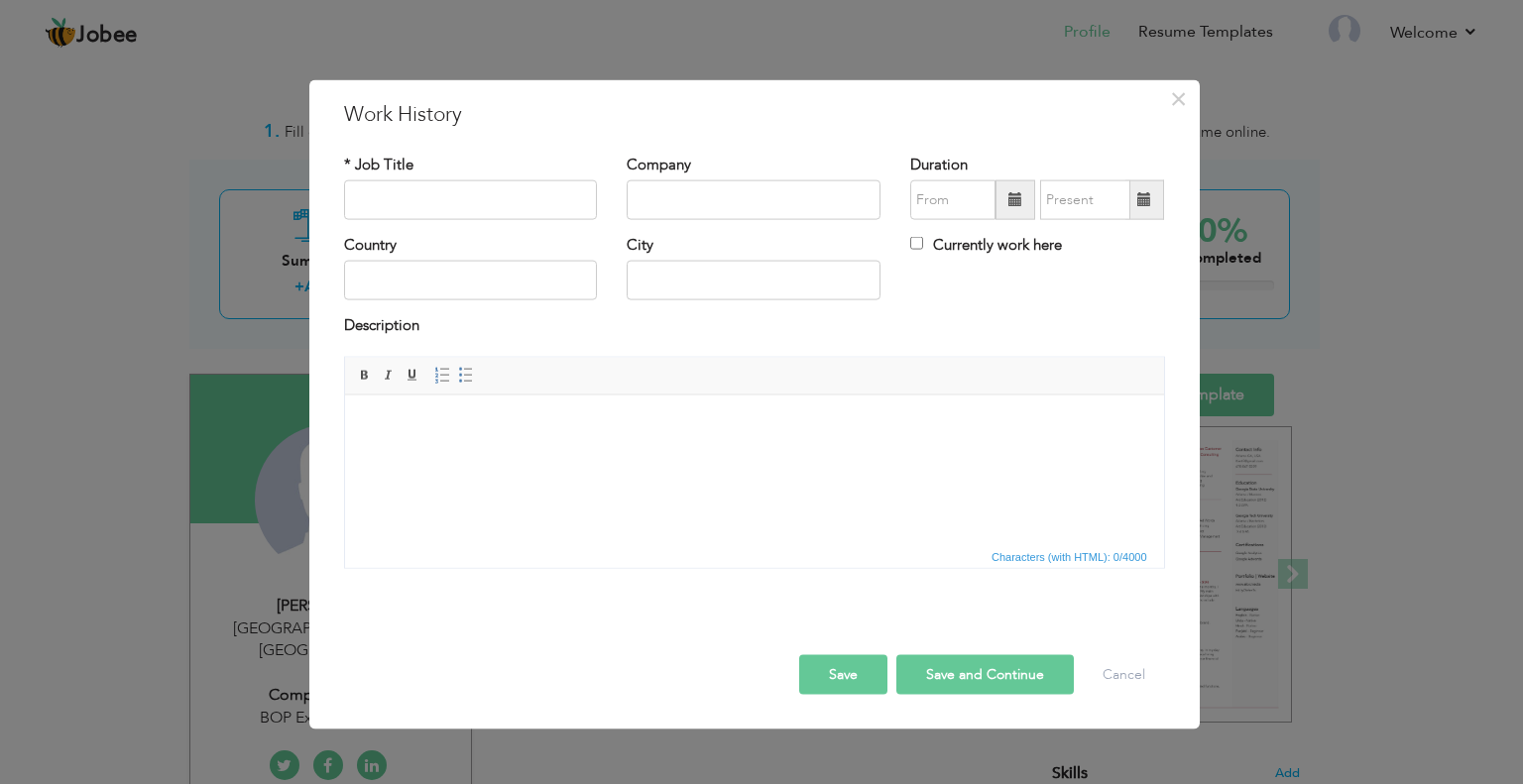click at bounding box center (1015, 199) 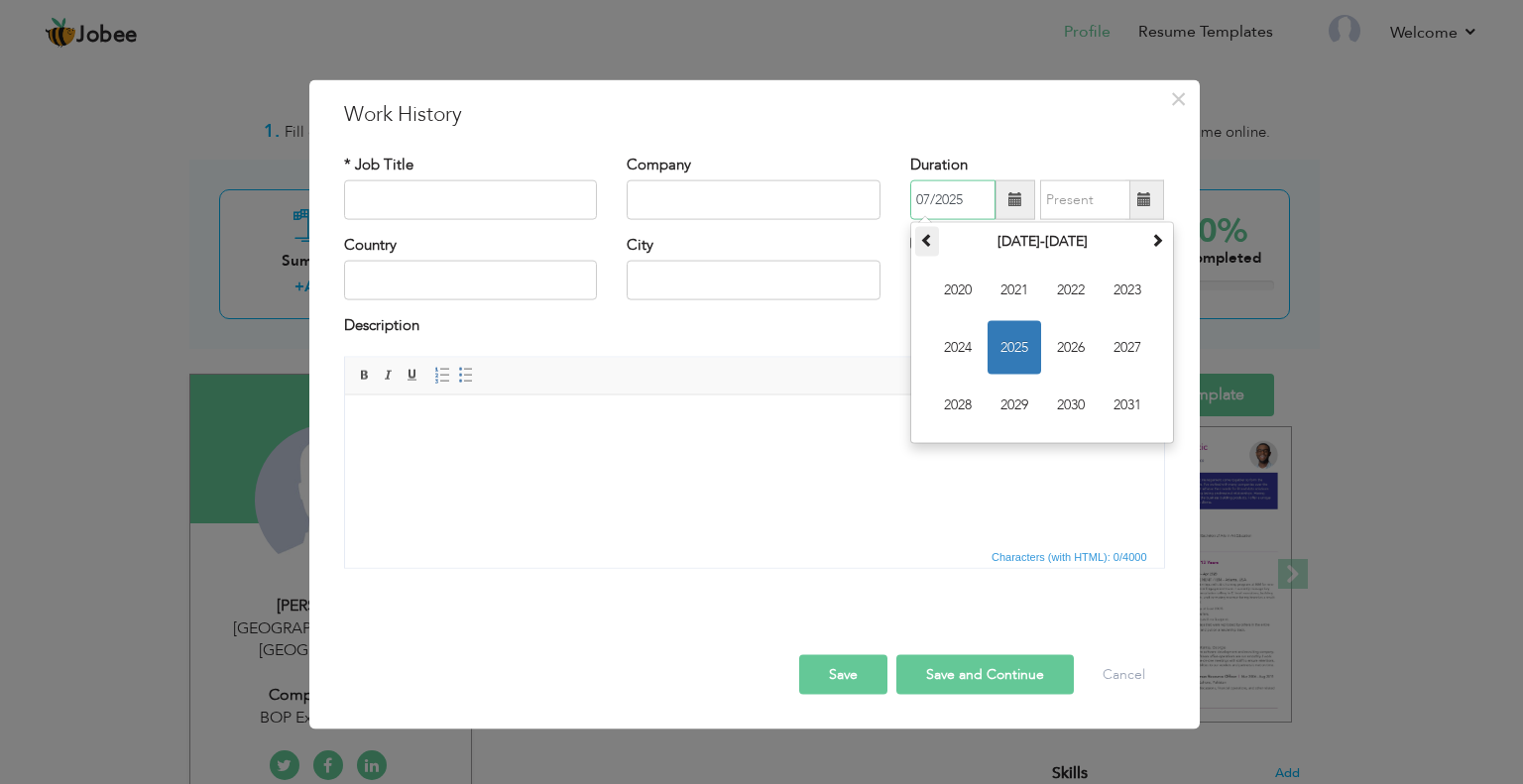 click at bounding box center (927, 240) 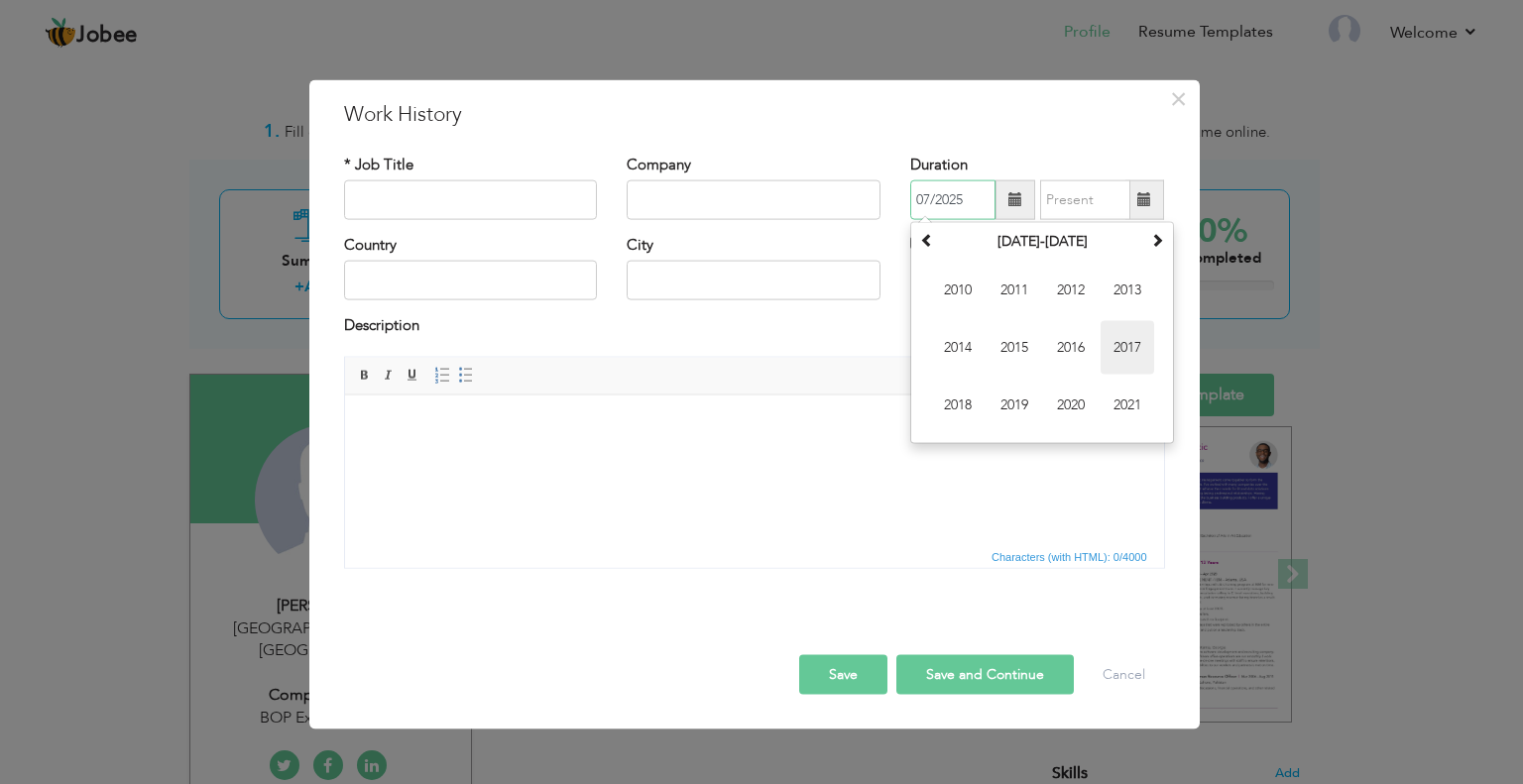 click on "2017" at bounding box center (1127, 348) 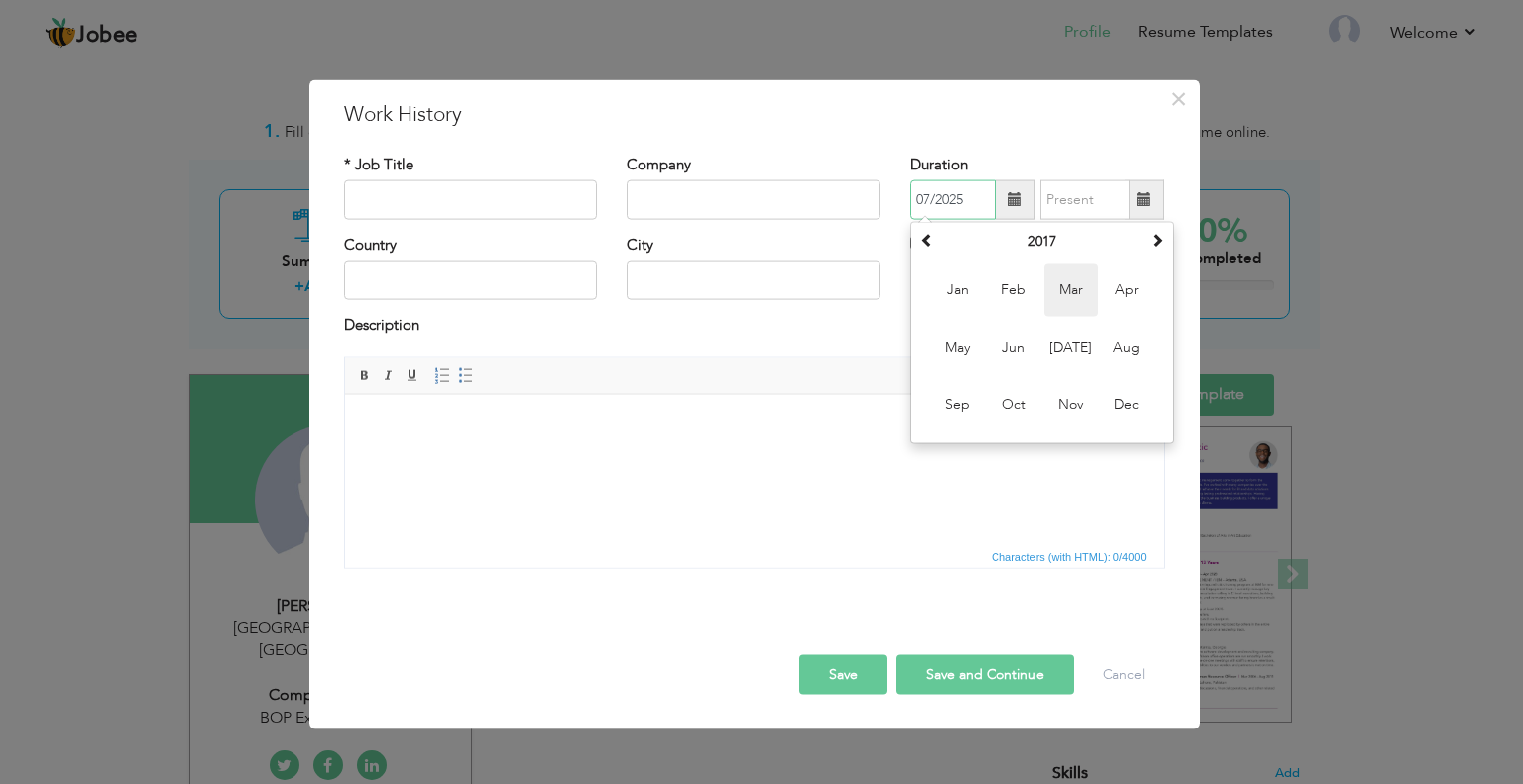 click on "Mar" at bounding box center (1071, 290) 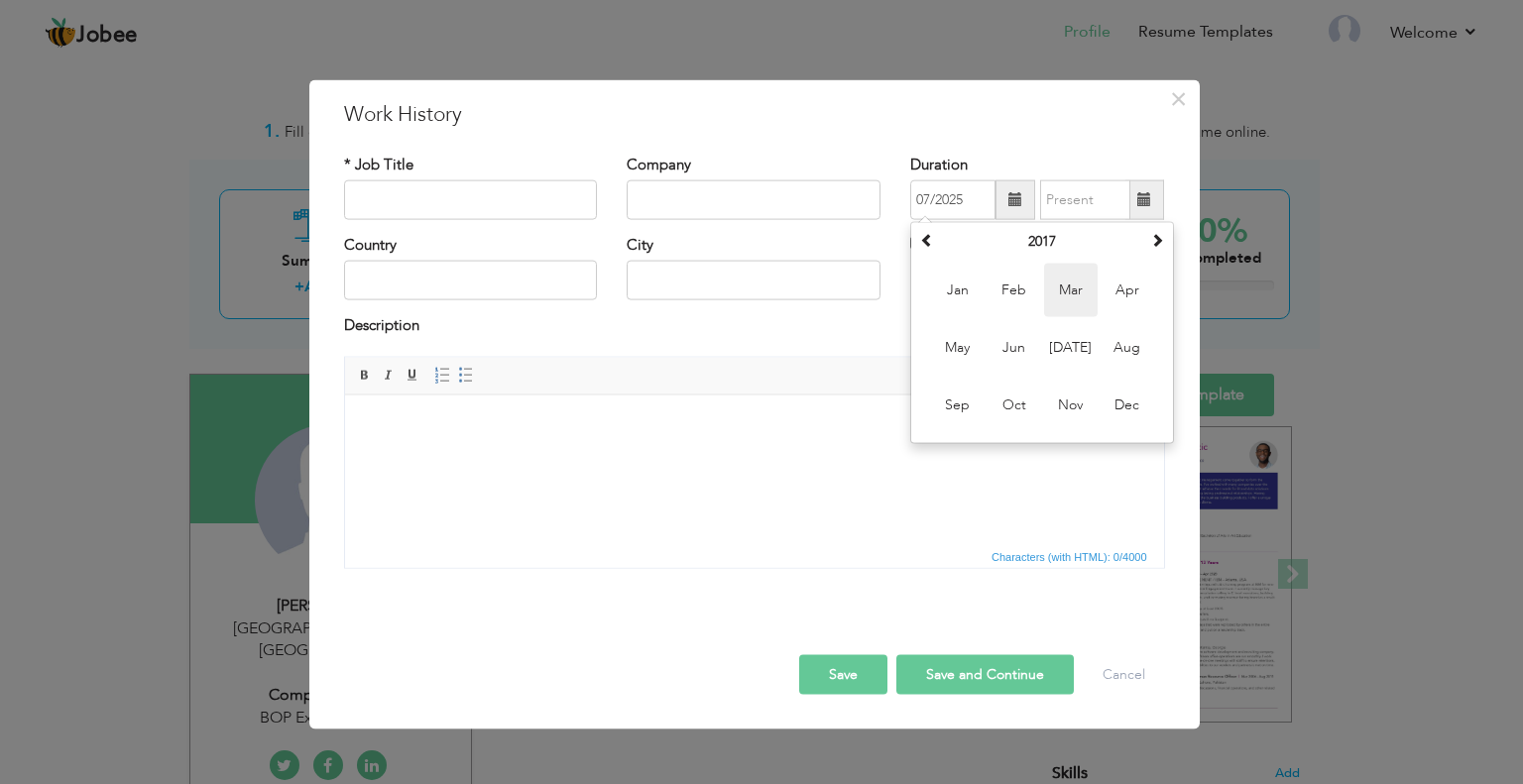 type on "03/2017" 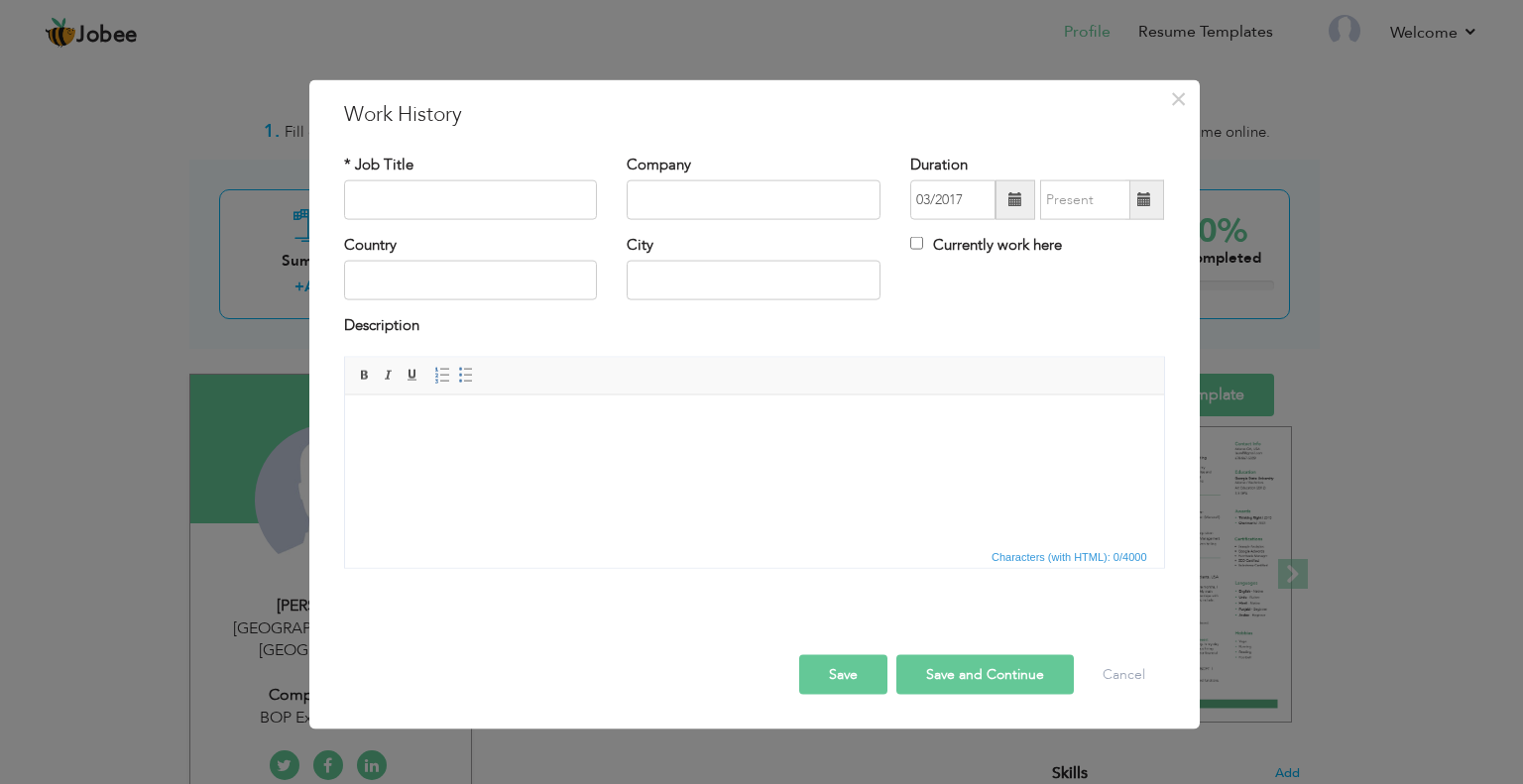 click at bounding box center [1144, 199] 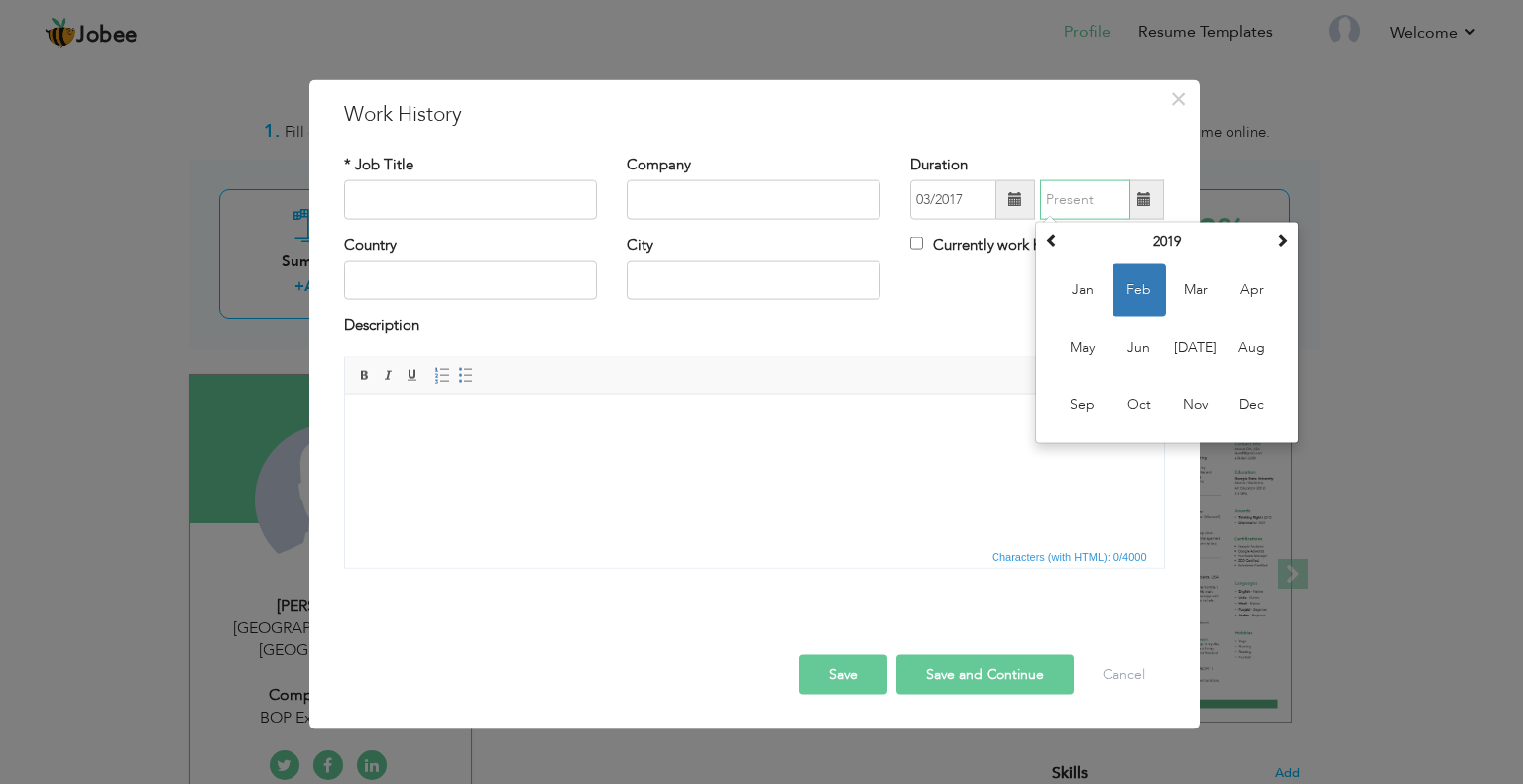 click on "Feb" at bounding box center [1139, 290] 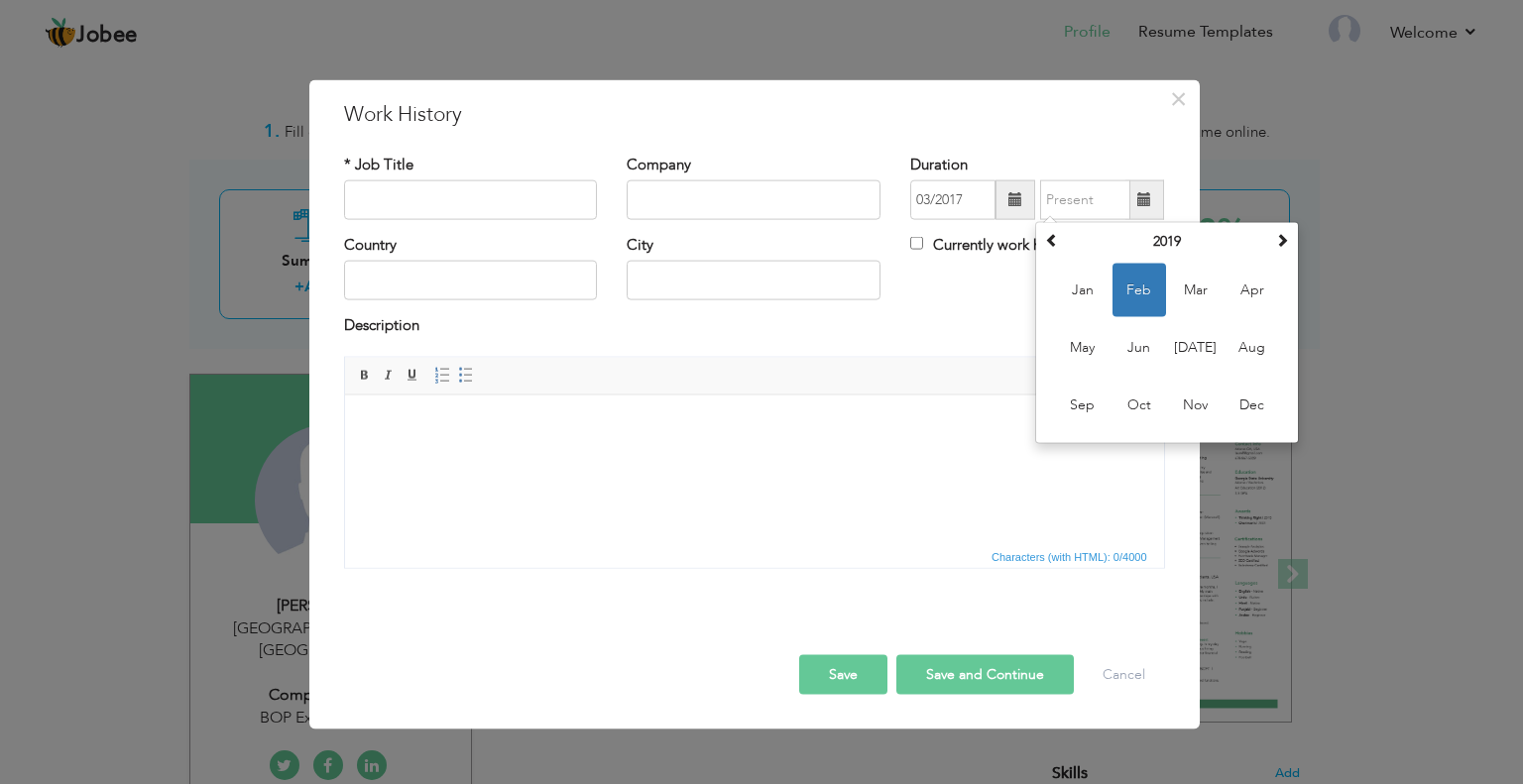 type on "02/2019" 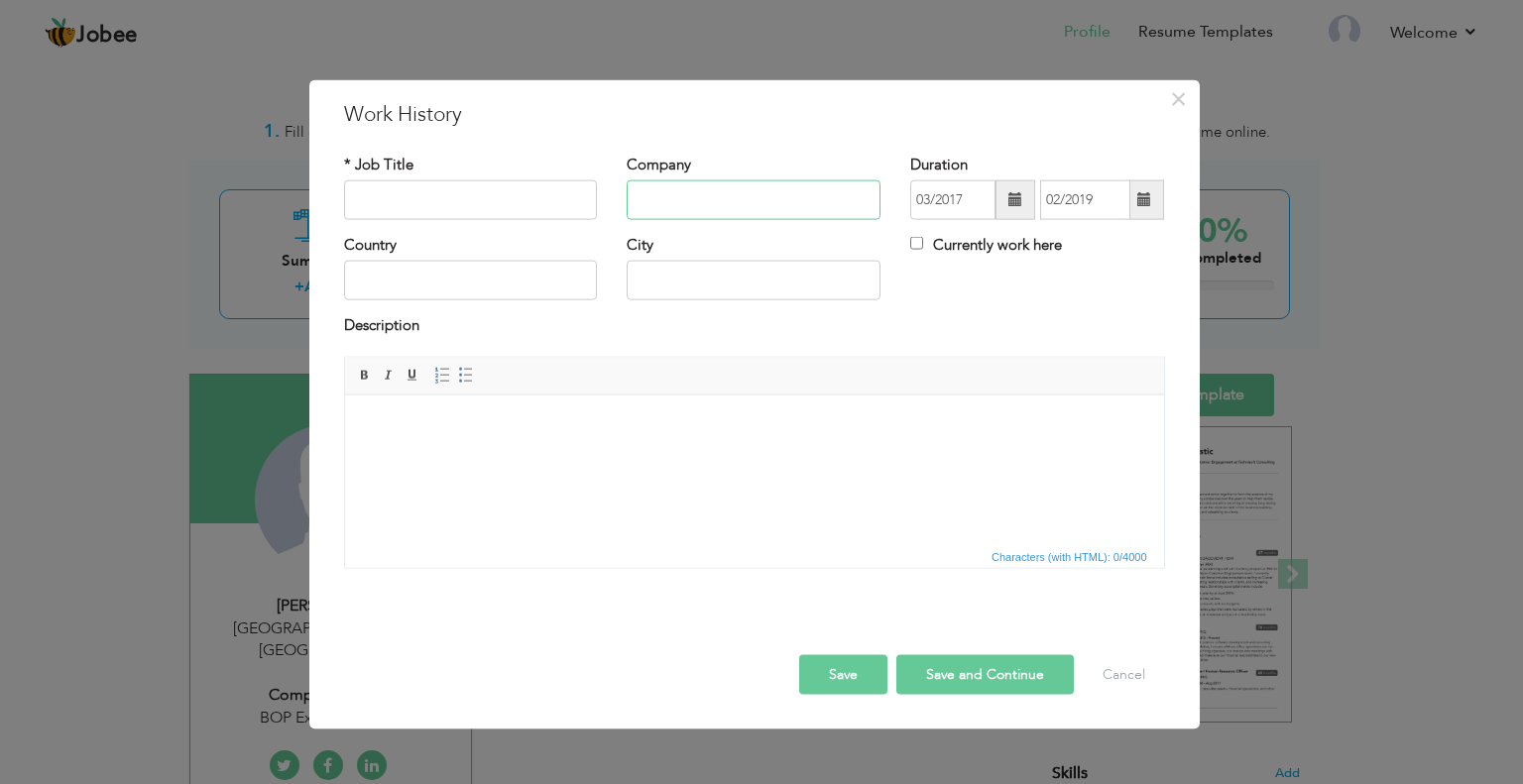 click at bounding box center [754, 200] 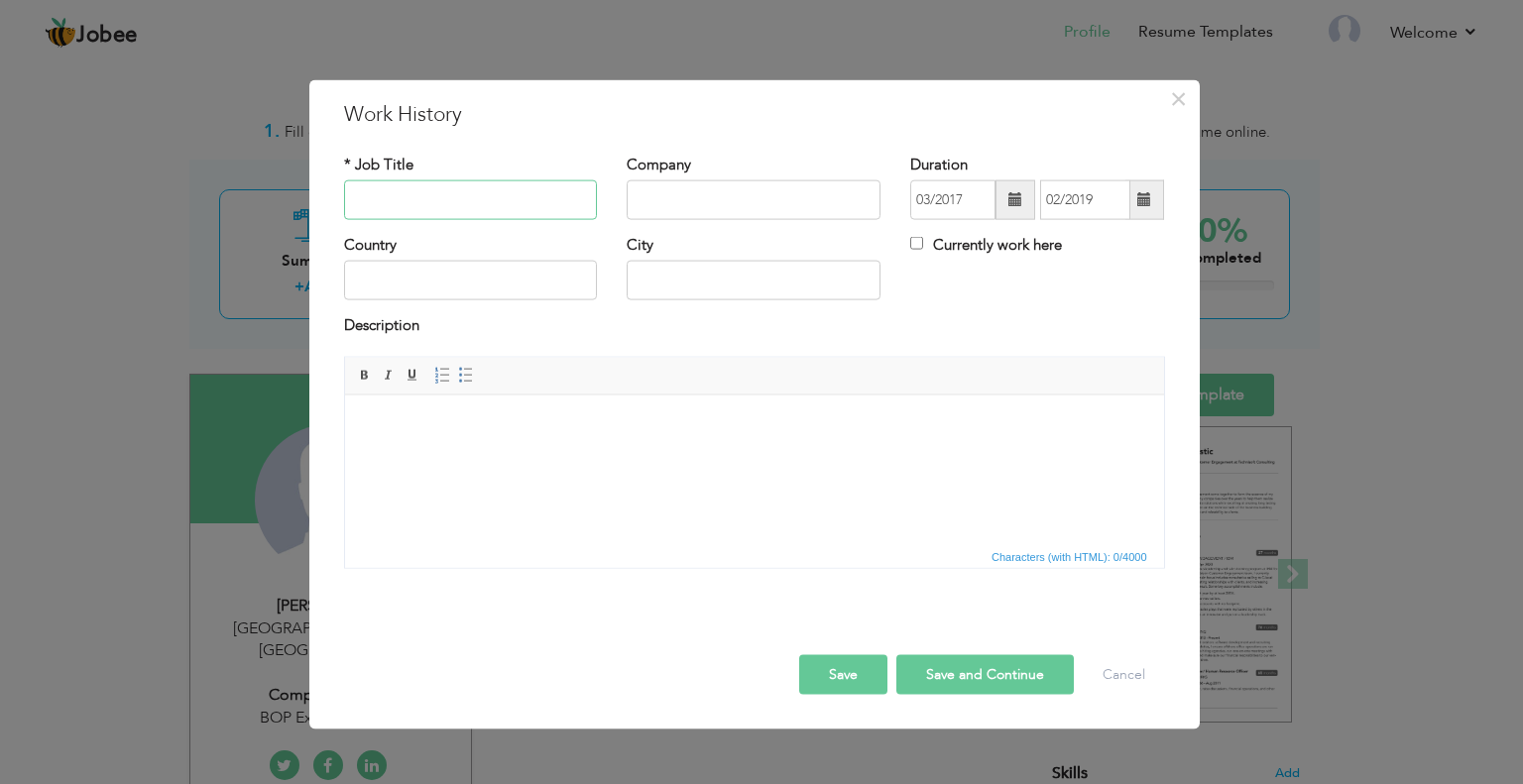 click at bounding box center [471, 200] 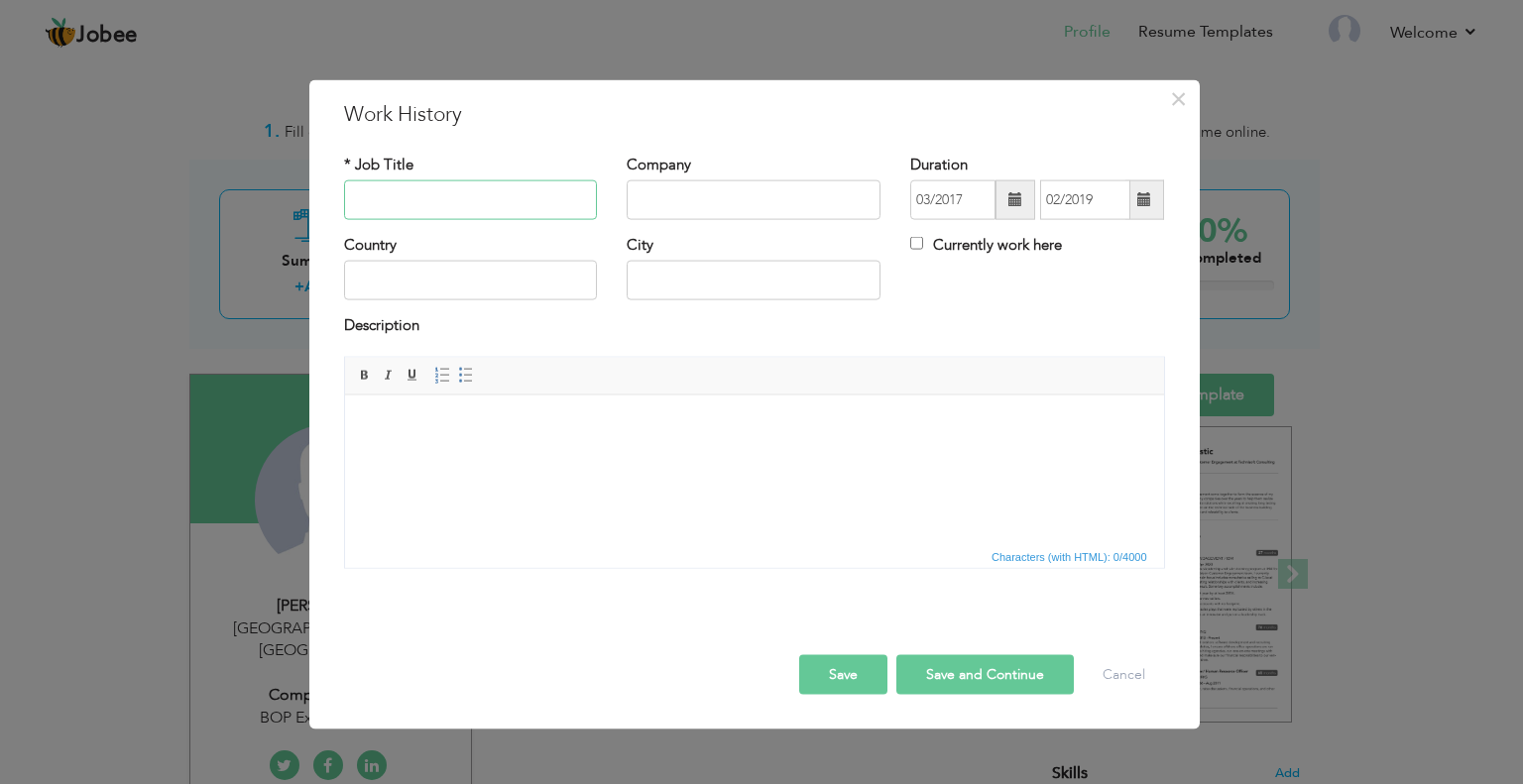 paste on "Customer Service Officer" 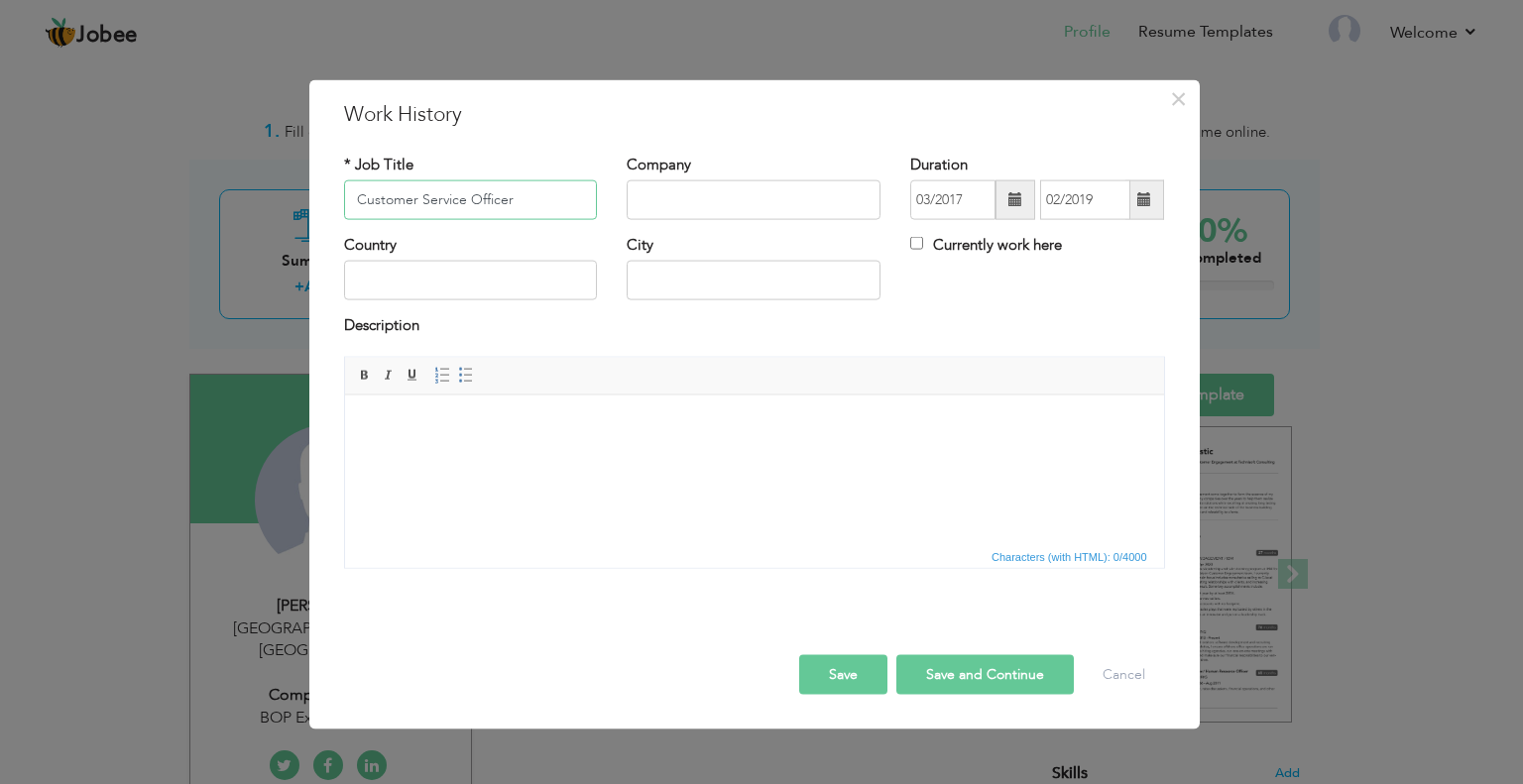 type on "Customer Service Officer" 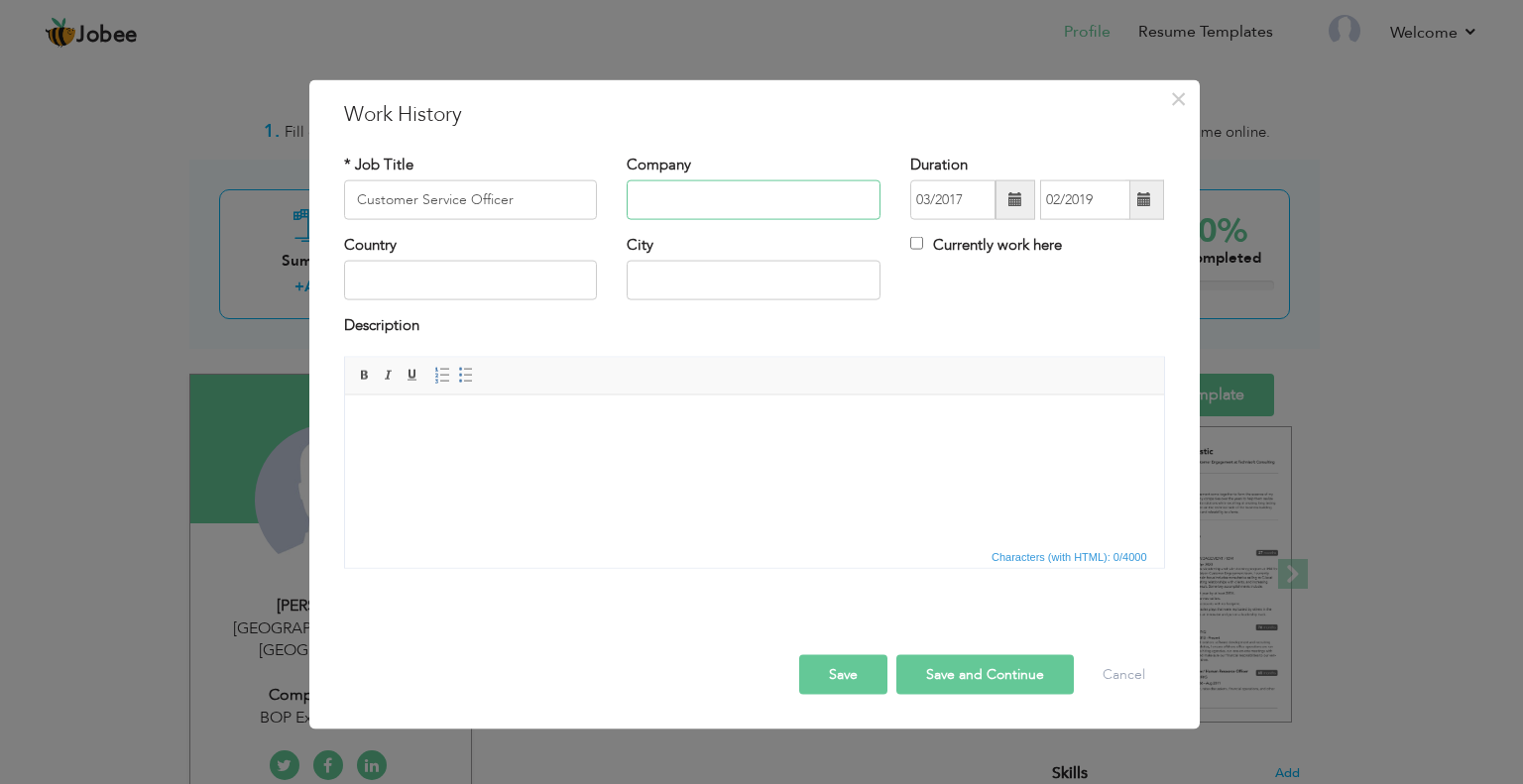 click at bounding box center (754, 200) 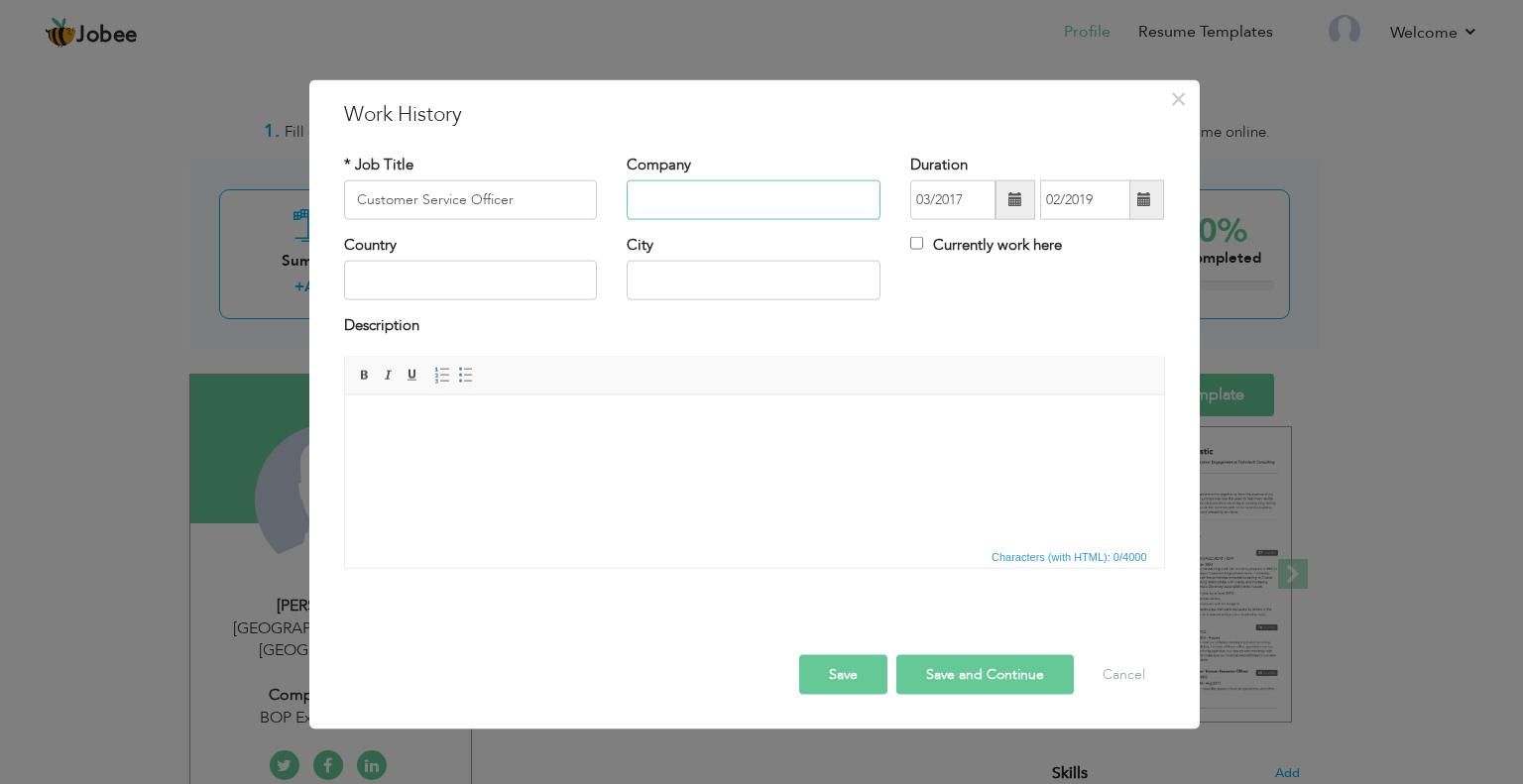 paste on "NRSP Microfinance Bank," 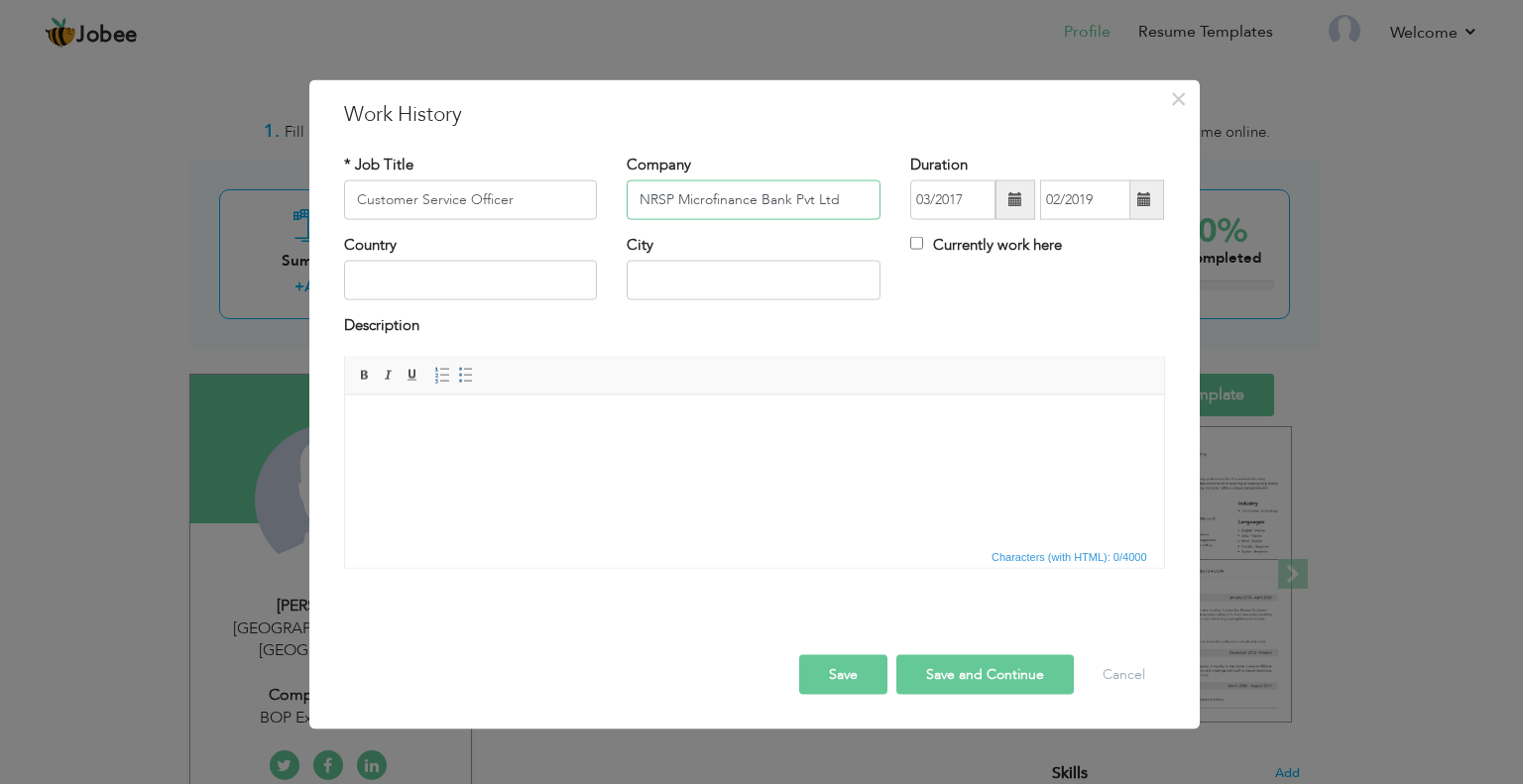 type on "NRSP Microfinance Bank Pvt Ltd" 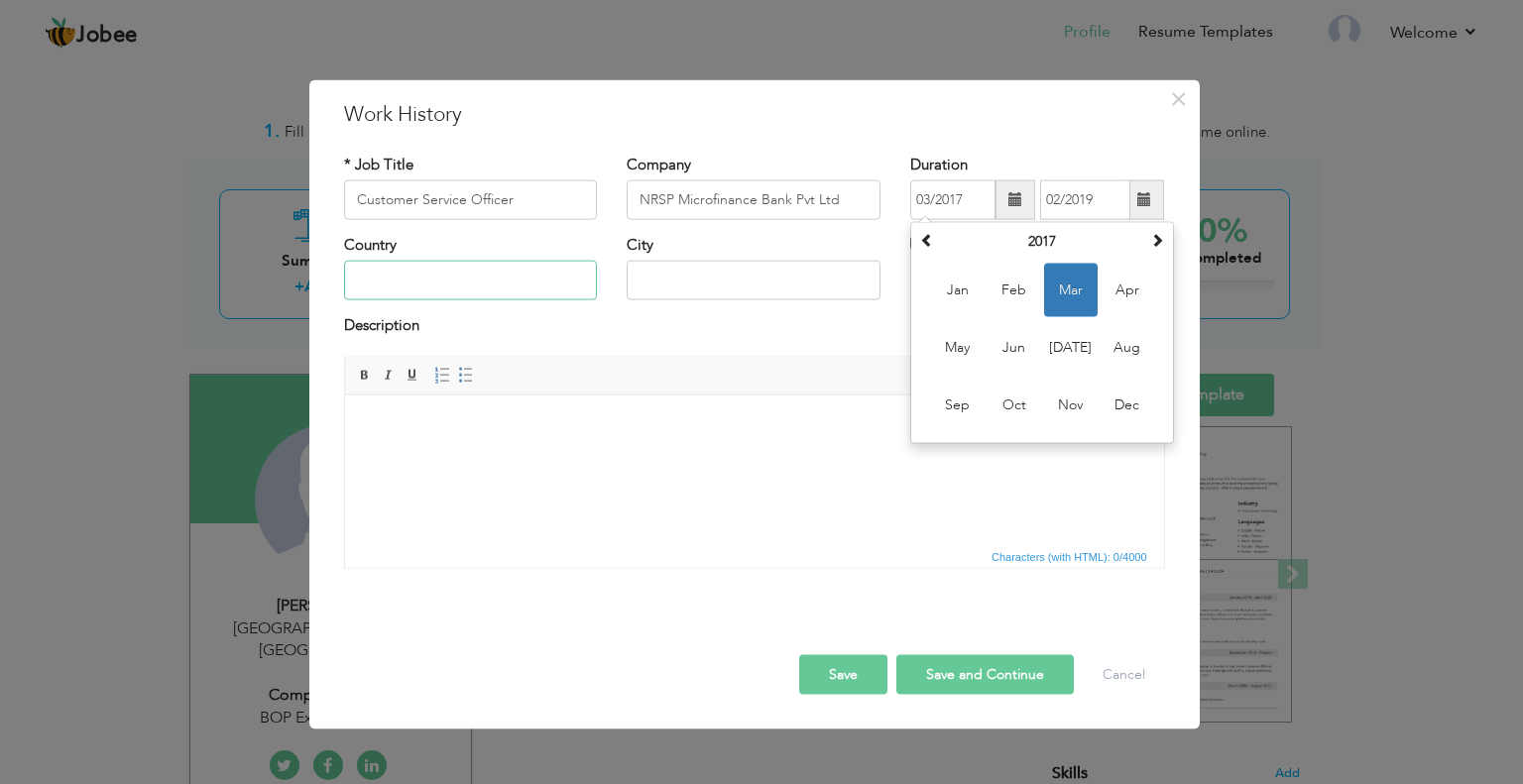 click at bounding box center [471, 280] 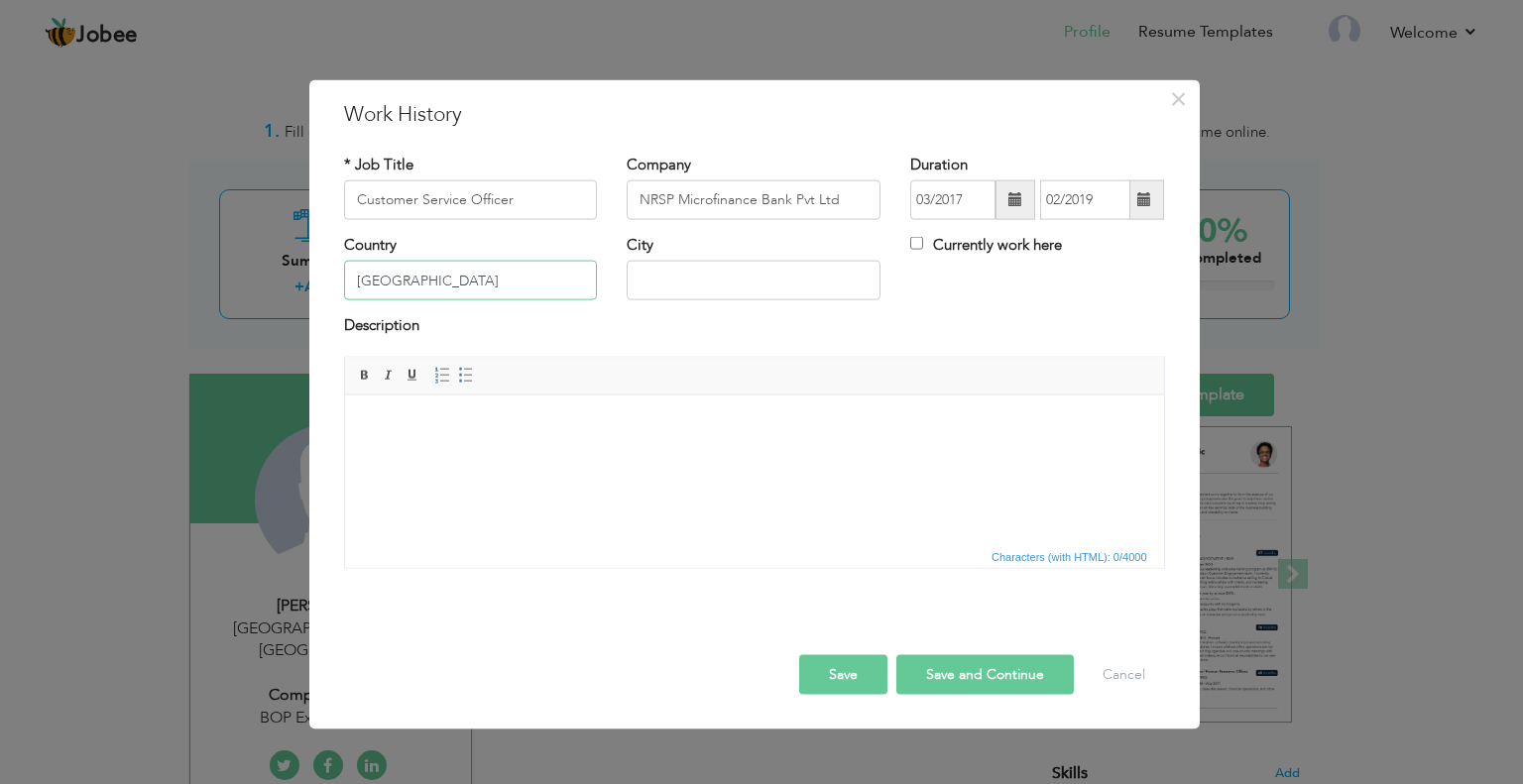 type on "[GEOGRAPHIC_DATA]" 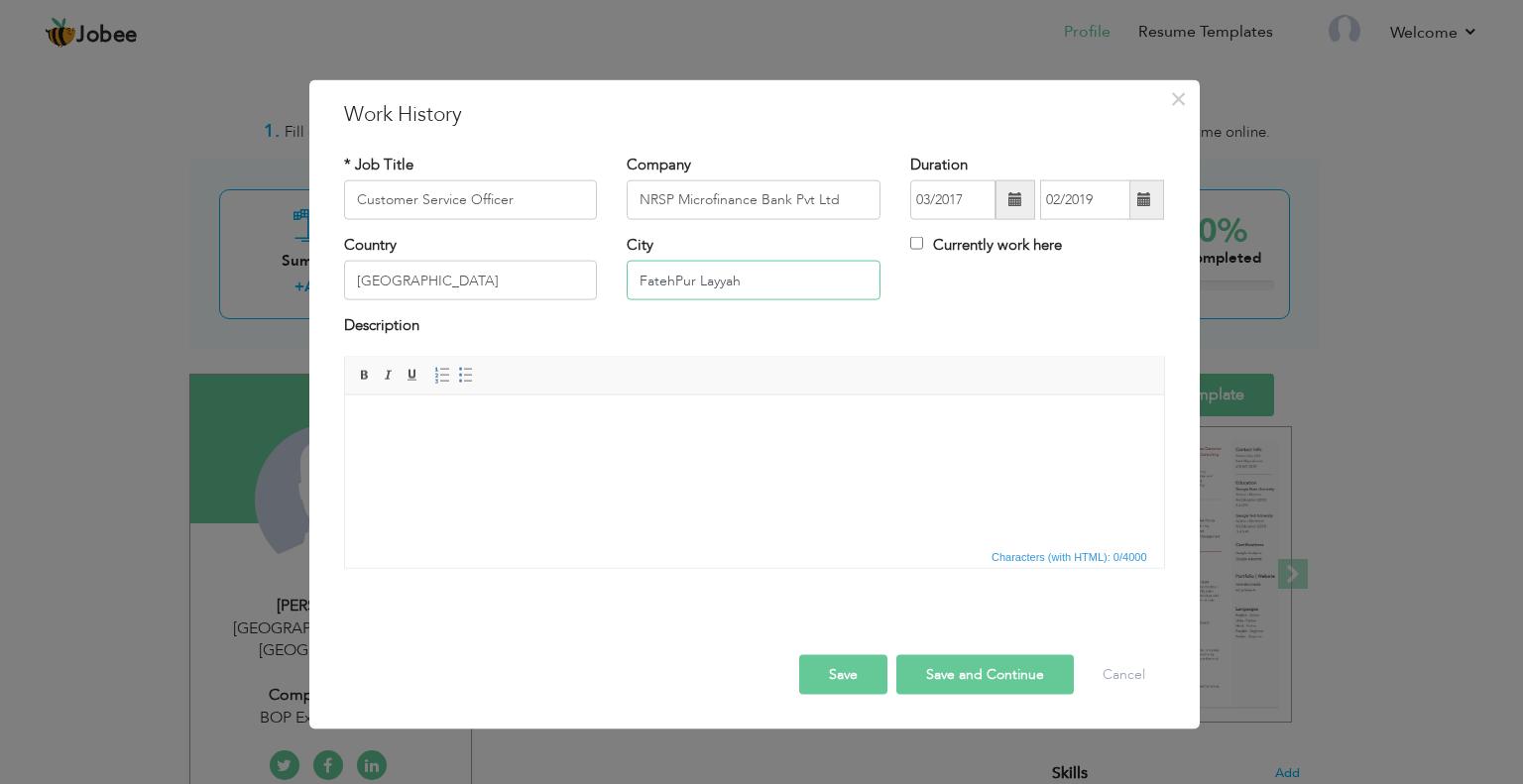 type on "FatehPur Layyah" 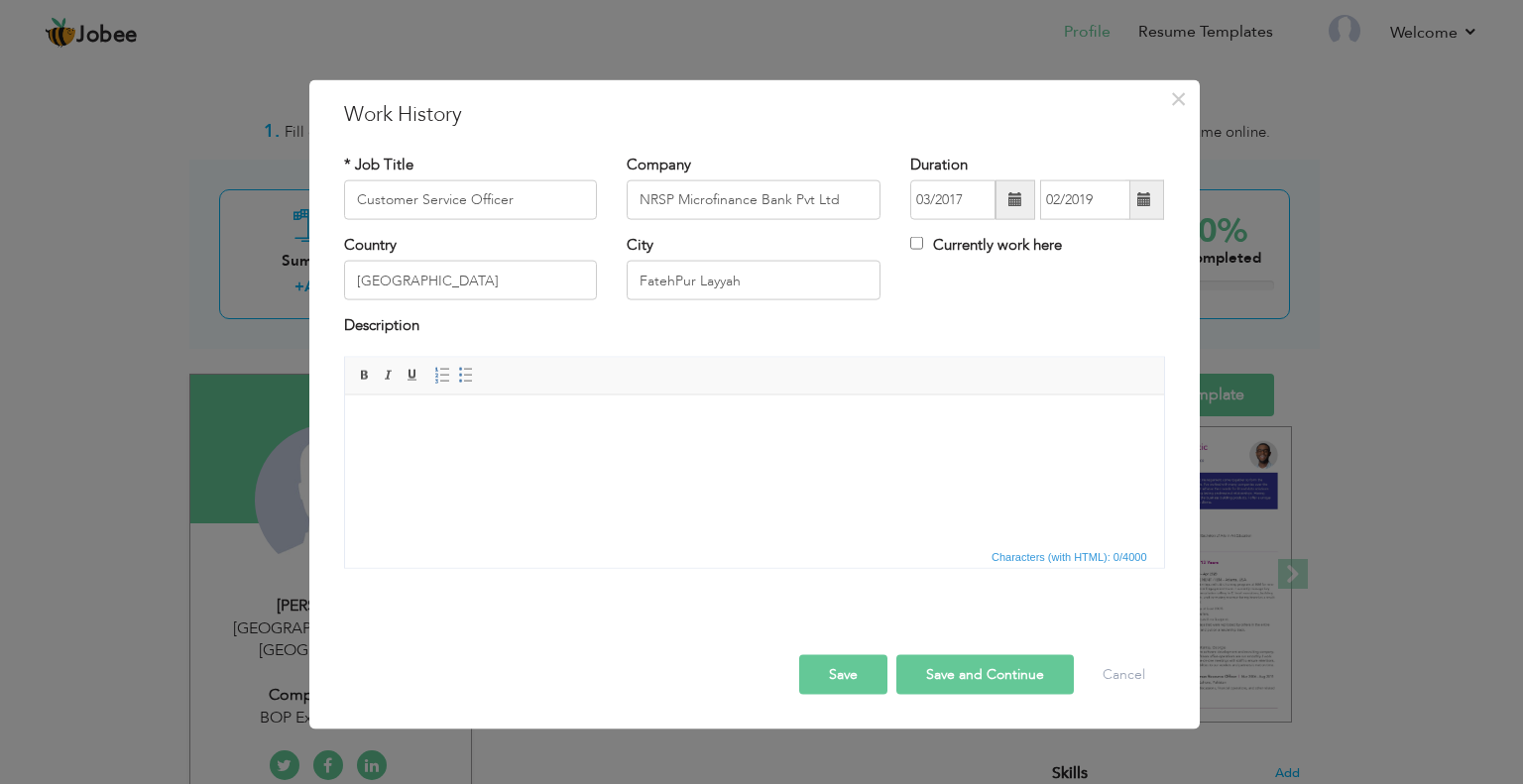 click at bounding box center (754, 424) 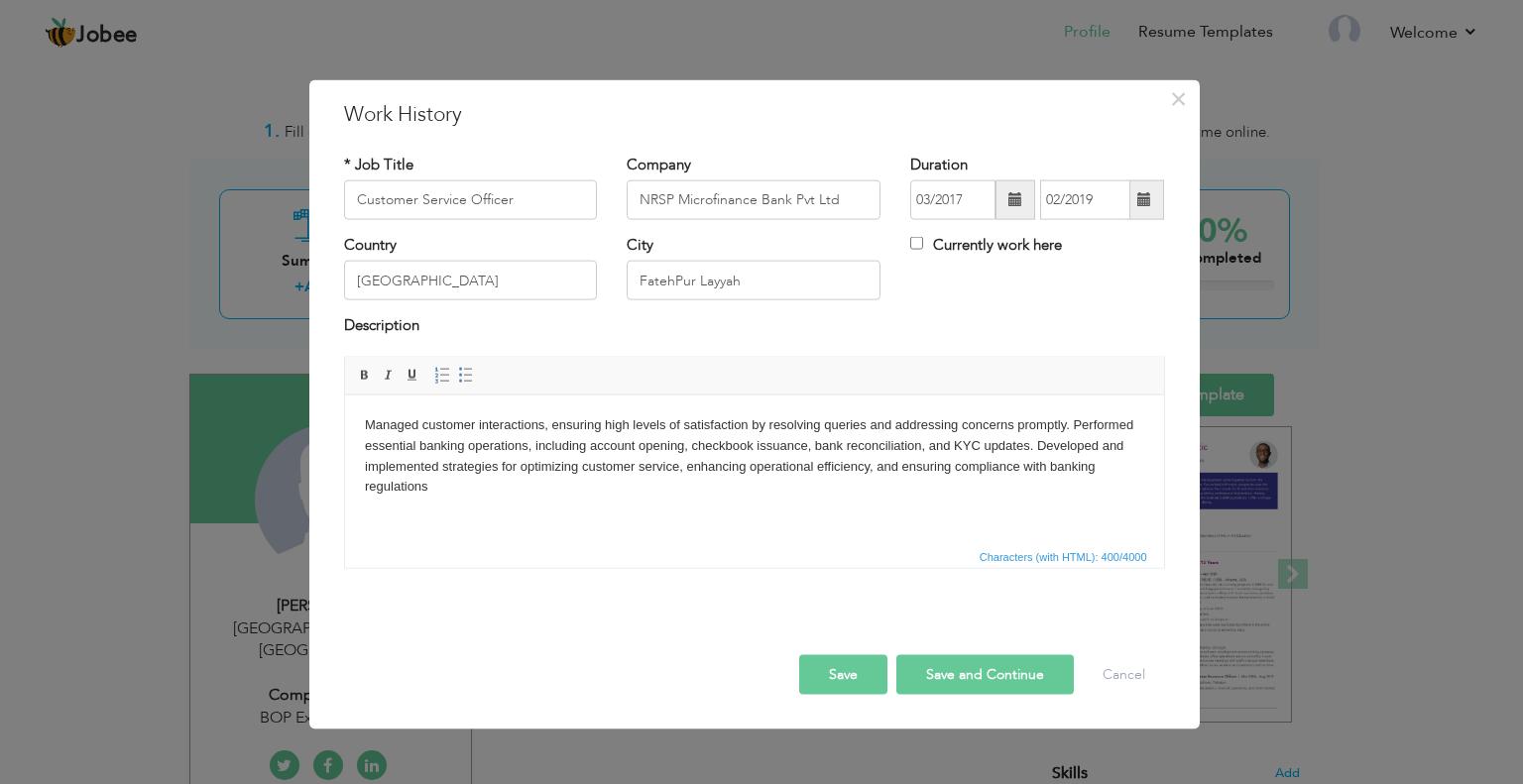 click on "Save and Continue" at bounding box center (985, 674) 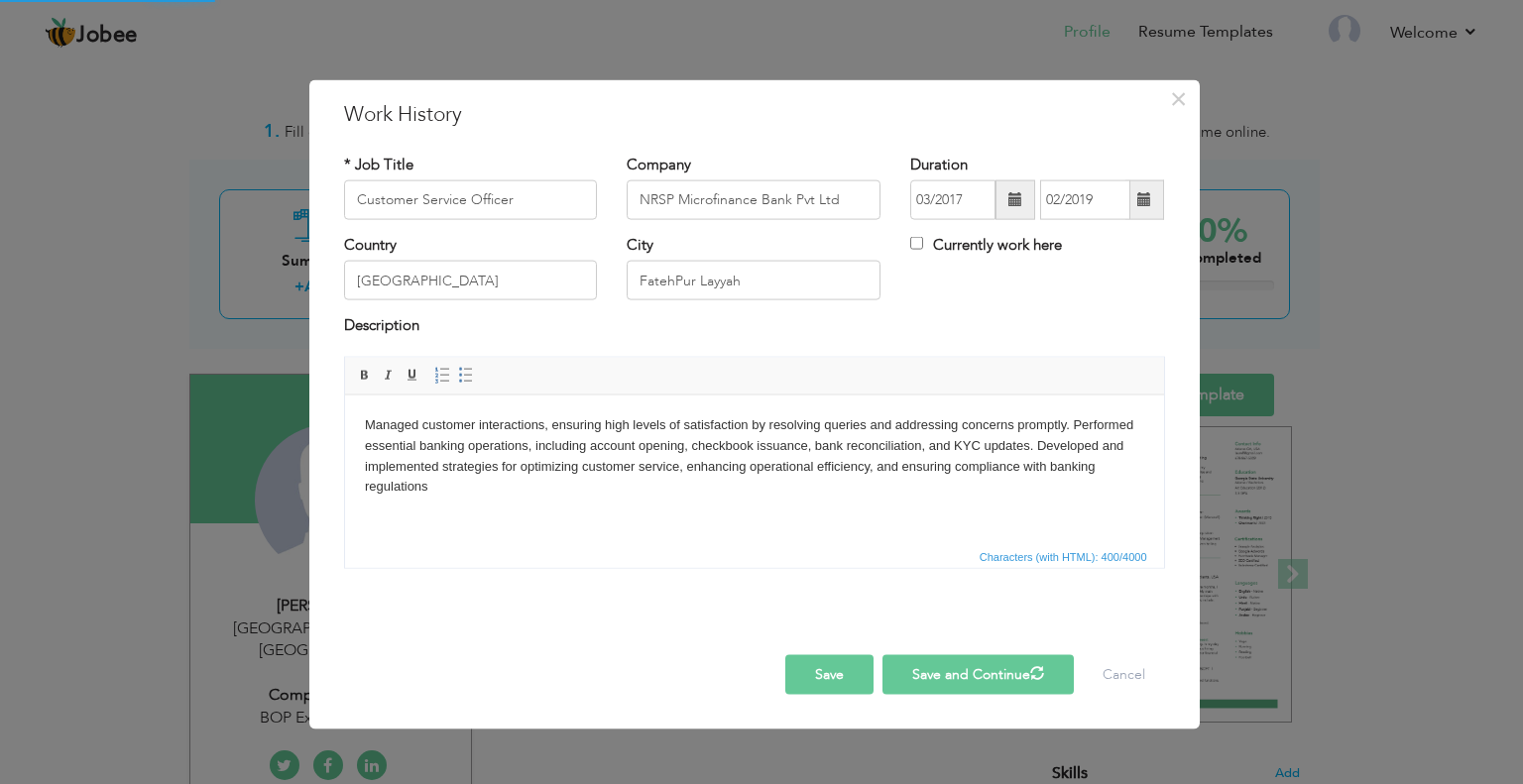 type 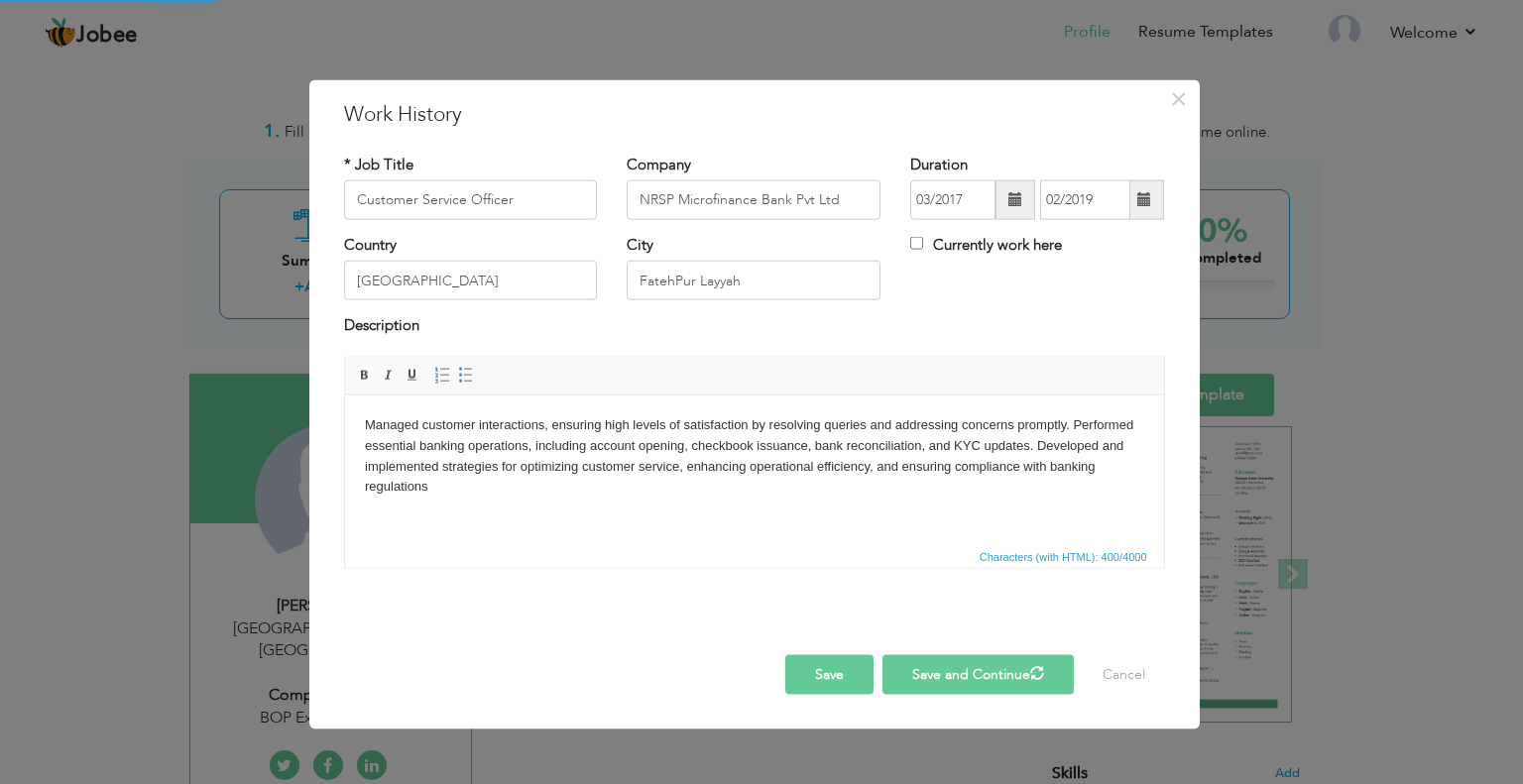 type 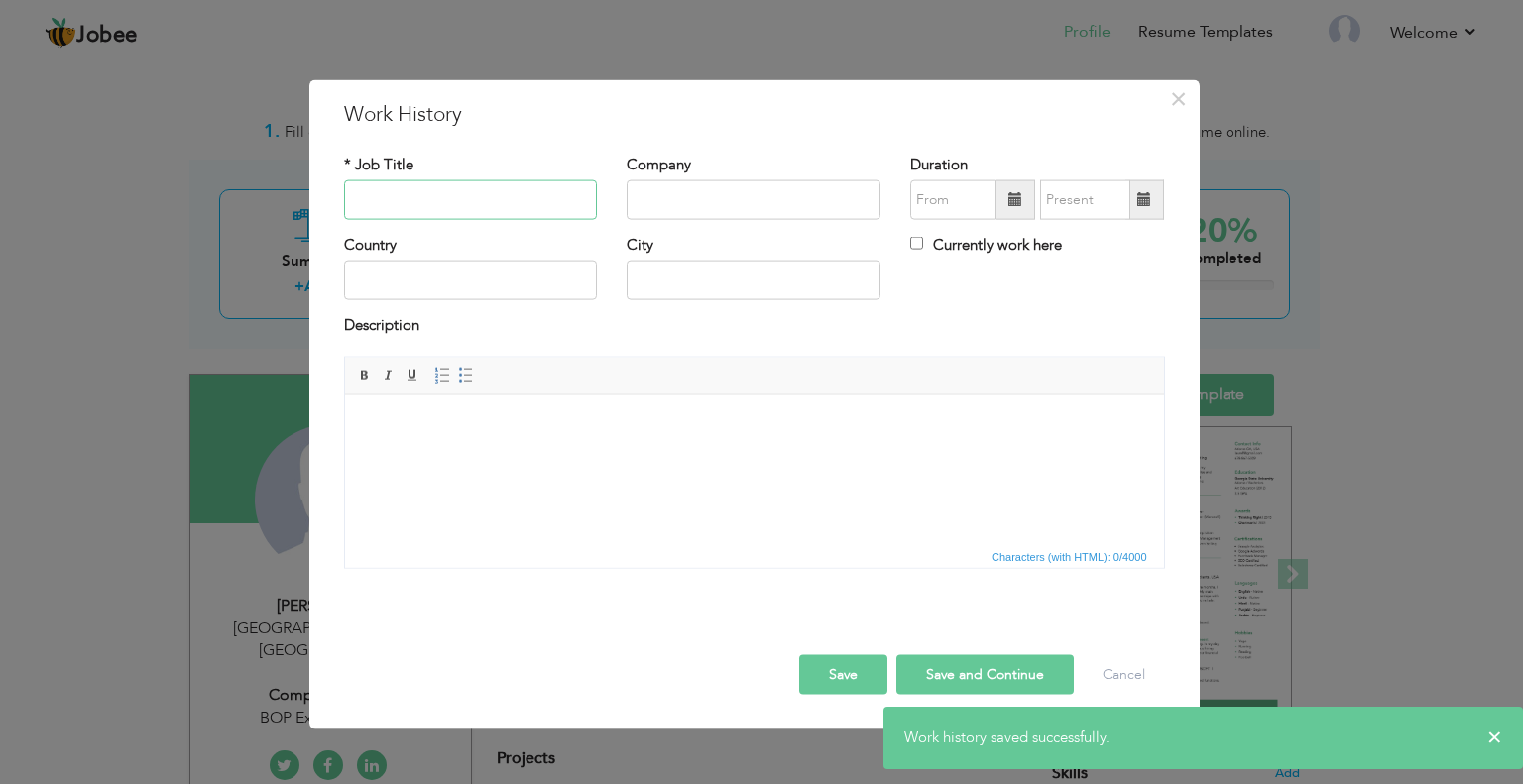 click at bounding box center [471, 200] 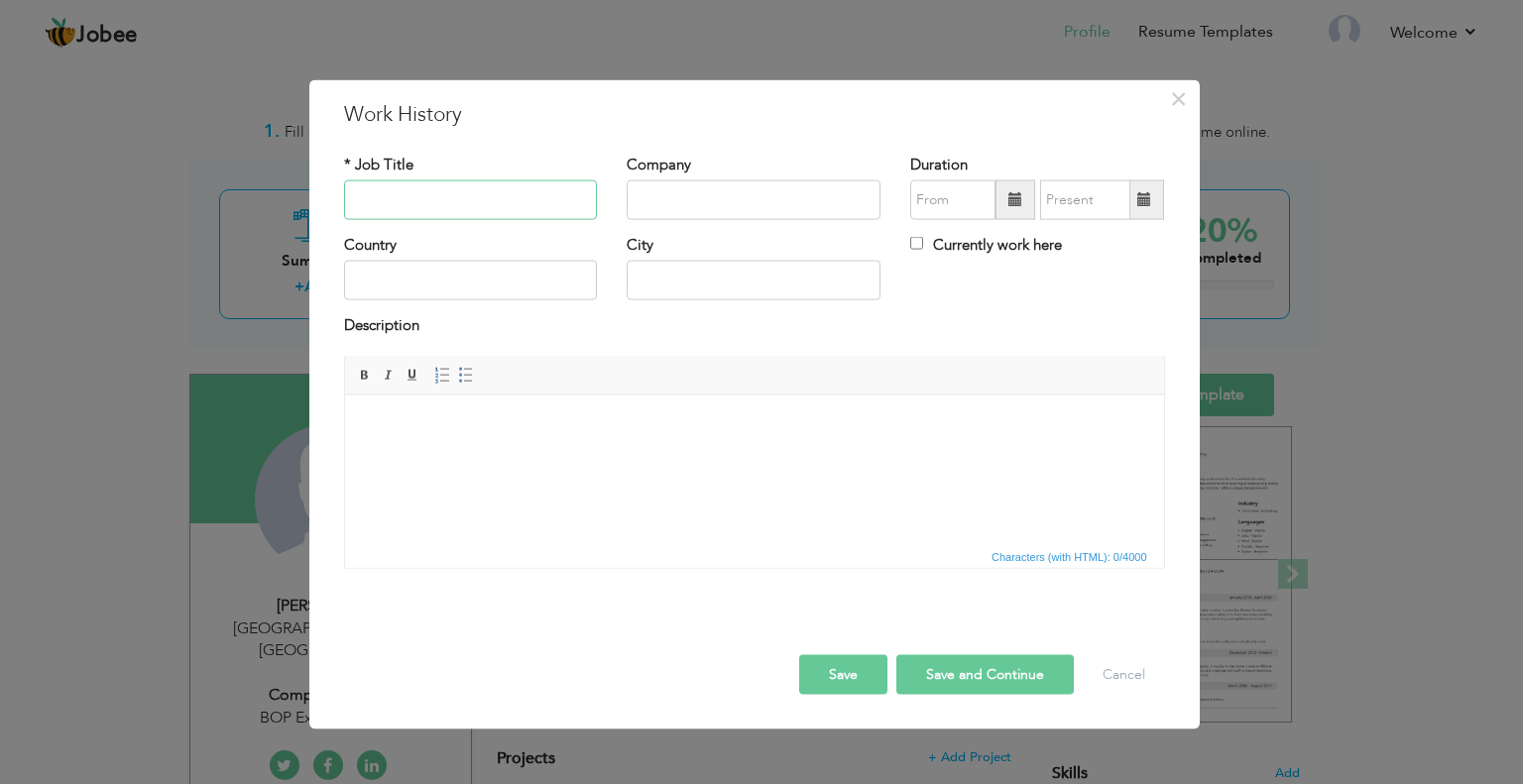 paste on "Sr. Compliance Manager" 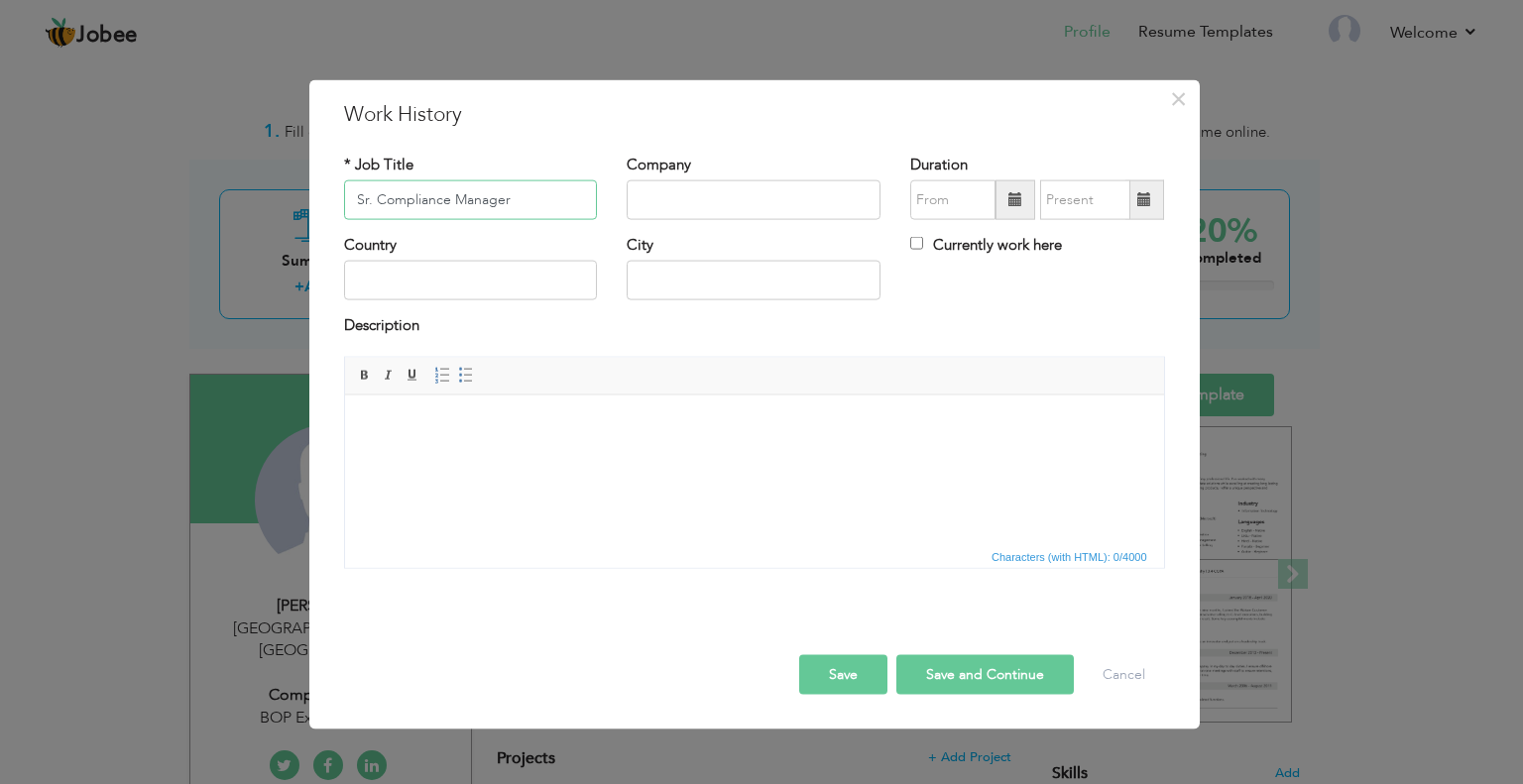 type on "Sr. Compliance Manager" 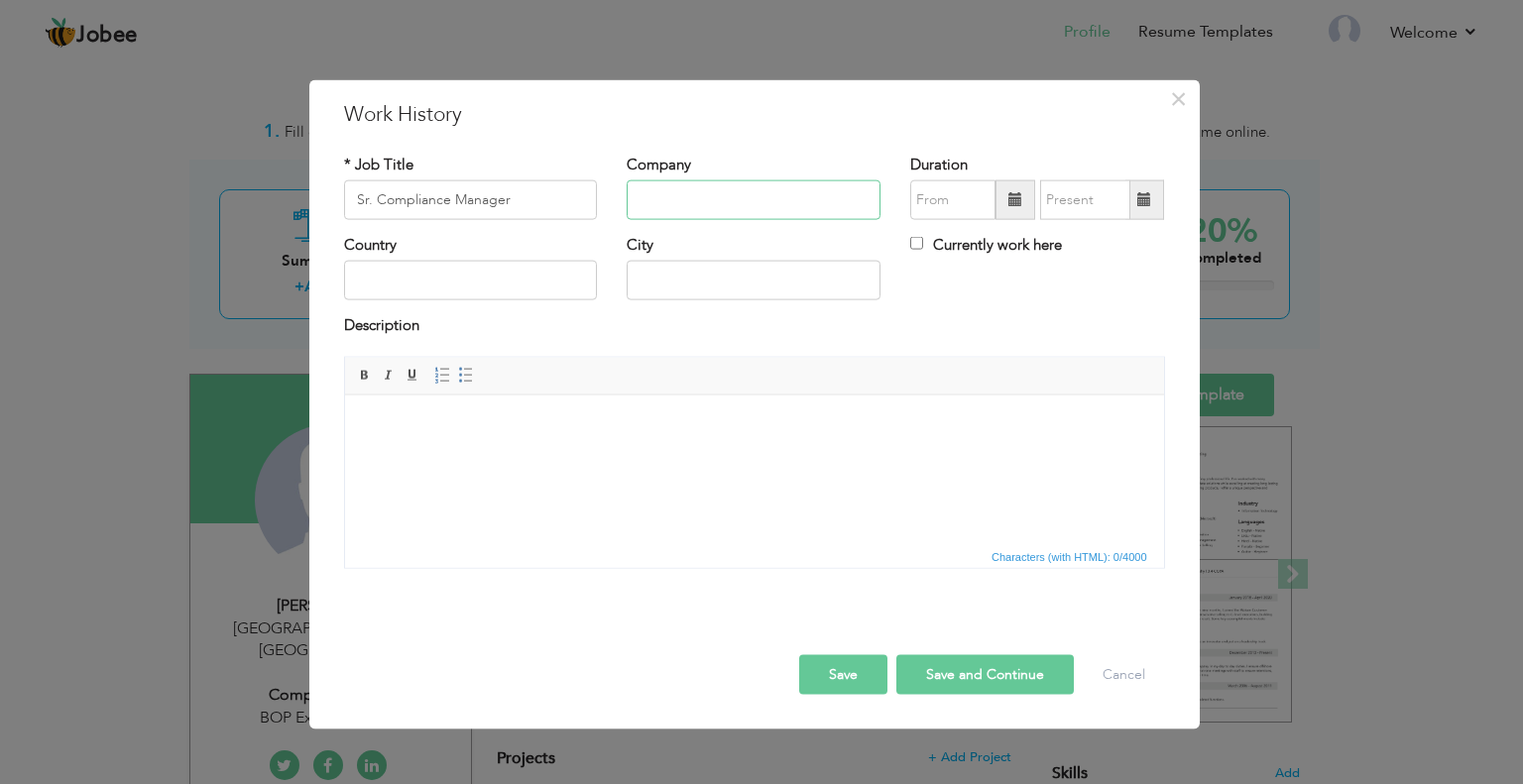 click at bounding box center (754, 200) 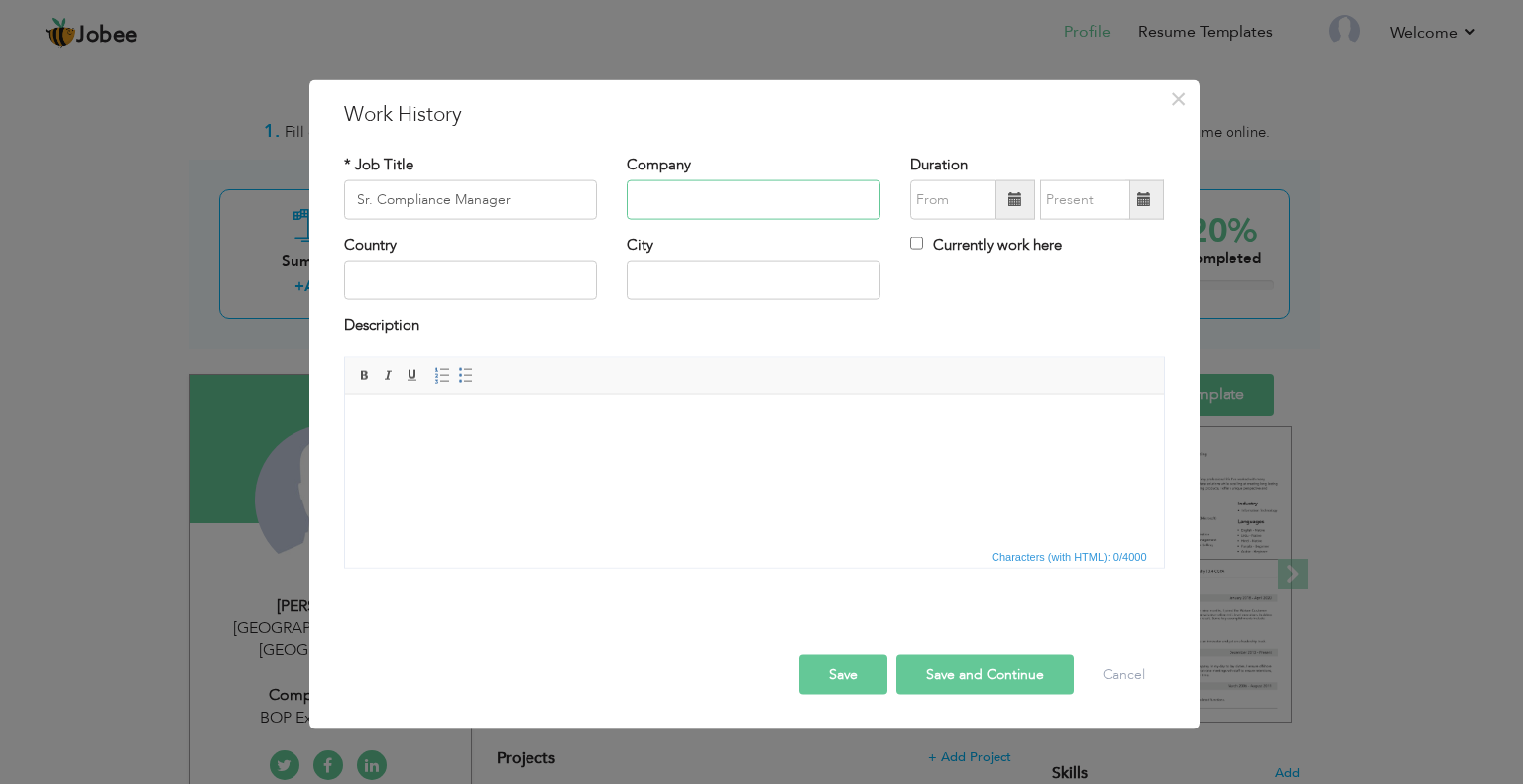 click at bounding box center [754, 200] 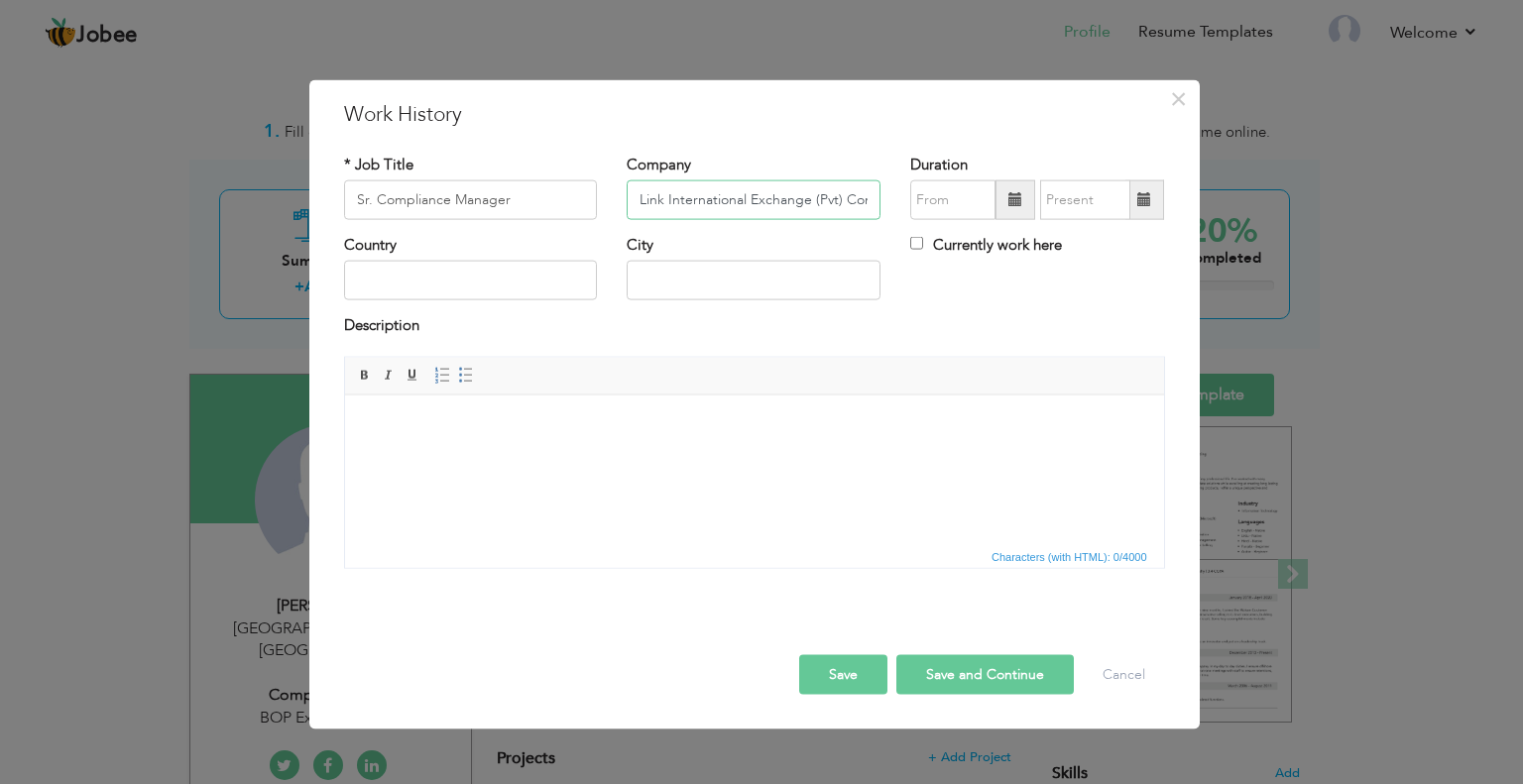 scroll, scrollTop: 0, scrollLeft: 82, axis: horizontal 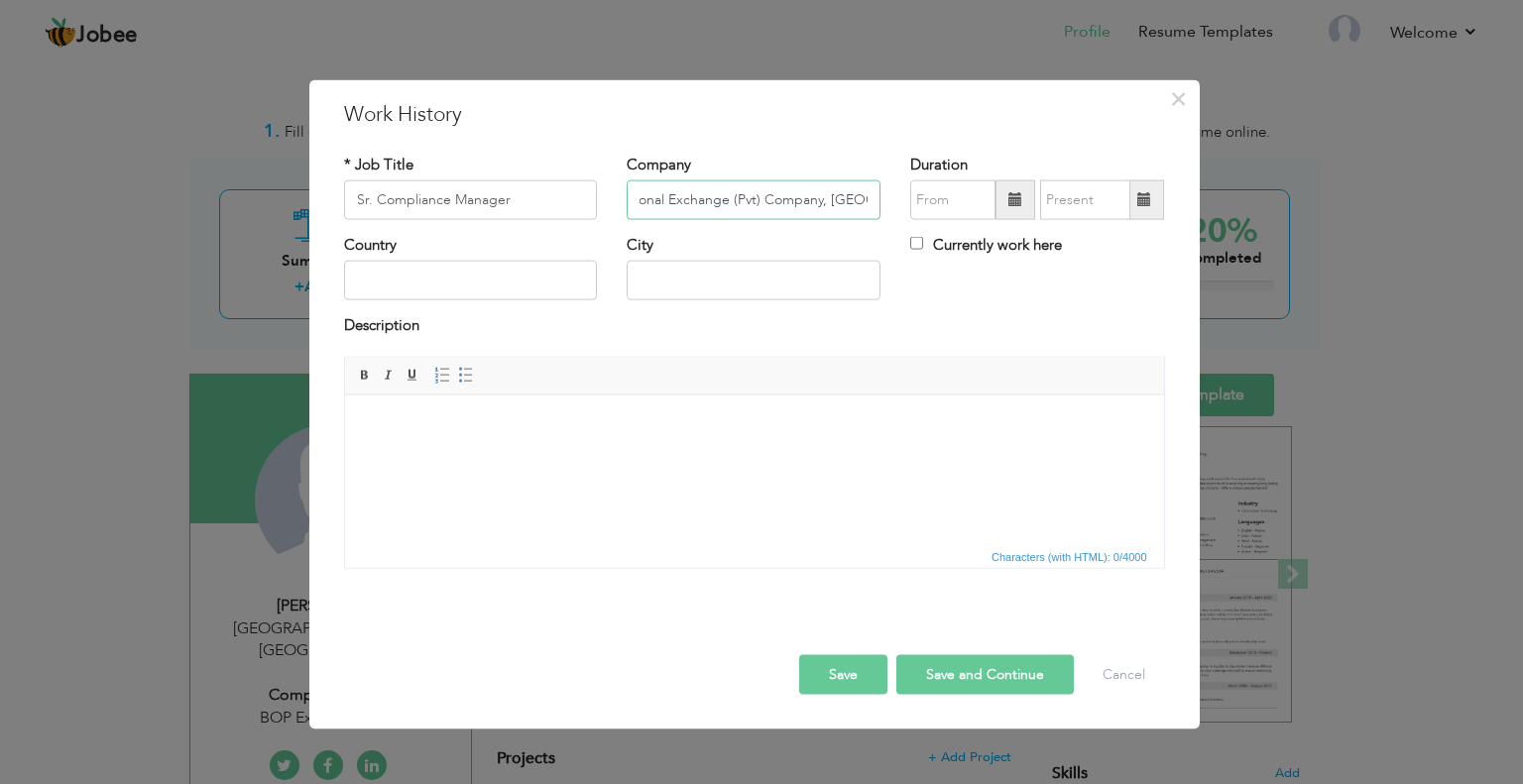 type on "Link International Exchange (Pvt) Company, [GEOGRAPHIC_DATA]" 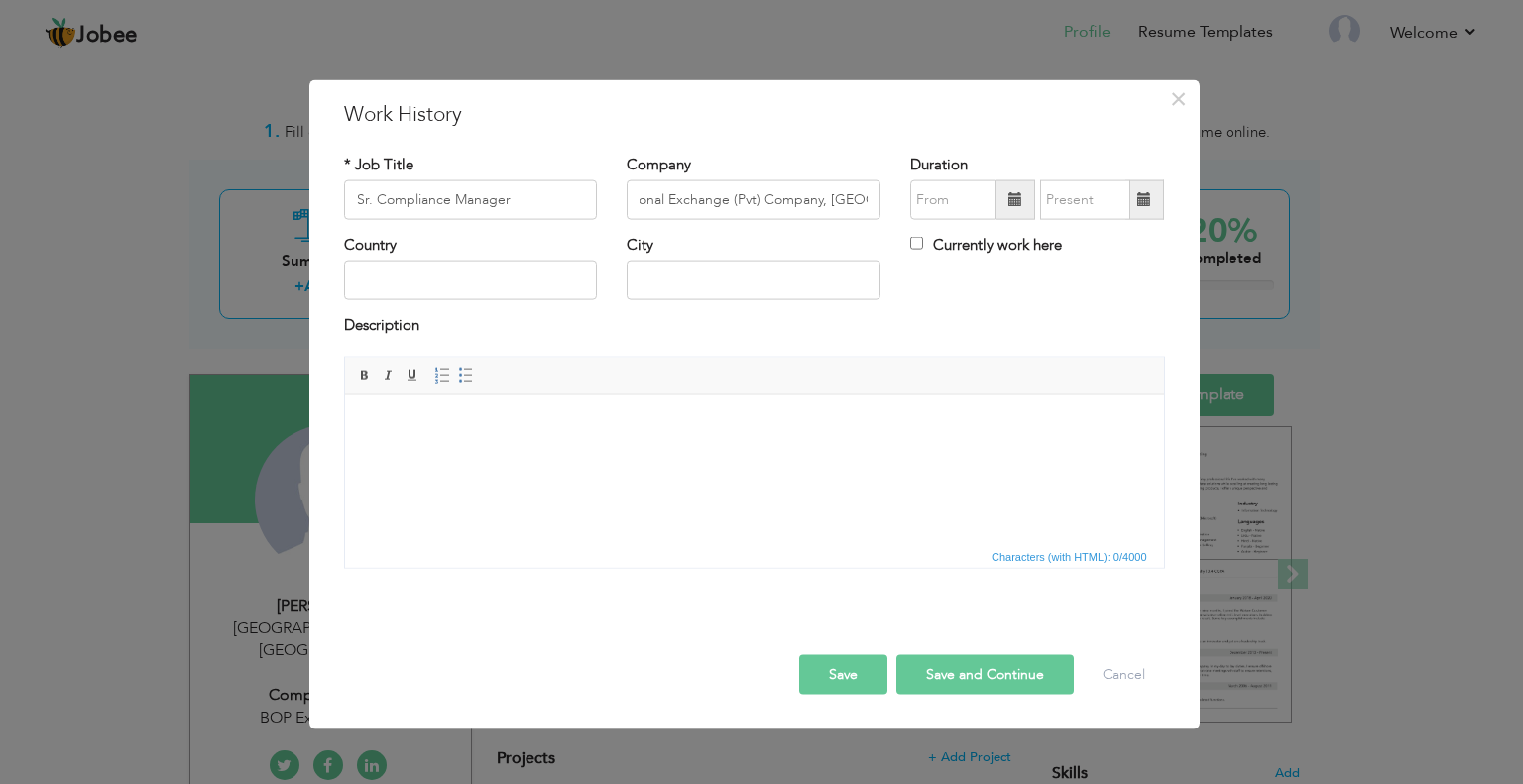 click at bounding box center [1015, 200] 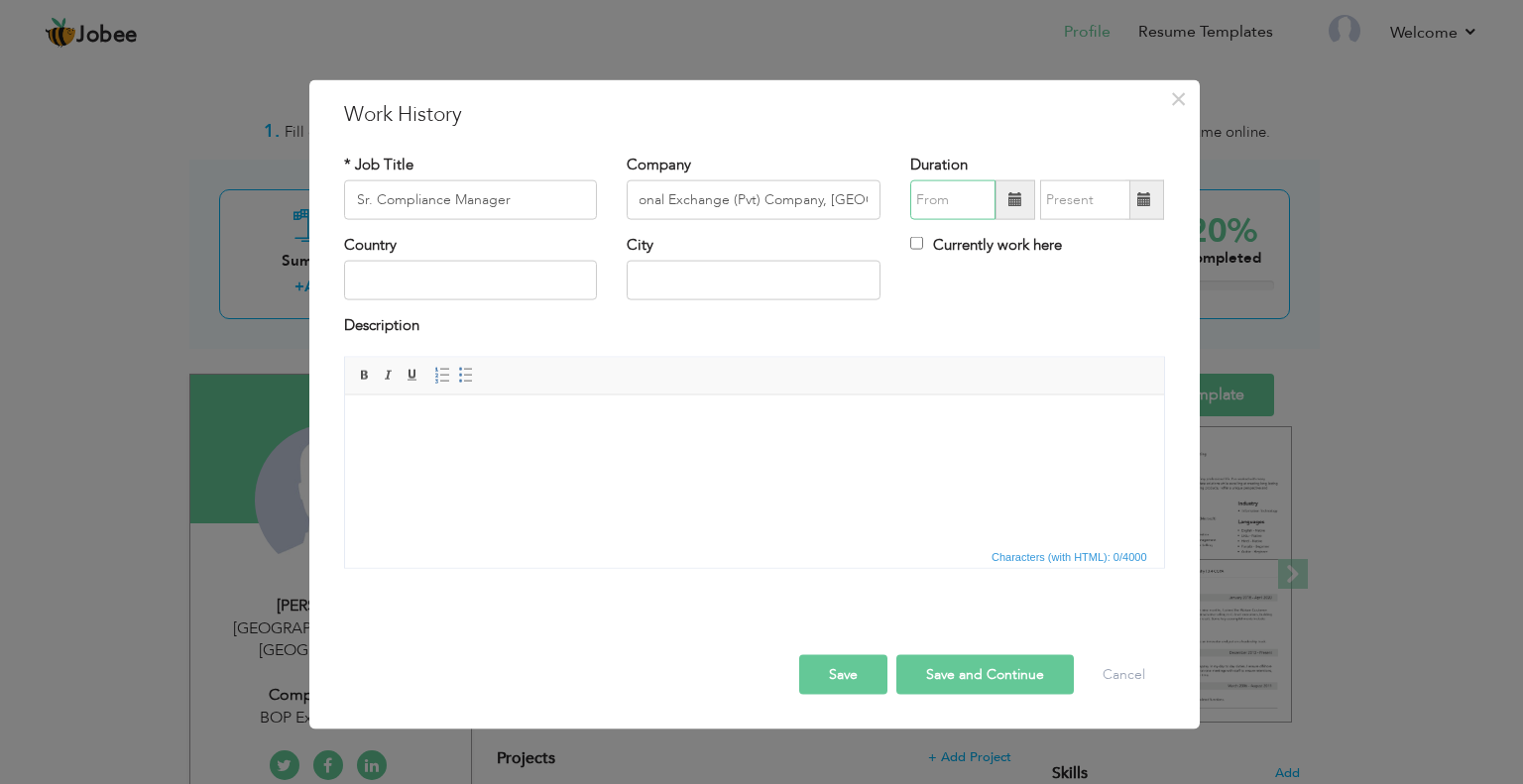 scroll, scrollTop: 0, scrollLeft: 0, axis: both 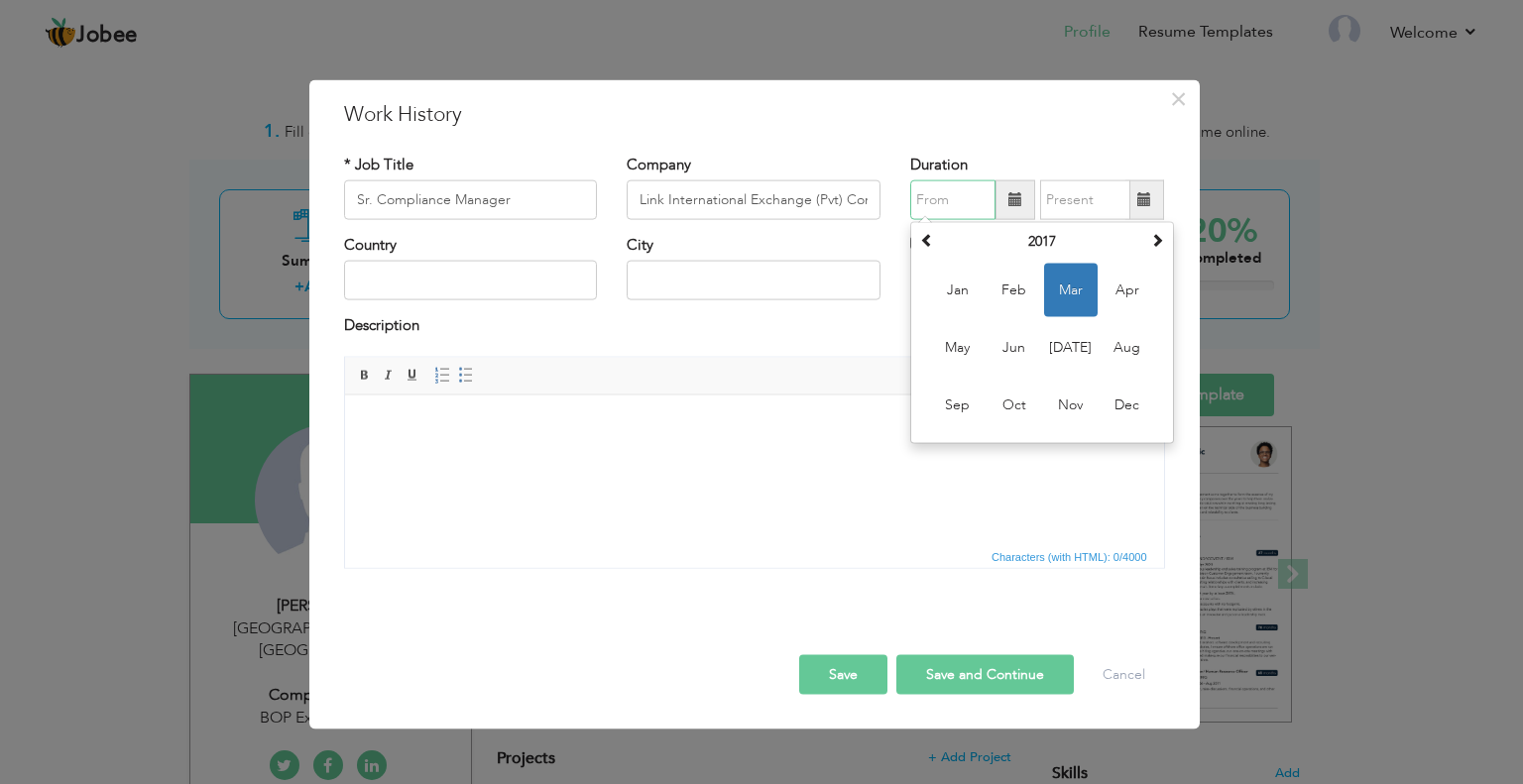 click on "Mar" at bounding box center [1071, 290] 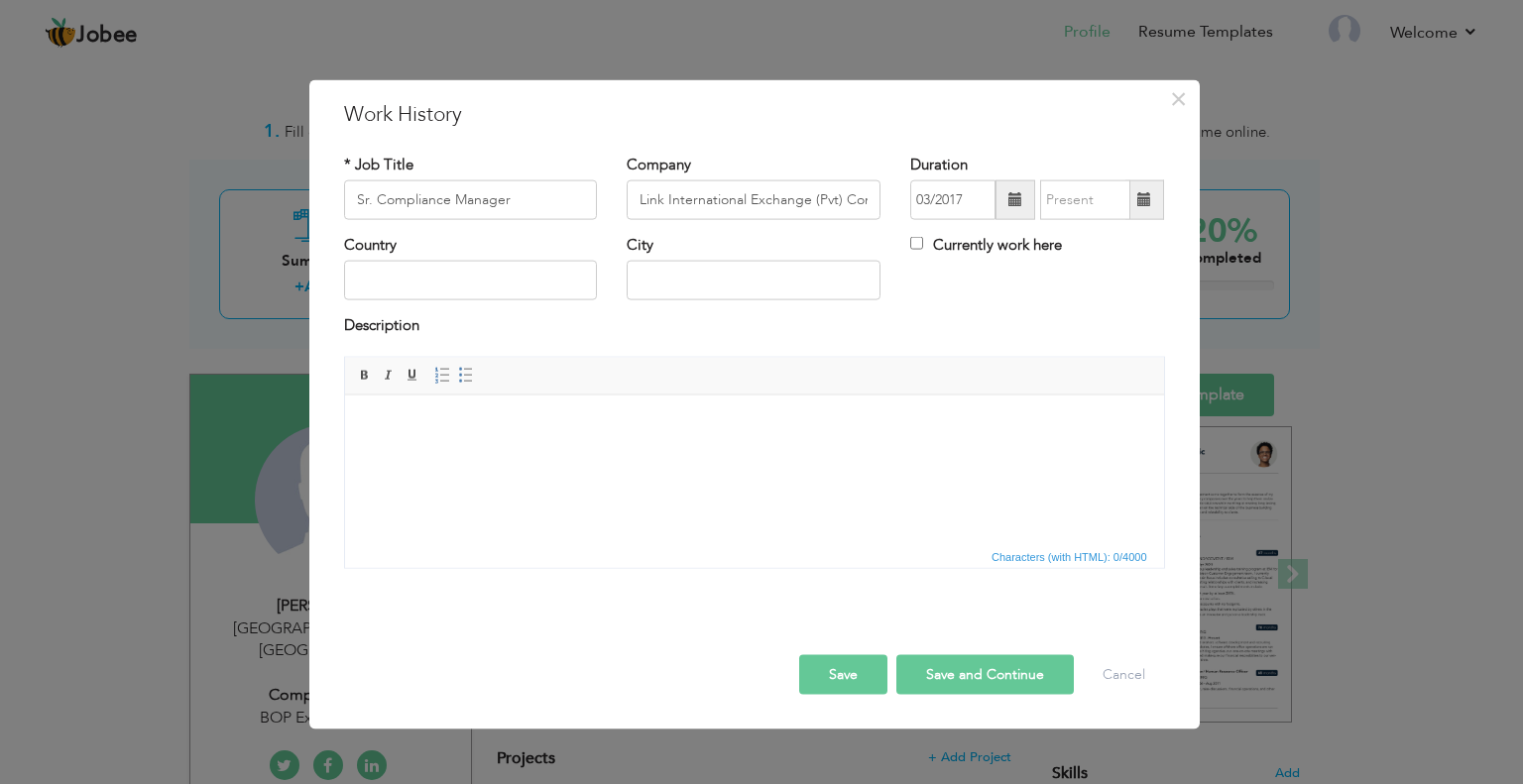 click at bounding box center (1015, 199) 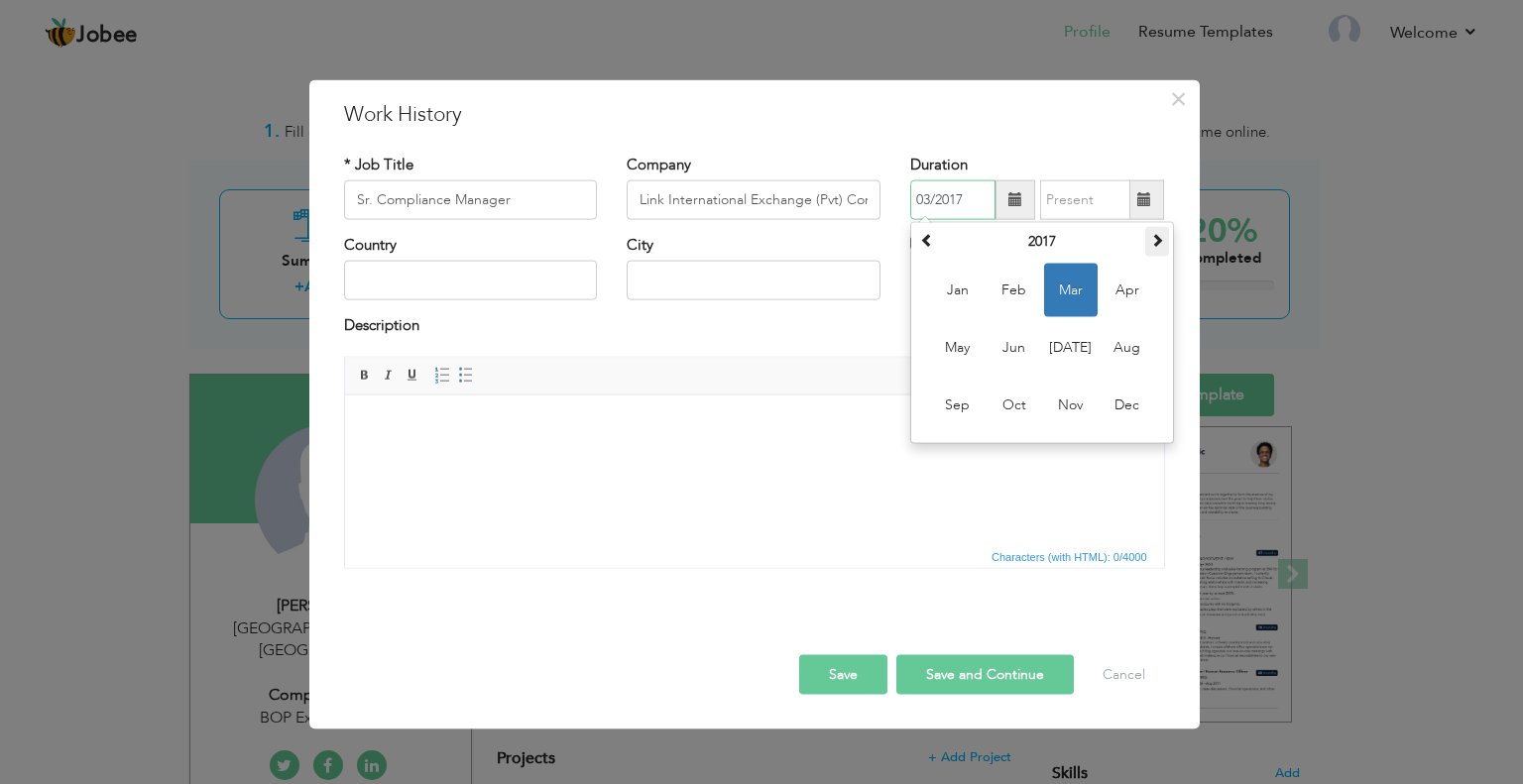 click at bounding box center (1157, 240) 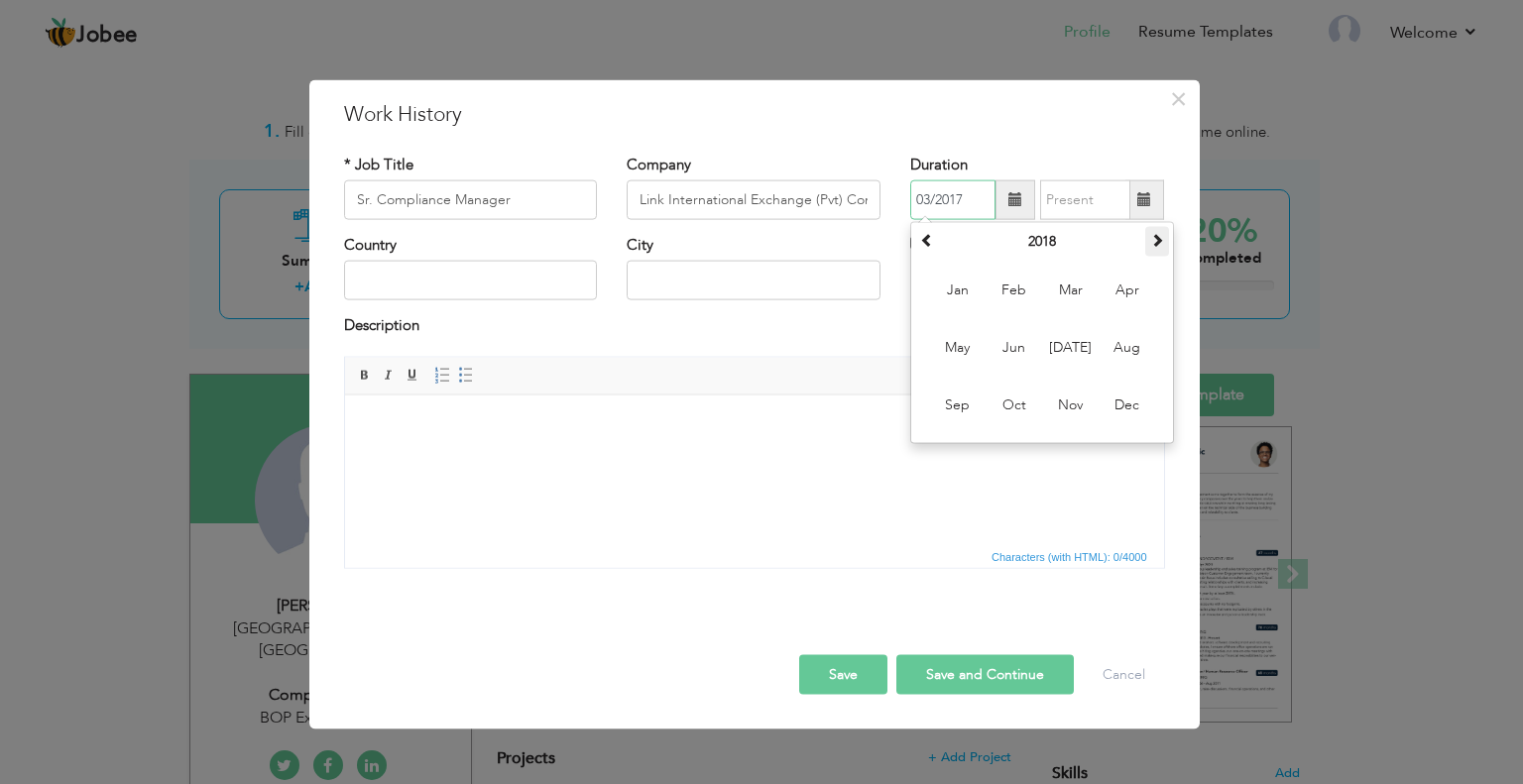 click at bounding box center [1157, 240] 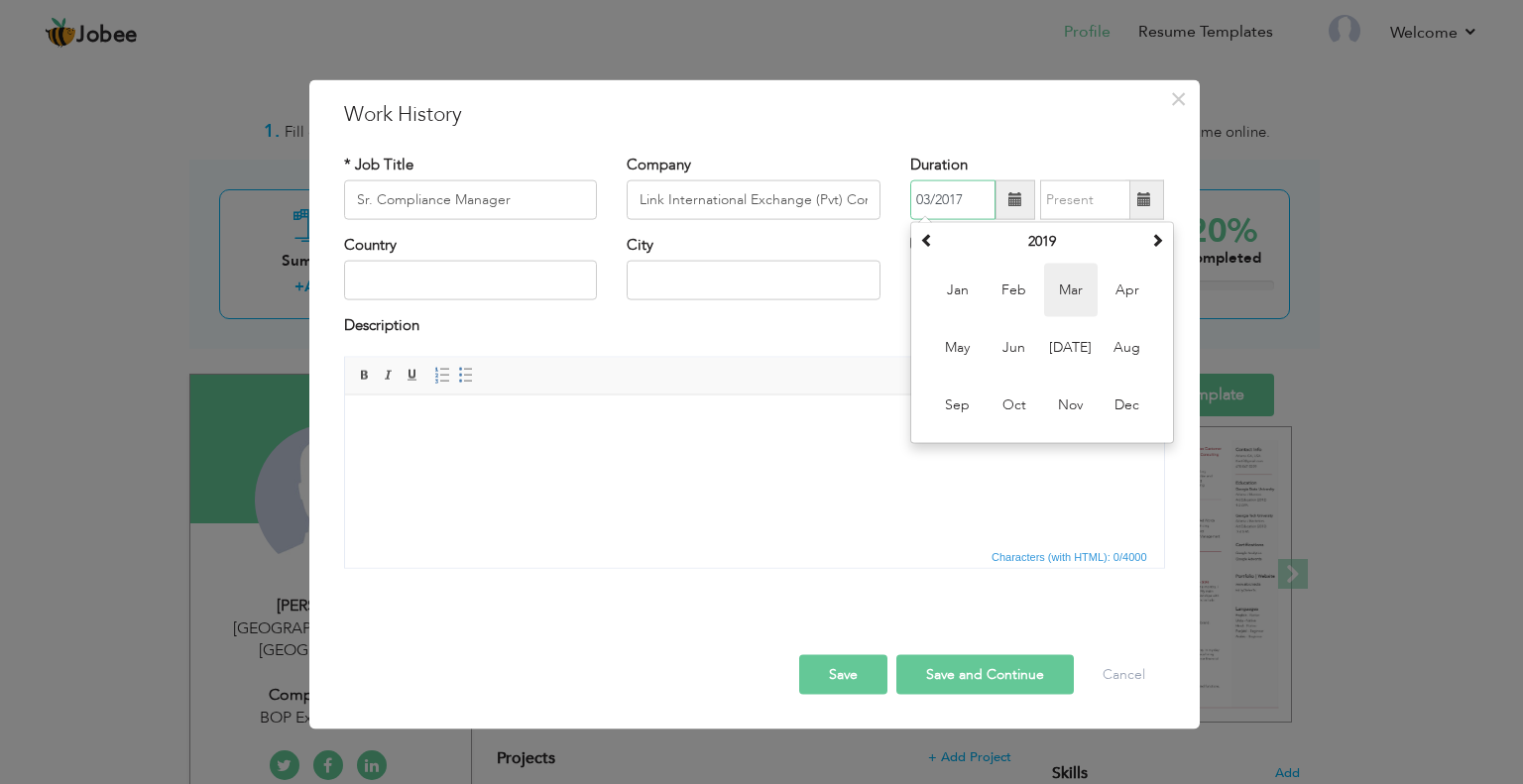 click on "Mar" at bounding box center (1071, 290) 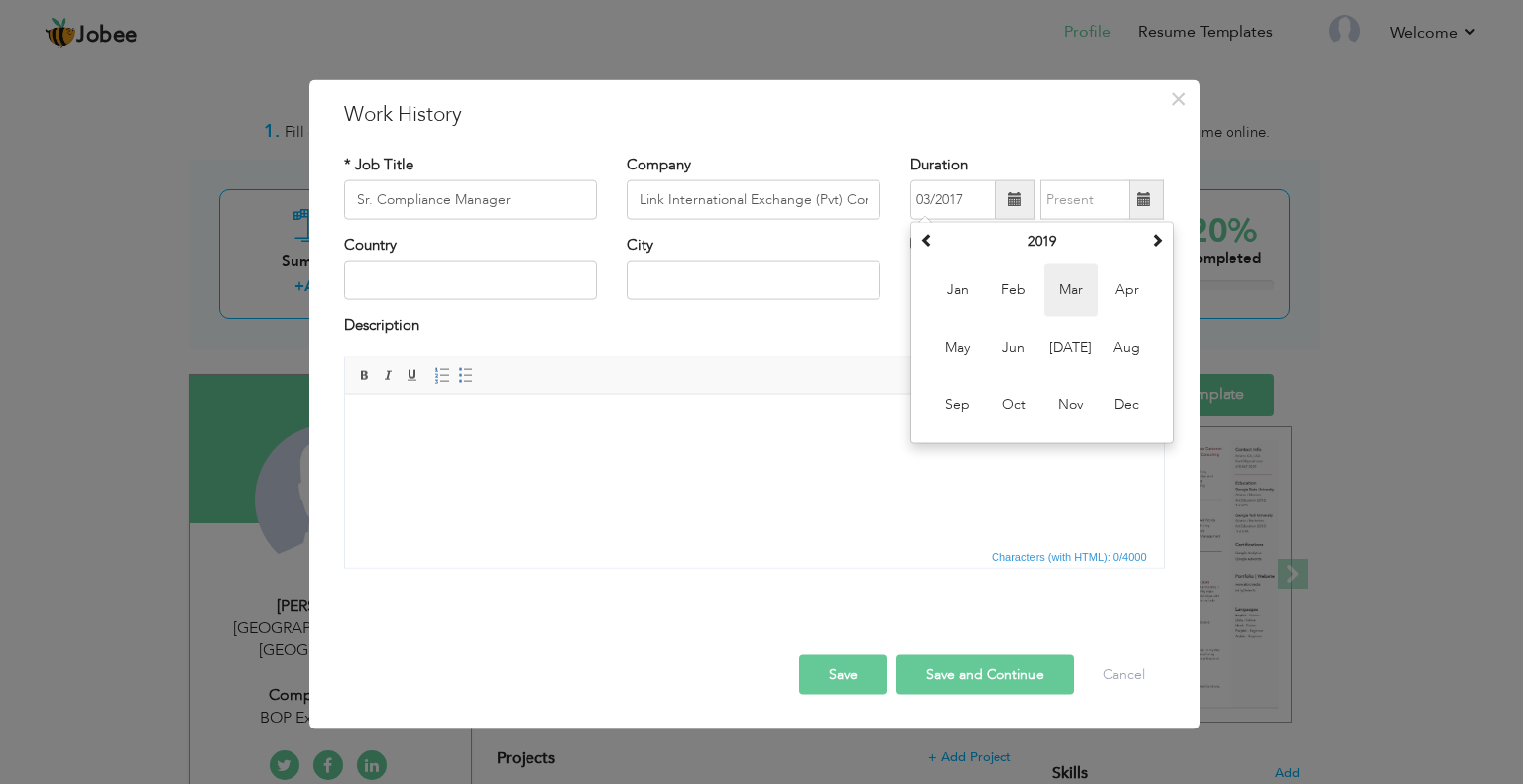 type on "03/2019" 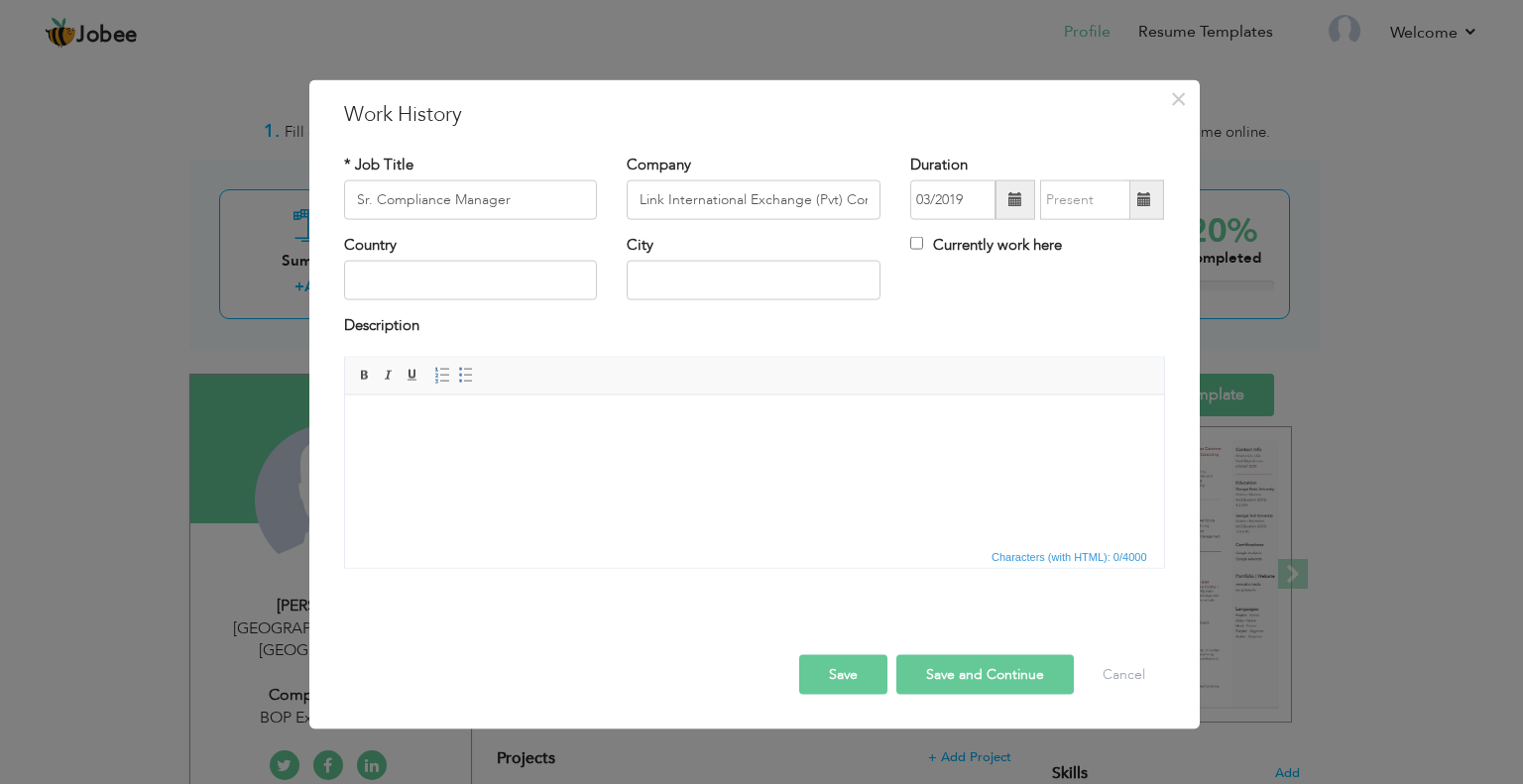click at bounding box center [1144, 199] 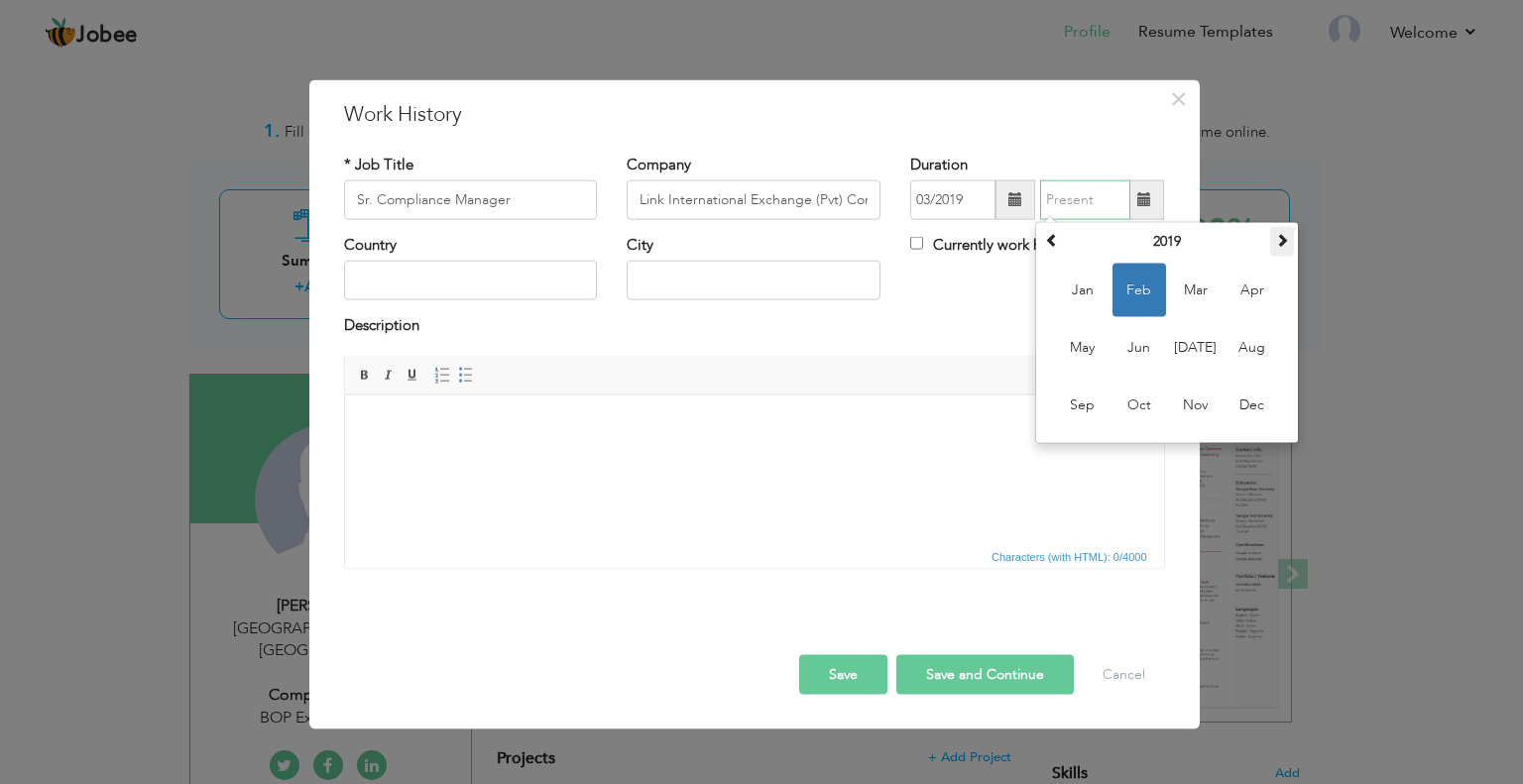 click at bounding box center (1282, 242) 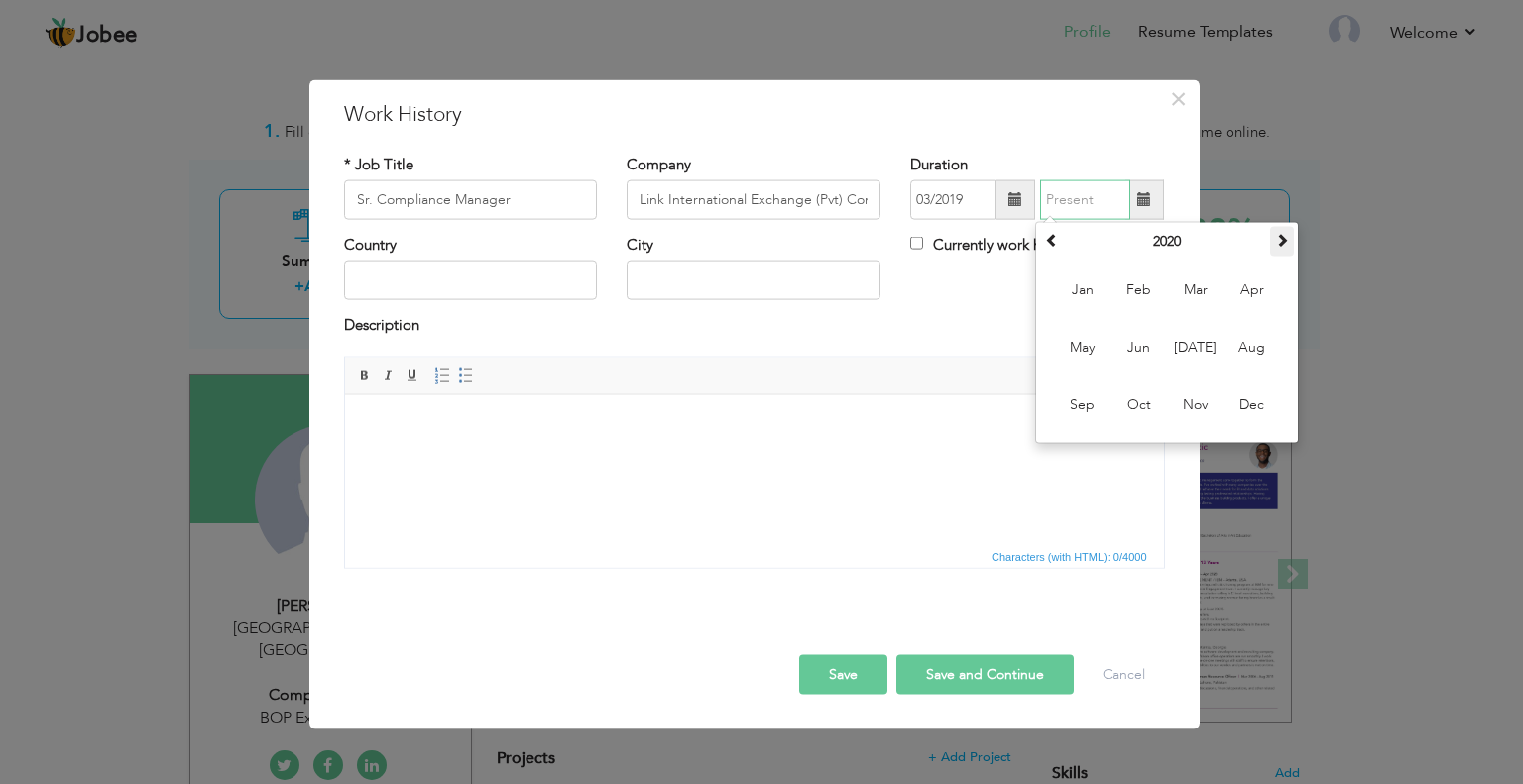 click at bounding box center [1282, 242] 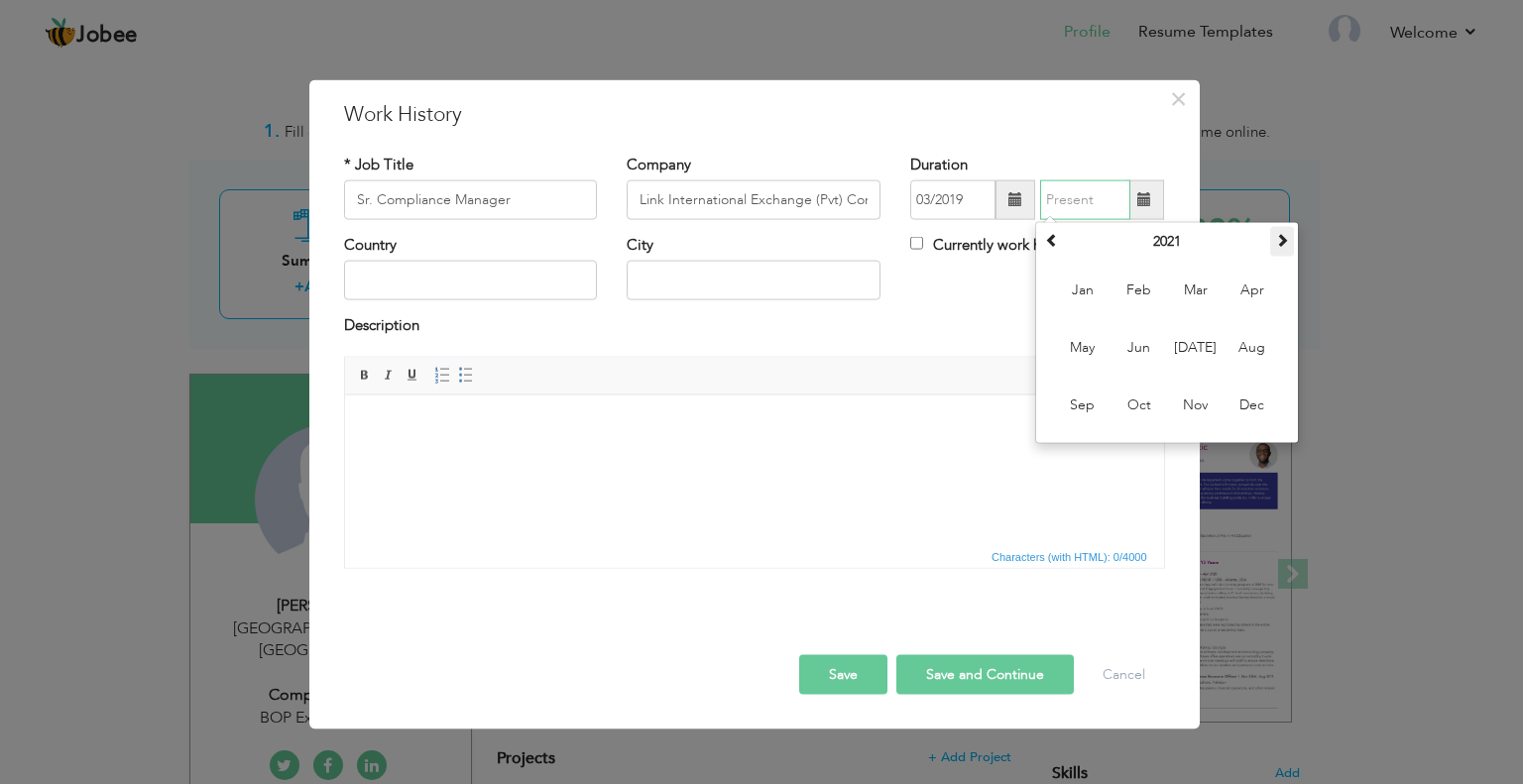 click at bounding box center (1282, 242) 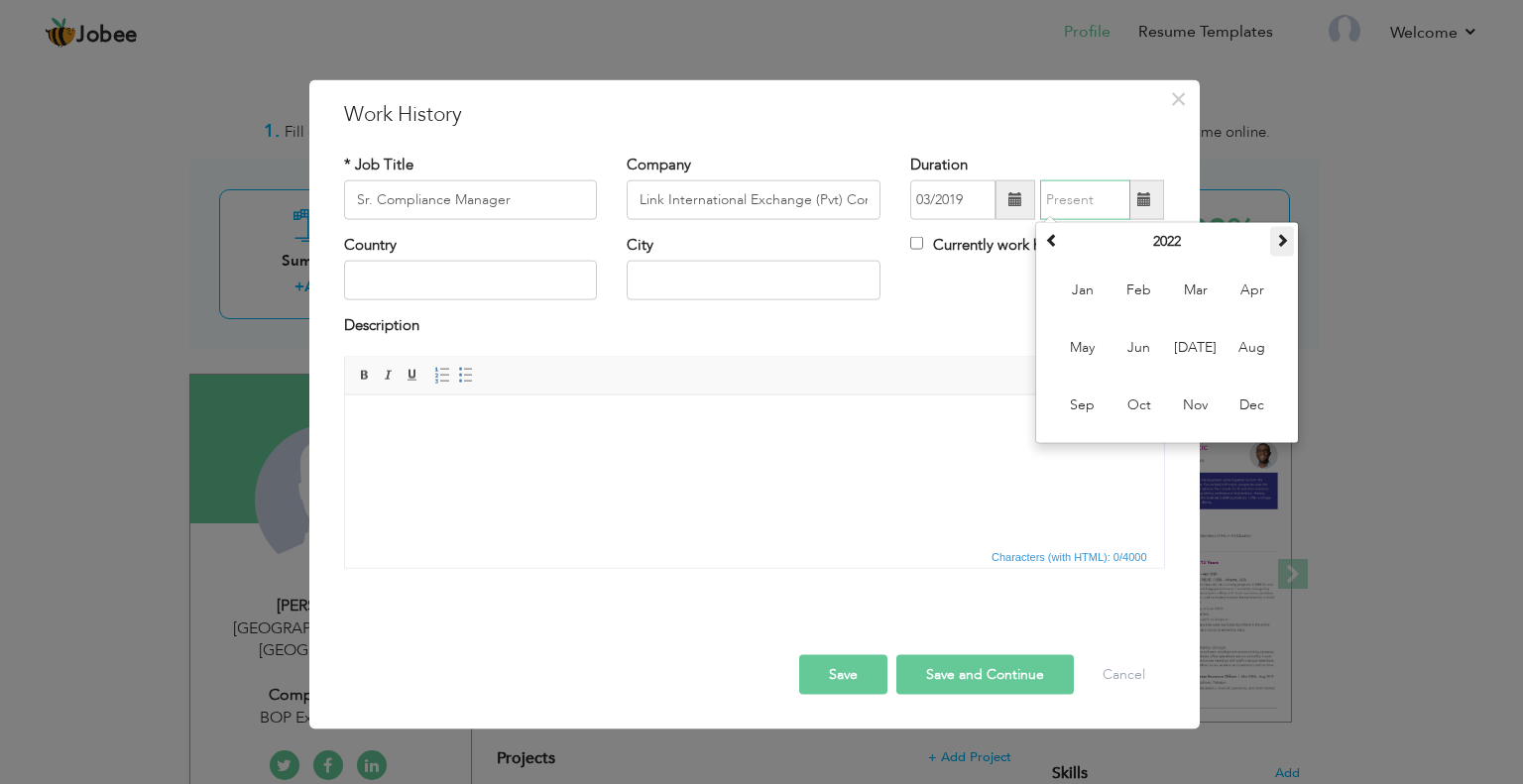 click at bounding box center [1282, 242] 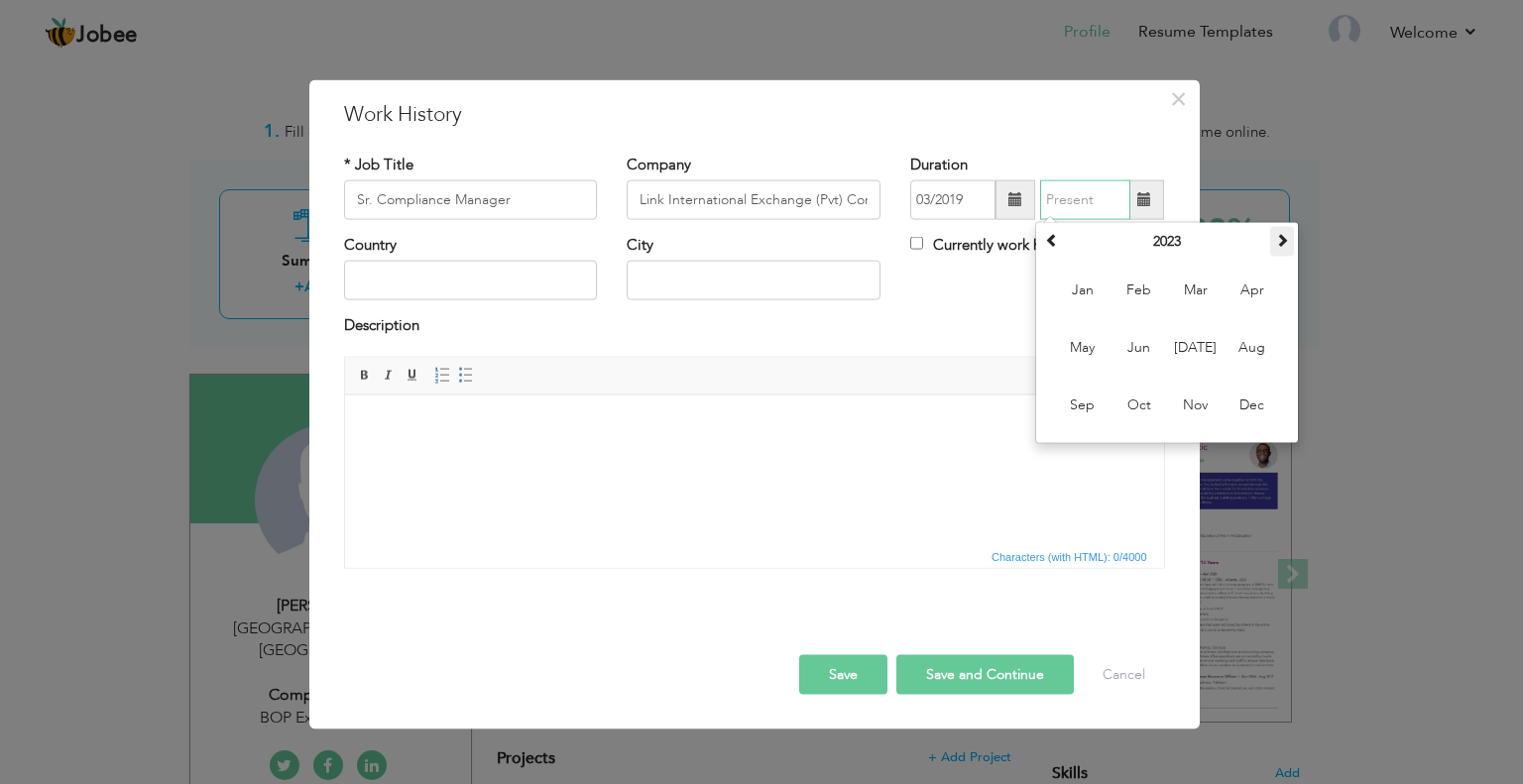 click at bounding box center (1282, 242) 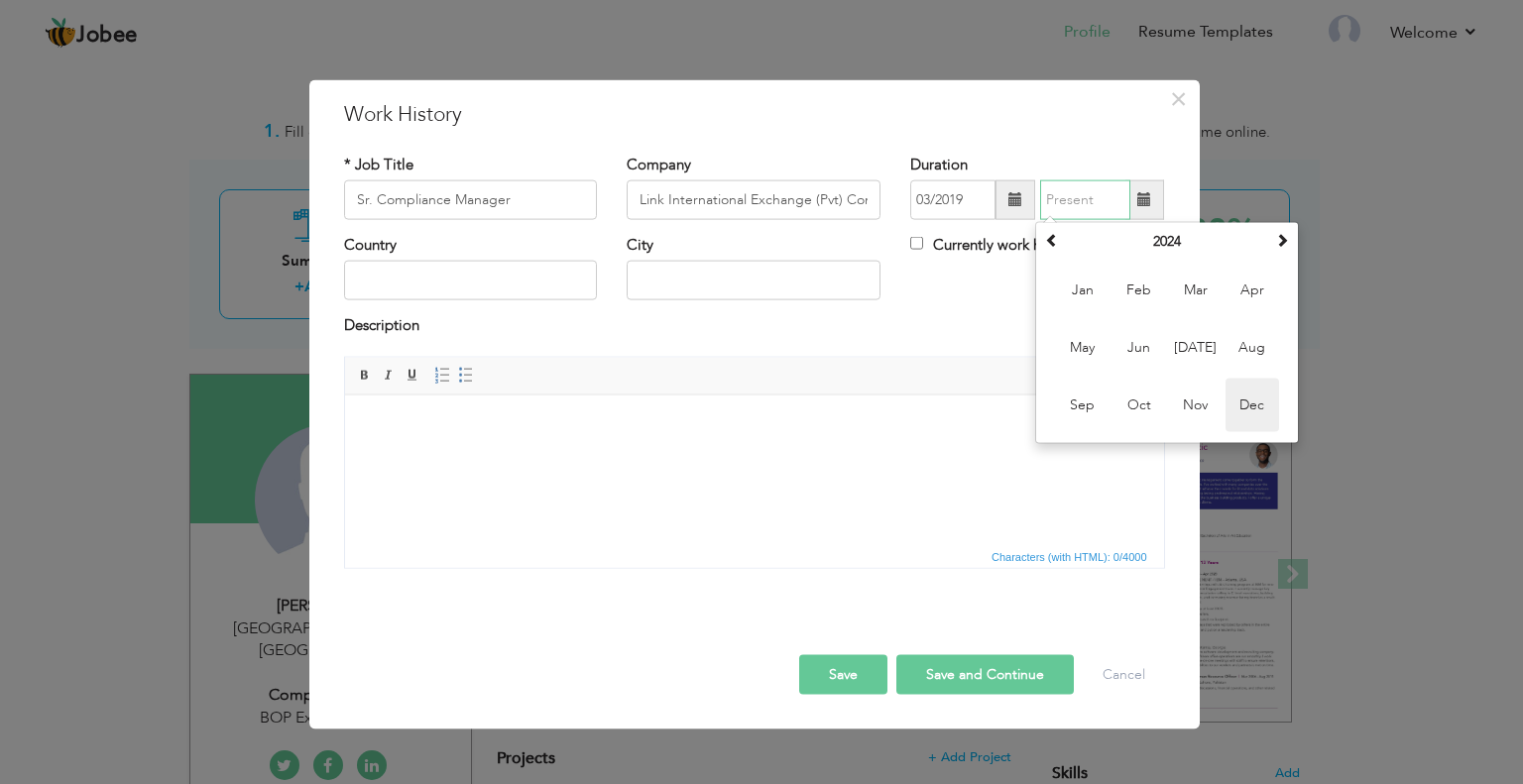 click on "Dec" at bounding box center [1252, 405] 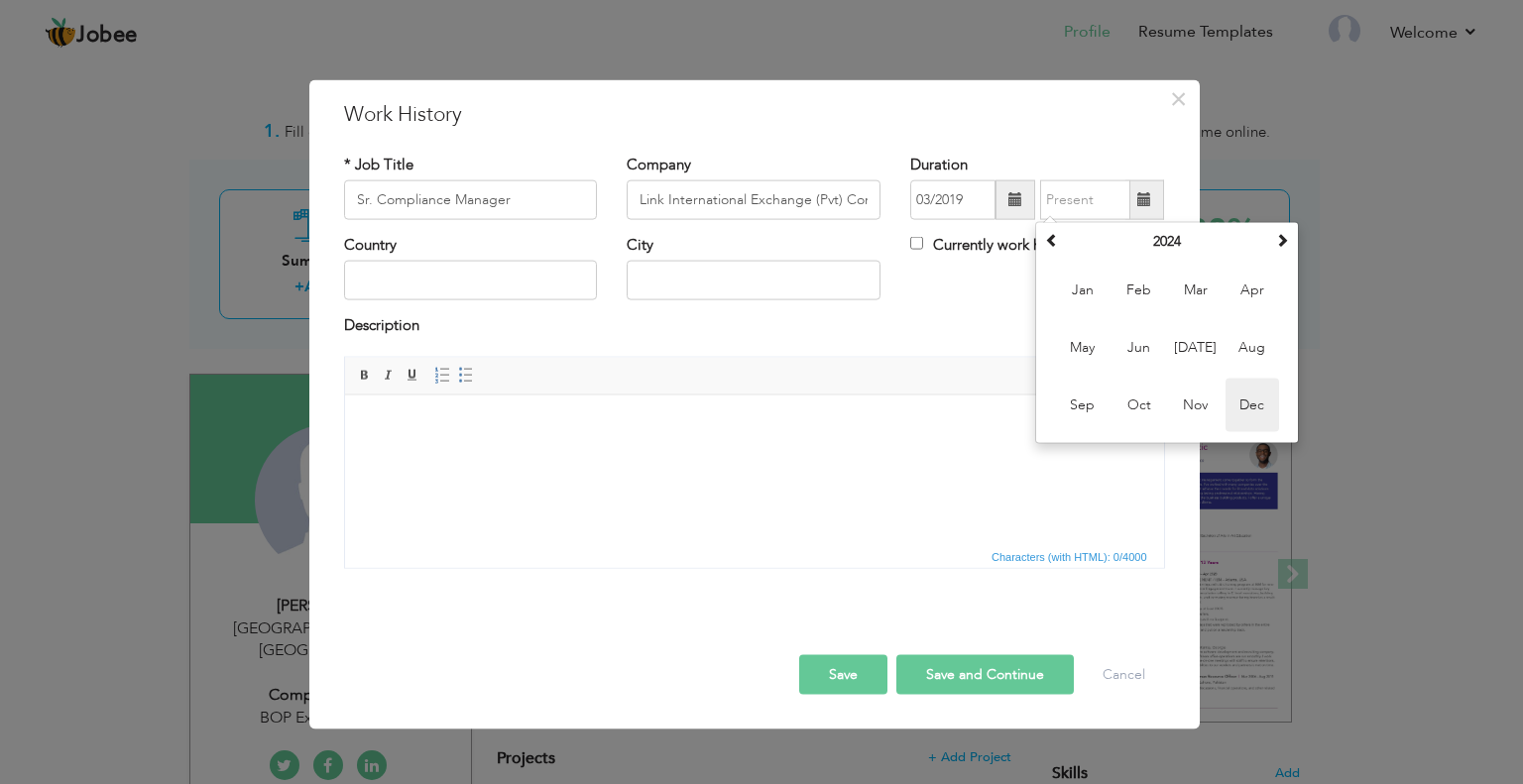 type on "12/2024" 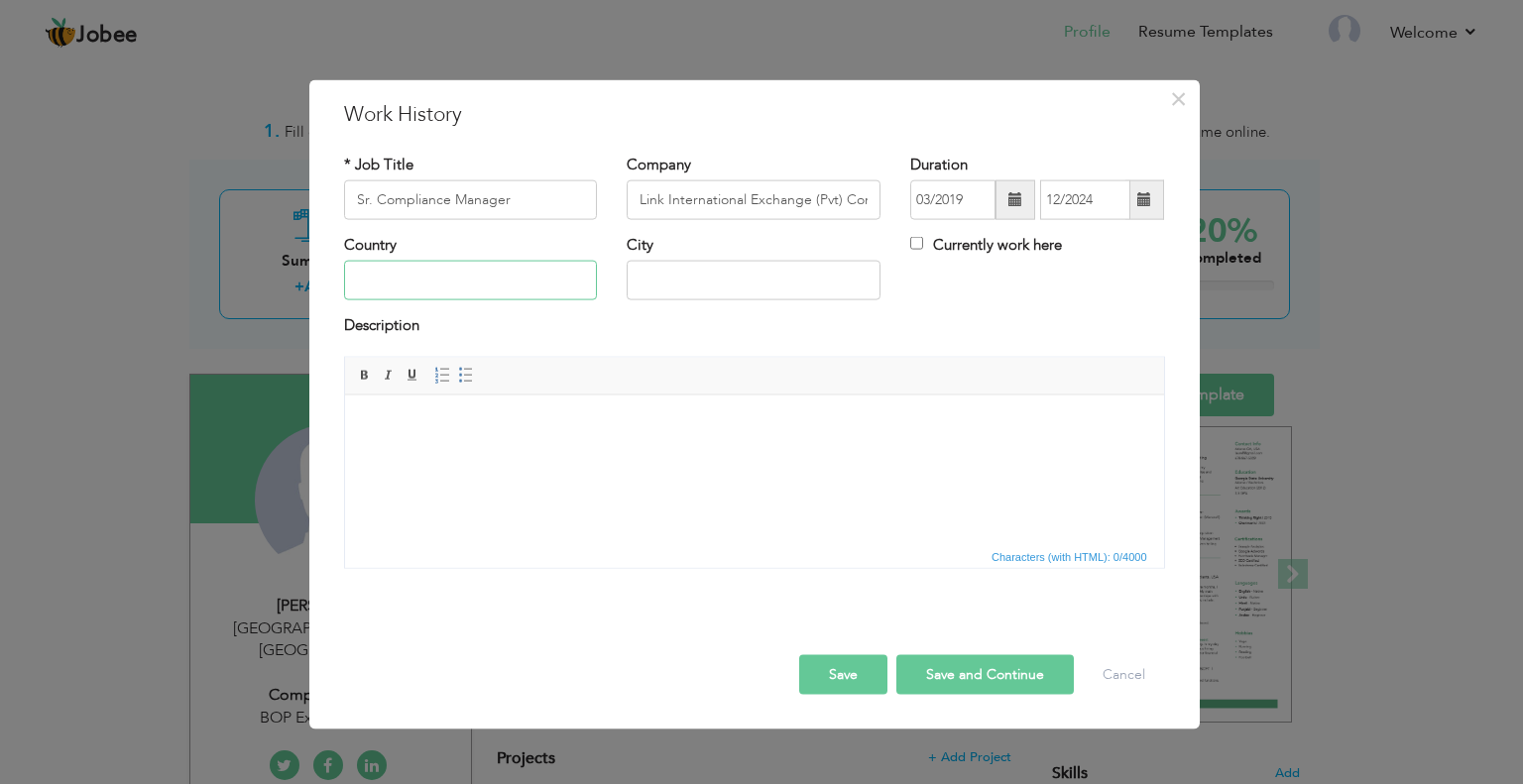 click at bounding box center [471, 280] 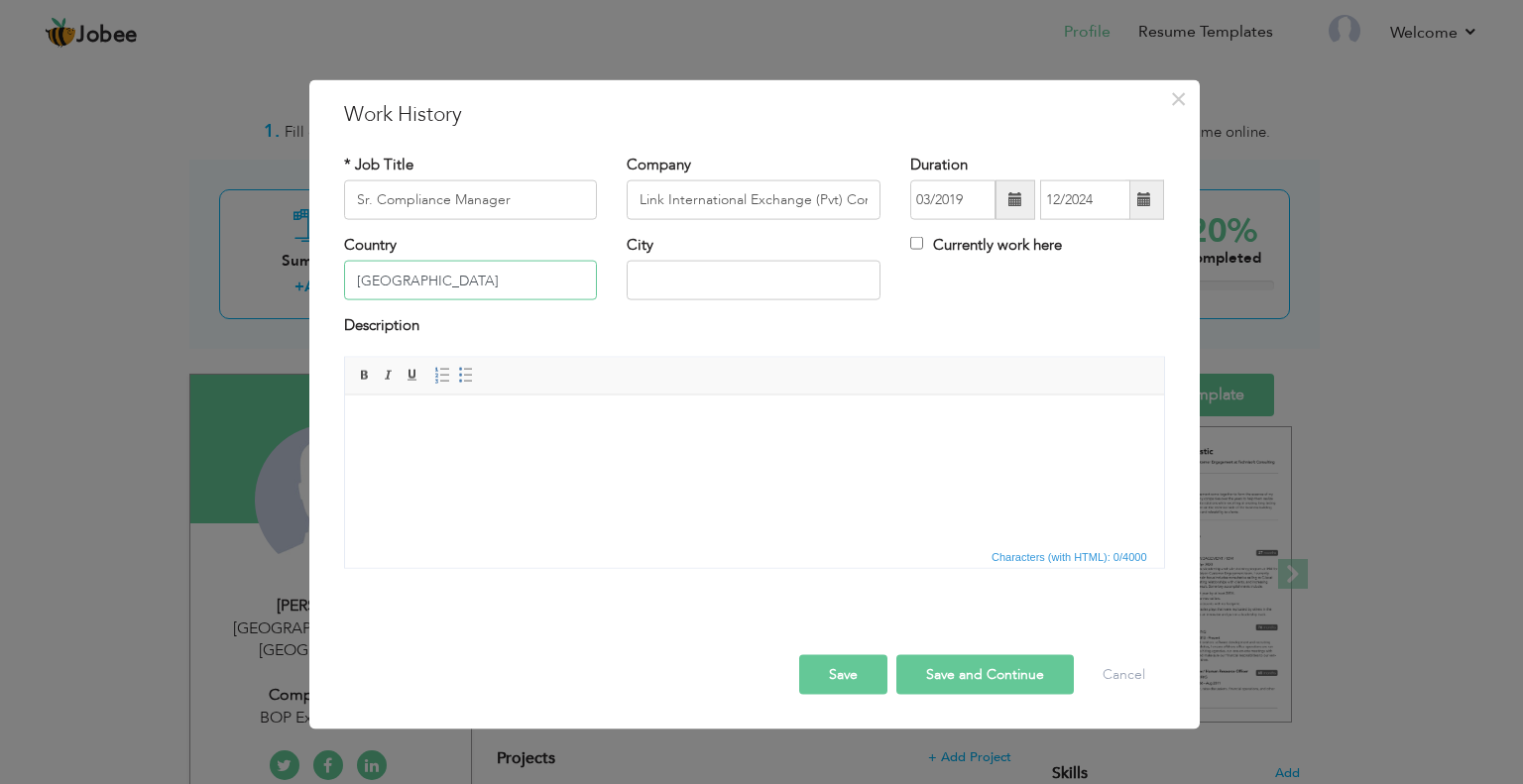 type on "[GEOGRAPHIC_DATA]" 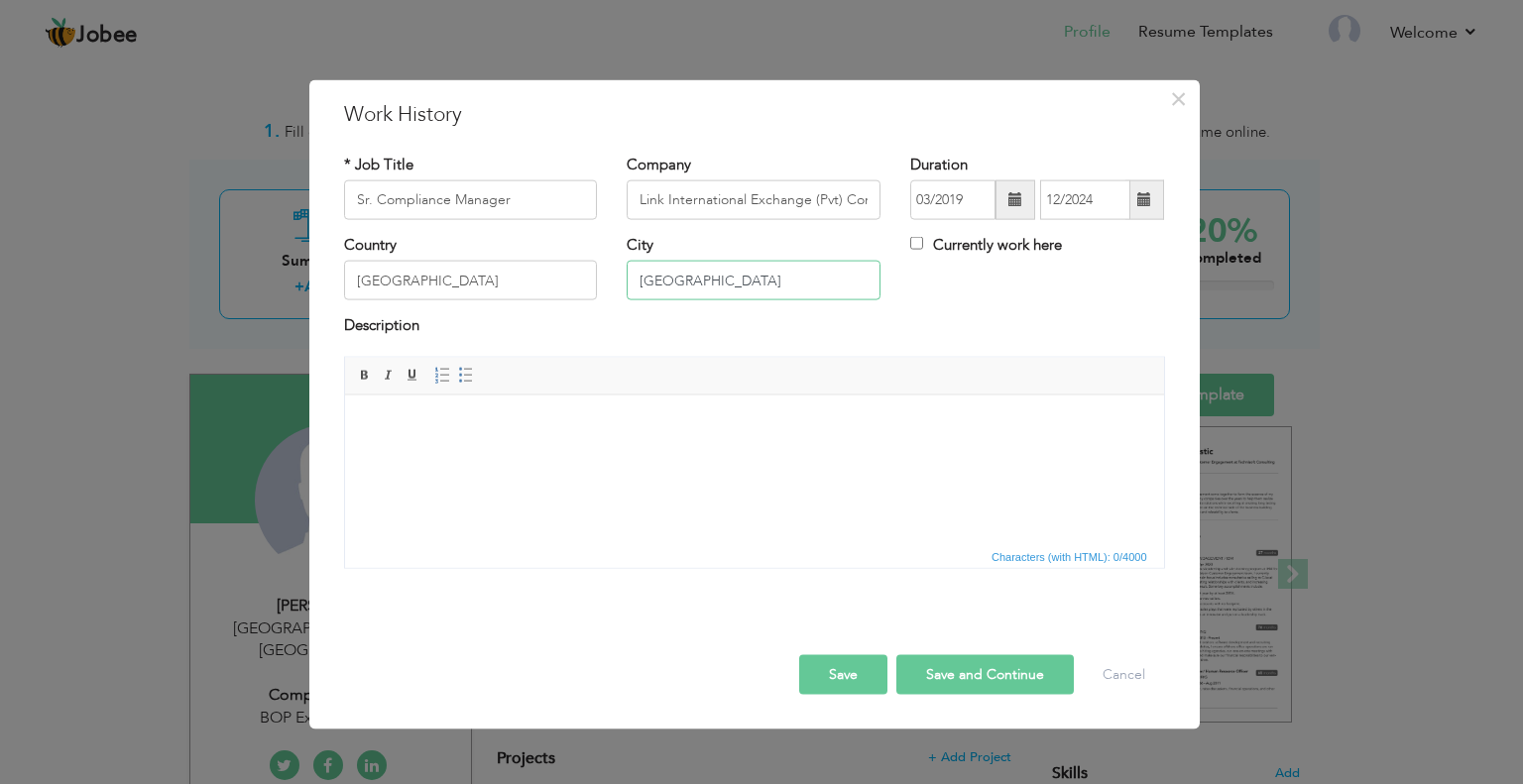 type on "[GEOGRAPHIC_DATA]" 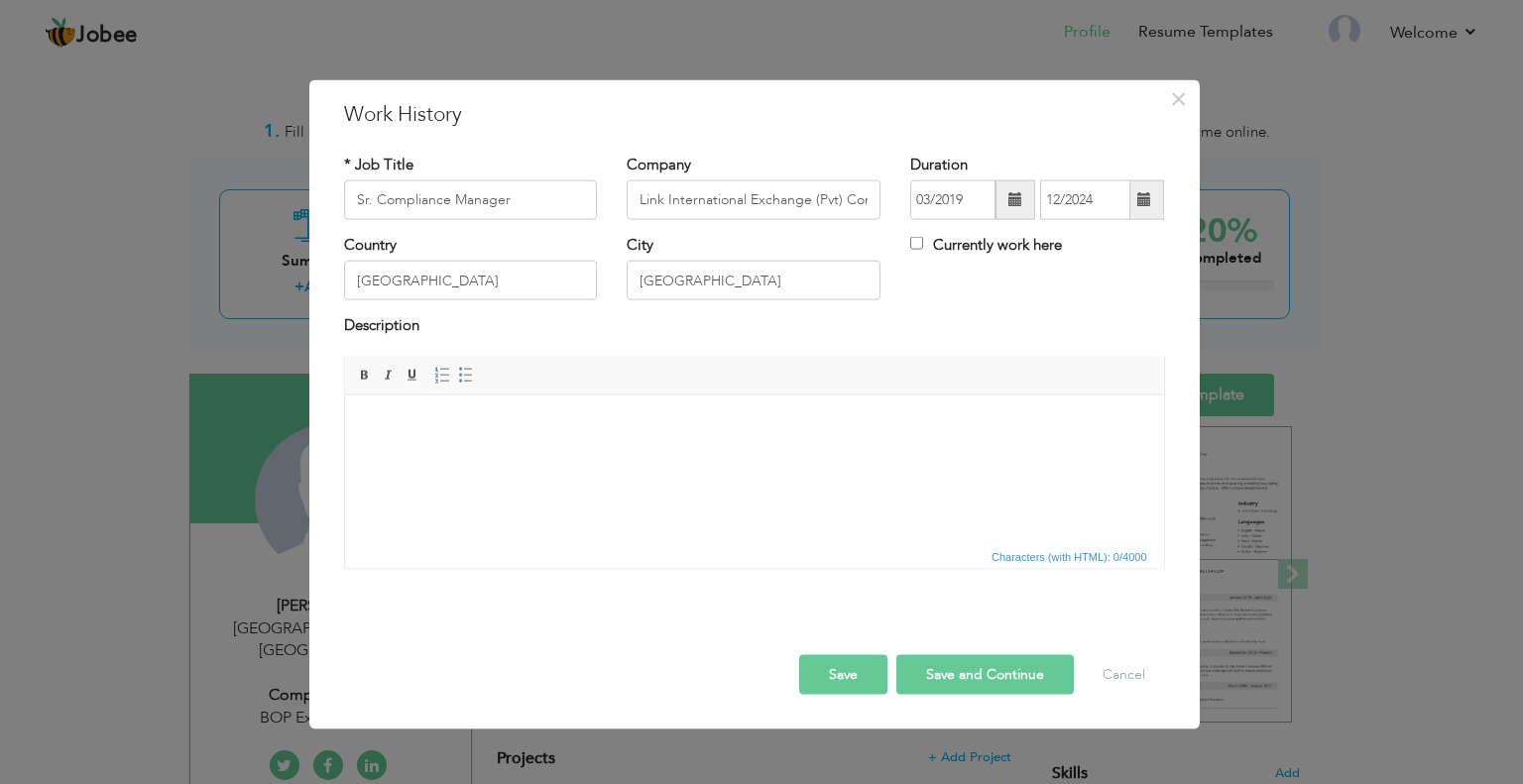 click at bounding box center (754, 424) 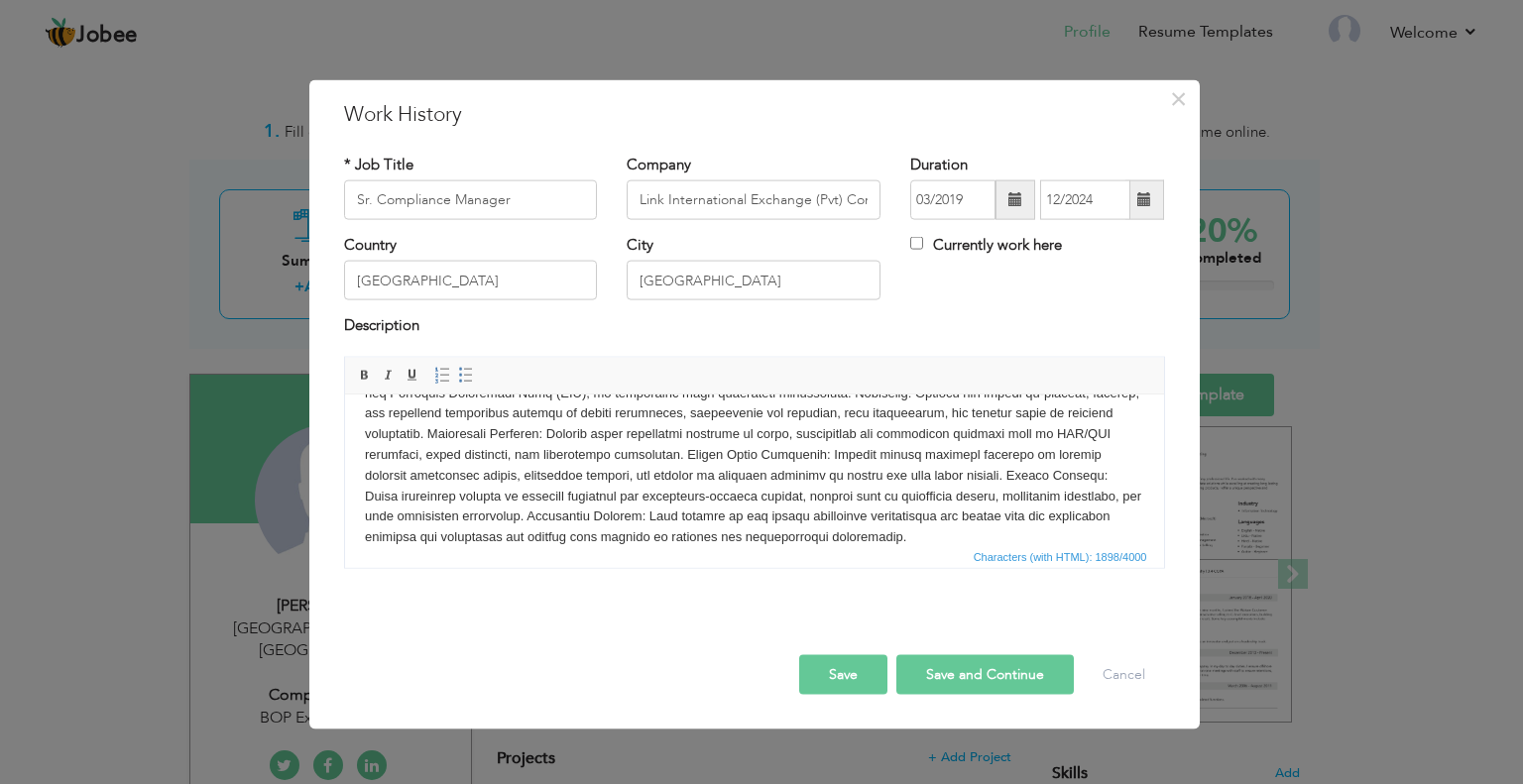 click on "Save and Continue" at bounding box center [985, 674] 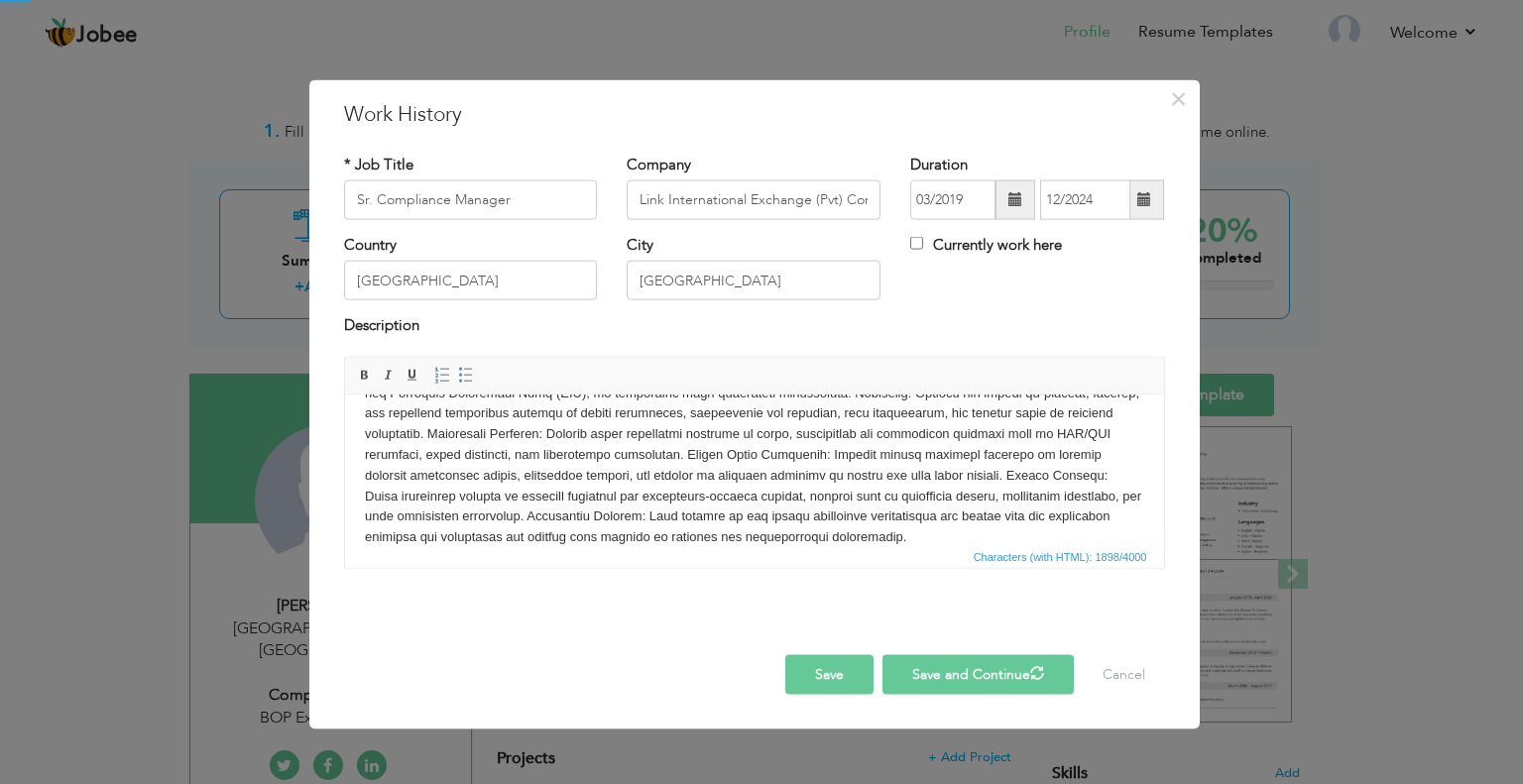 type 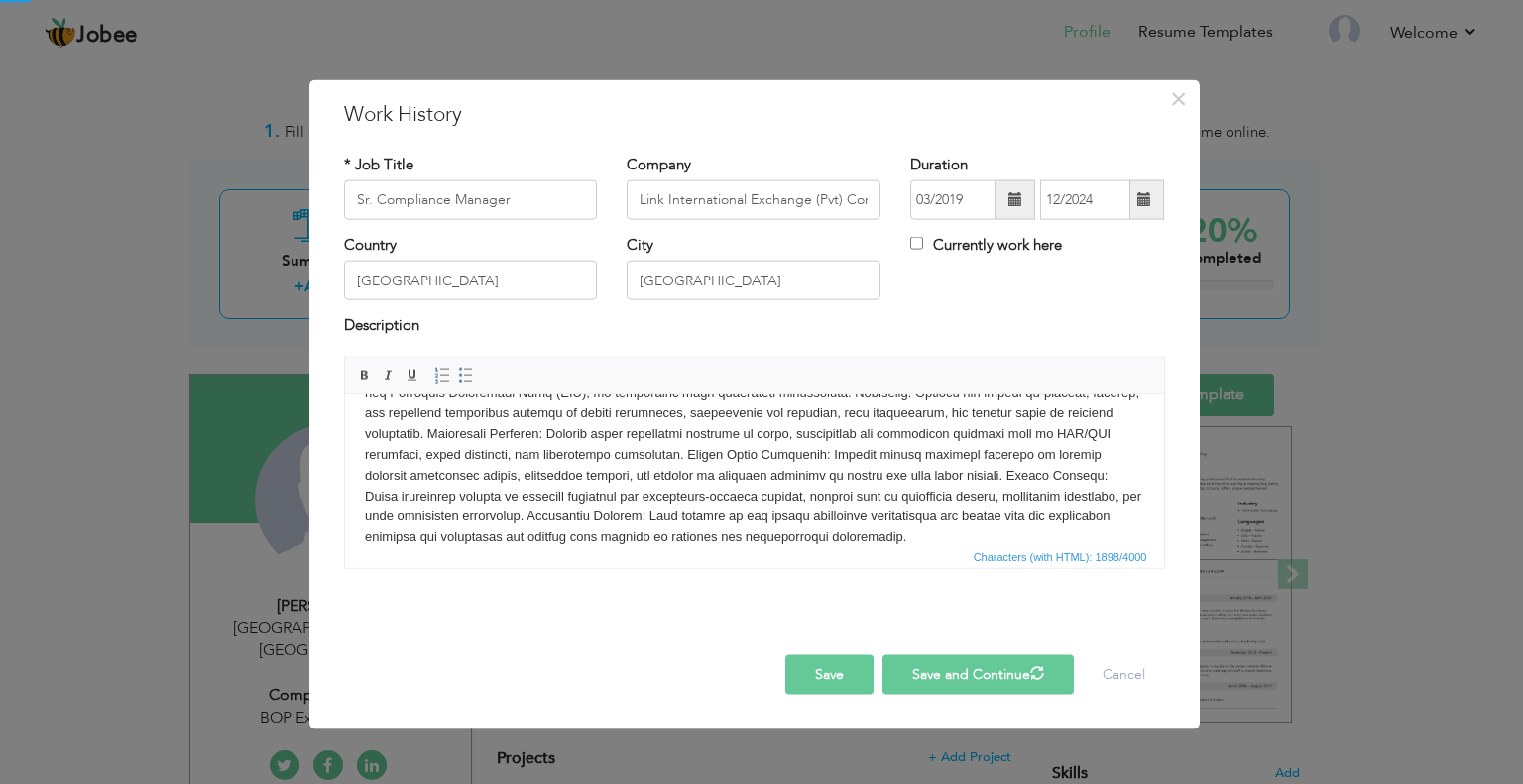 type 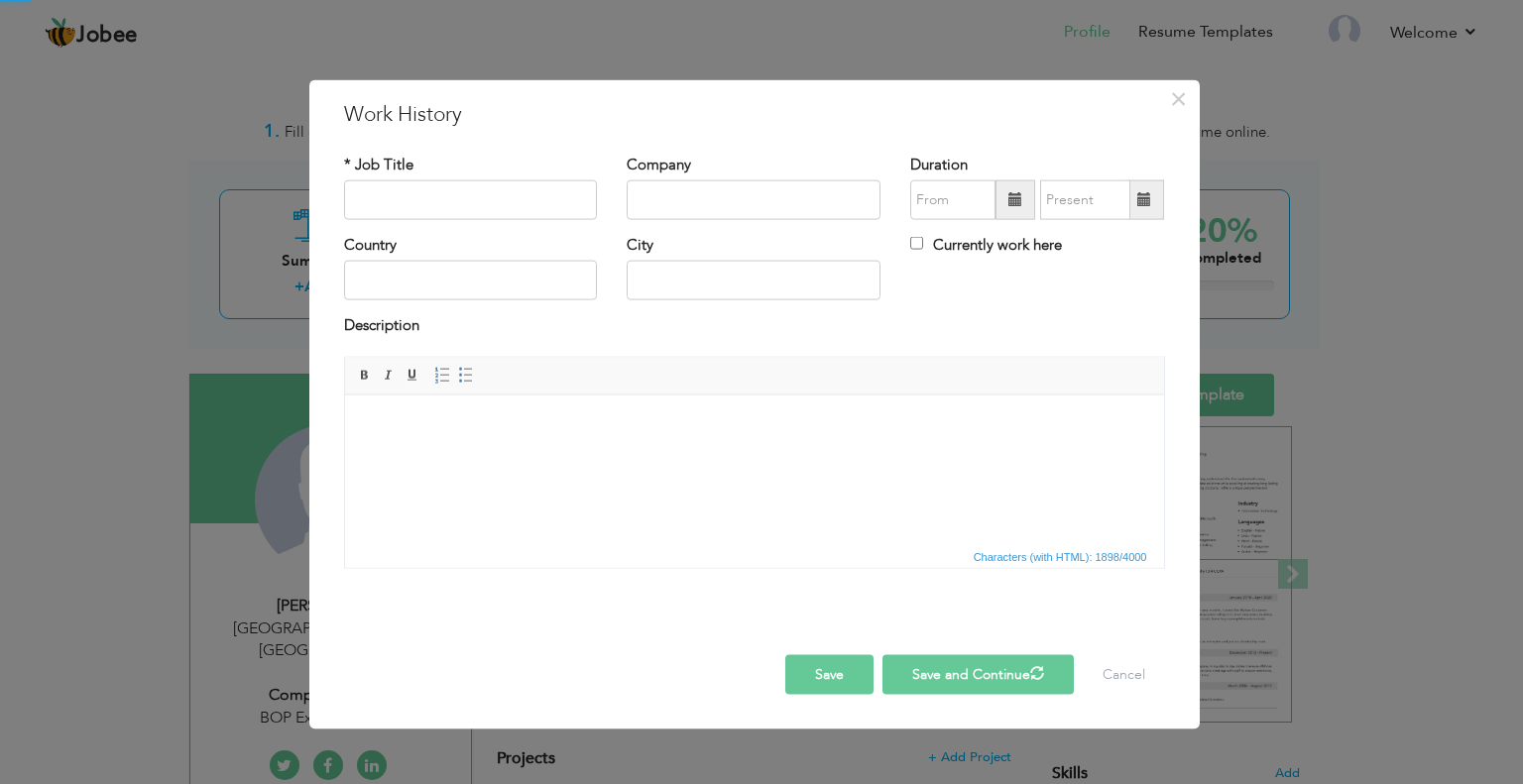 scroll, scrollTop: 0, scrollLeft: 0, axis: both 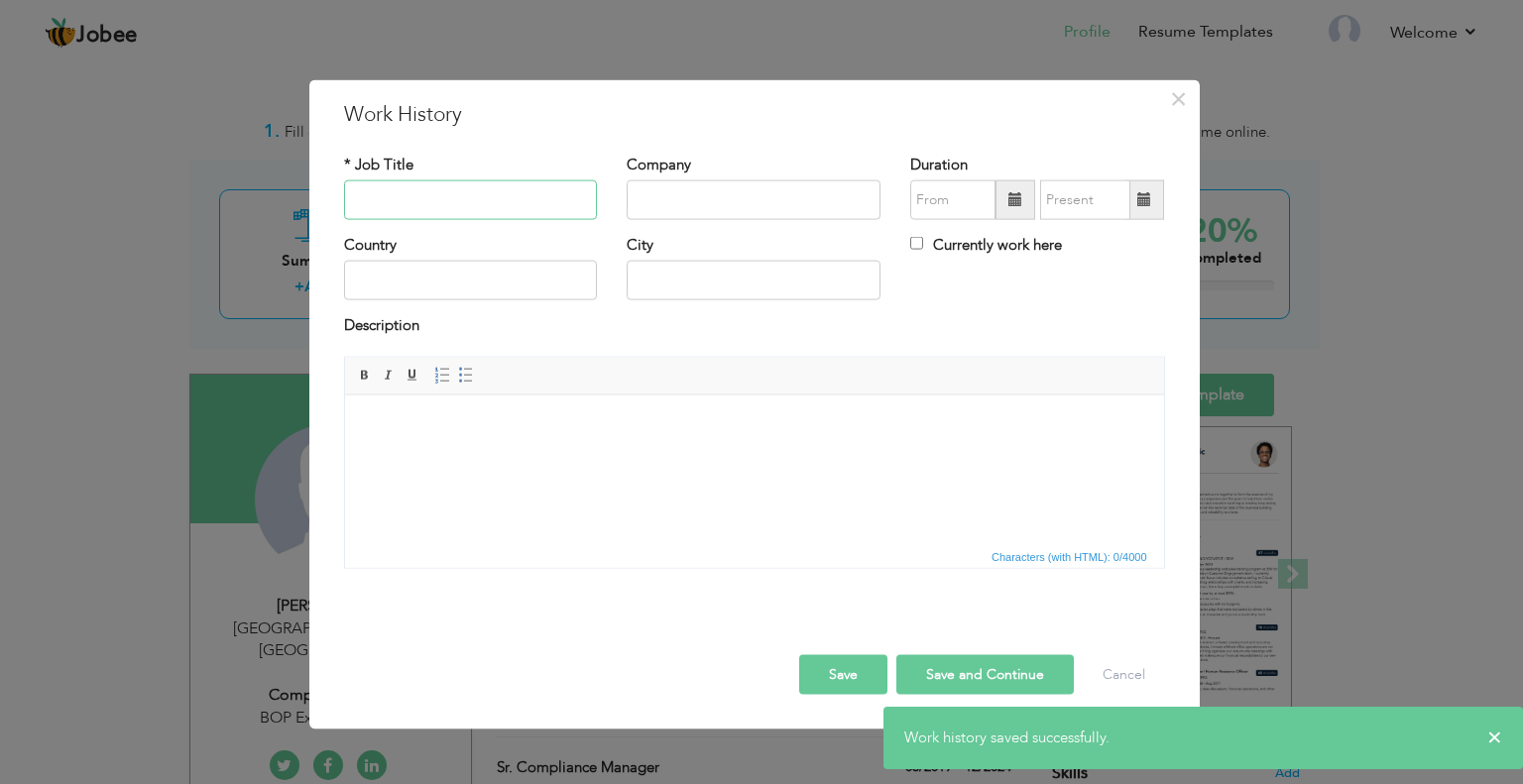 click at bounding box center (471, 200) 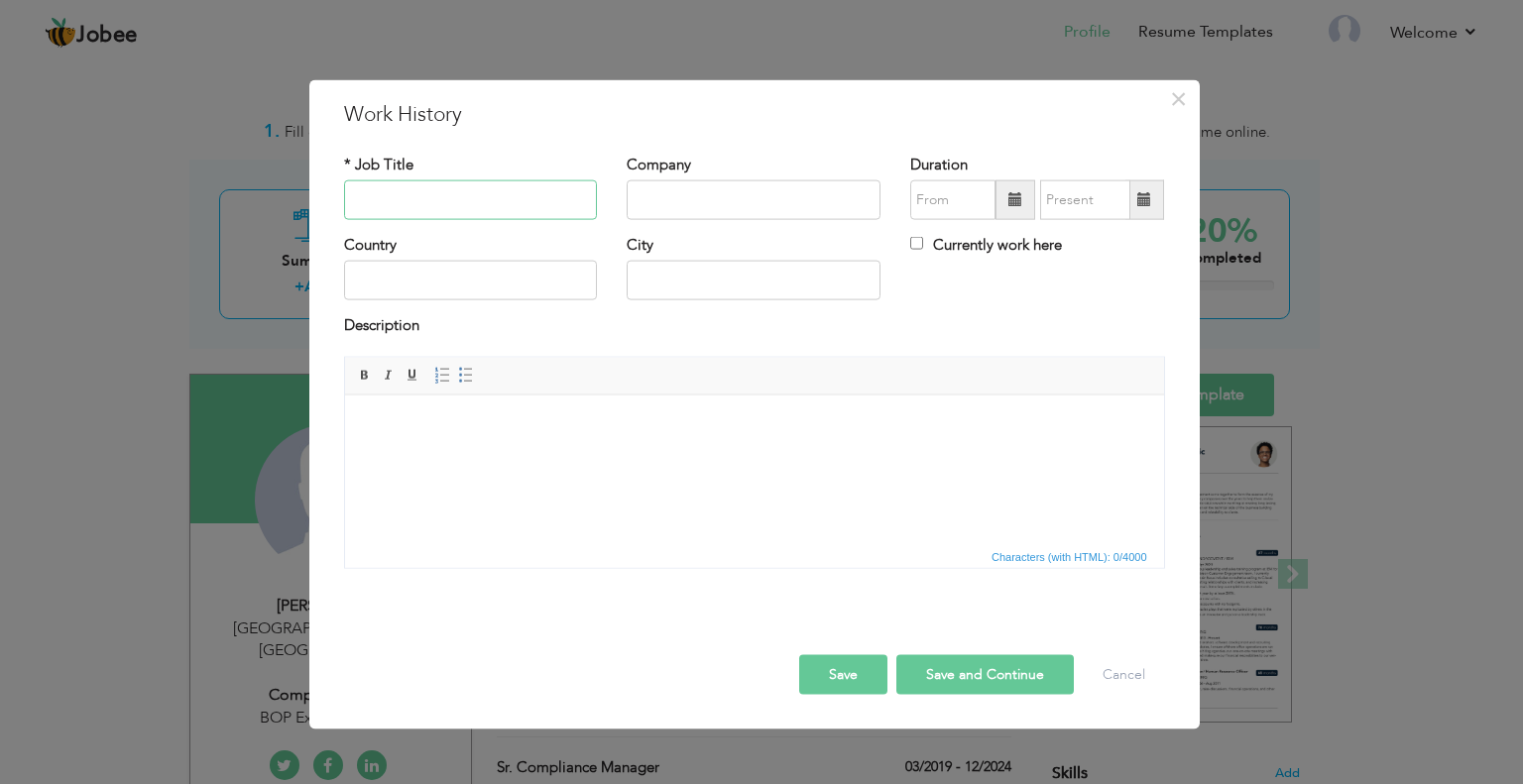 paste on "Compliance Officer (OG-I)" 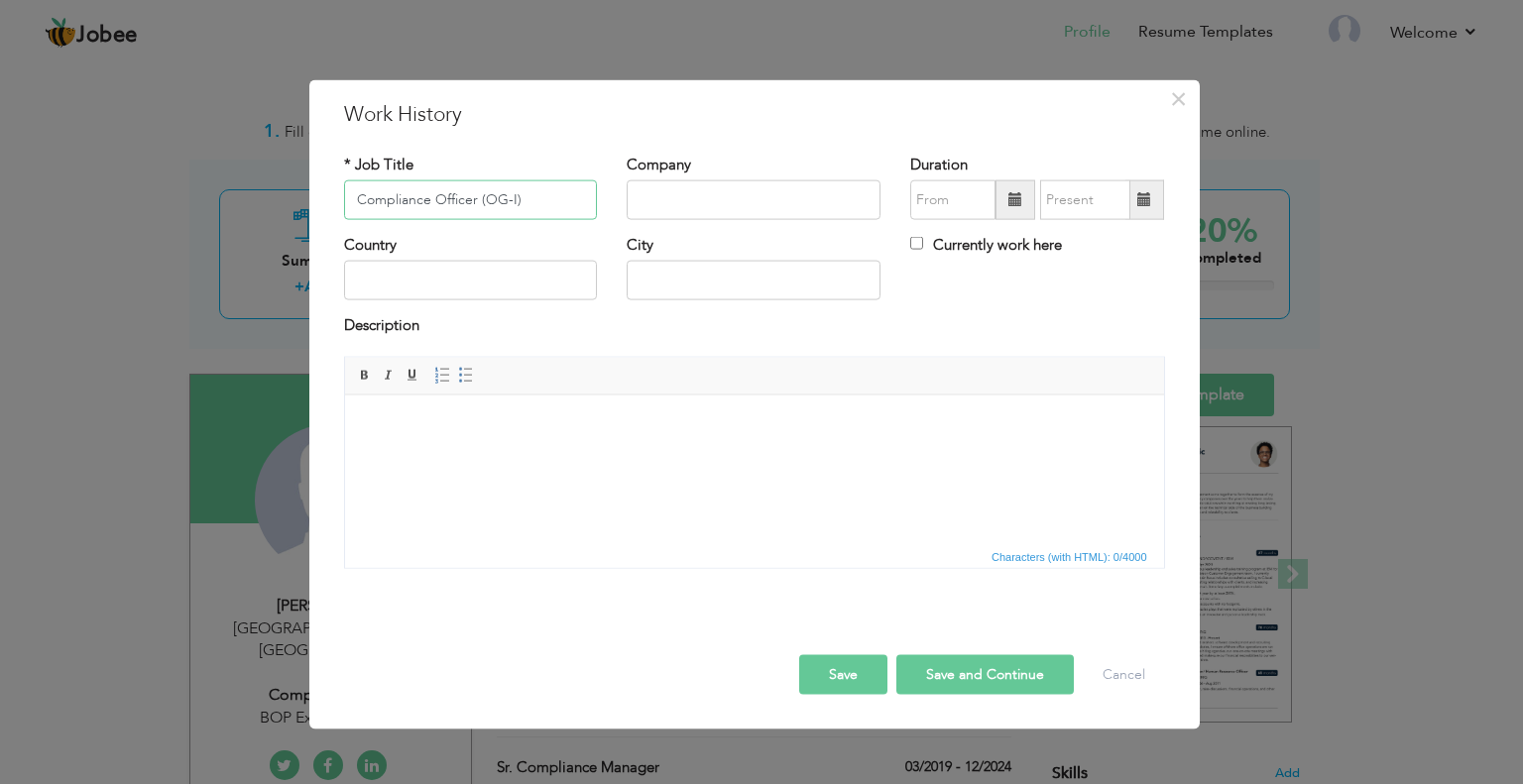 type on "Compliance Officer (OG-I)" 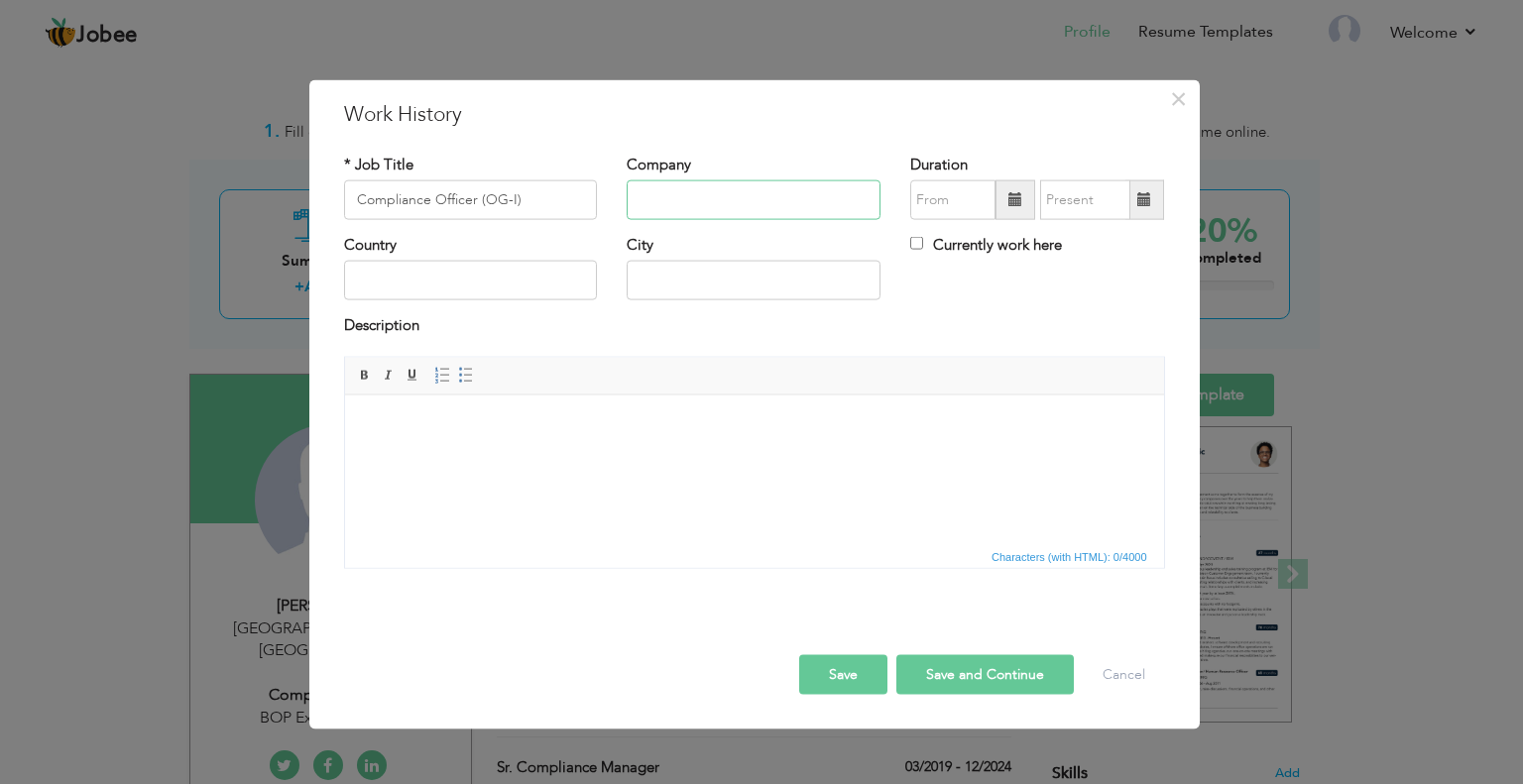 click at bounding box center (754, 200) 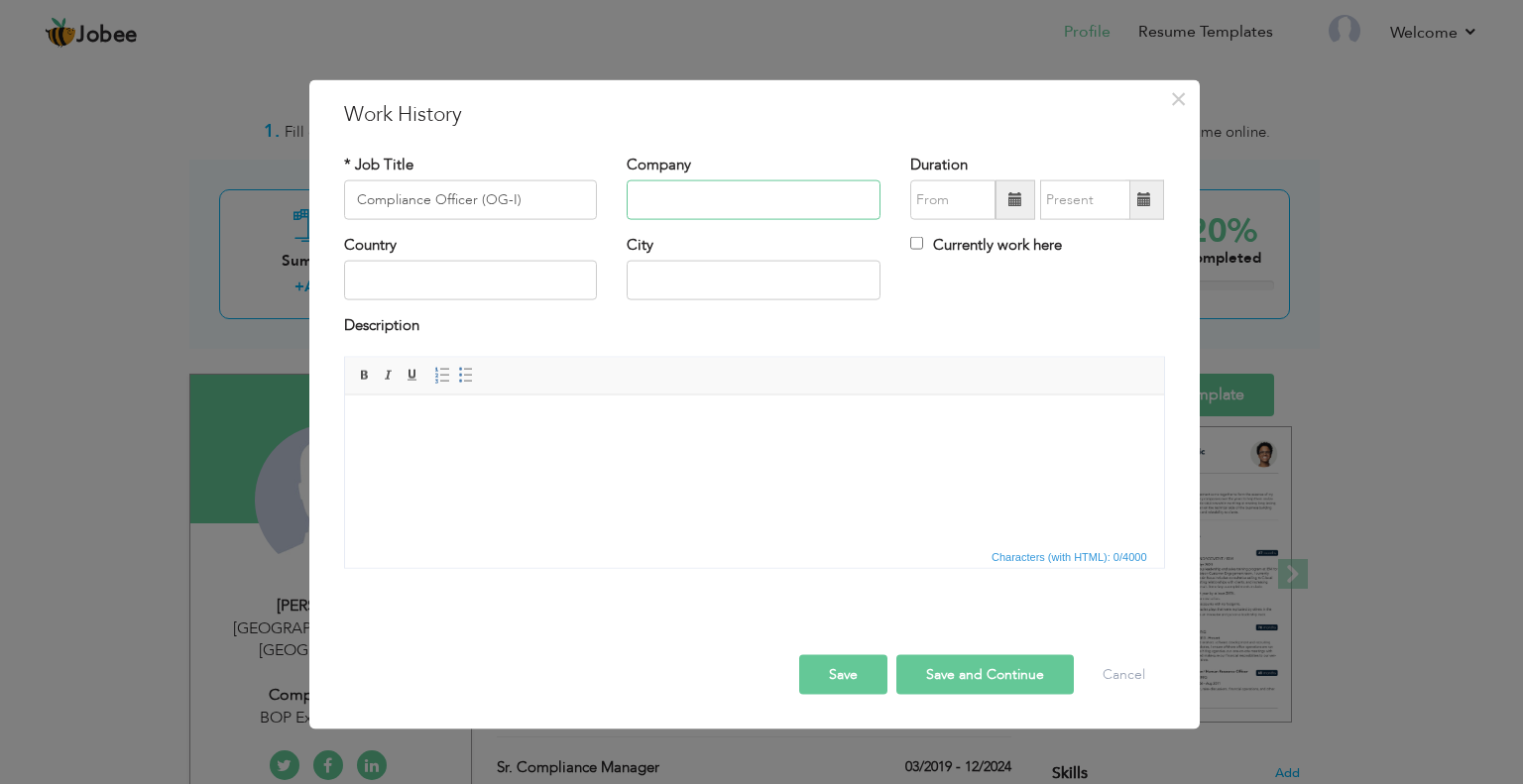 paste on "BOP Exchange (PVT) LTD (Dec-2024 to Till)" 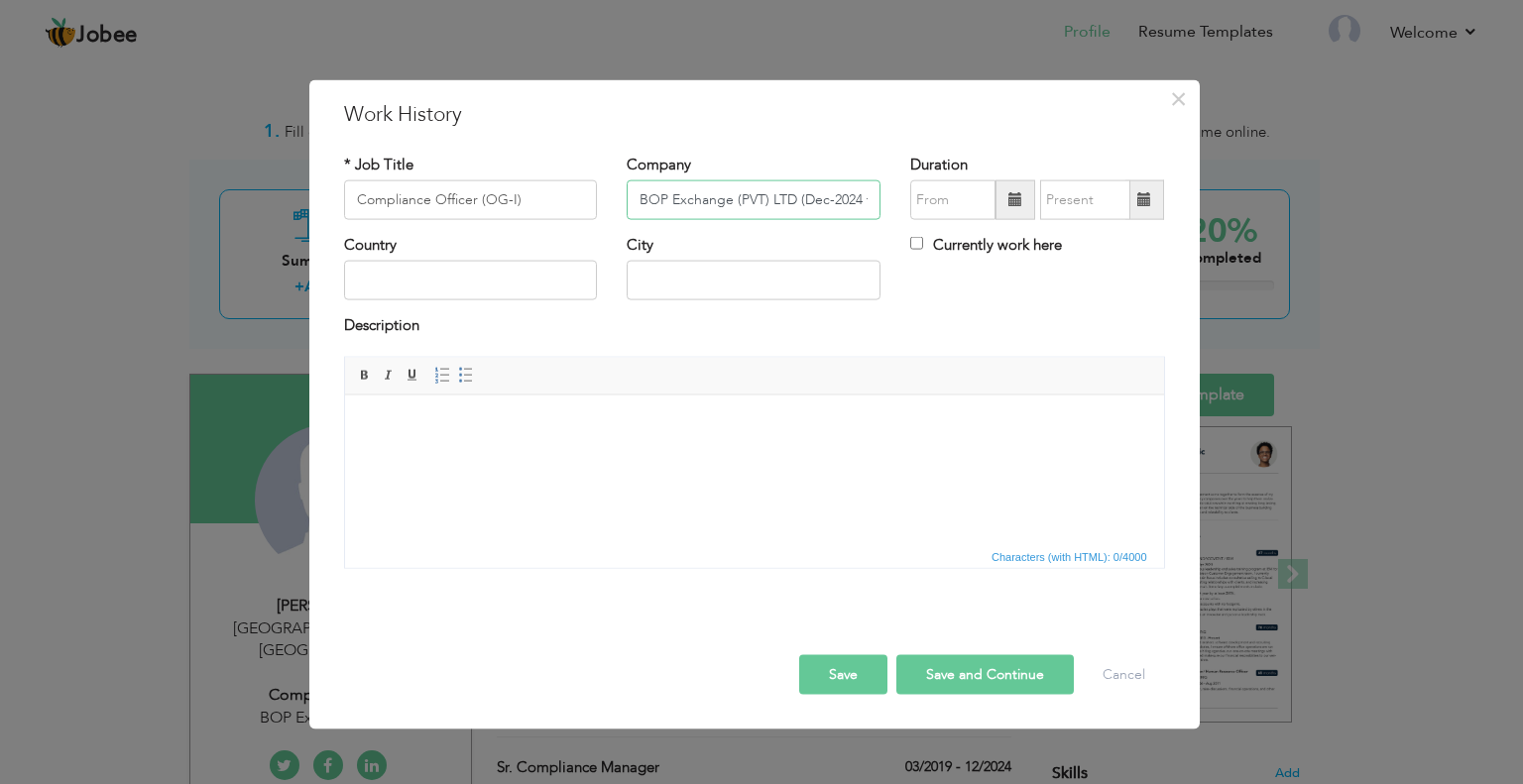 scroll, scrollTop: 0, scrollLeft: 33, axis: horizontal 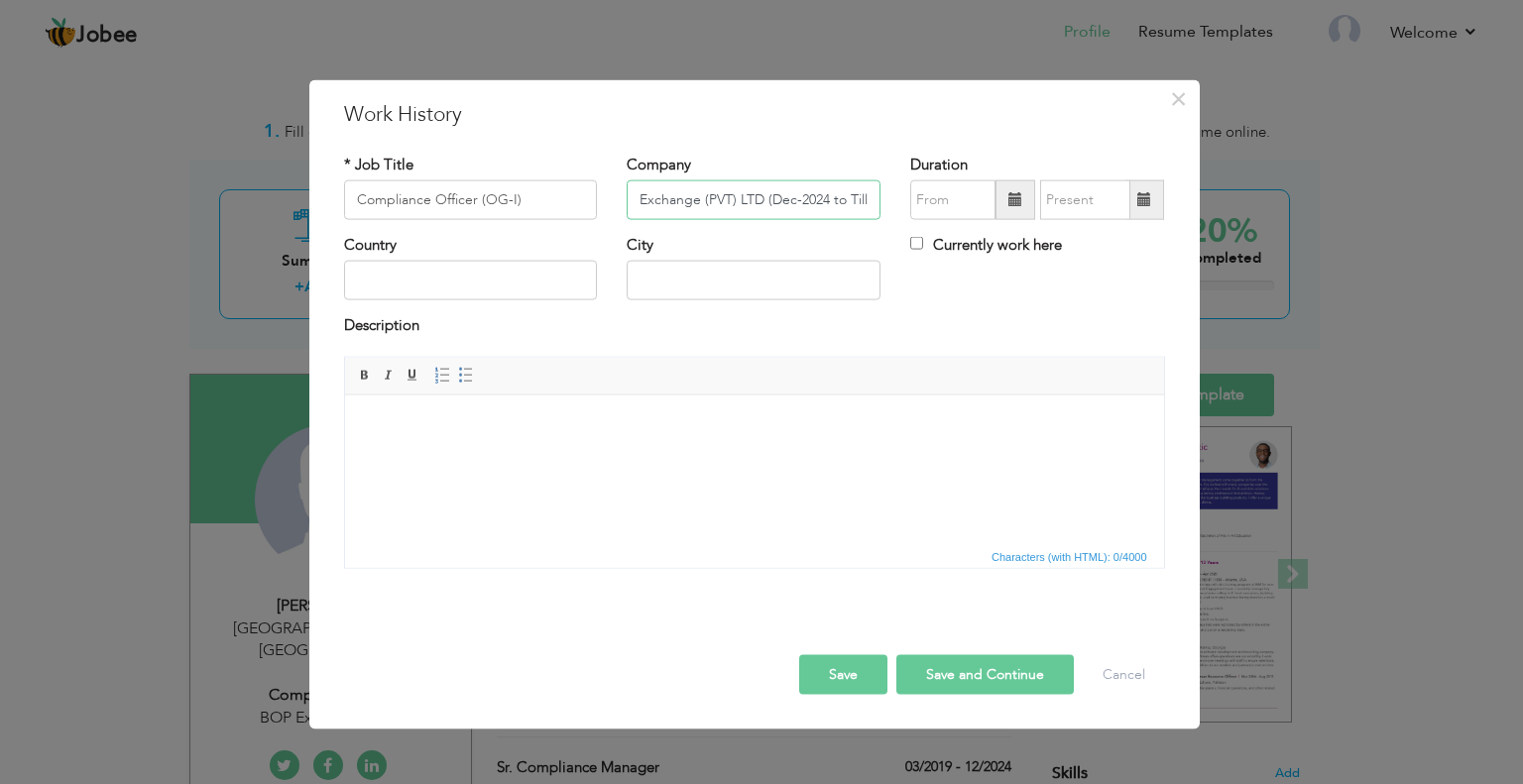 type on "BOP Exchange (PVT) LTD (Dec-2024 to Till)" 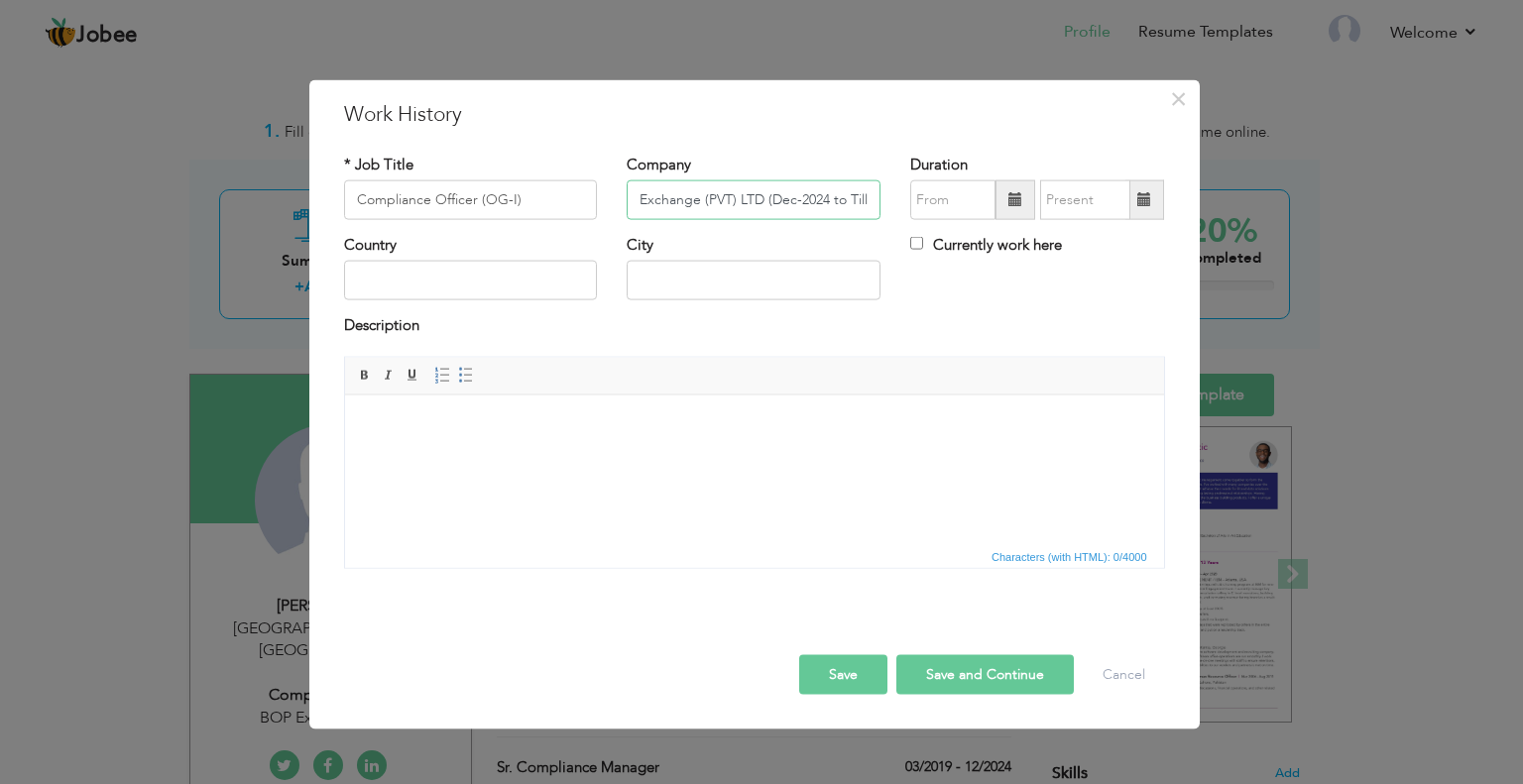 scroll, scrollTop: 0, scrollLeft: 0, axis: both 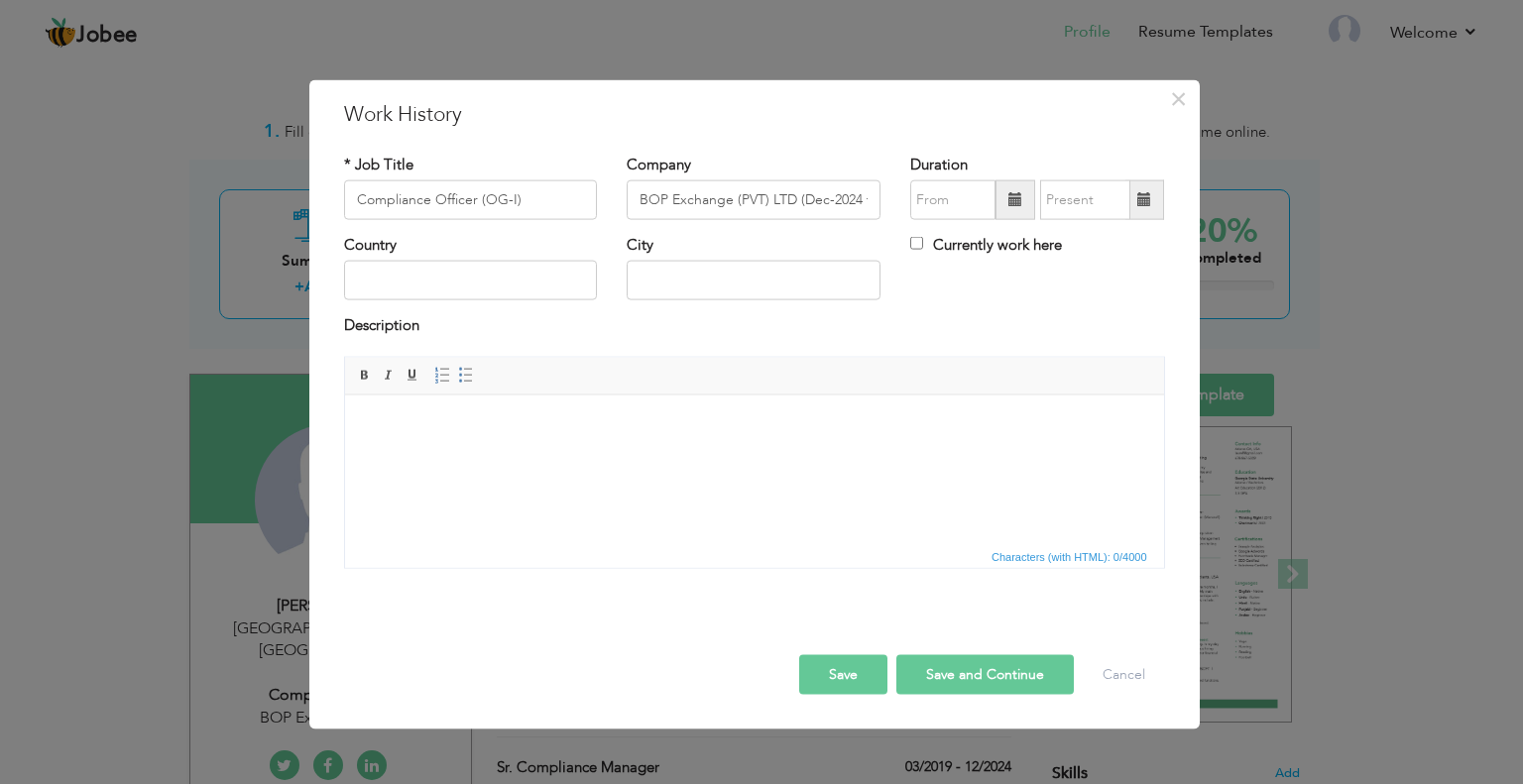 click at bounding box center [1015, 200] 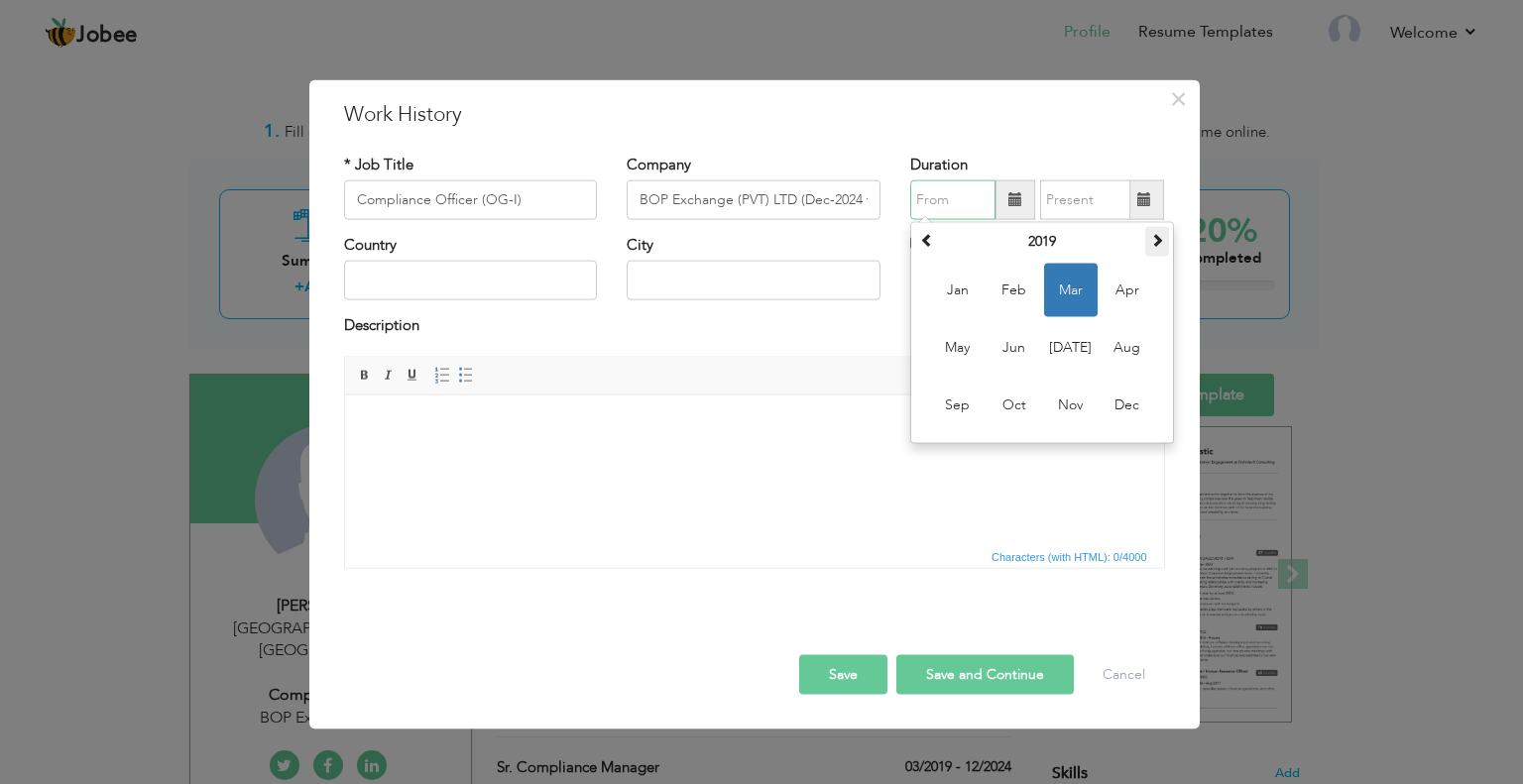click at bounding box center (1157, 240) 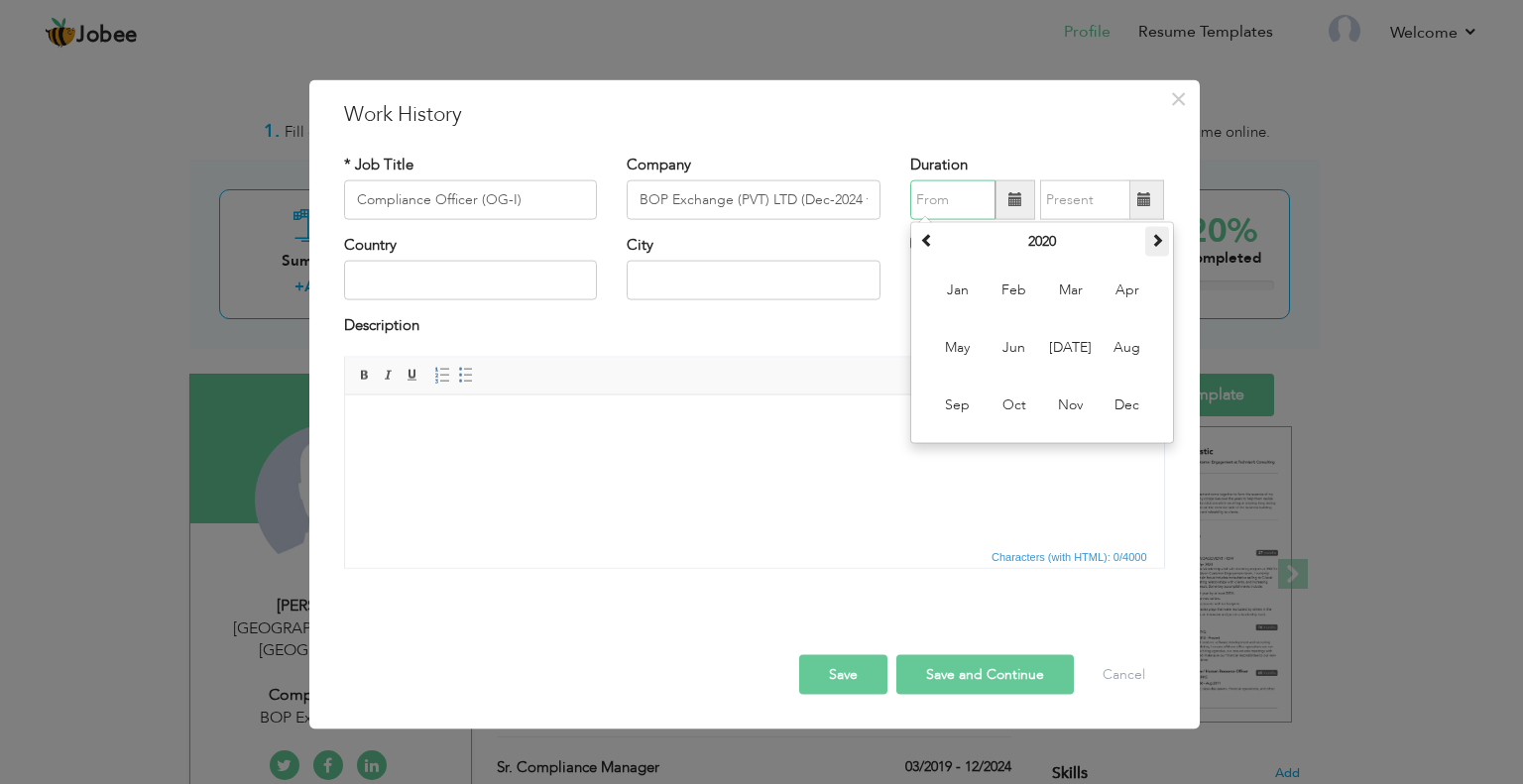 click at bounding box center [1157, 240] 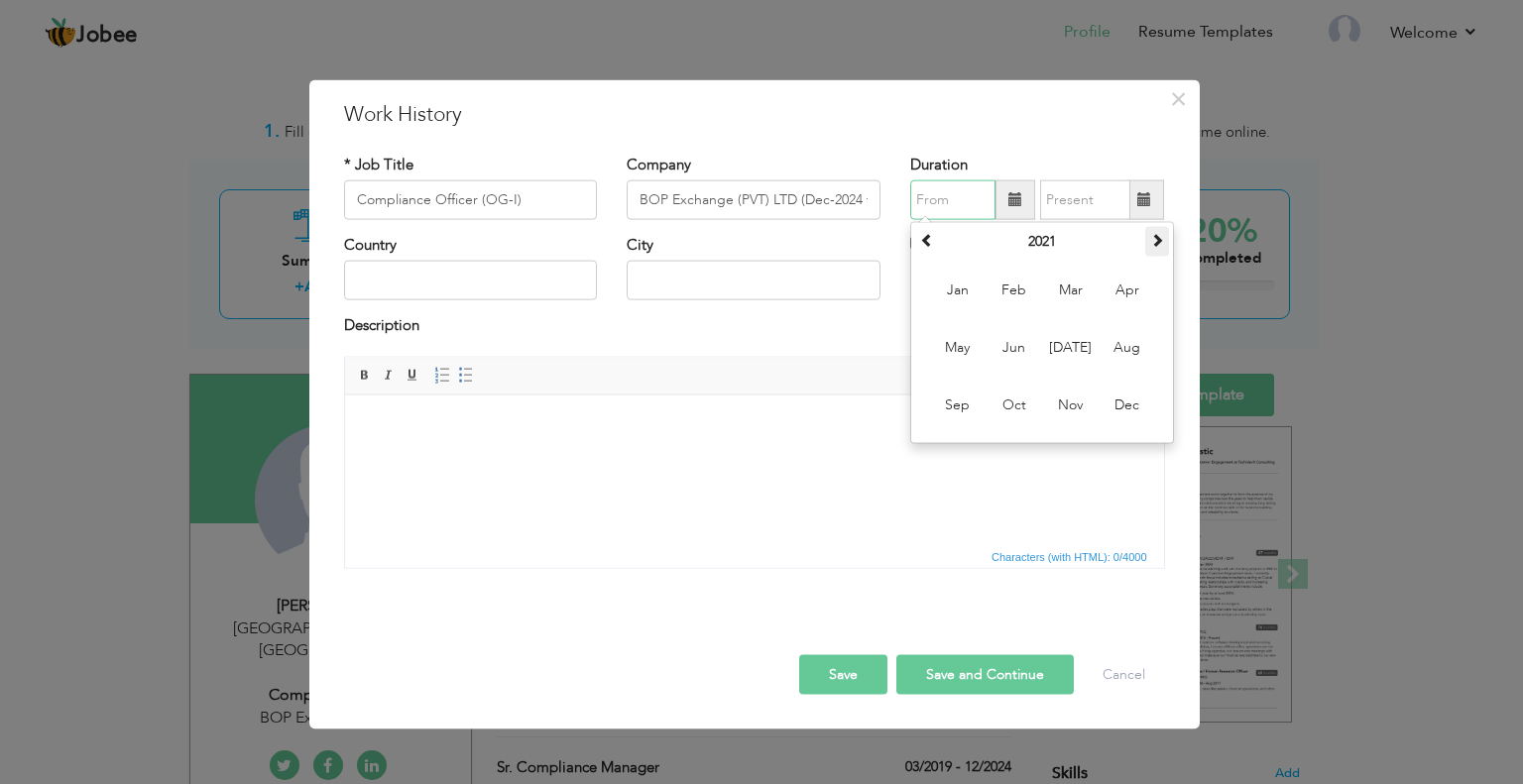 click at bounding box center [1157, 240] 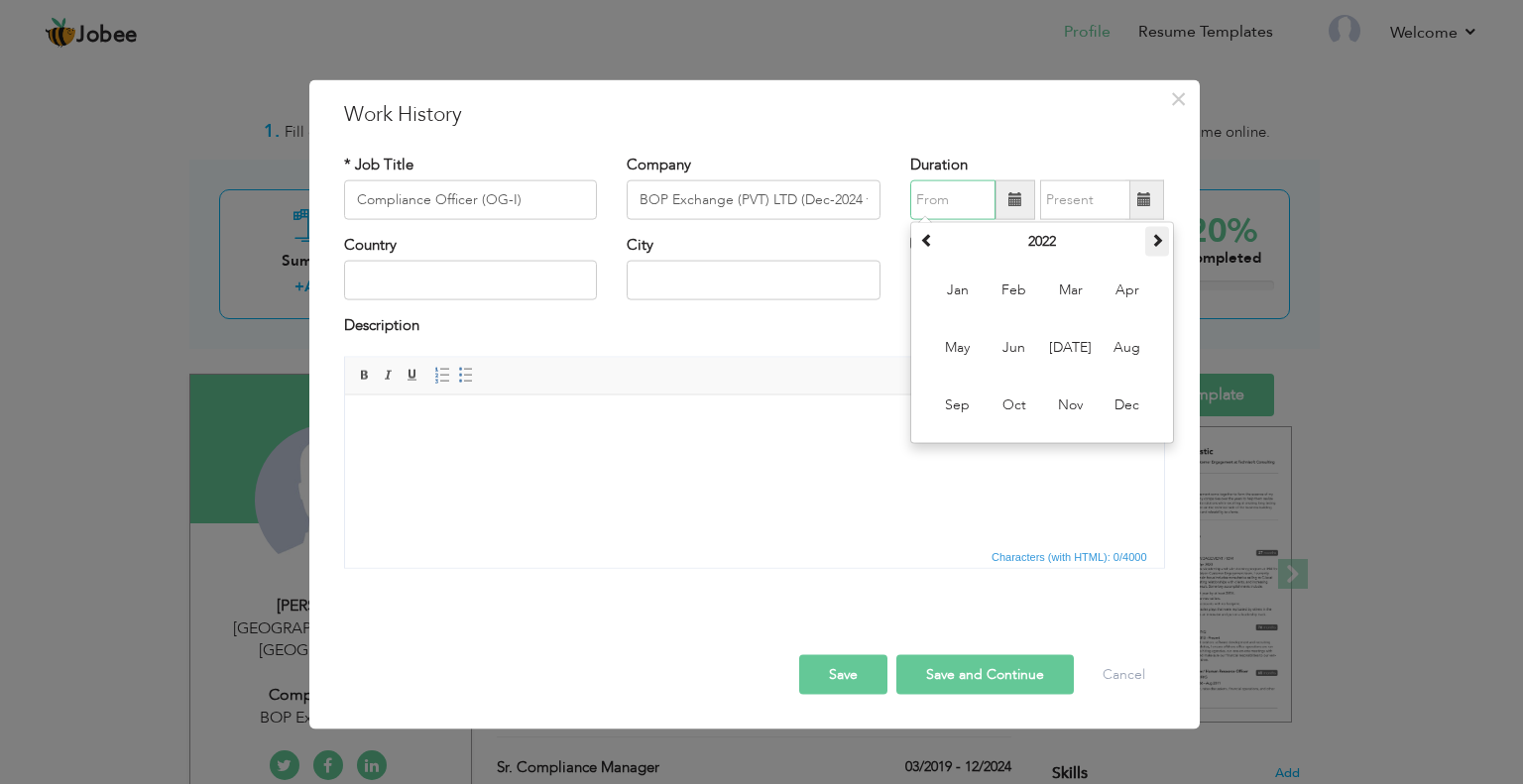 click at bounding box center (1157, 240) 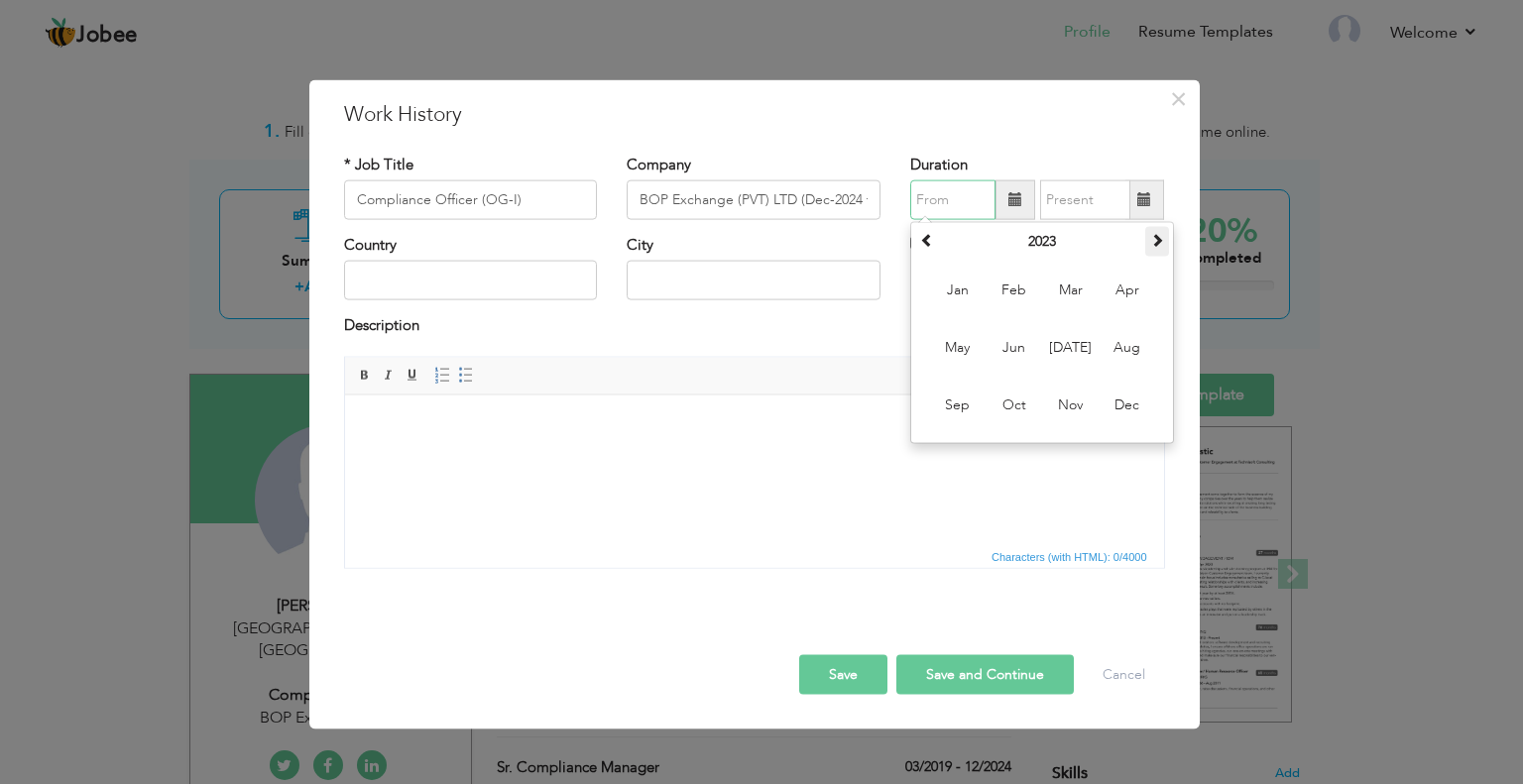 click at bounding box center [1157, 240] 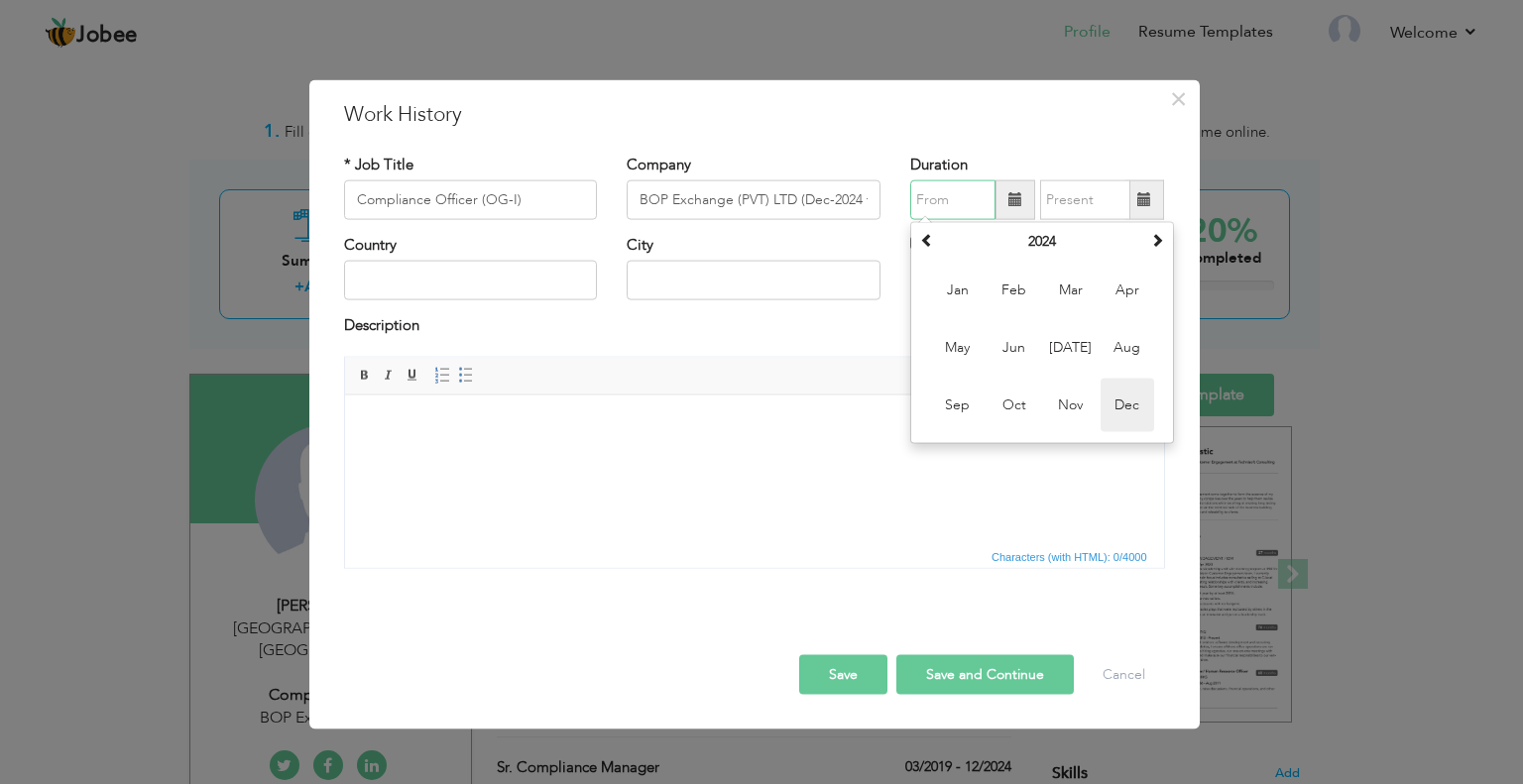 click on "Dec" at bounding box center (1127, 405) 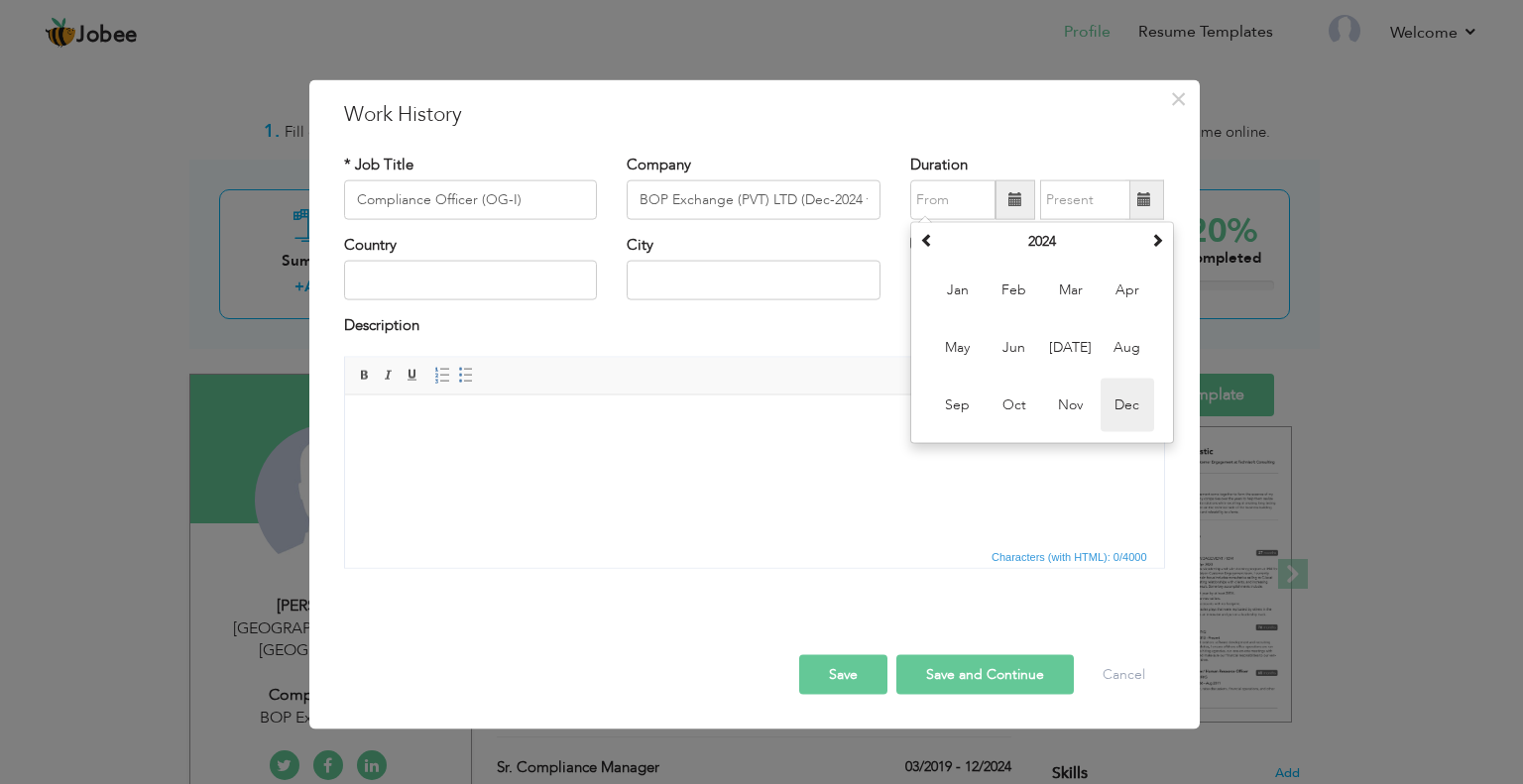 type on "12/2024" 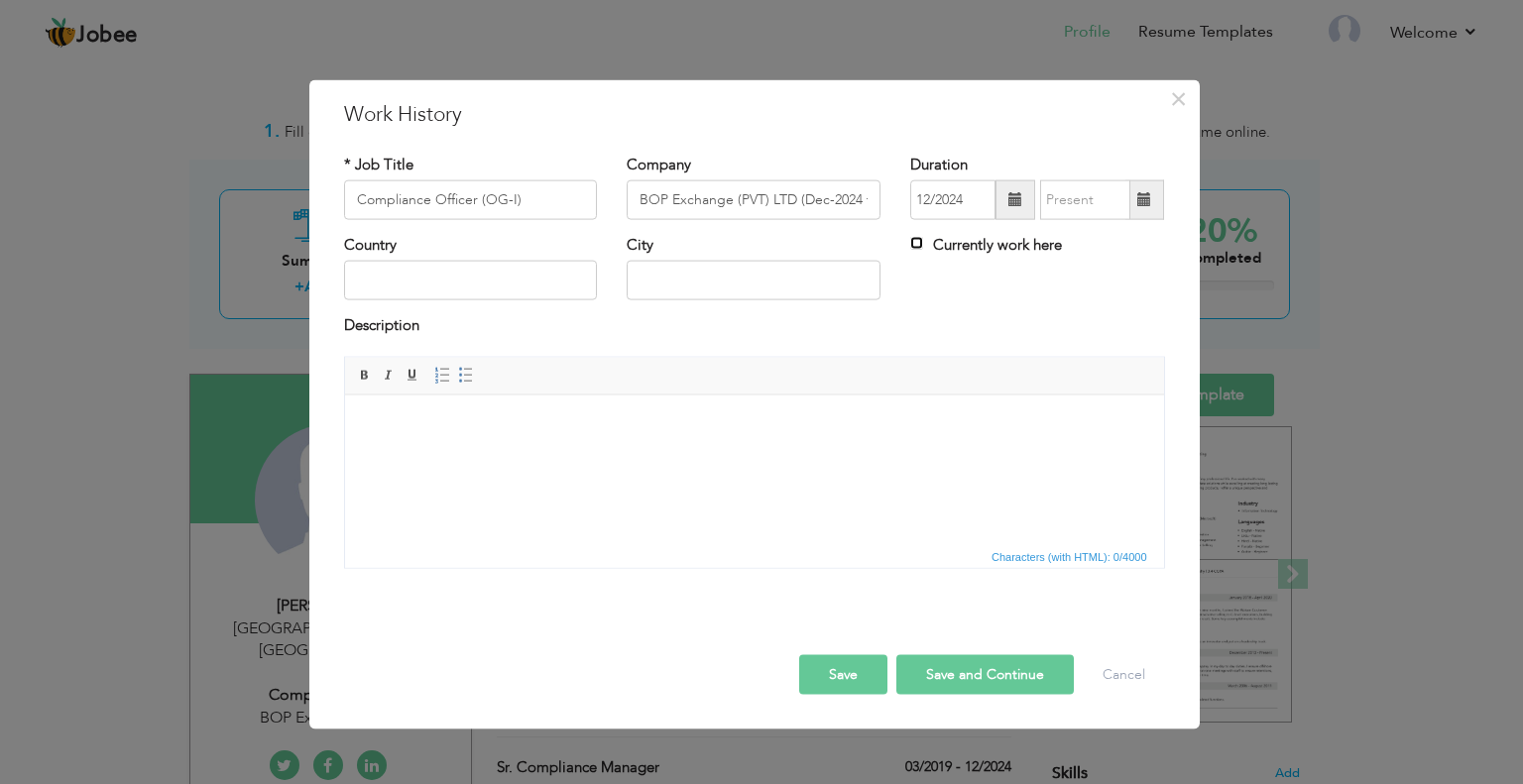 click on "Currently work here" at bounding box center (916, 243) 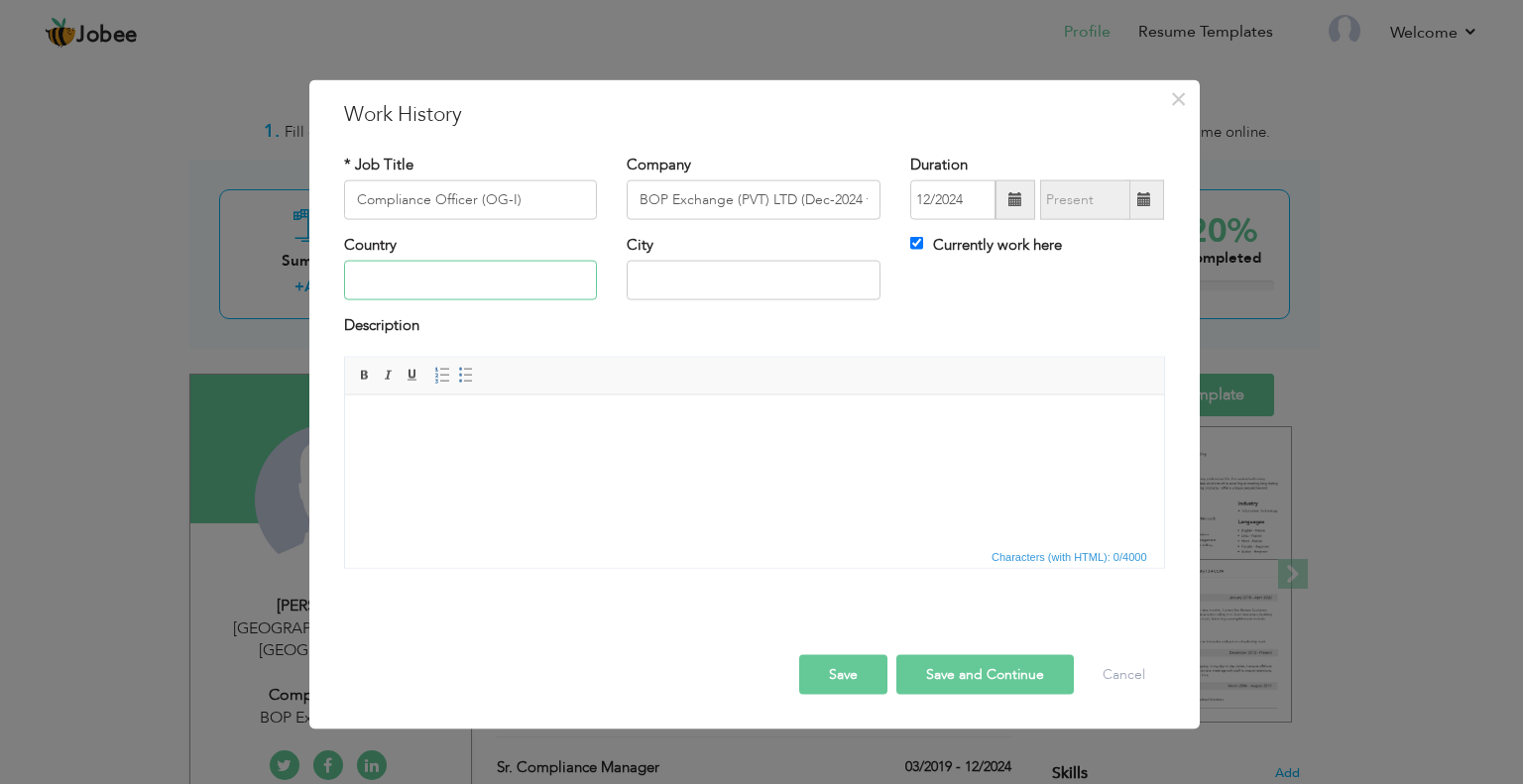 click at bounding box center [471, 280] 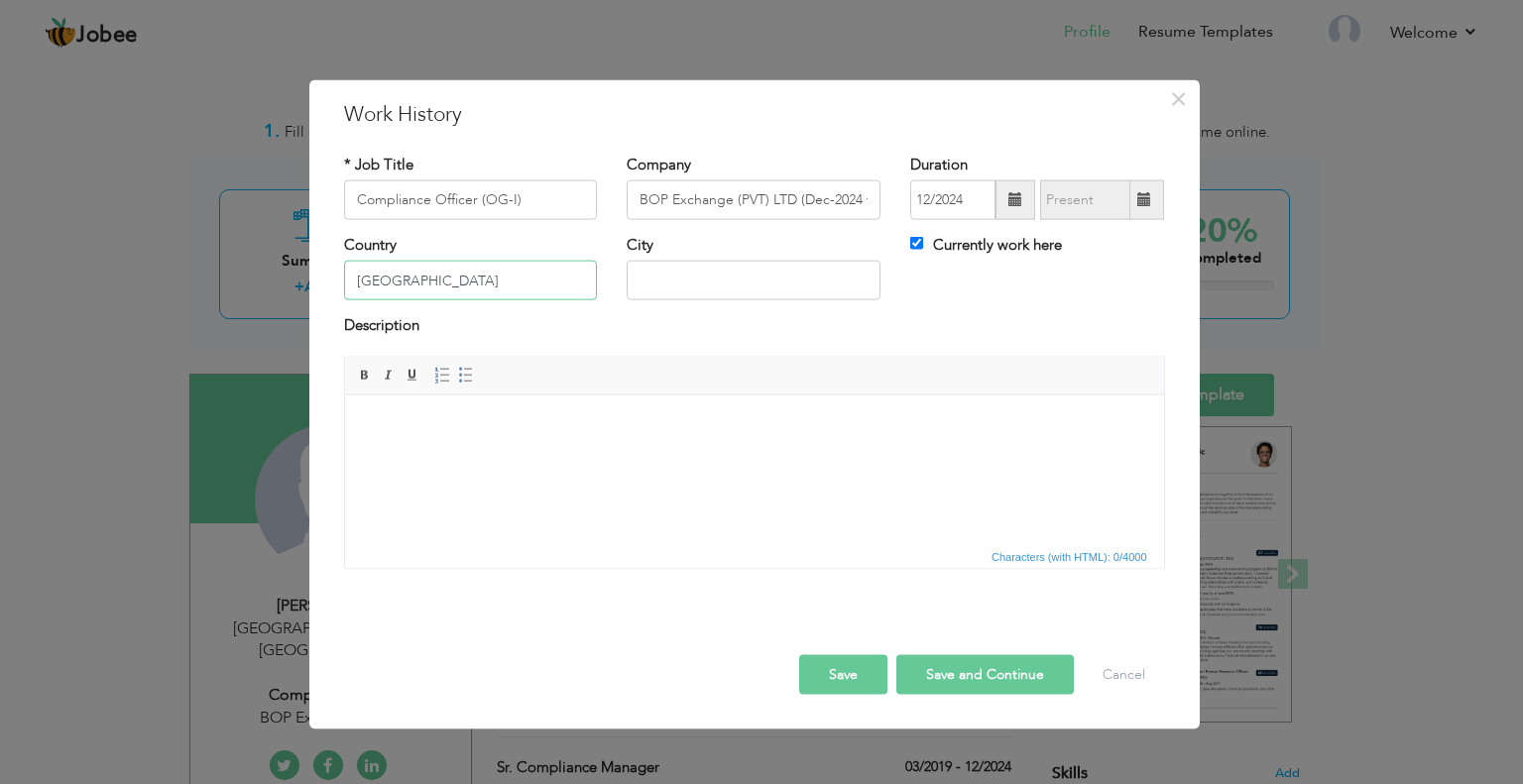 type on "[GEOGRAPHIC_DATA]" 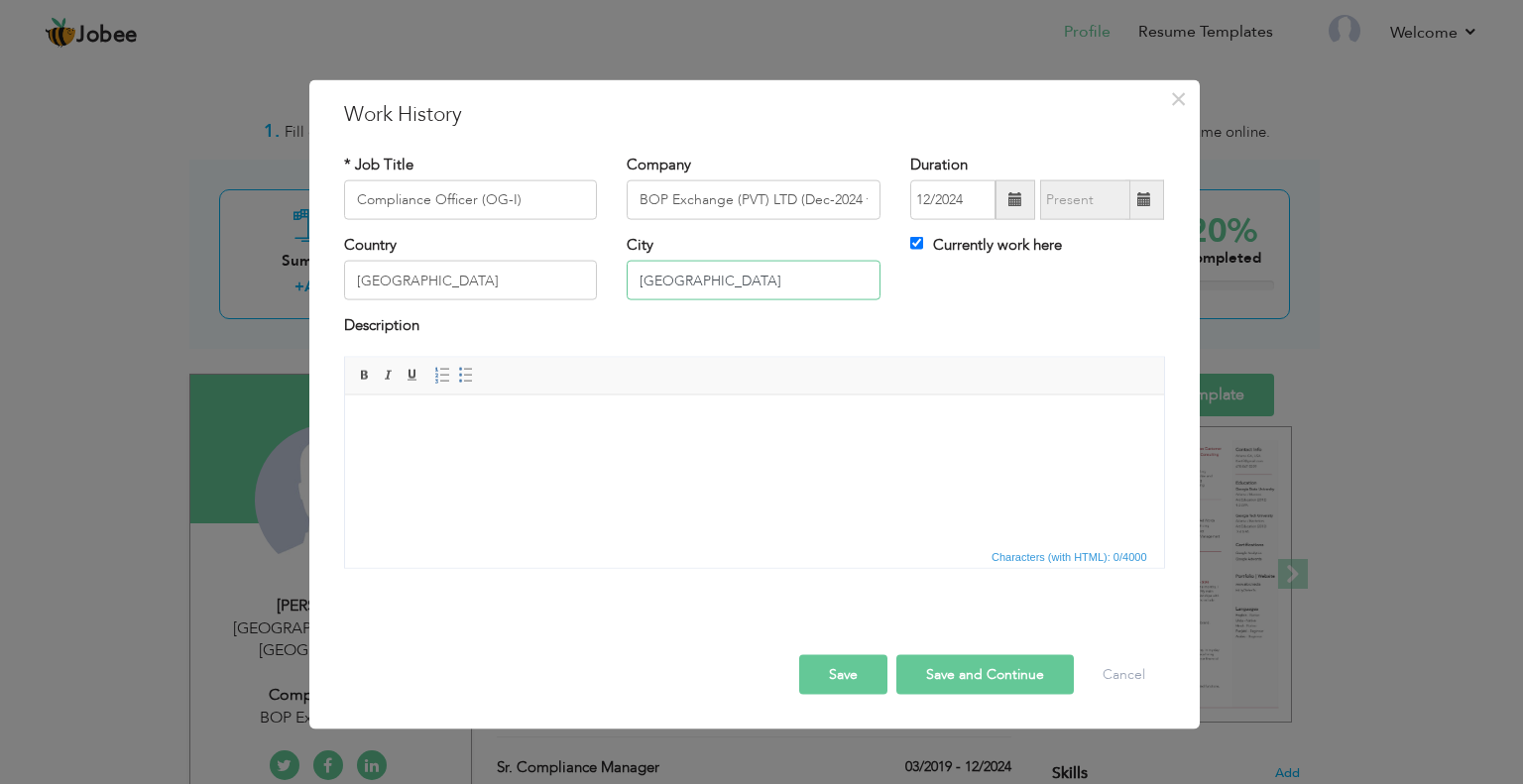 type on "[GEOGRAPHIC_DATA]" 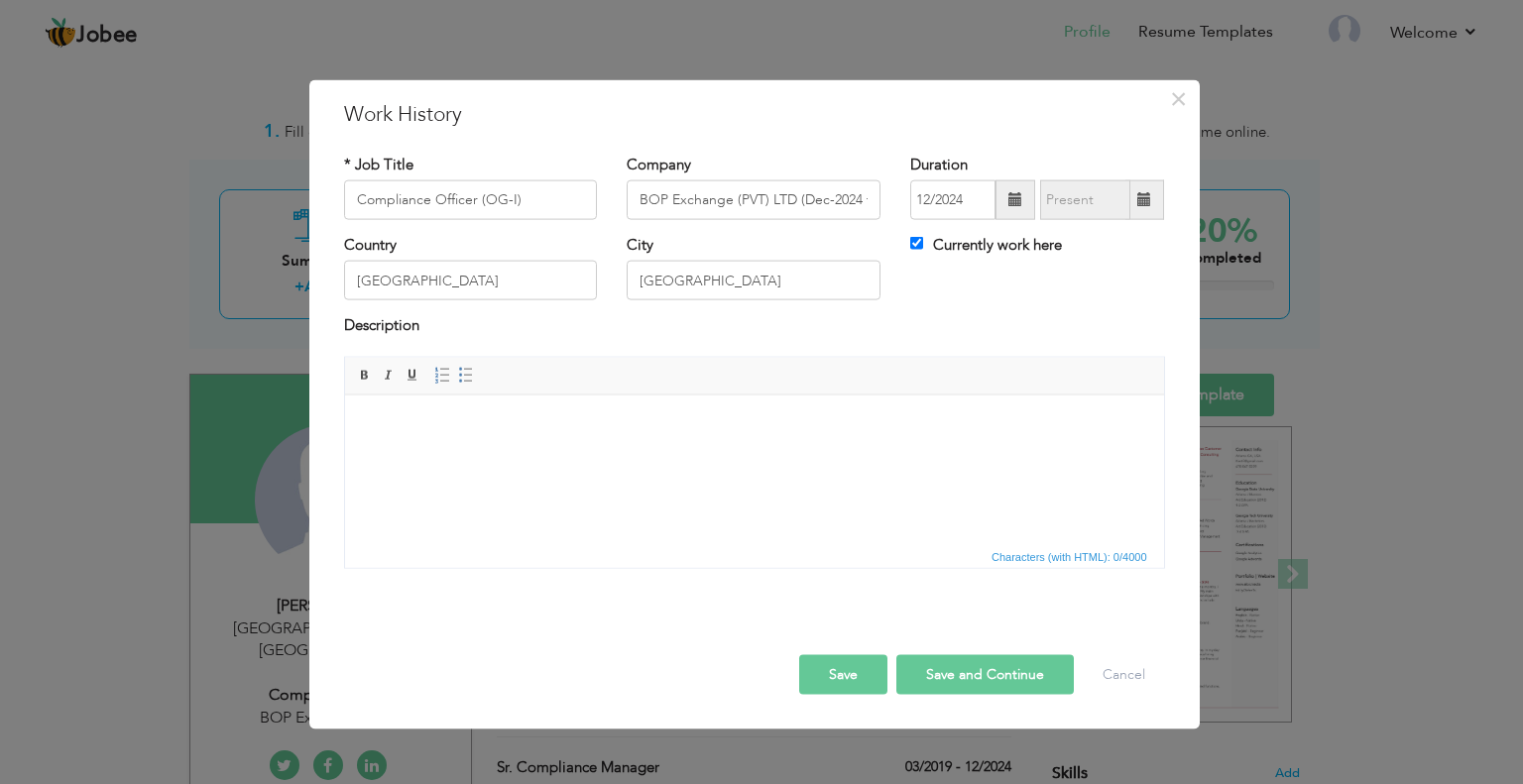 click at bounding box center (754, 424) 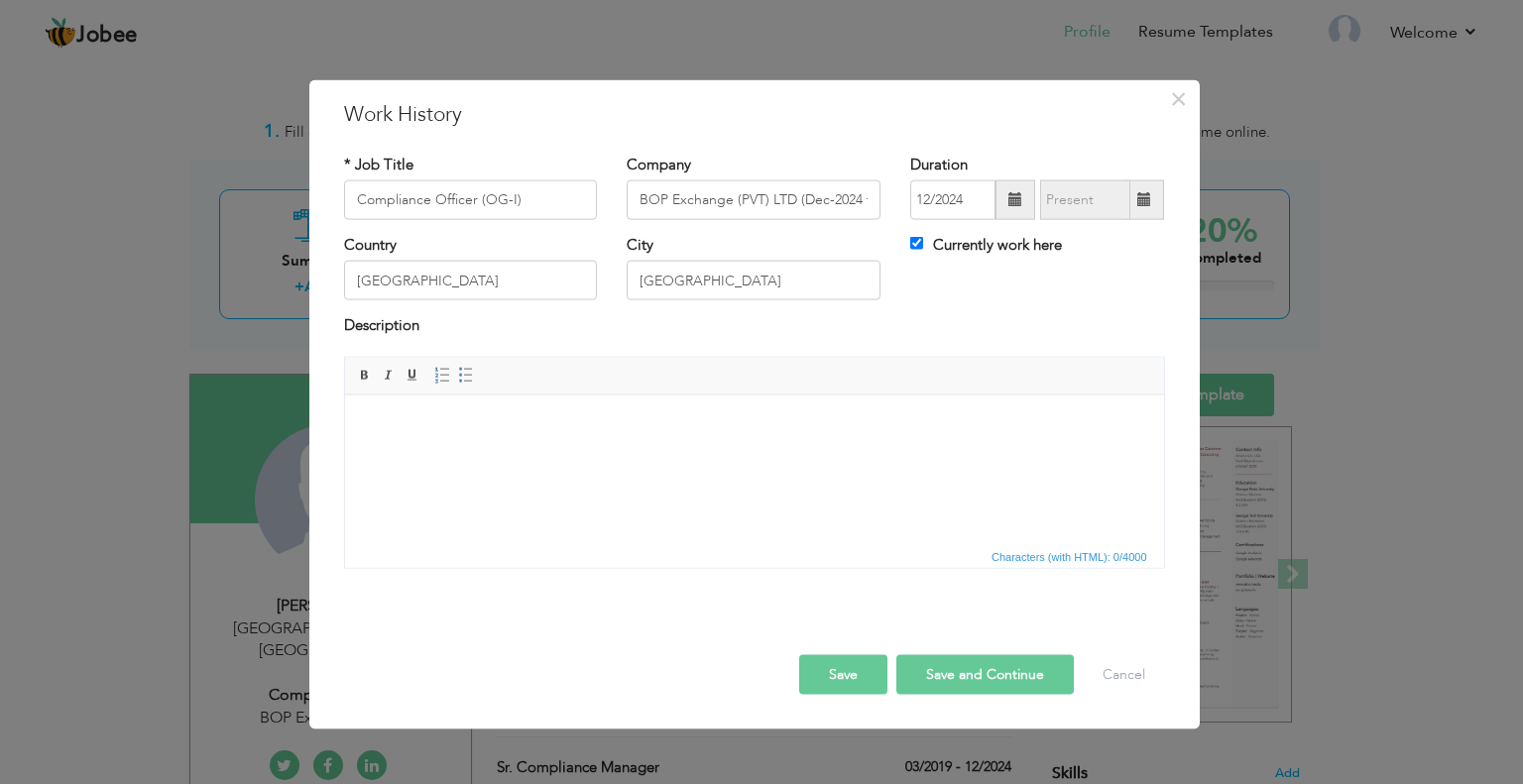 scroll, scrollTop: 135, scrollLeft: 0, axis: vertical 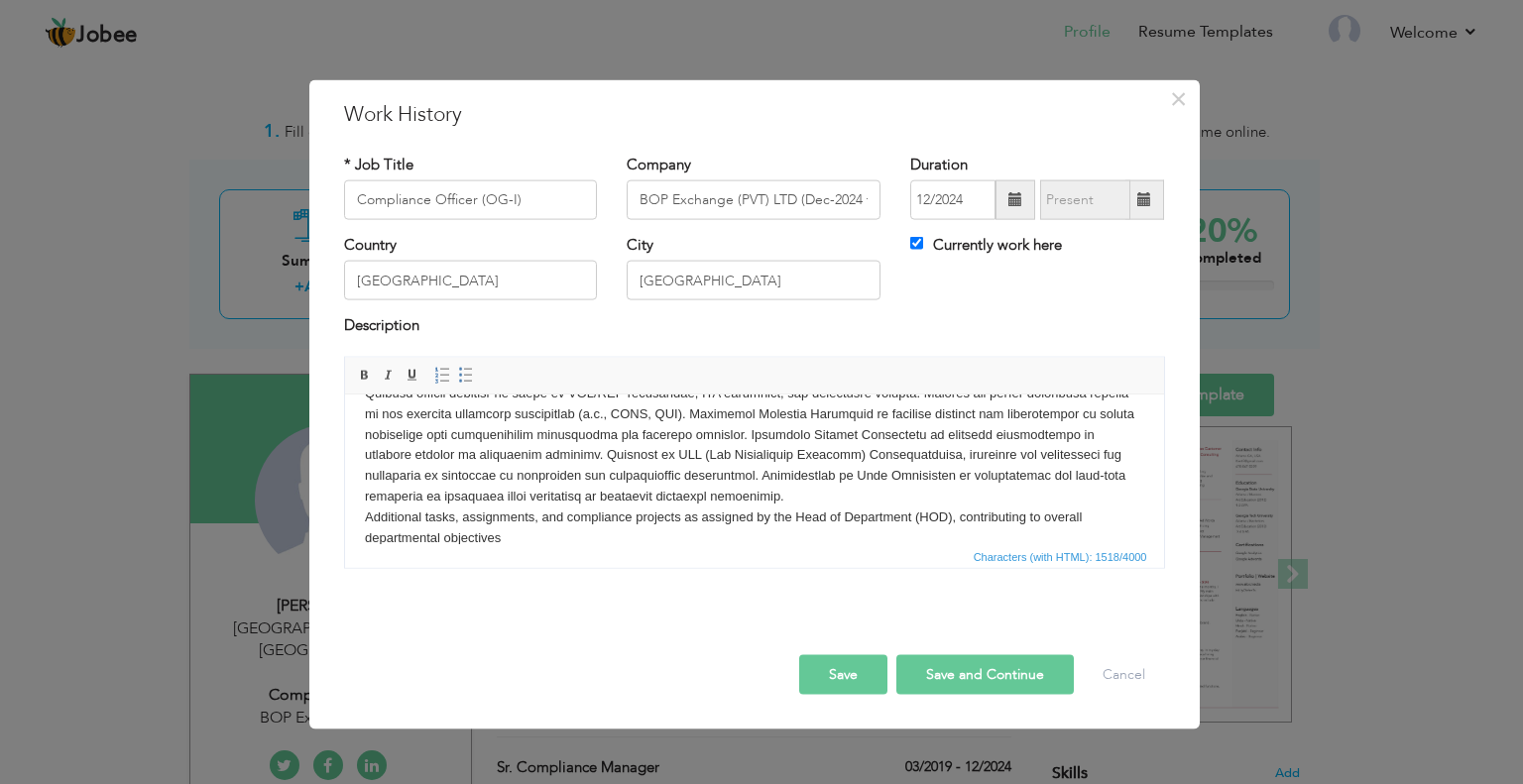 click on "Save and Continue" at bounding box center (985, 674) 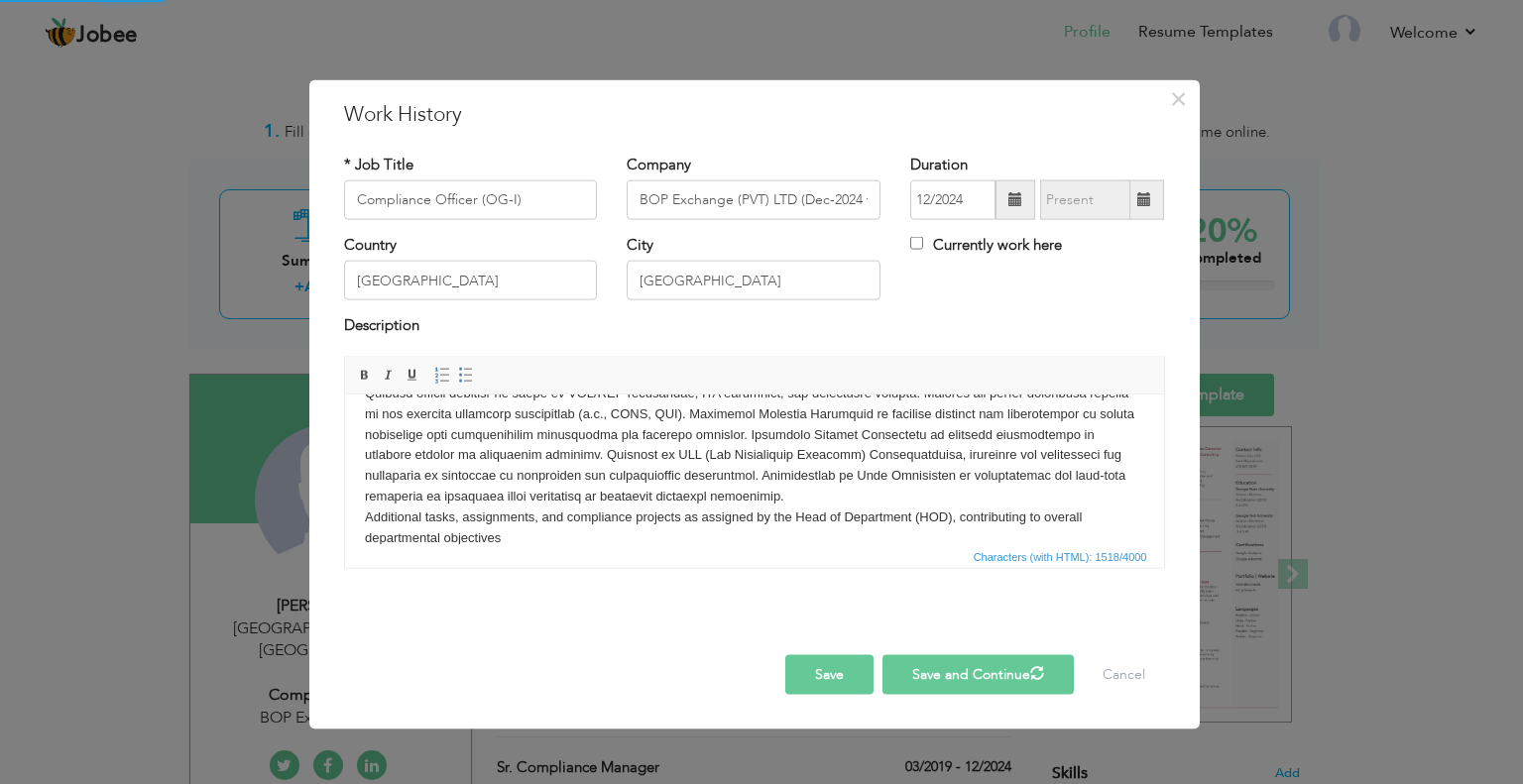 type 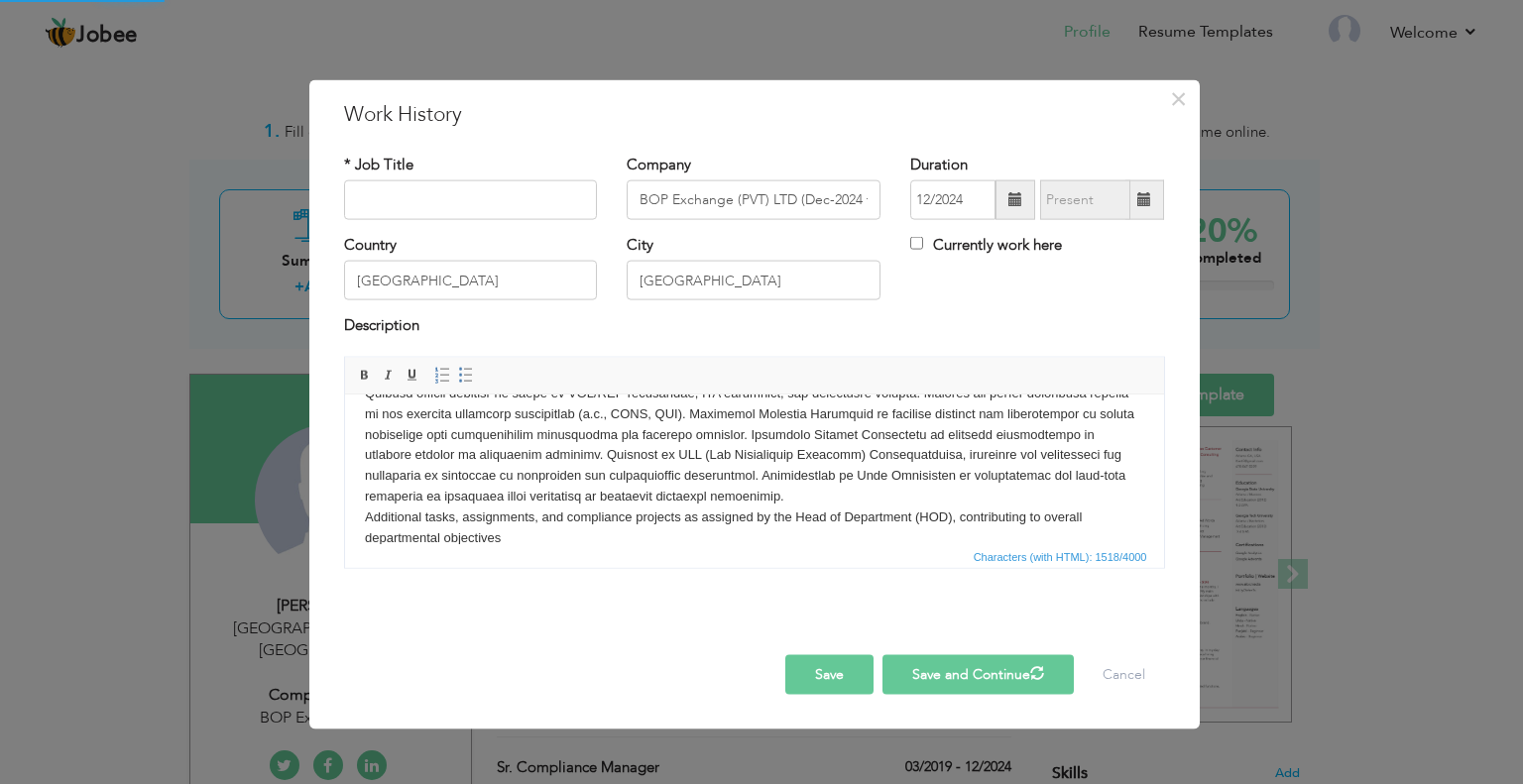 type 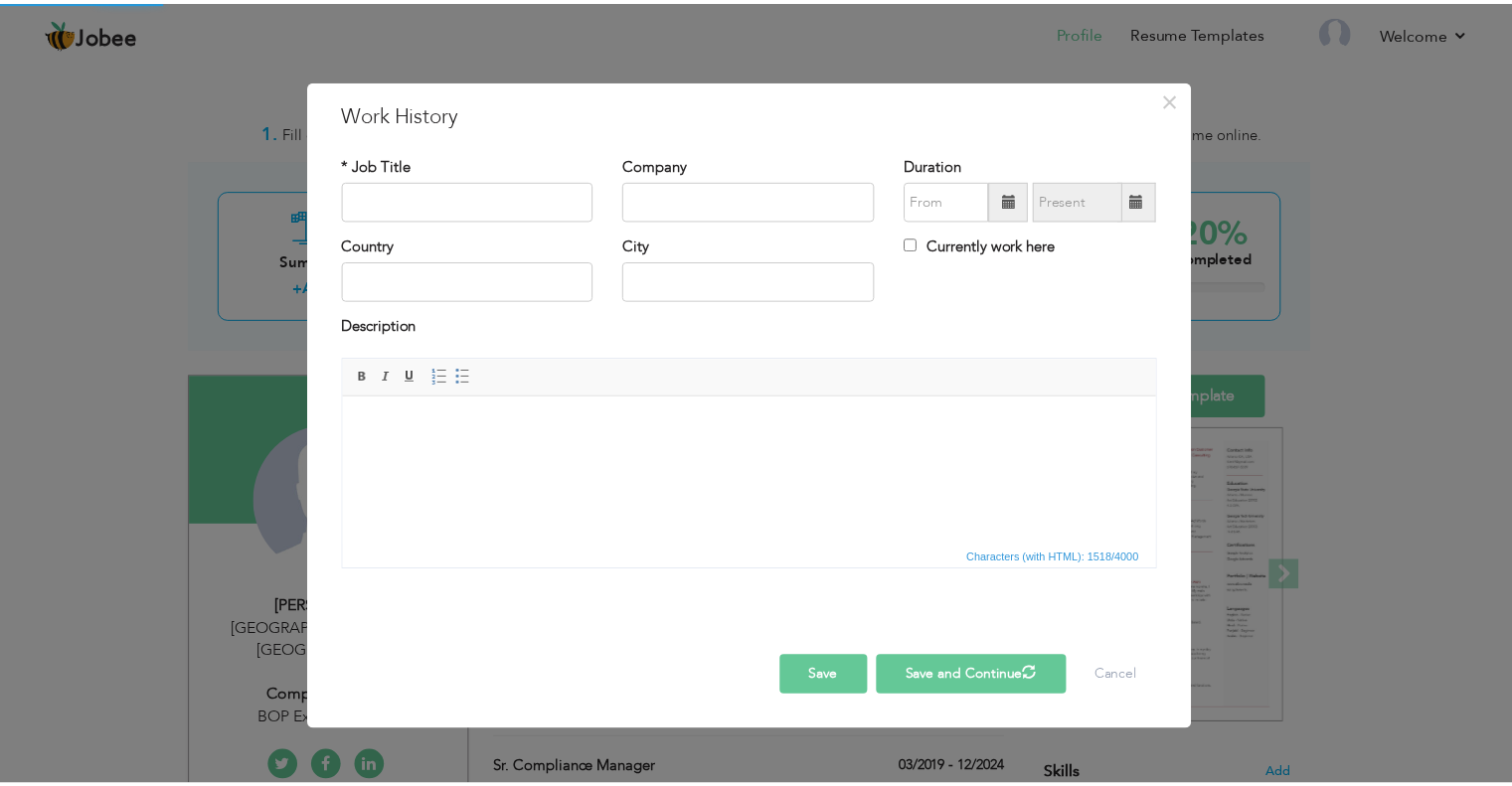 scroll, scrollTop: 0, scrollLeft: 0, axis: both 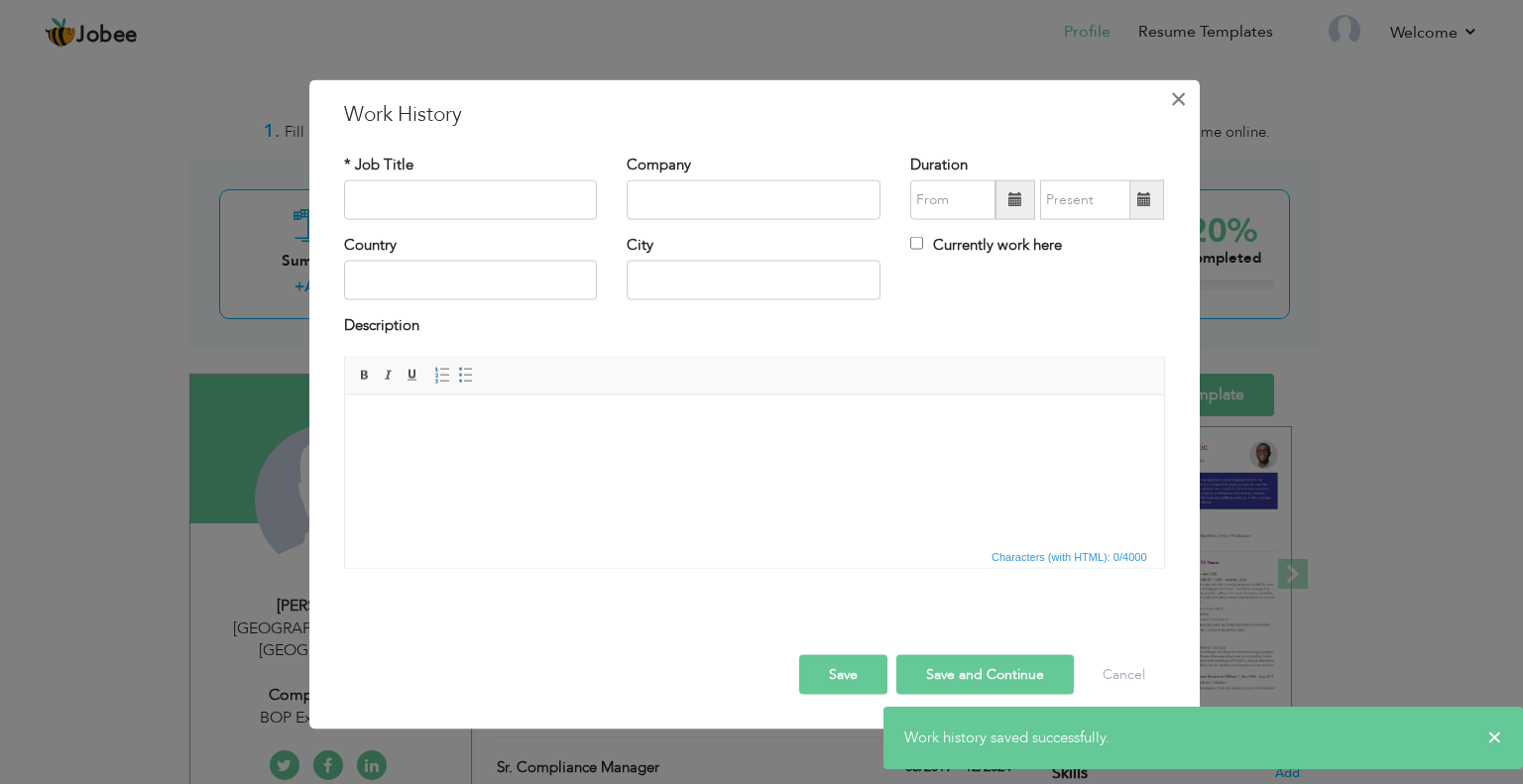 click on "×" at bounding box center [1178, 98] 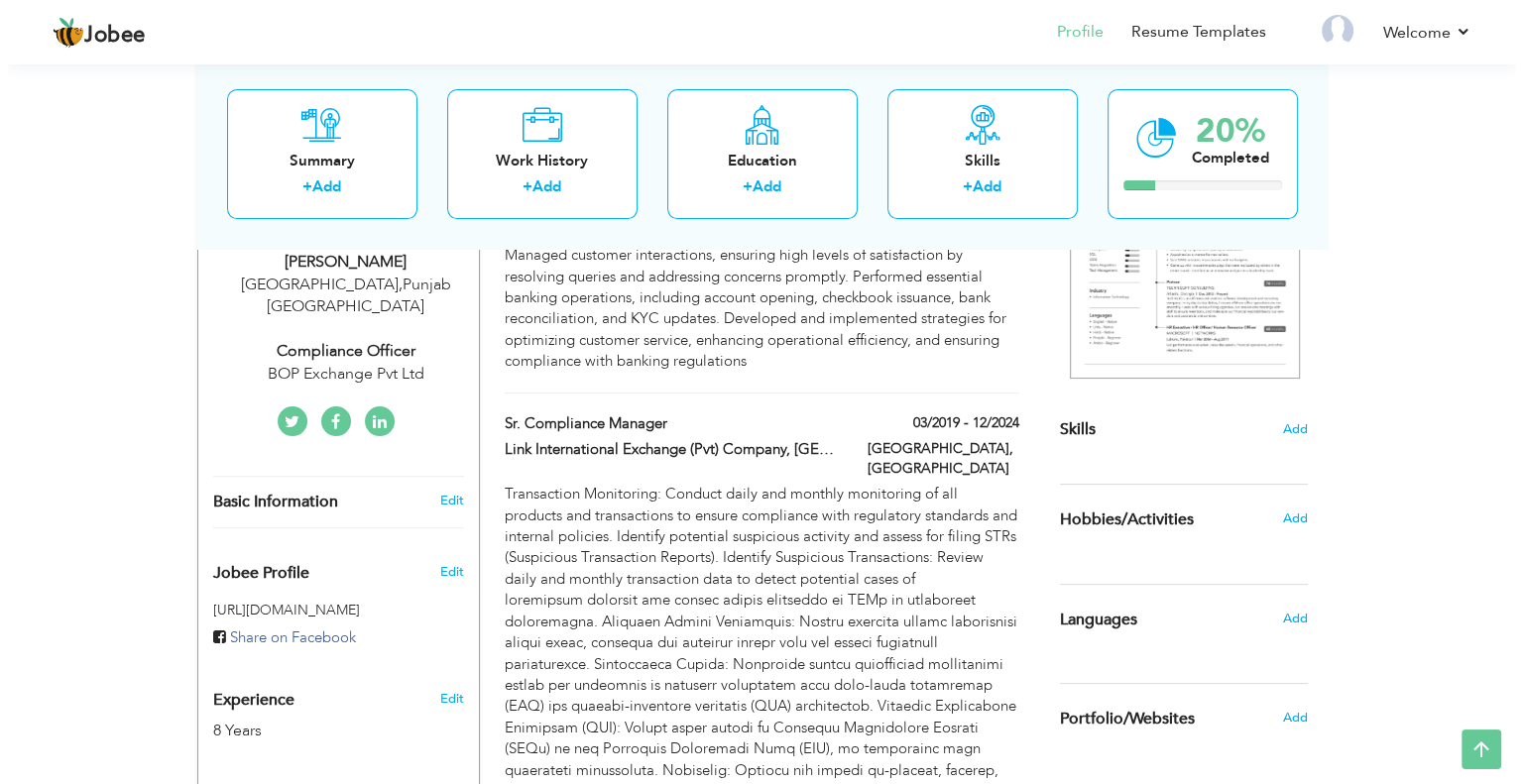 scroll, scrollTop: 297, scrollLeft: 0, axis: vertical 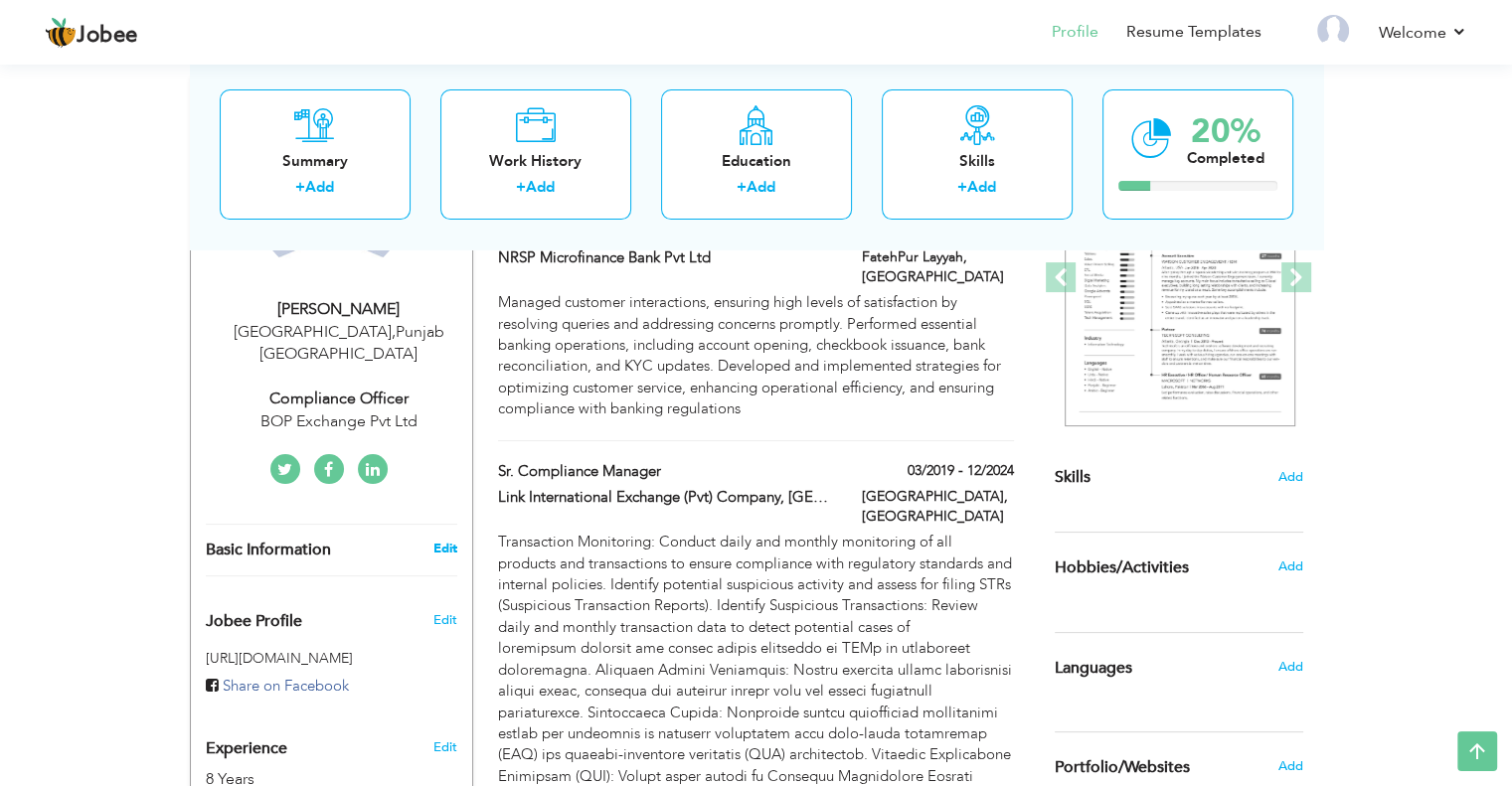 click on "Edit" at bounding box center [444, 549] 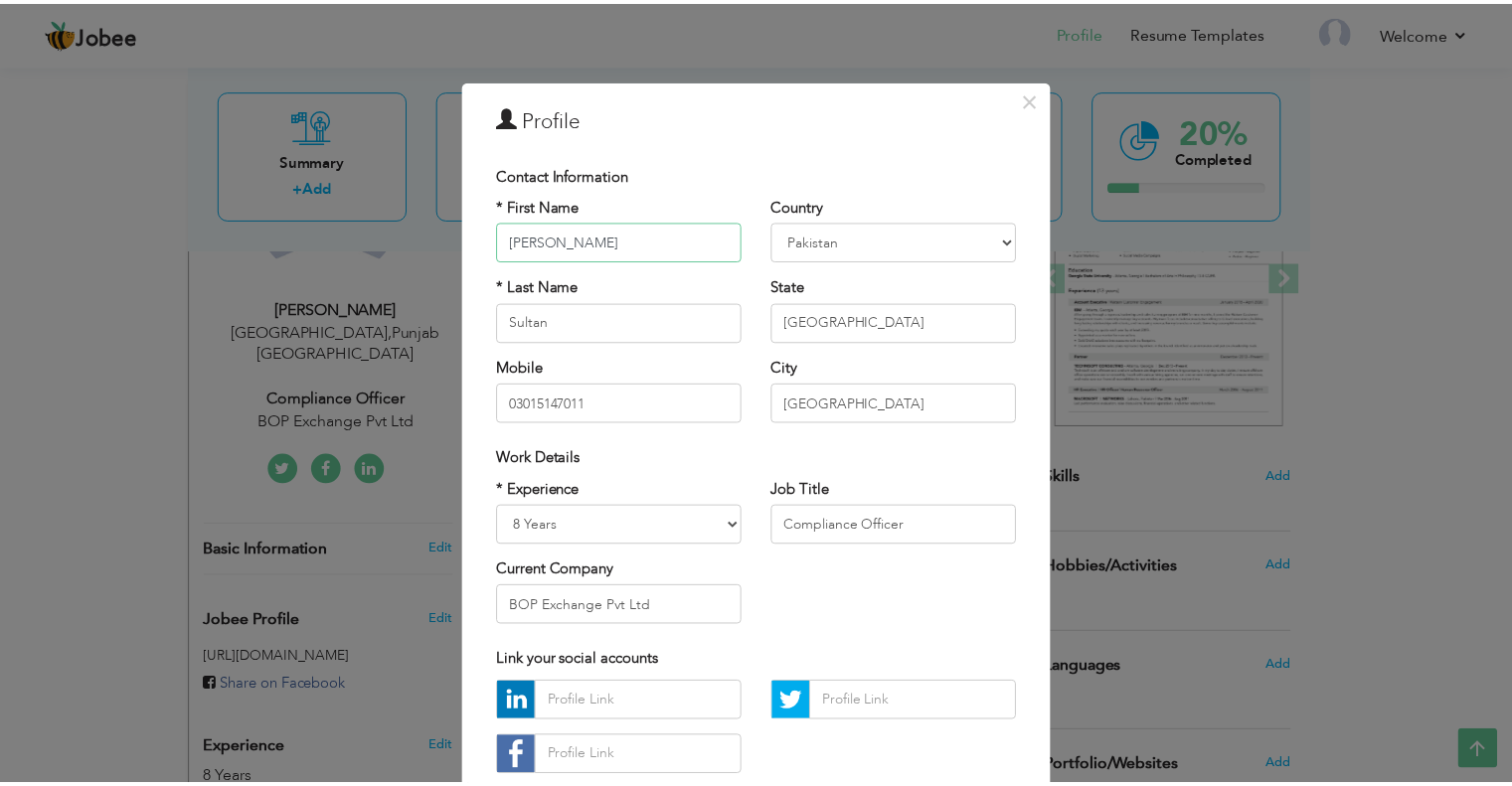 scroll, scrollTop: 99, scrollLeft: 0, axis: vertical 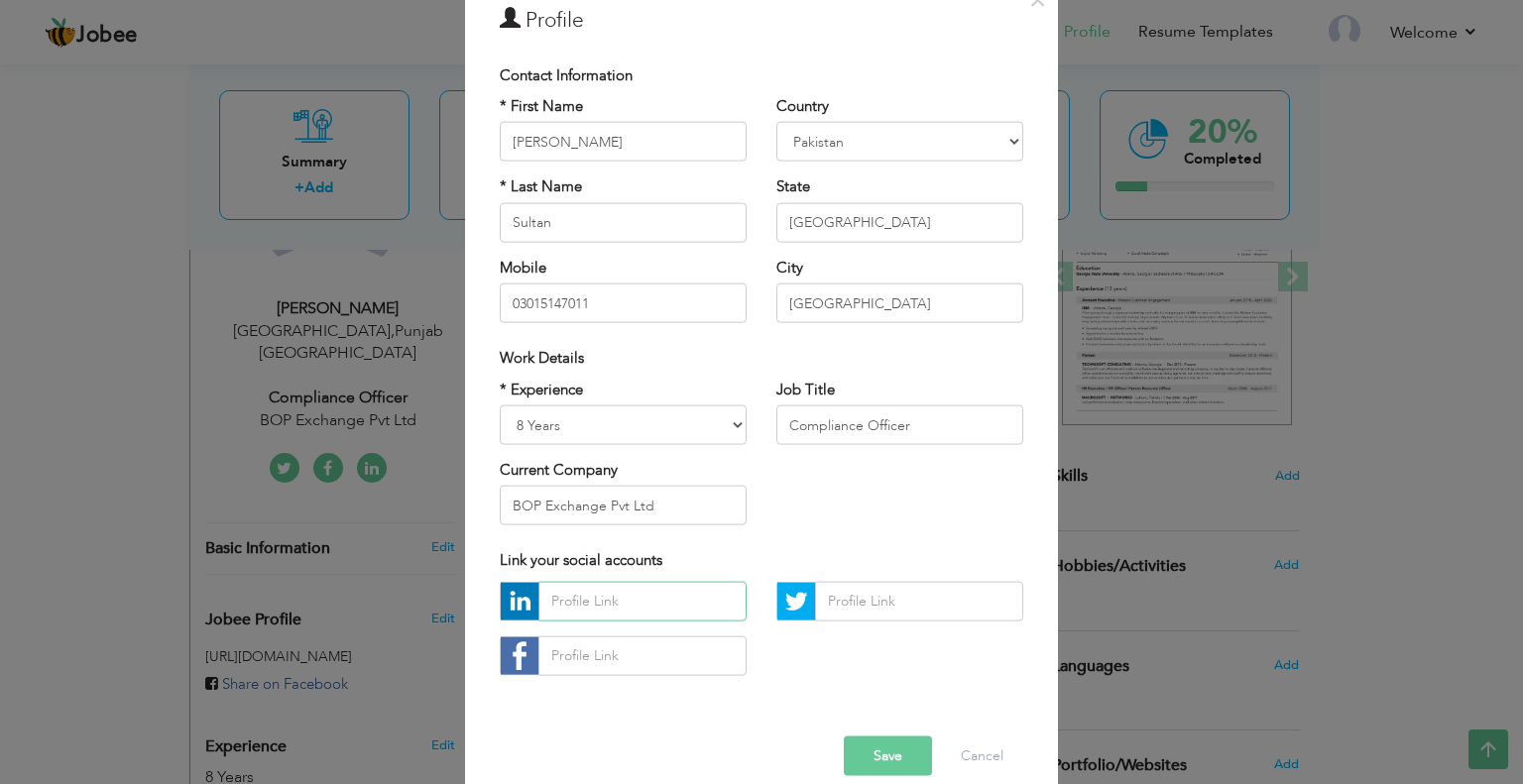 click at bounding box center [643, 601] 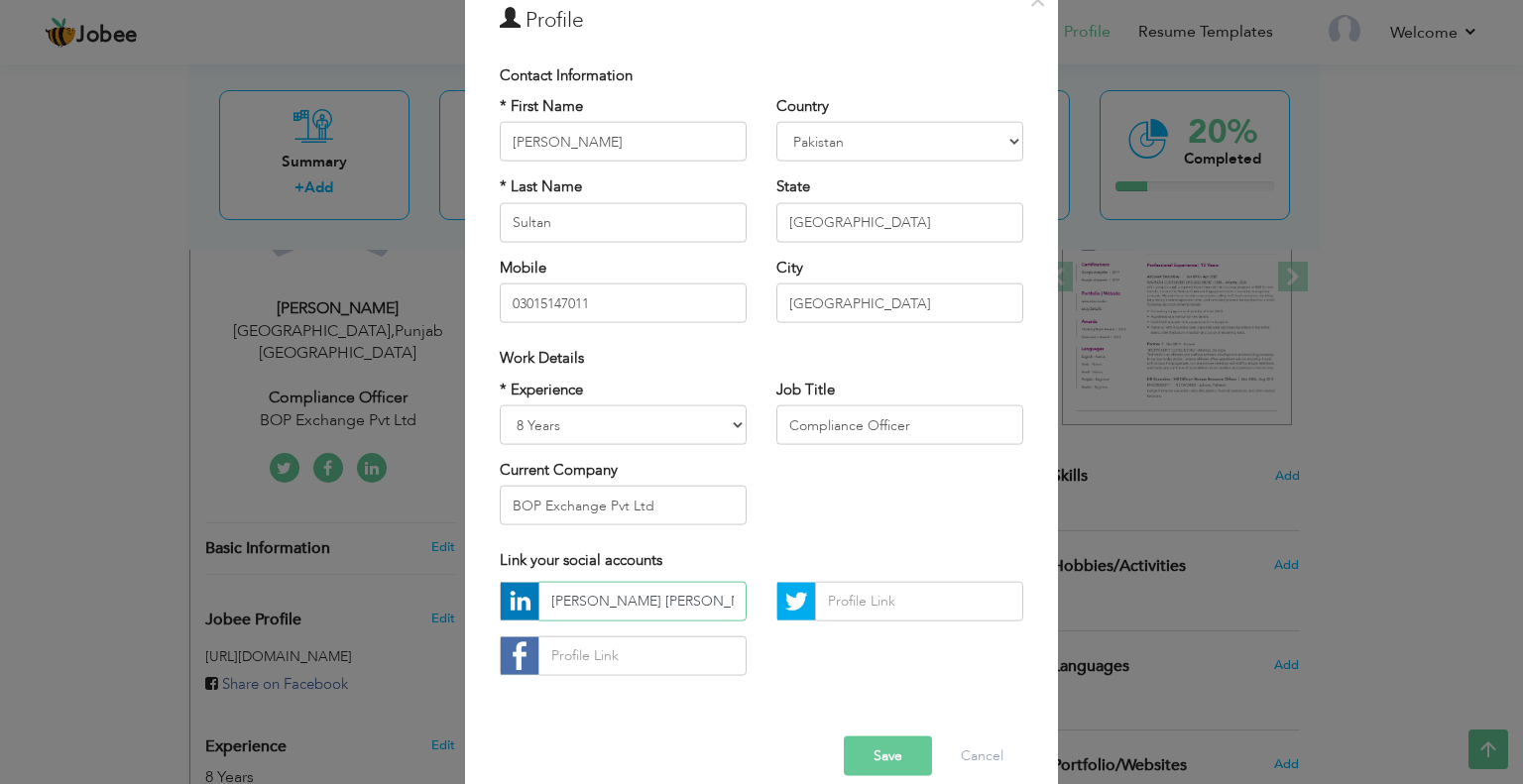 click on "Tauqeer Sultan Awan" at bounding box center [643, 601] 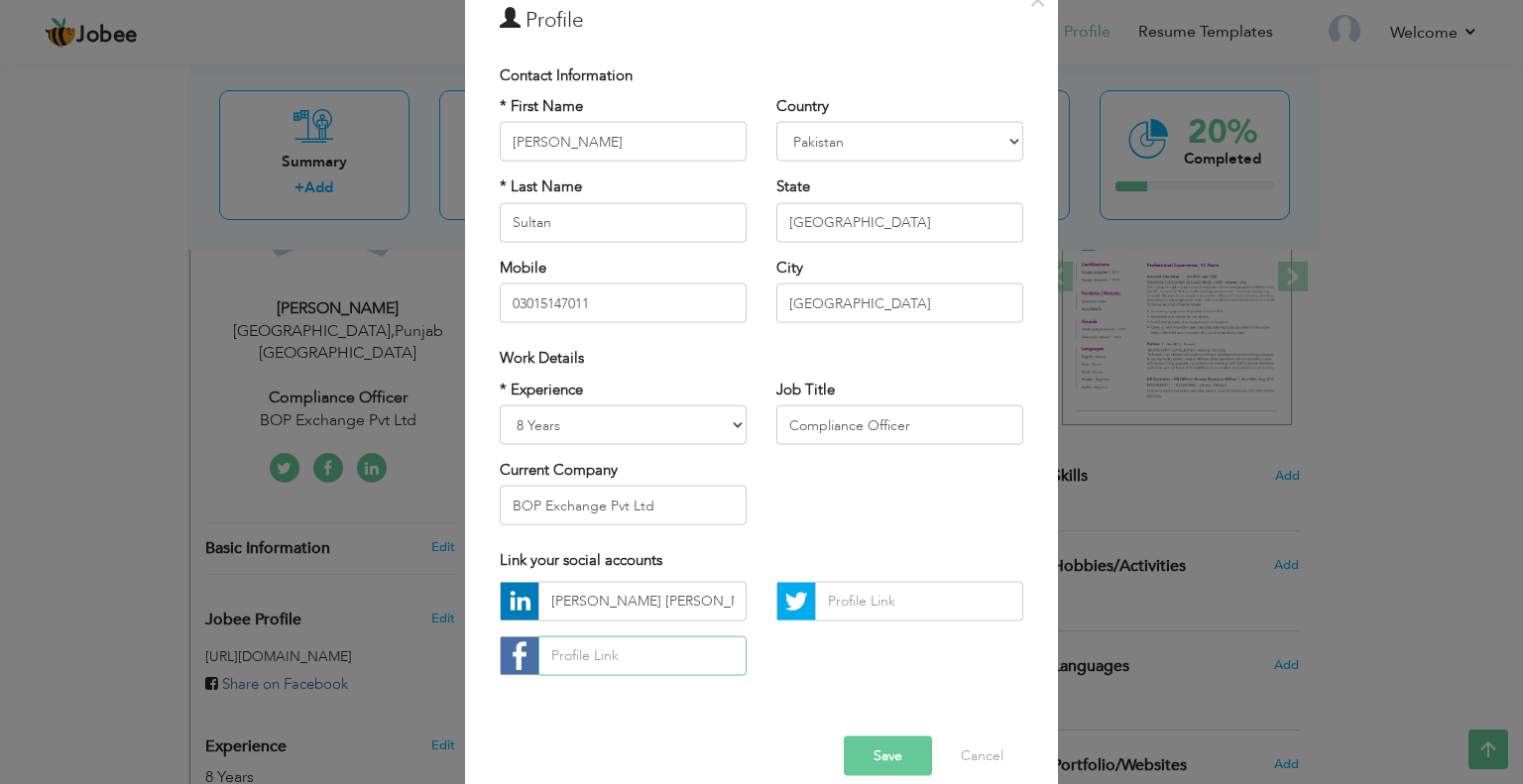 click at bounding box center [643, 655] 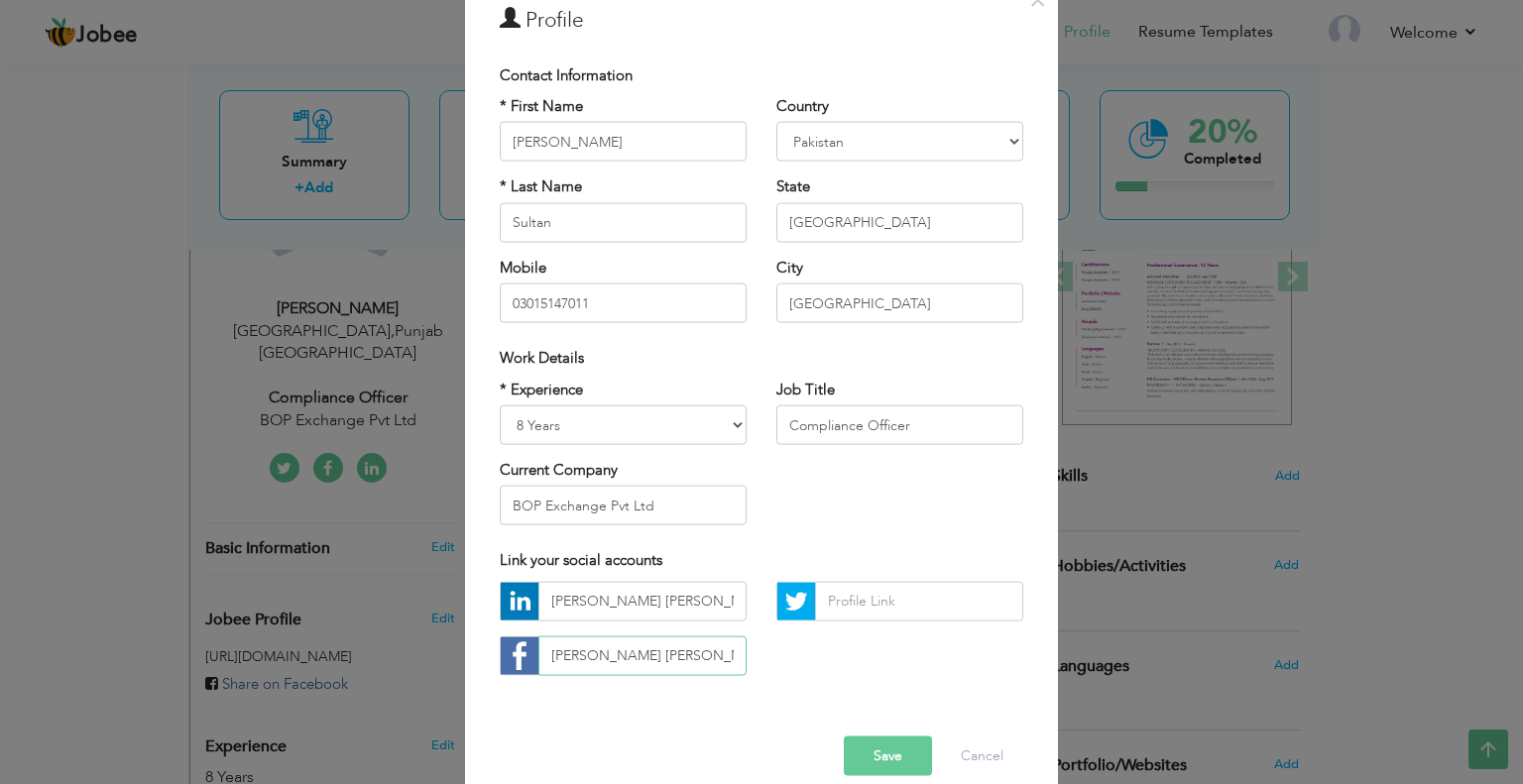 type on "Tauqeer Sultan Awan" 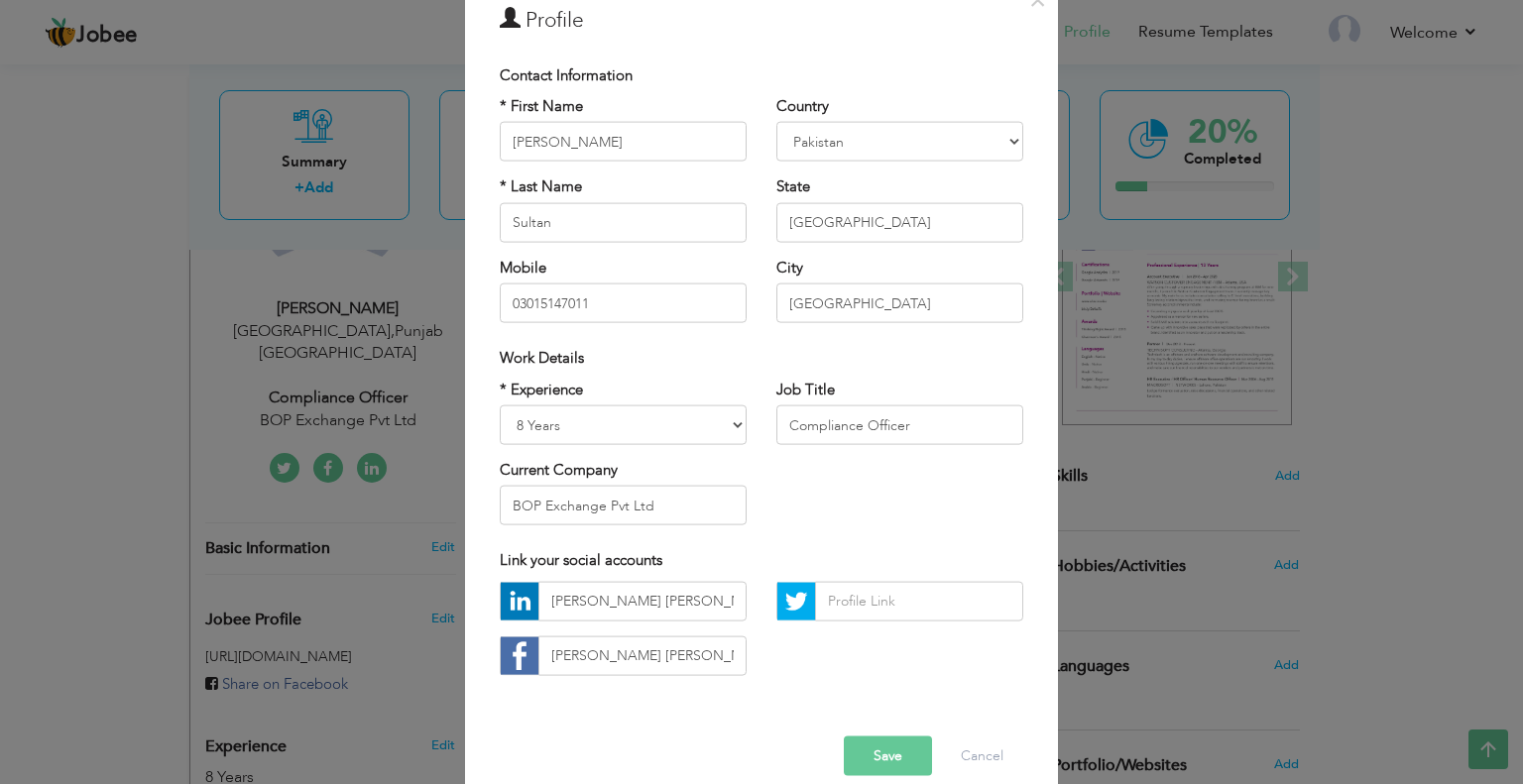 click on "Save" at bounding box center [887, 755] 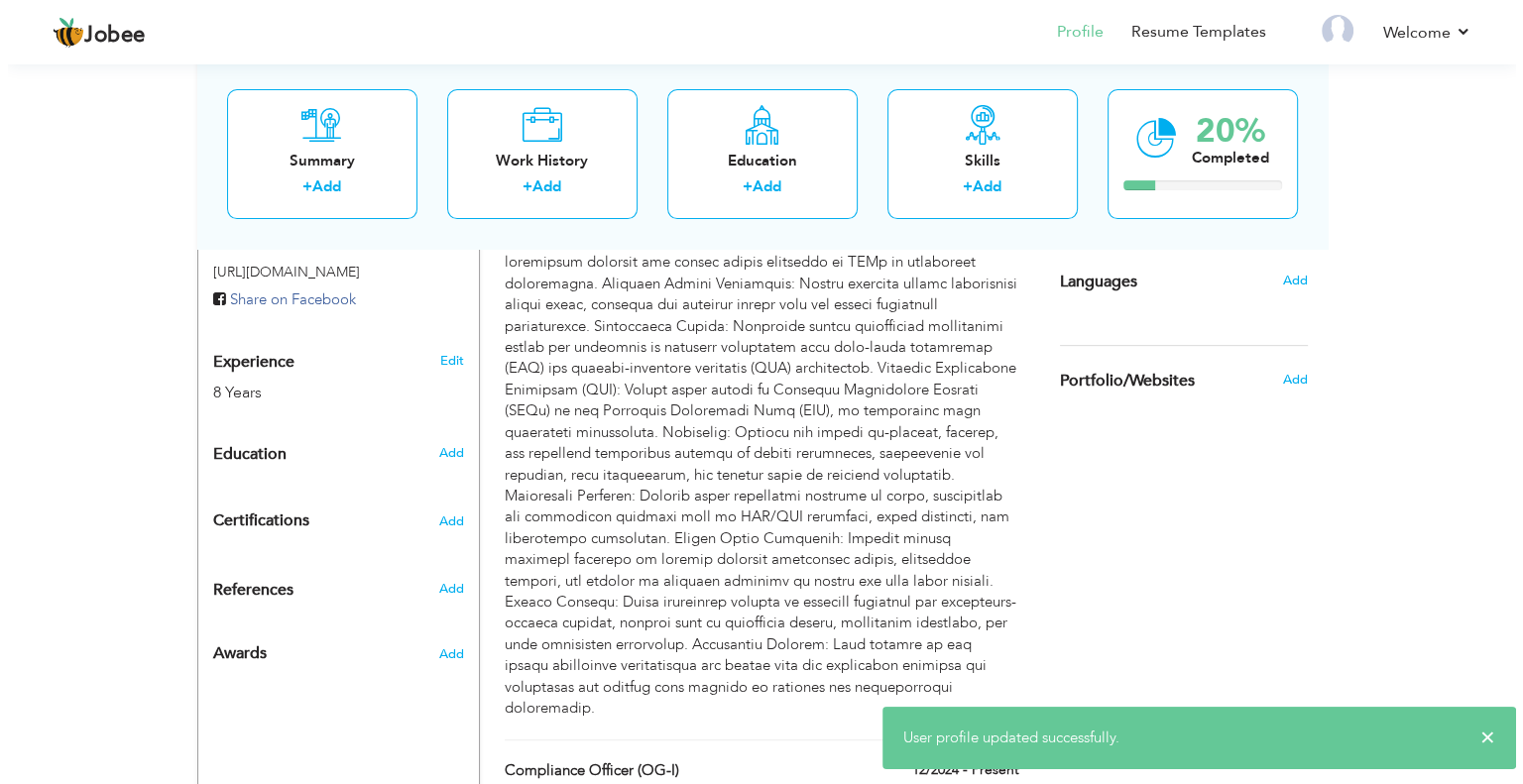 scroll, scrollTop: 694, scrollLeft: 0, axis: vertical 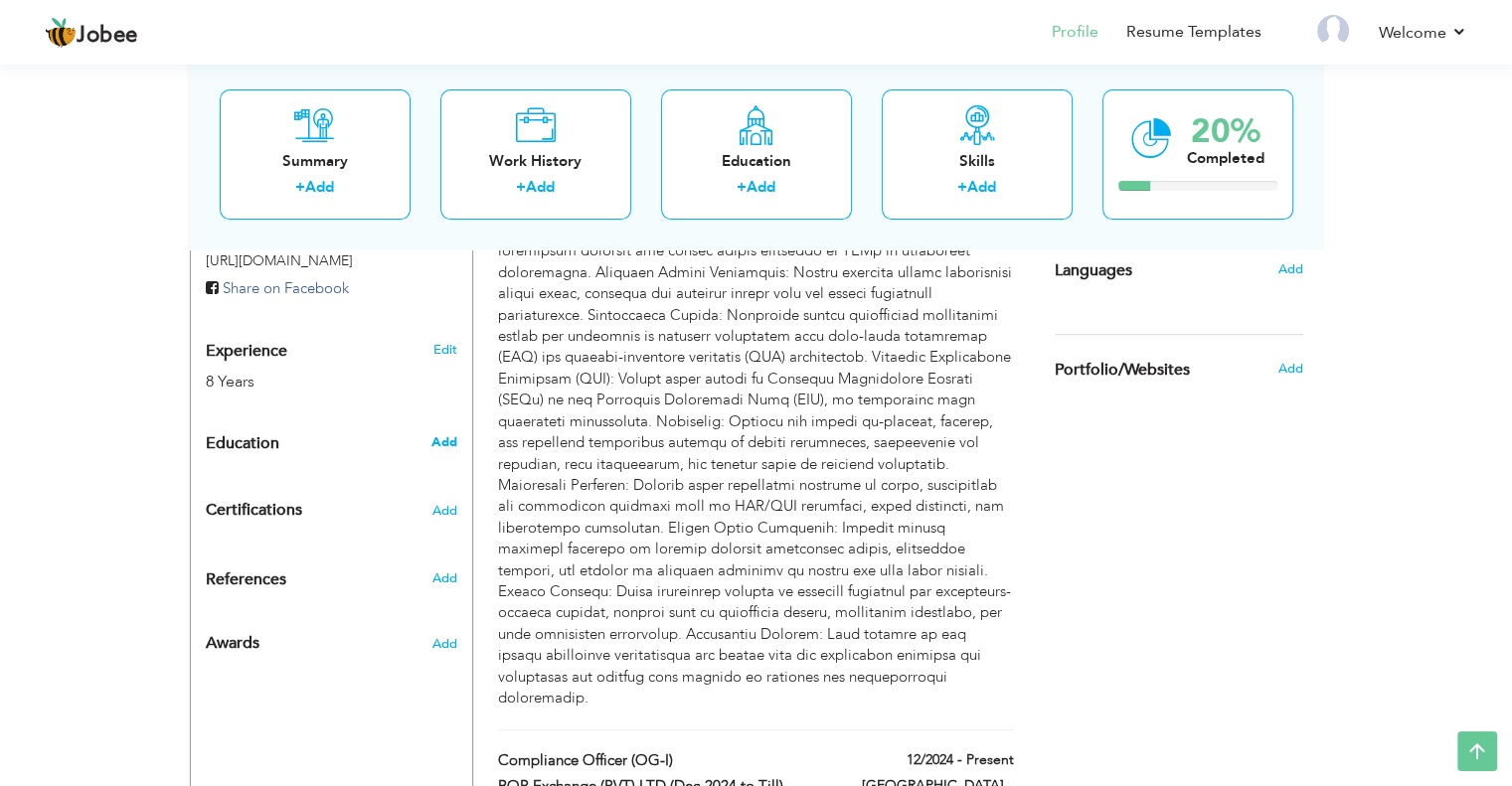 click on "Add" at bounding box center (443, 442) 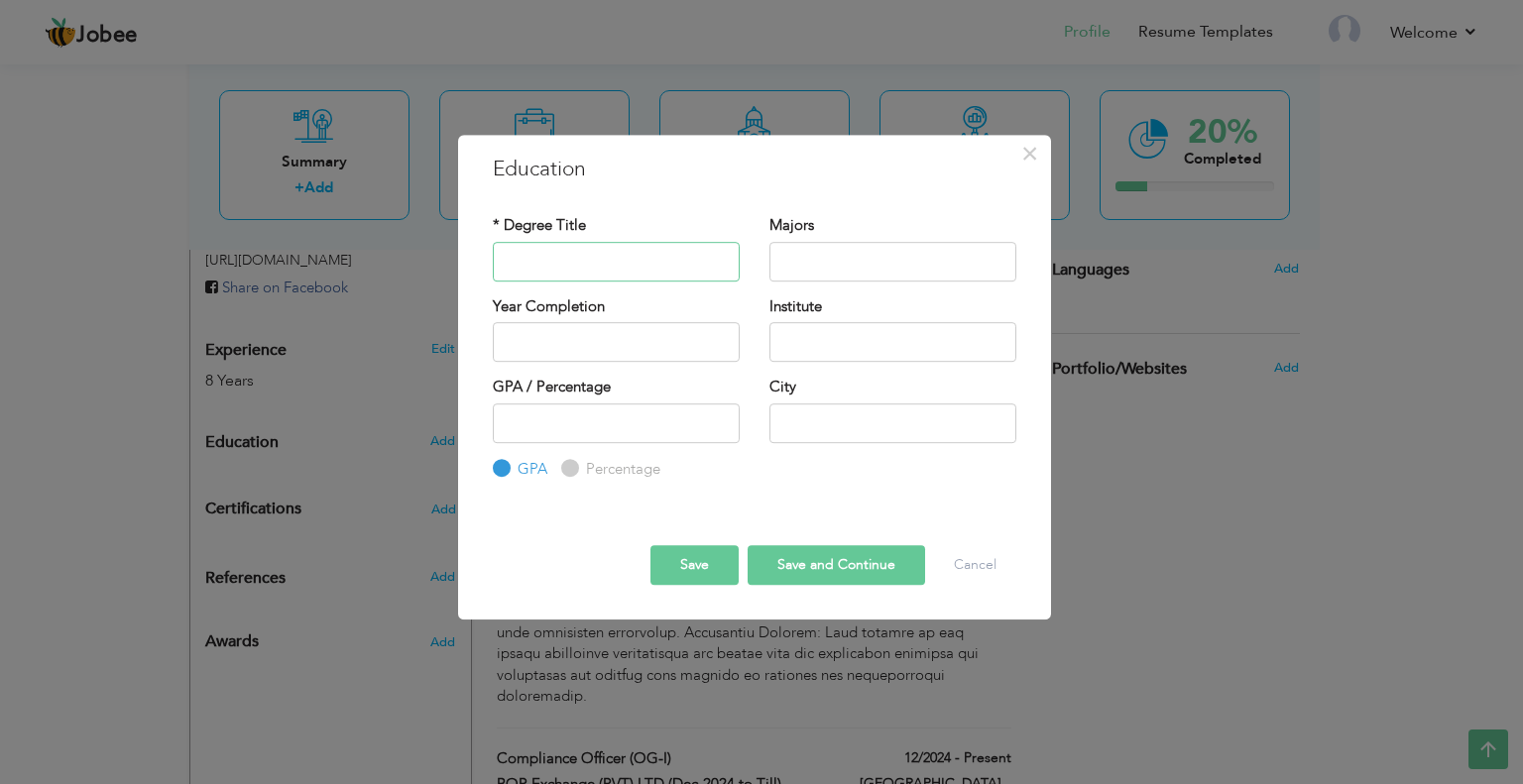 click at bounding box center (616, 262) 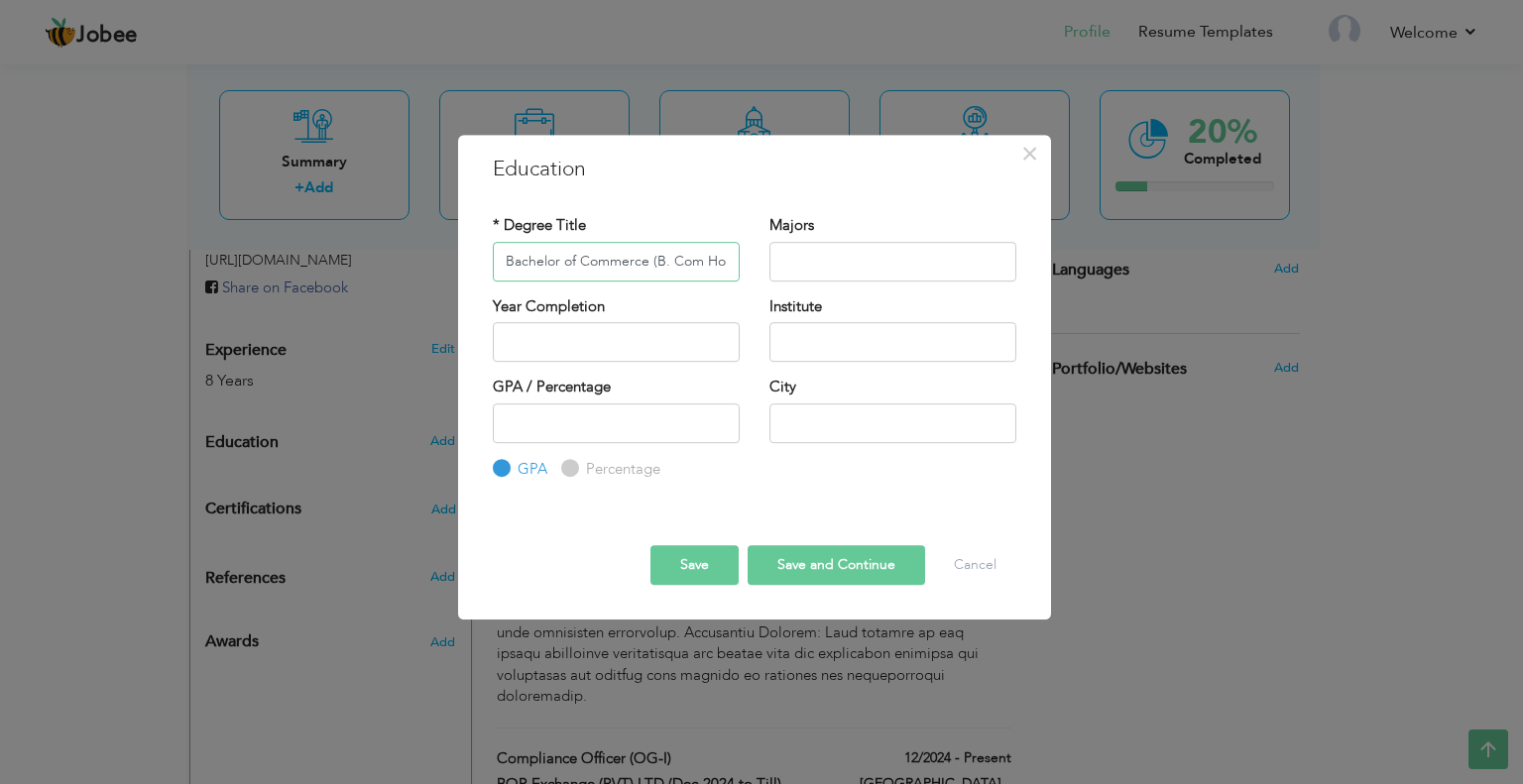 scroll, scrollTop: 0, scrollLeft: 12, axis: horizontal 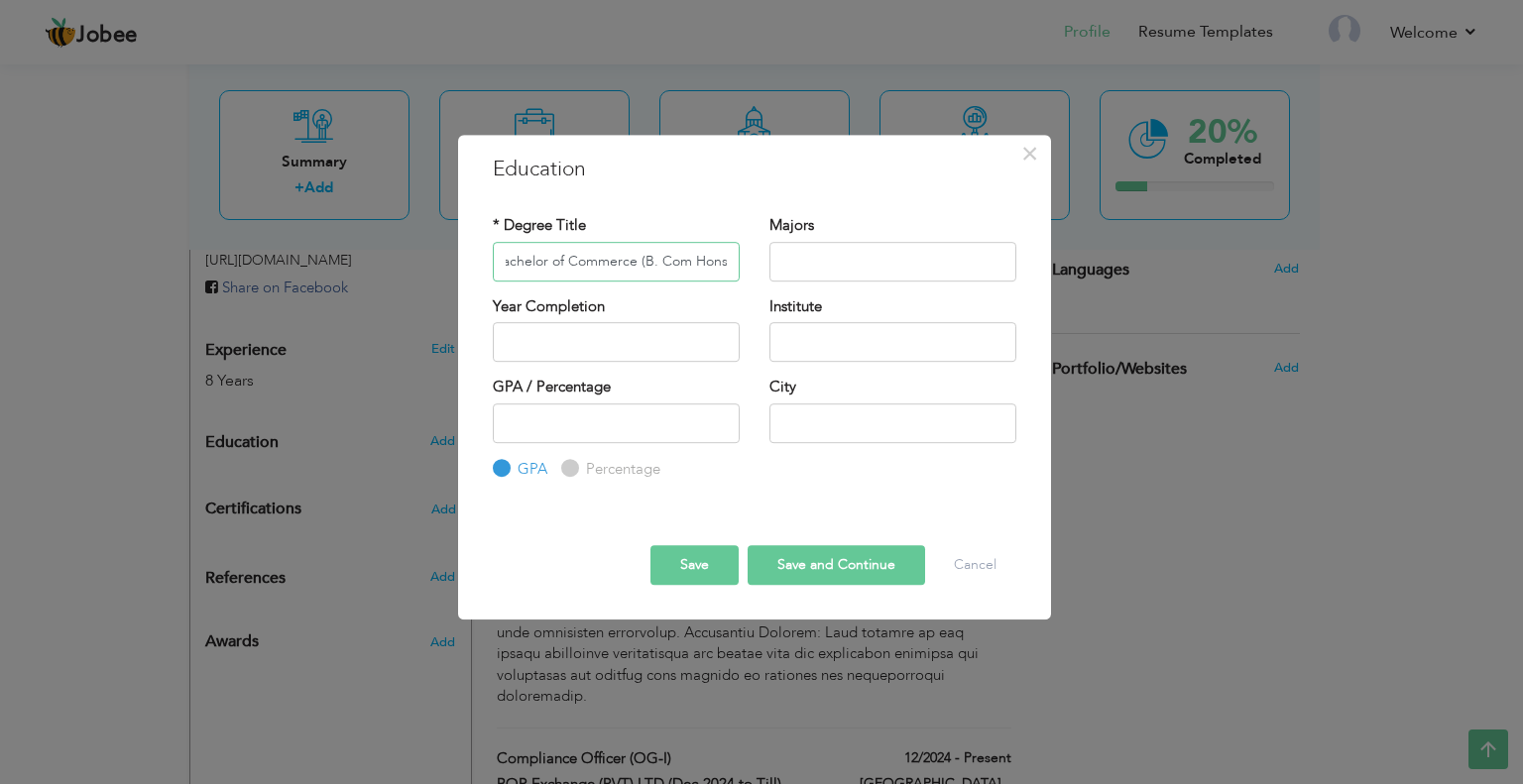 type on "Bachelor of Commerce (B. Com Hons)" 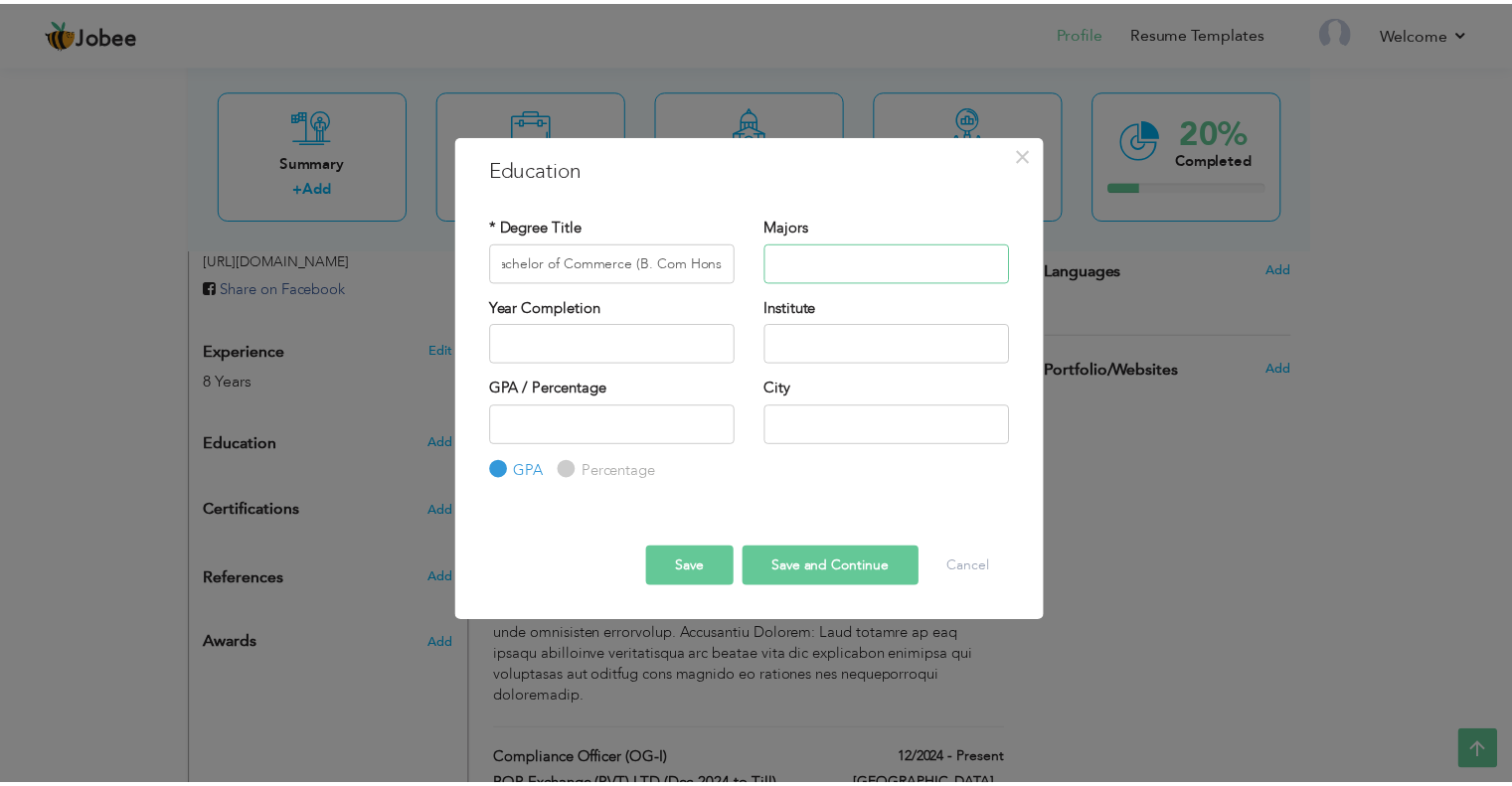 scroll, scrollTop: 0, scrollLeft: 0, axis: both 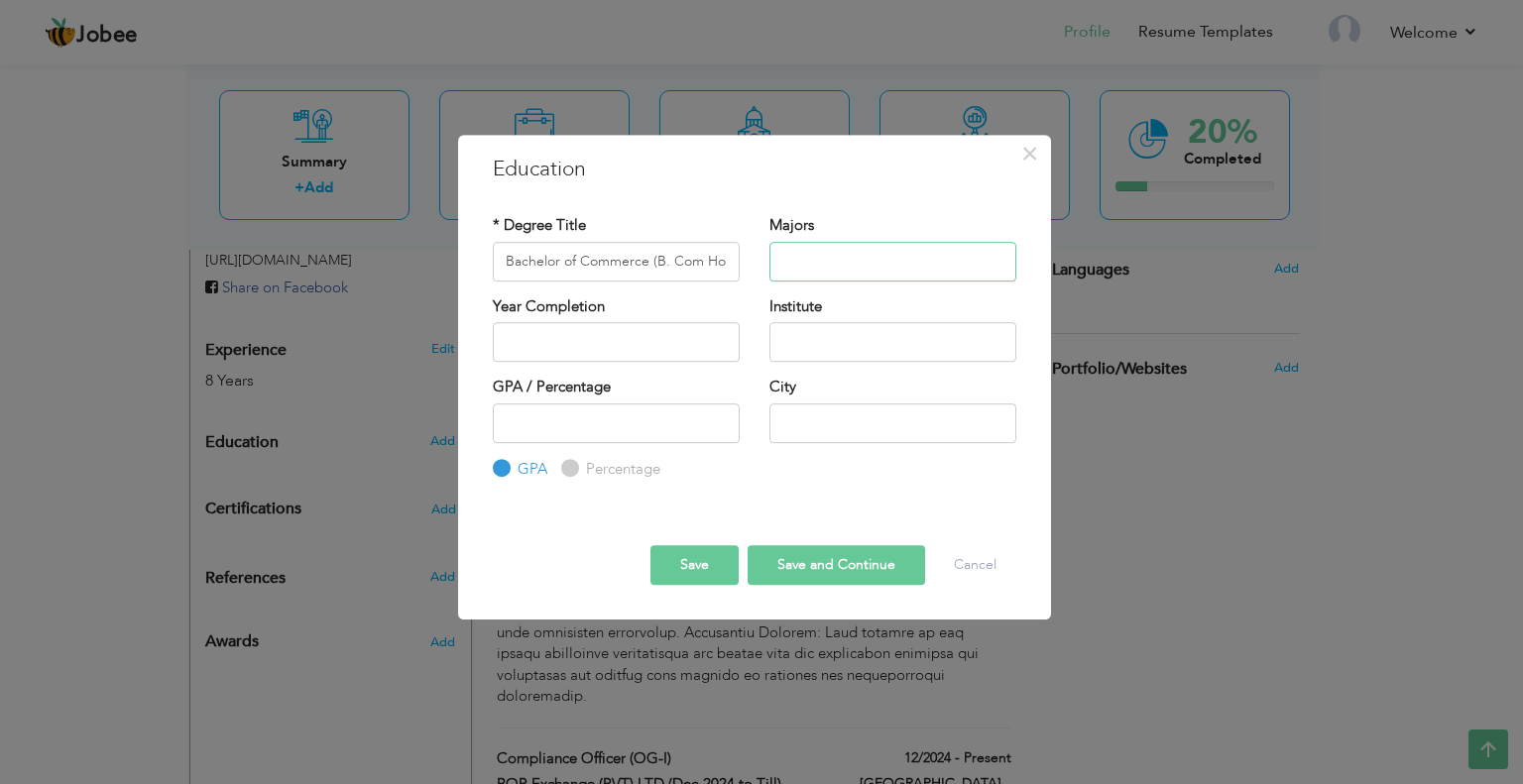 click at bounding box center [892, 262] 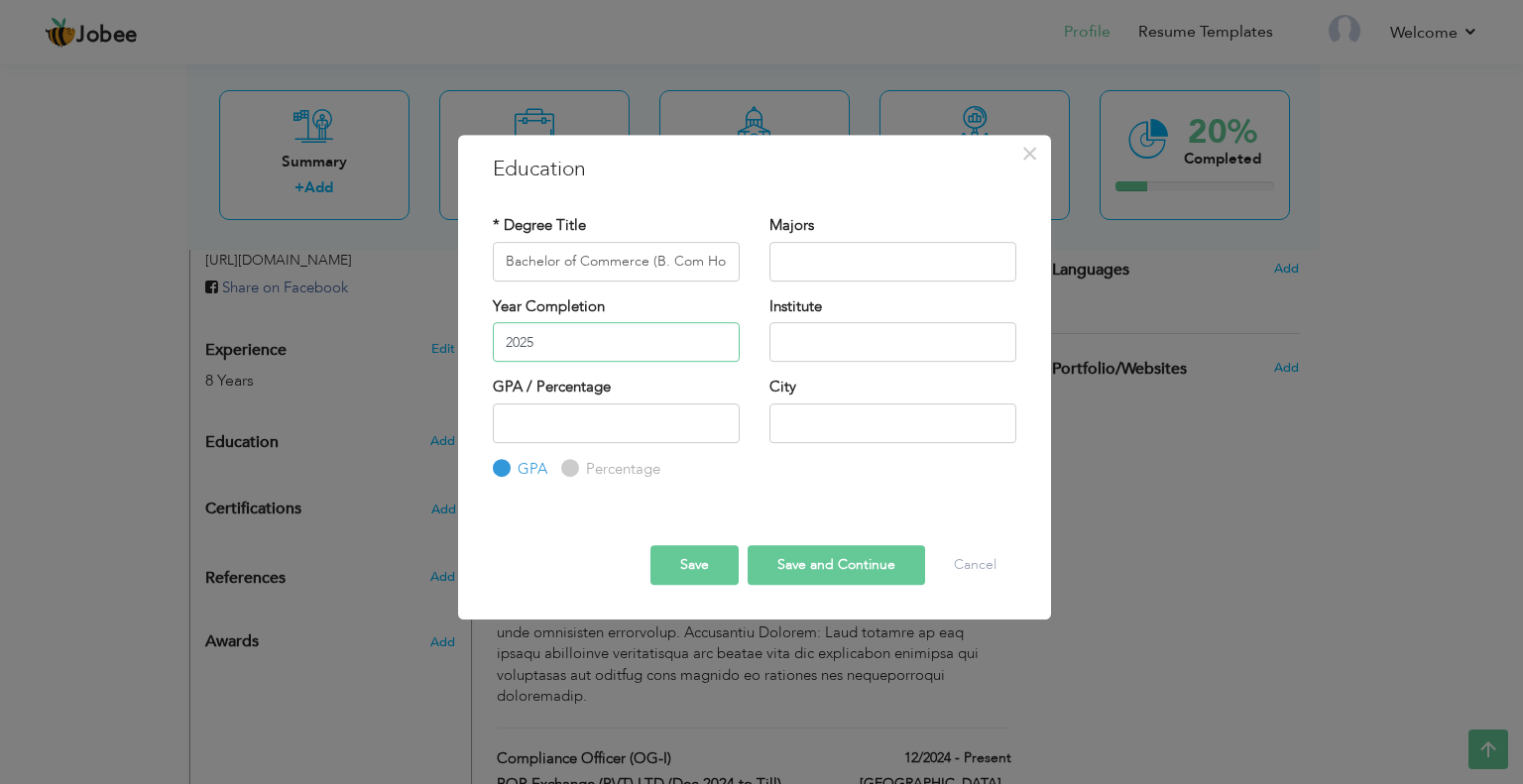 click on "2025" at bounding box center (616, 342) 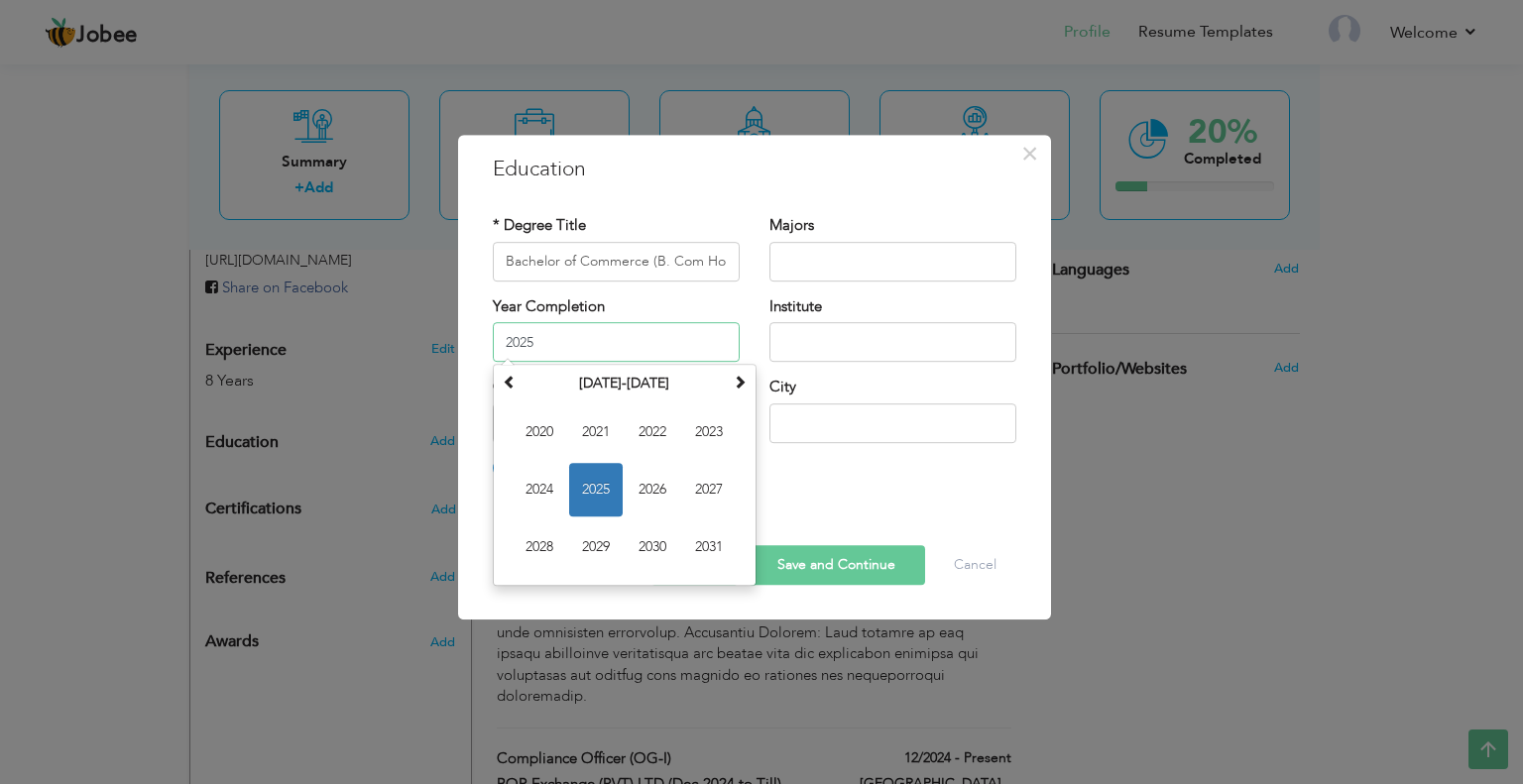 click on "2025" at bounding box center (616, 342) 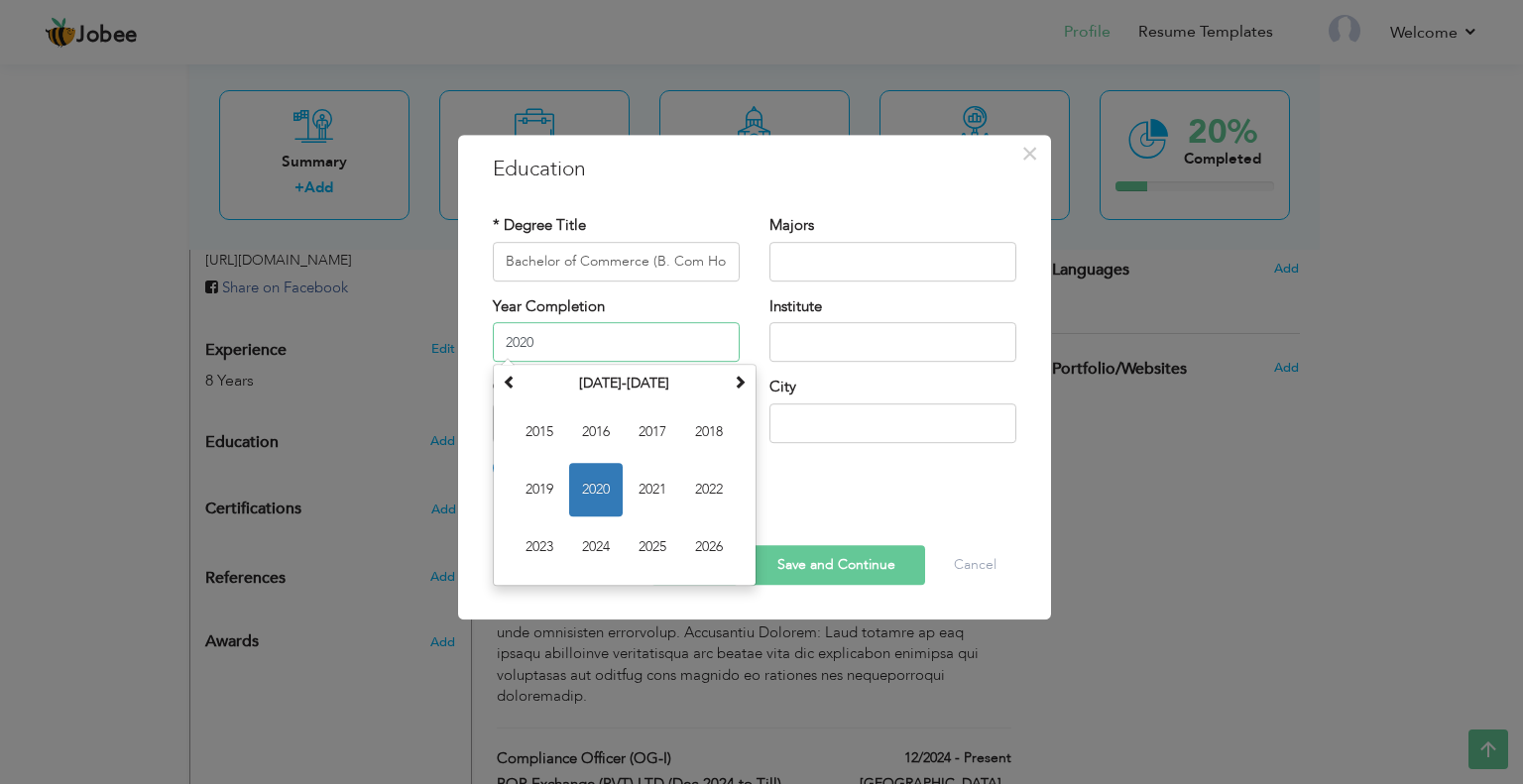 click on "2020" at bounding box center (616, 342) 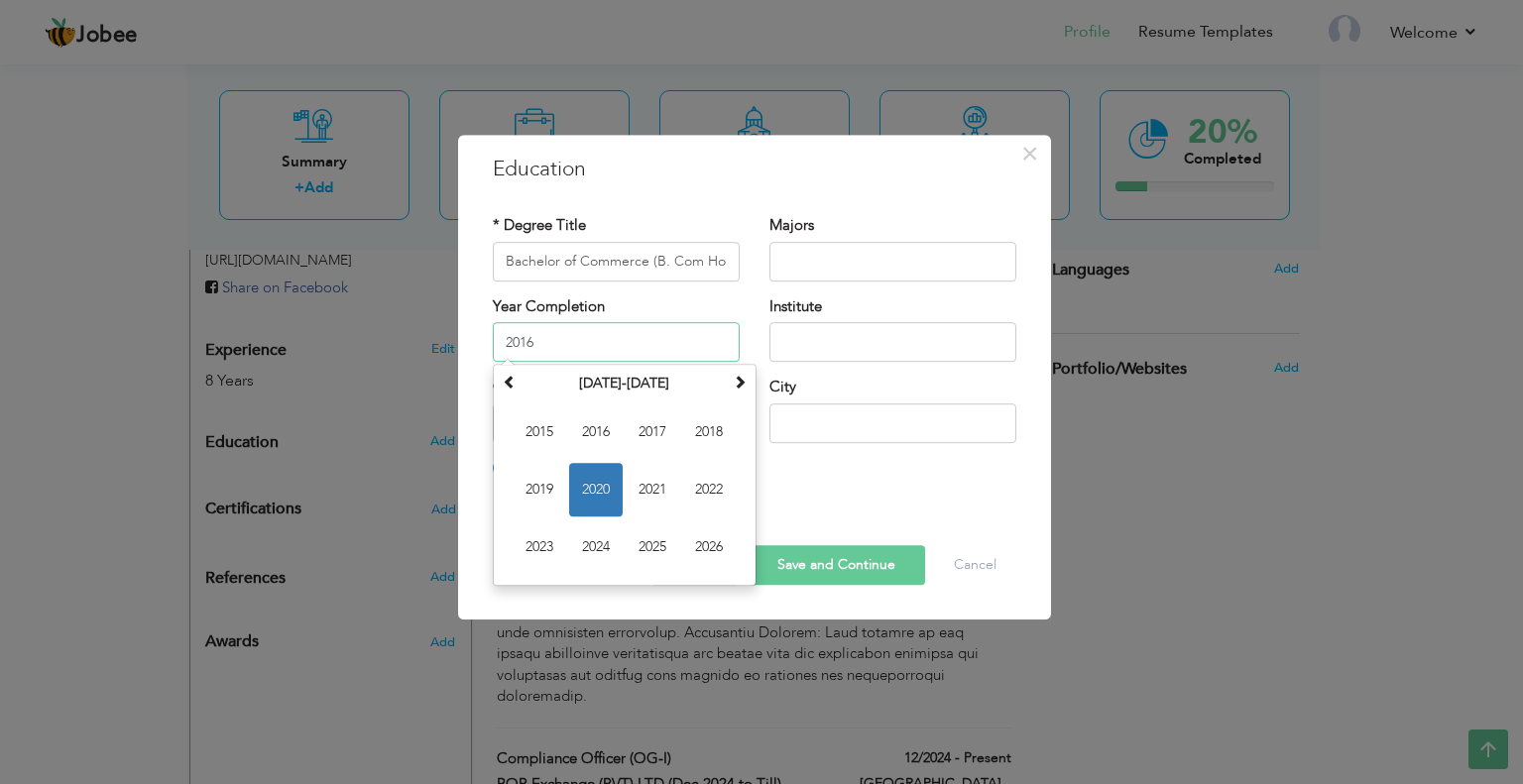 type on "2016" 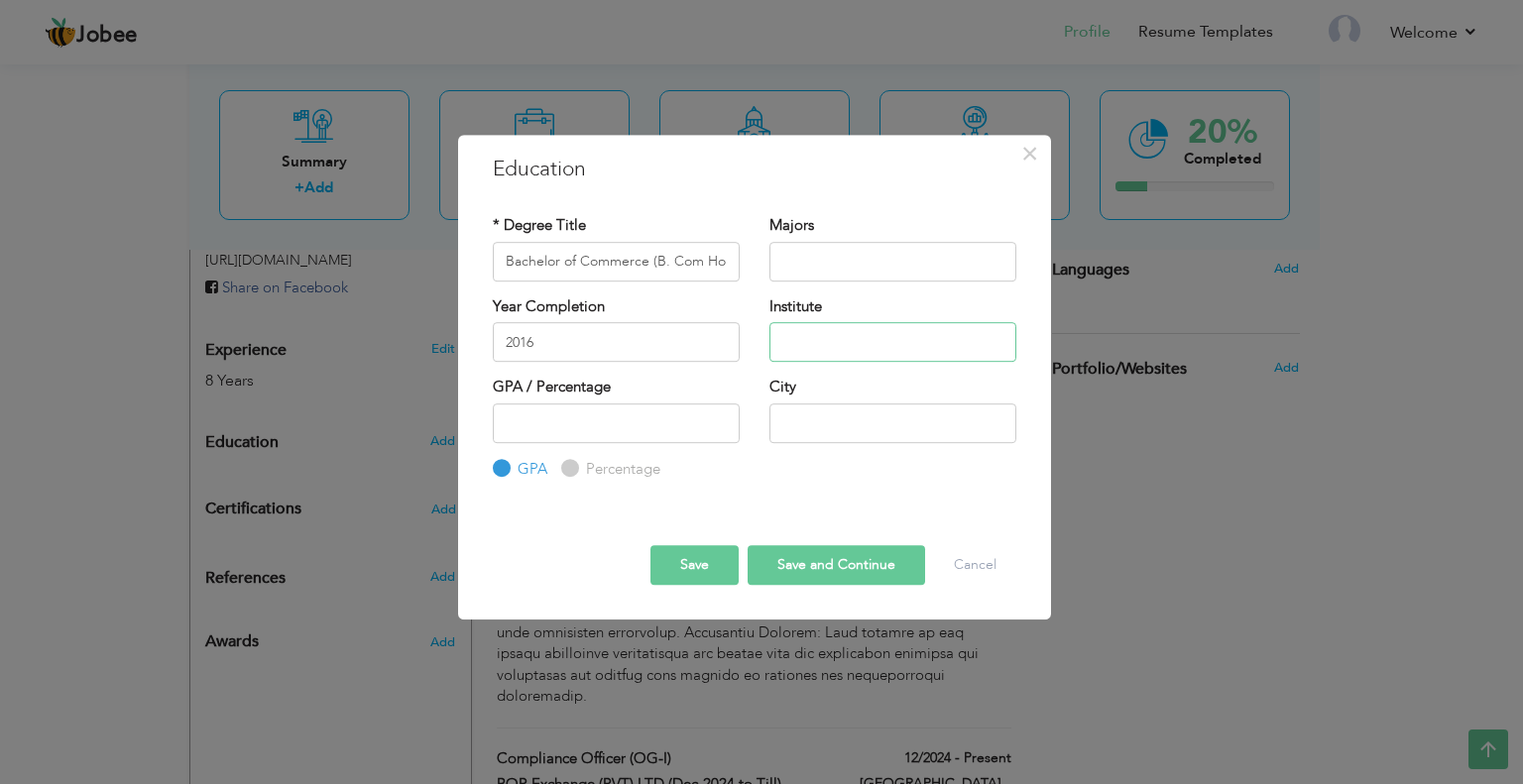click at bounding box center [892, 342] 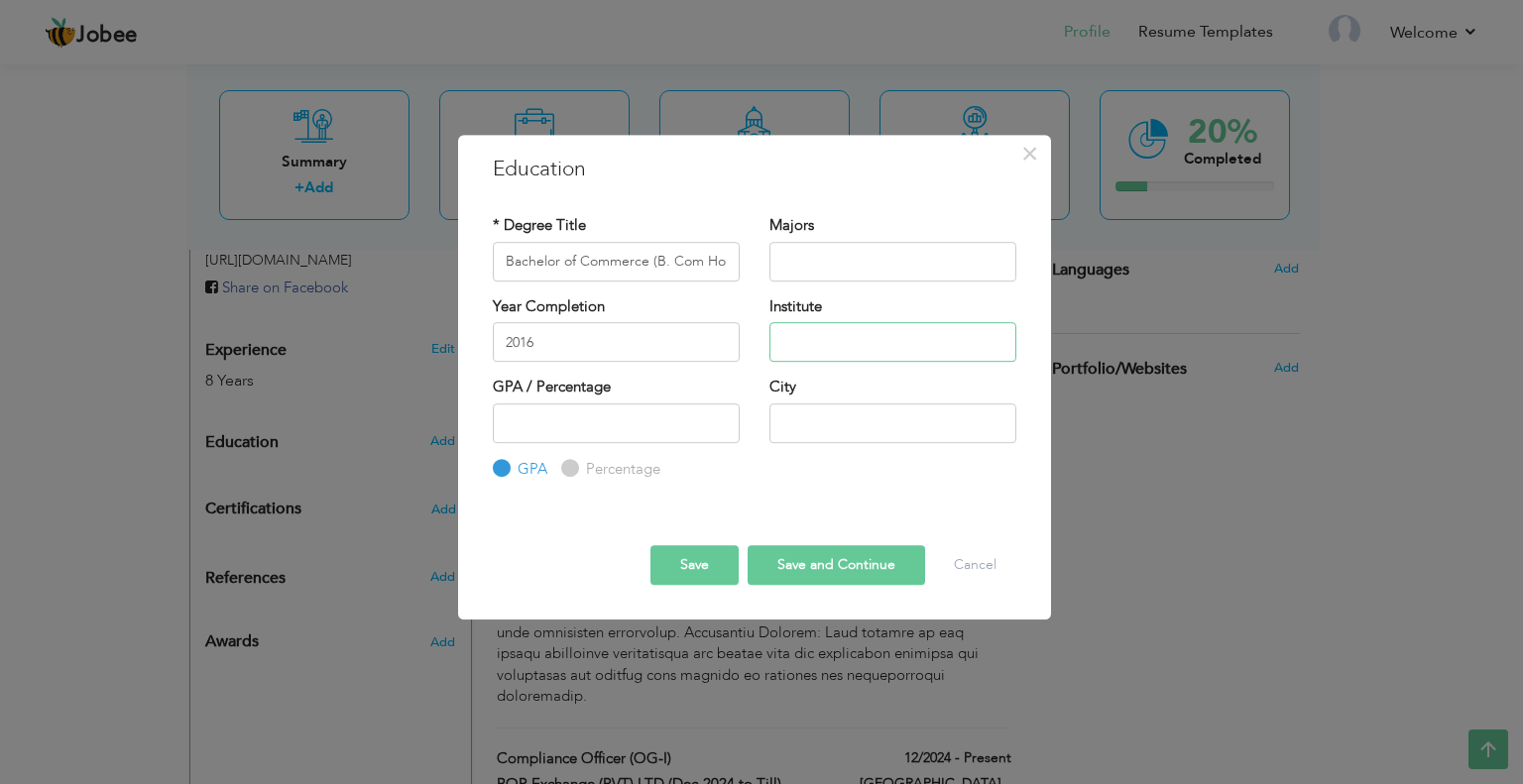paste on "[GEOGRAPHIC_DATA]" 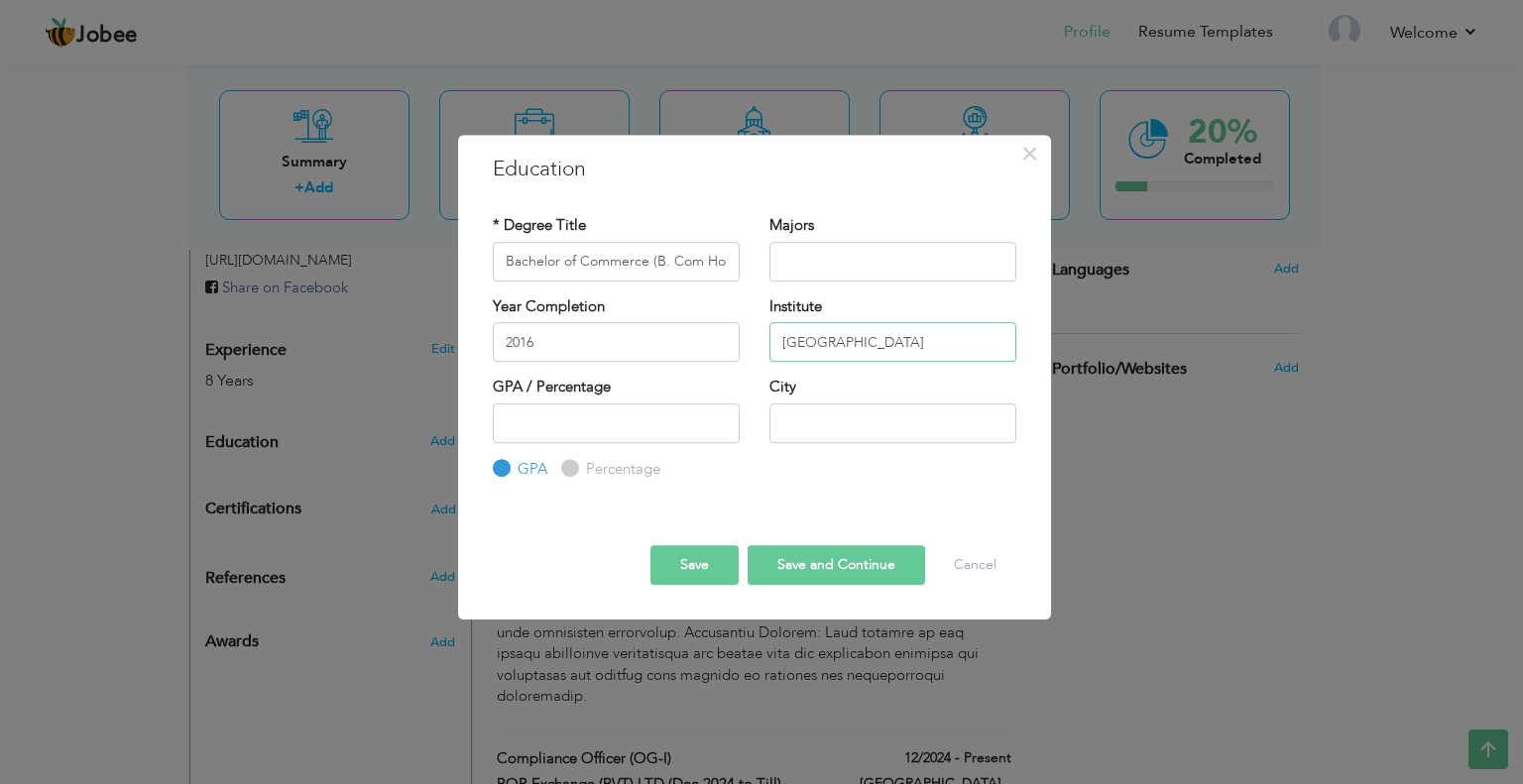 type on "[GEOGRAPHIC_DATA]" 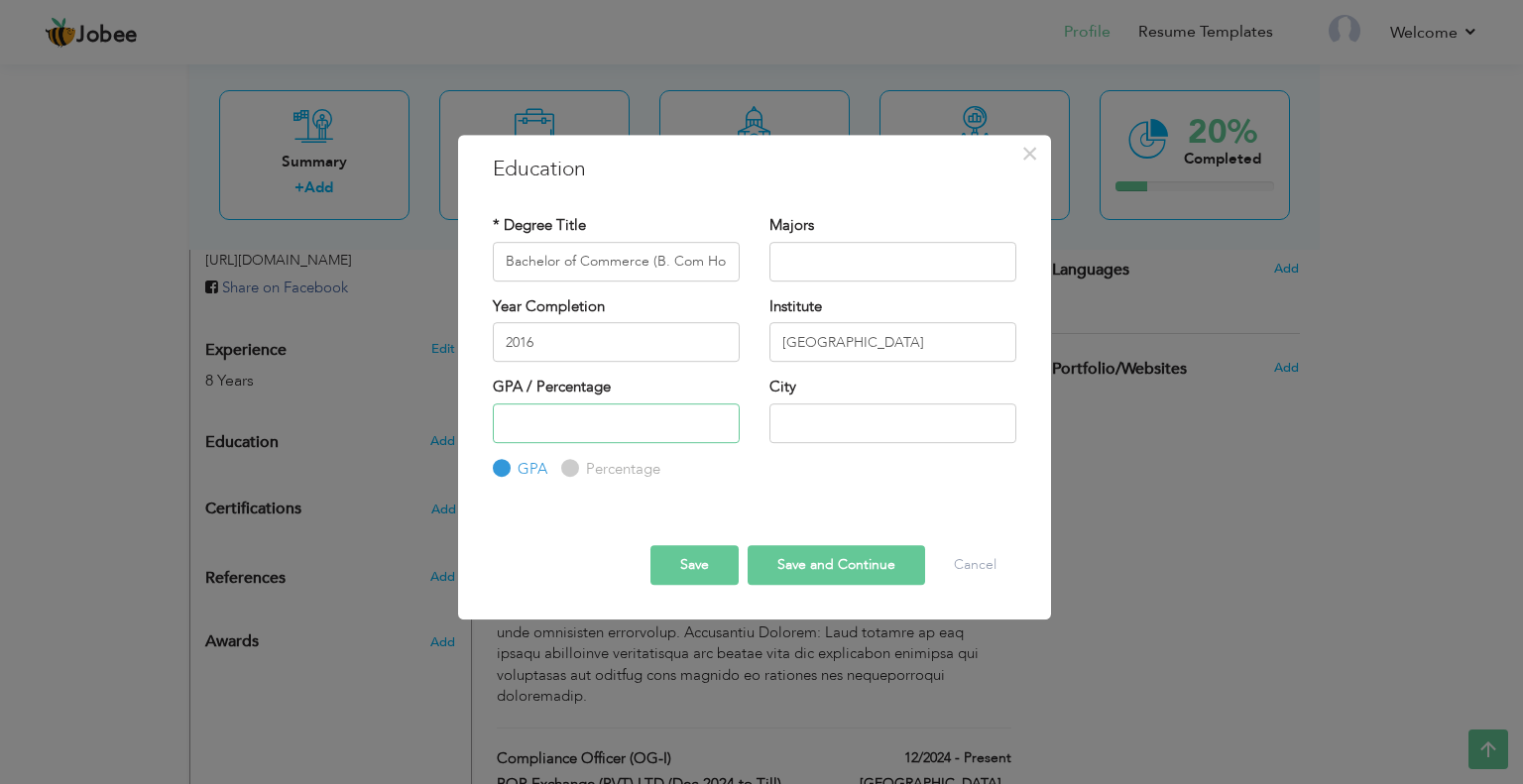 click at bounding box center [616, 423] 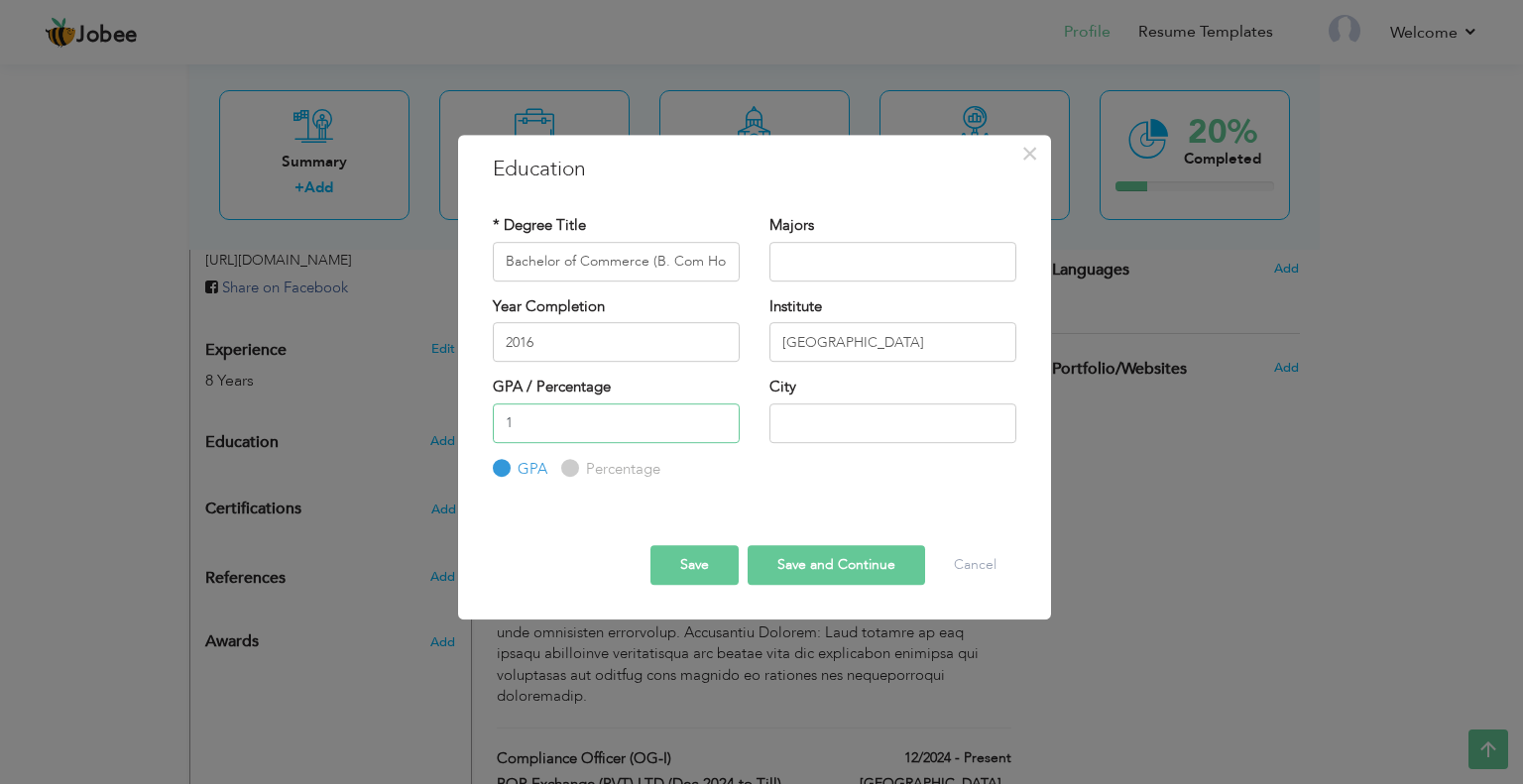 click on "1" at bounding box center (616, 423) 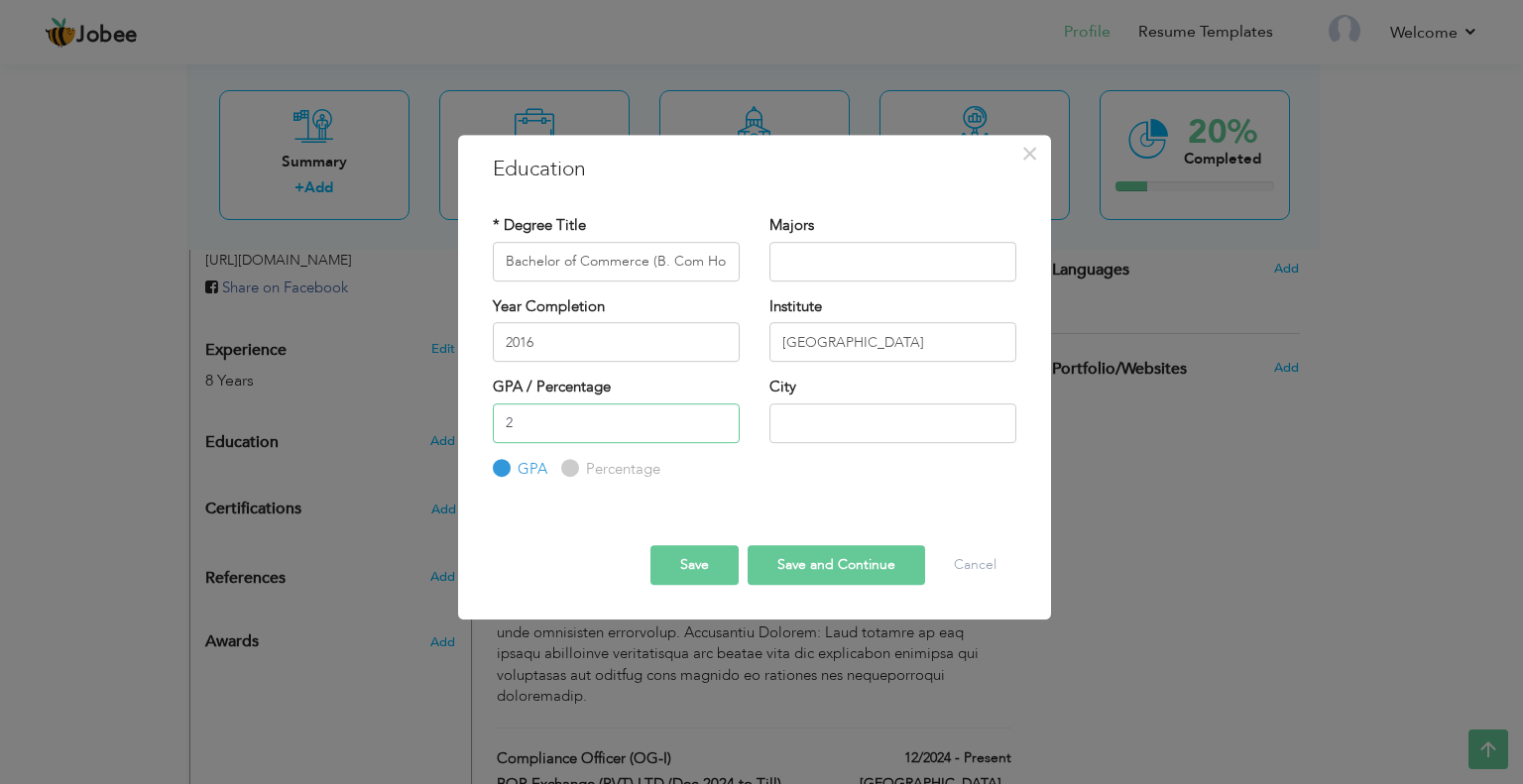click on "2" at bounding box center (616, 423) 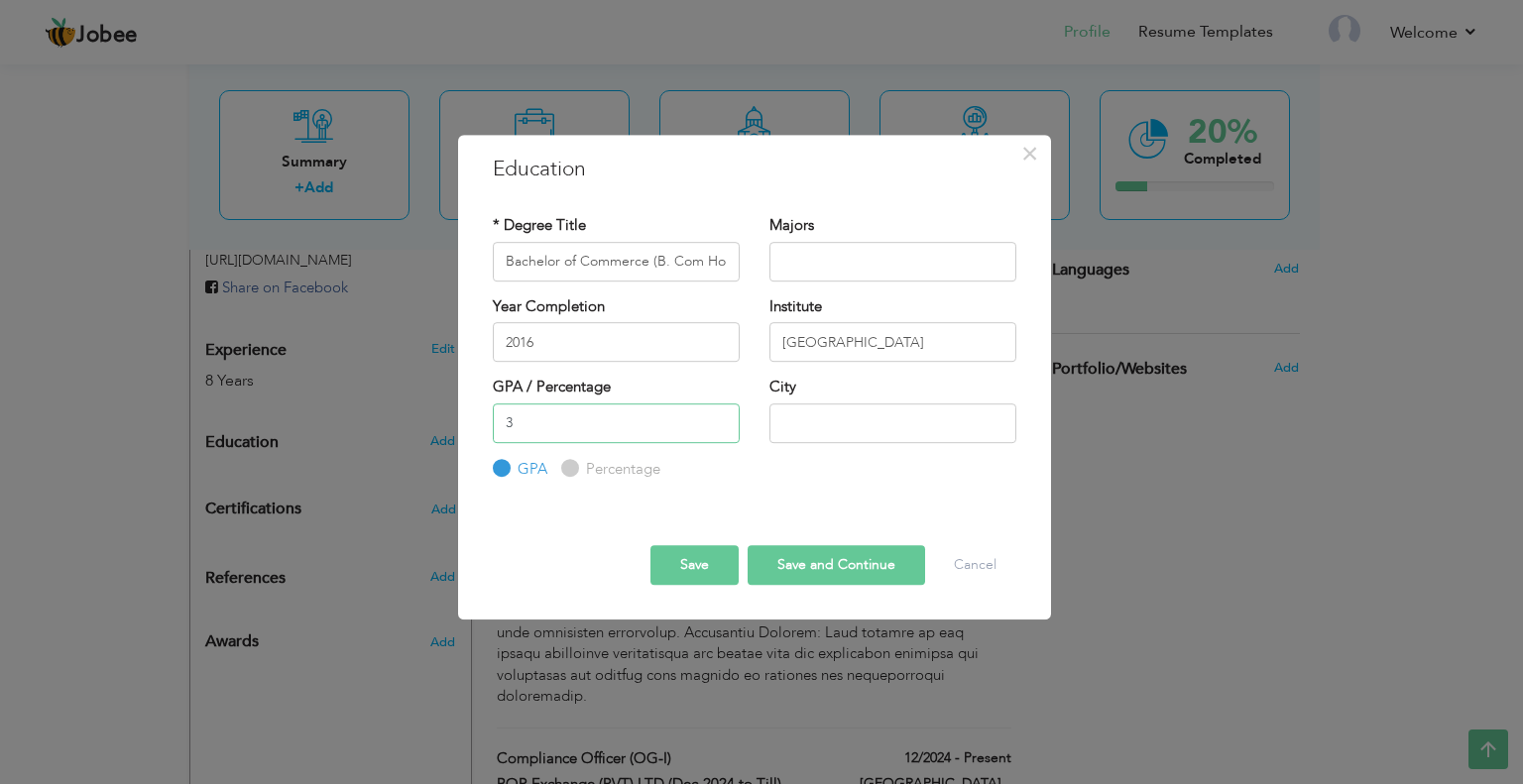 click on "3" at bounding box center [616, 423] 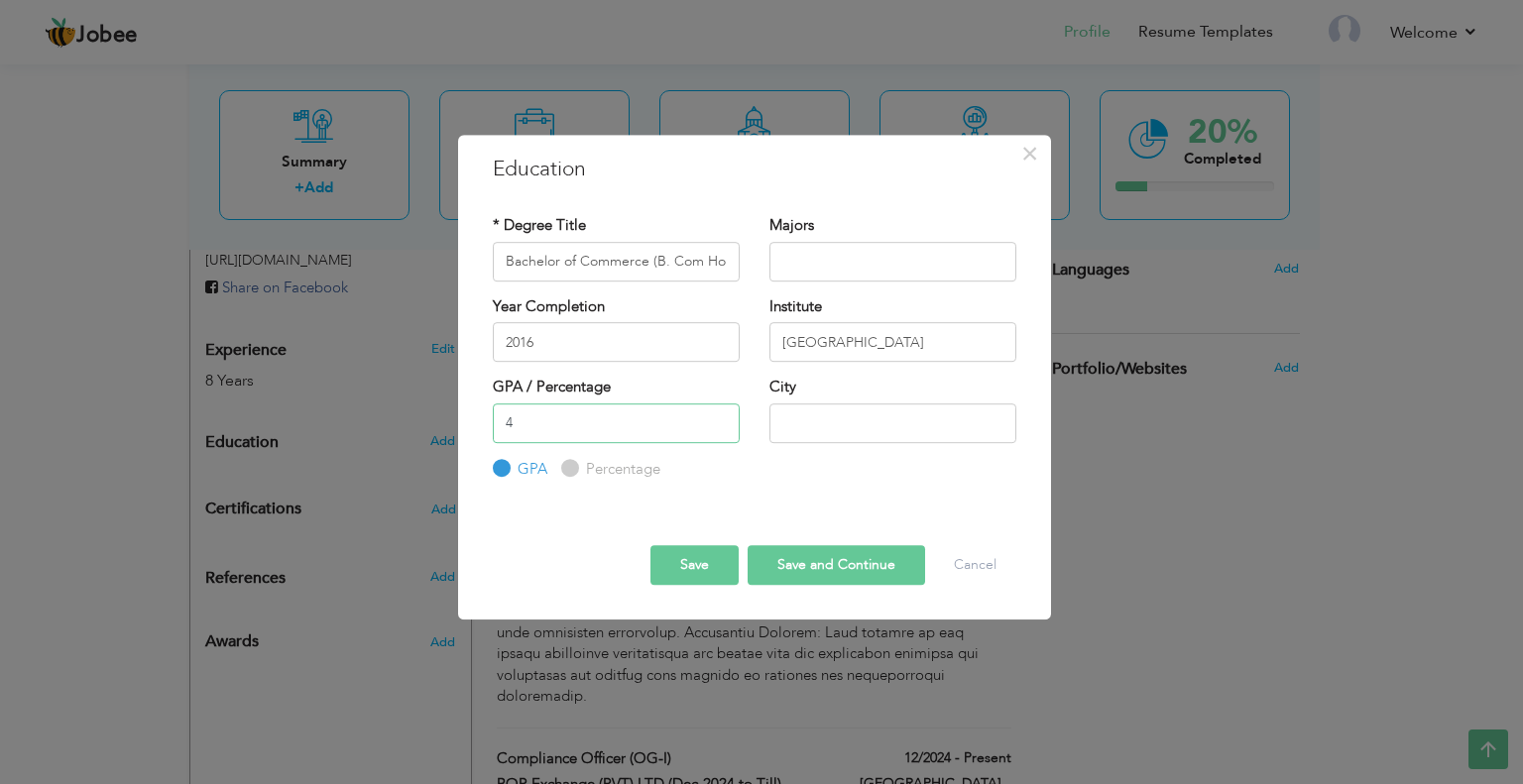 click on "4" at bounding box center (616, 423) 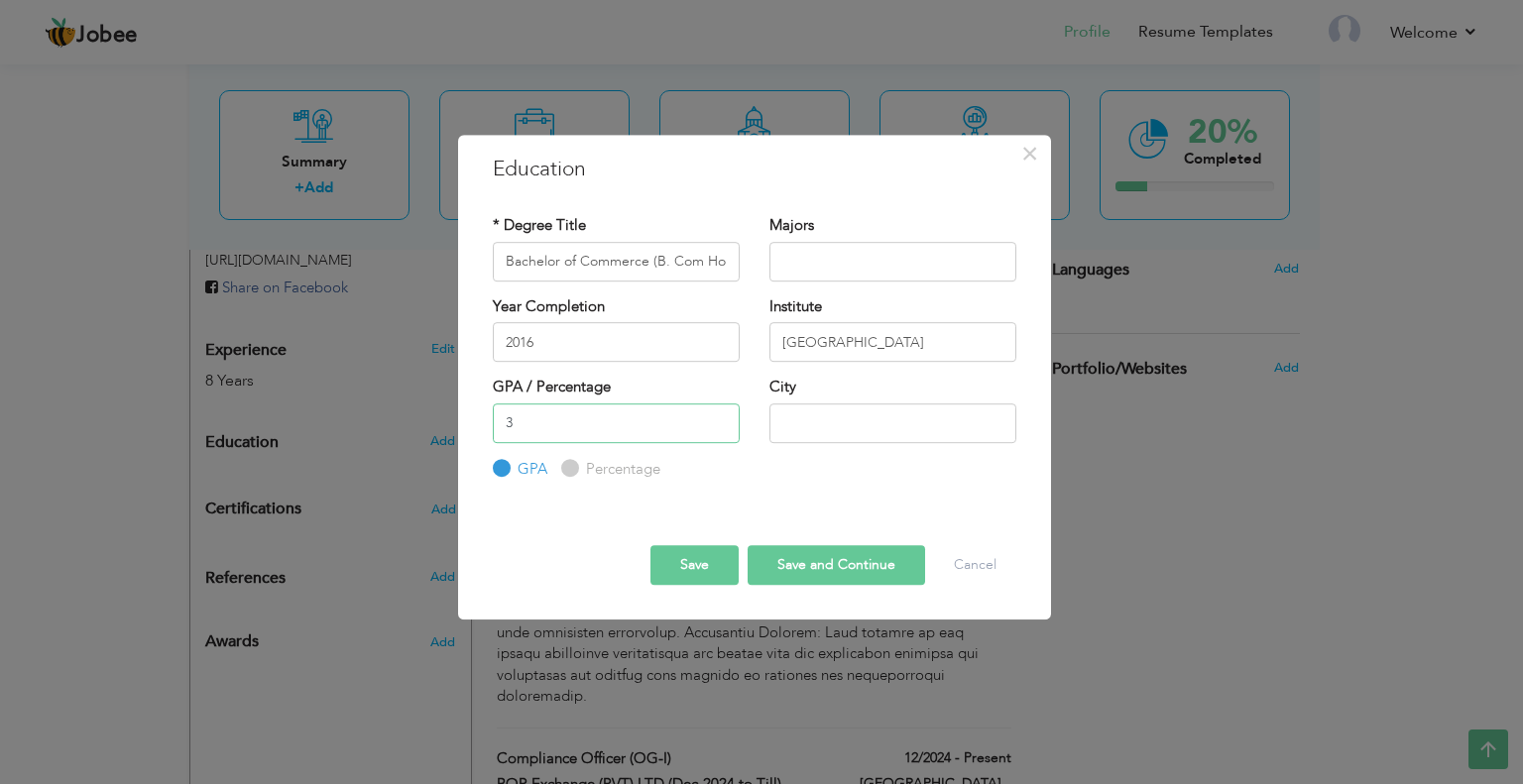 click on "3" at bounding box center (616, 423) 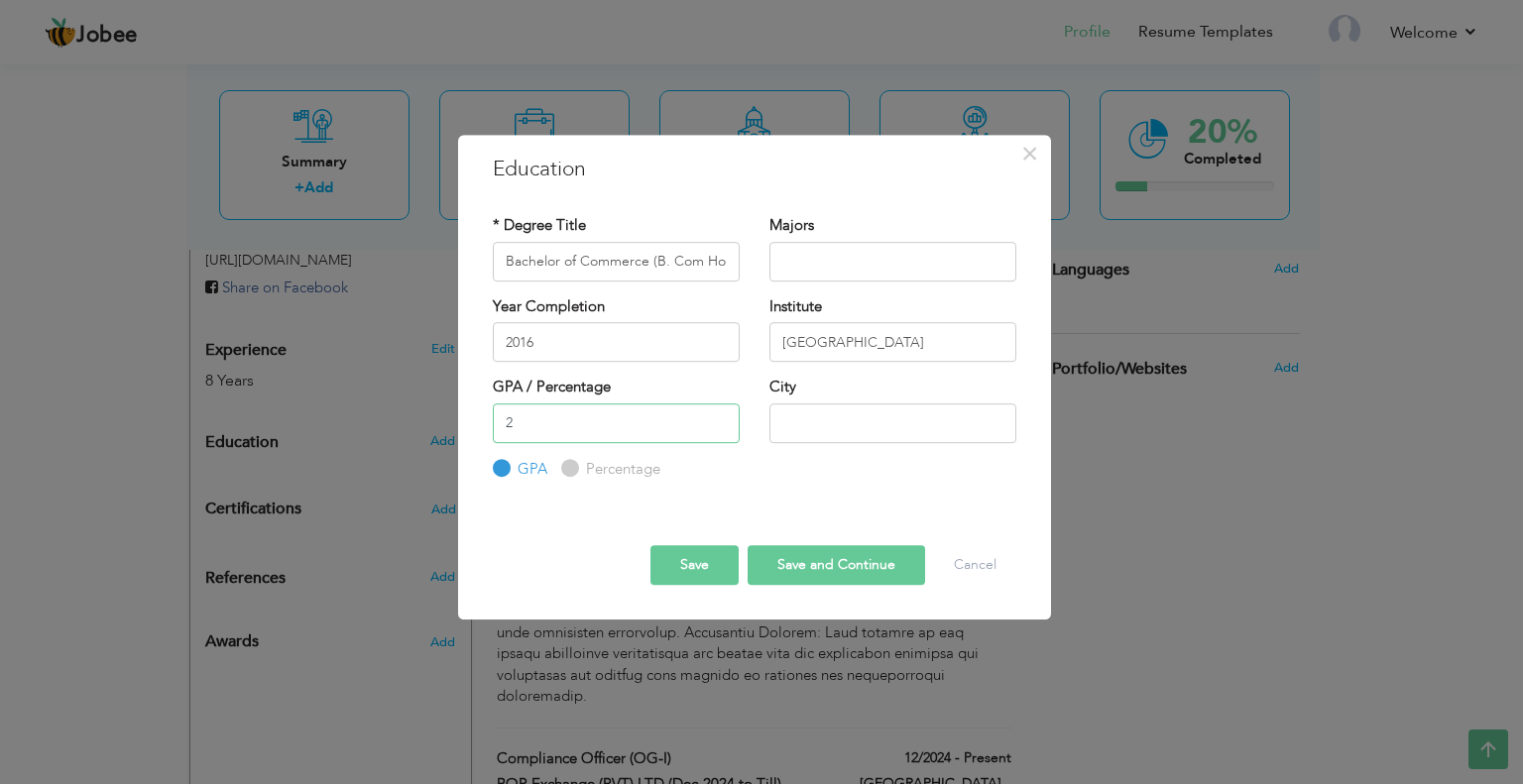 type on "2" 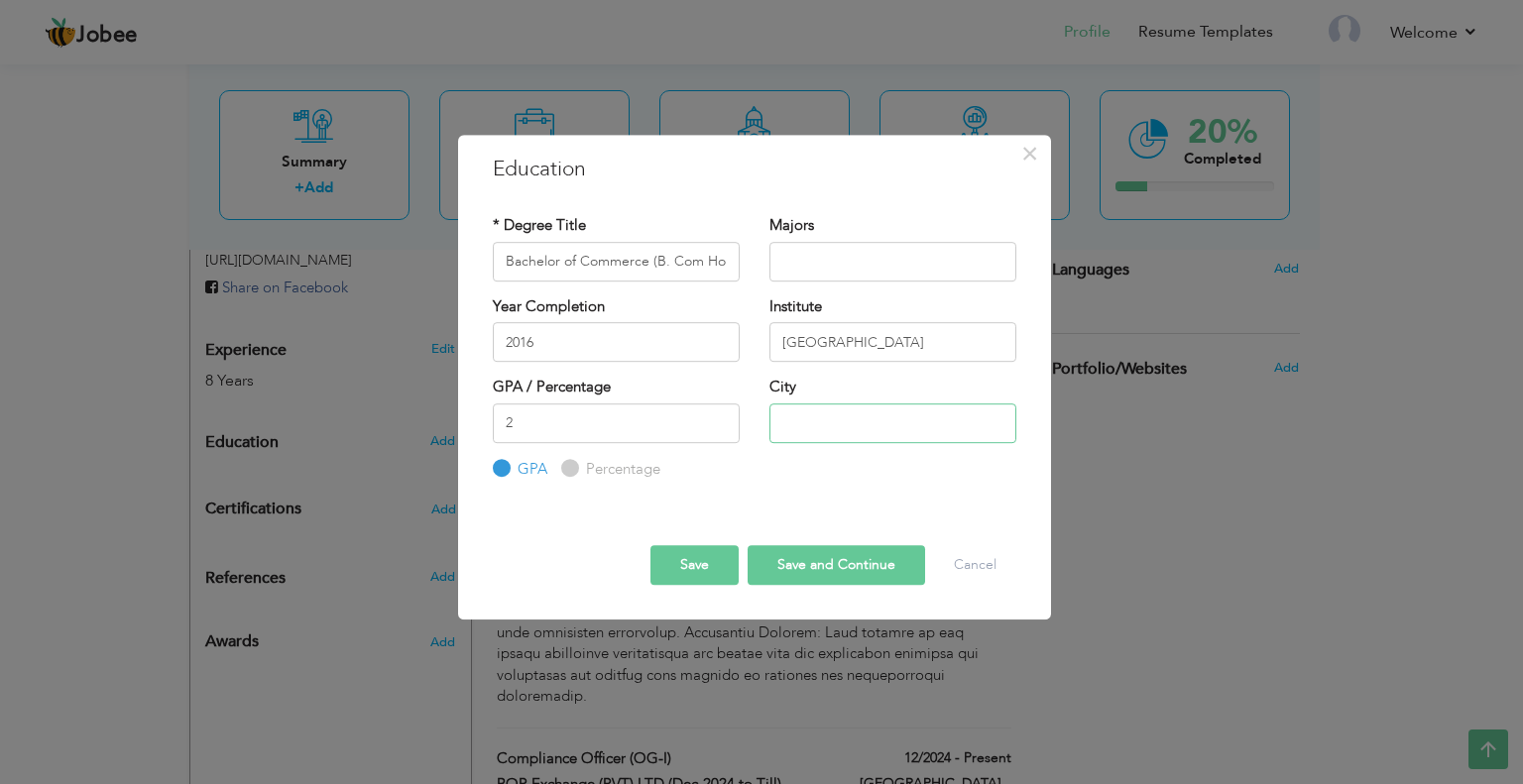 click at bounding box center (892, 423) 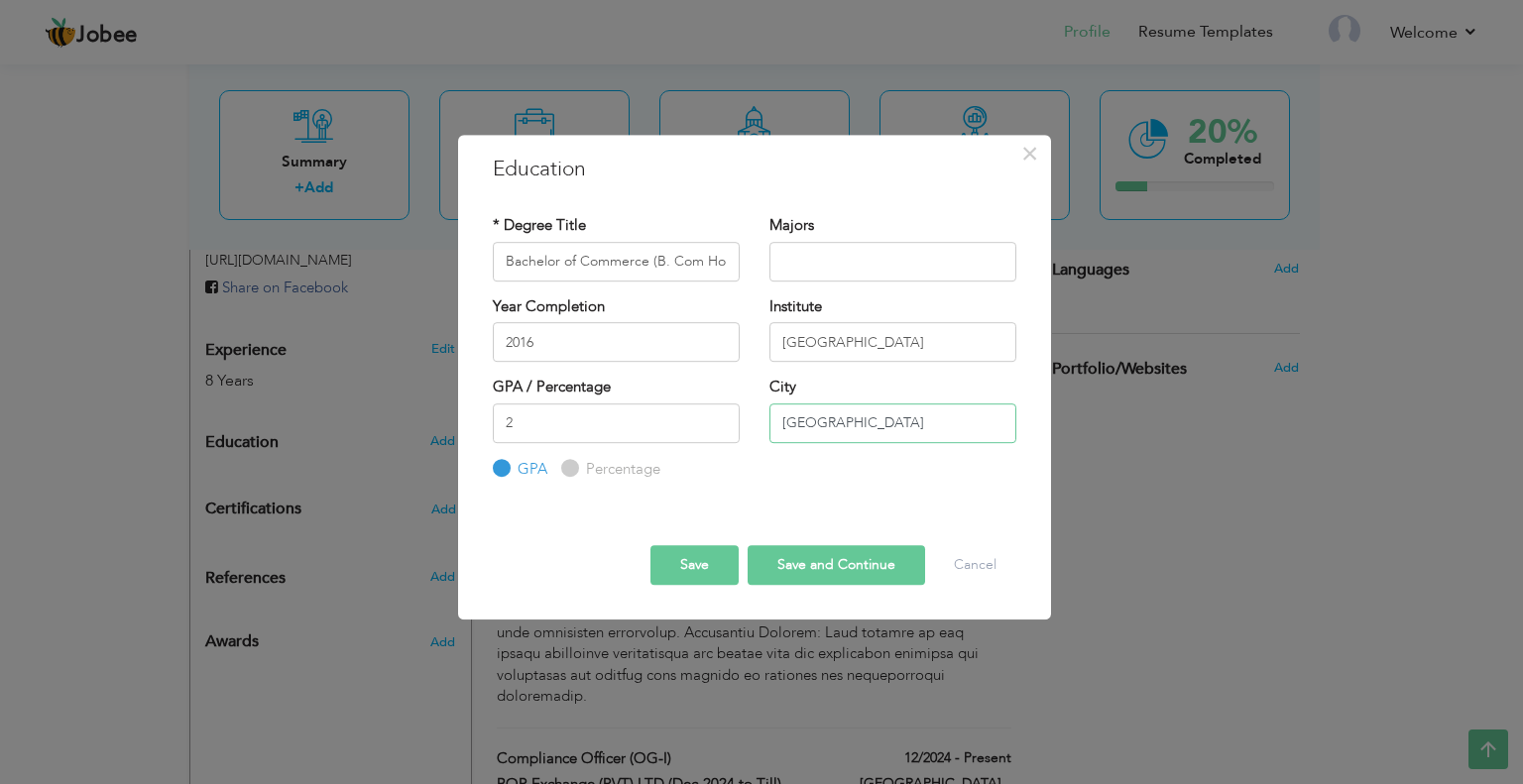 type on "[GEOGRAPHIC_DATA]" 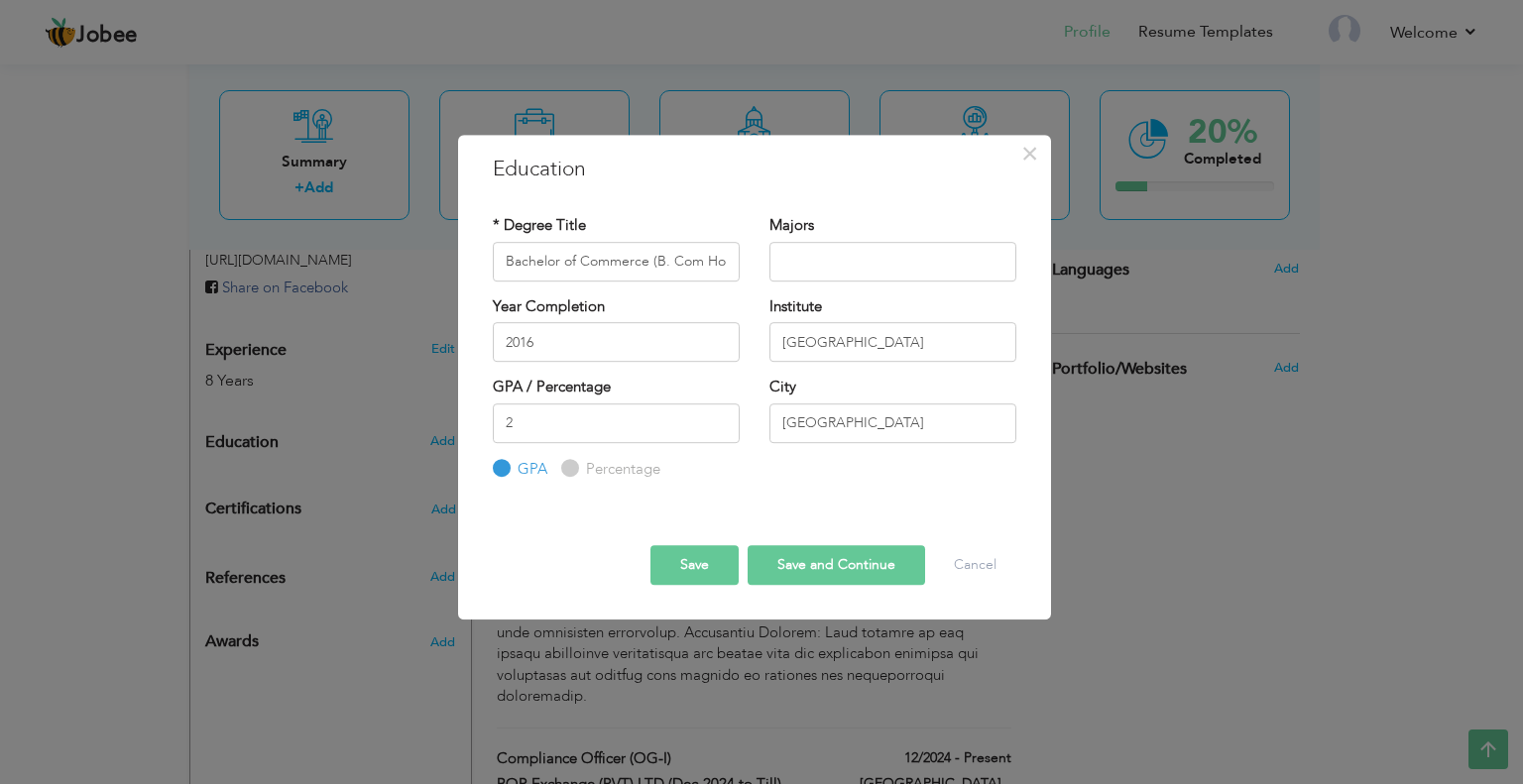 click on "Save and Continue" at bounding box center (836, 565) 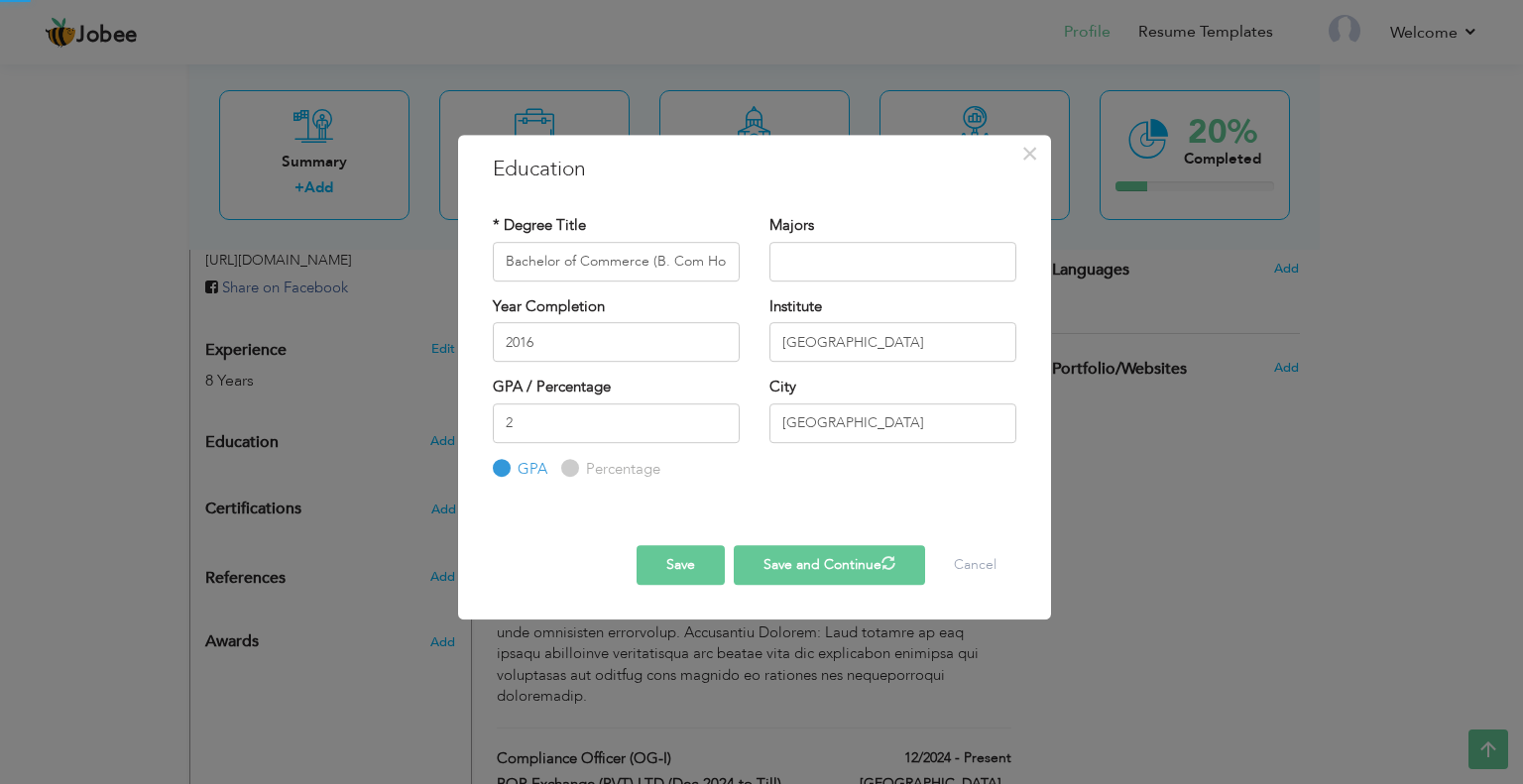 type 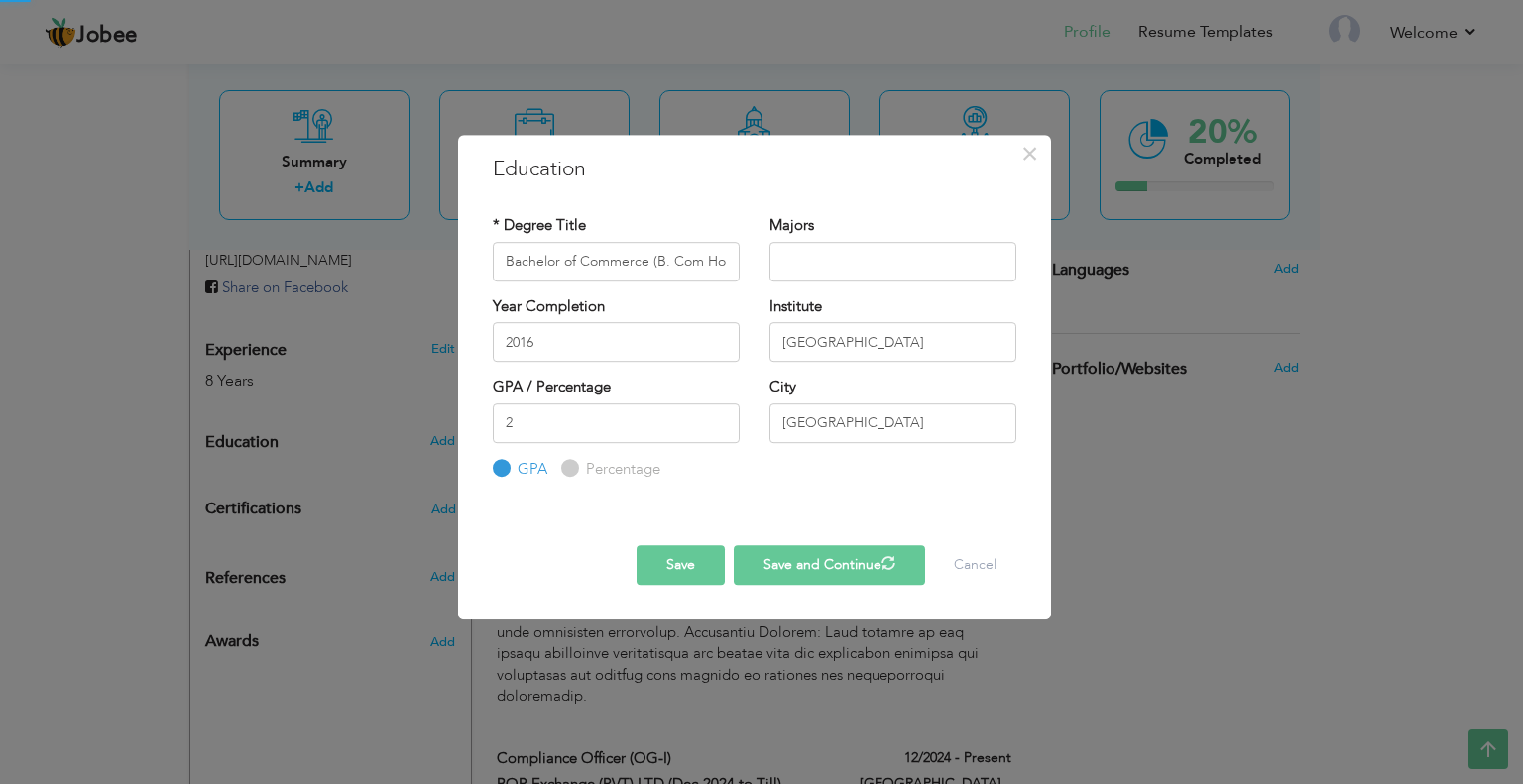 type 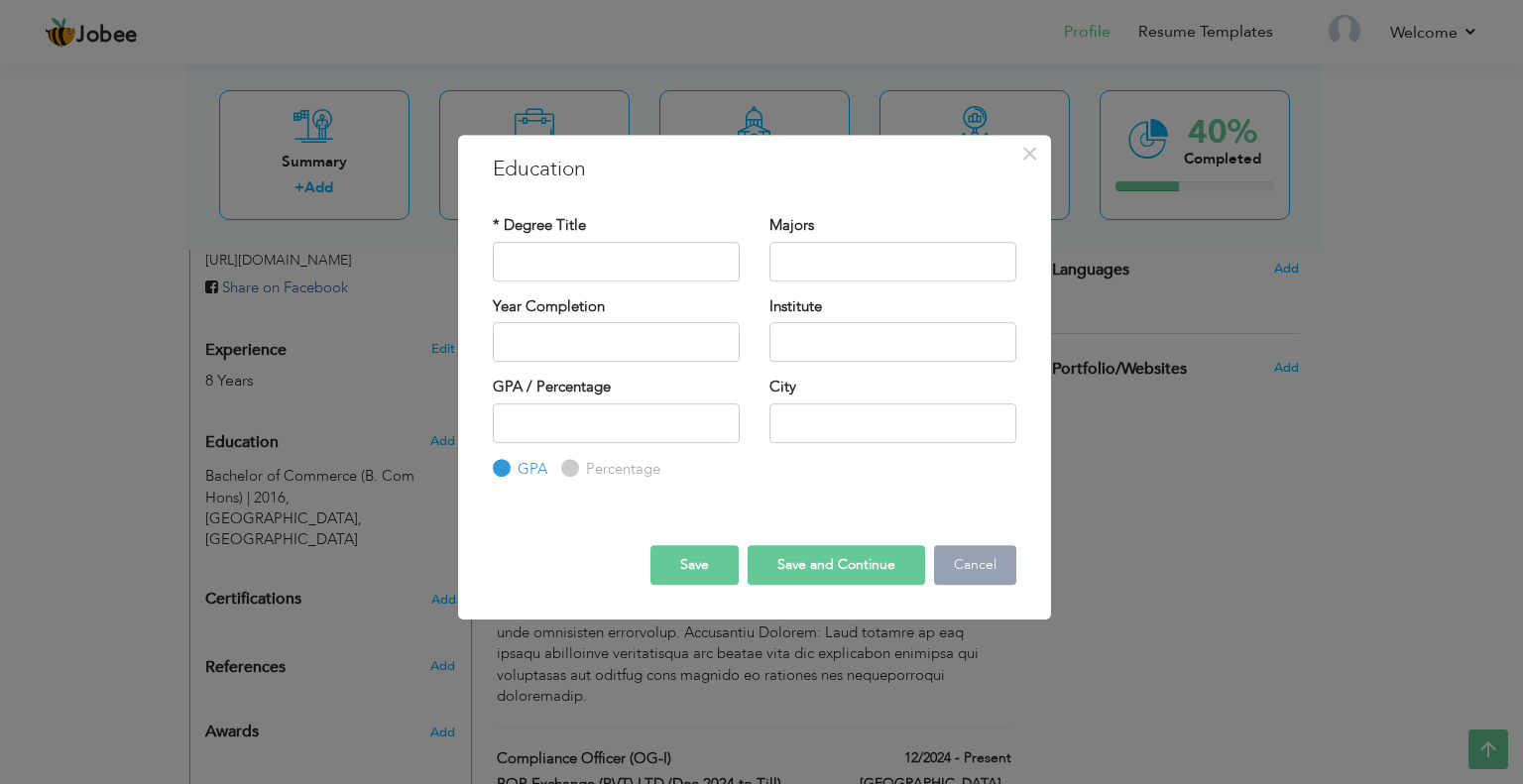 click on "Cancel" at bounding box center (975, 565) 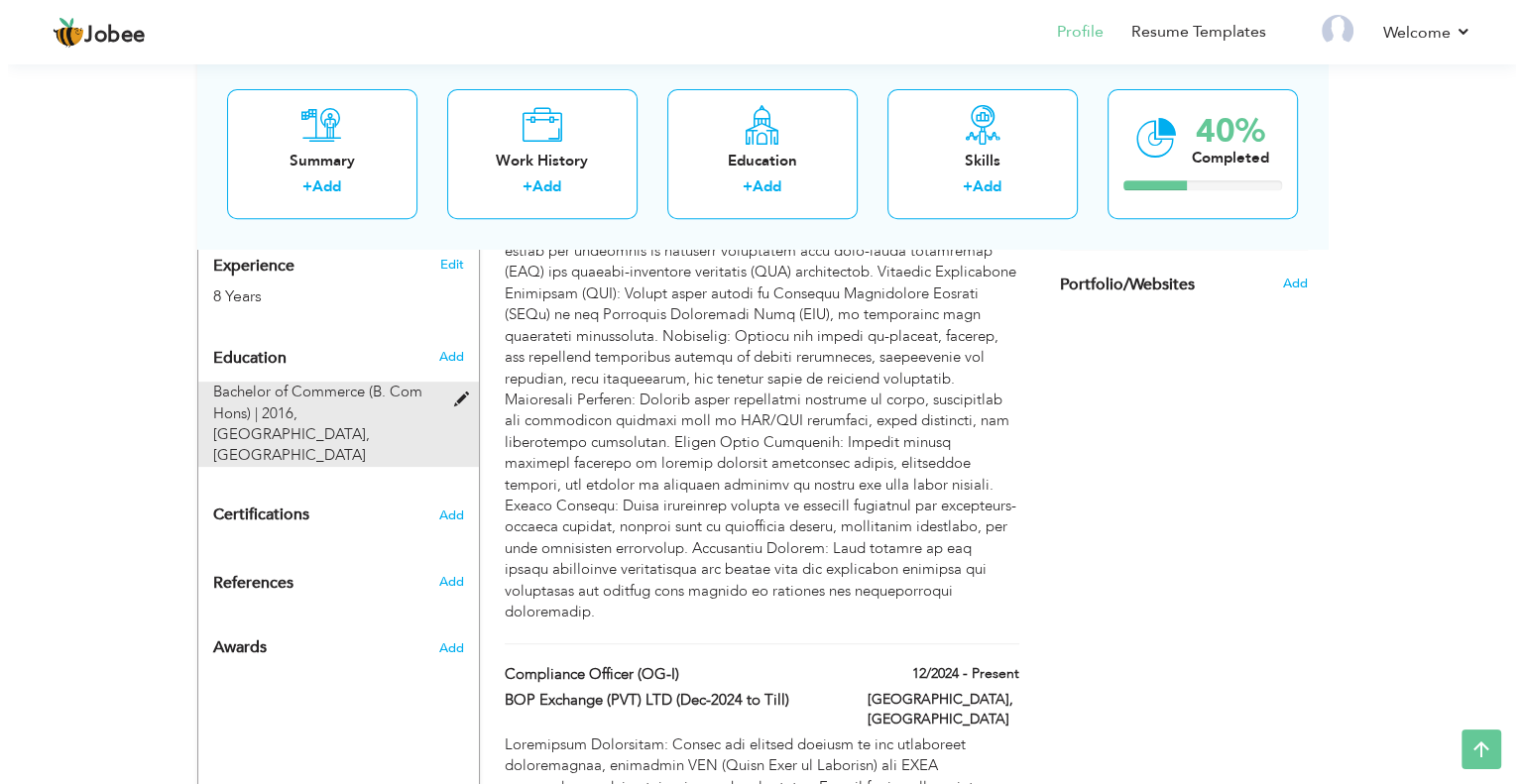 scroll, scrollTop: 892, scrollLeft: 0, axis: vertical 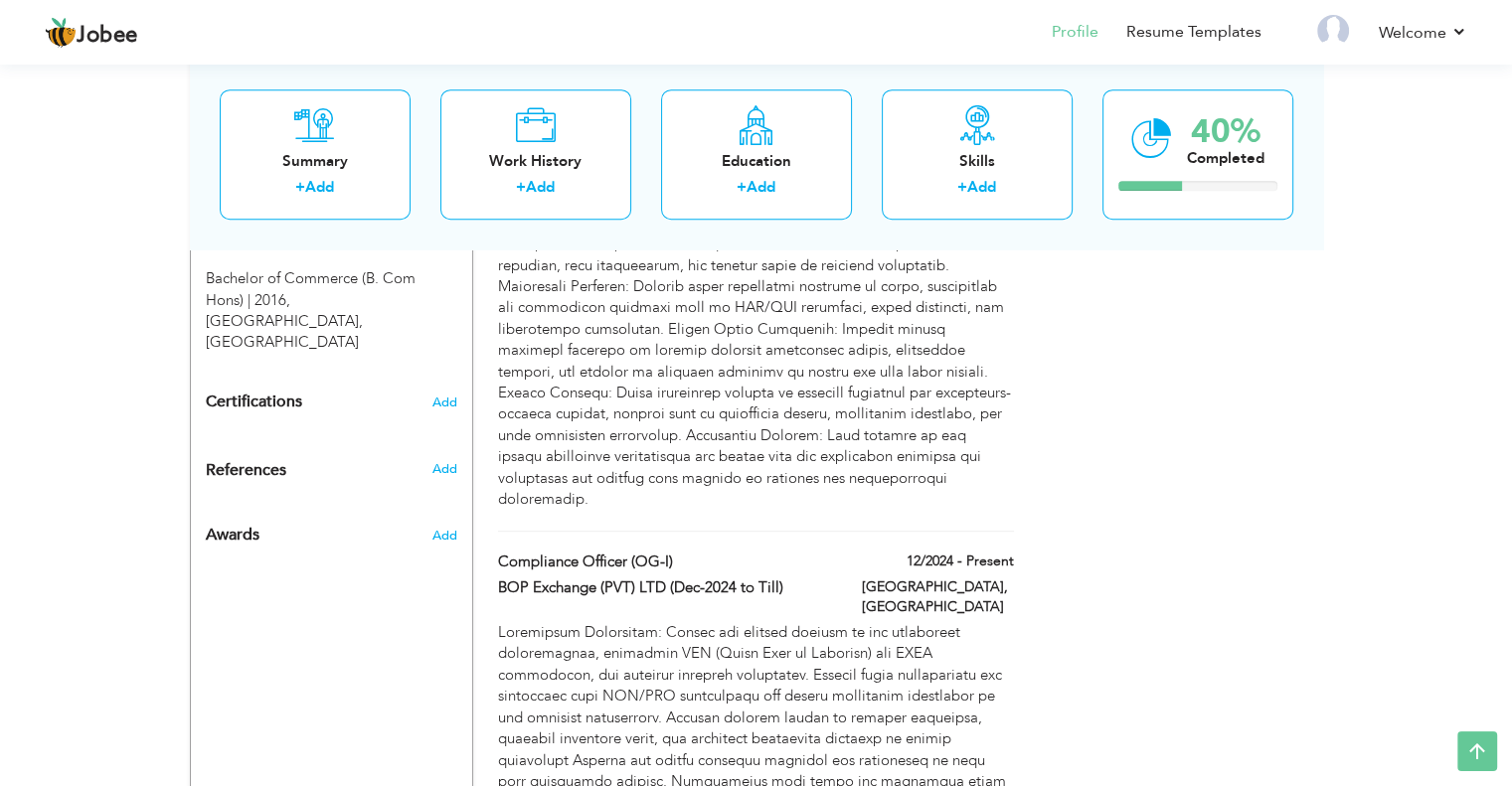 click on "Certifications
Add" at bounding box center (331, 402) 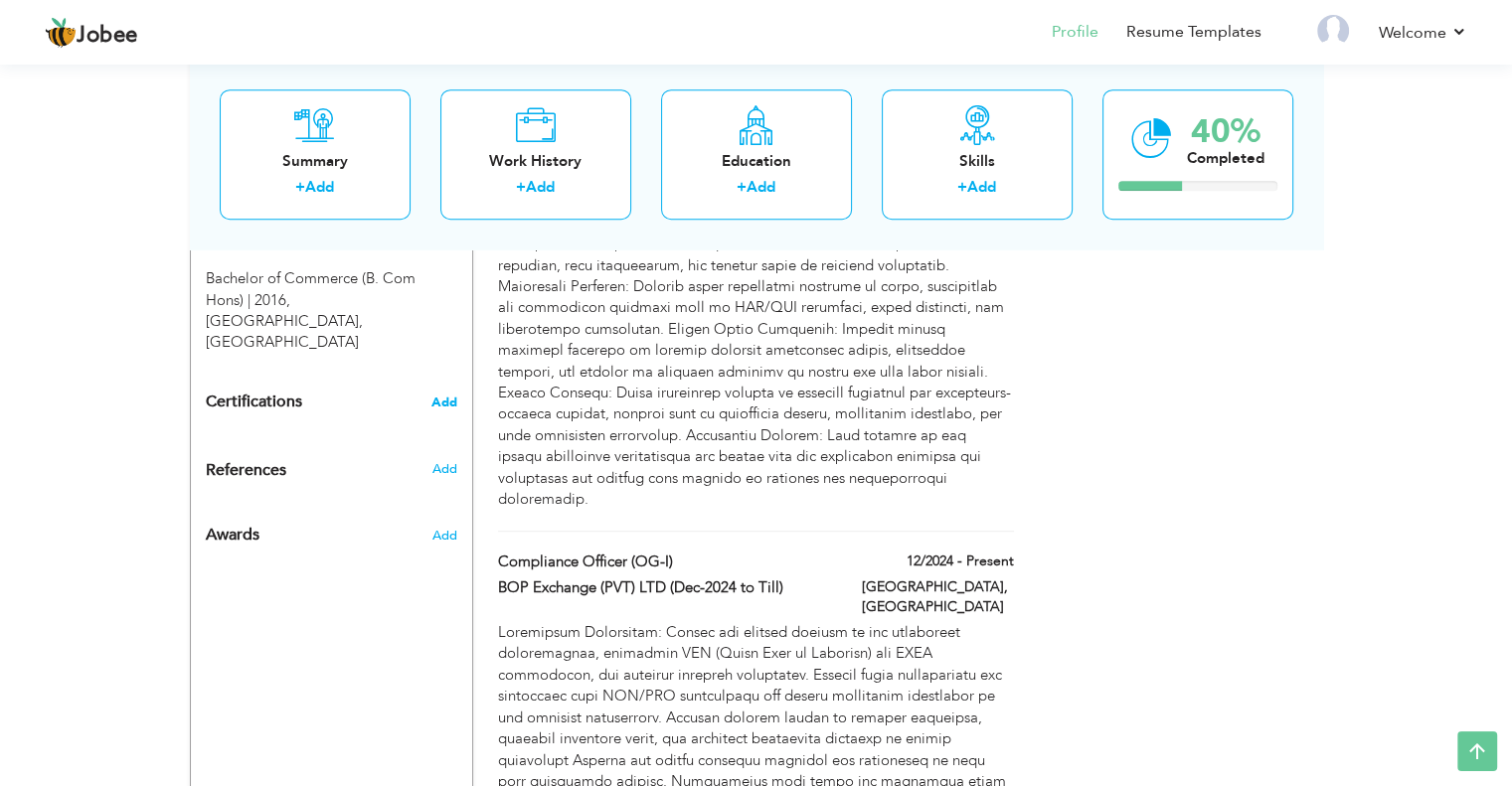 click on "Add" at bounding box center (444, 402) 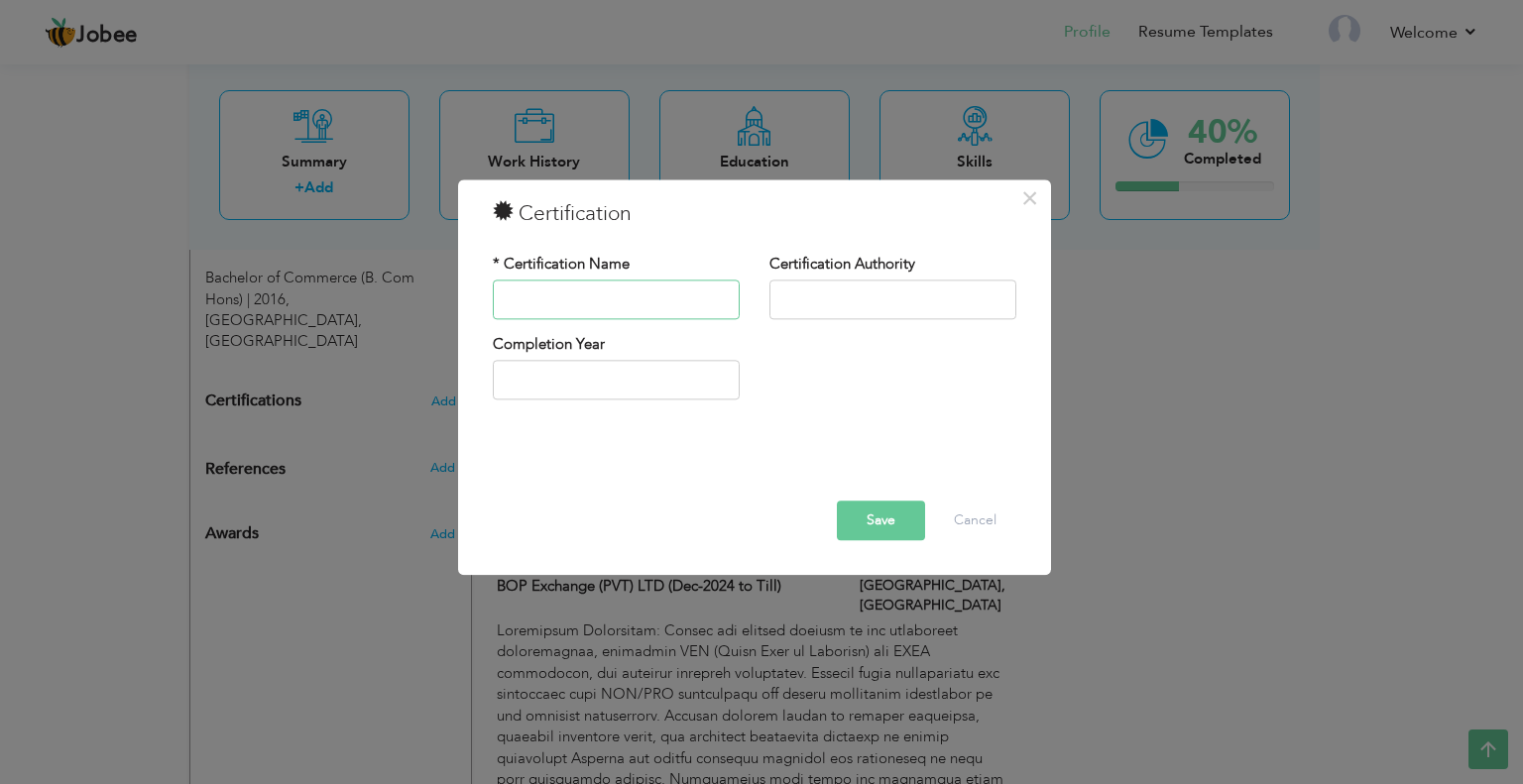 paste on "[GEOGRAPHIC_DATA]" 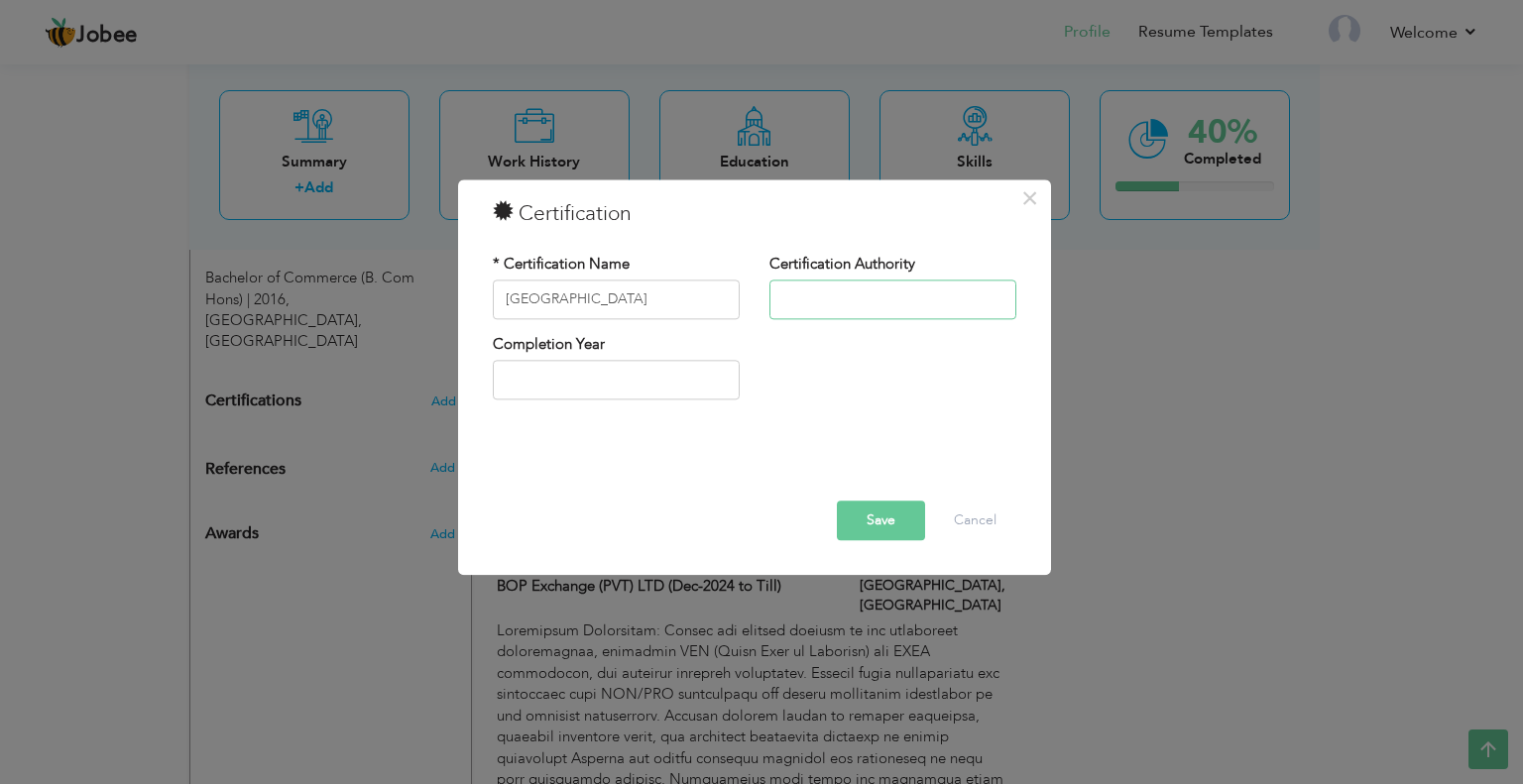 click at bounding box center [892, 299] 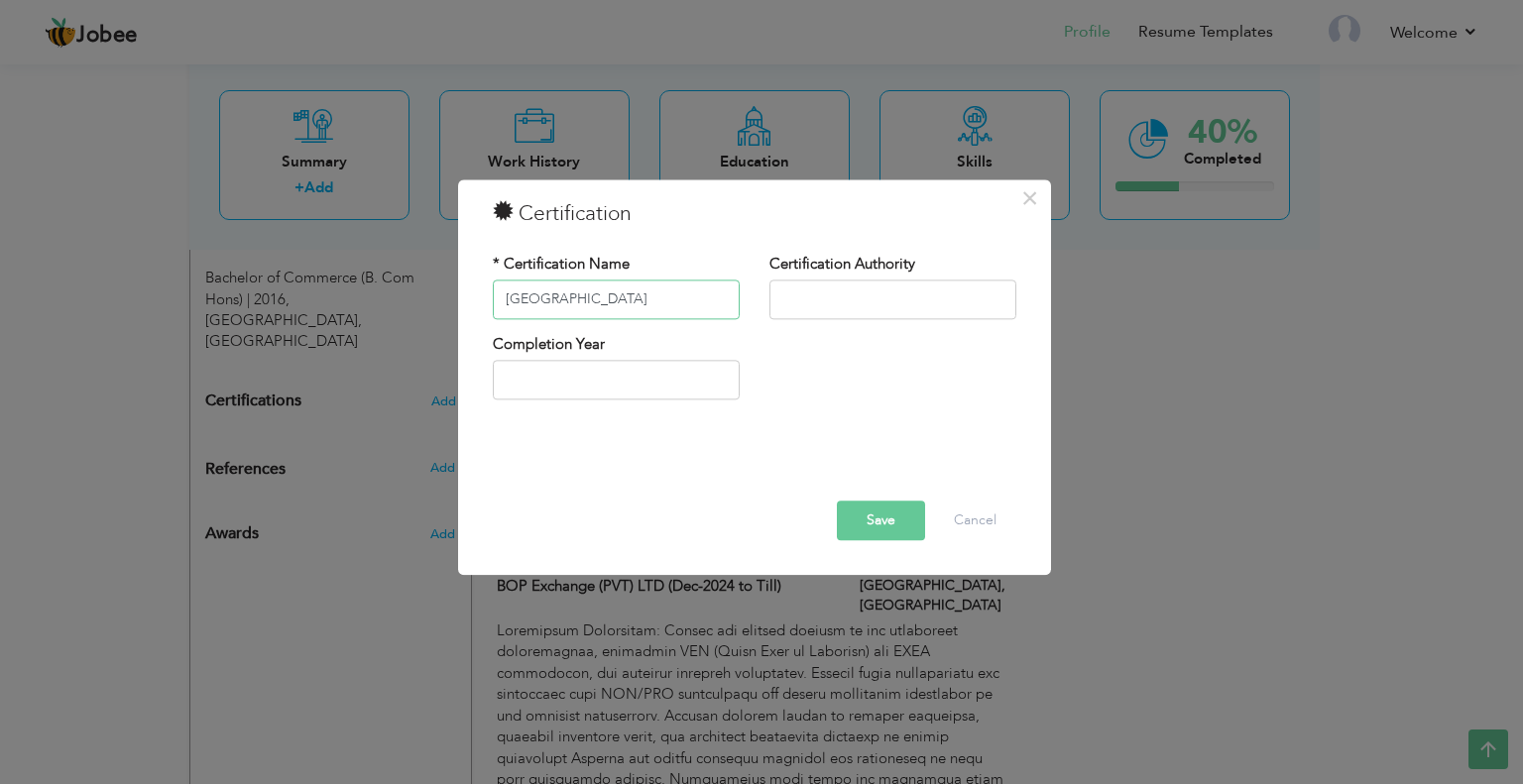 click on "[GEOGRAPHIC_DATA]" at bounding box center [616, 299] 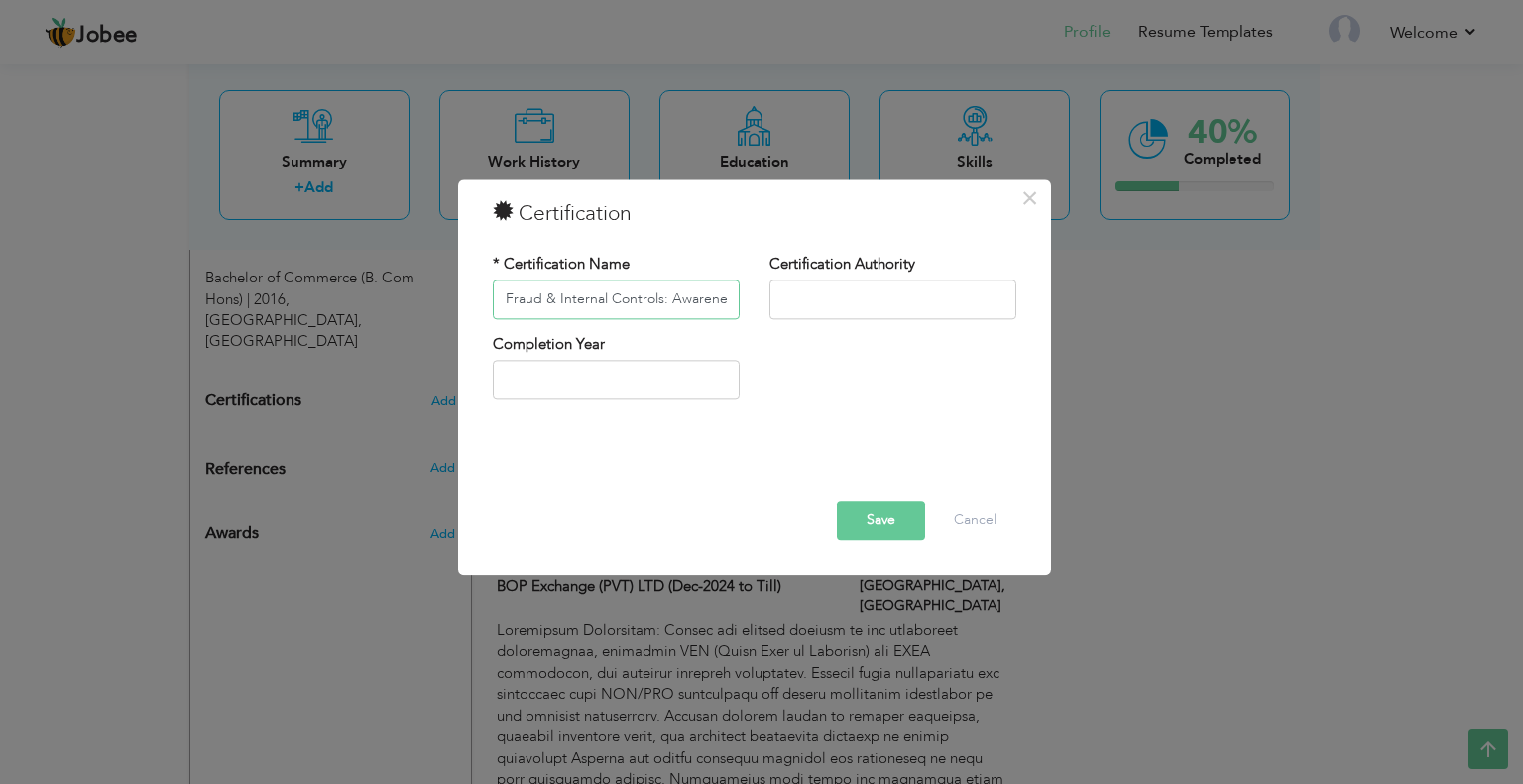 scroll, scrollTop: 0, scrollLeft: 198, axis: horizontal 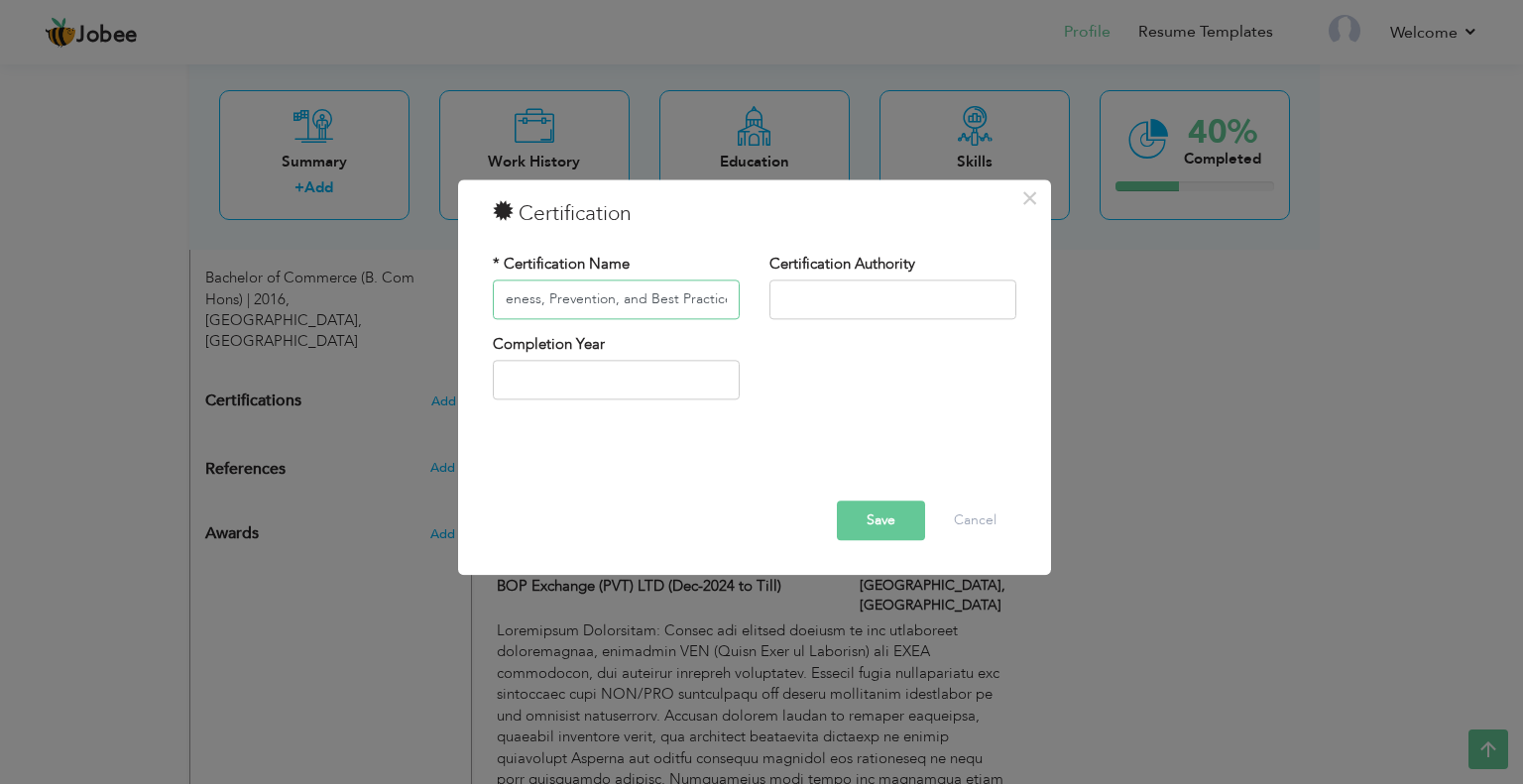 type on "Fraud & Internal Controls: Awareness, Prevention, and Best Practices" 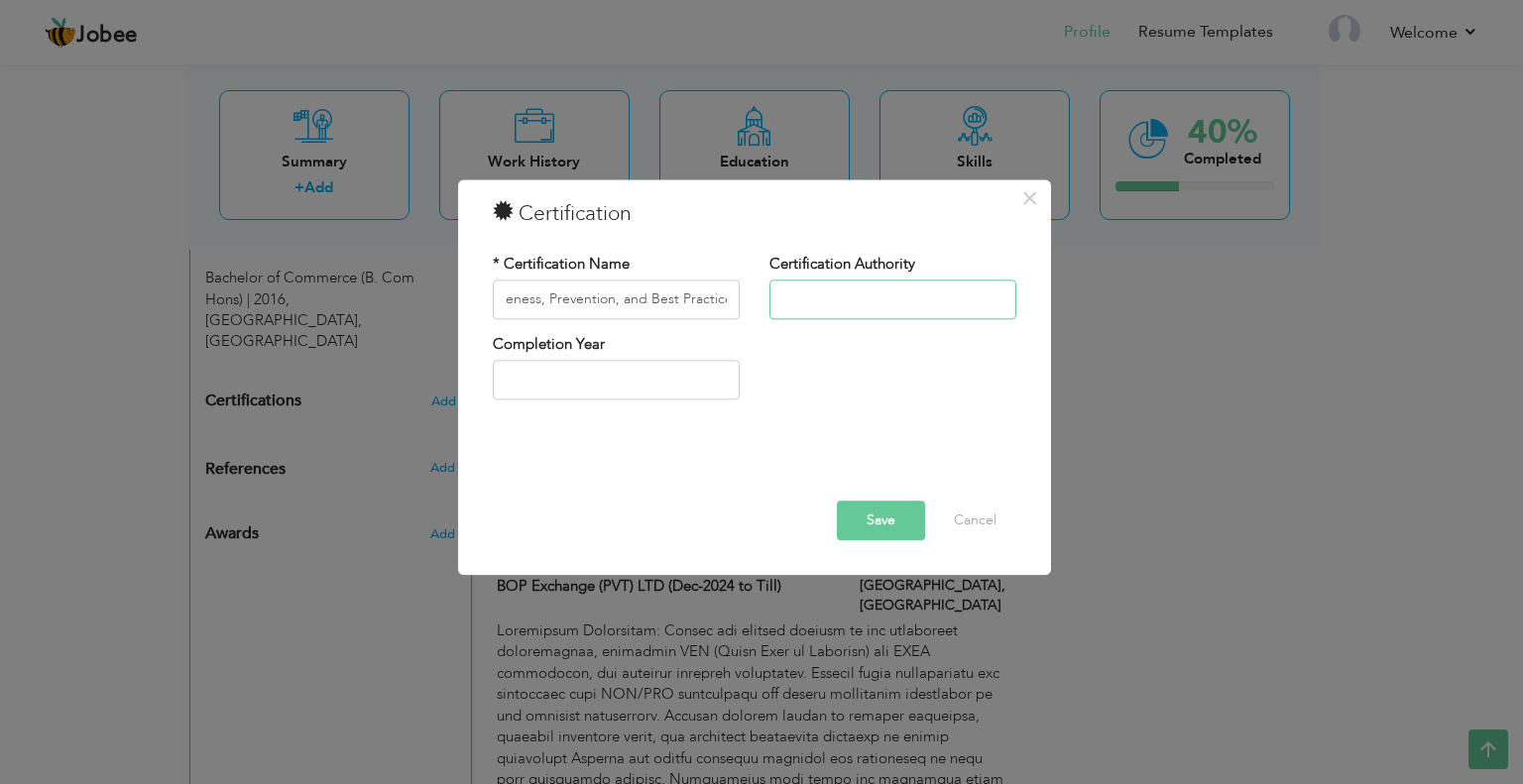 click at bounding box center [892, 299] 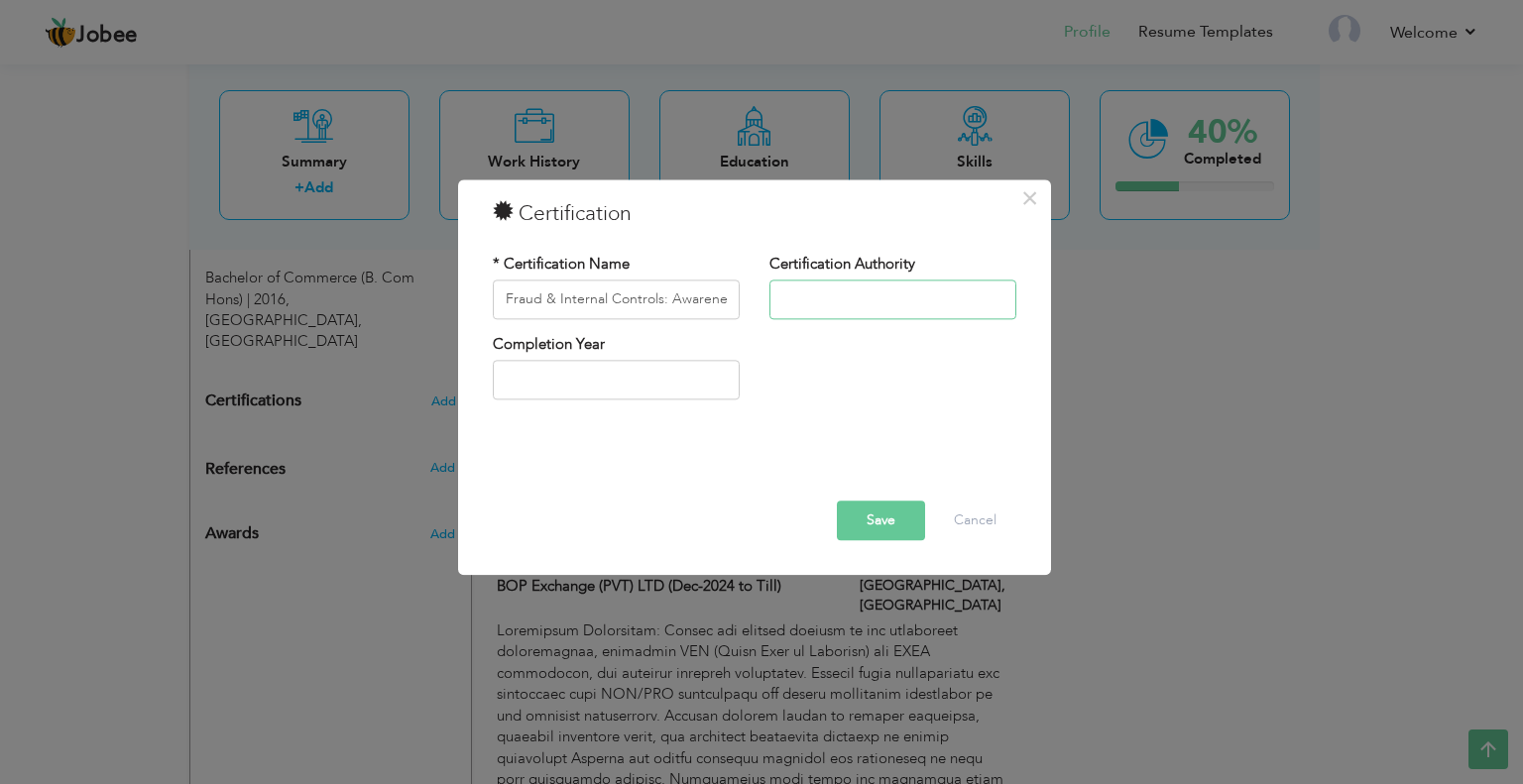 paste on "National Institute of Banking and Finance (NIBAF), Lahore – Sep 26, 2024" 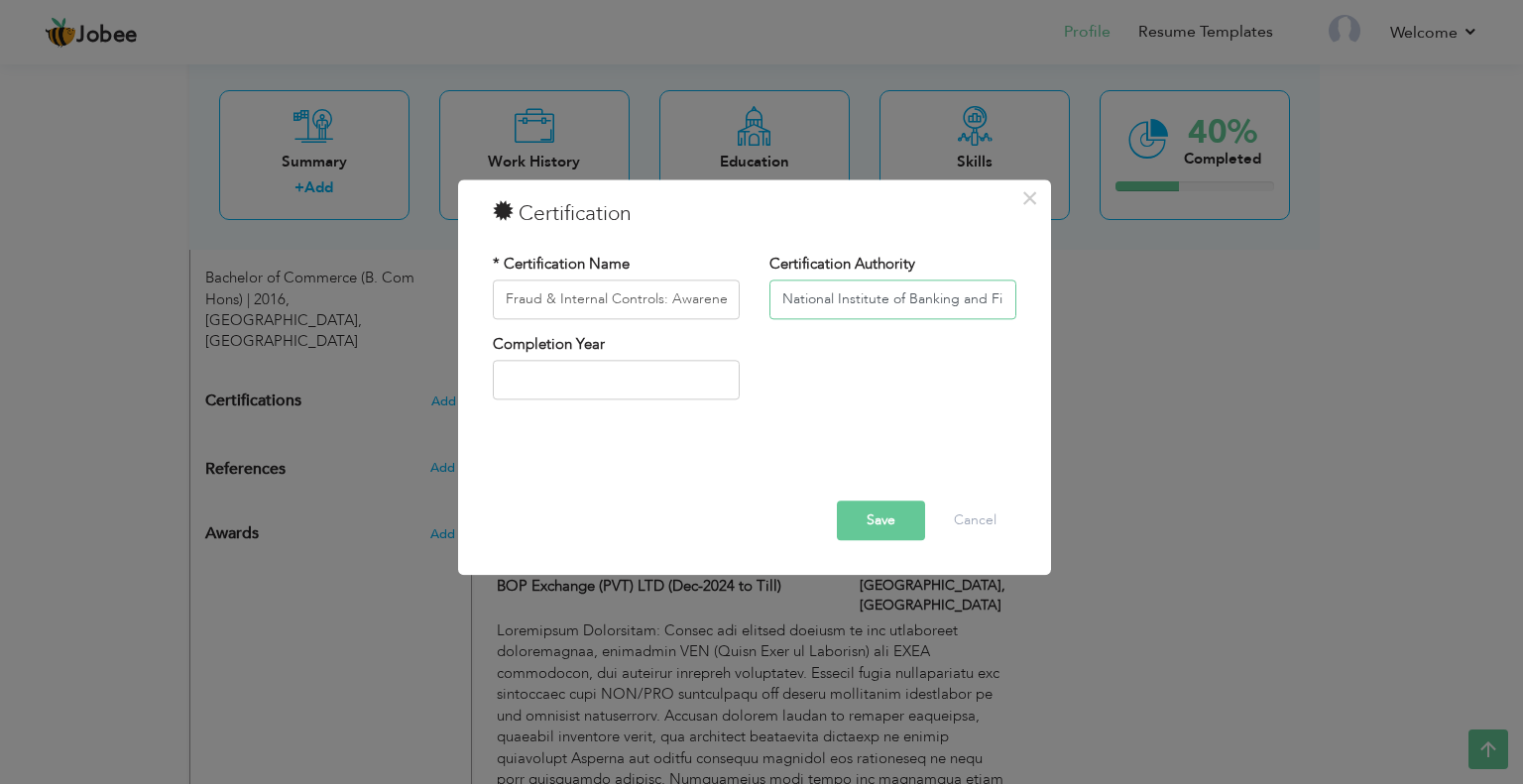 scroll, scrollTop: 0, scrollLeft: 224, axis: horizontal 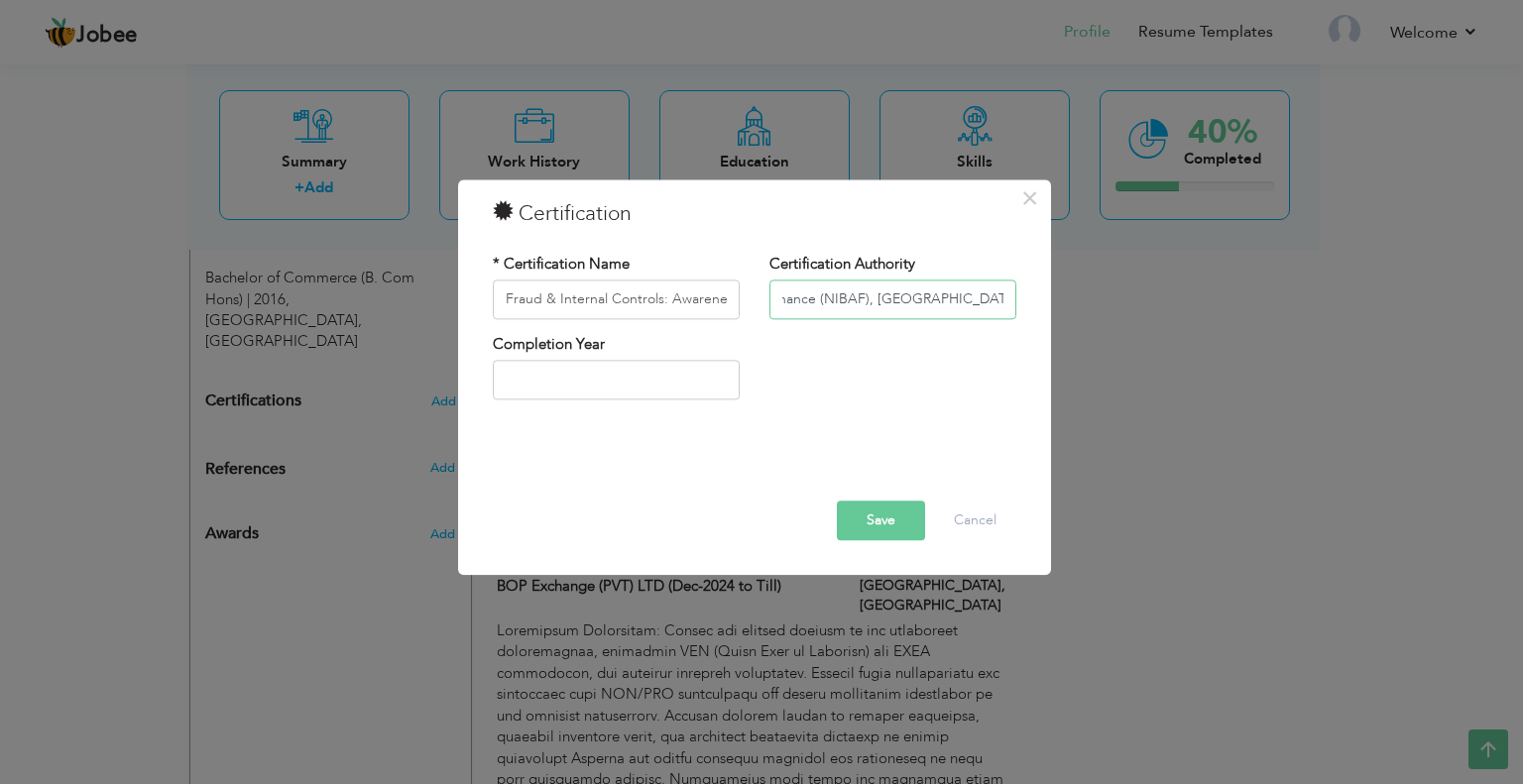 drag, startPoint x: 928, startPoint y: 297, endPoint x: 1008, endPoint y: 295, distance: 80.025 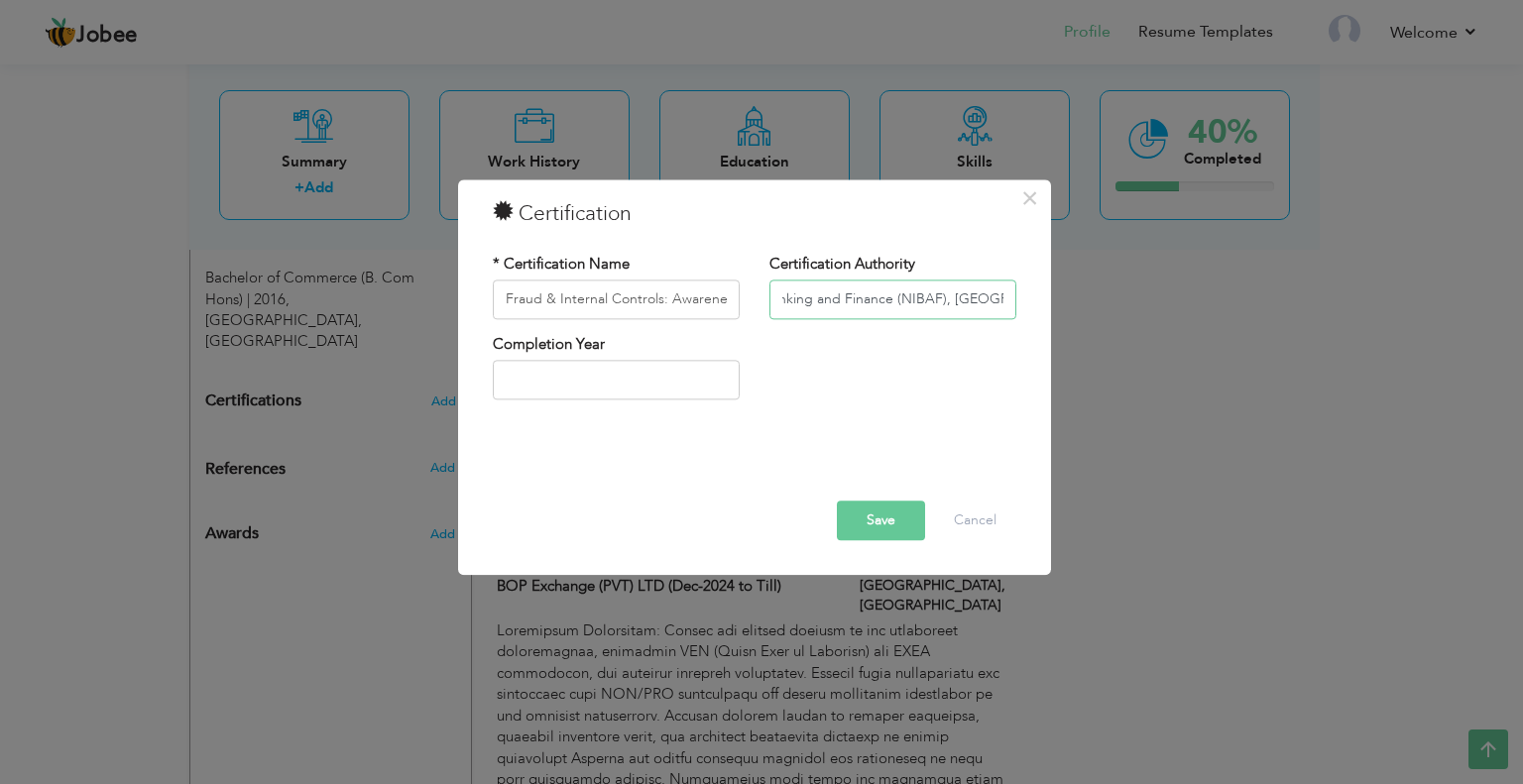 type on "National Institute of Banking and Finance (NIBAF), Lahore –" 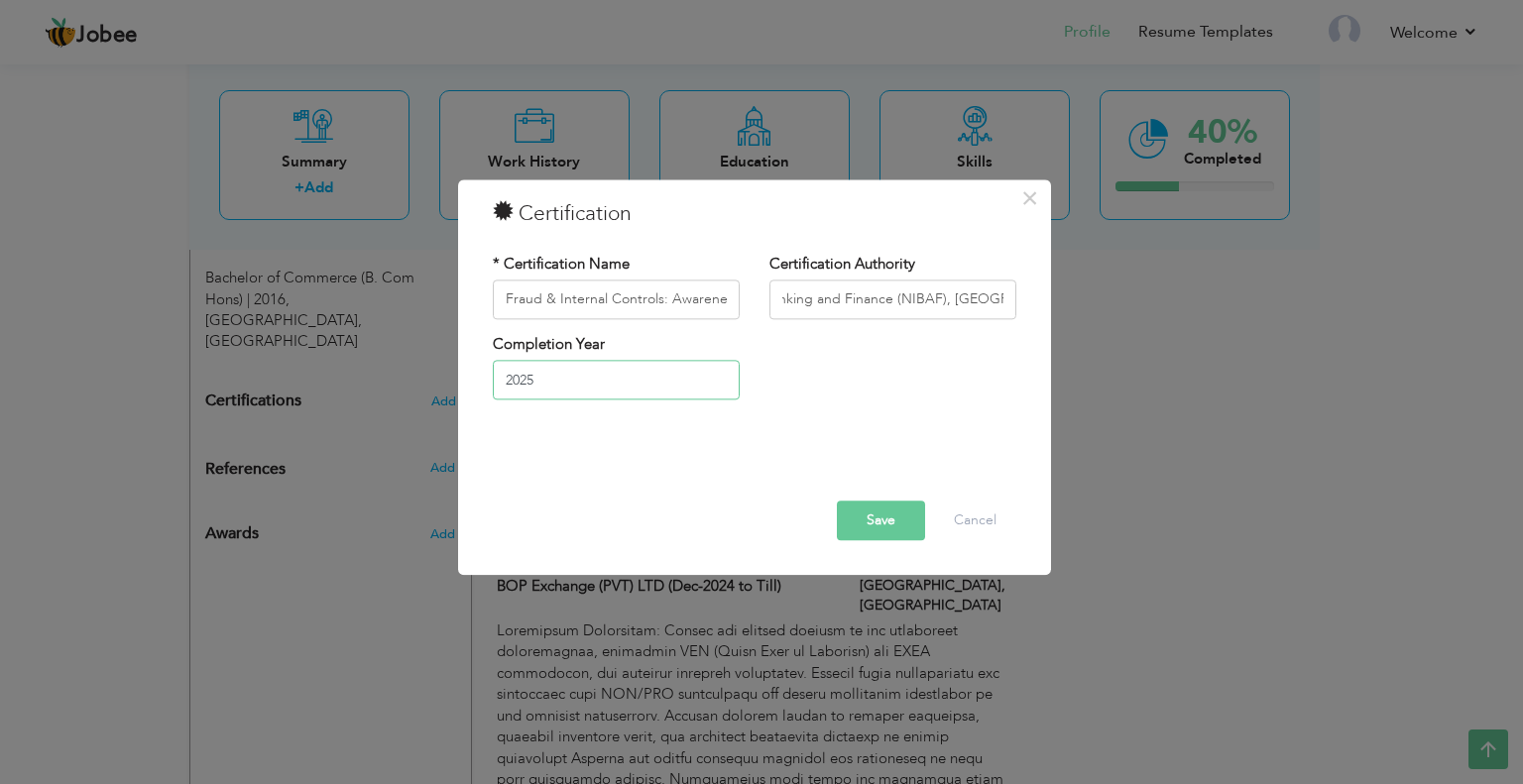 click on "2025" at bounding box center [616, 381] 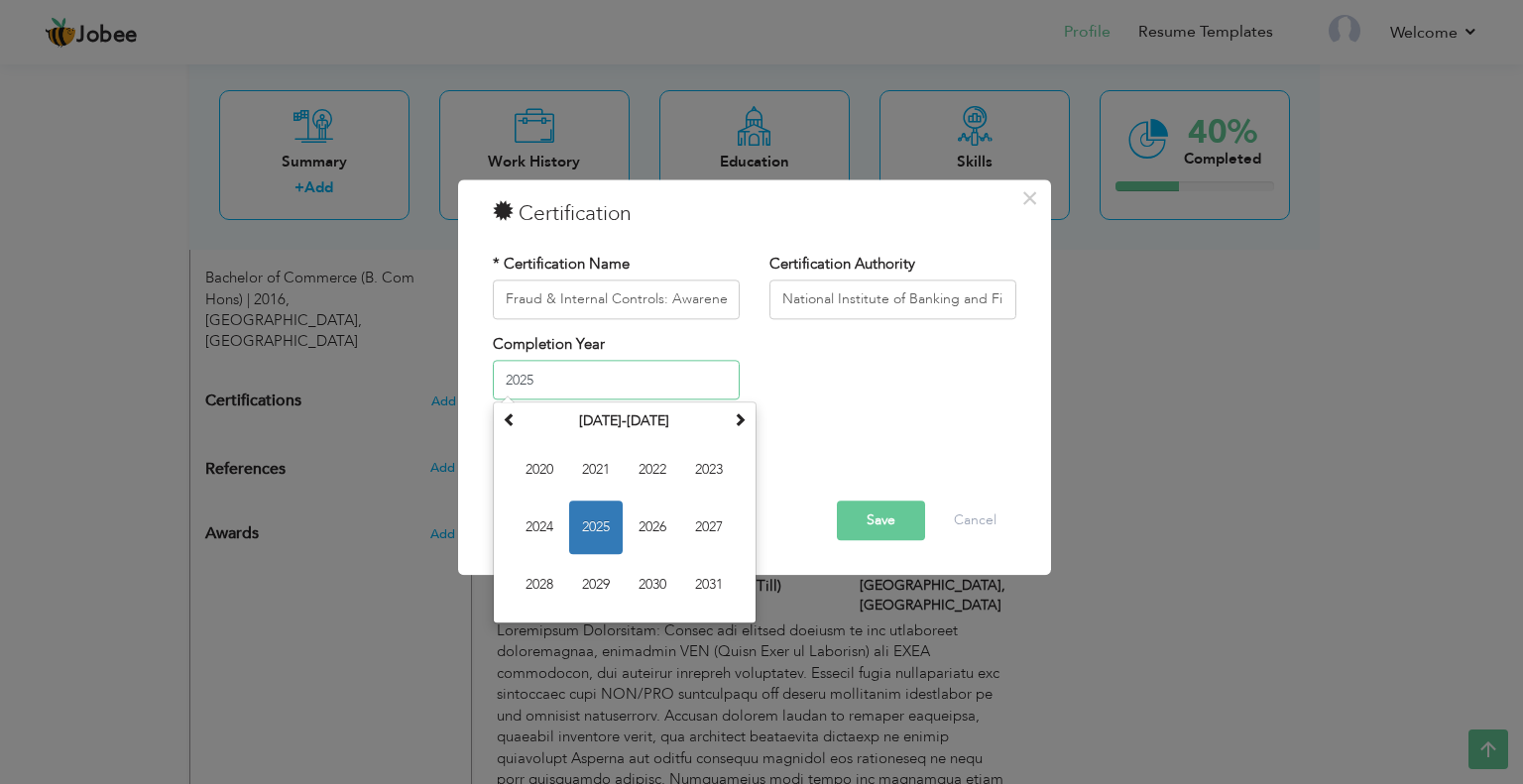 paste on "Sep 26, 2024" 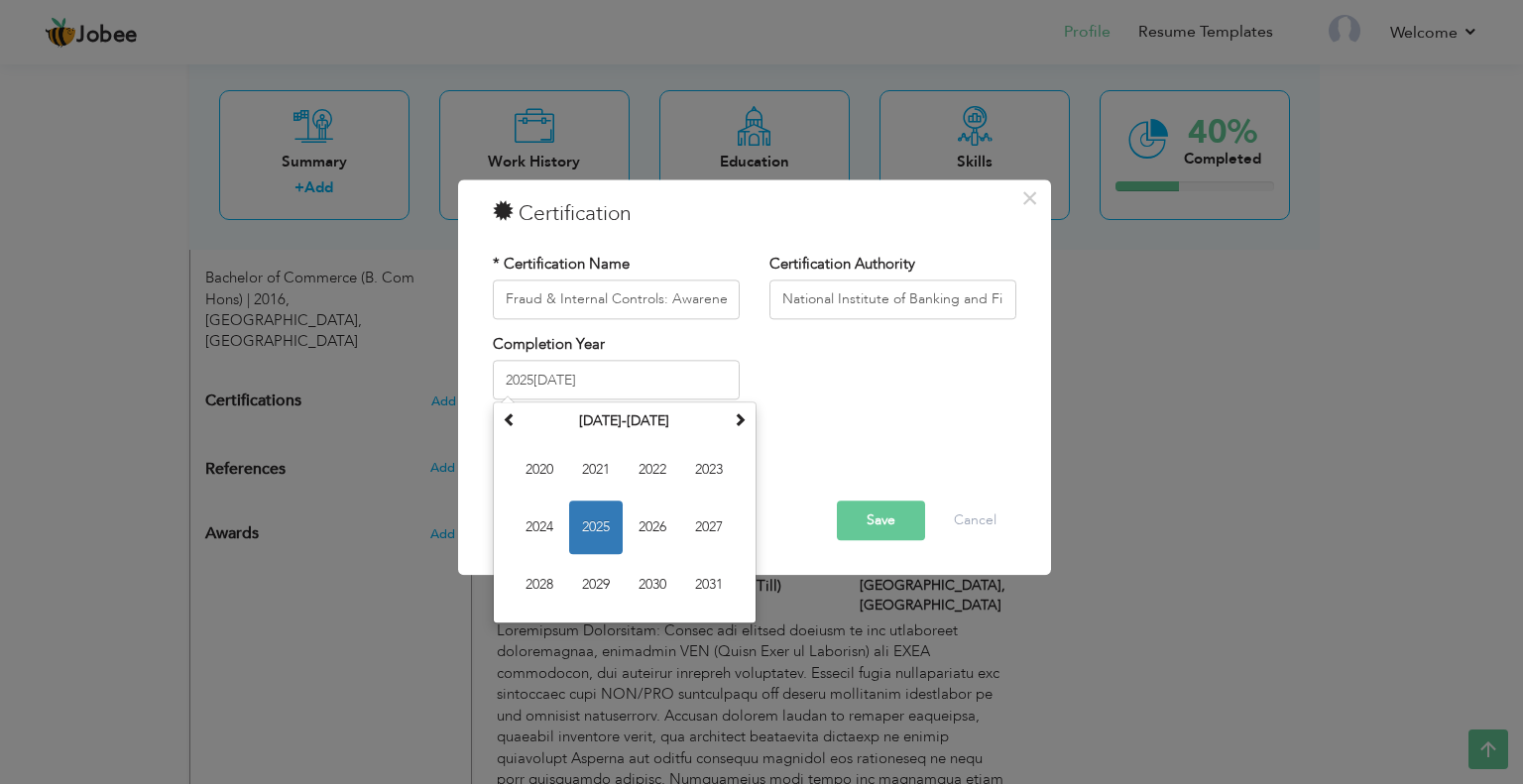 type on "2025" 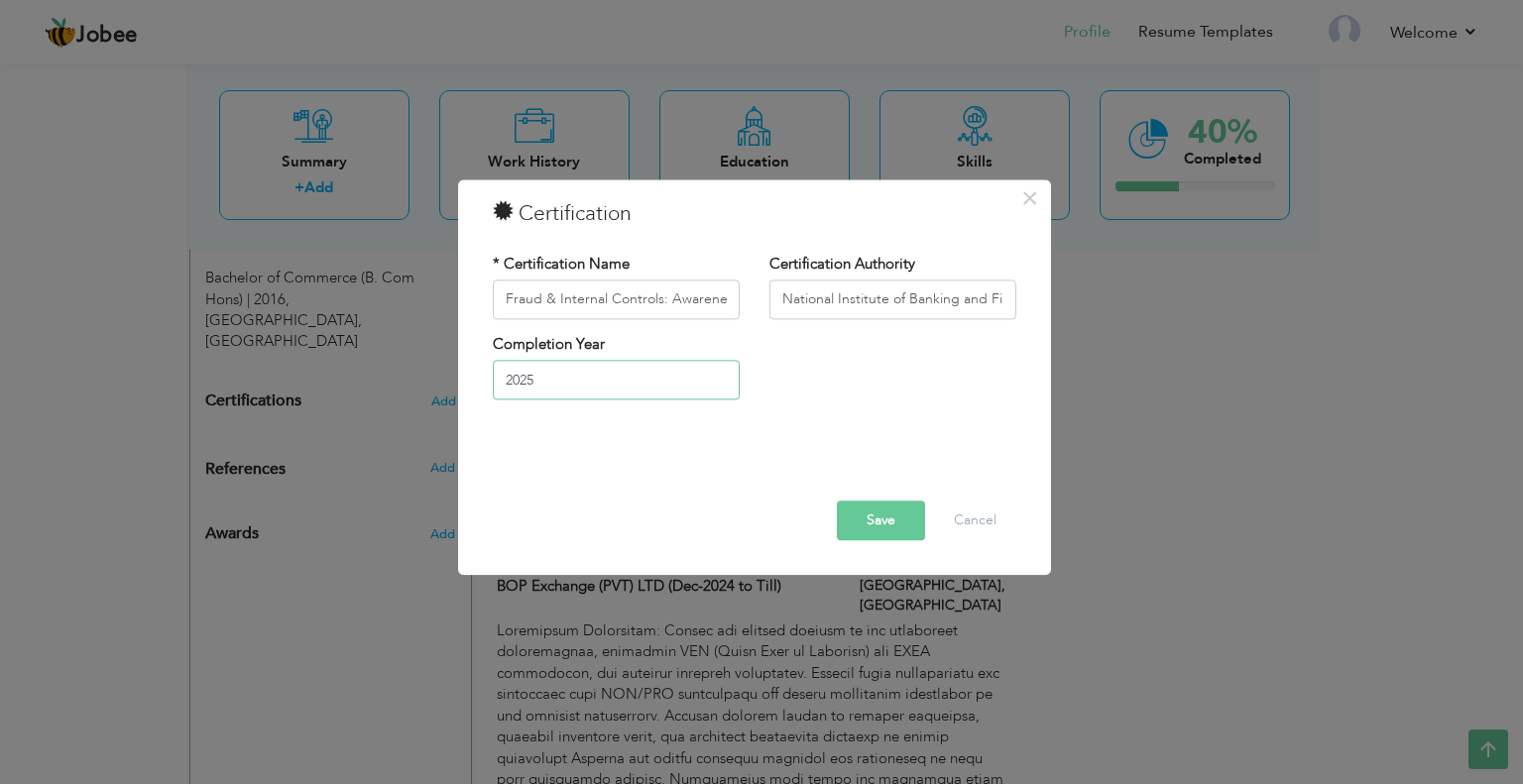 click on "2025" at bounding box center (616, 381) 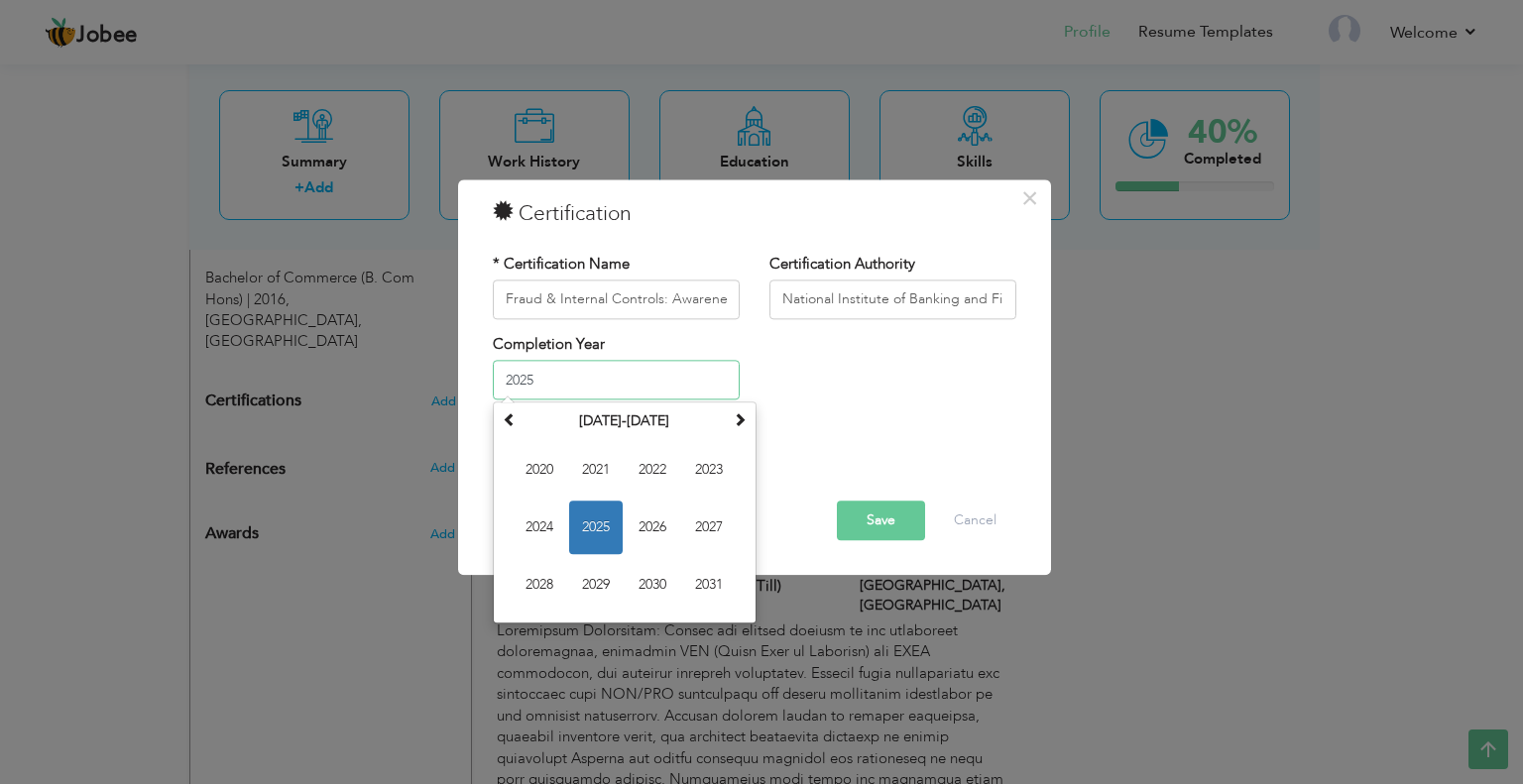 click on "2025" at bounding box center (616, 381) 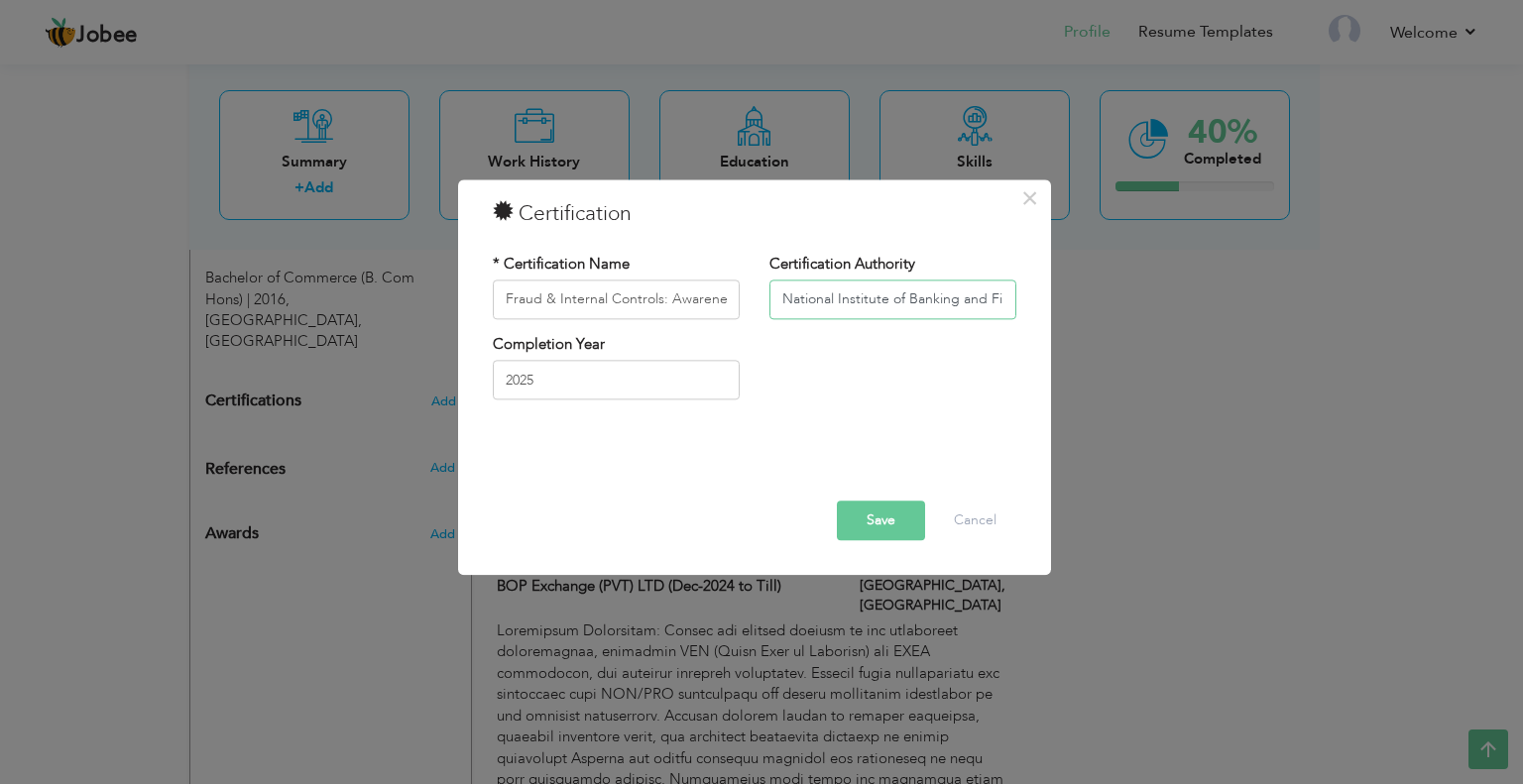 click on "National Institute of Banking and Finance (NIBAF), Lahore –" at bounding box center (892, 299) 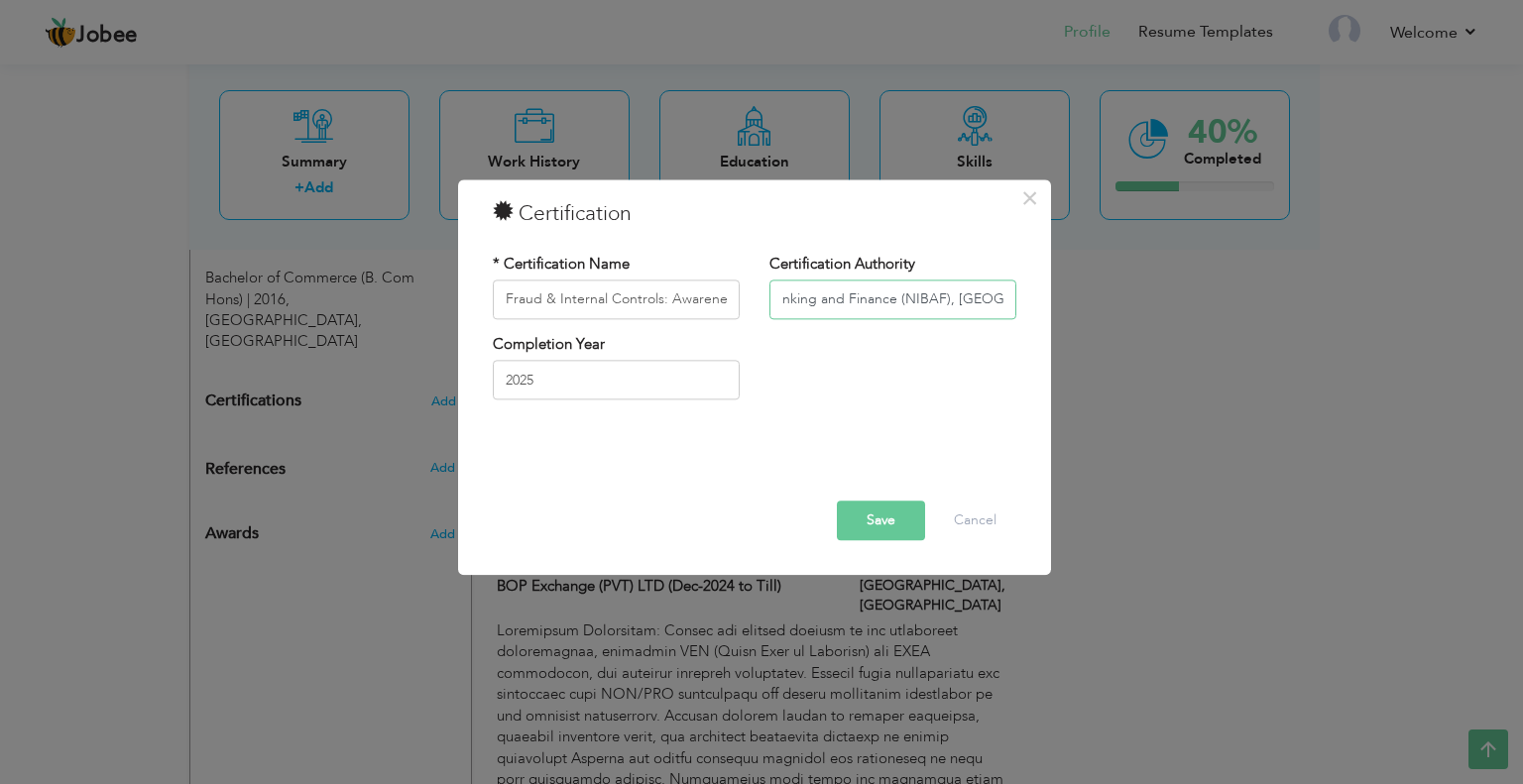 scroll, scrollTop: 0, scrollLeft: 136, axis: horizontal 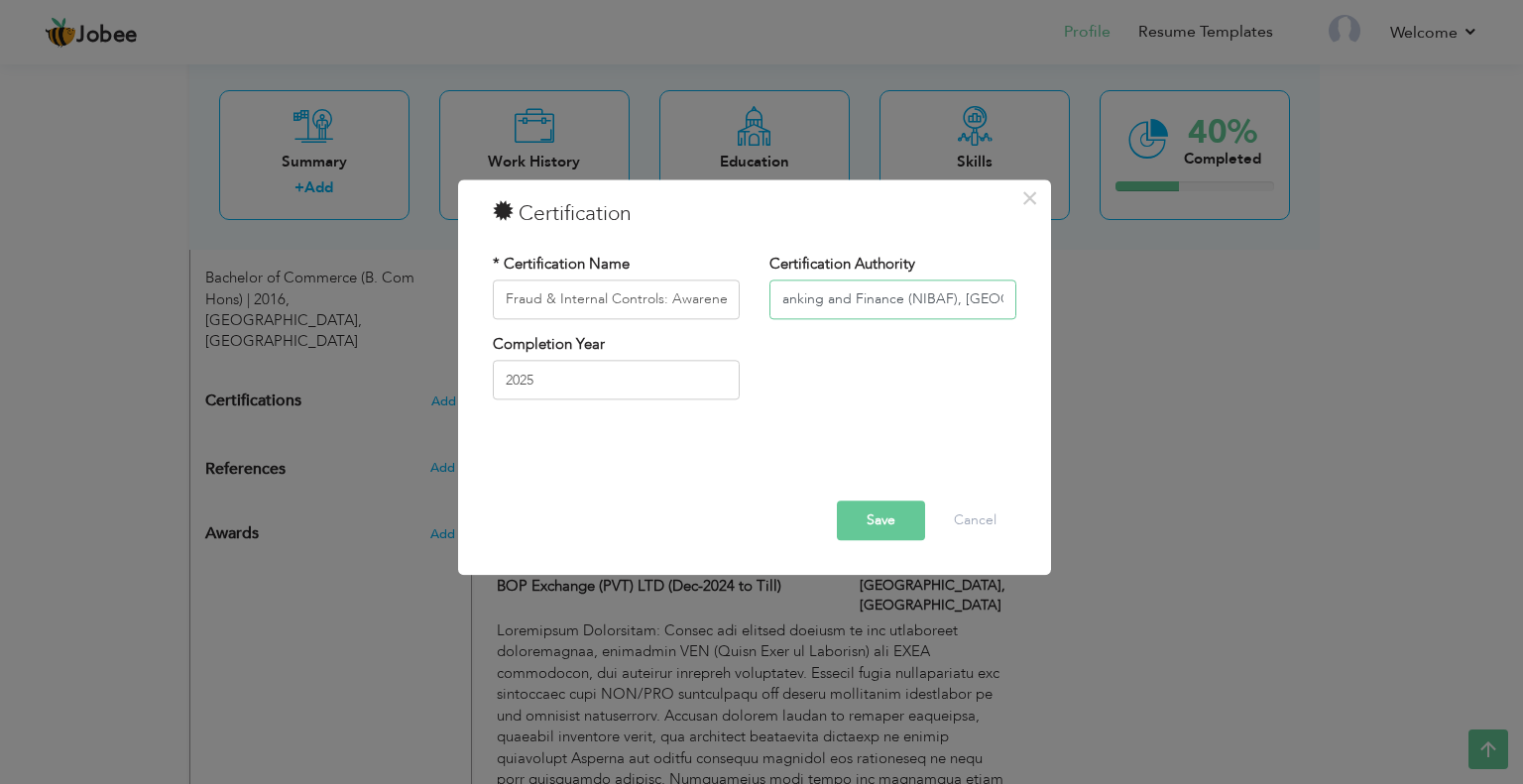 type on "National Institute of Banking and Finance (NIBAF), [GEOGRAPHIC_DATA]" 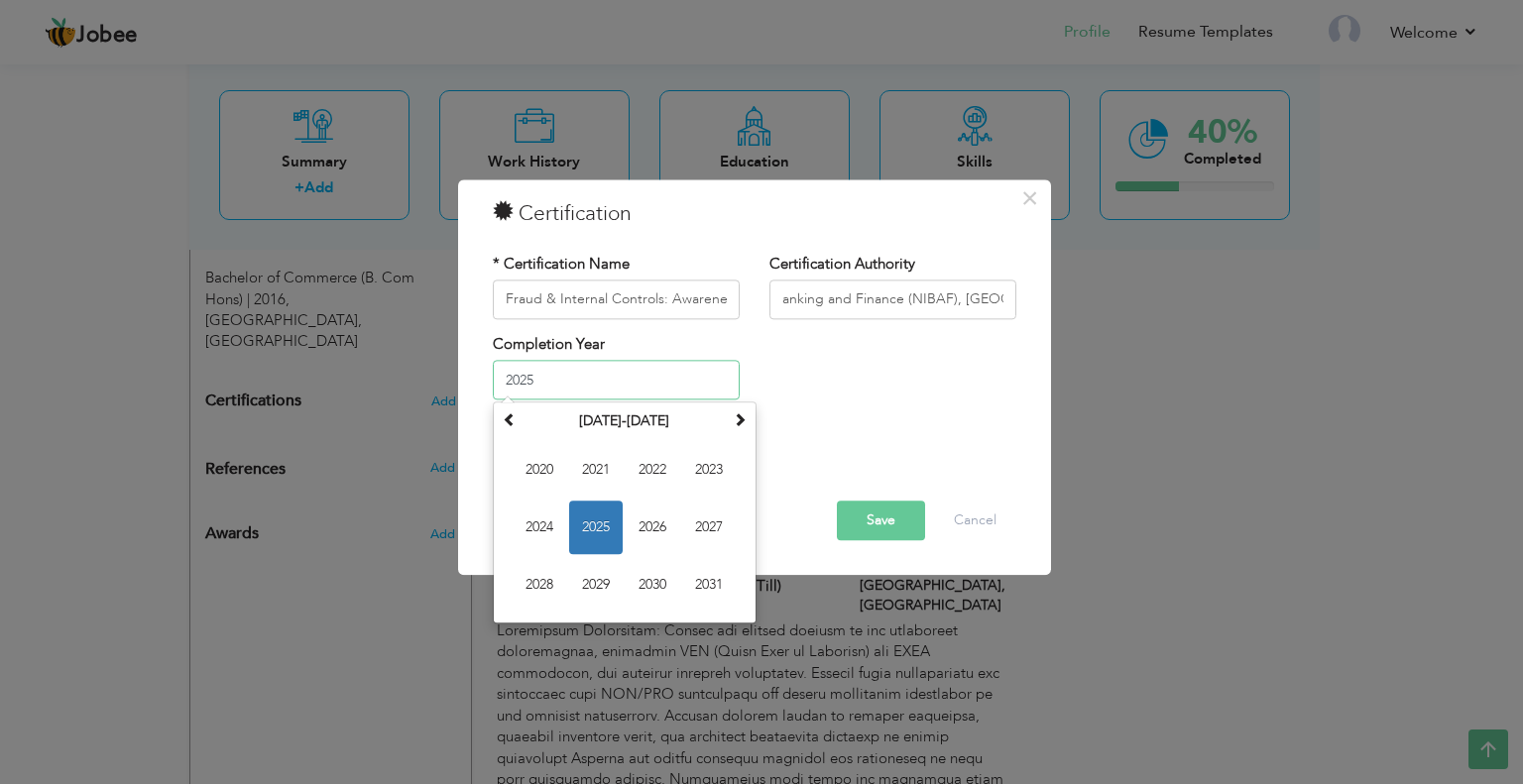 click on "2025" at bounding box center [616, 381] 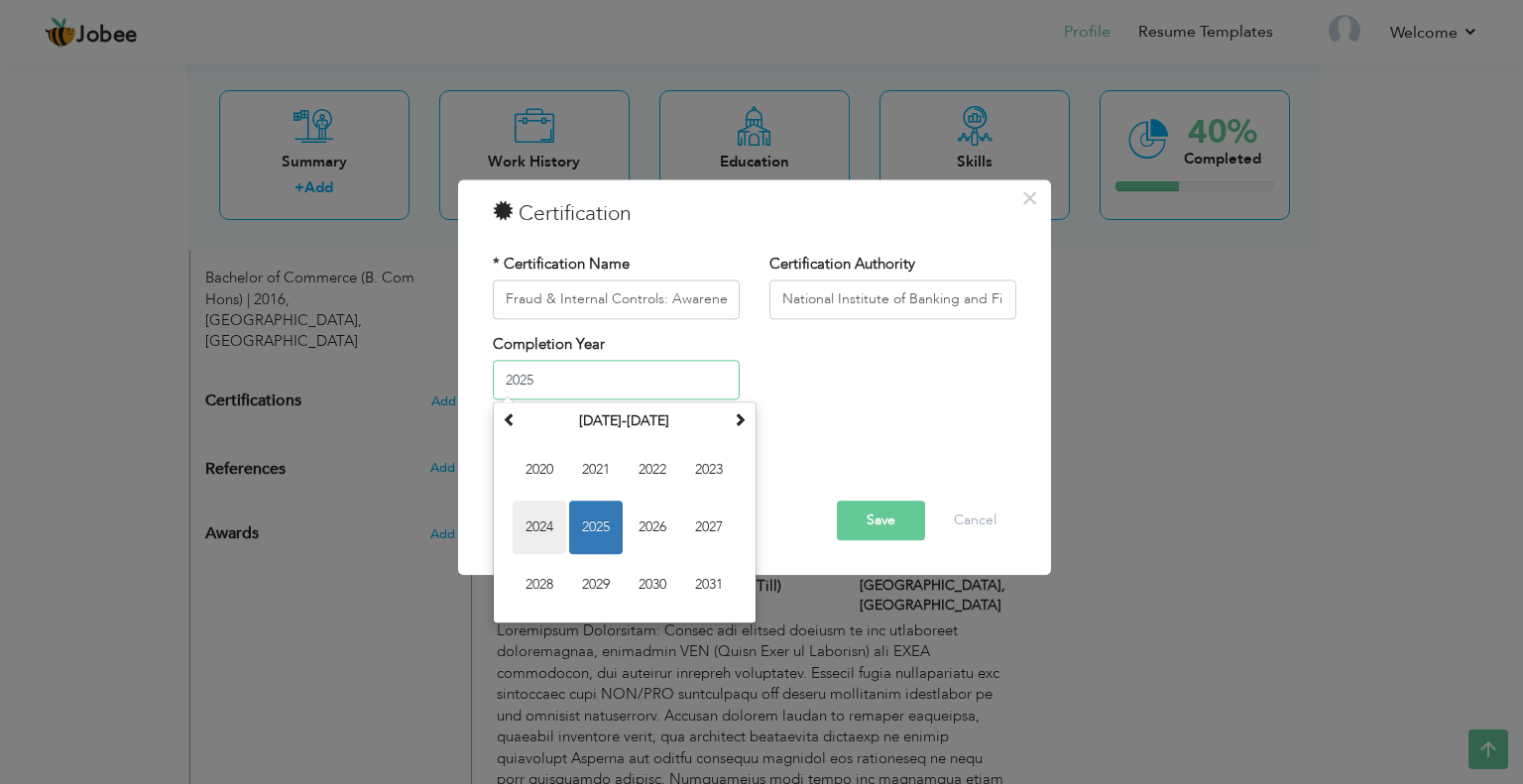 click on "2024" at bounding box center [539, 528] 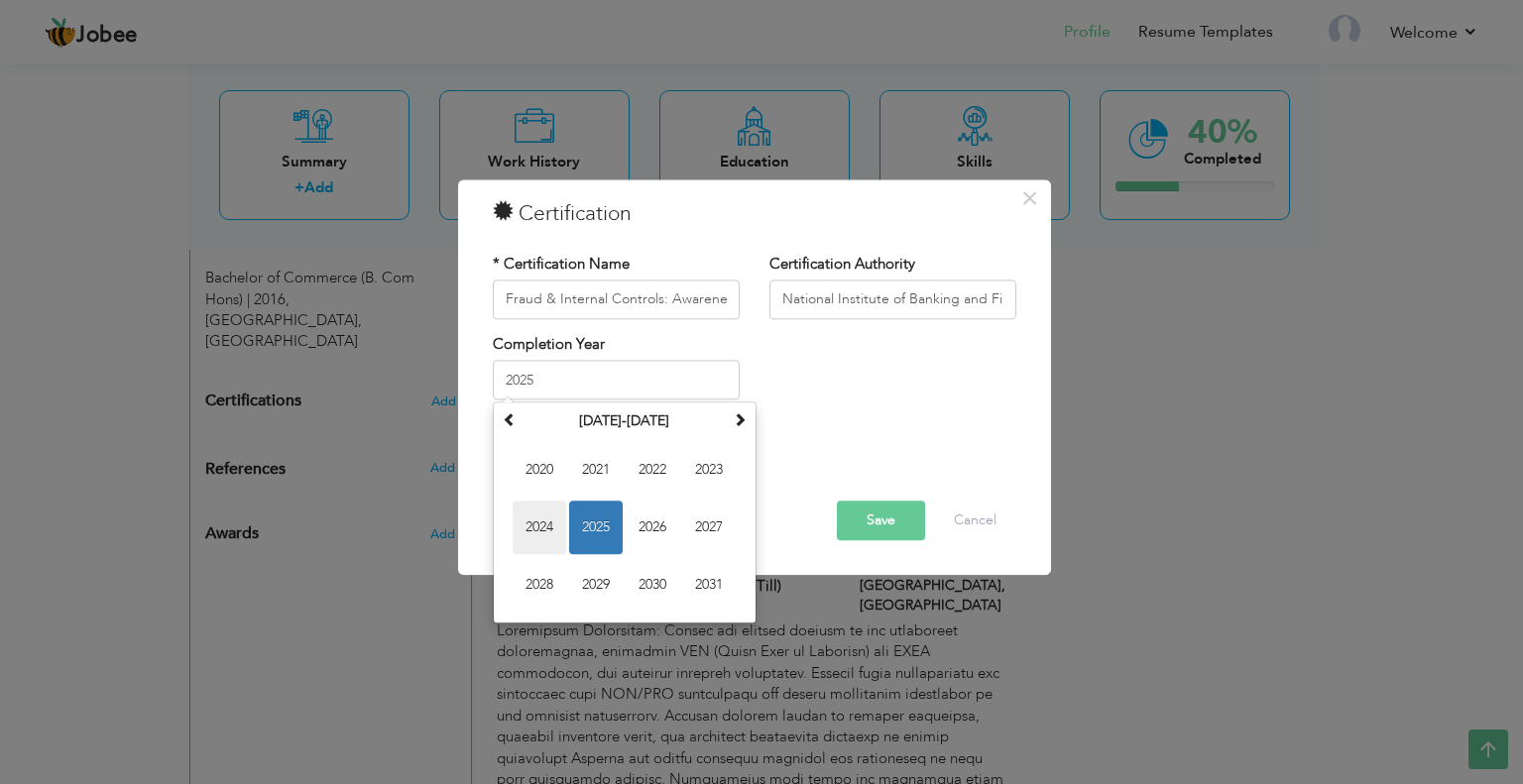 type on "2024" 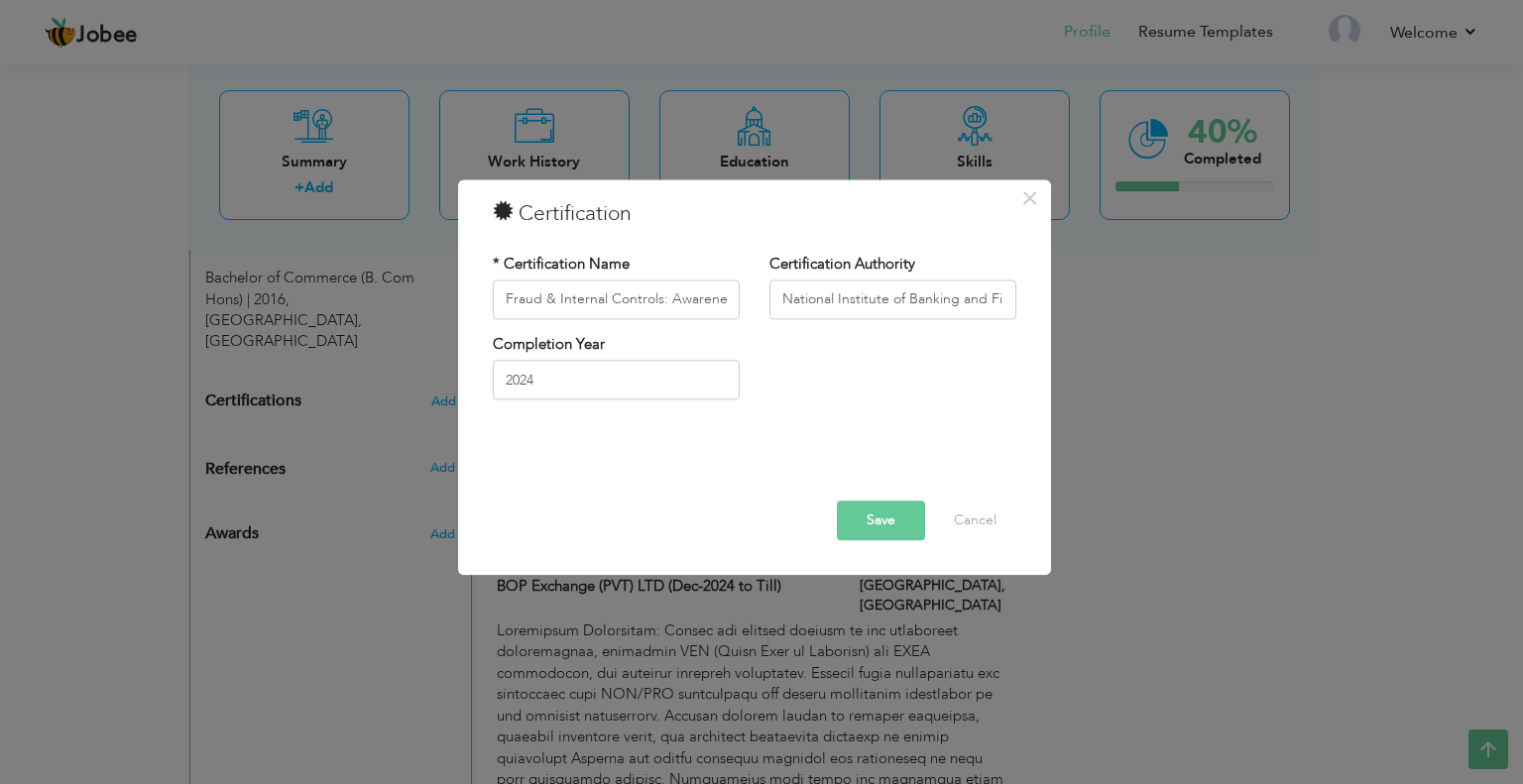 click on "Save" at bounding box center [880, 520] 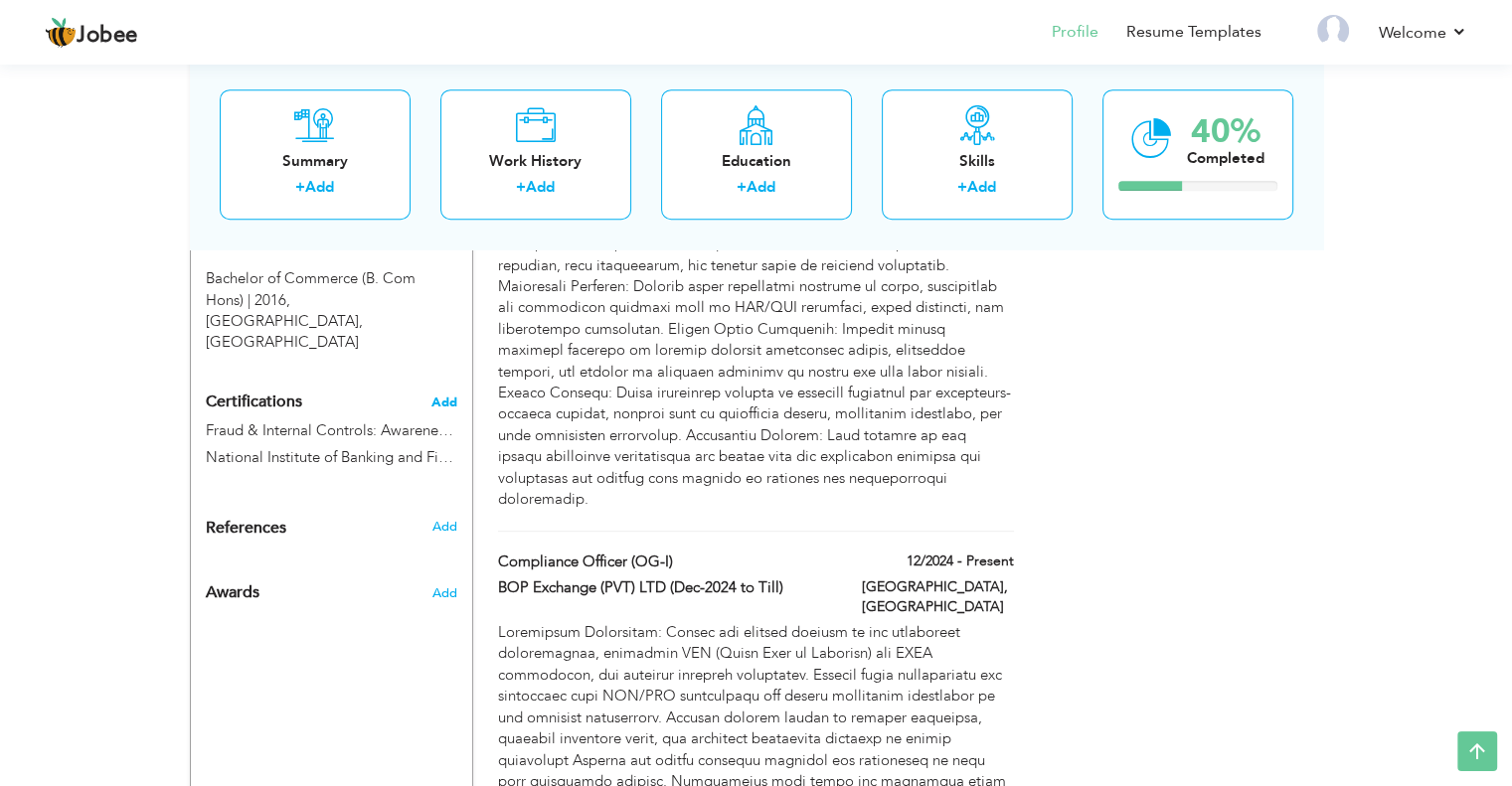 click on "Add" at bounding box center [444, 402] 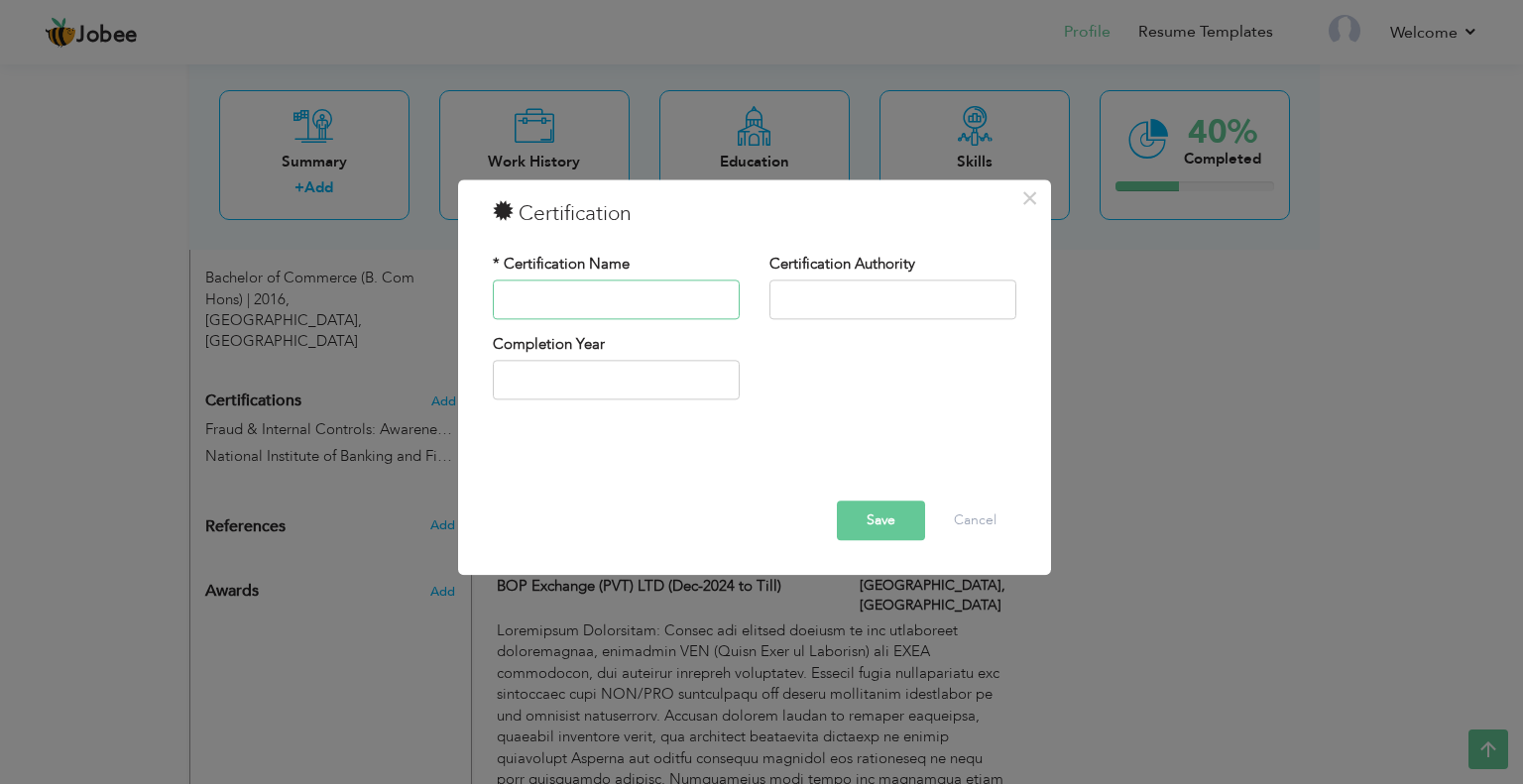 click at bounding box center [616, 299] 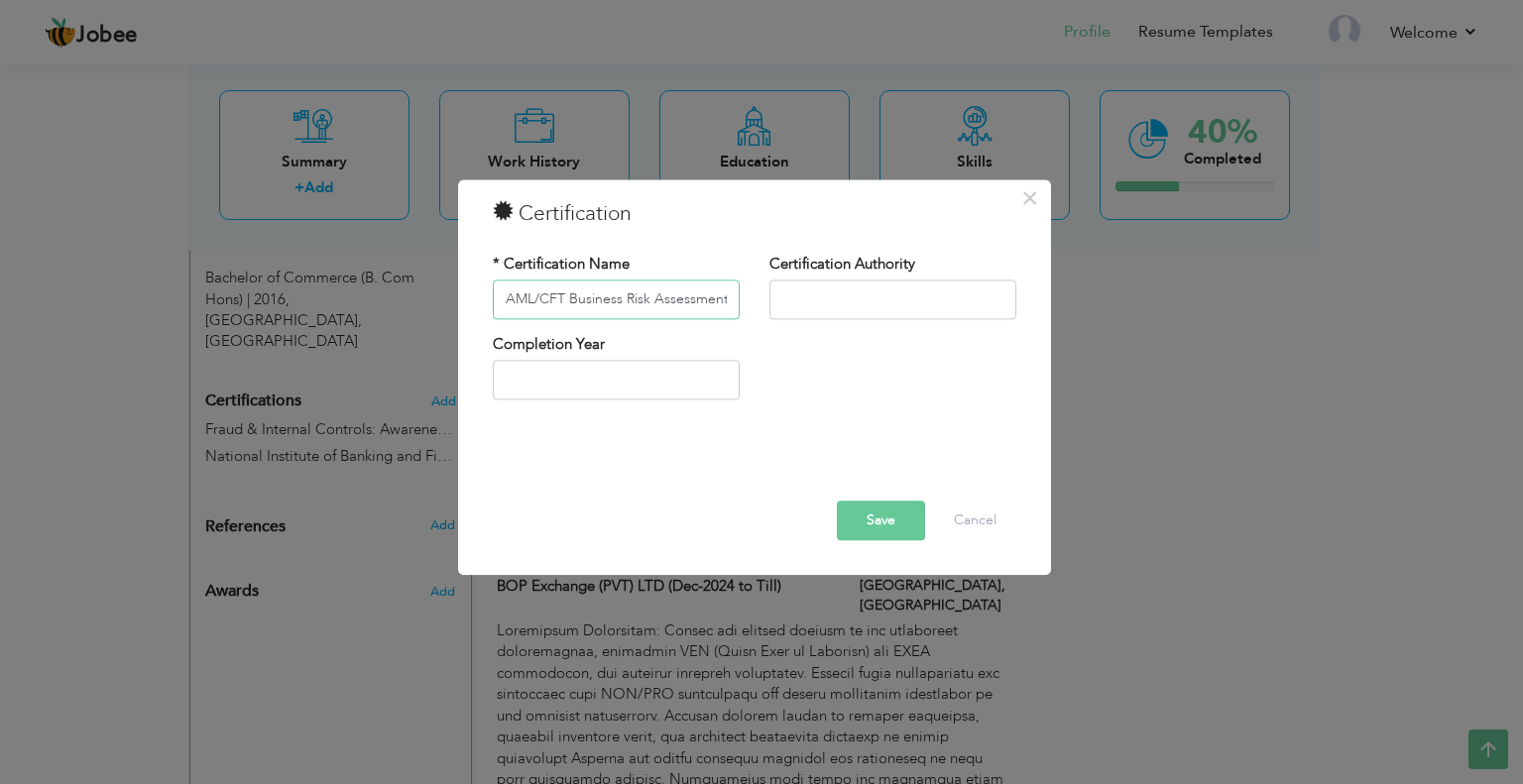 scroll, scrollTop: 0, scrollLeft: 4, axis: horizontal 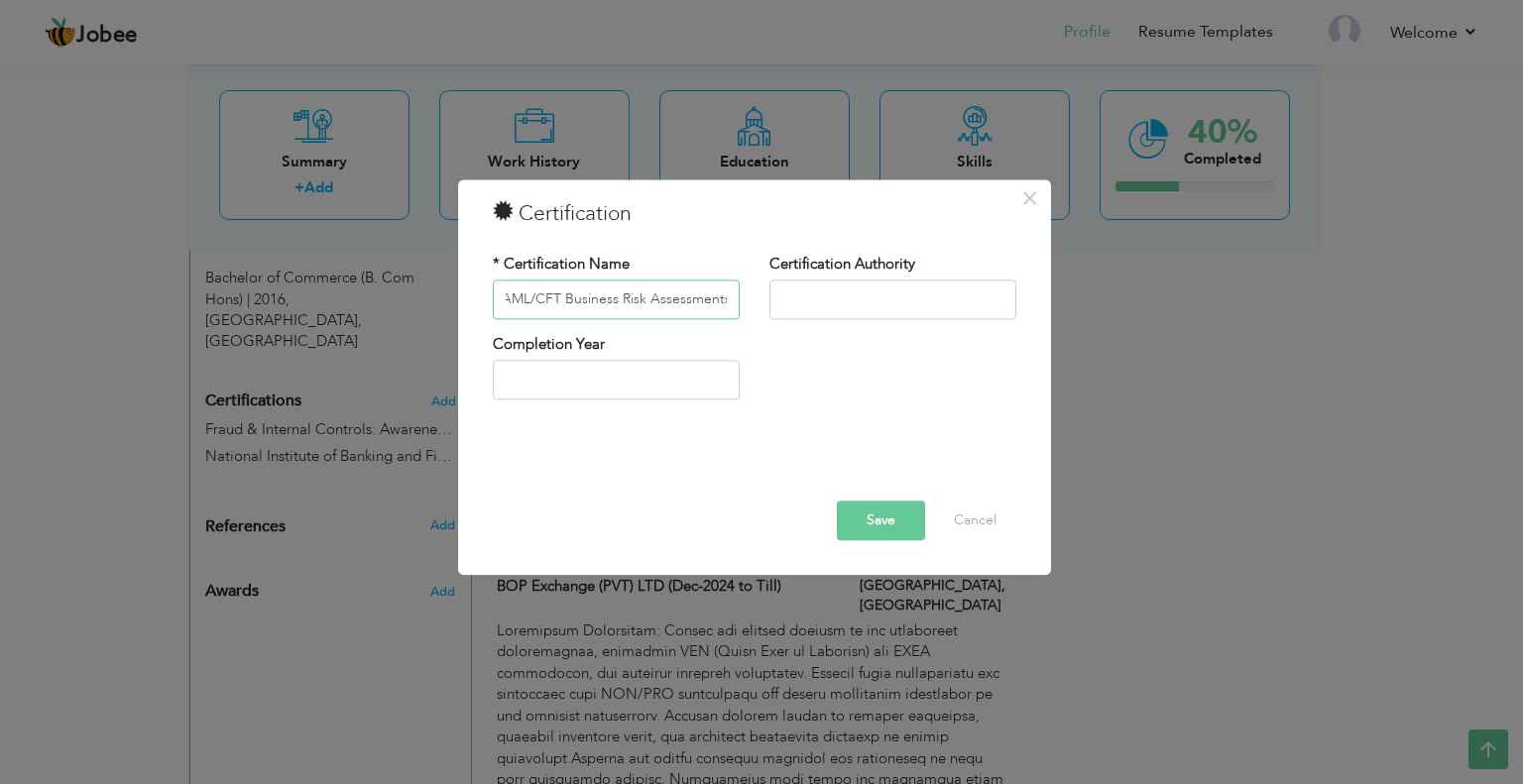 type on "AML/CFT Business Risk Assessments" 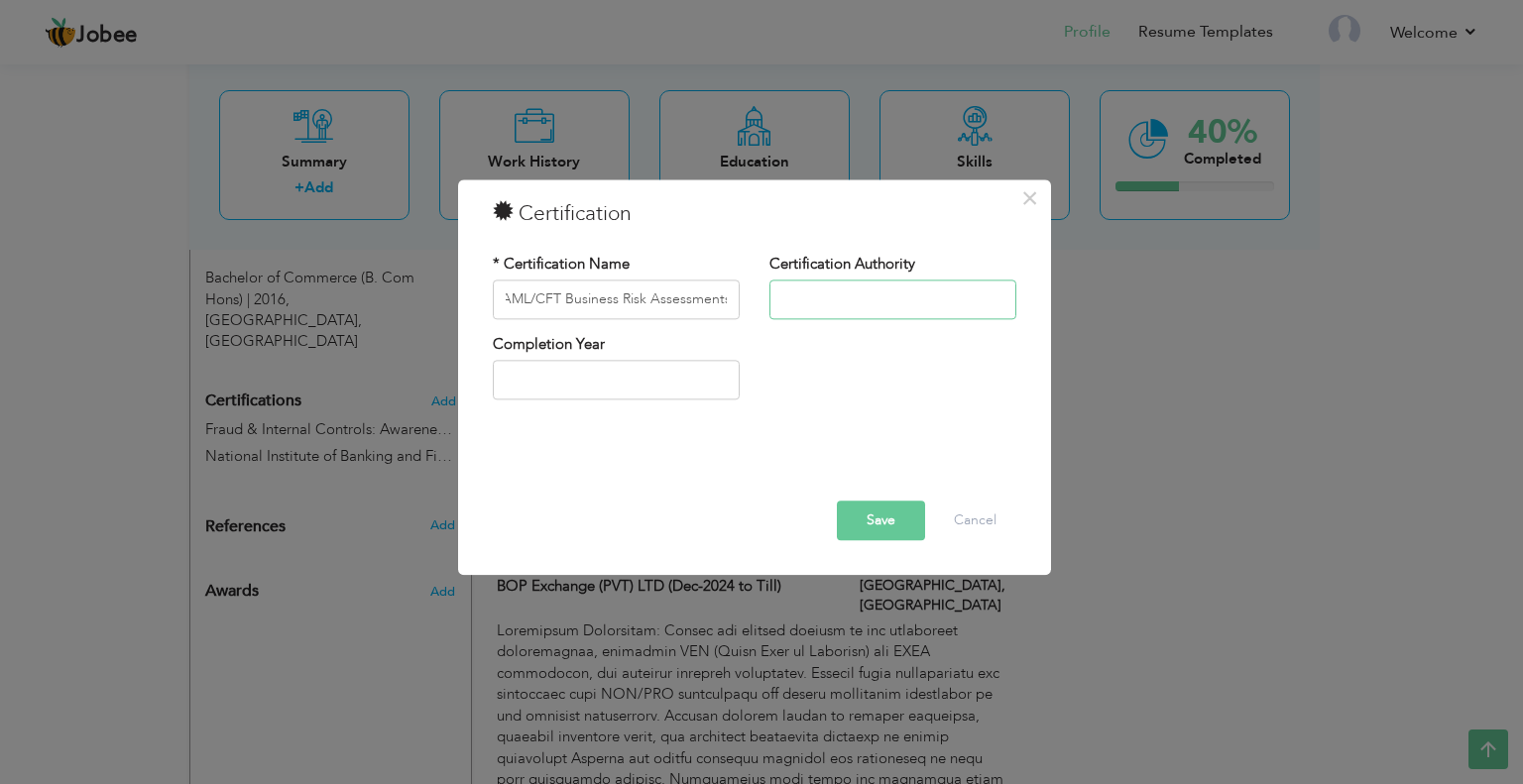 scroll, scrollTop: 0, scrollLeft: 0, axis: both 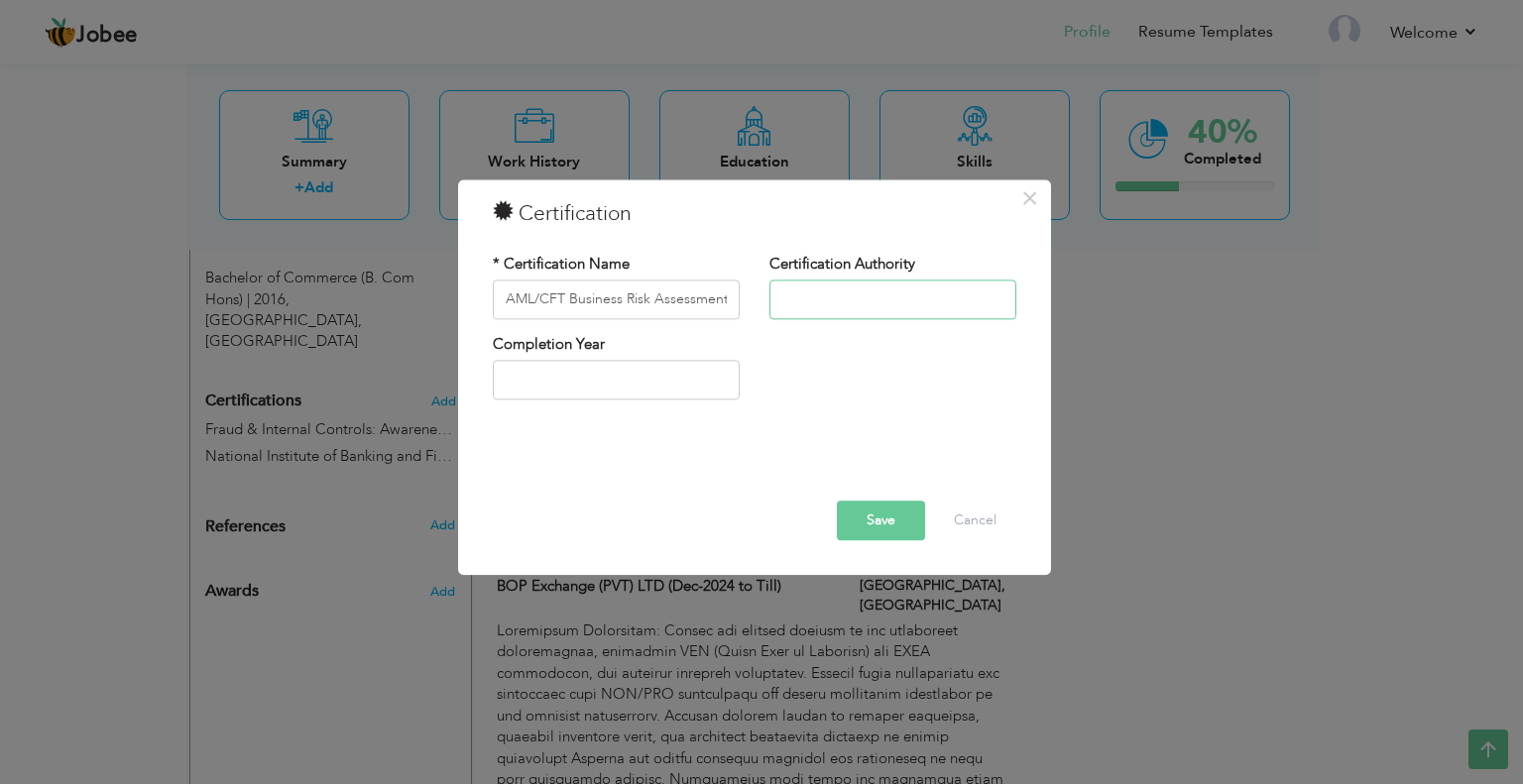 click at bounding box center [892, 299] 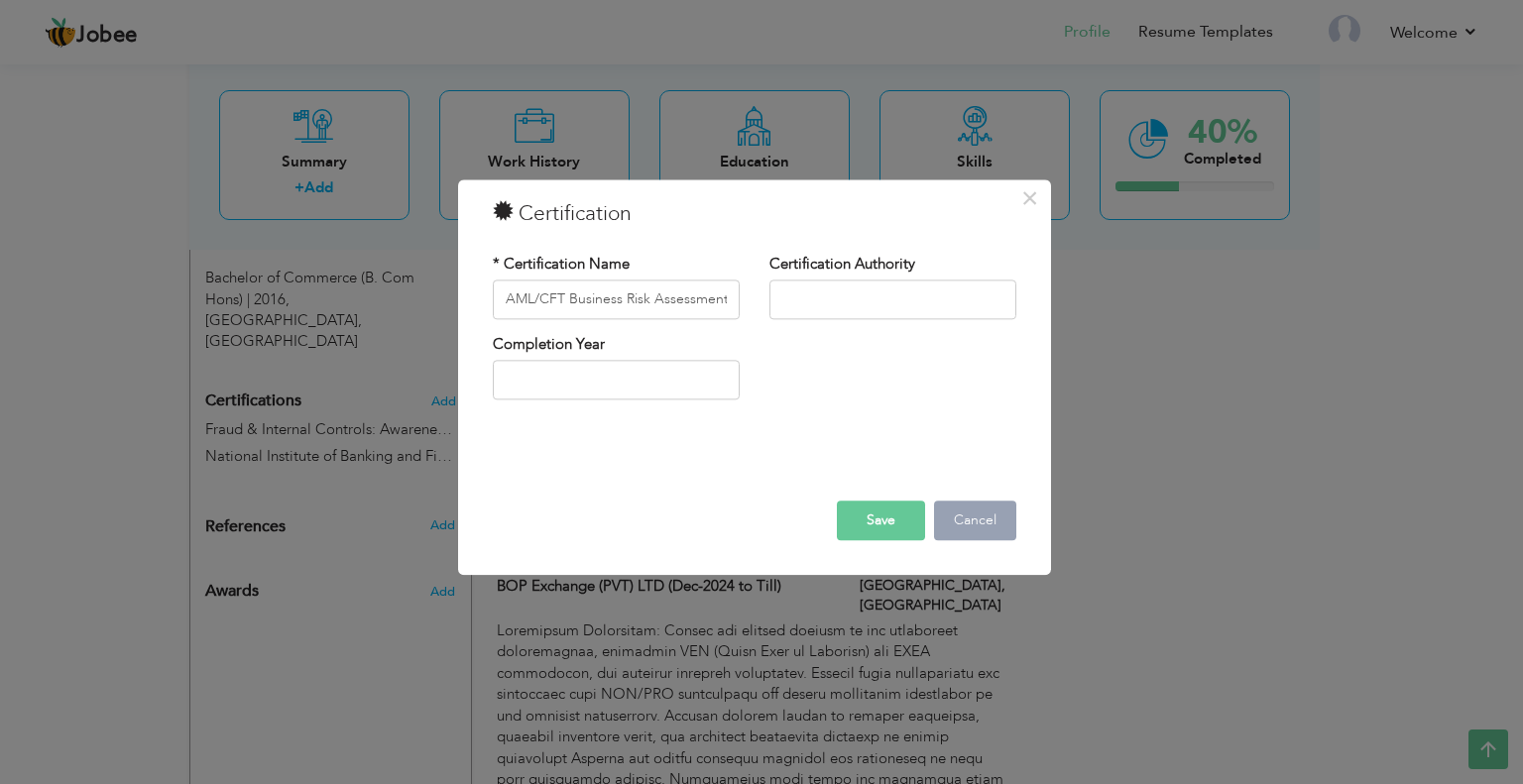 click on "Cancel" at bounding box center [975, 520] 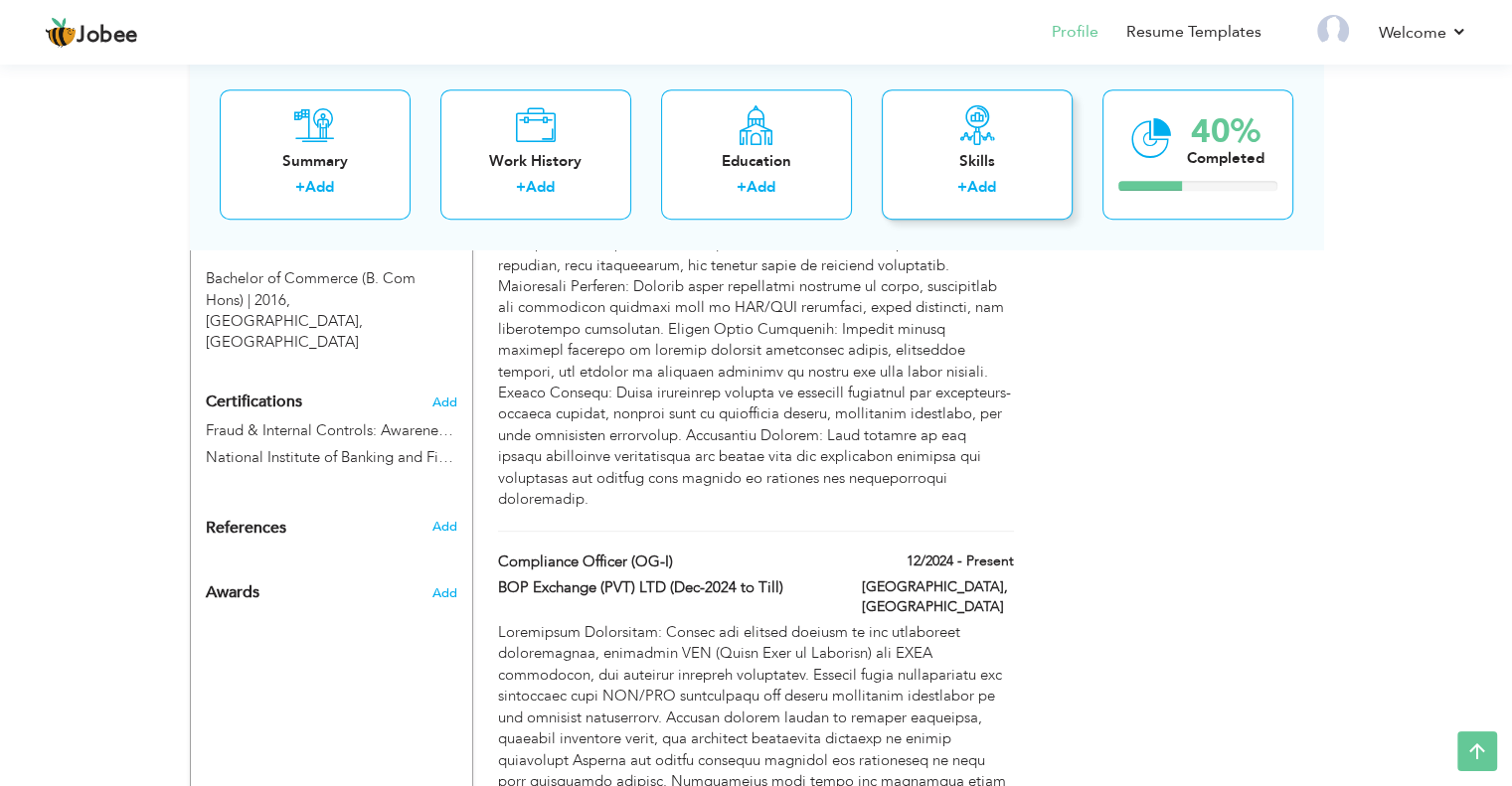 click on "Add" at bounding box center (981, 188) 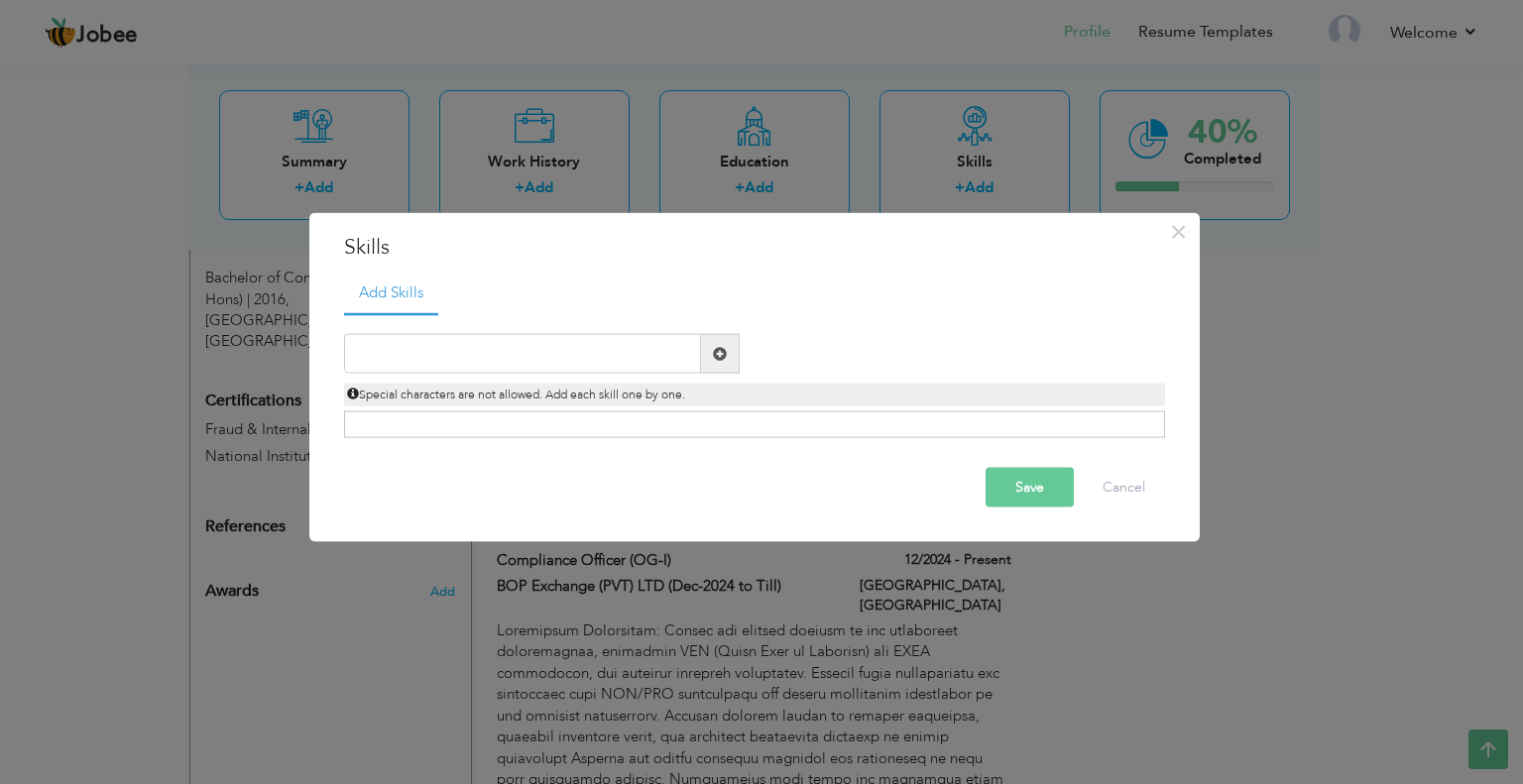 click at bounding box center [720, 353] 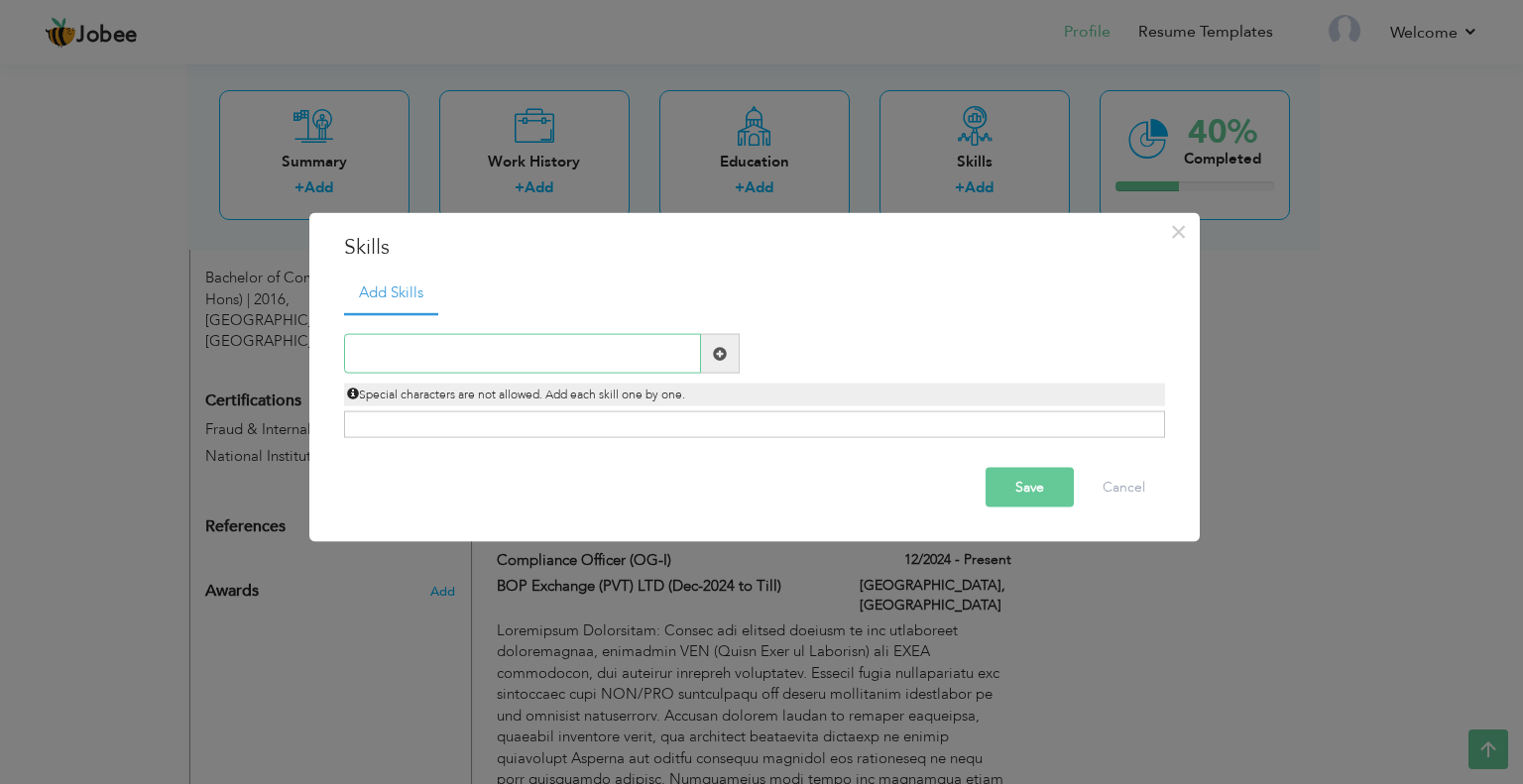 click at bounding box center (523, 354) 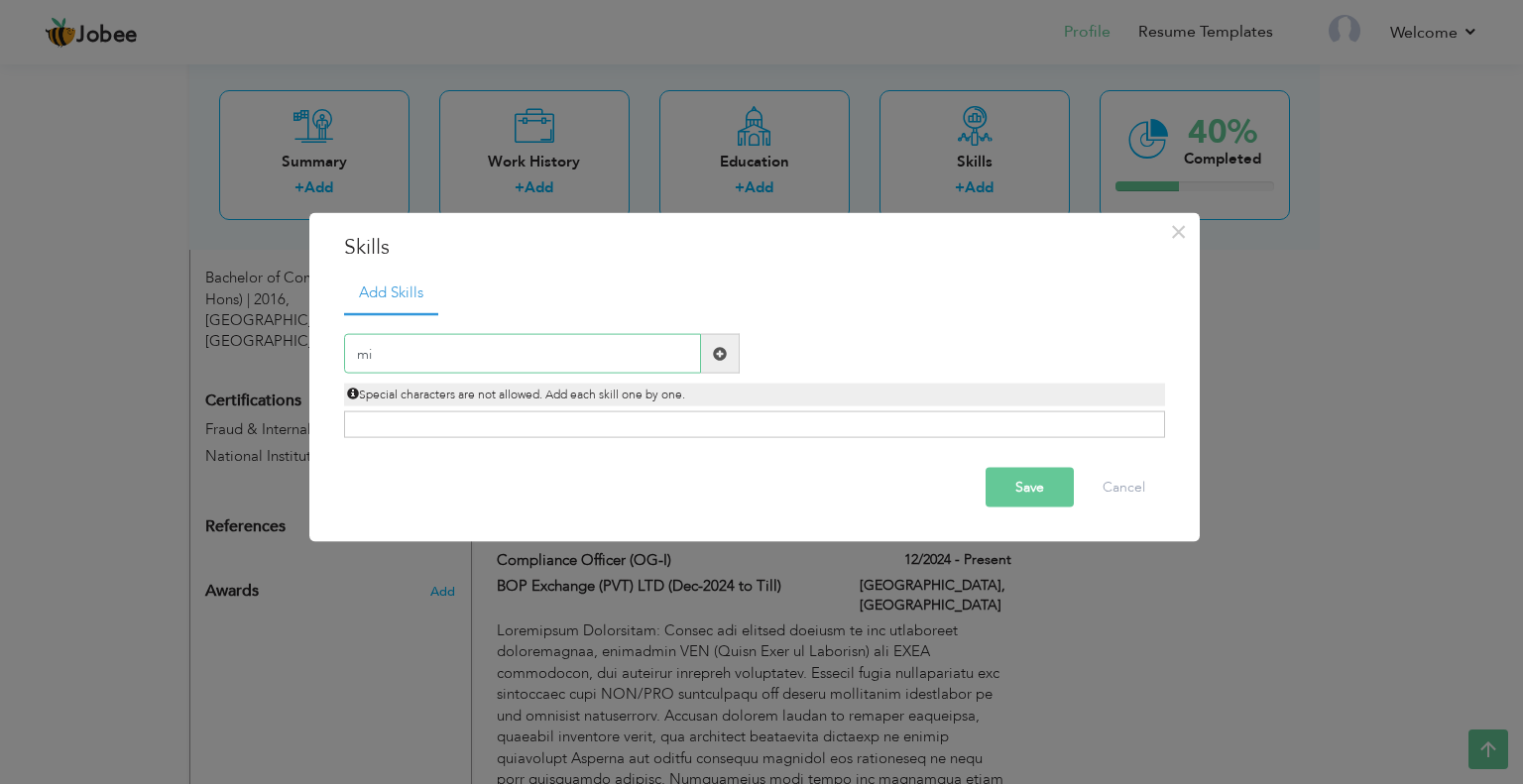 type on "m" 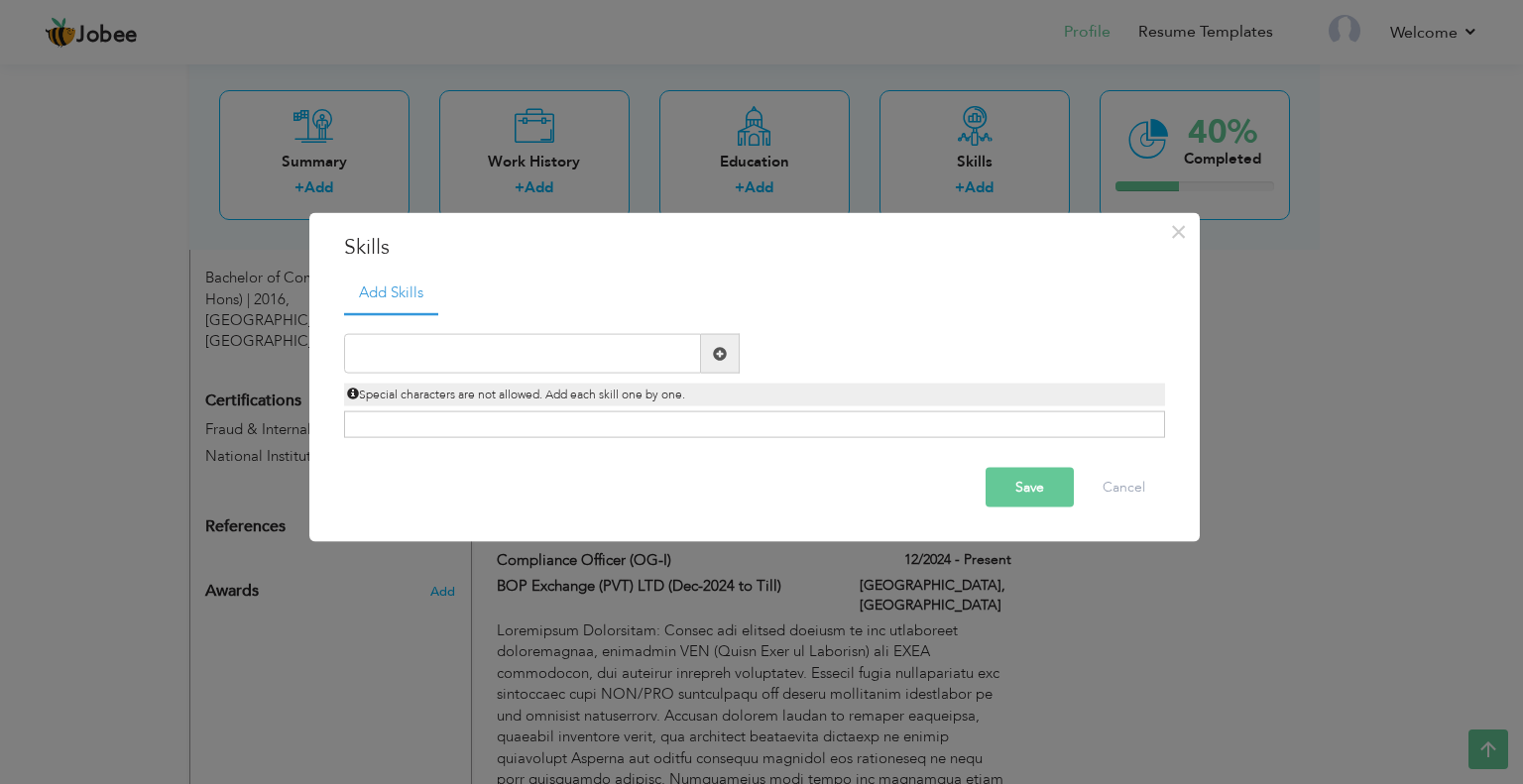 click at bounding box center [720, 353] 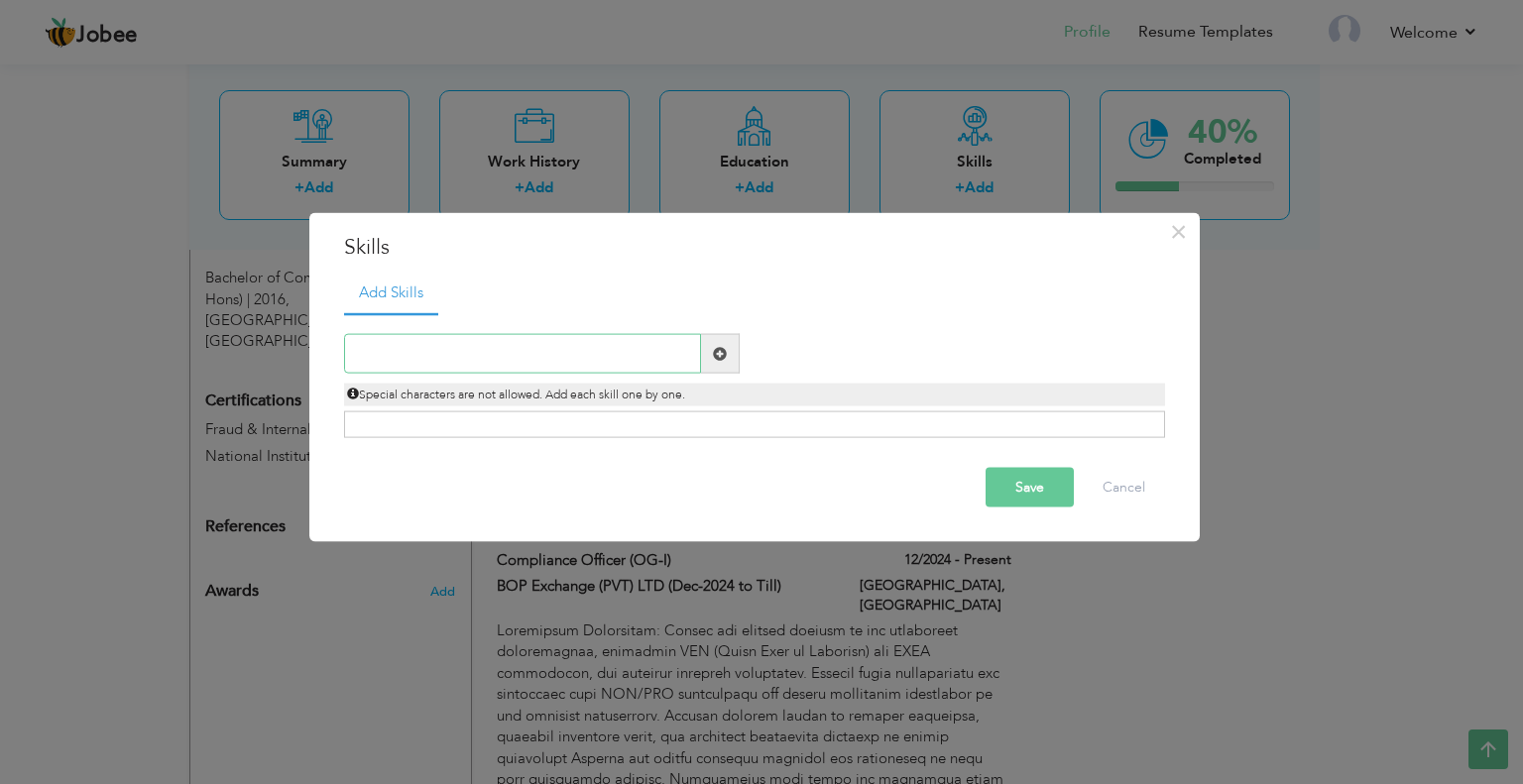 click at bounding box center (523, 354) 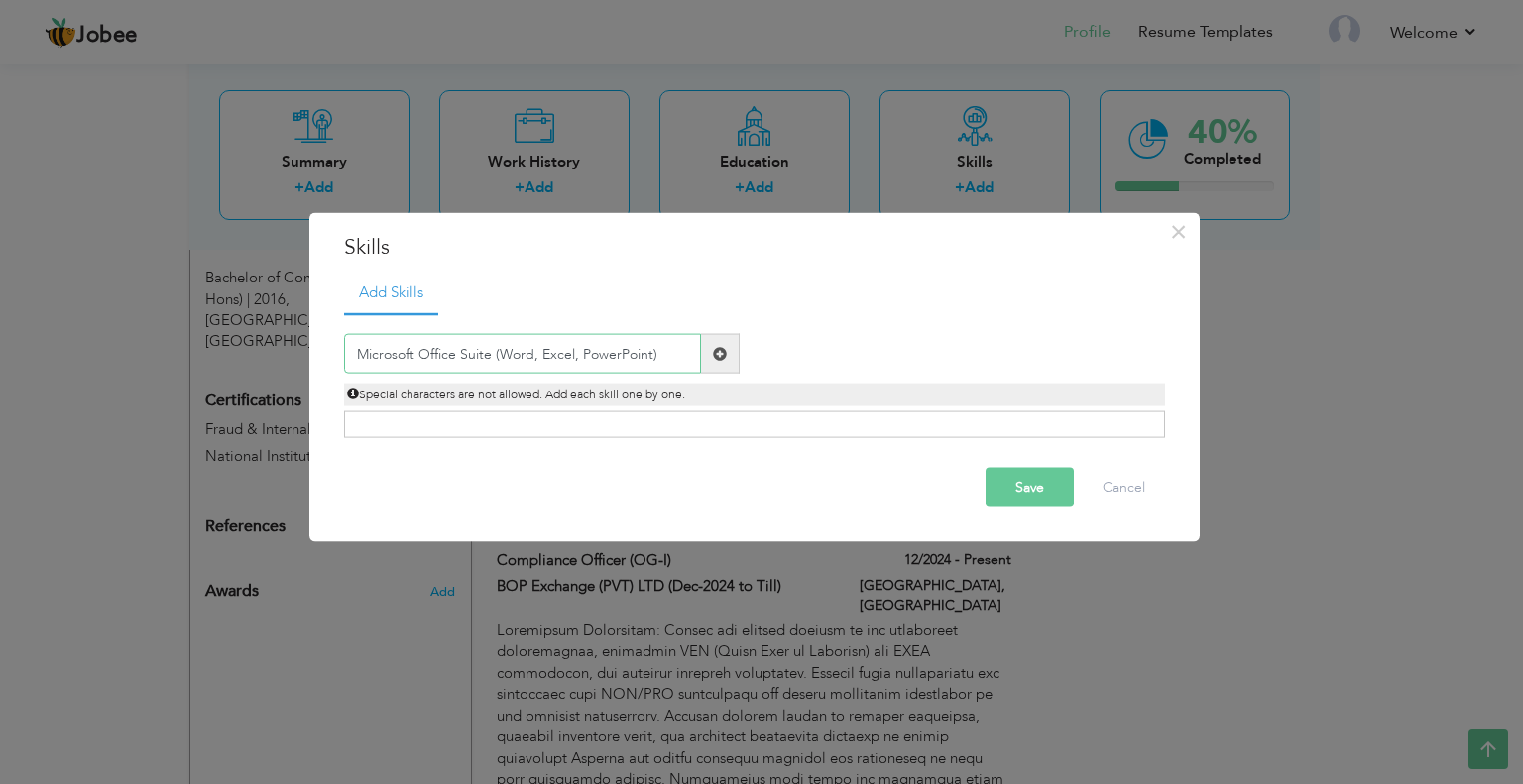 type on "Microsoft Office Suite (Word, Excel, PowerPoint)" 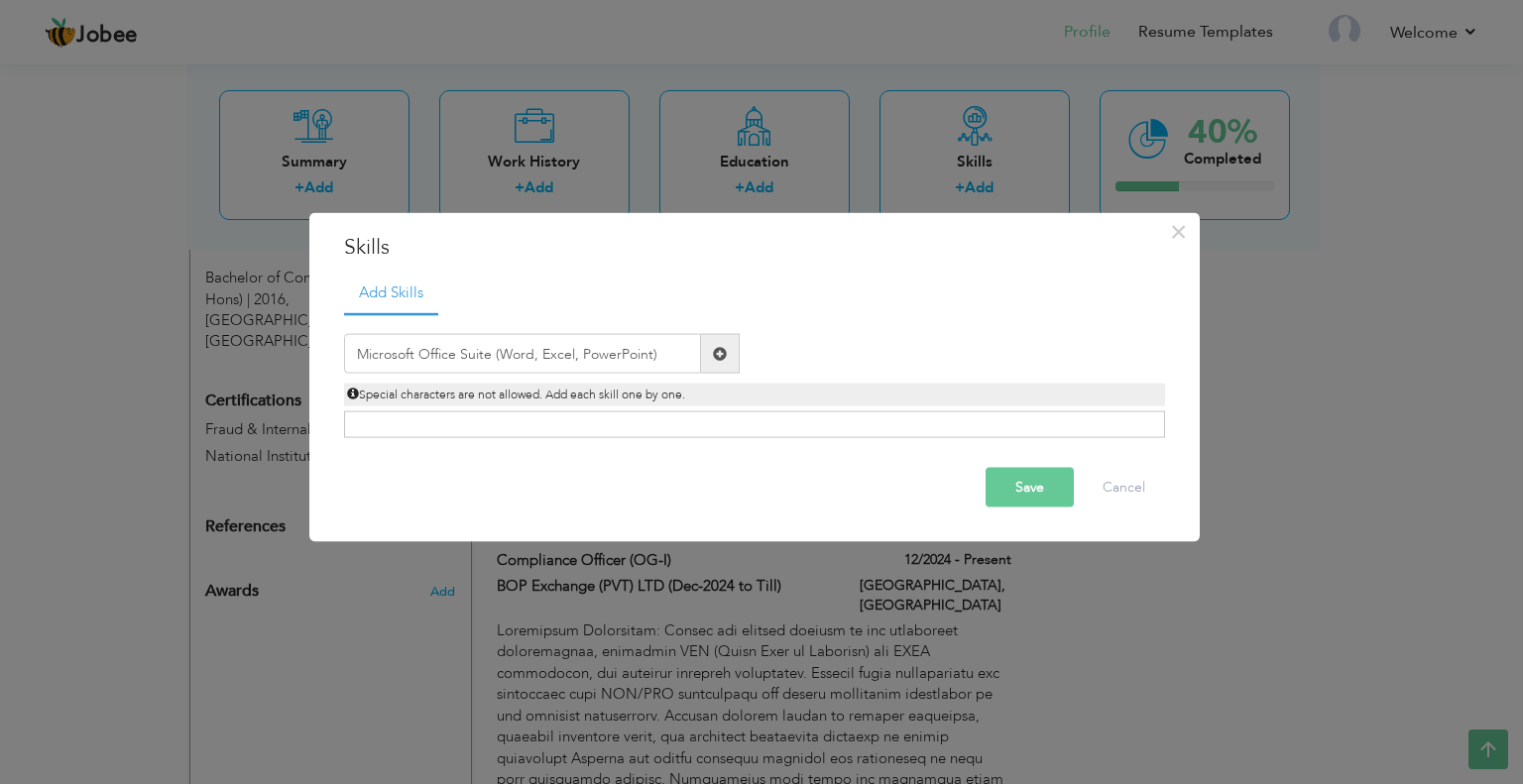 click at bounding box center [720, 354] 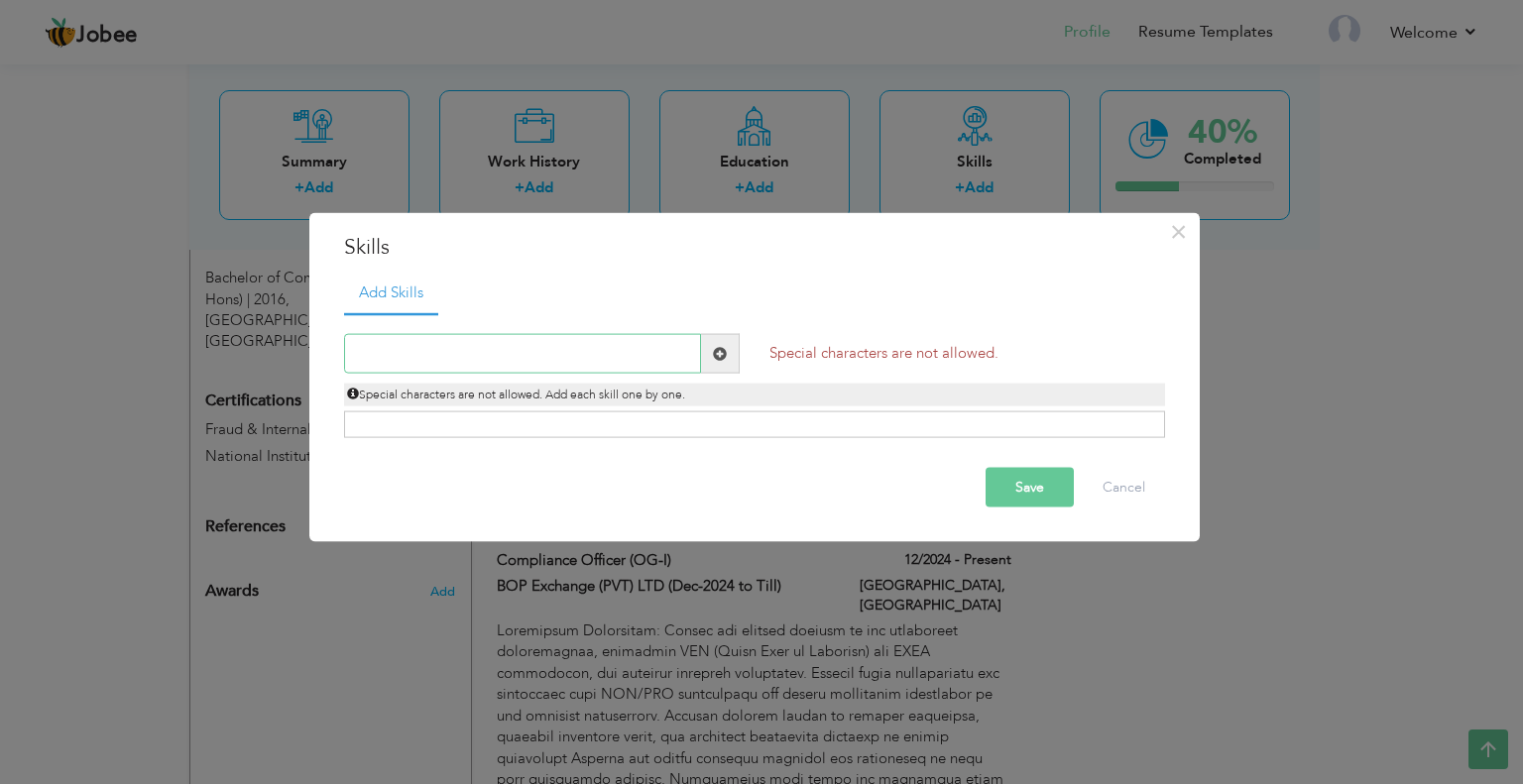 click at bounding box center [523, 354] 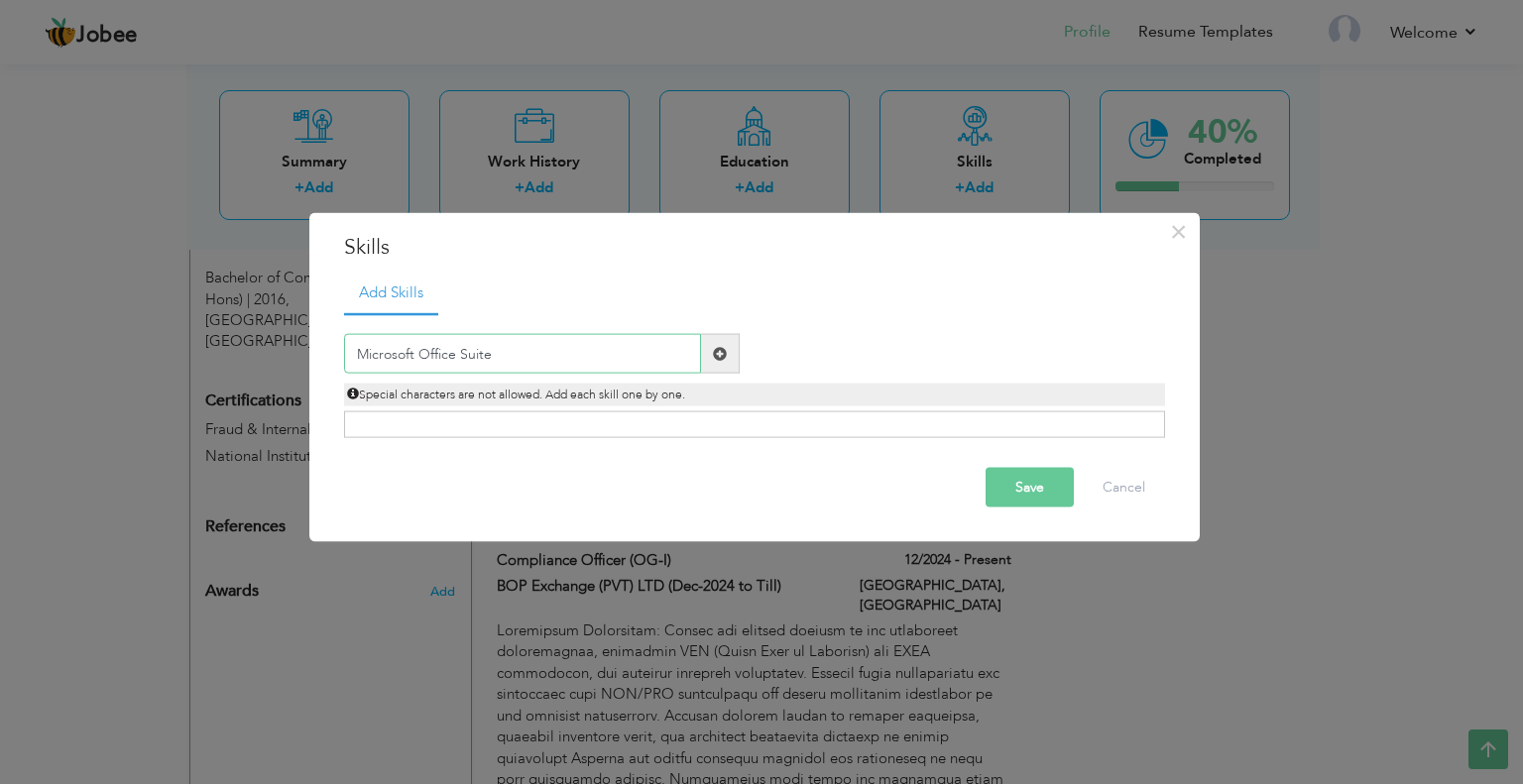 type on "Microsoft Office Suite" 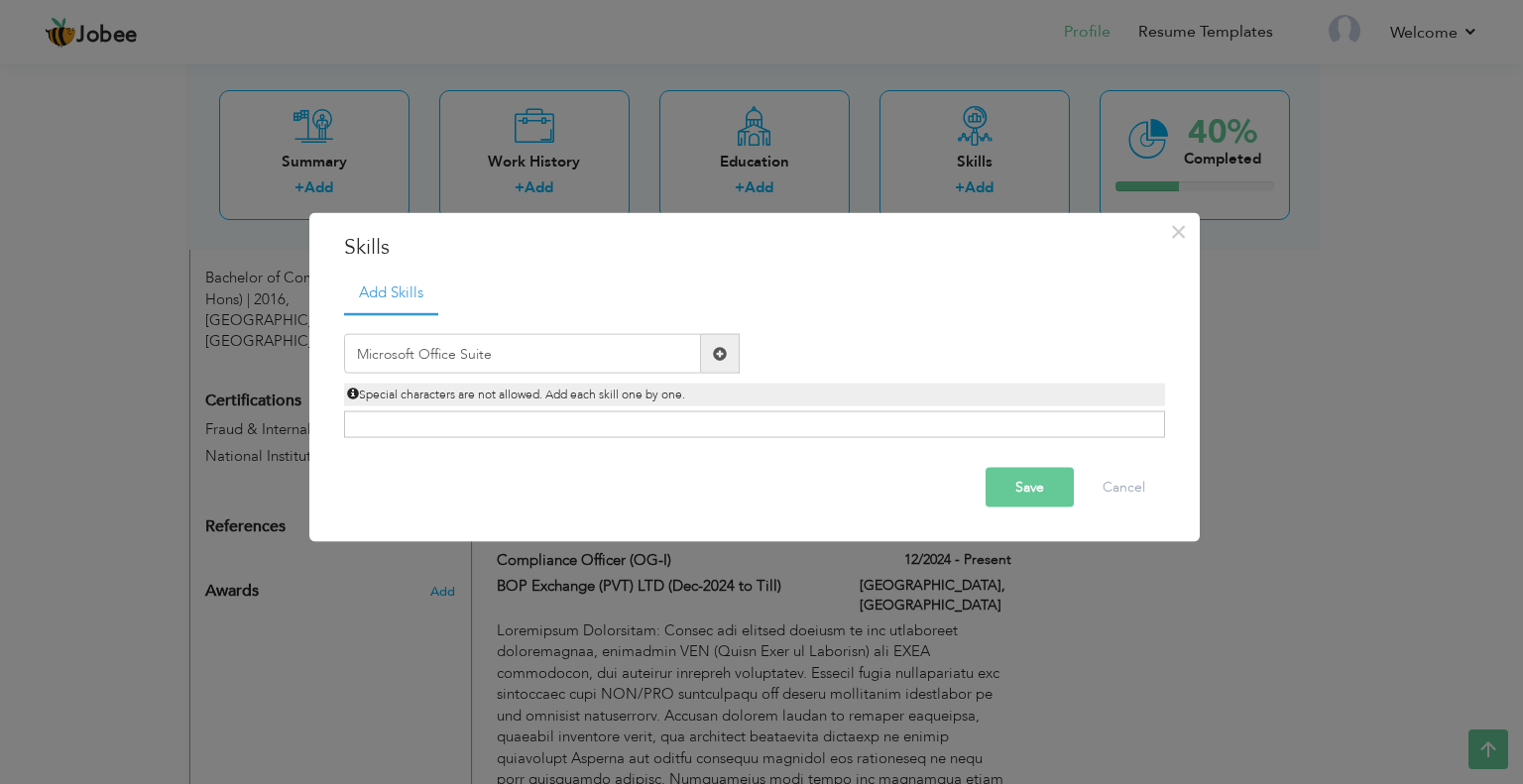 click on "Save" at bounding box center [1029, 488] 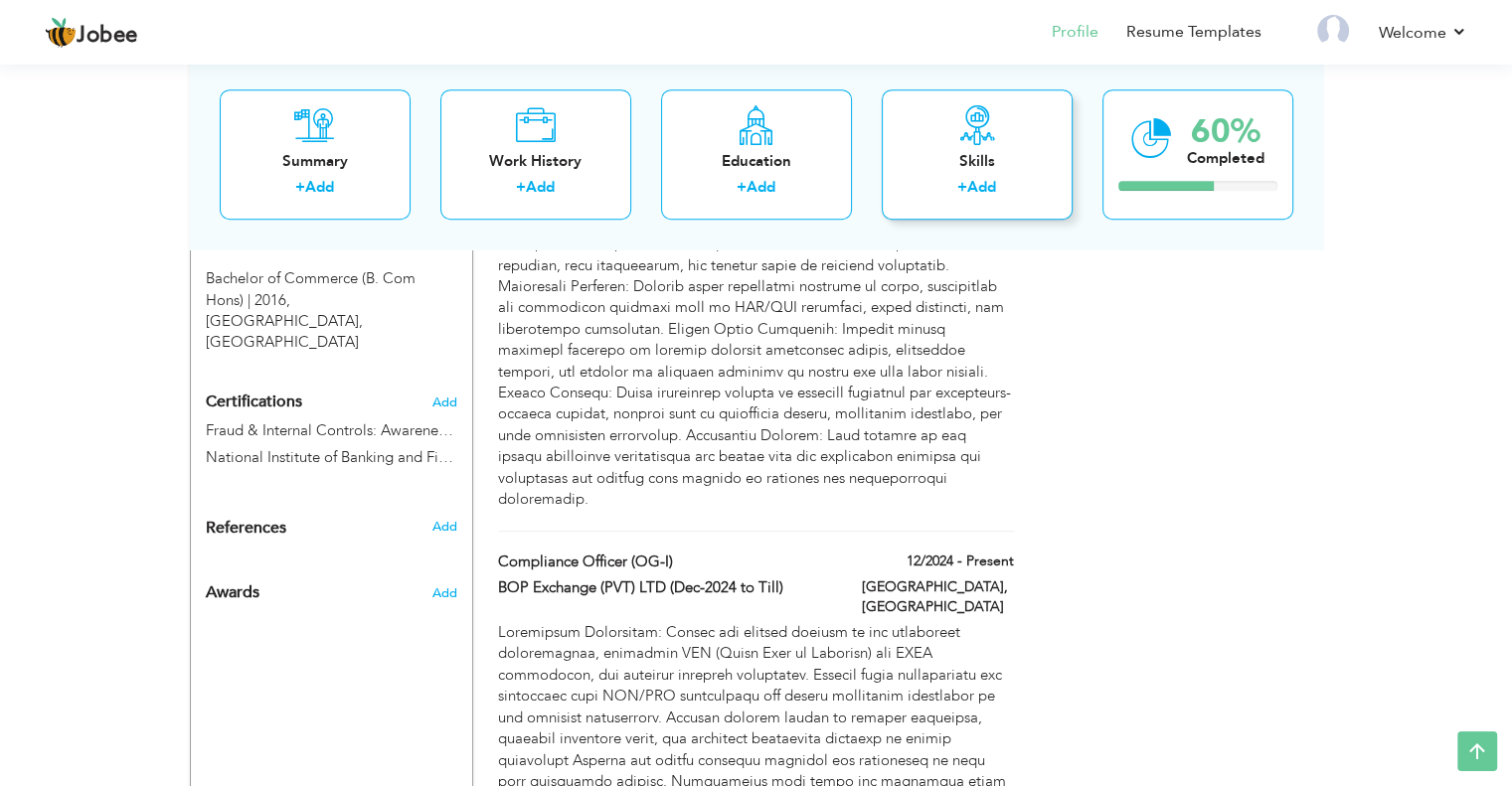 click on "Add" at bounding box center [981, 188] 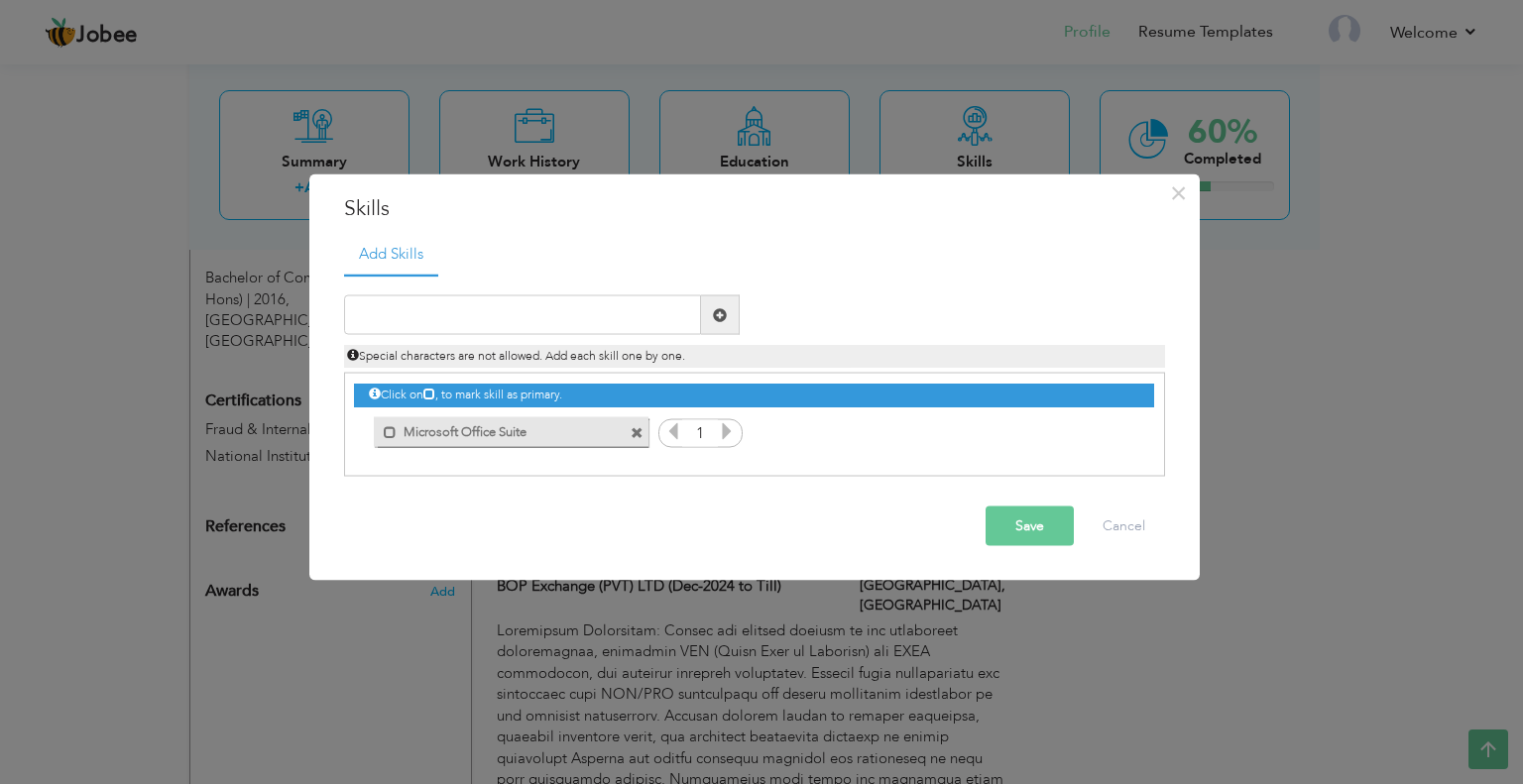 click at bounding box center [720, 314] 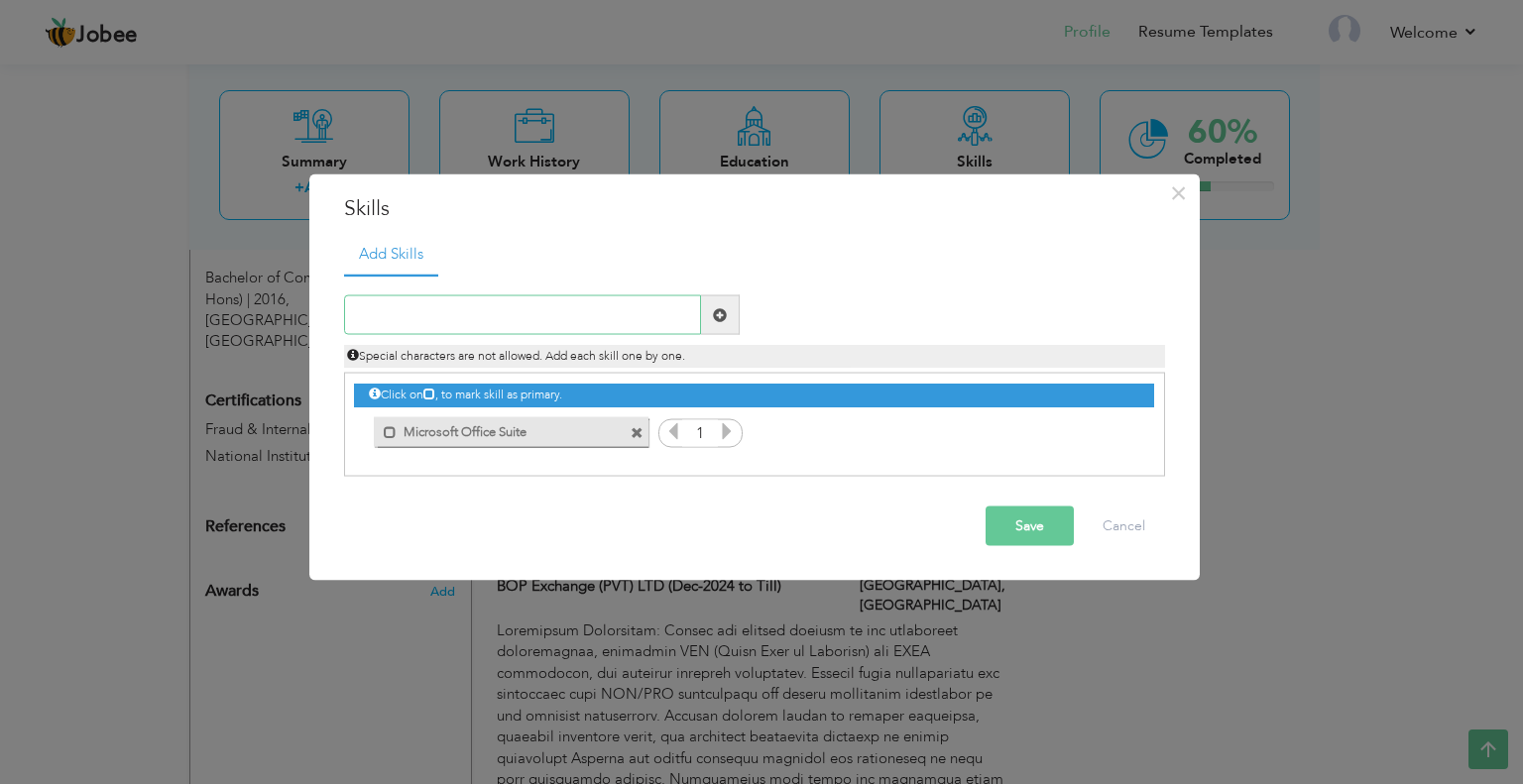 click at bounding box center (523, 315) 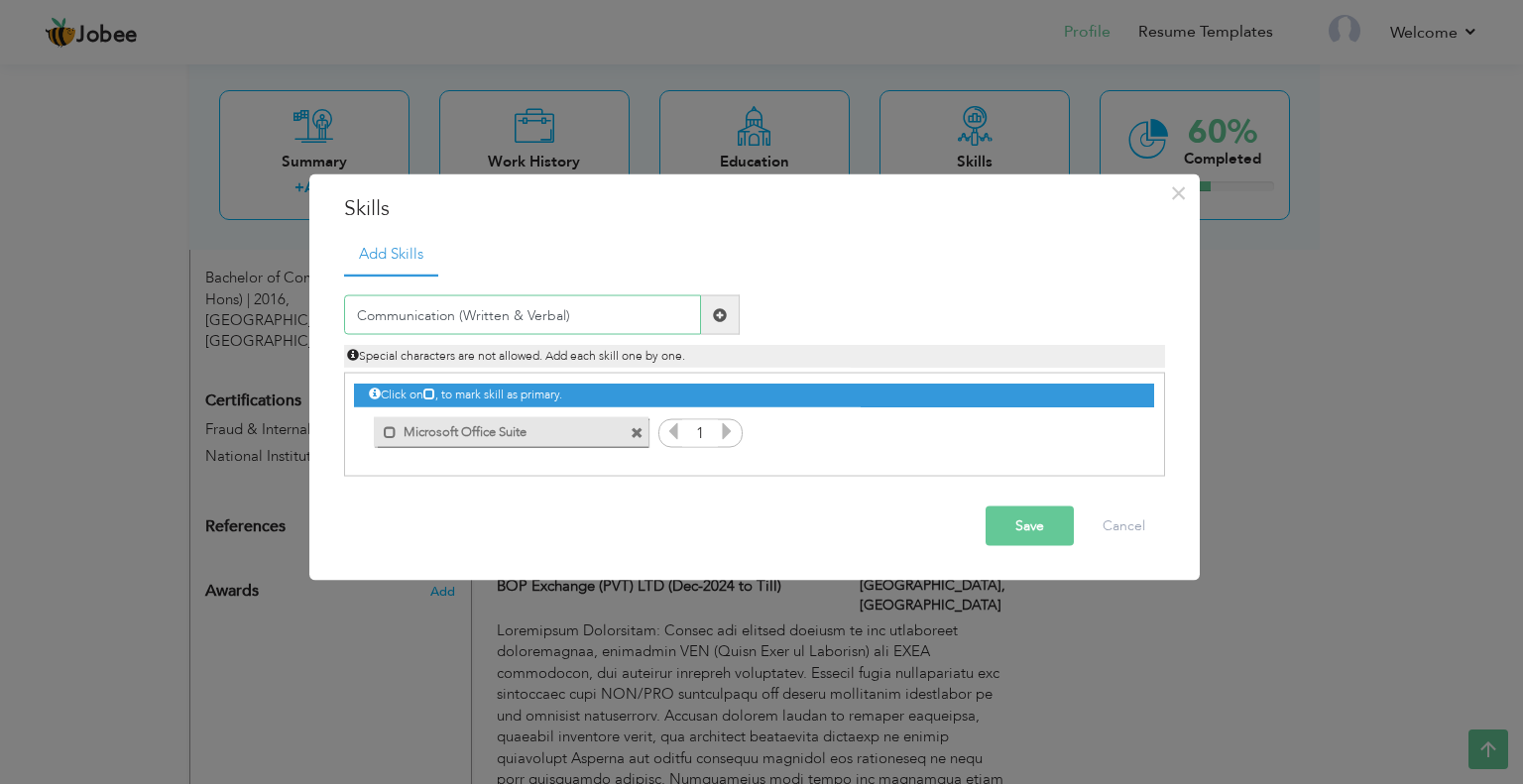 type on "Communication (Written & Verbal)" 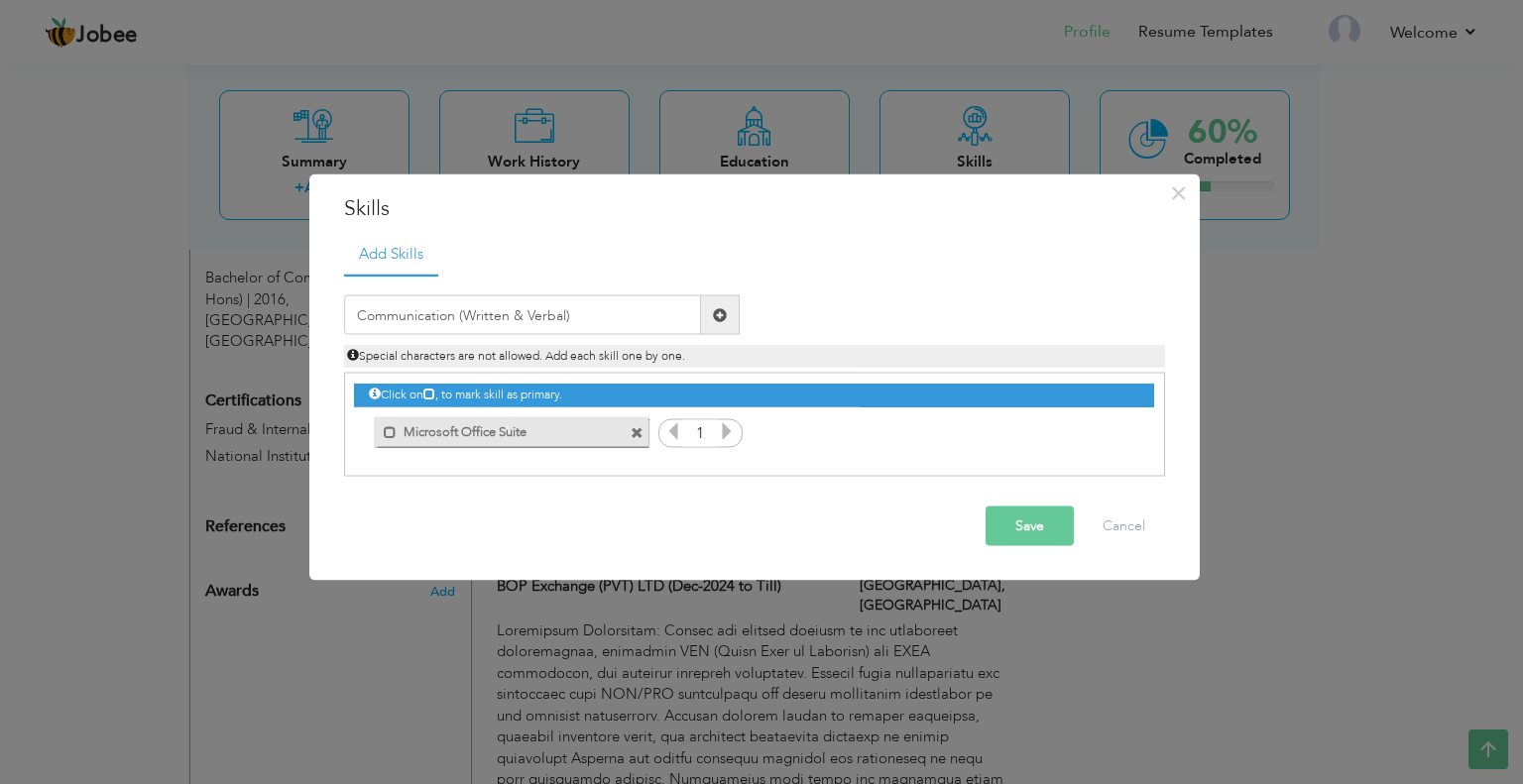 click at bounding box center [720, 315] 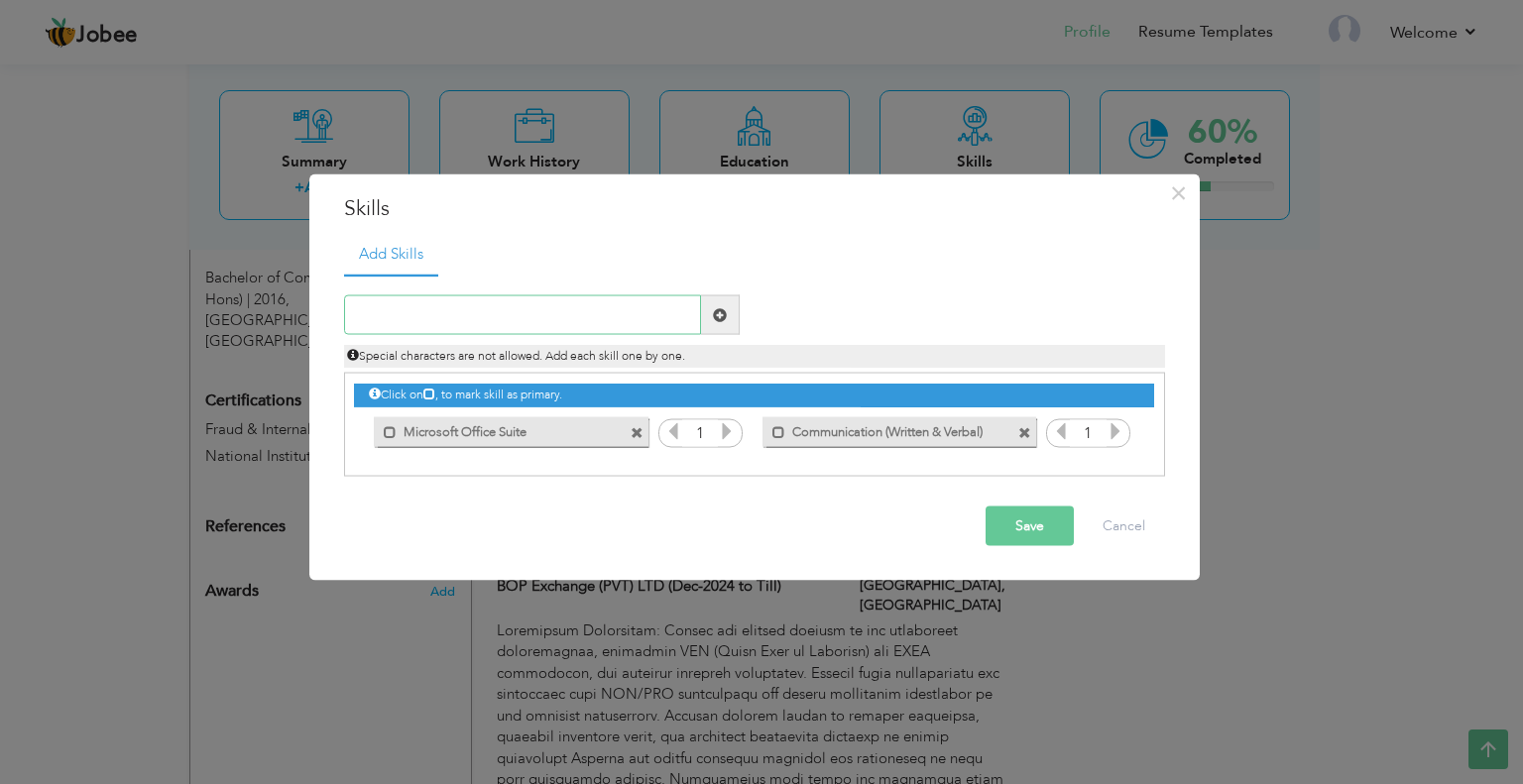 click at bounding box center [523, 315] 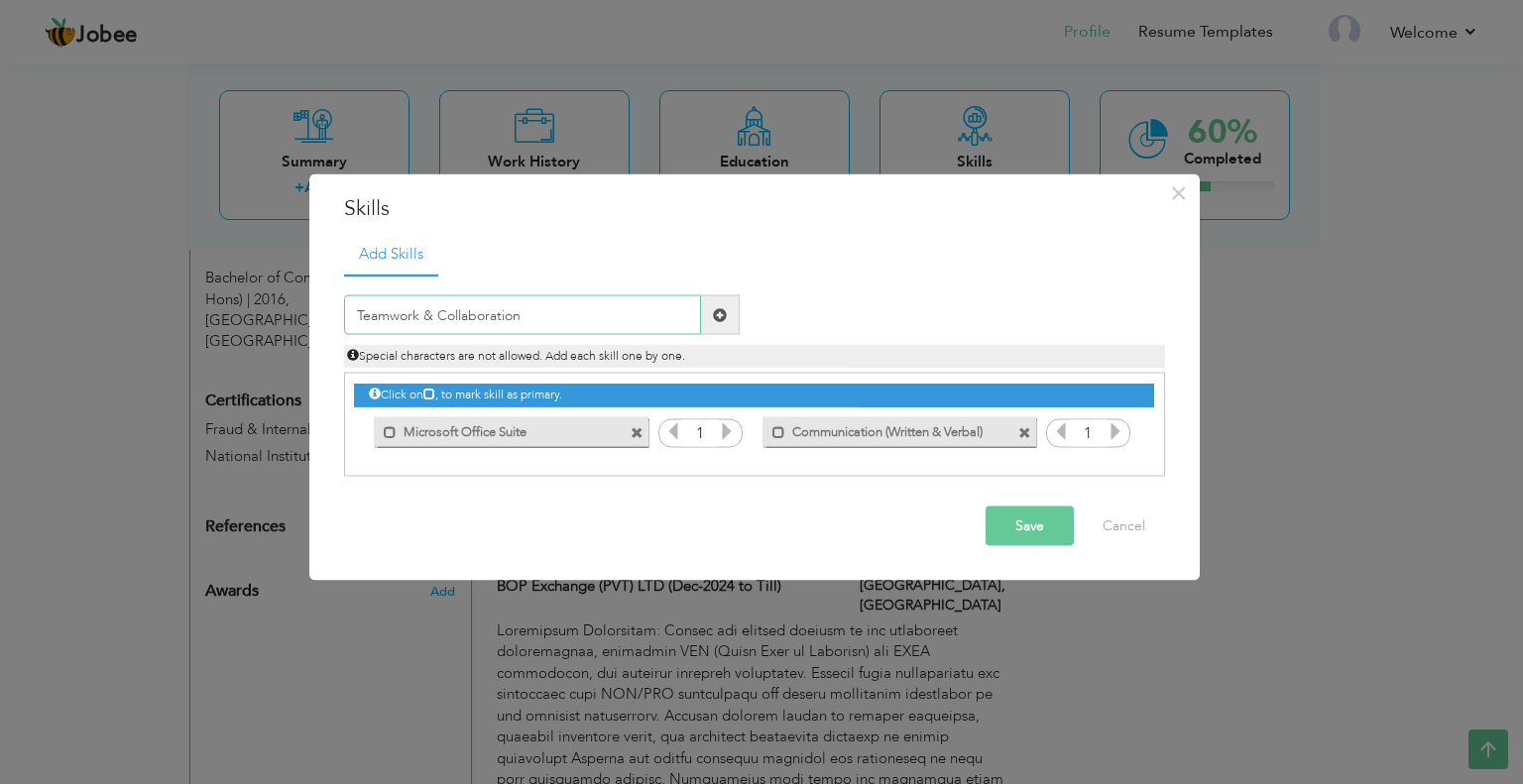 drag, startPoint x: 591, startPoint y: 324, endPoint x: 615, endPoint y: 325, distance: 24.020824 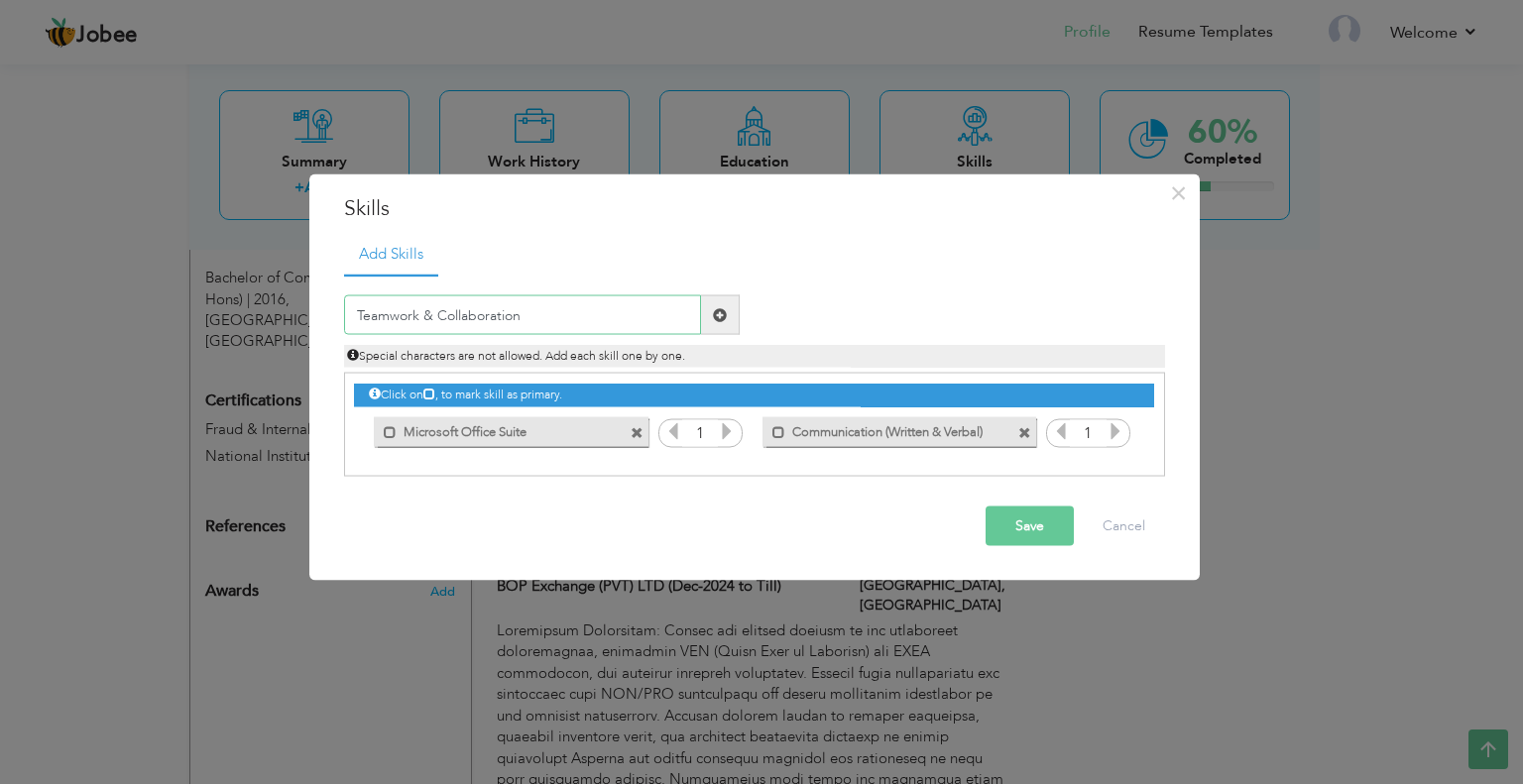 type on "Teamwork & Collaboration" 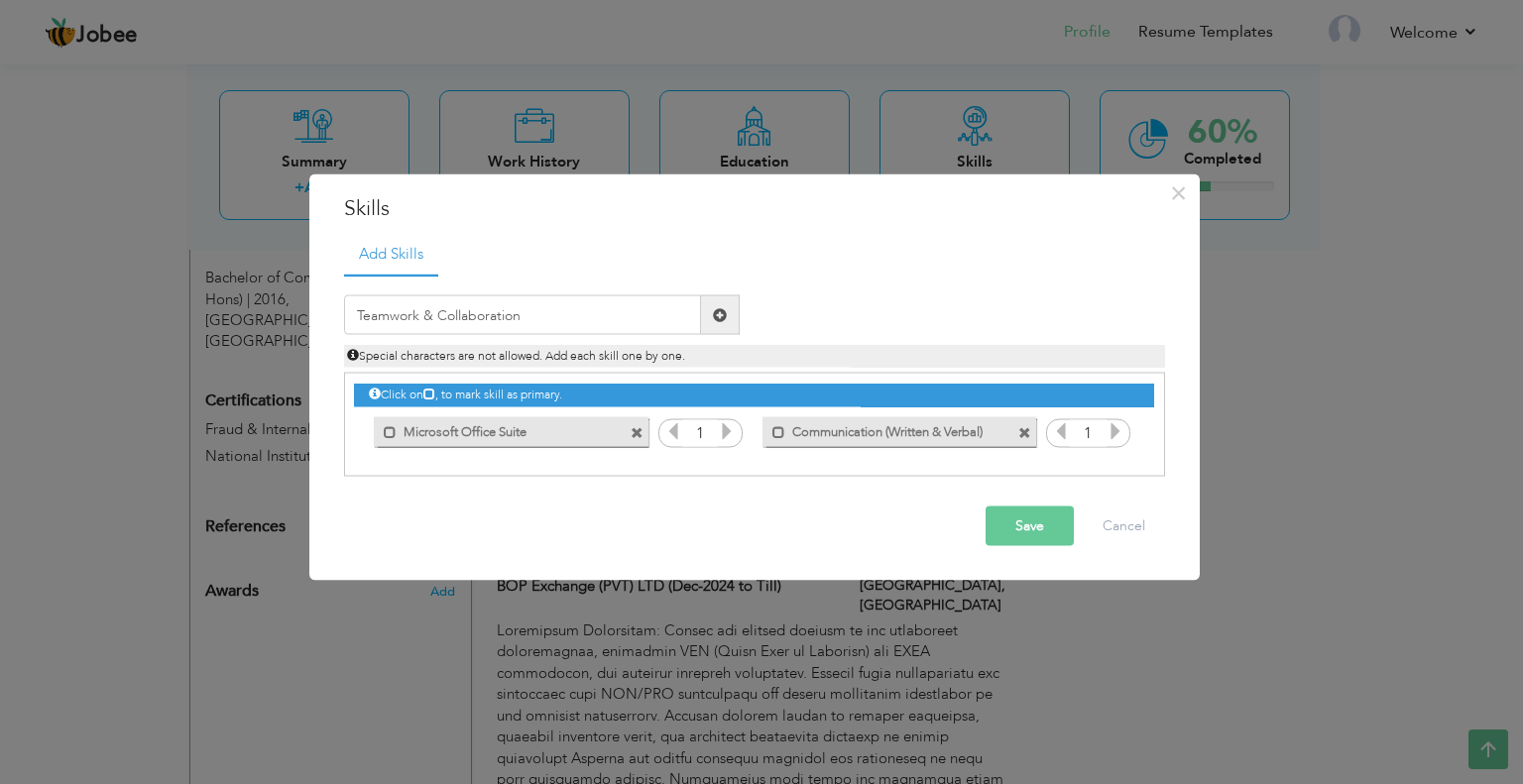 click at bounding box center (720, 314) 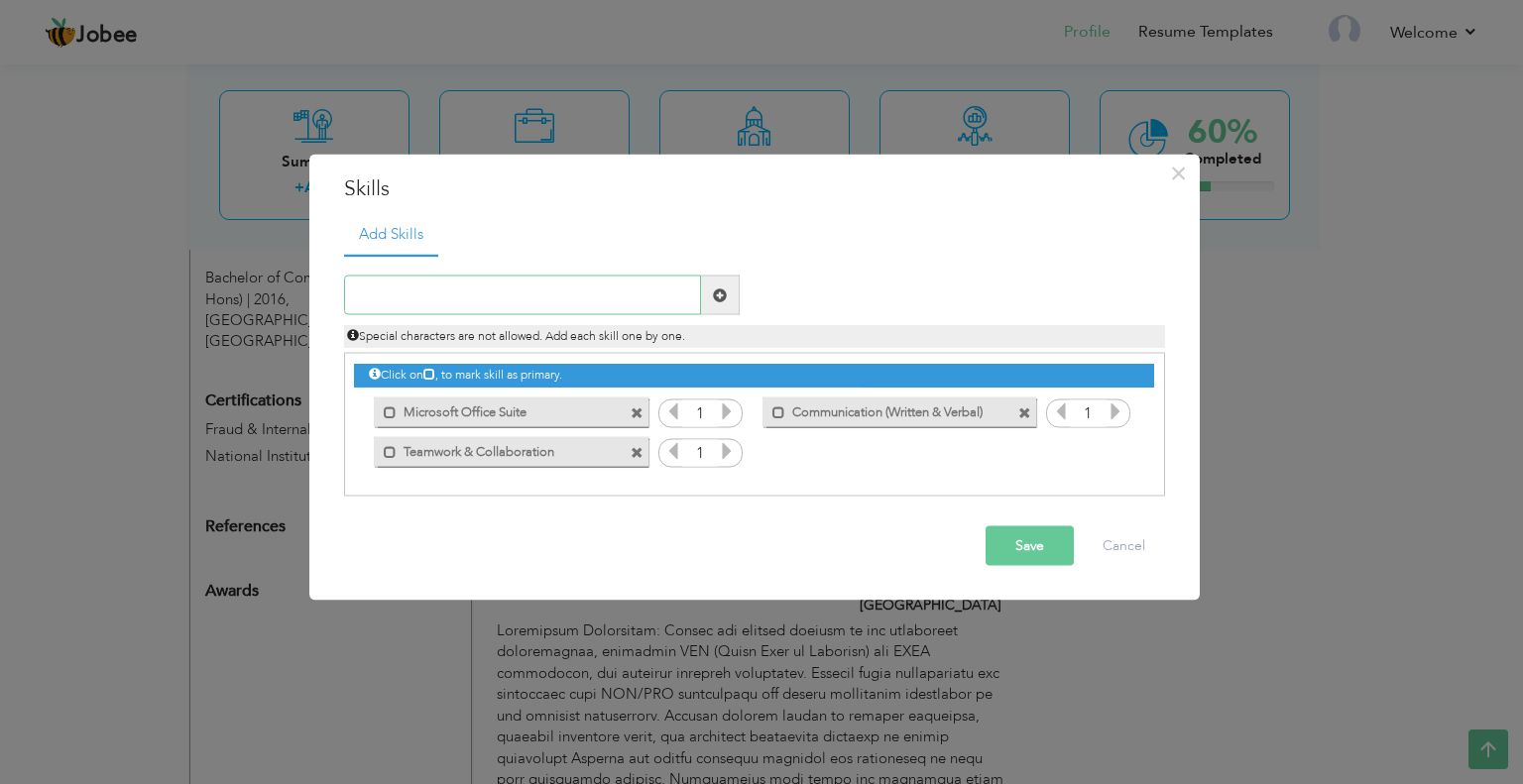 click at bounding box center (523, 295) 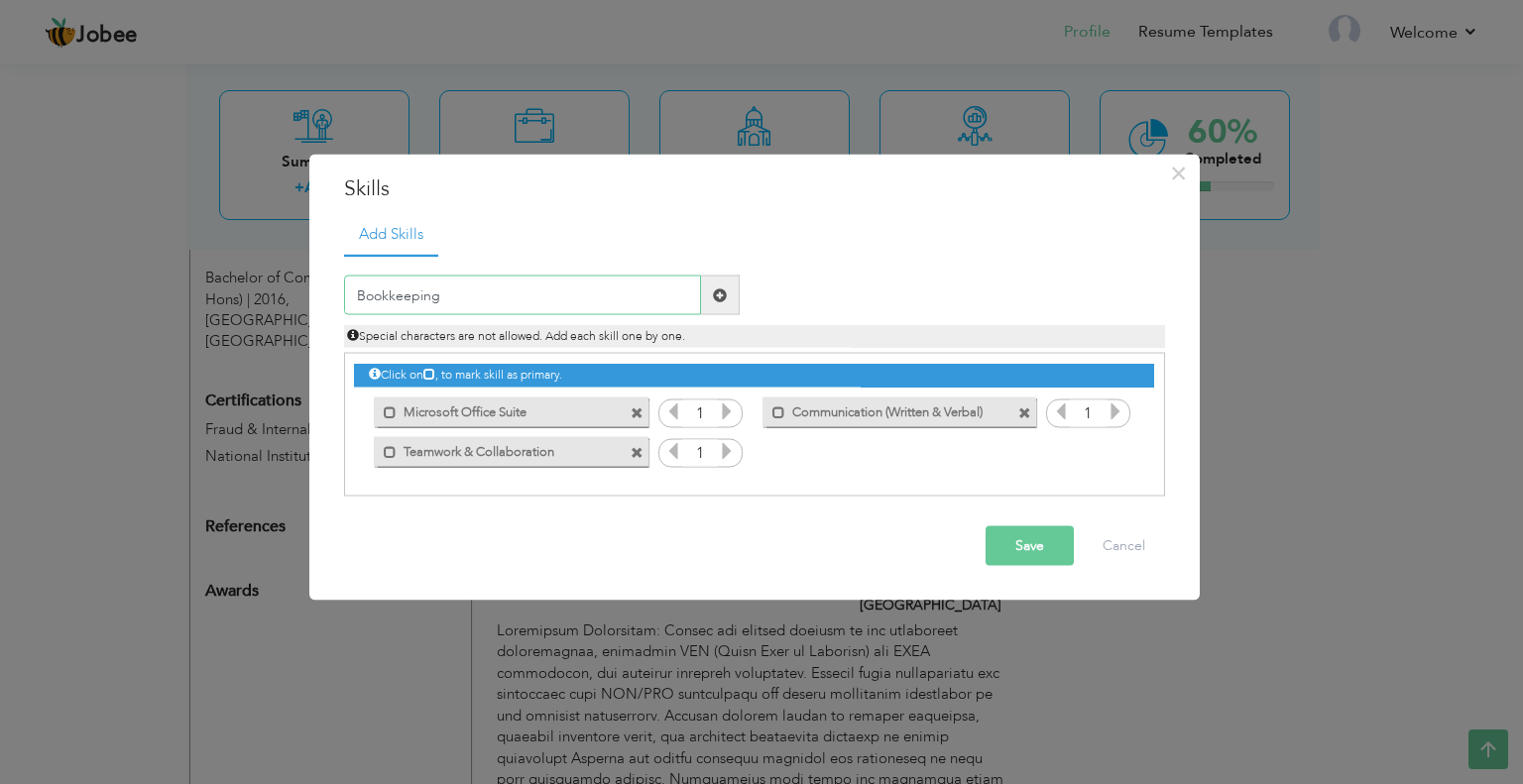 type on "Bookkeeping" 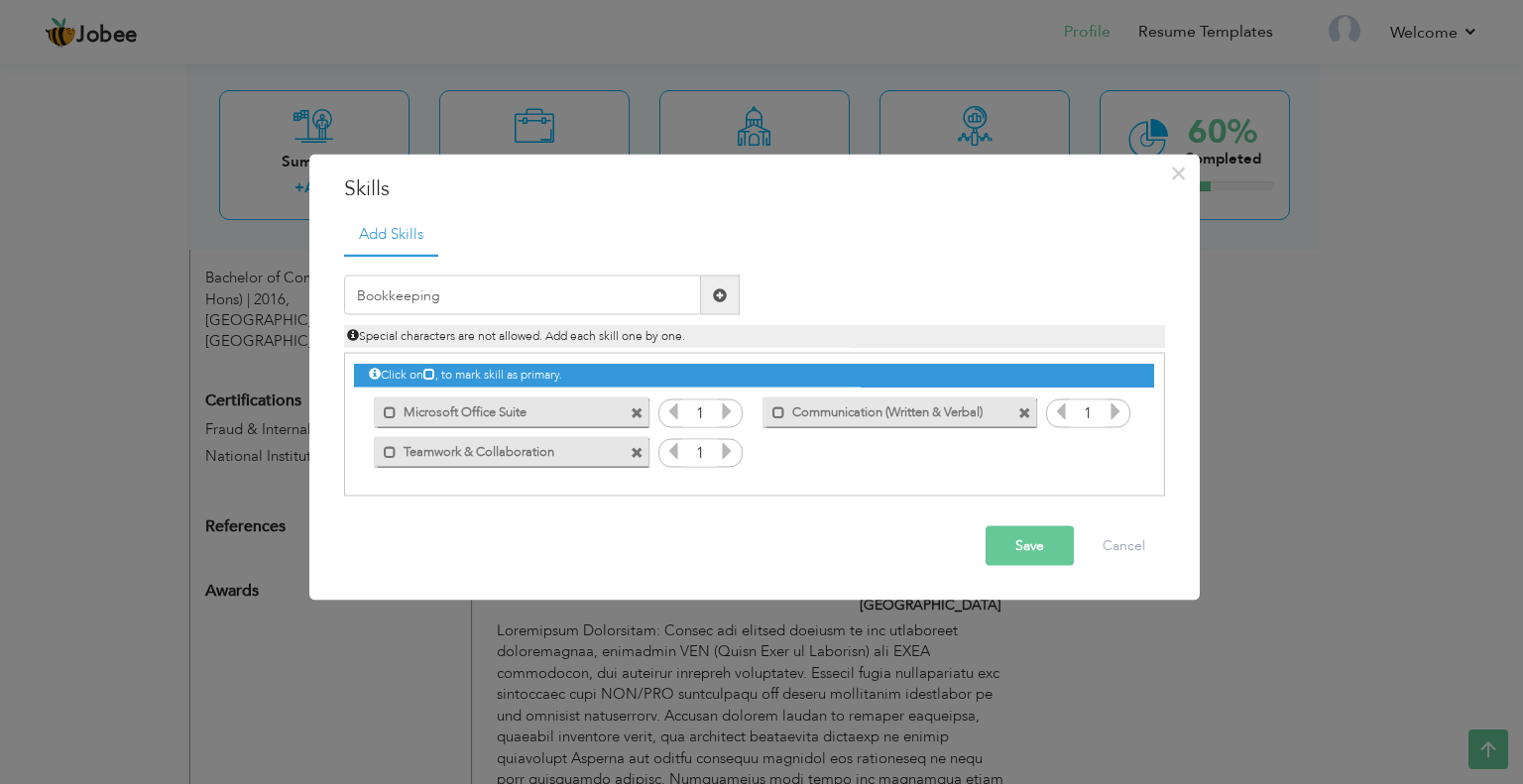 click at bounding box center (720, 295) 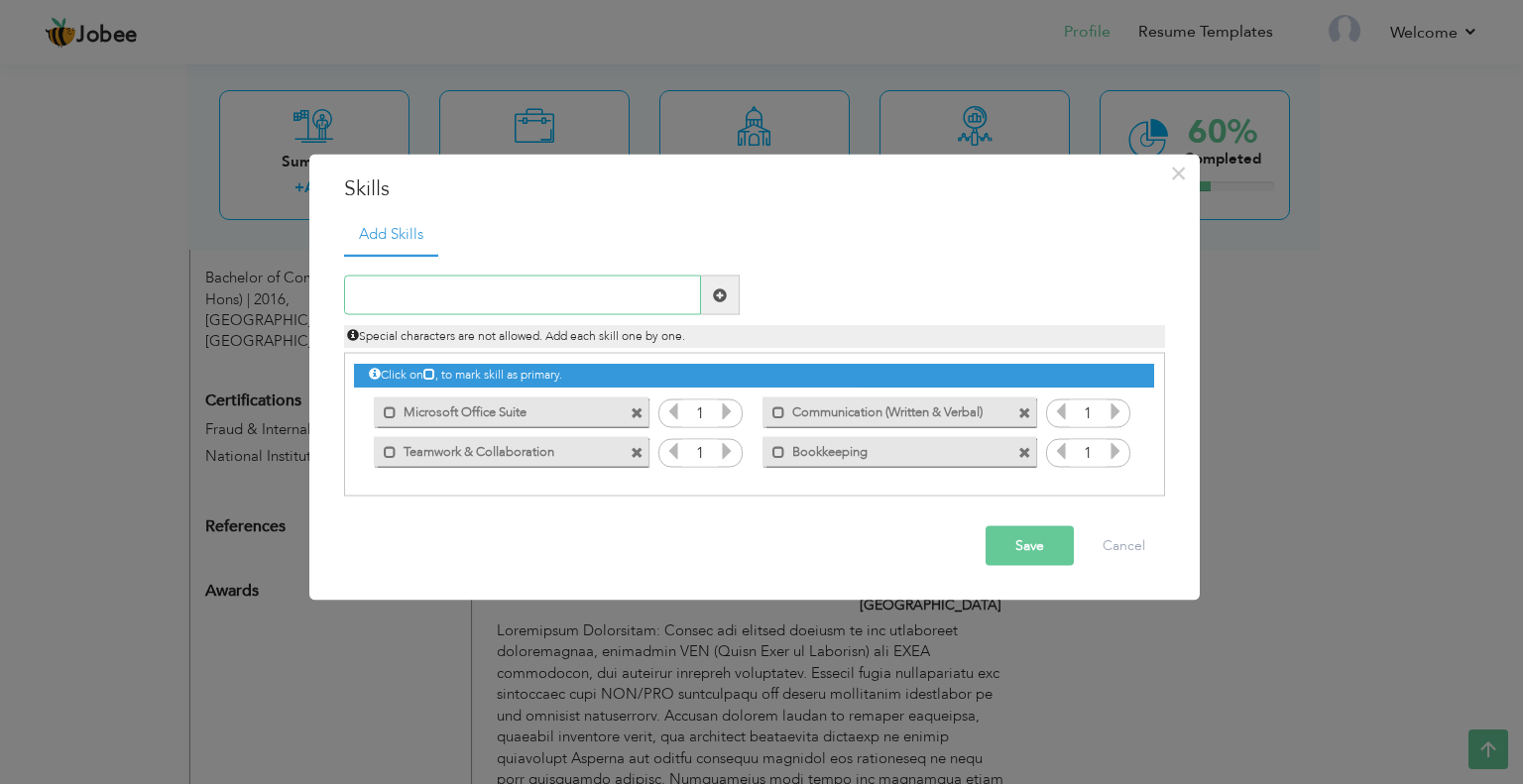 click at bounding box center (523, 295) 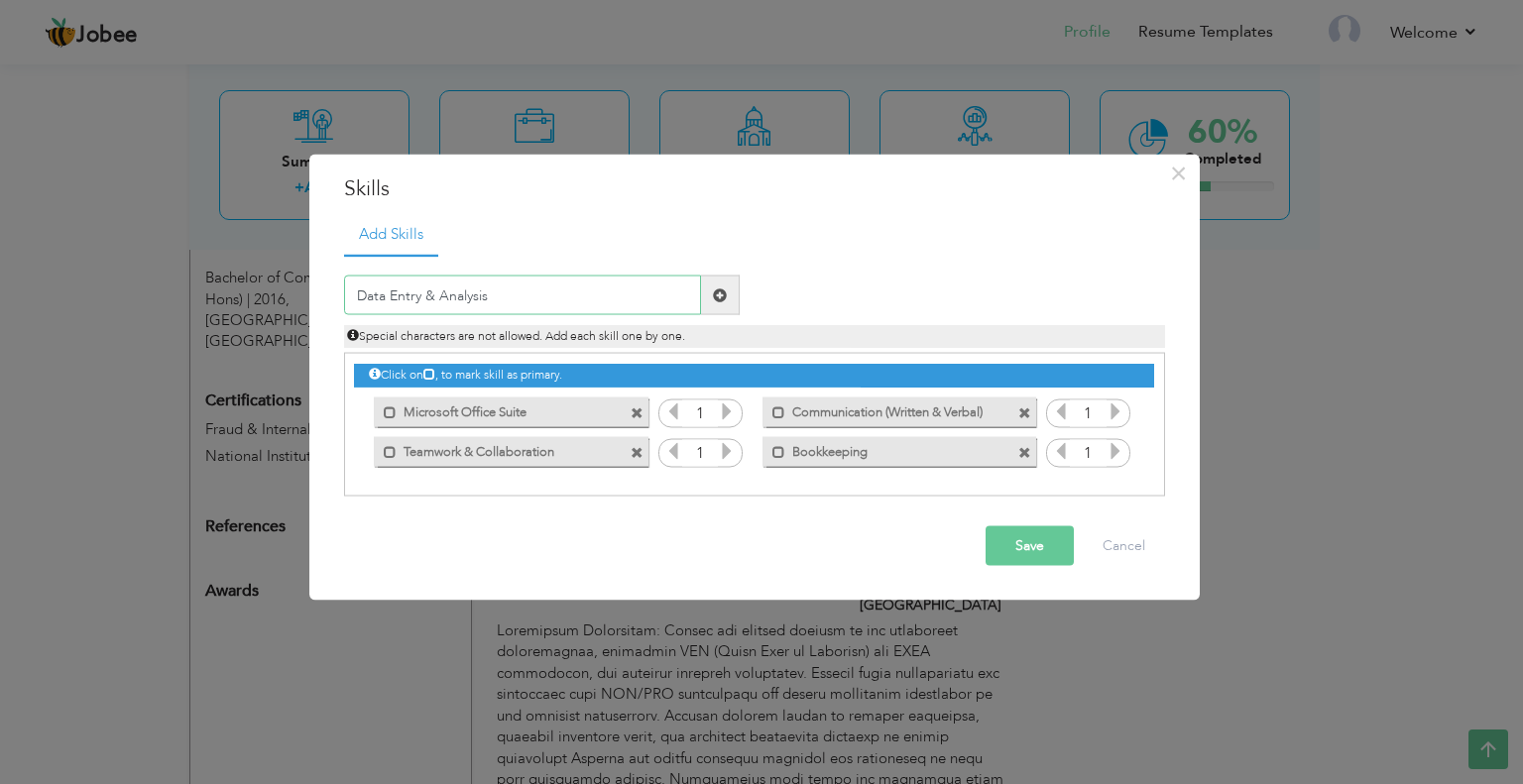 type on "Data Entry & Analysis" 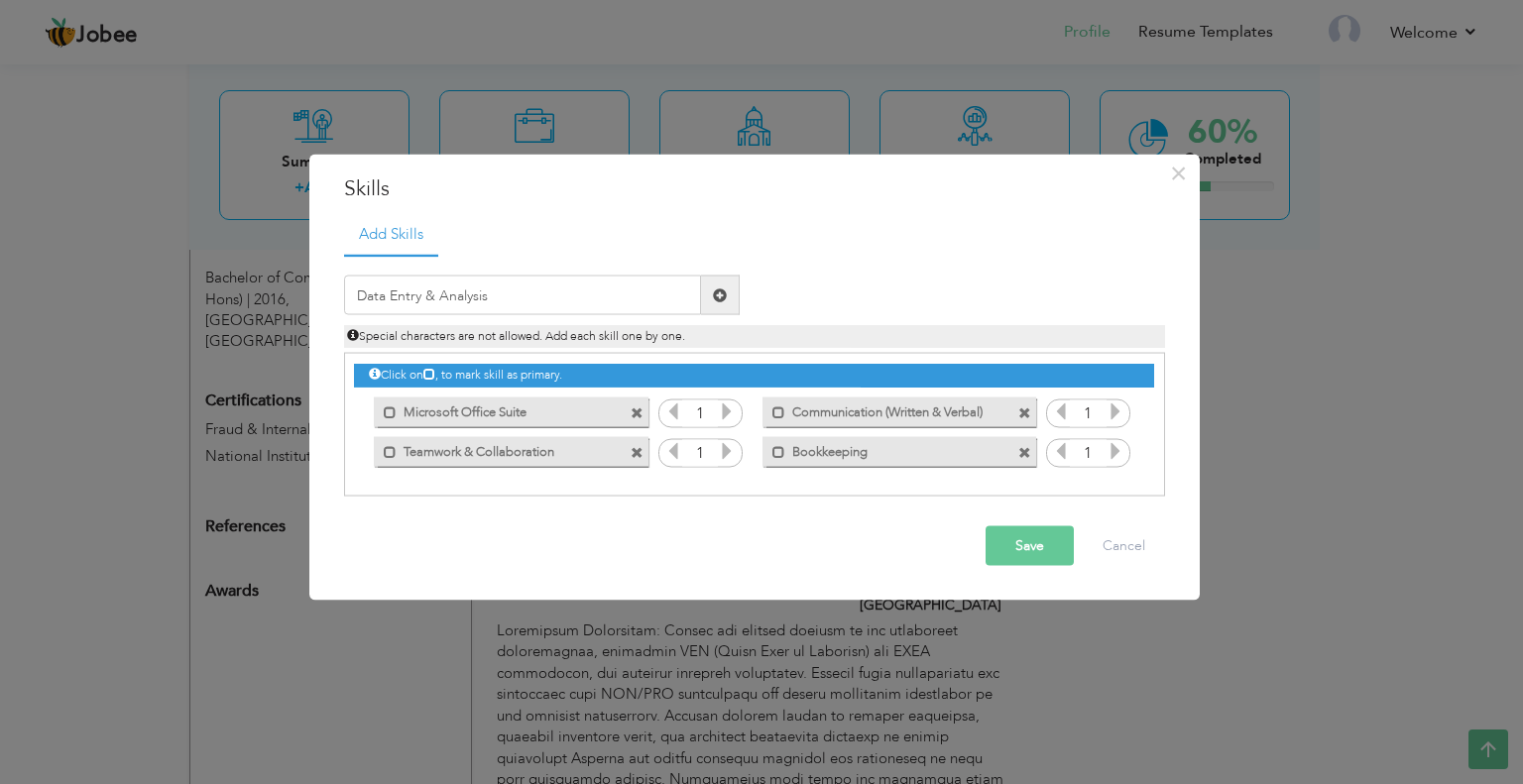 click at bounding box center (720, 295) 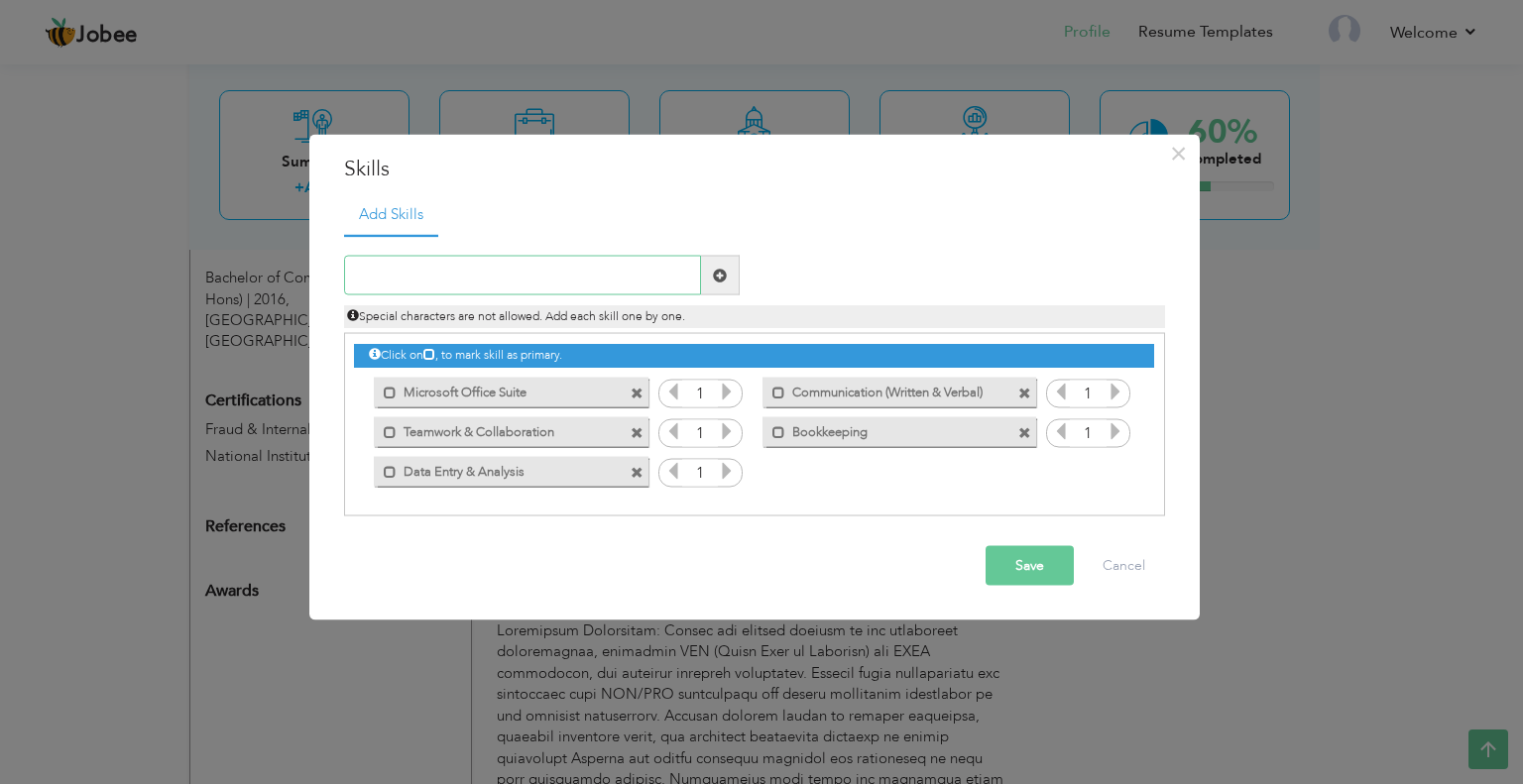 click at bounding box center [523, 276] 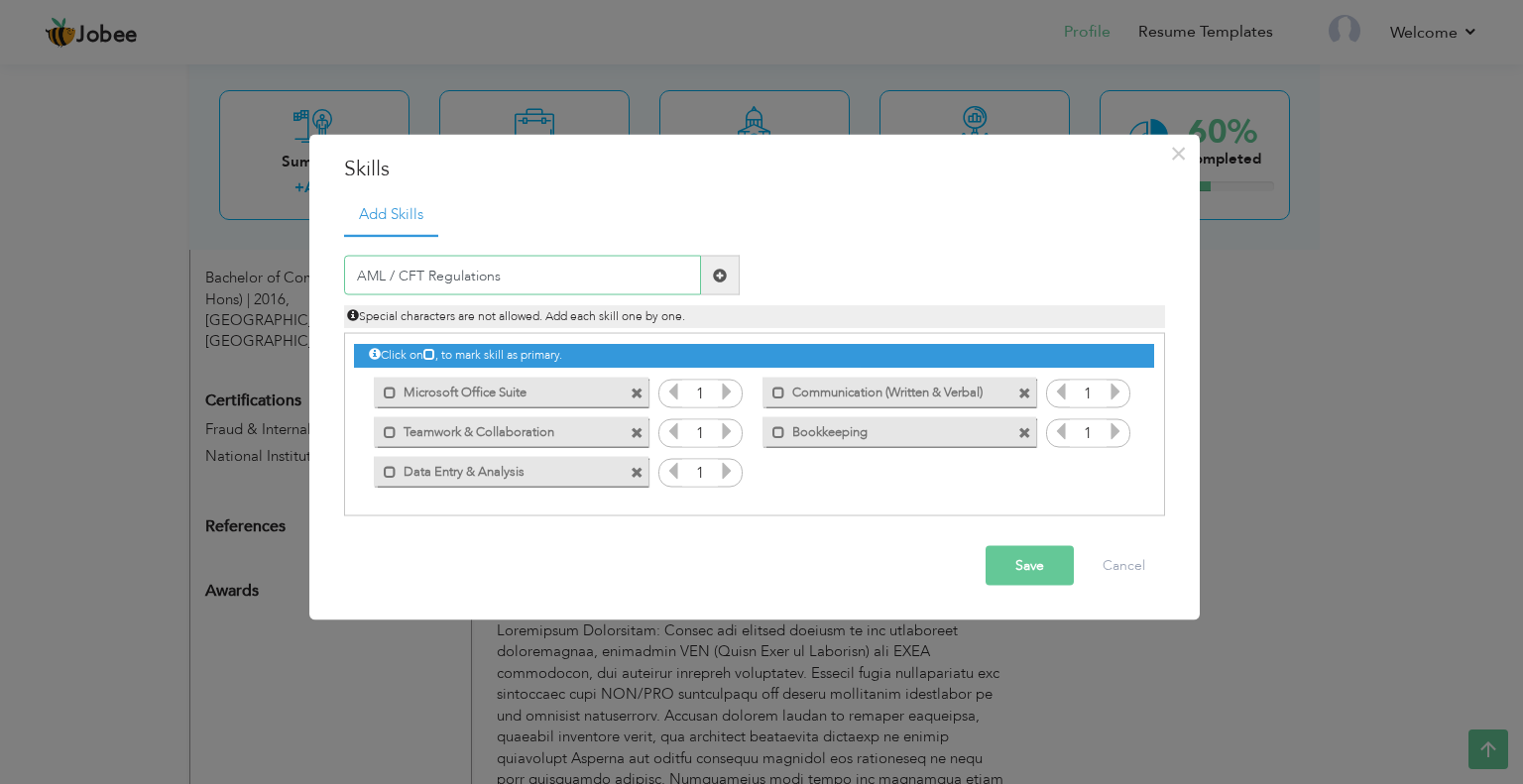 type on "AML / CFT Regulations" 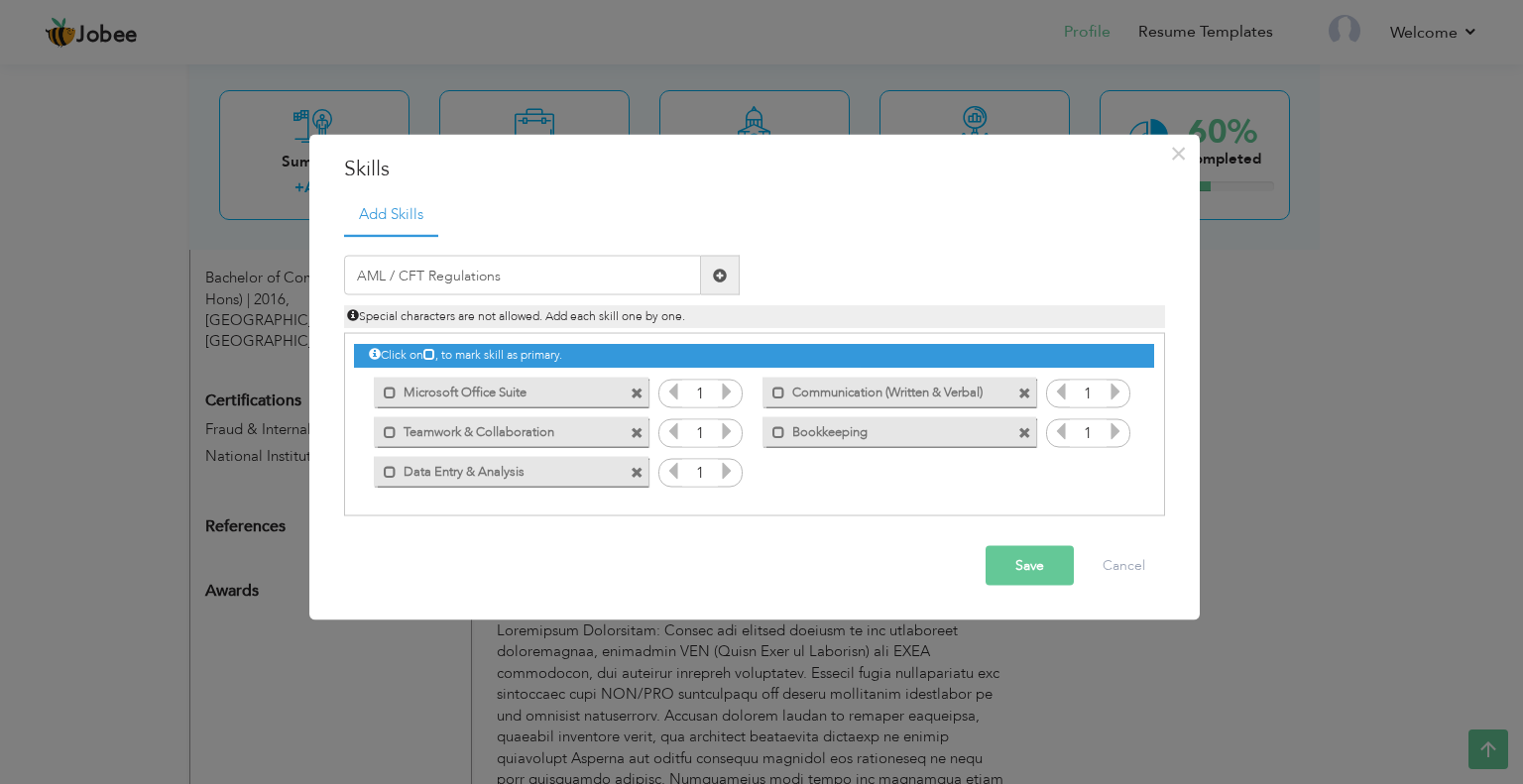 click at bounding box center (720, 275) 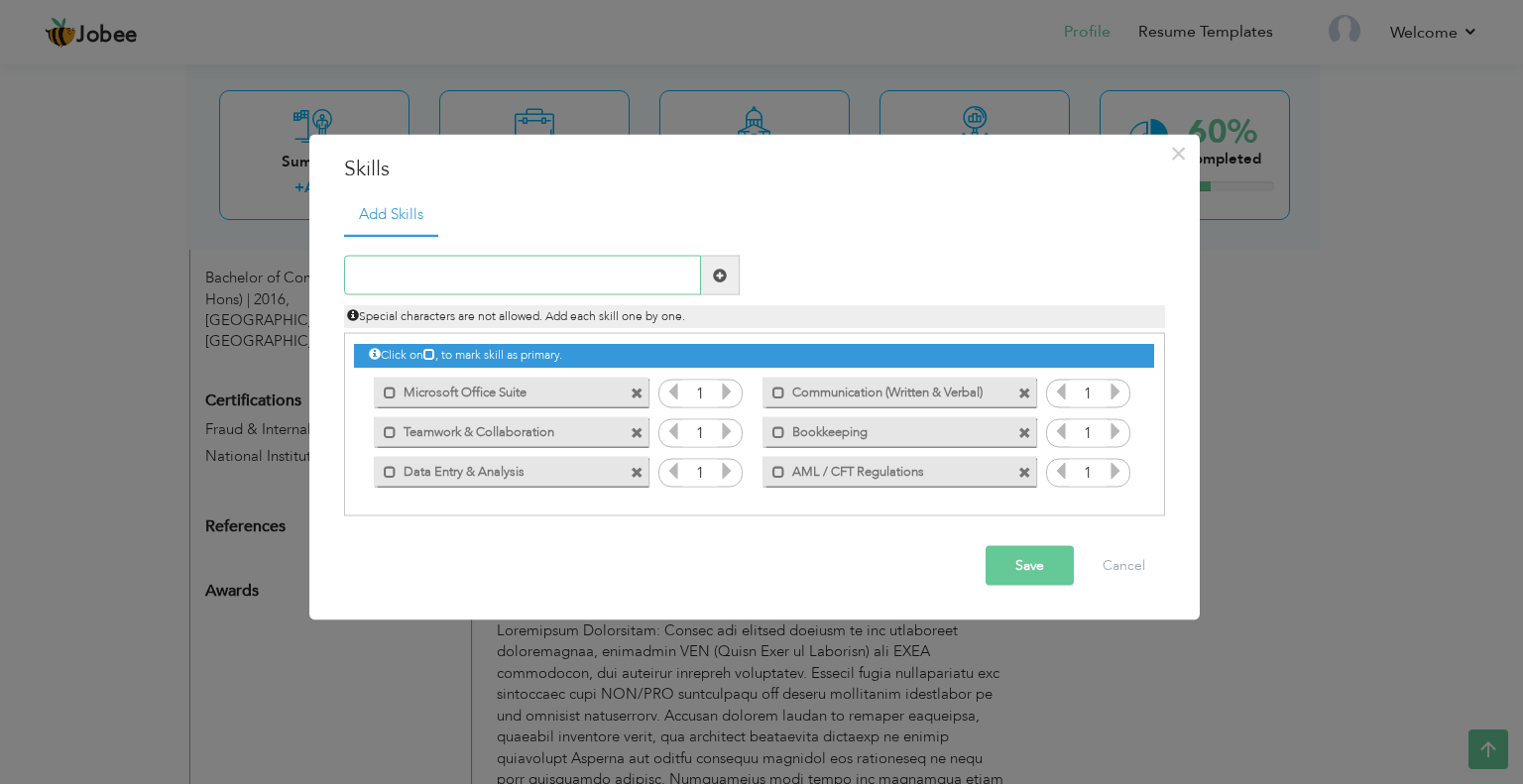 click at bounding box center (523, 276) 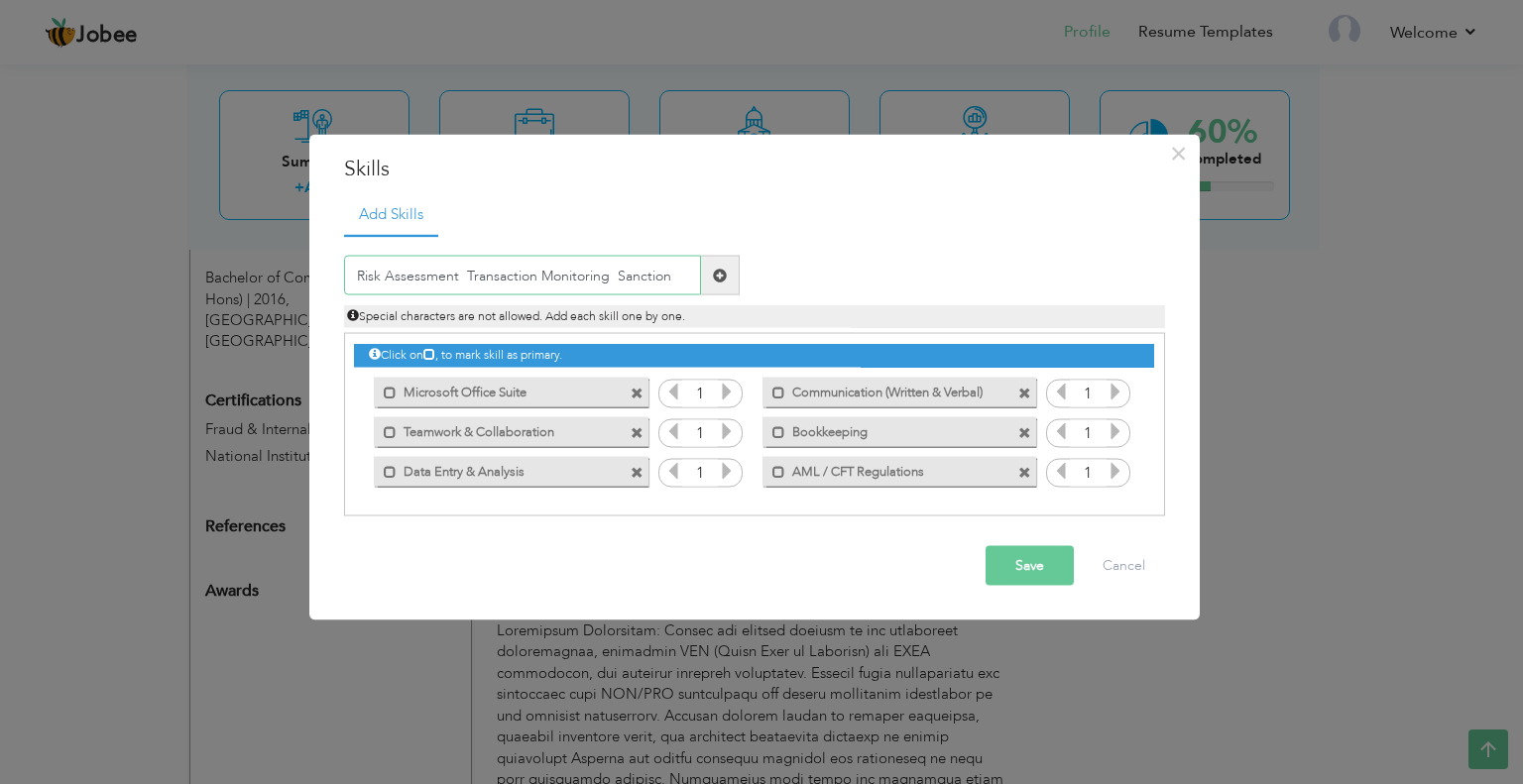 type on "Risk Assessment  Transaction Monitoring  Sanction" 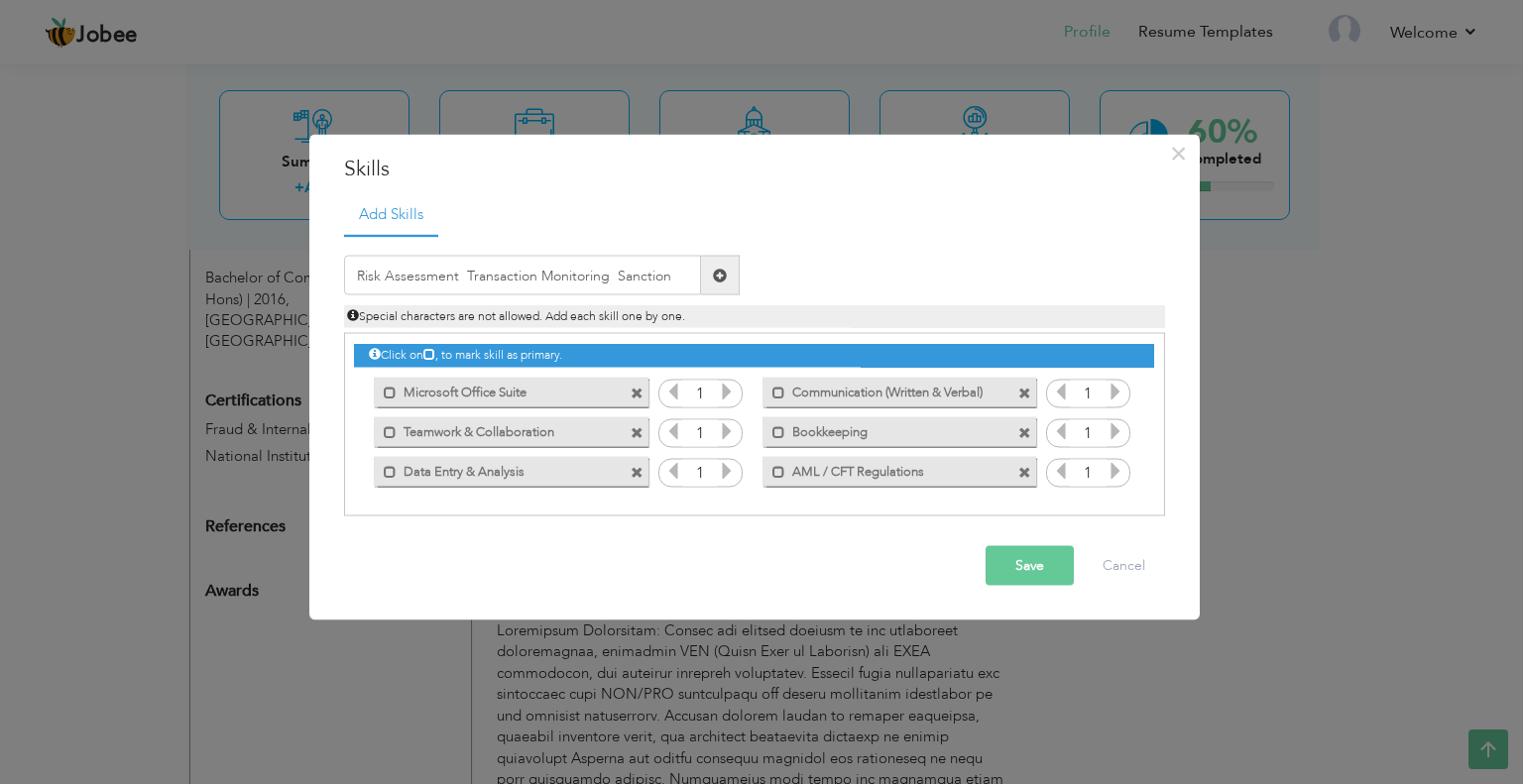 click at bounding box center [720, 276] 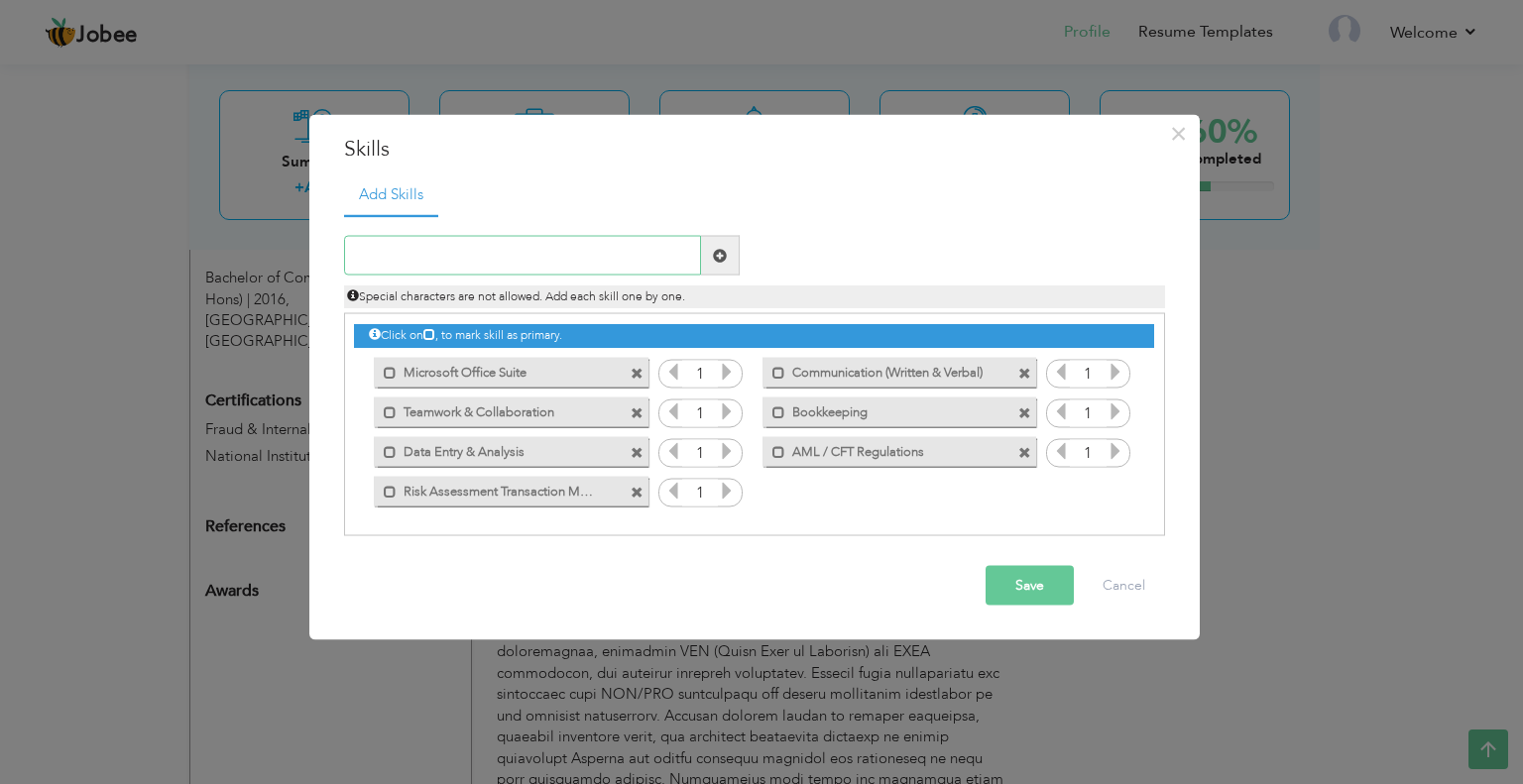 click at bounding box center [523, 256] 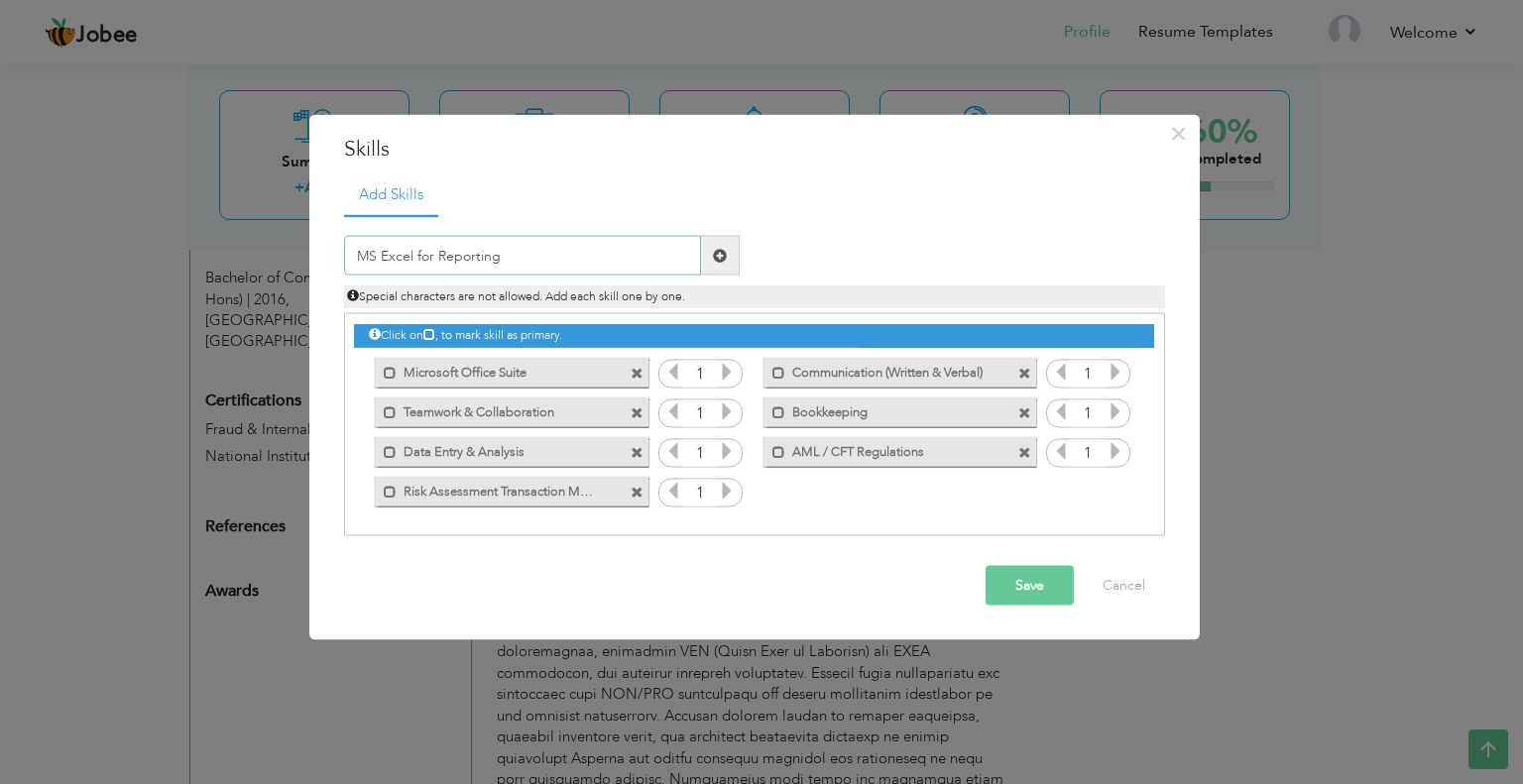 type on "MS Excel for Reporting" 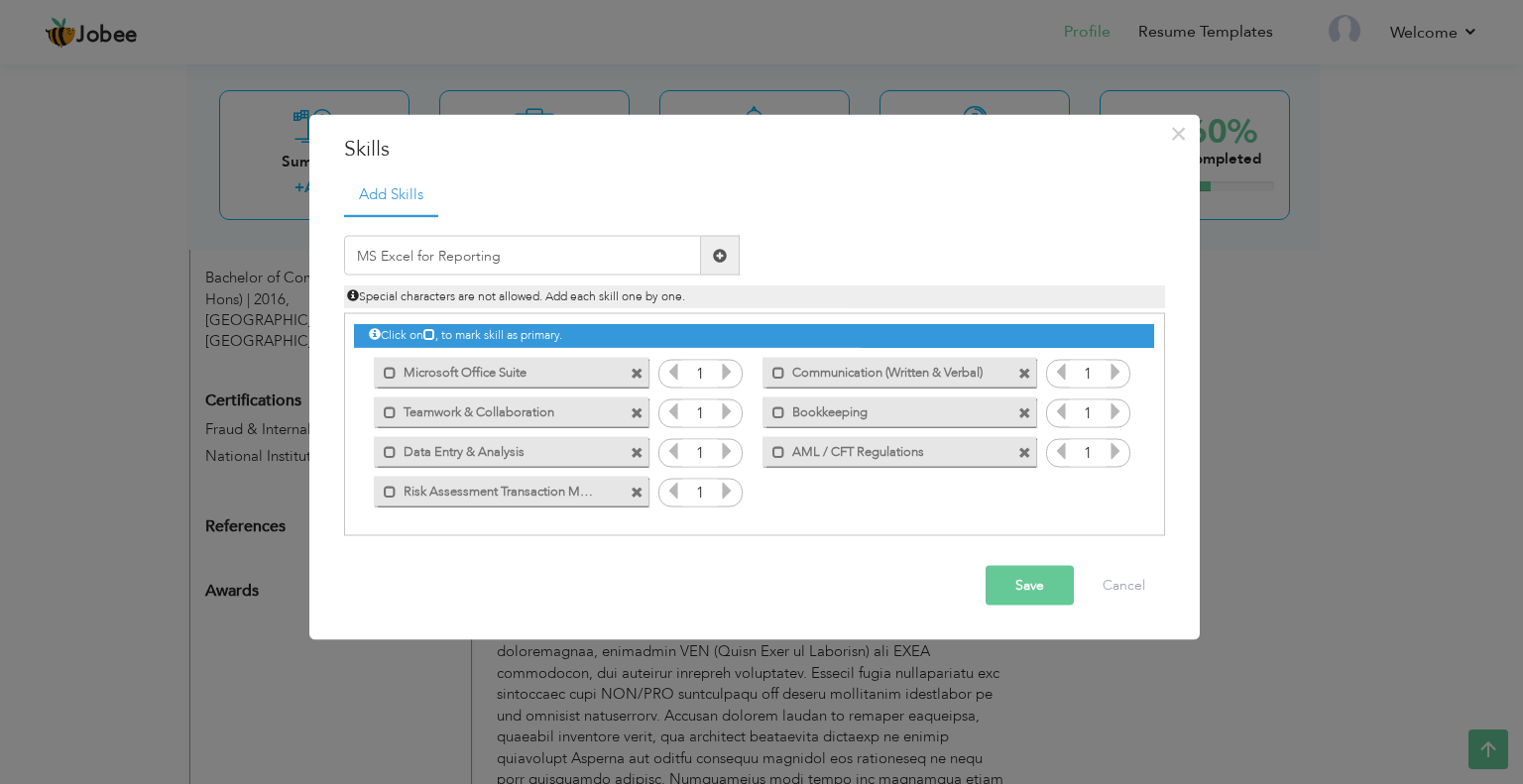 click at bounding box center (720, 255) 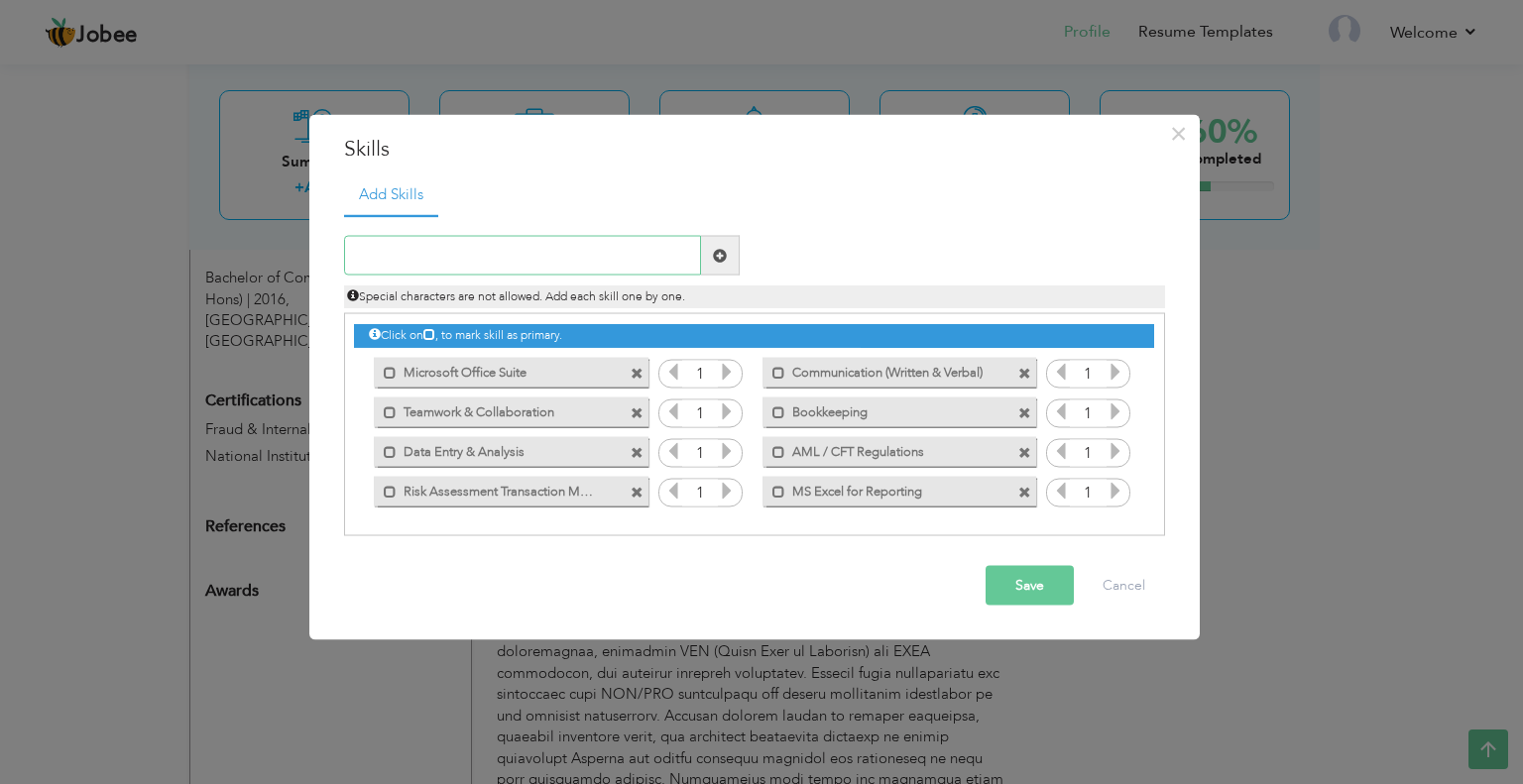 click at bounding box center (523, 256) 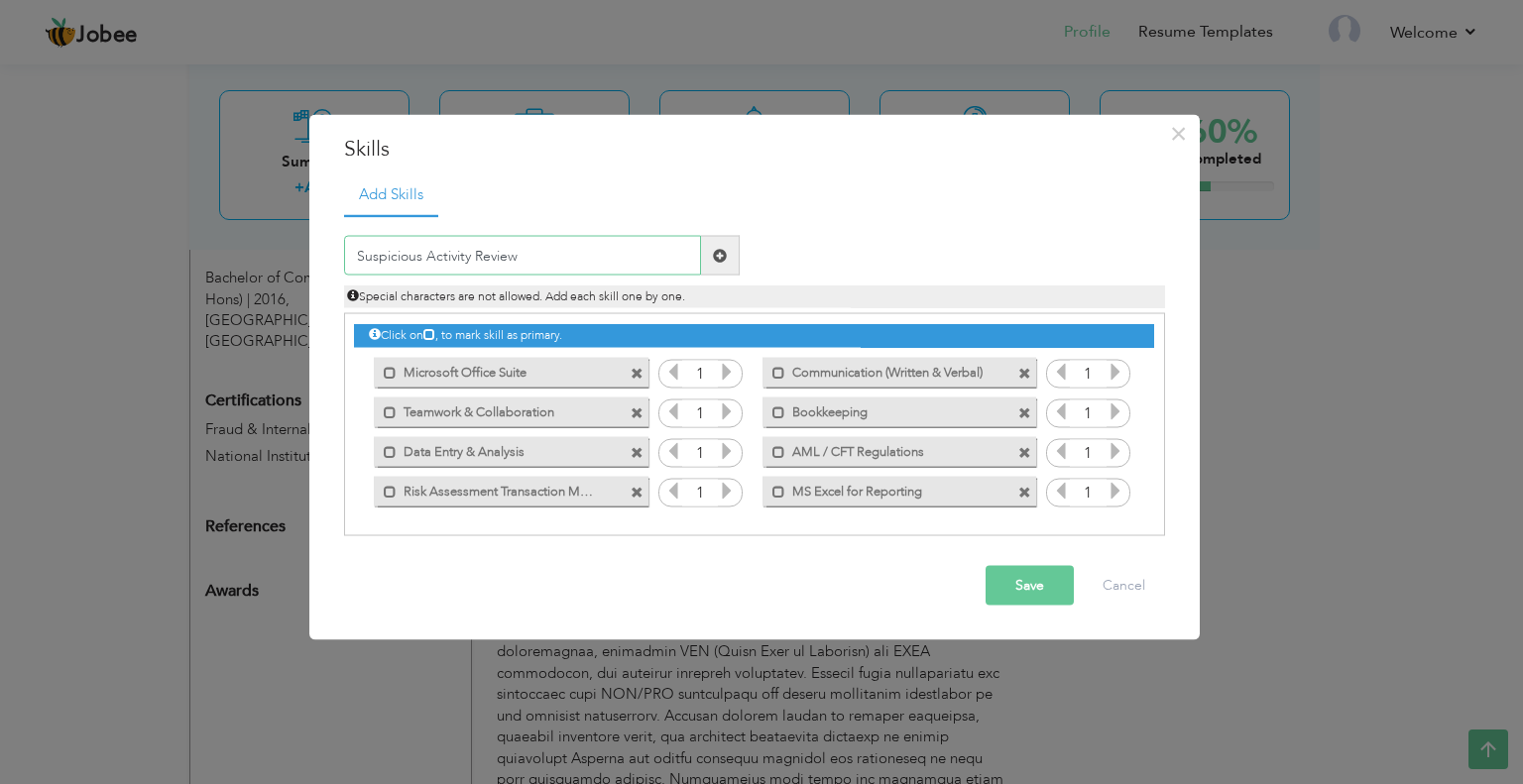 type on "Suspicious Activity Review" 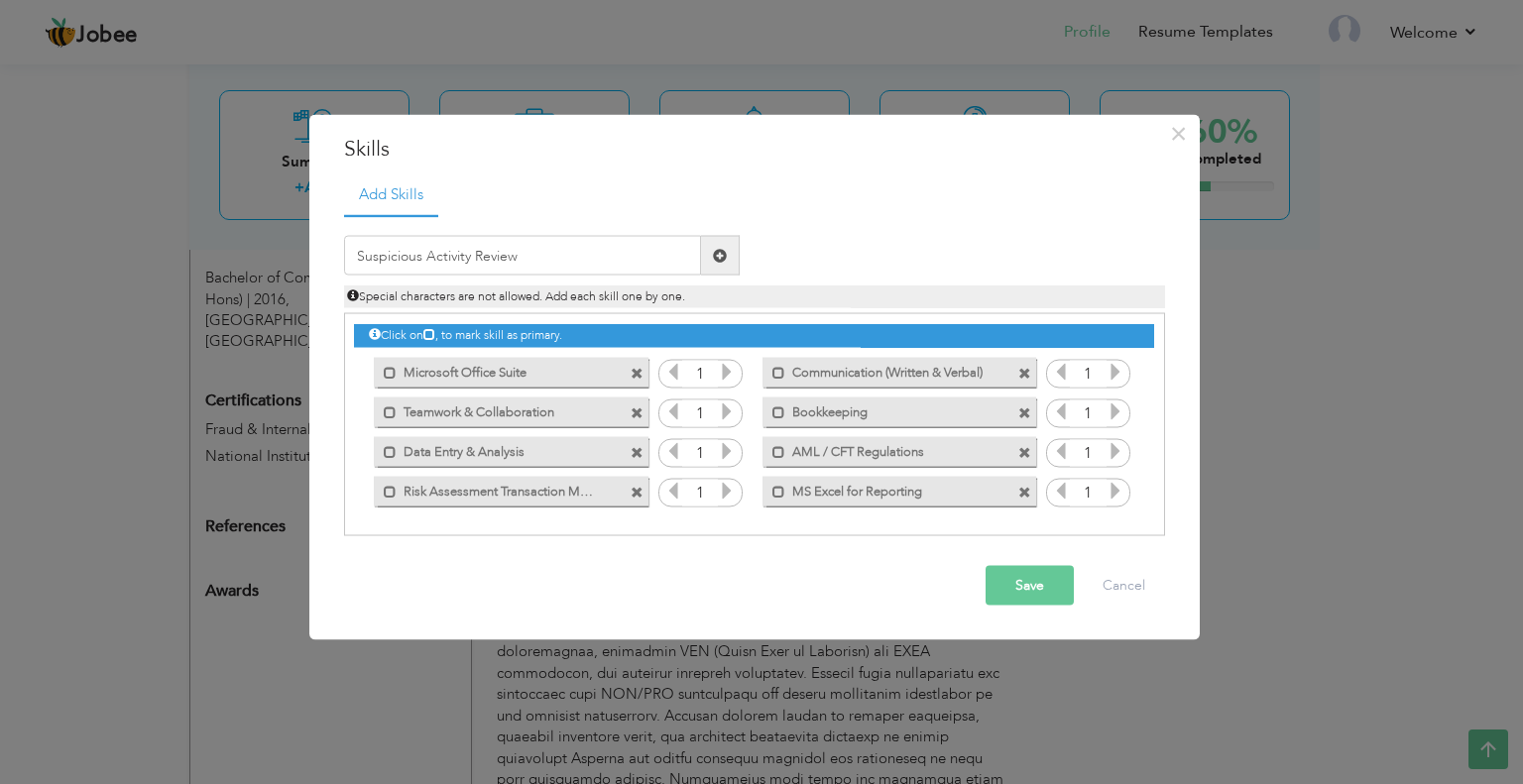 click at bounding box center [720, 255] 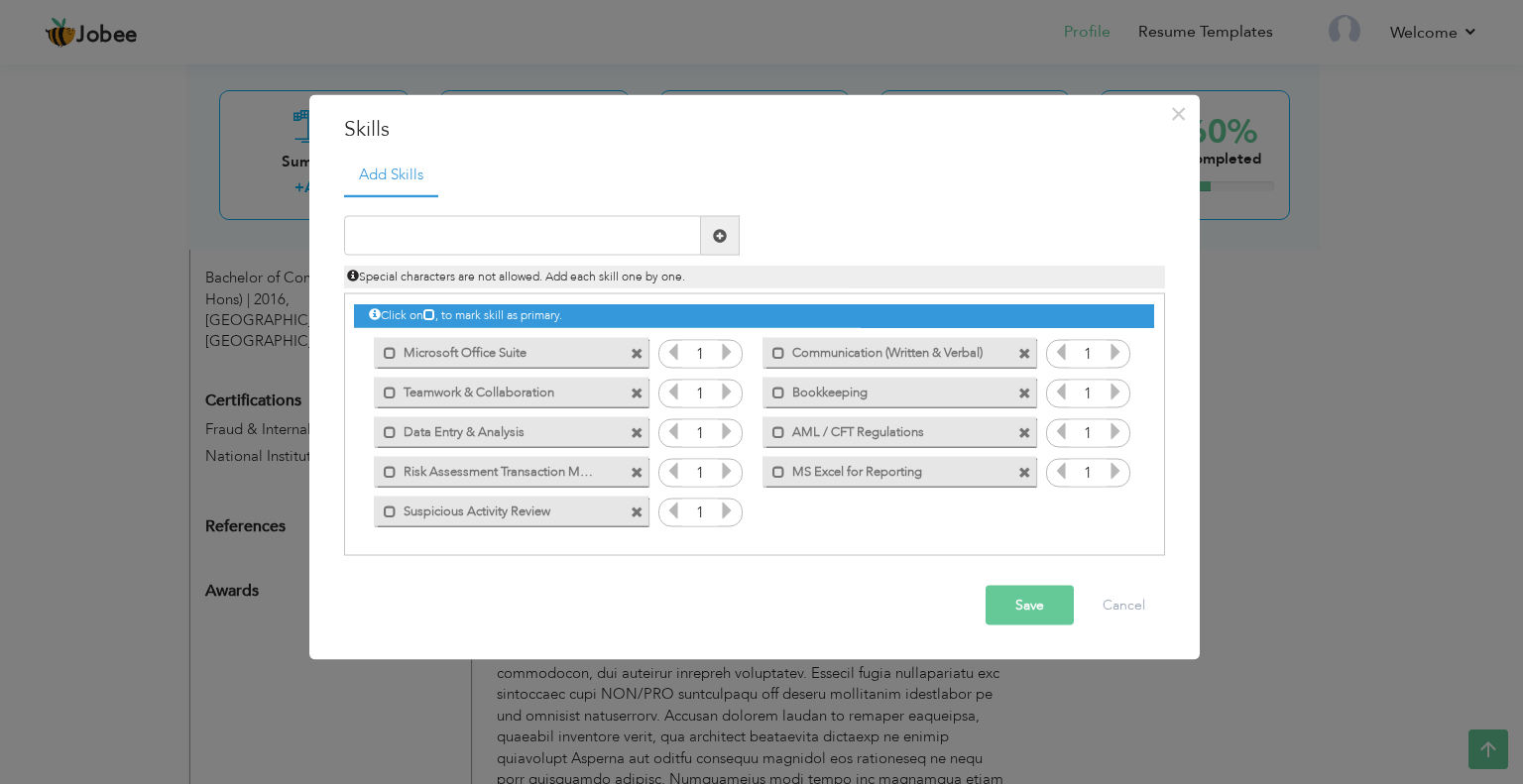 click on "Save" at bounding box center (1029, 606) 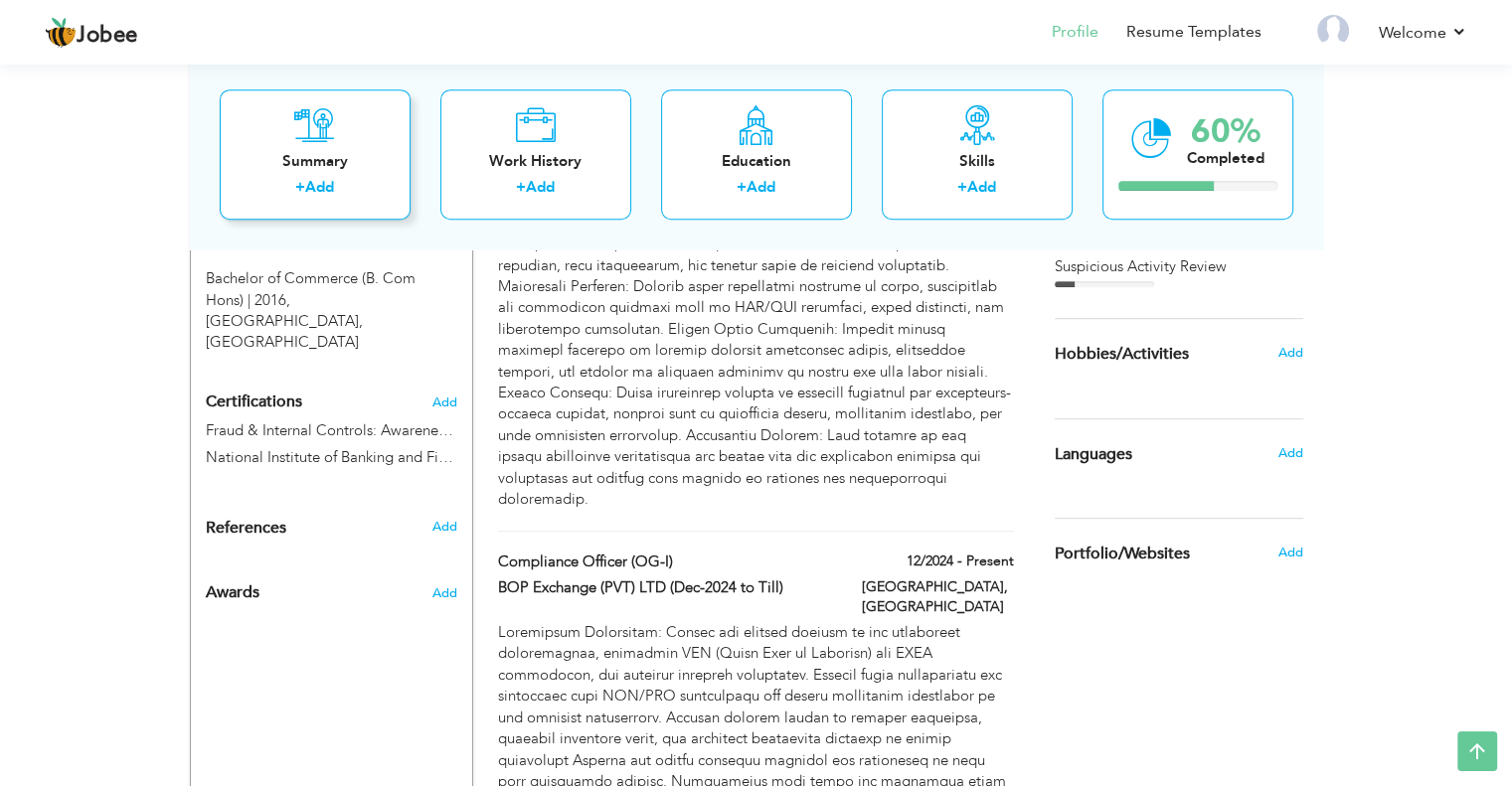 click on "Add" at bounding box center (319, 188) 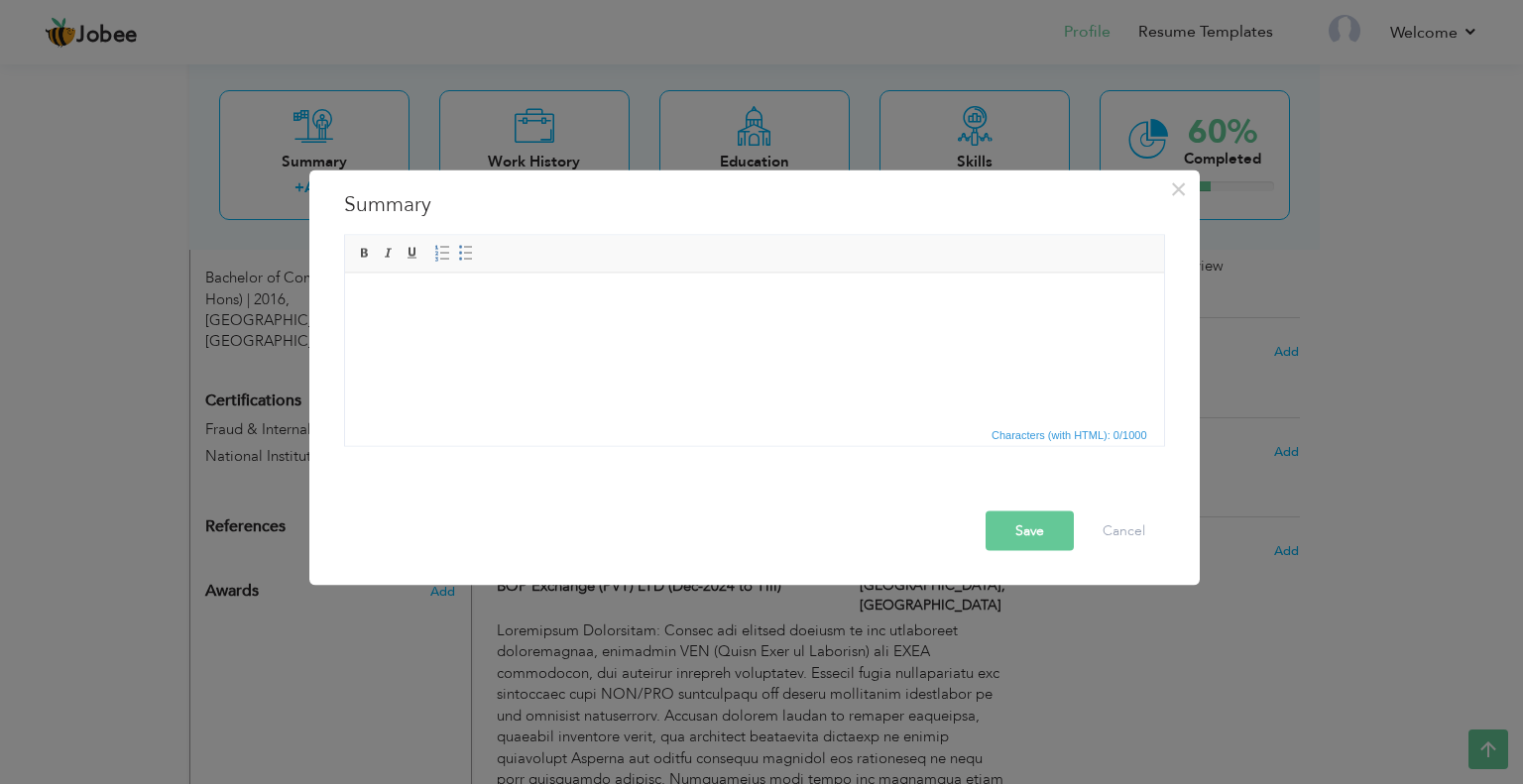 click at bounding box center [754, 302] 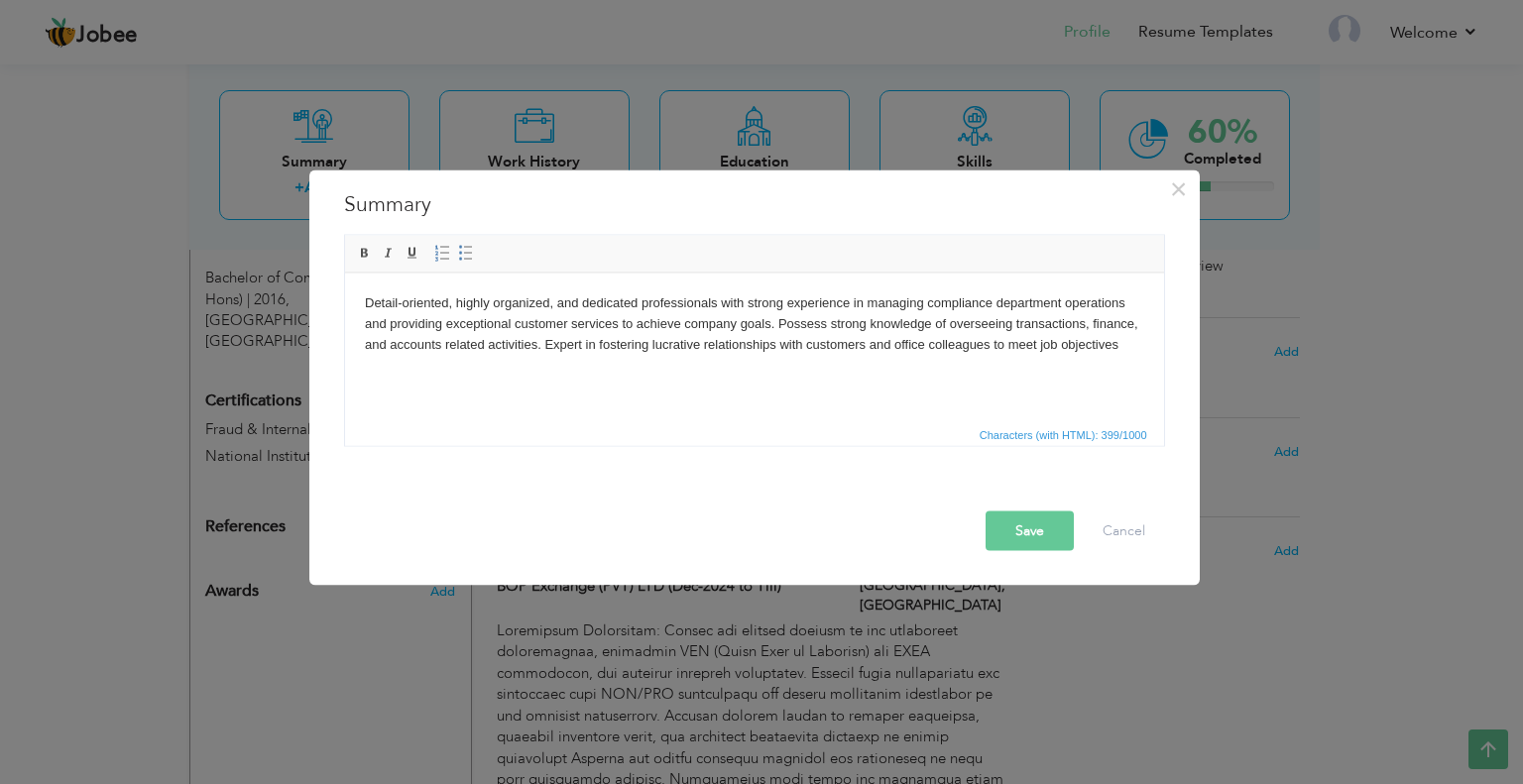 click on "Save" at bounding box center (1029, 530) 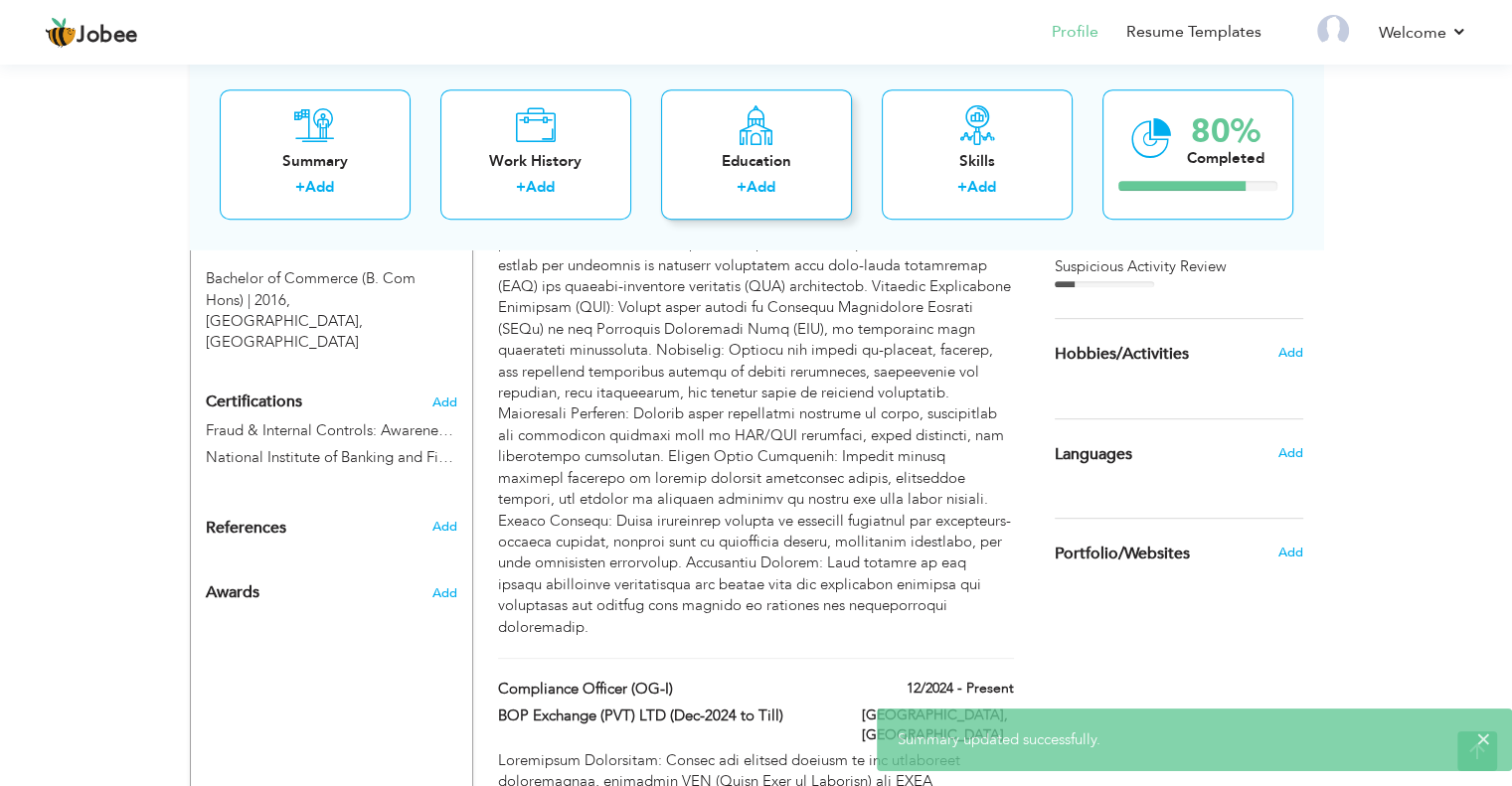 click on "Add" at bounding box center [760, 188] 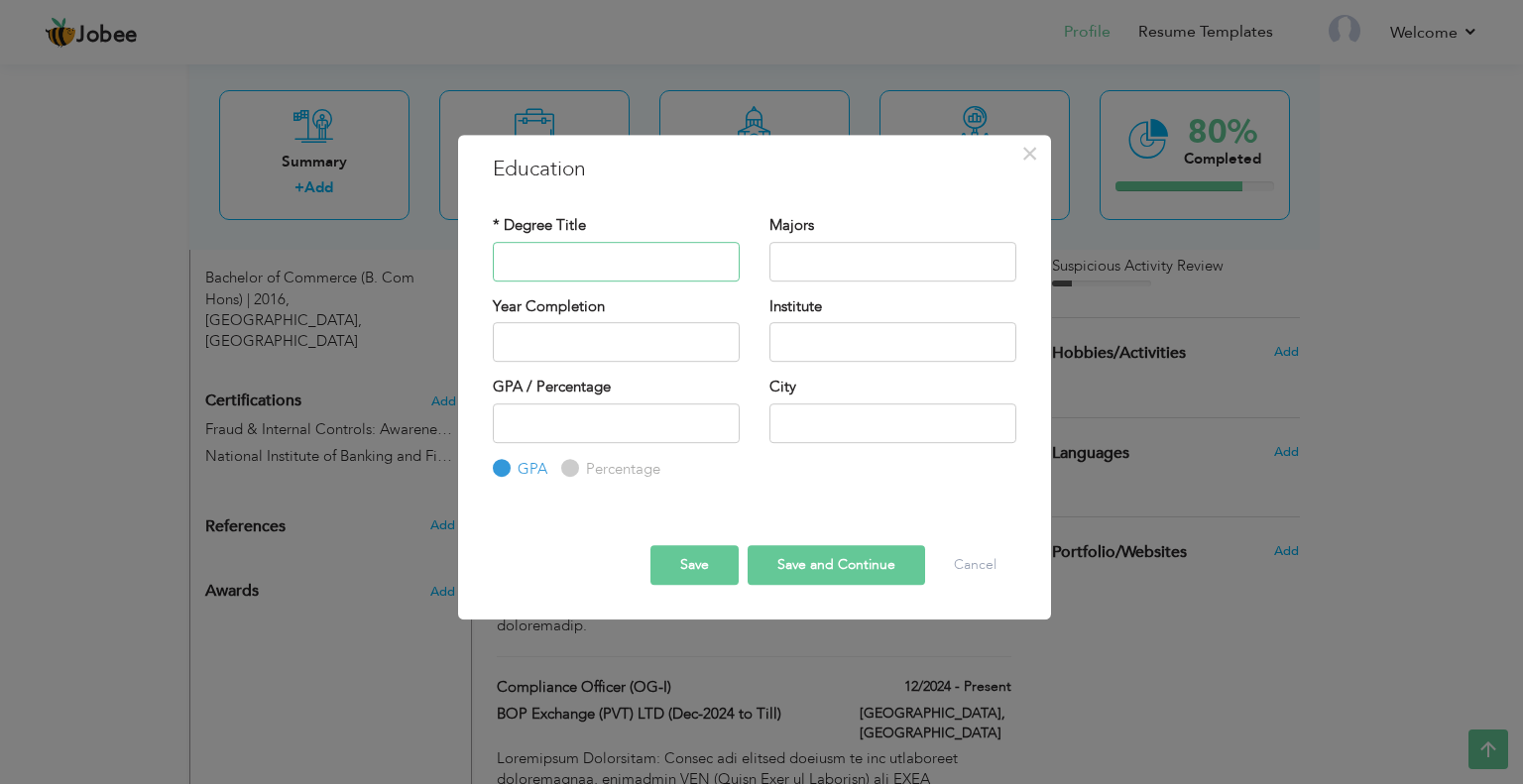 paste on "Diploma in Business Administration (DBA)" 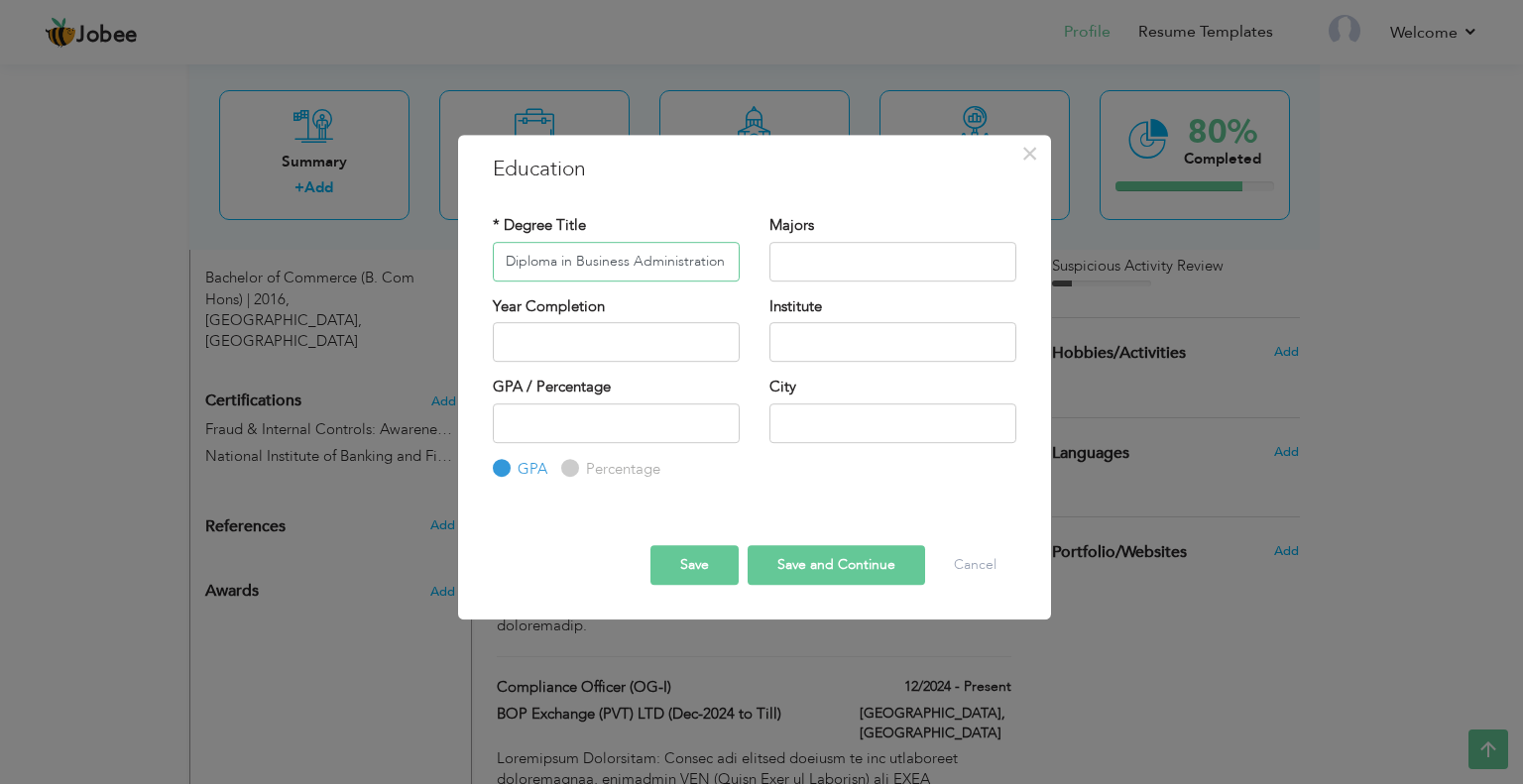 scroll, scrollTop: 0, scrollLeft: 36, axis: horizontal 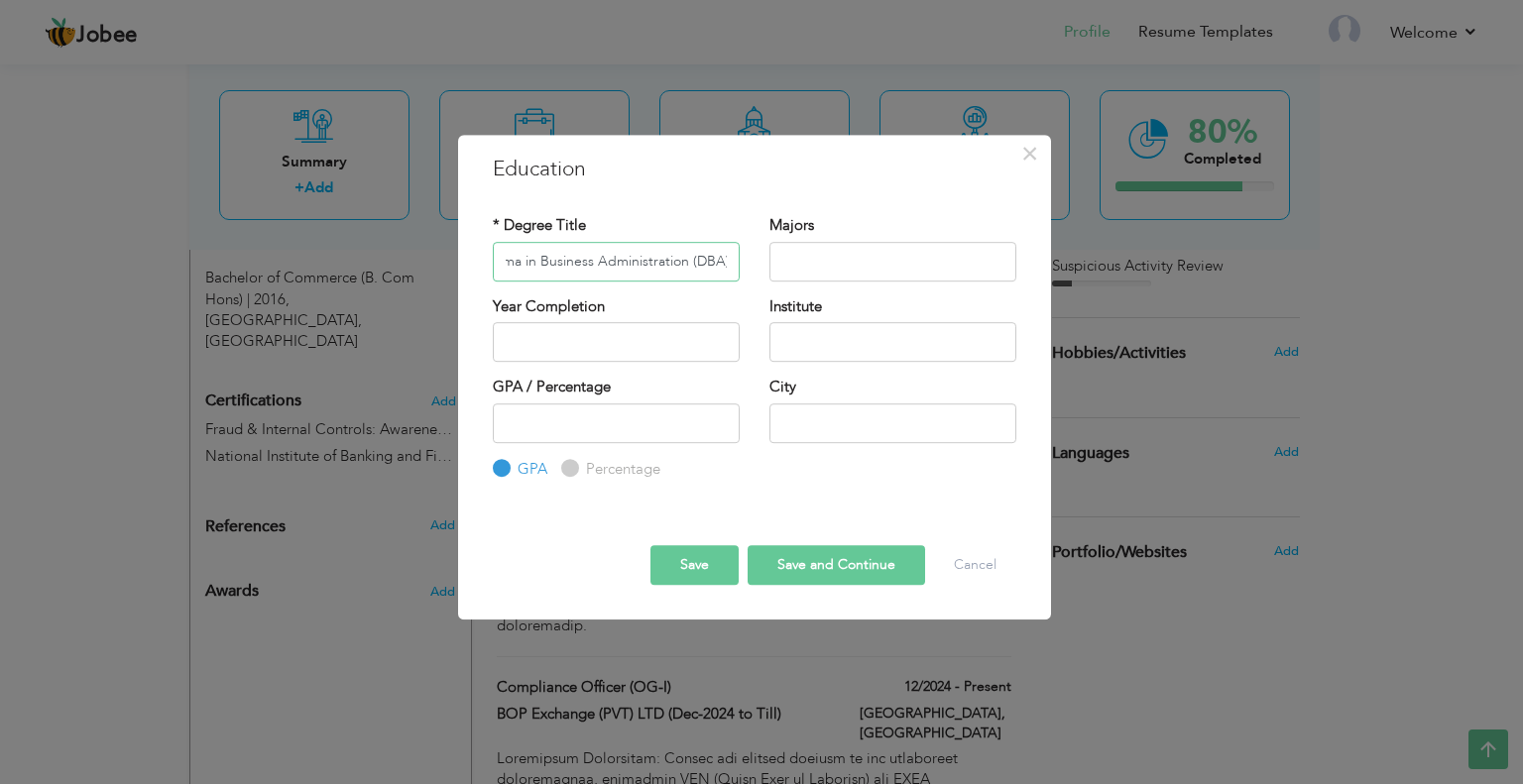 type on "Diploma in Business Administration (DBA)" 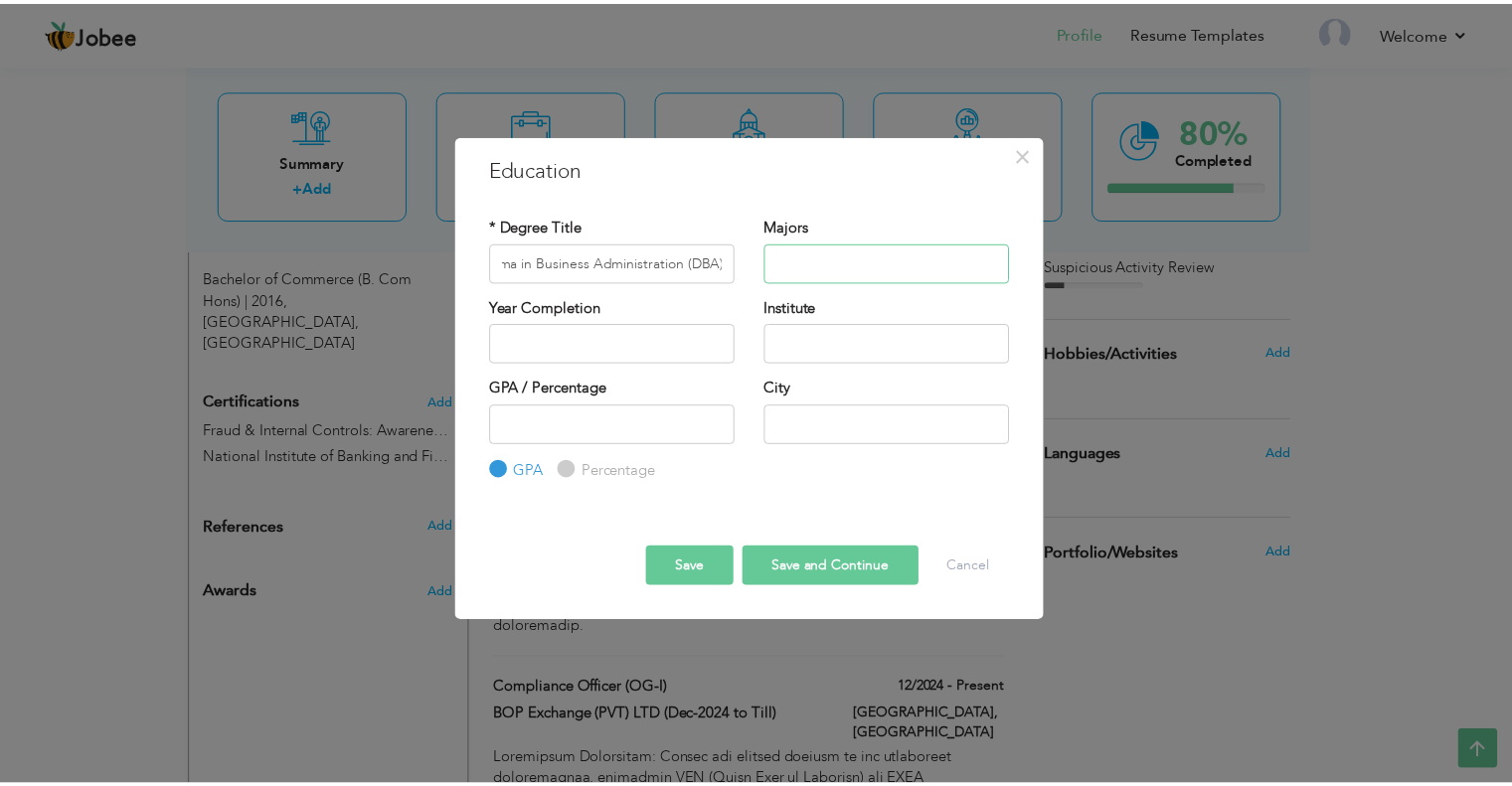 scroll, scrollTop: 0, scrollLeft: 0, axis: both 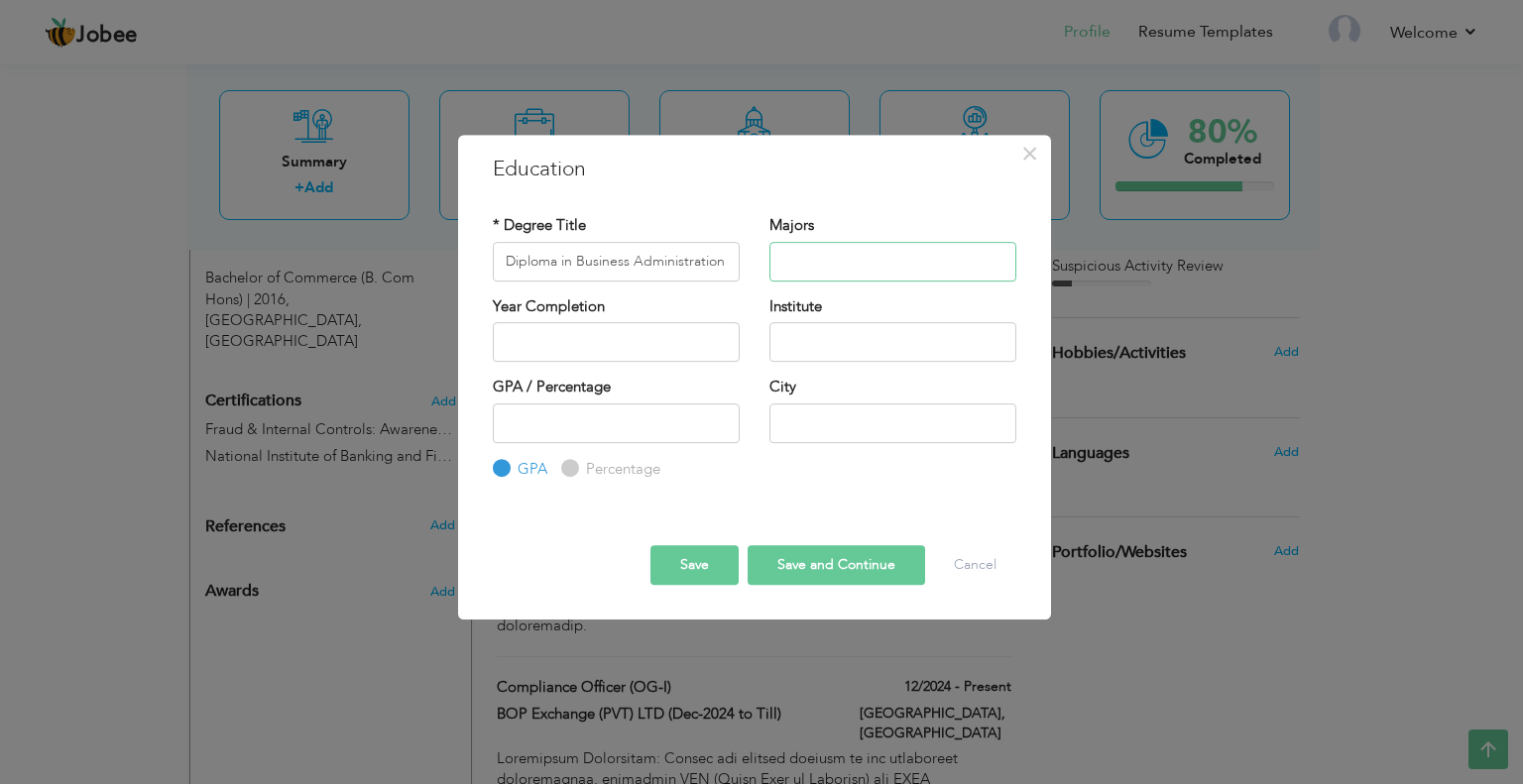 click at bounding box center (892, 262) 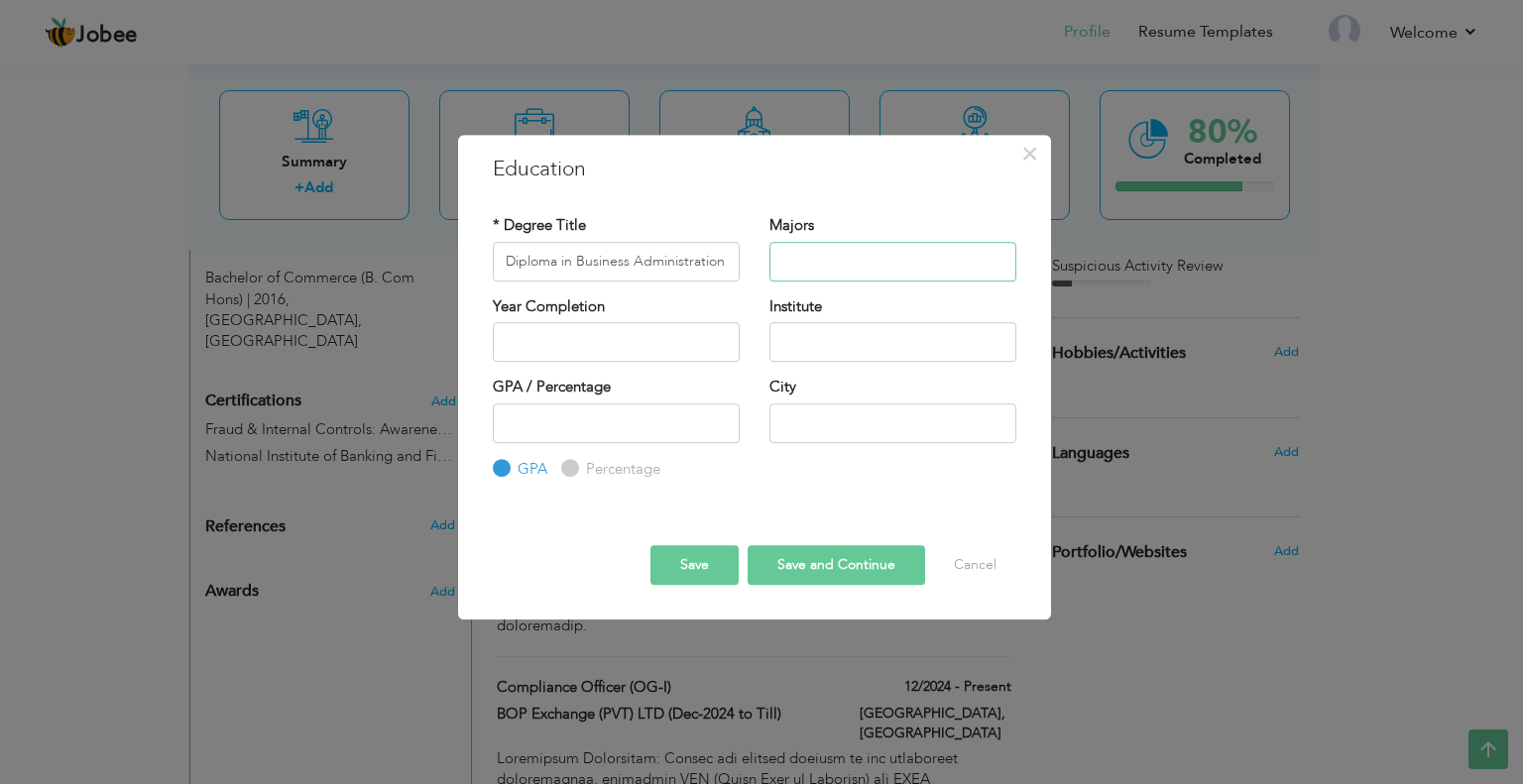 paste on "Commerce" 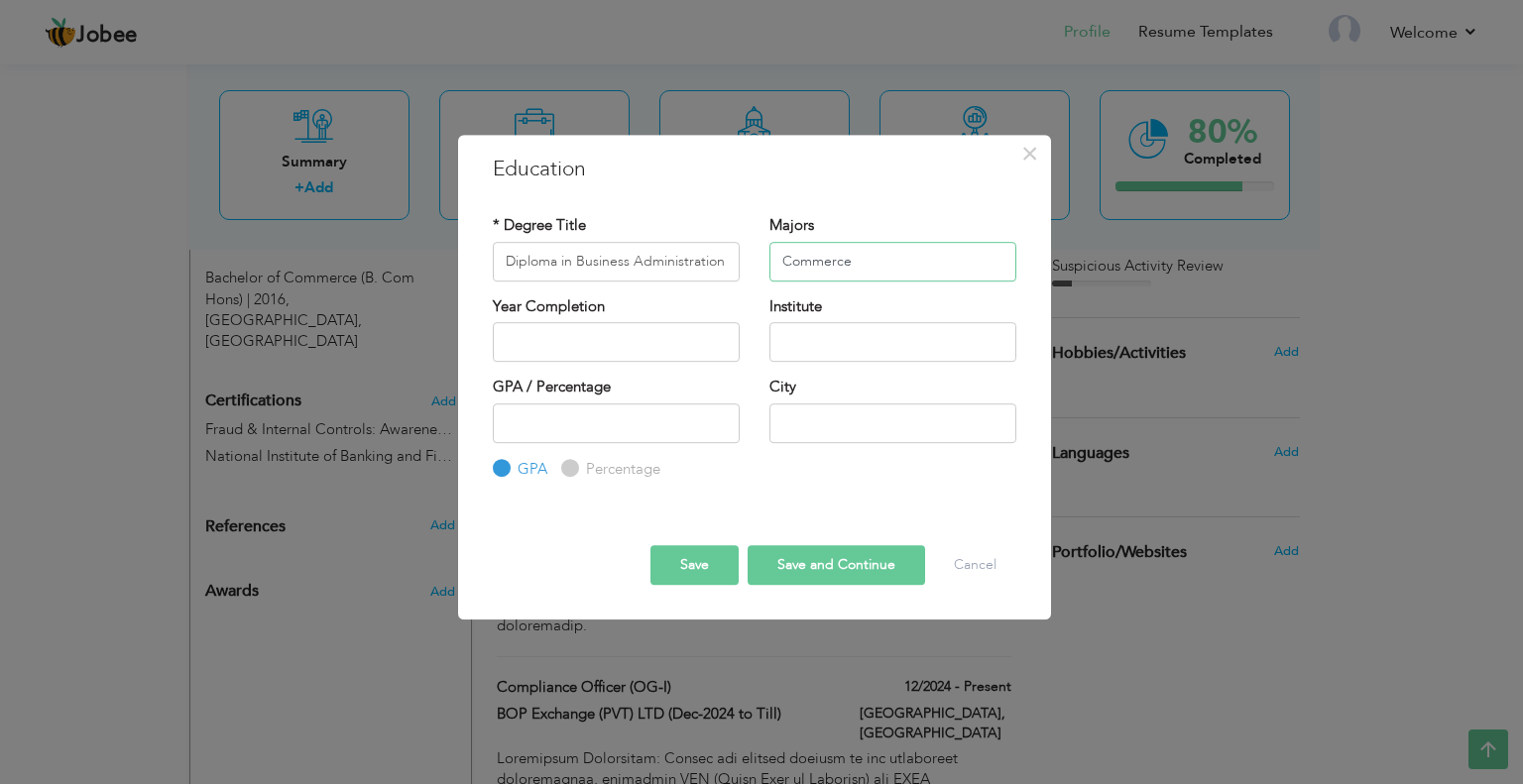 type on "Commerce" 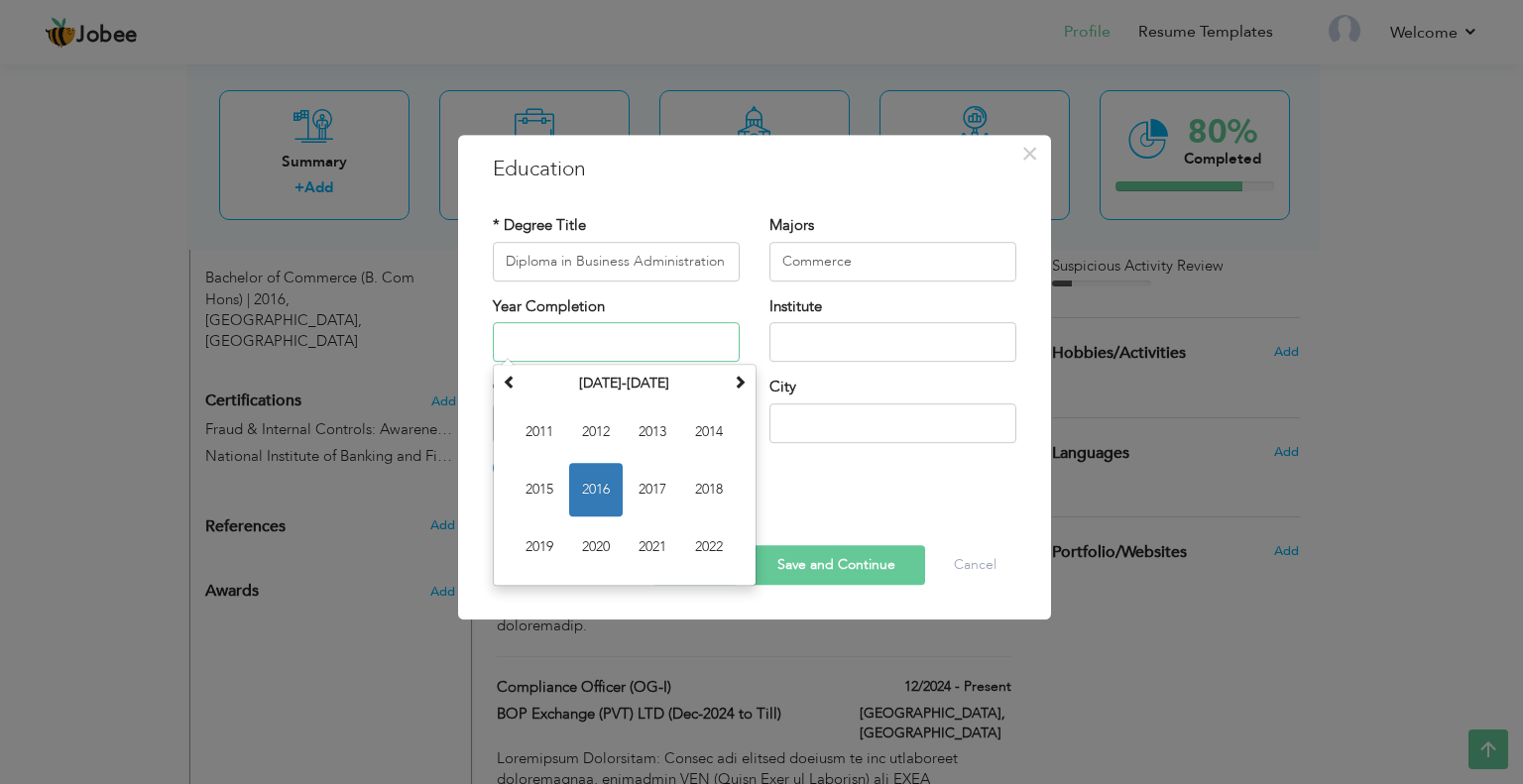 click at bounding box center (616, 342) 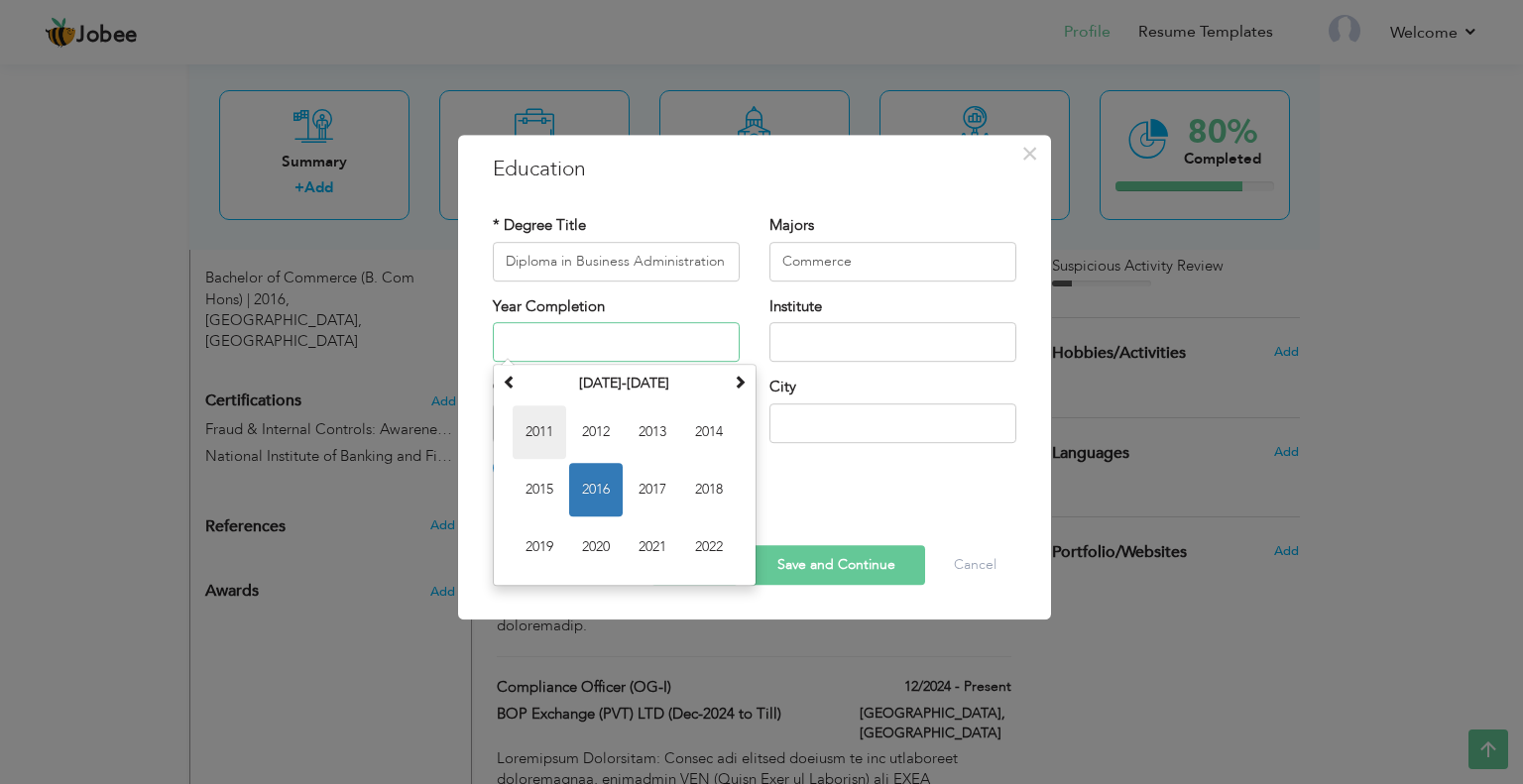 click on "2011" at bounding box center [539, 432] 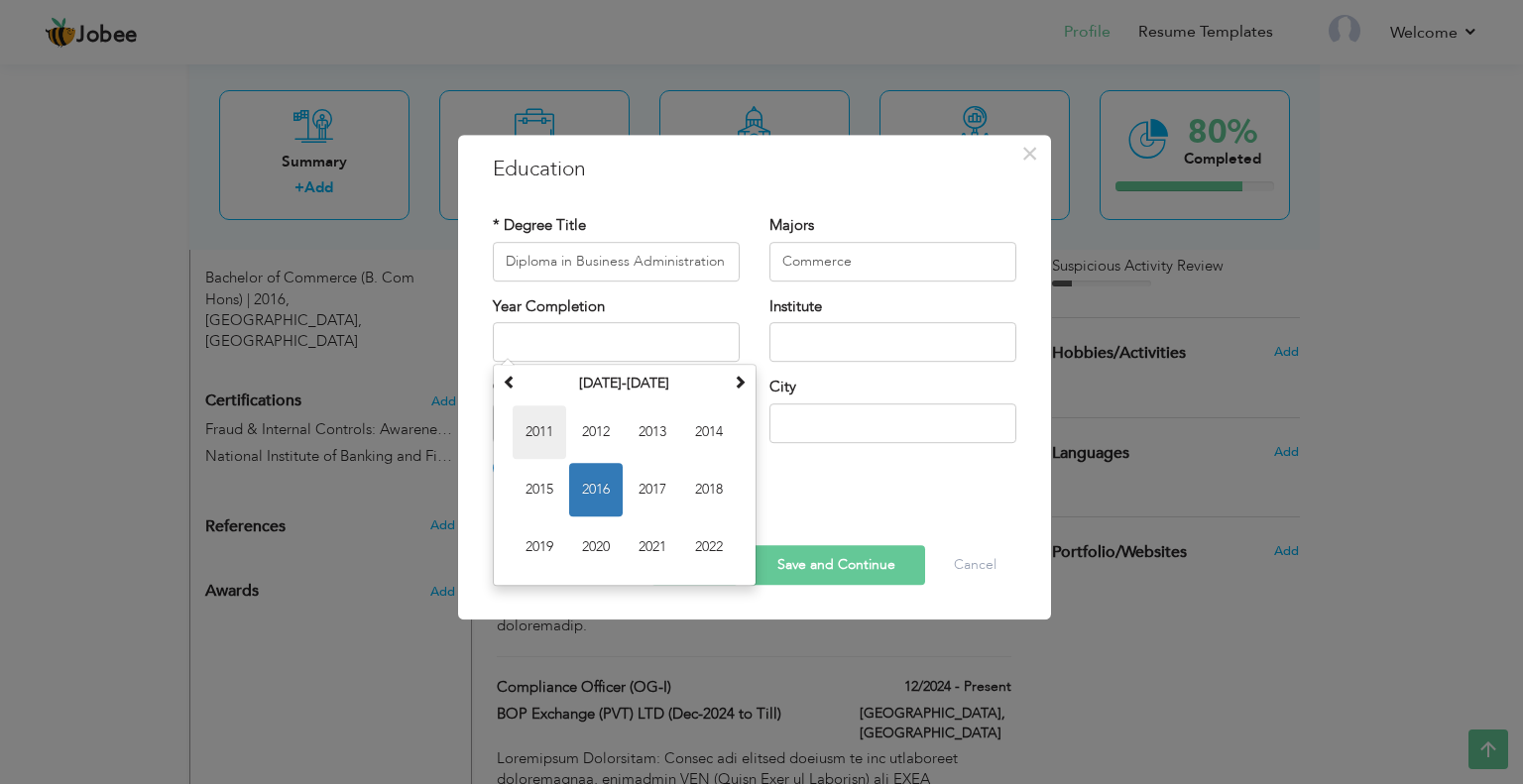 type on "2011" 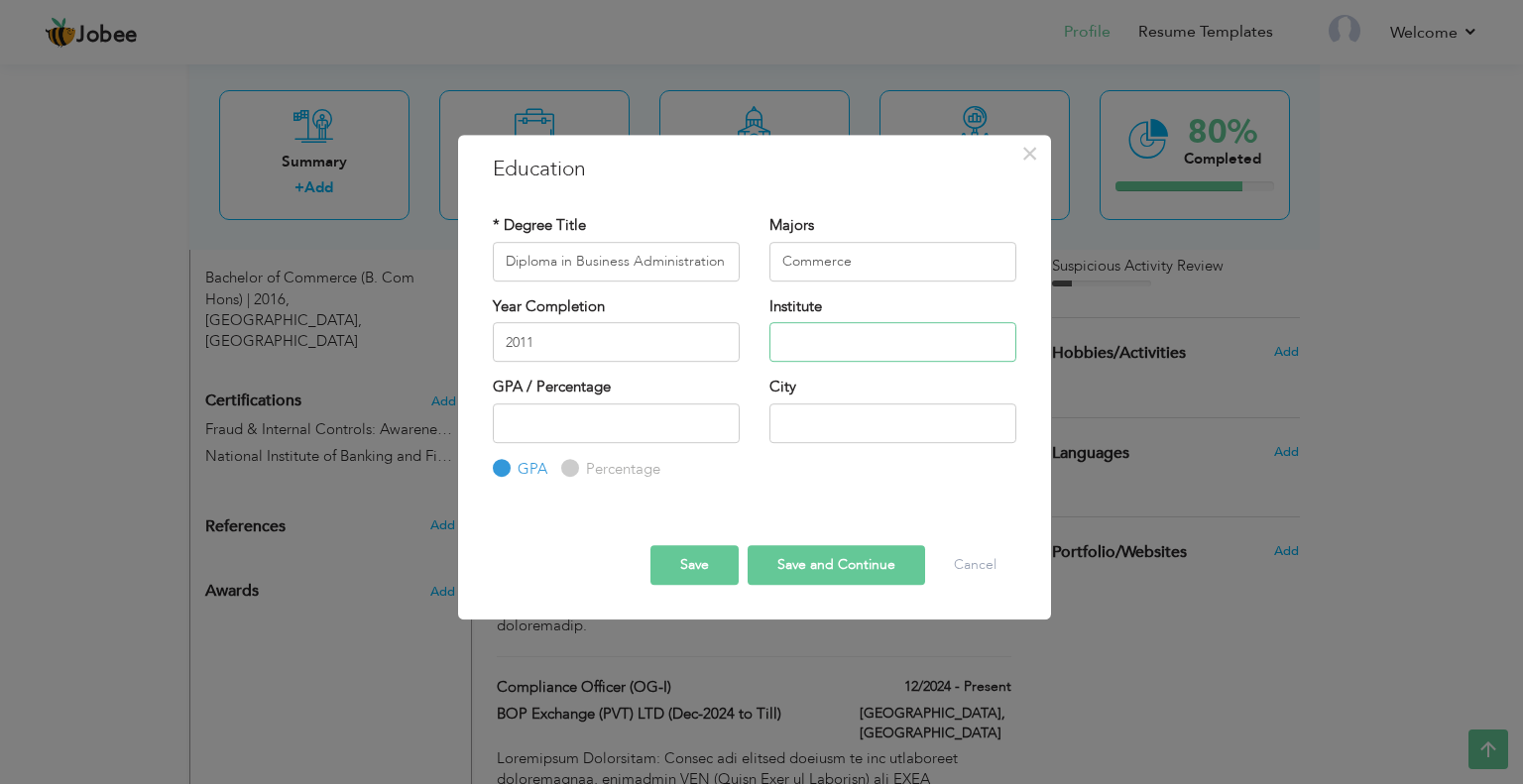 click at bounding box center (892, 342) 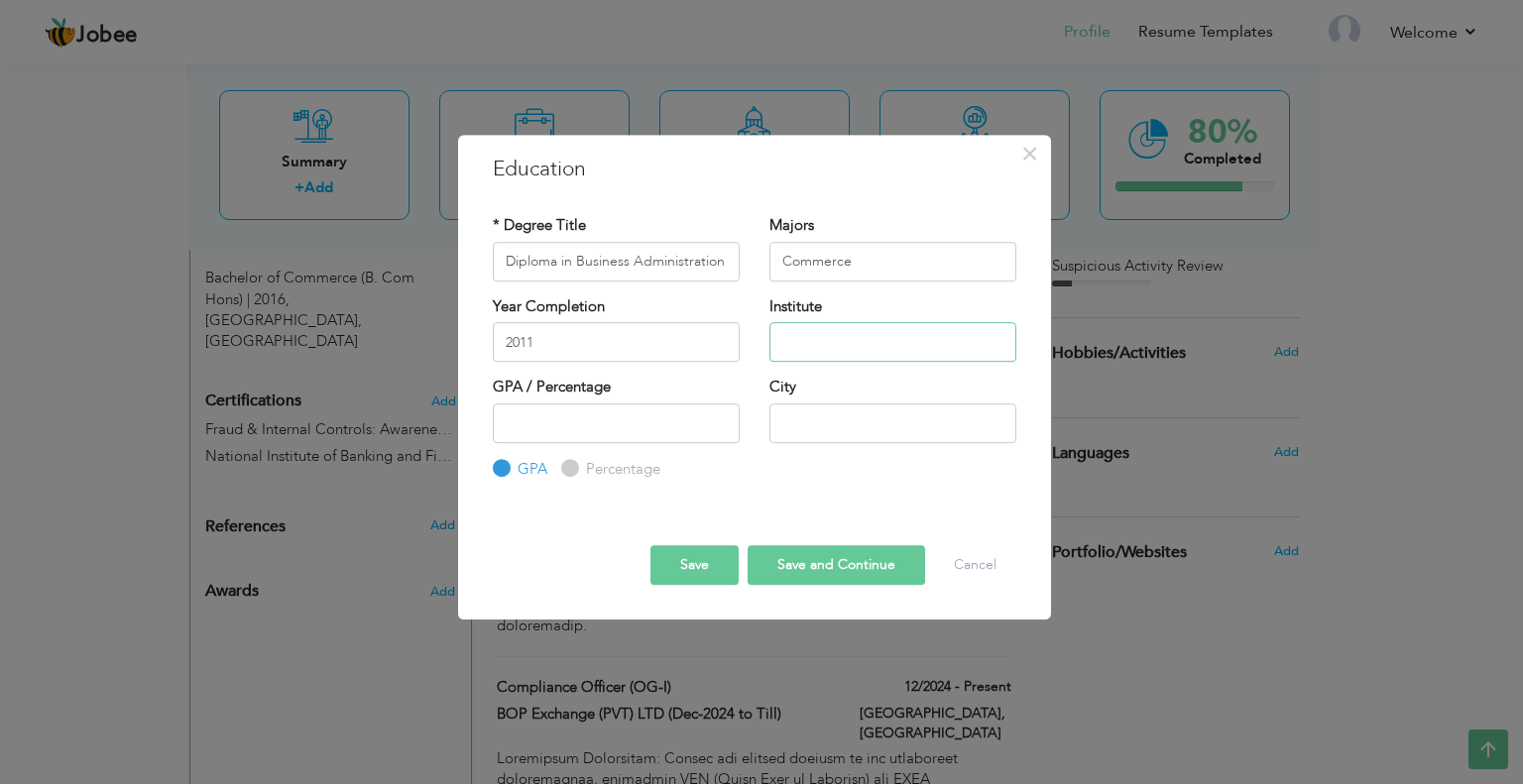 paste on "BISE Lahore" 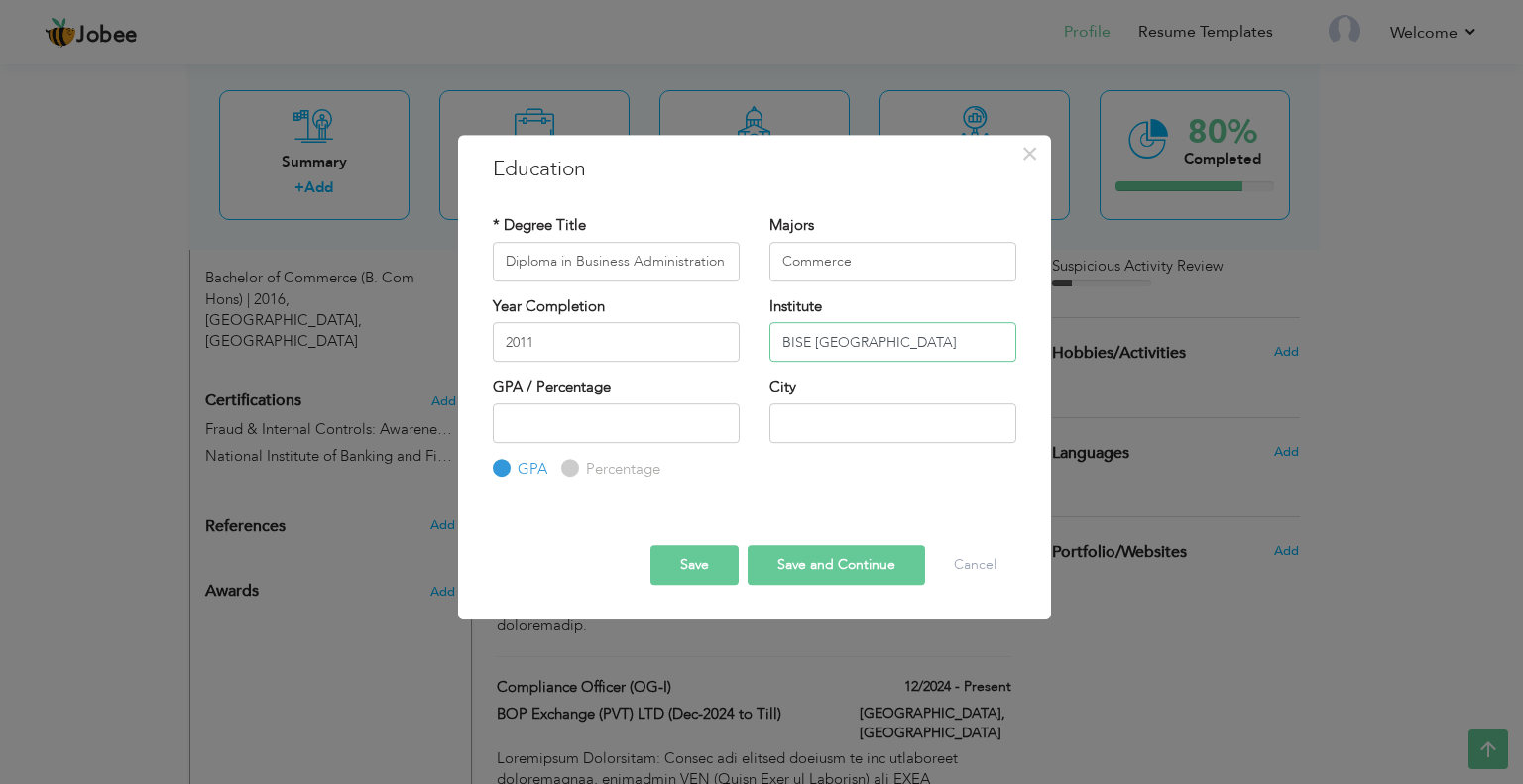 type on "BISE Lahore" 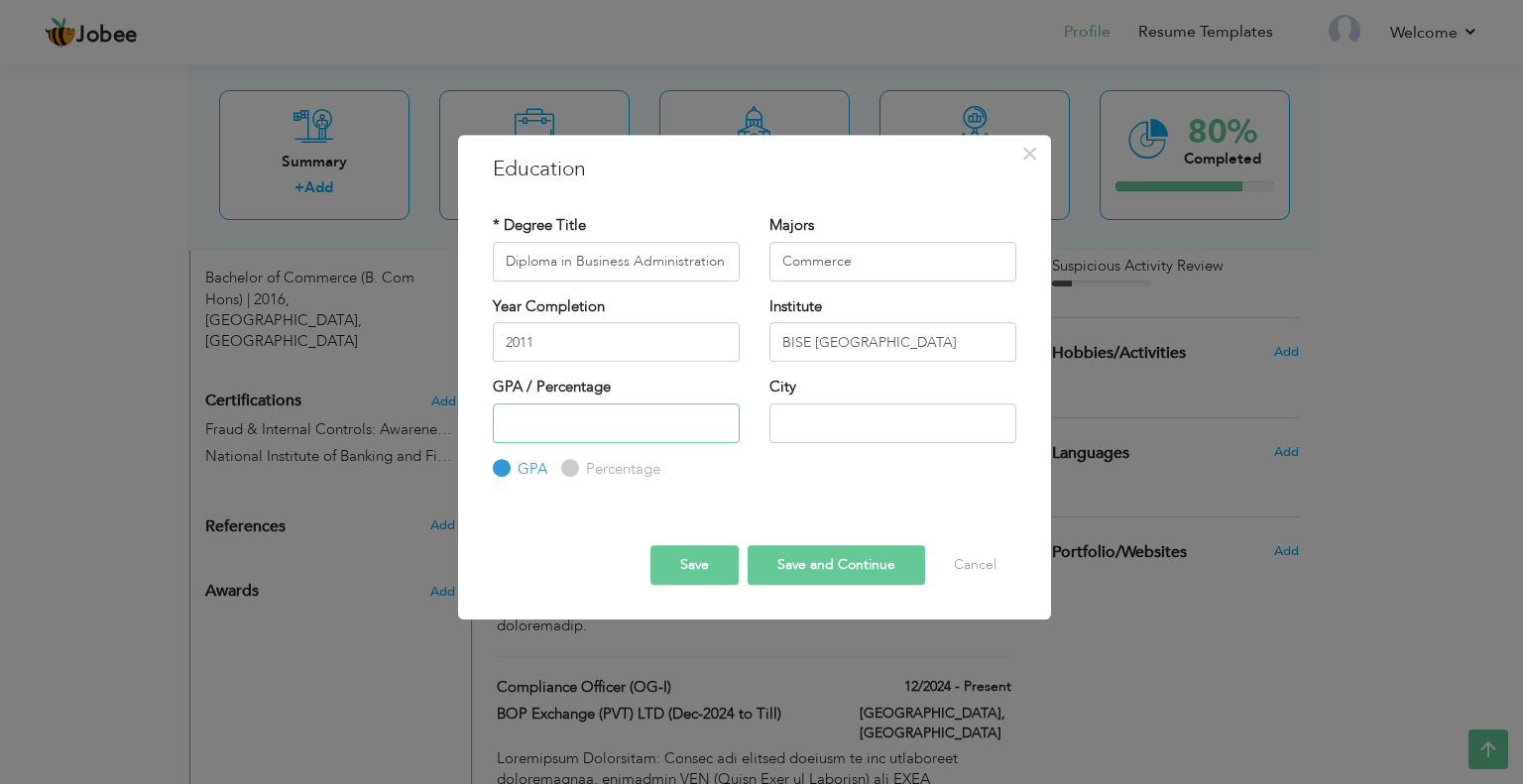 click at bounding box center (616, 423) 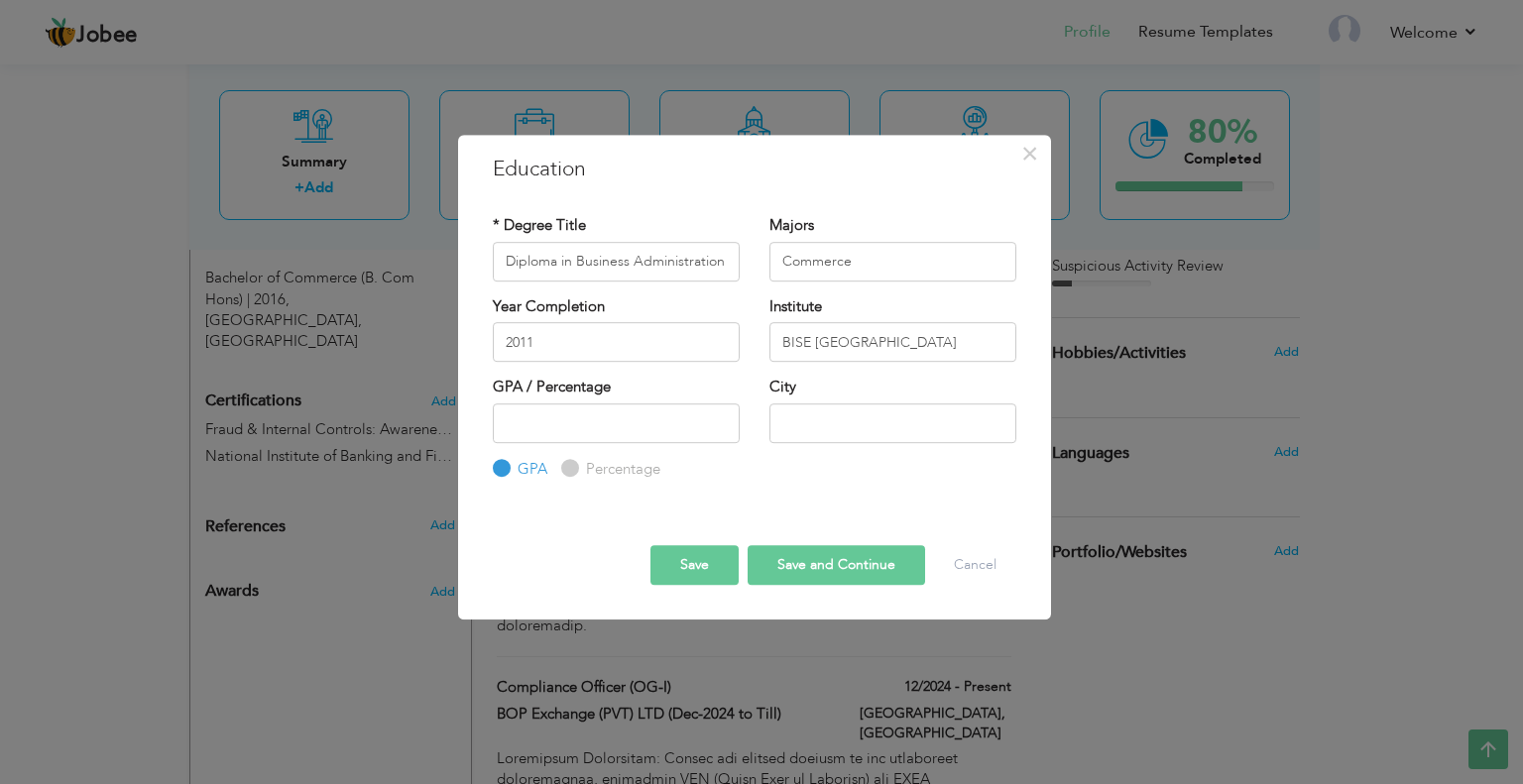 click on "Percentage" at bounding box center (621, 469) 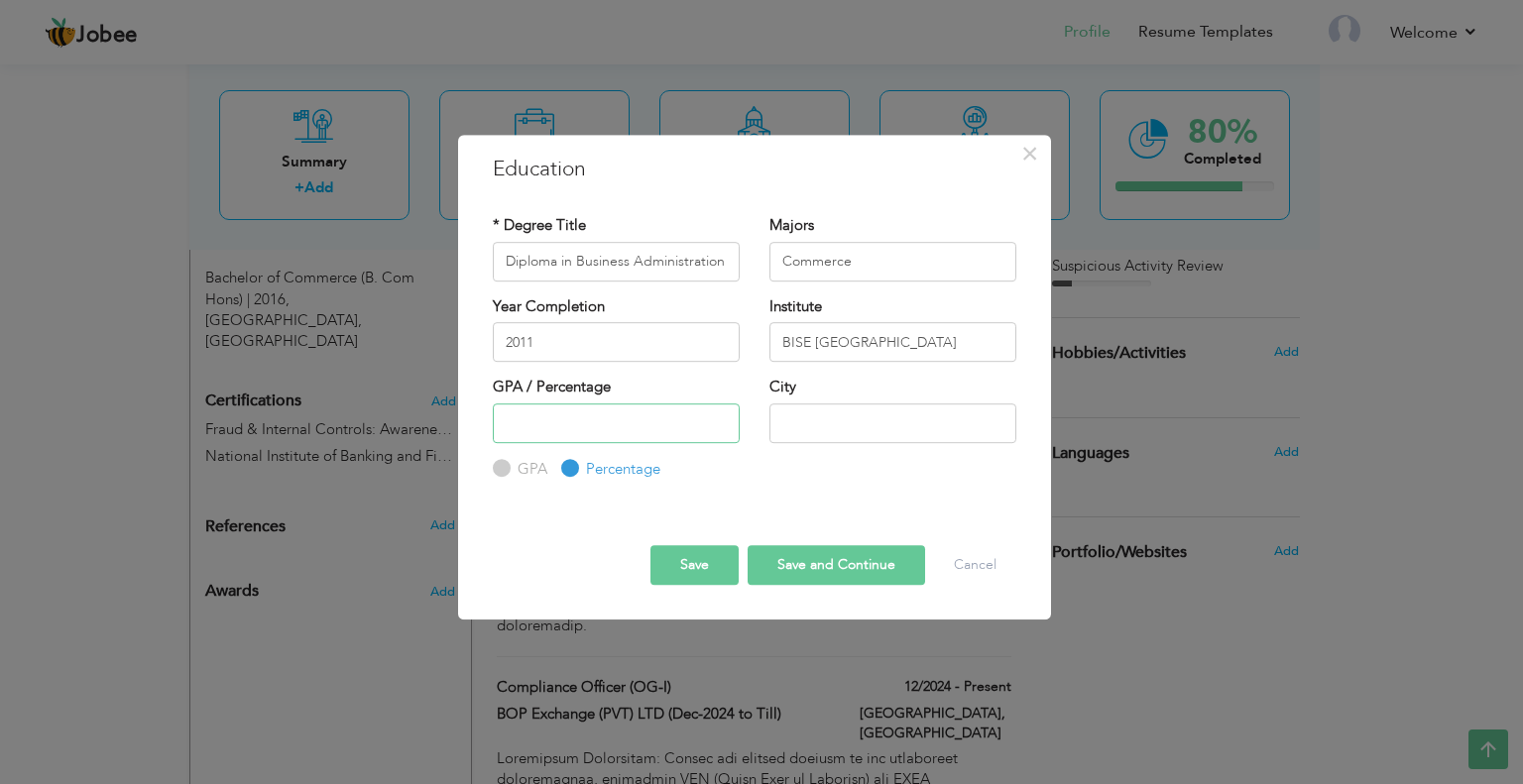 click at bounding box center [616, 423] 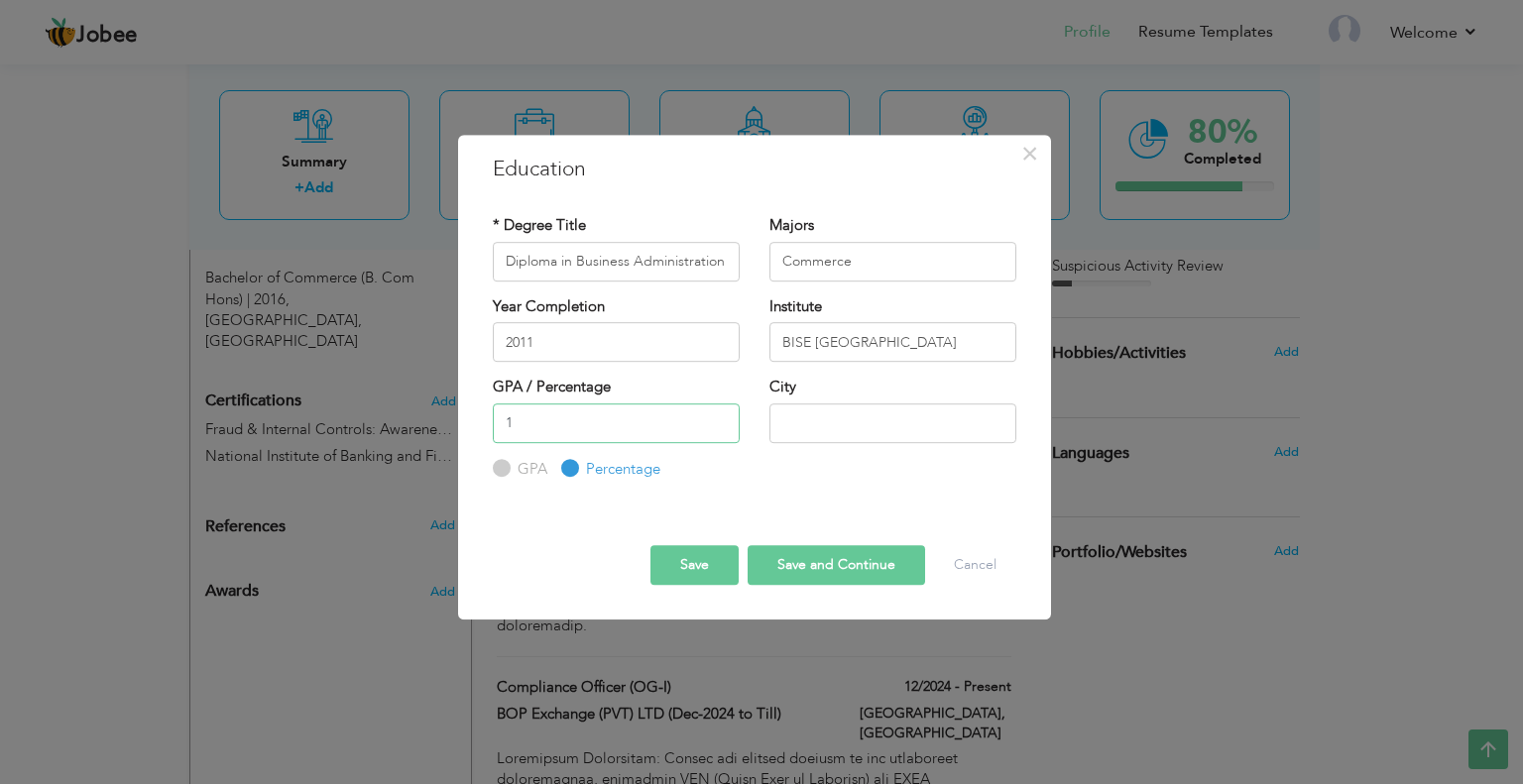 click on "1" at bounding box center [616, 423] 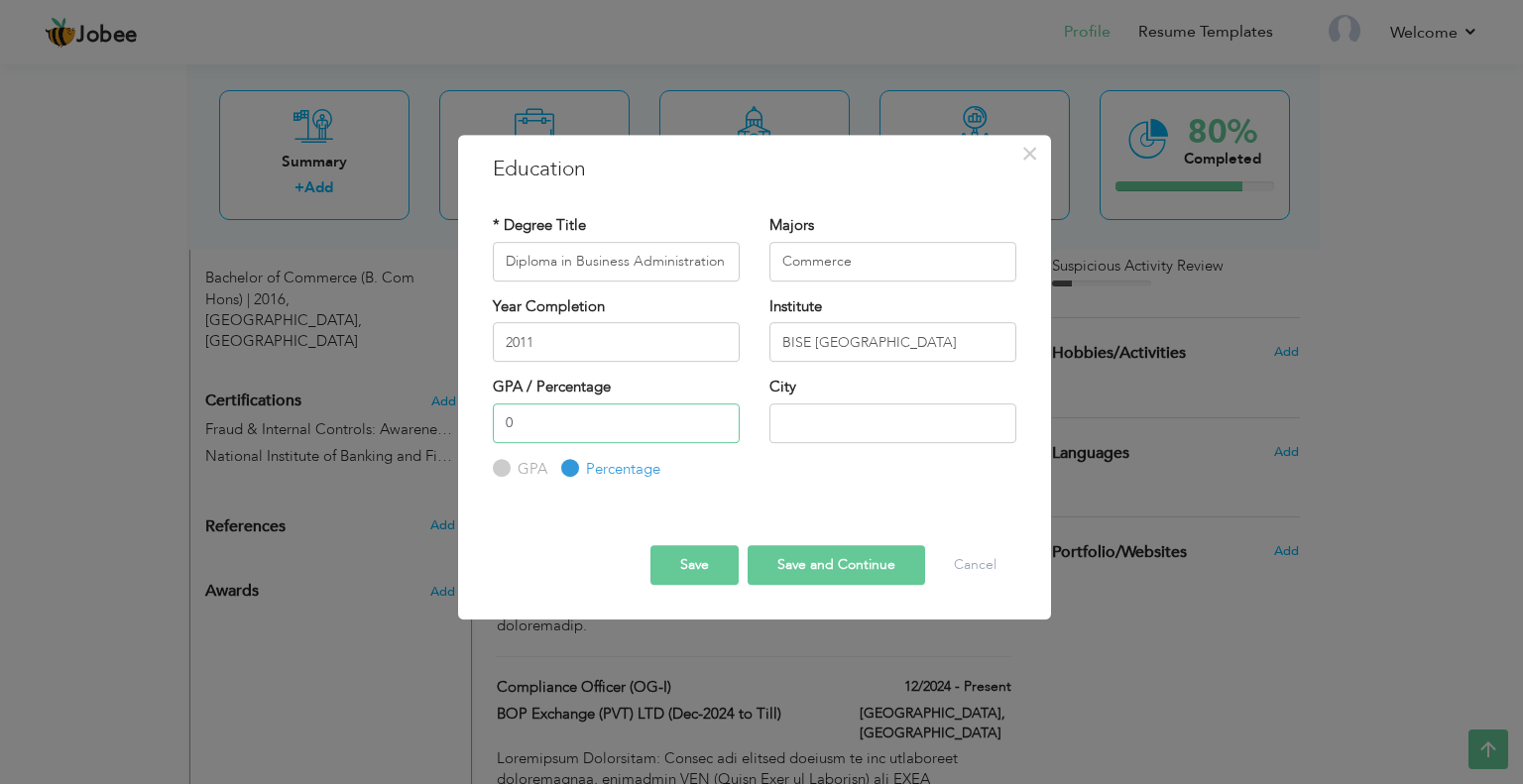 click on "0" at bounding box center [616, 423] 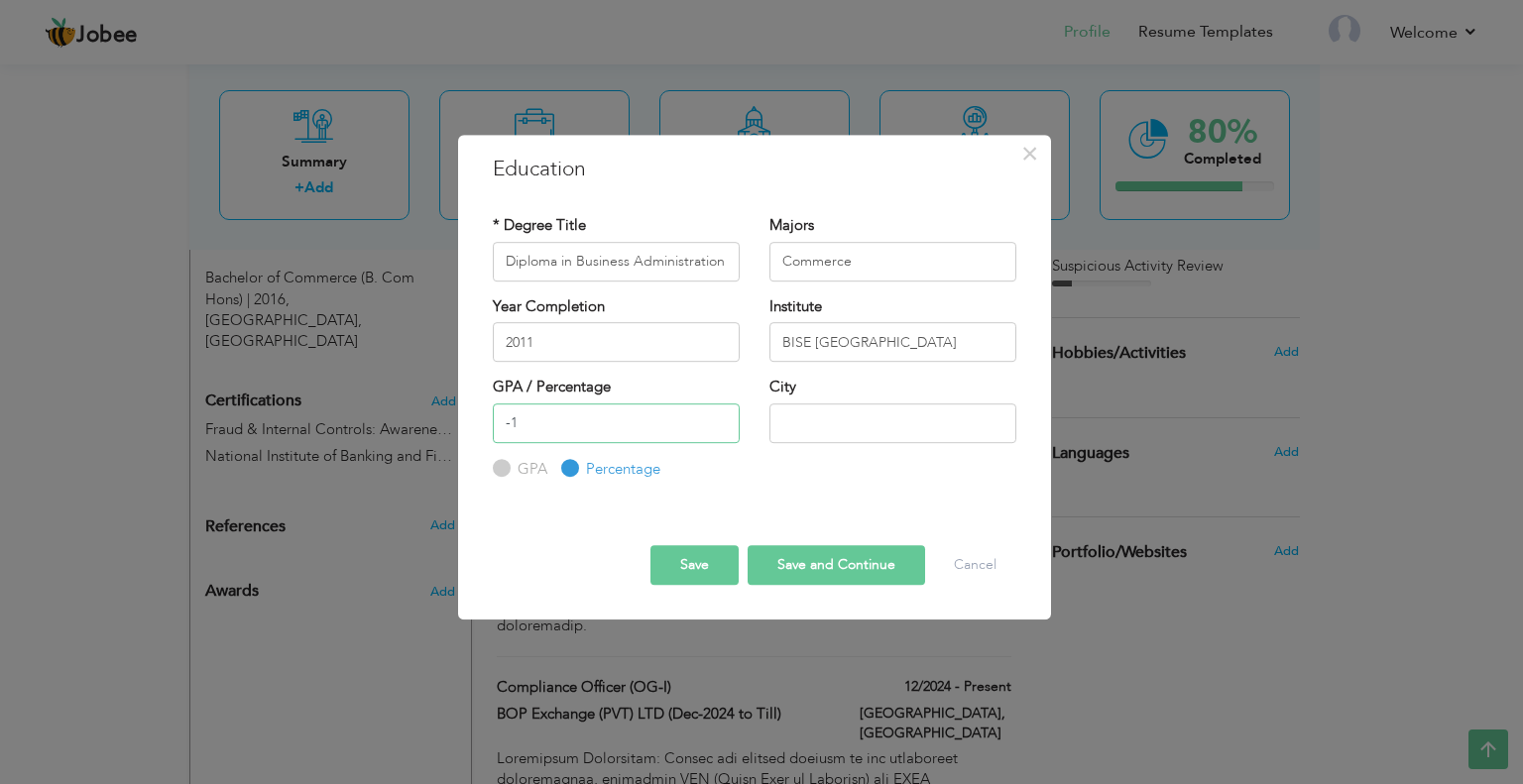 click on "-1" at bounding box center [616, 423] 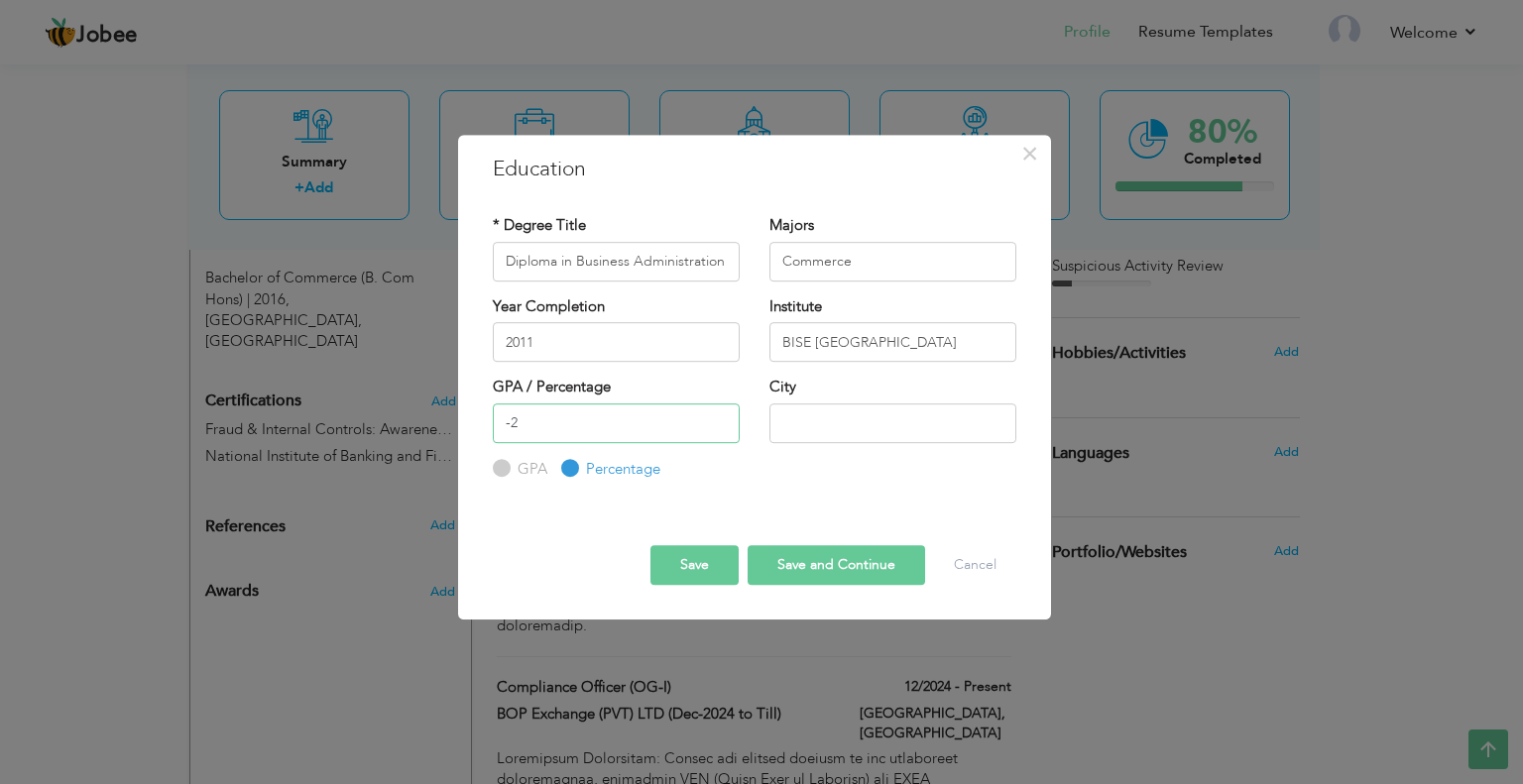 click on "-2" at bounding box center [616, 423] 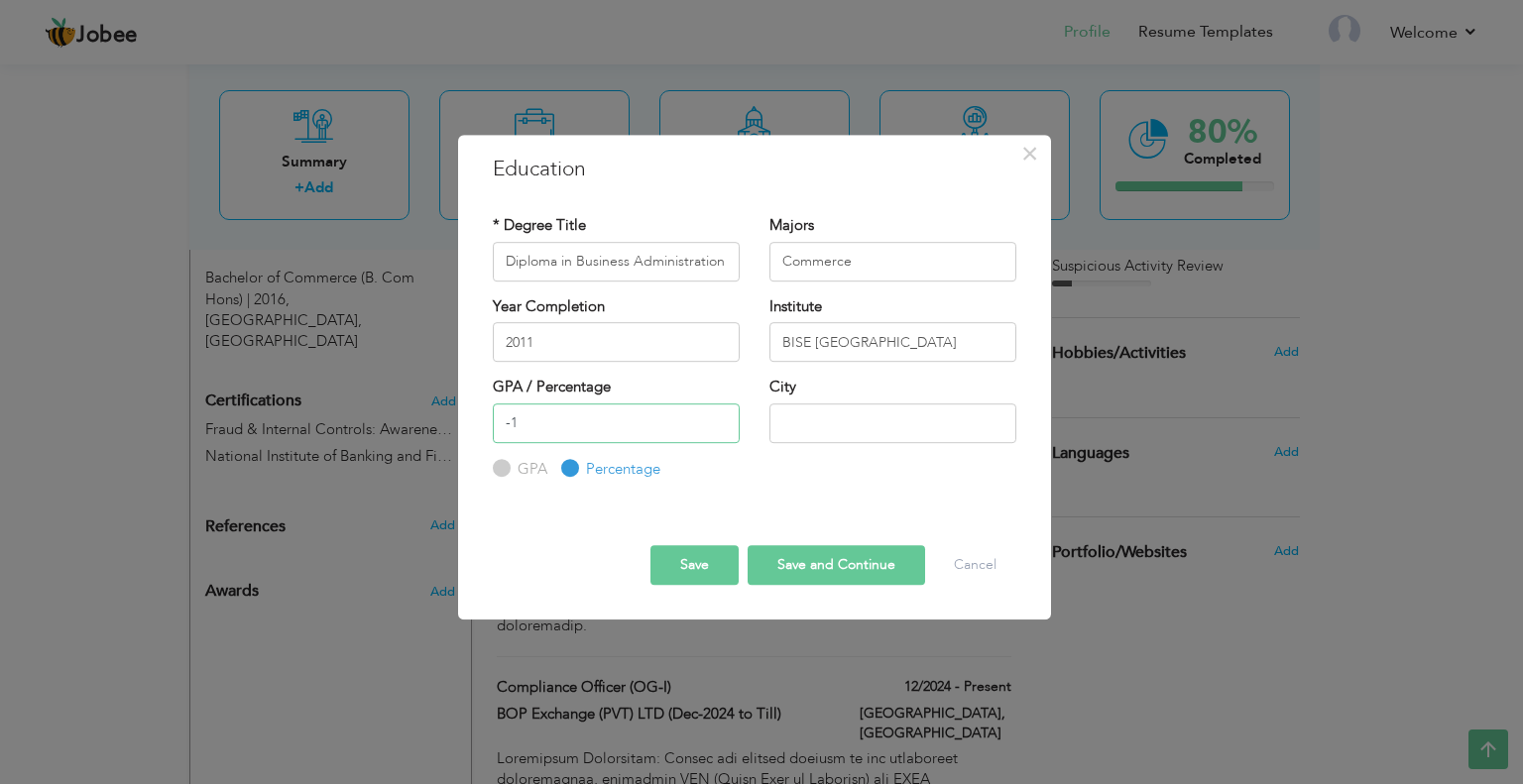 click on "-1" at bounding box center (616, 423) 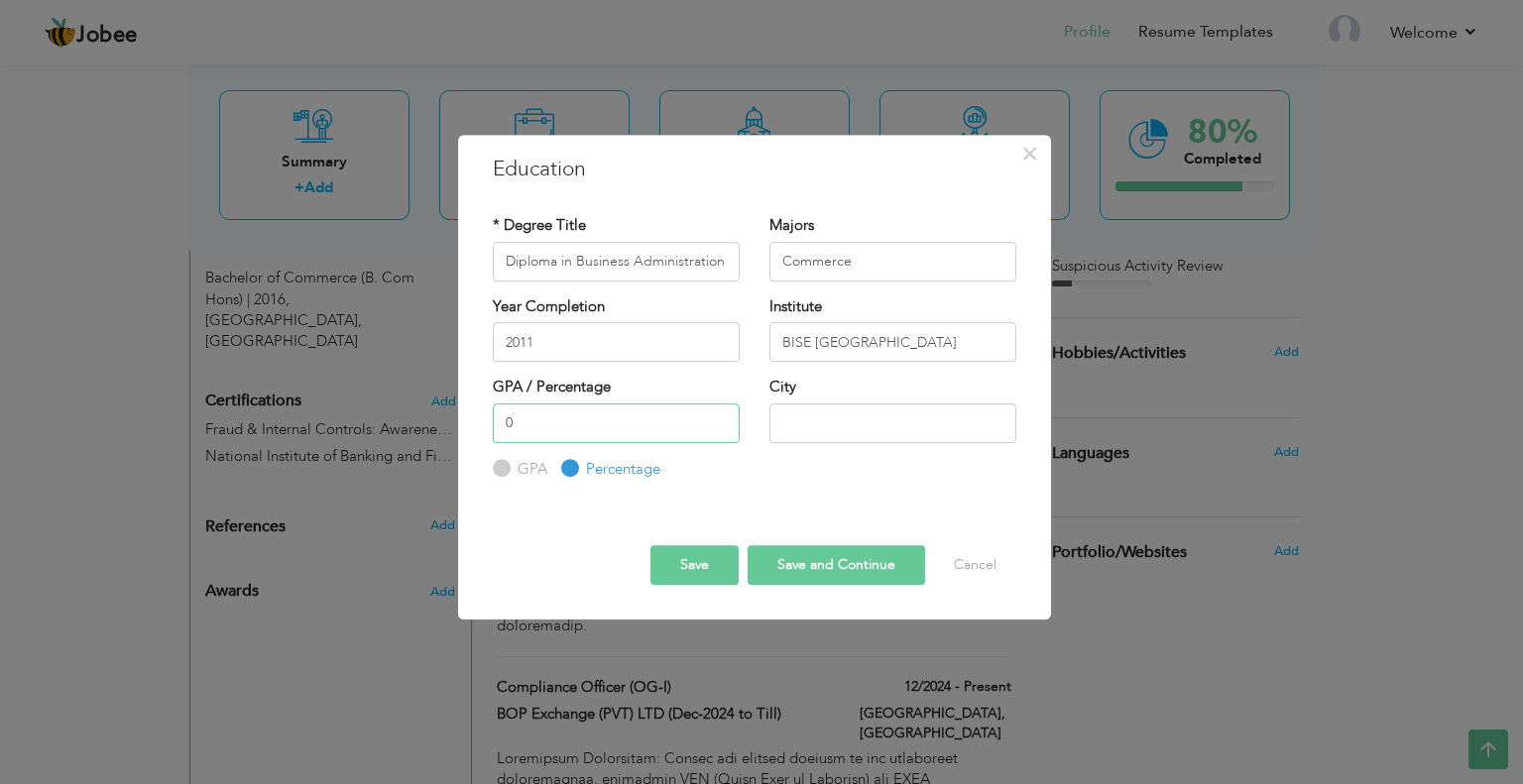 click on "0" at bounding box center [616, 423] 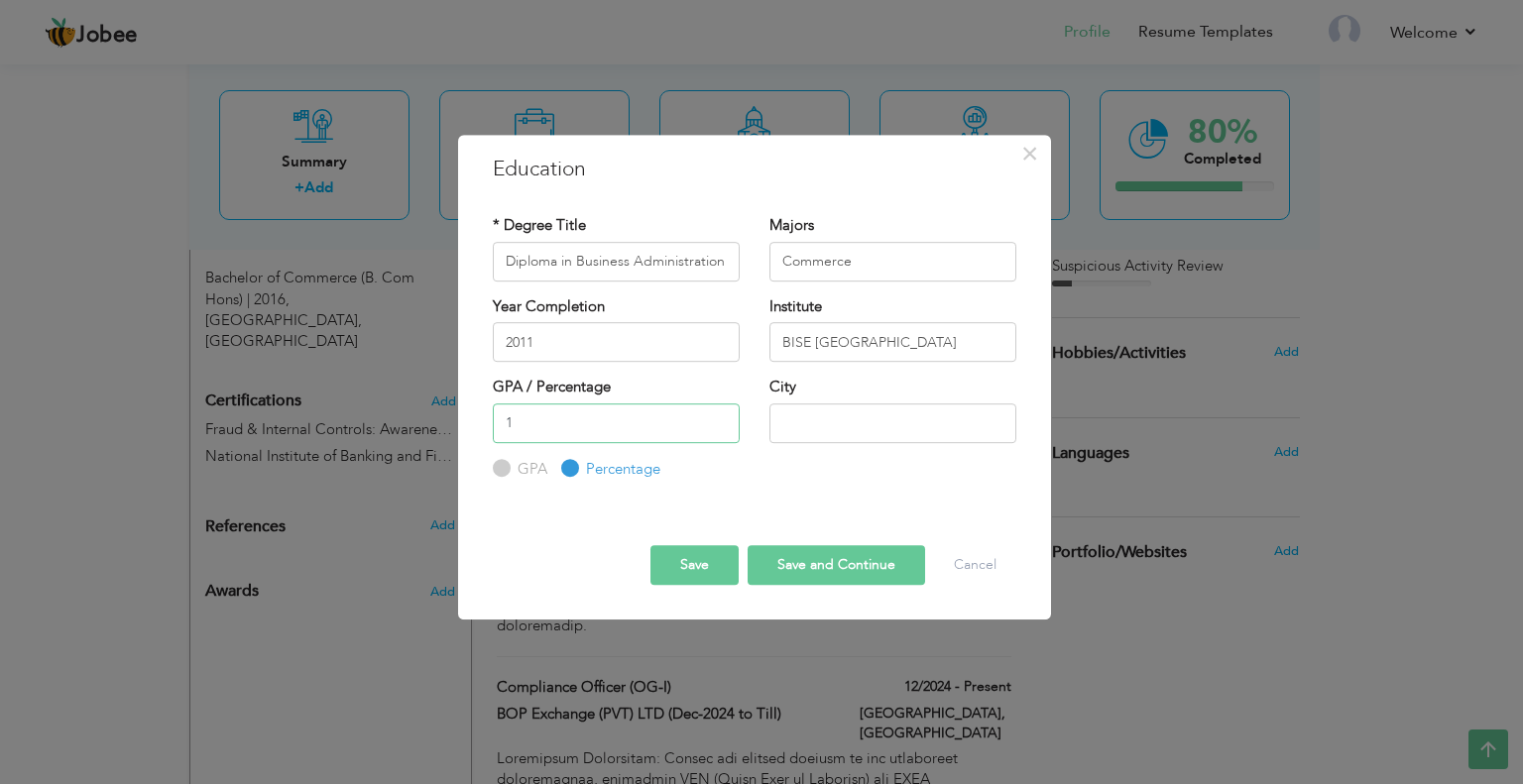 click on "1" at bounding box center [616, 423] 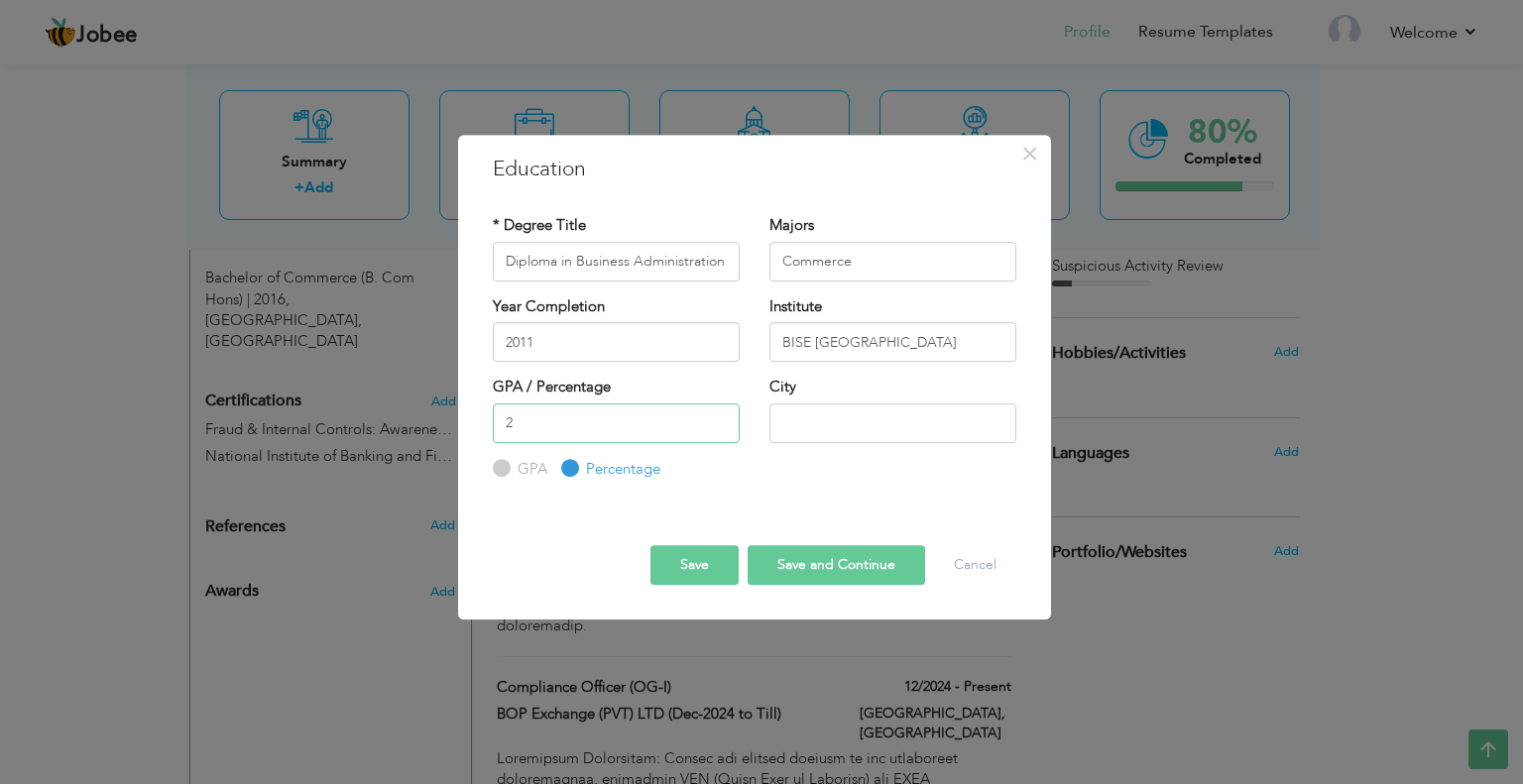 click on "2" at bounding box center (616, 423) 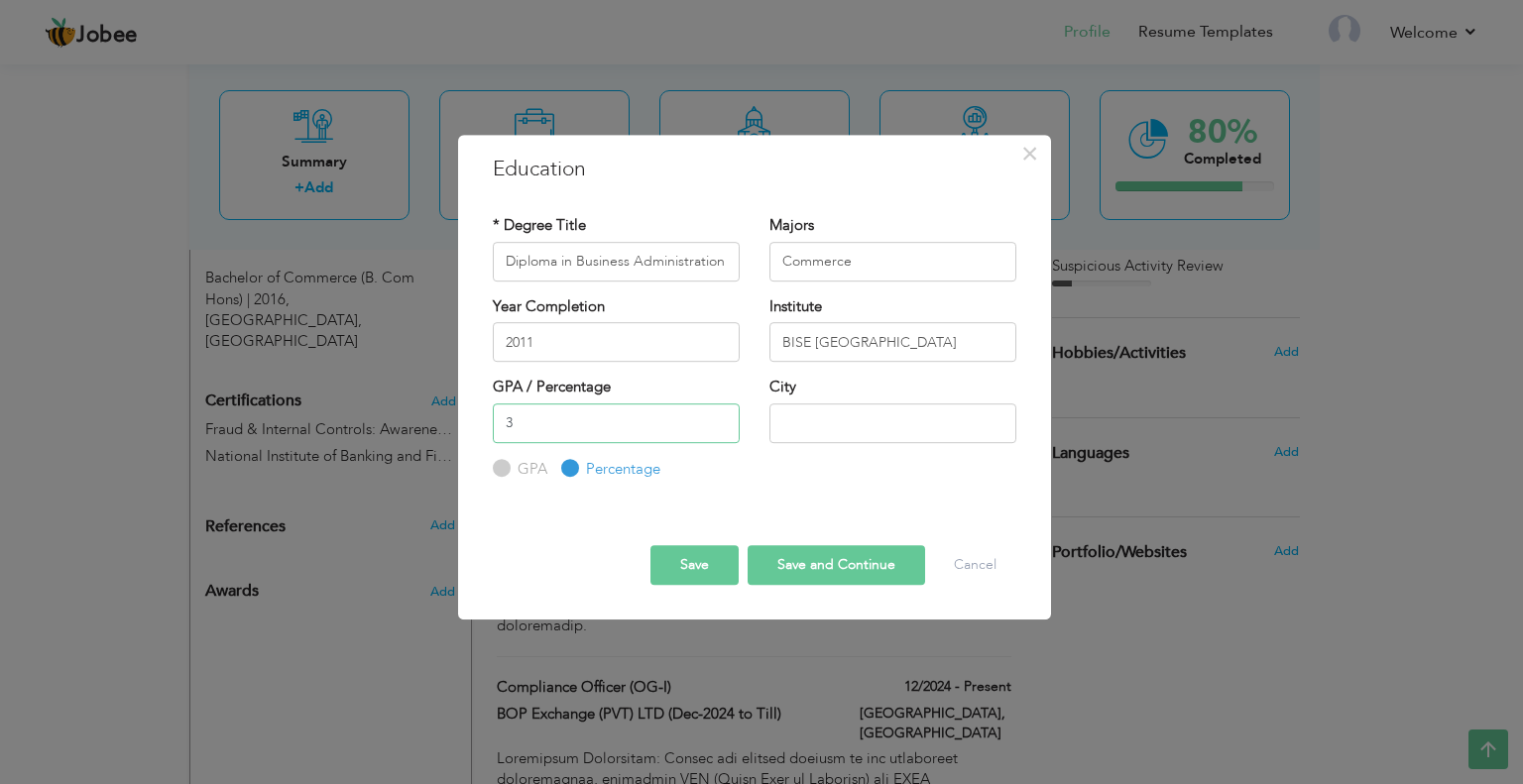 click on "3" at bounding box center [616, 423] 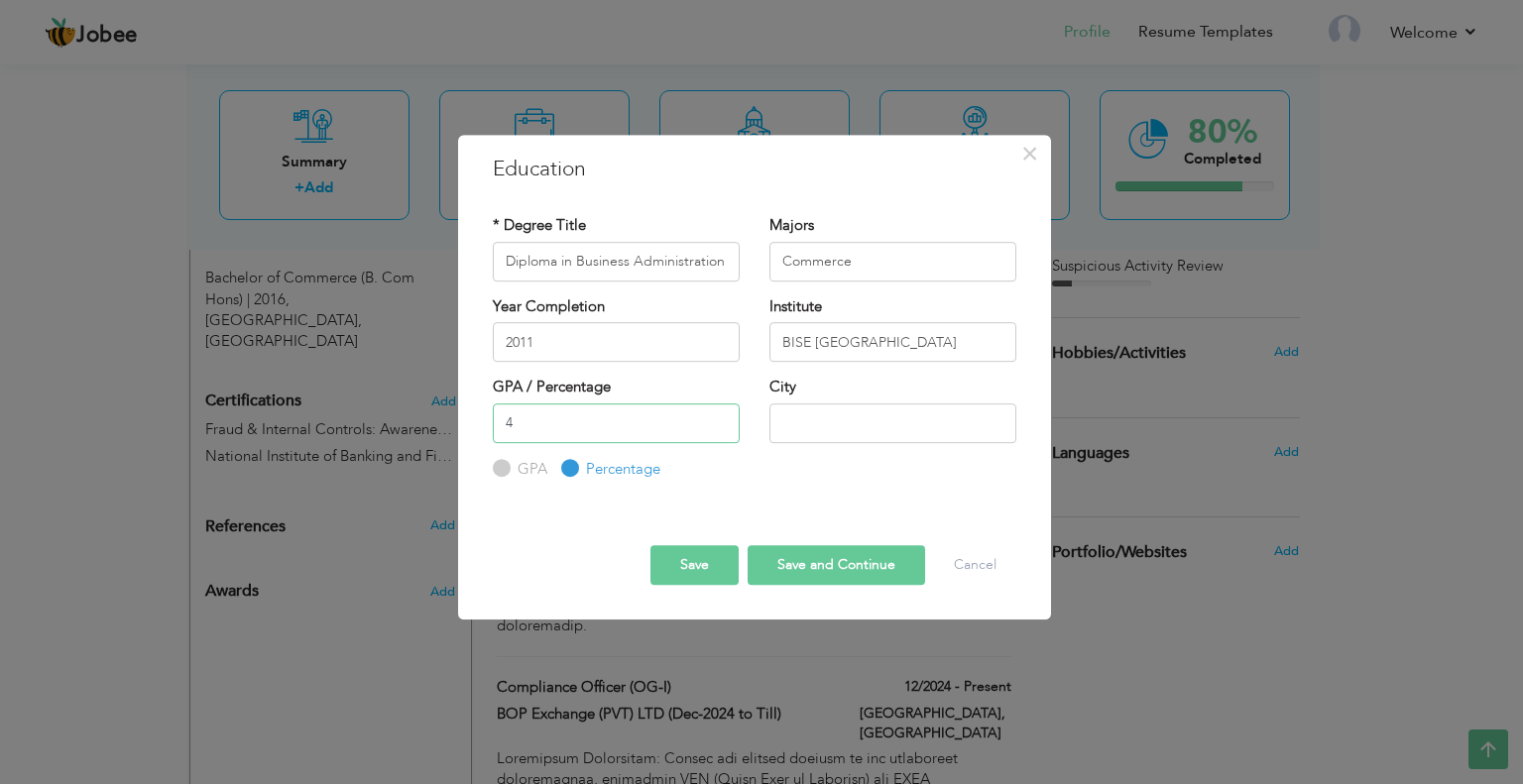 click on "4" at bounding box center [616, 423] 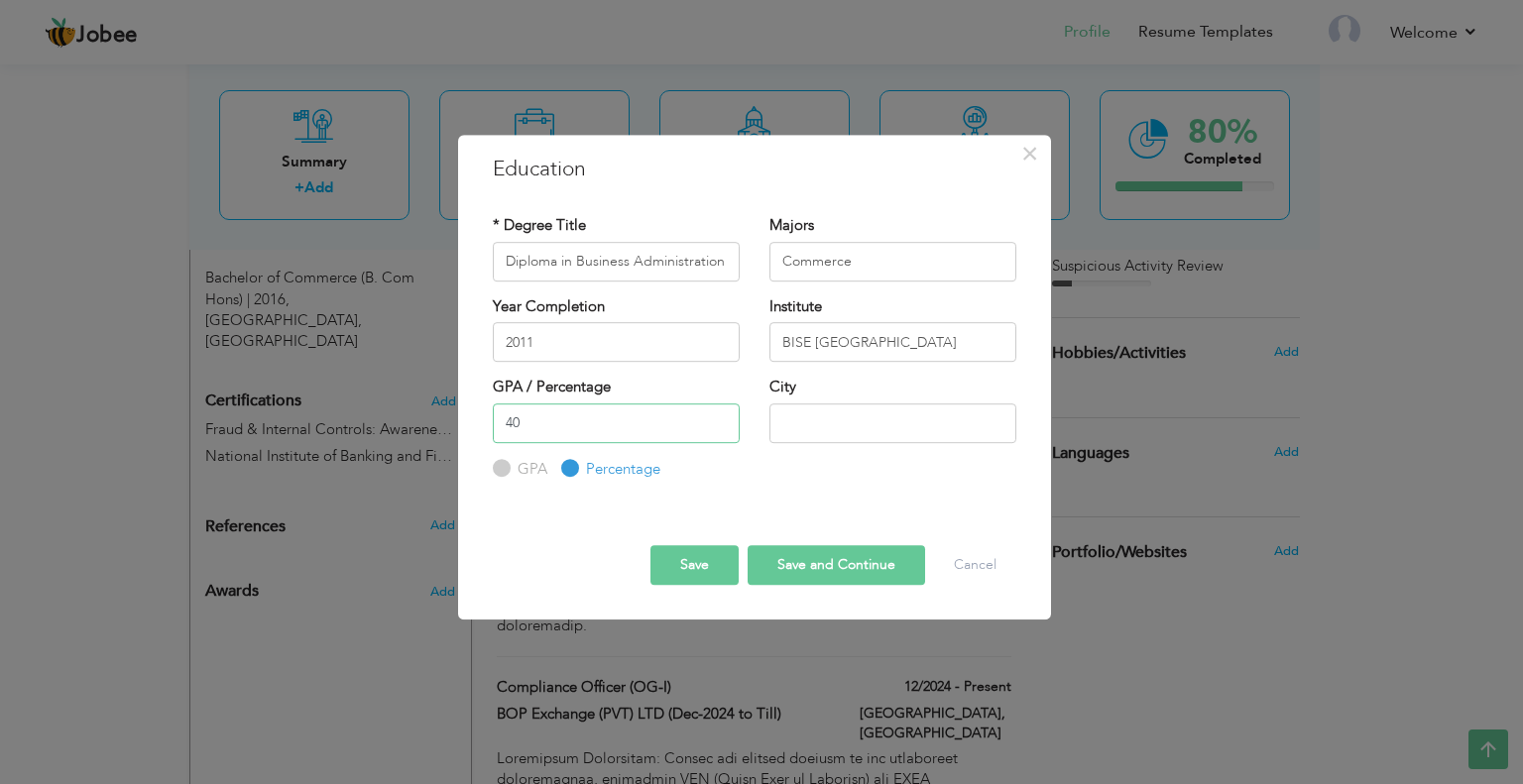 click on "40" at bounding box center (616, 423) 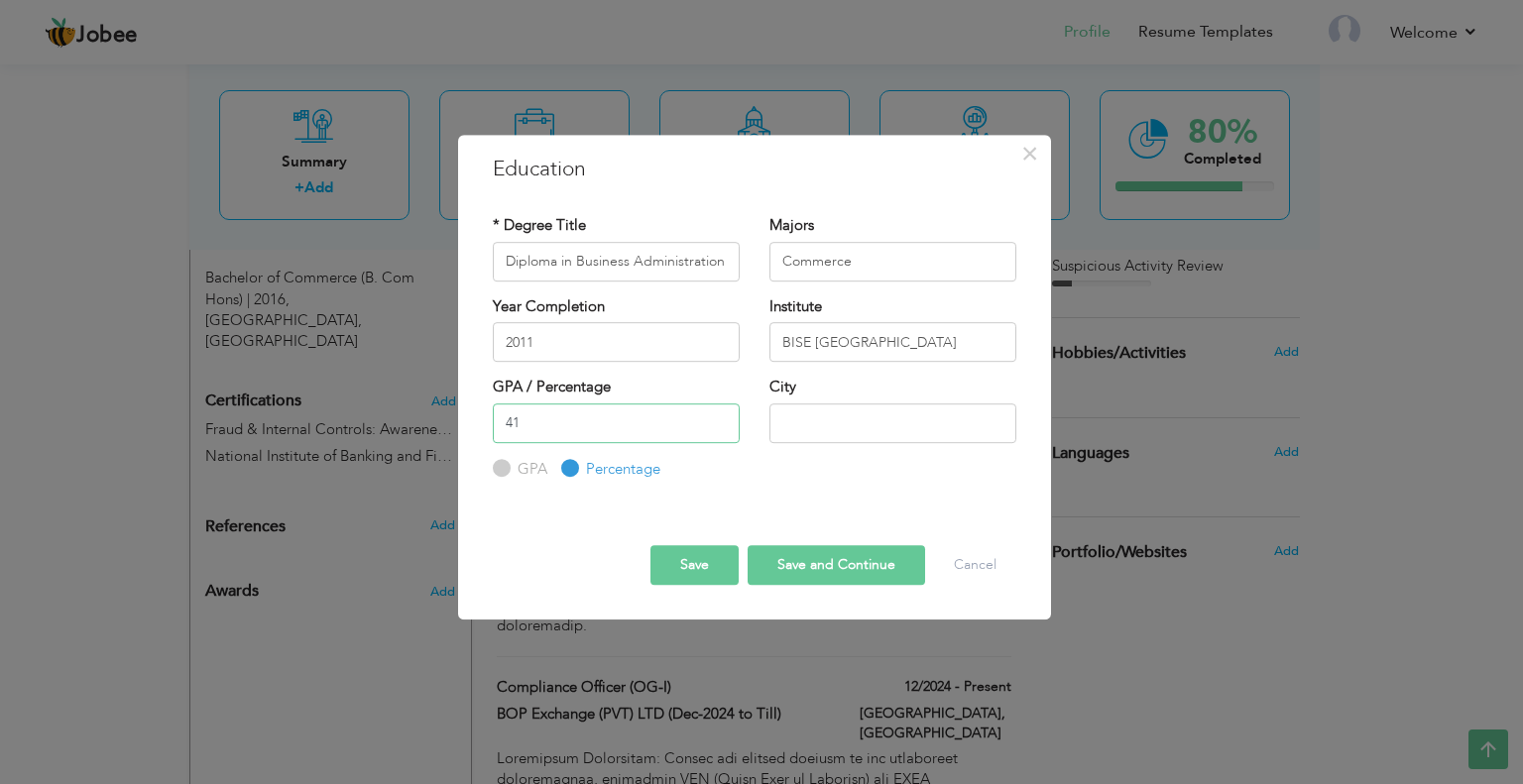 click on "41" at bounding box center [616, 423] 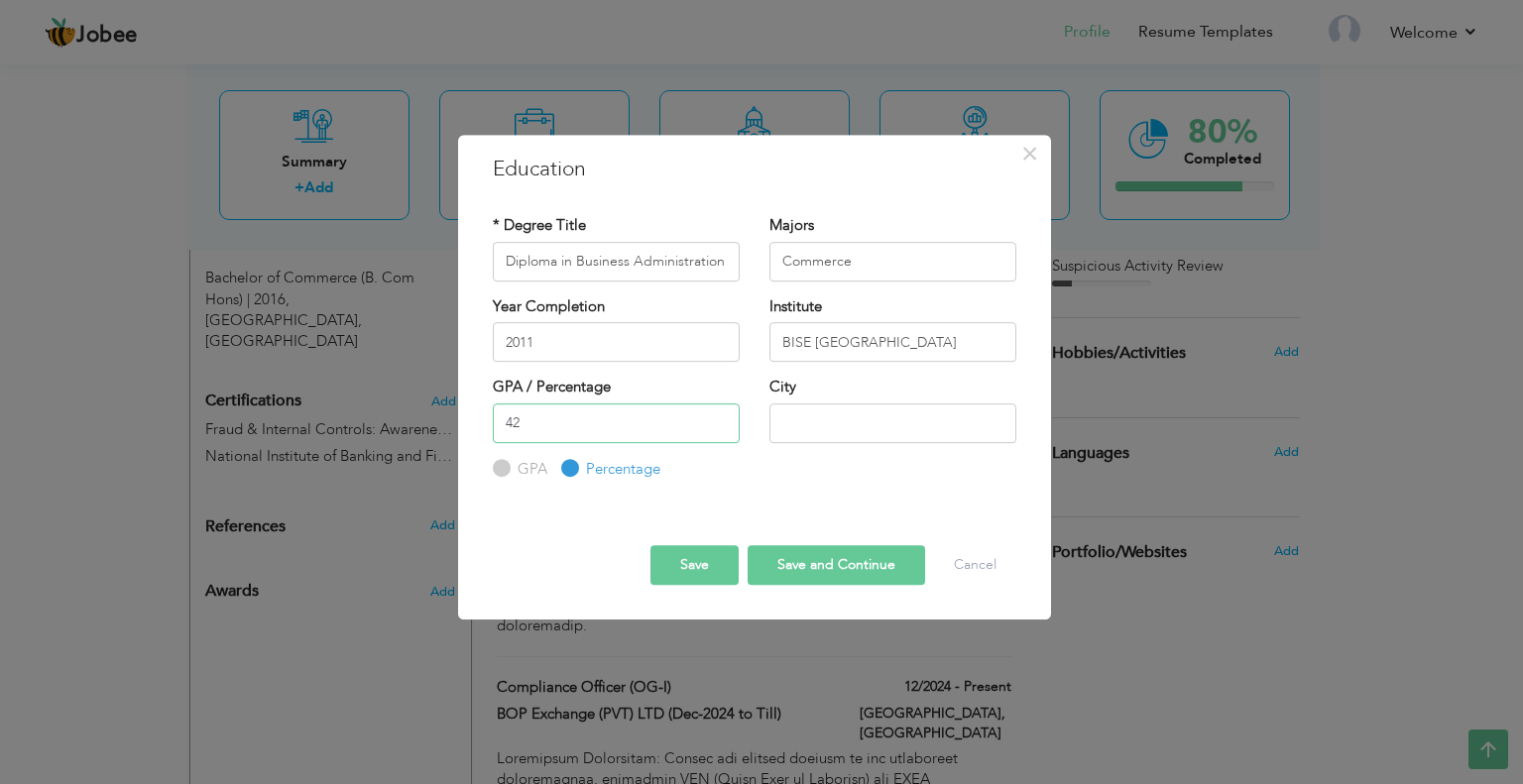 click on "42" at bounding box center [616, 423] 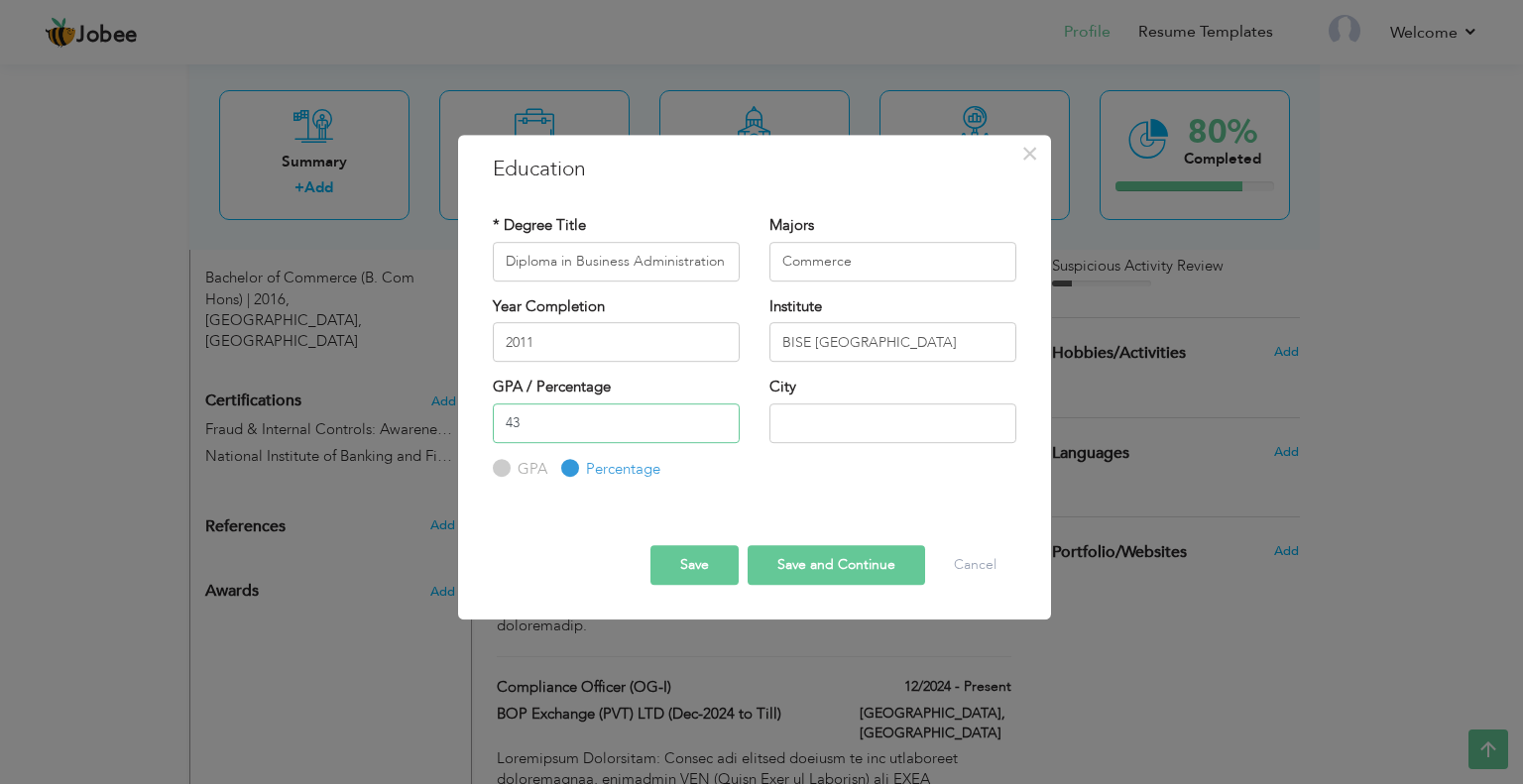 click on "43" at bounding box center [616, 423] 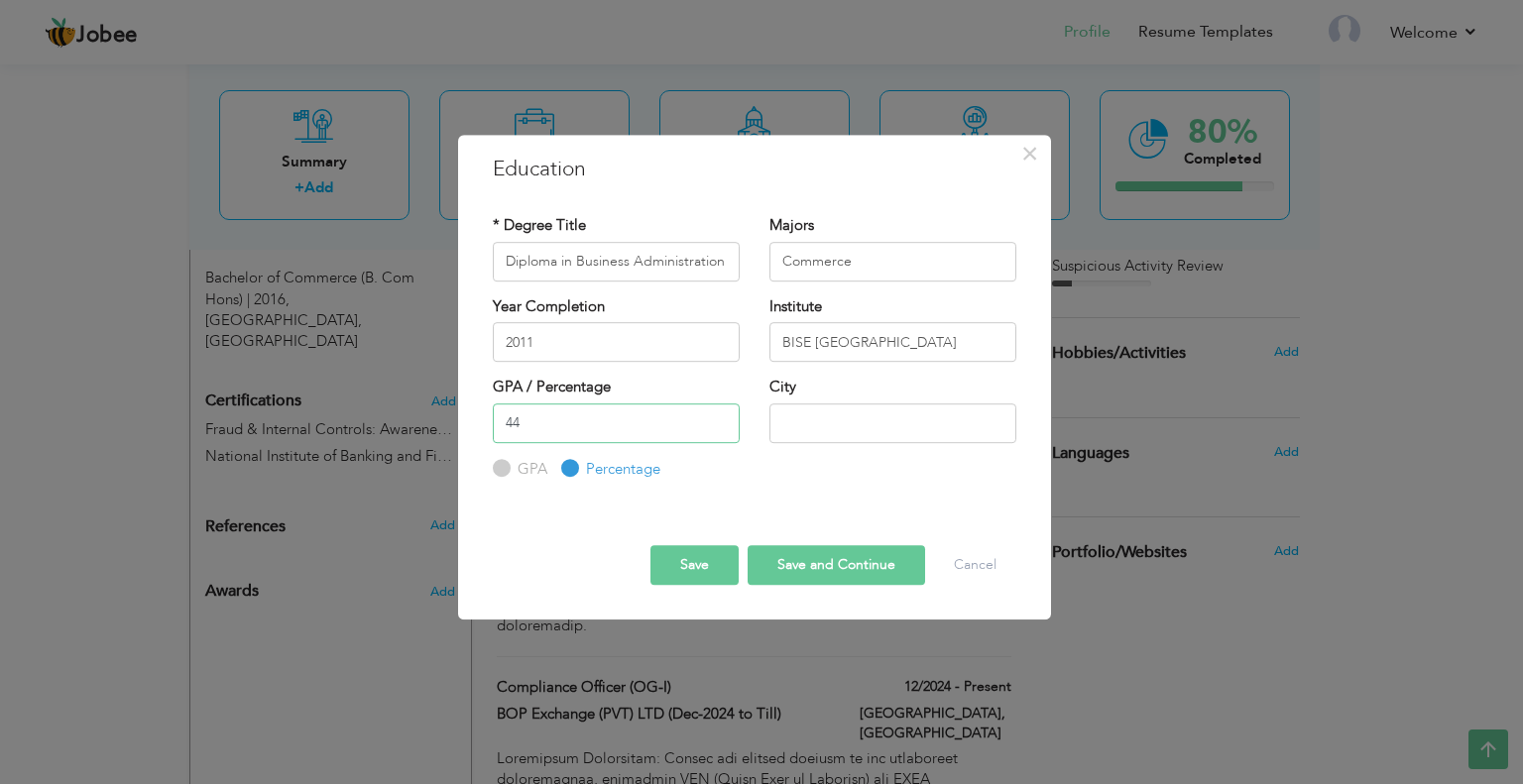 click on "44" at bounding box center [616, 423] 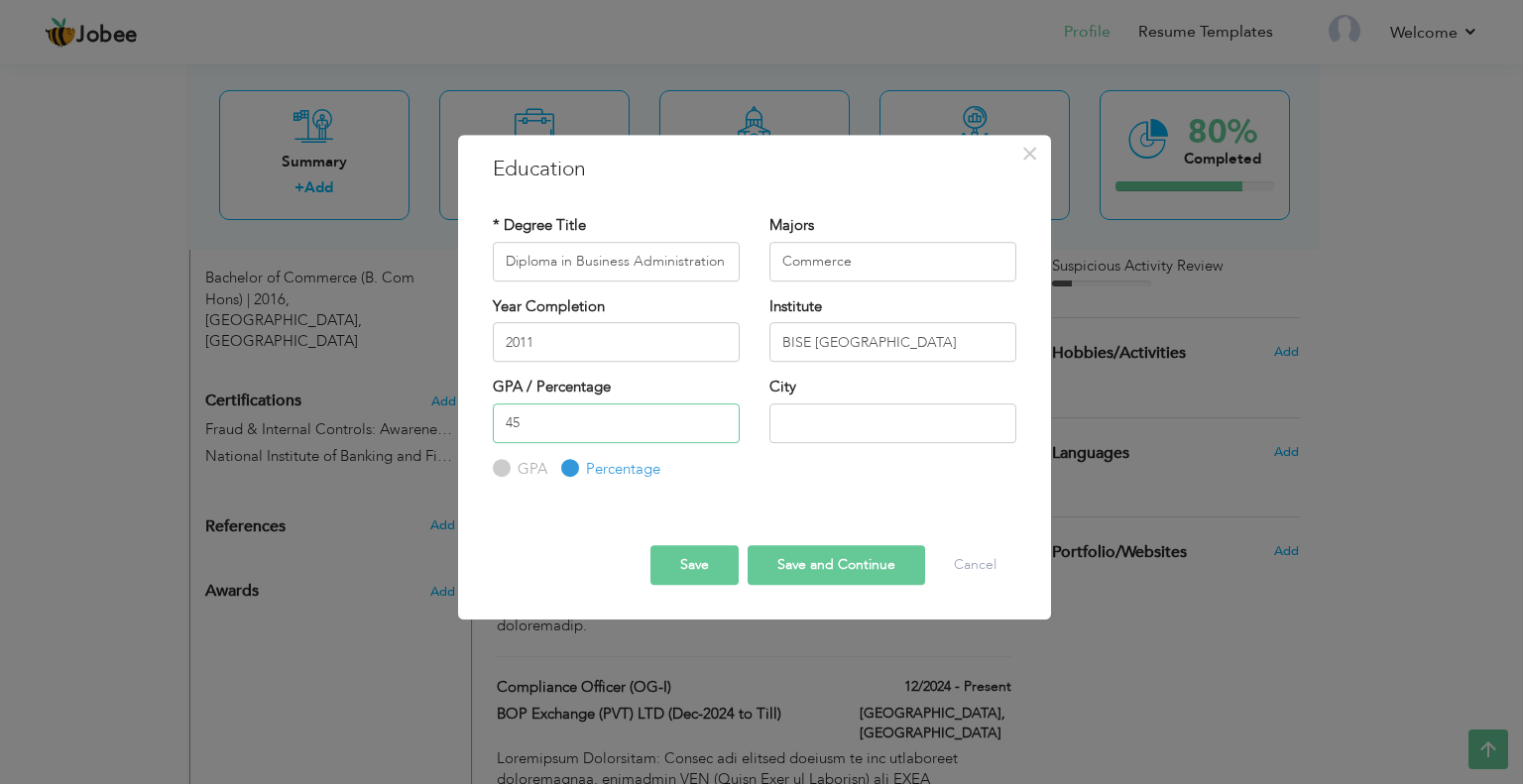 click on "45" at bounding box center (616, 423) 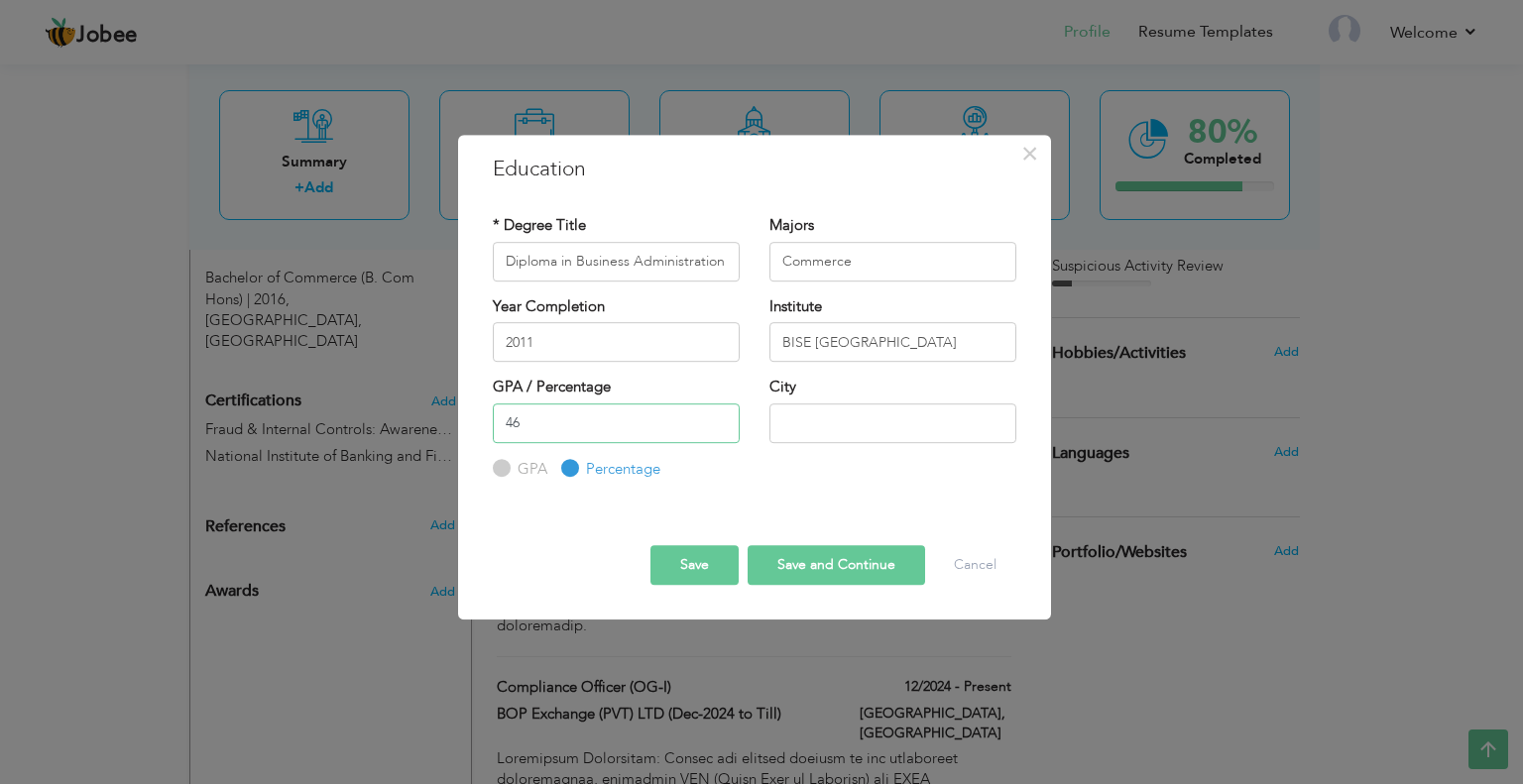 click on "46" at bounding box center [616, 423] 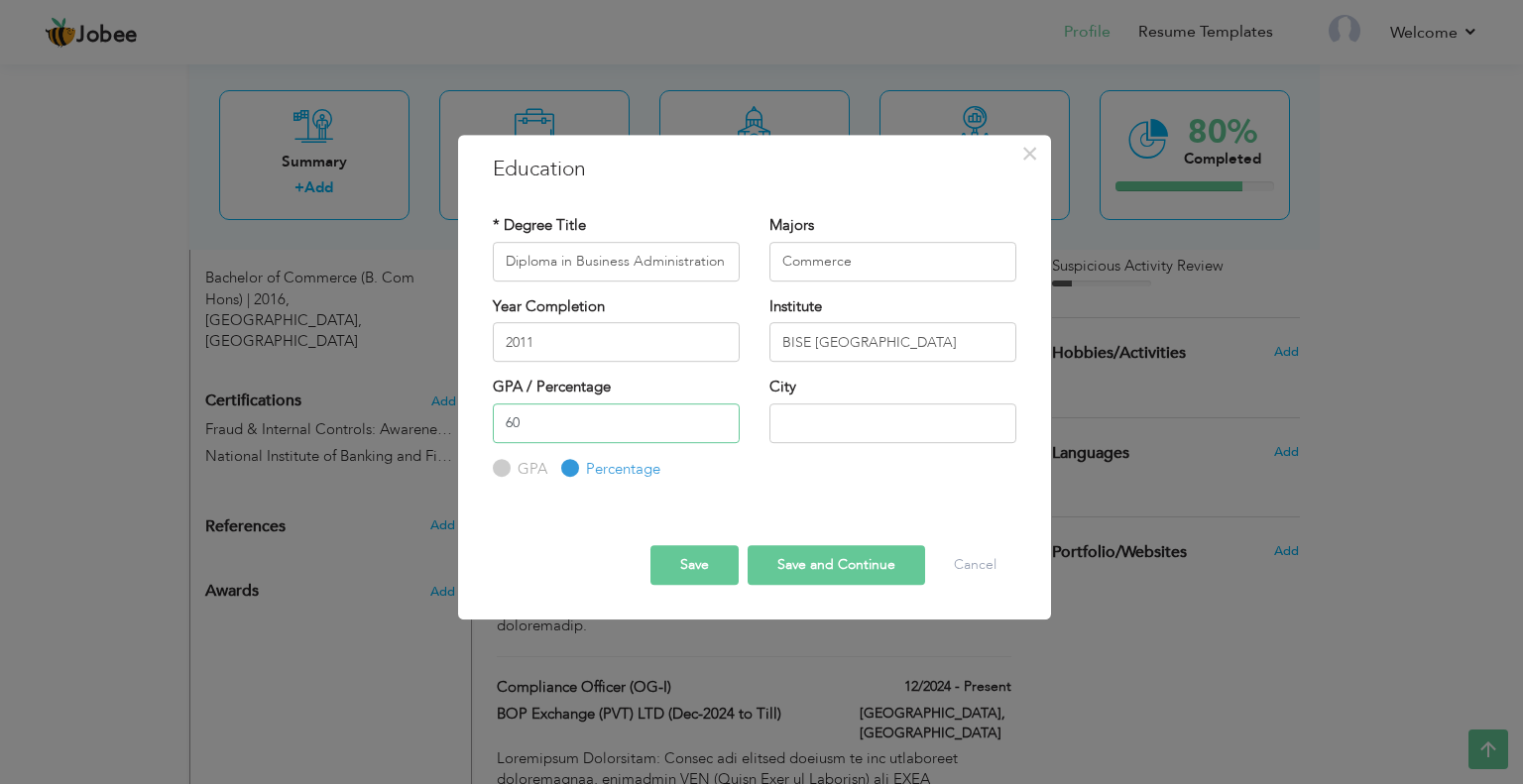 type on "60" 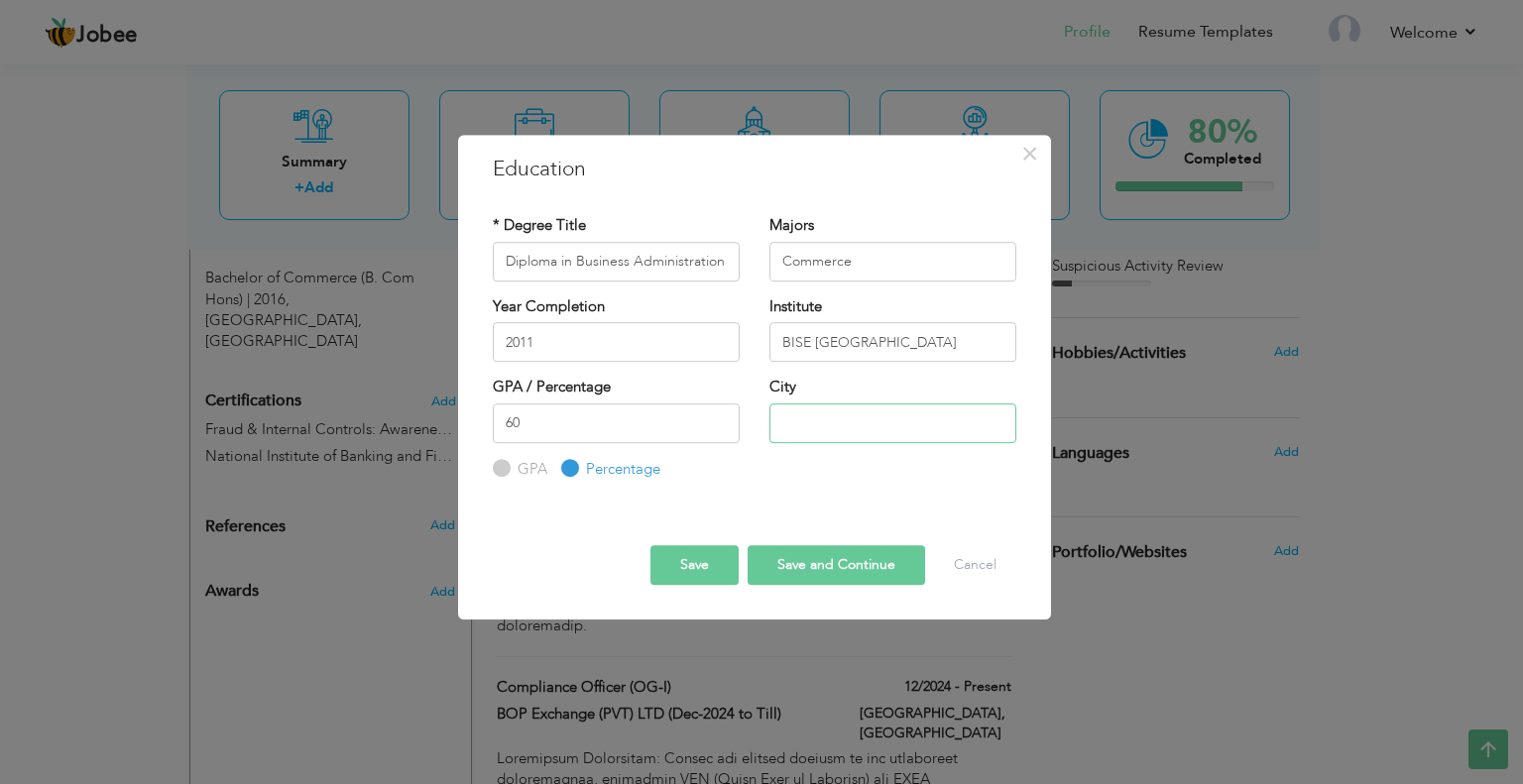 click at bounding box center (892, 423) 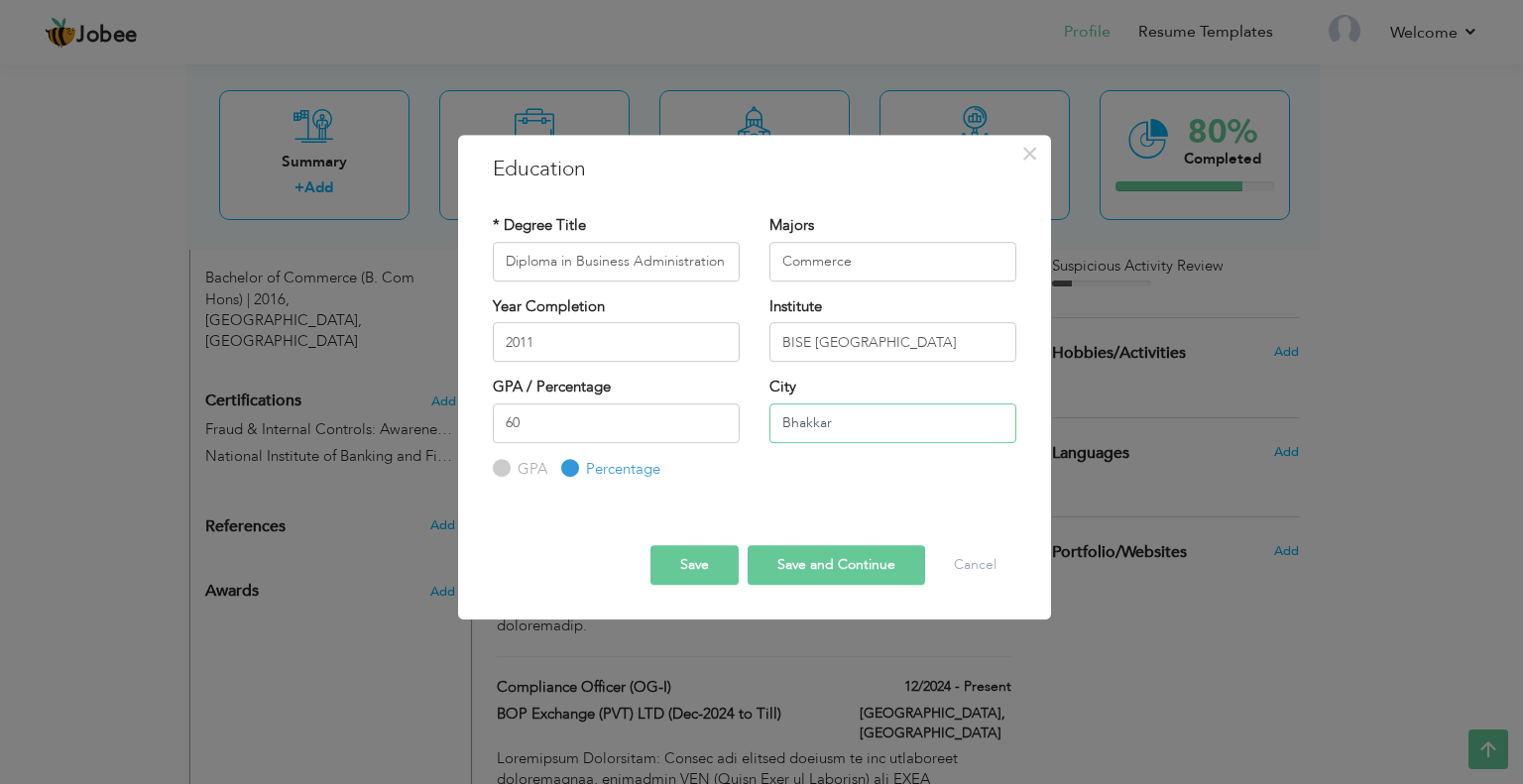 type on "Bhakkar" 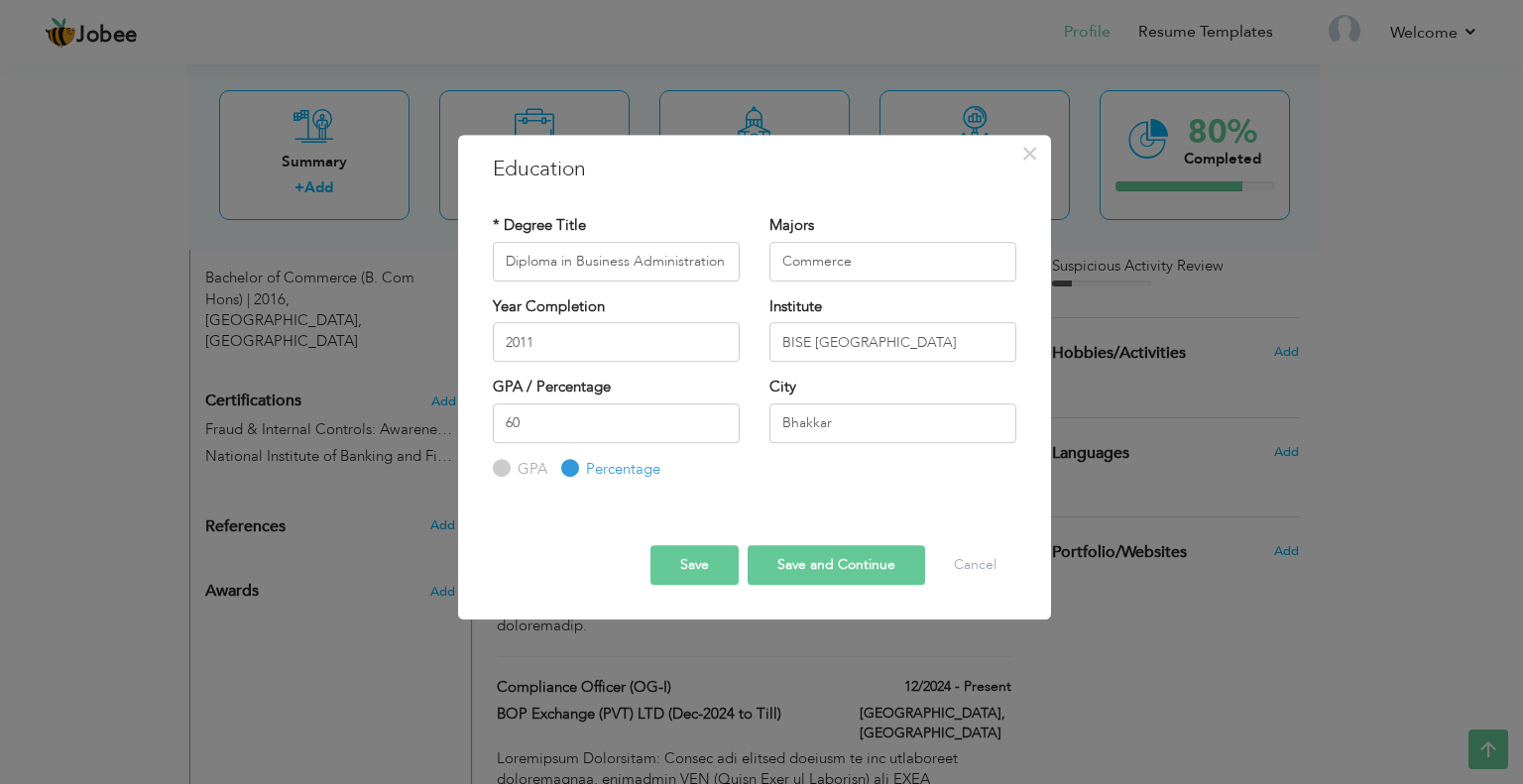 click on "Save and Continue" at bounding box center (836, 565) 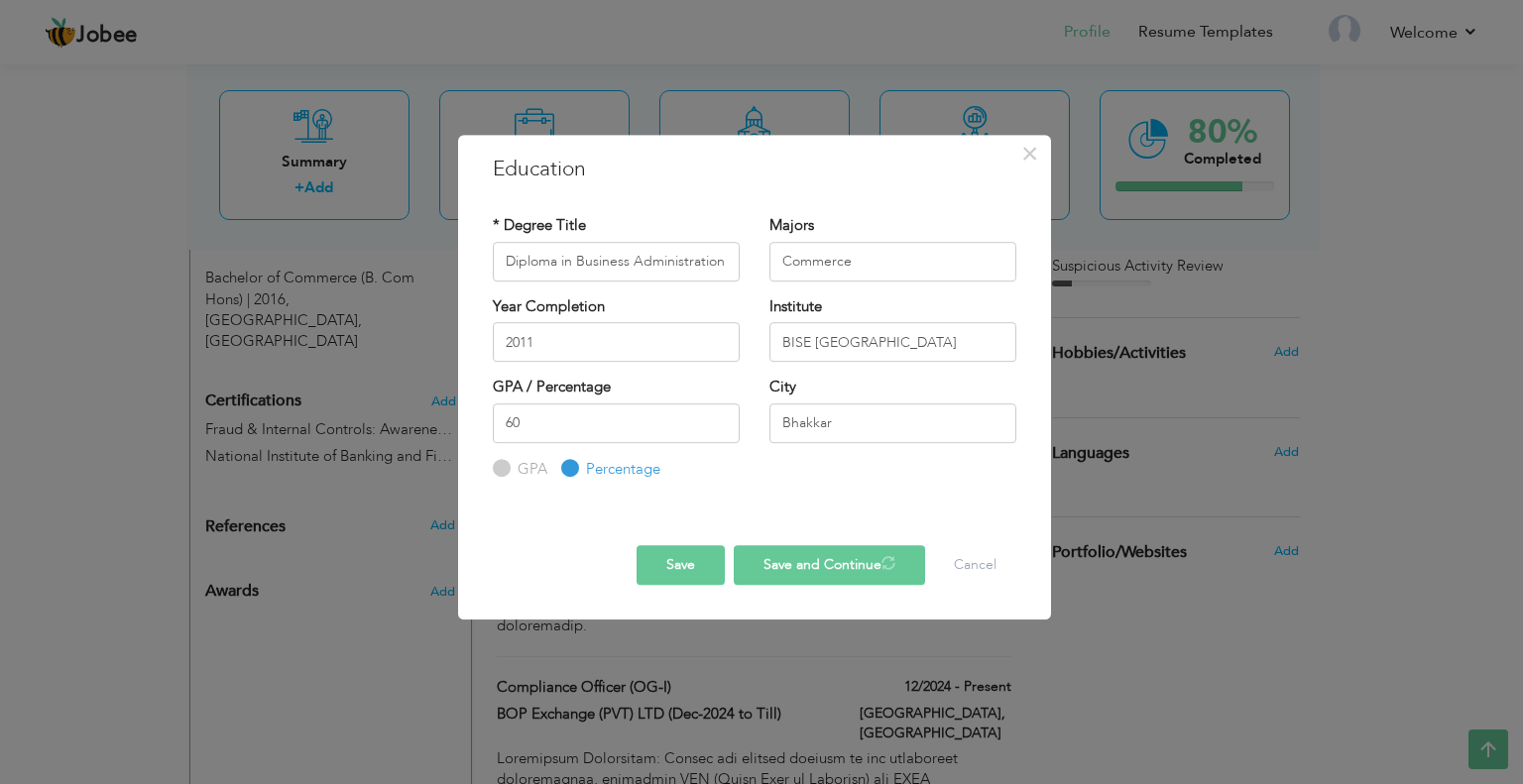 type 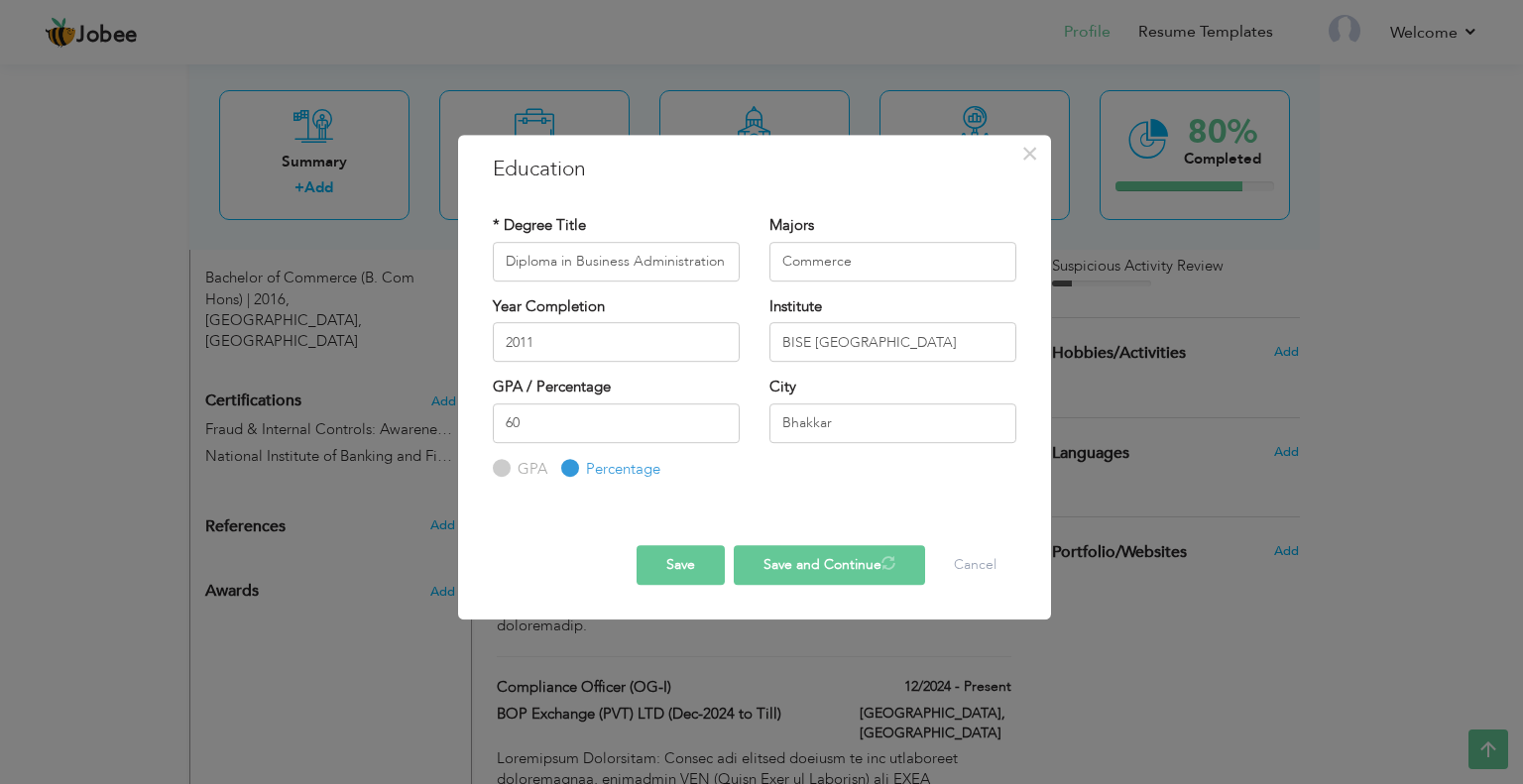 type 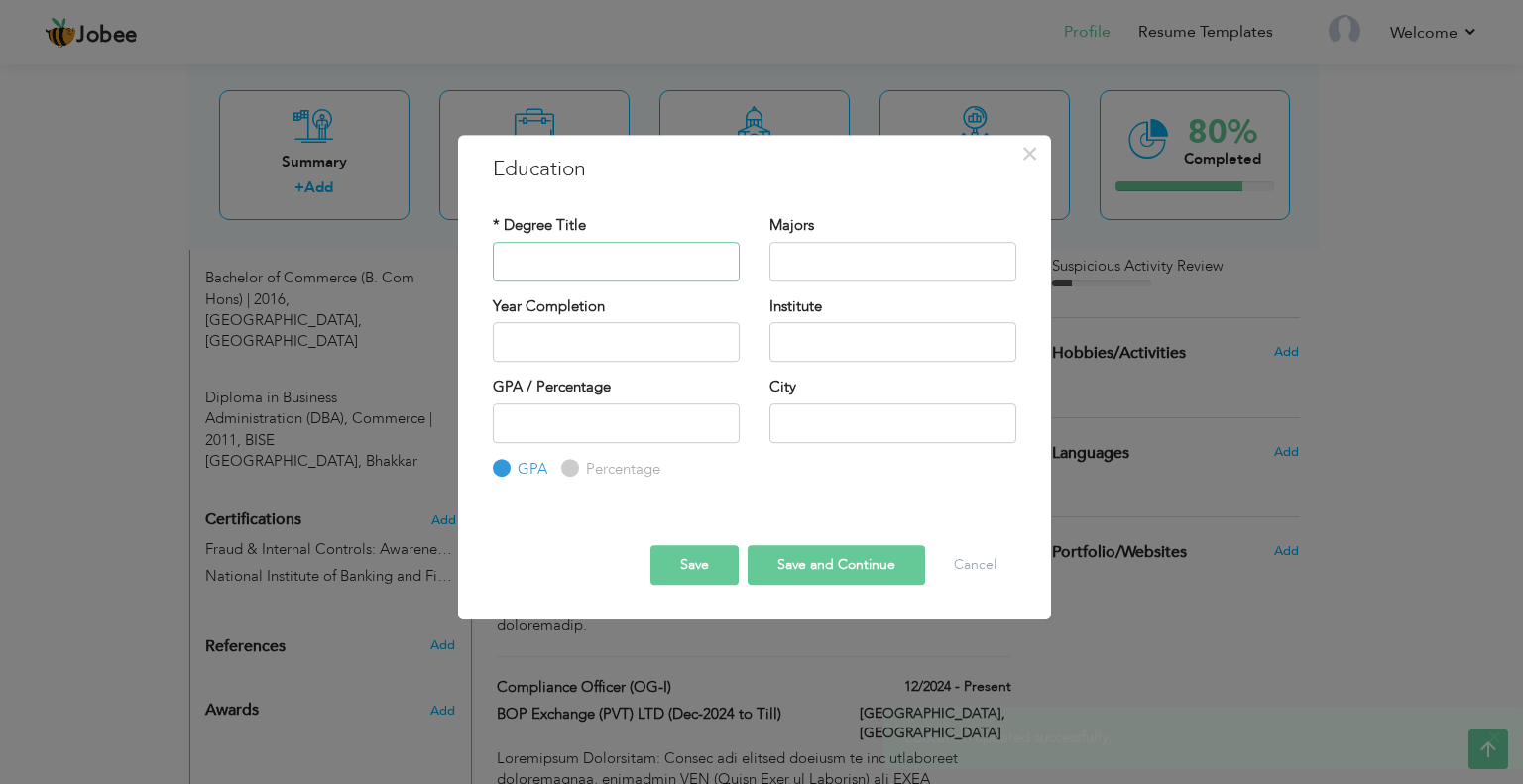 click at bounding box center (616, 262) 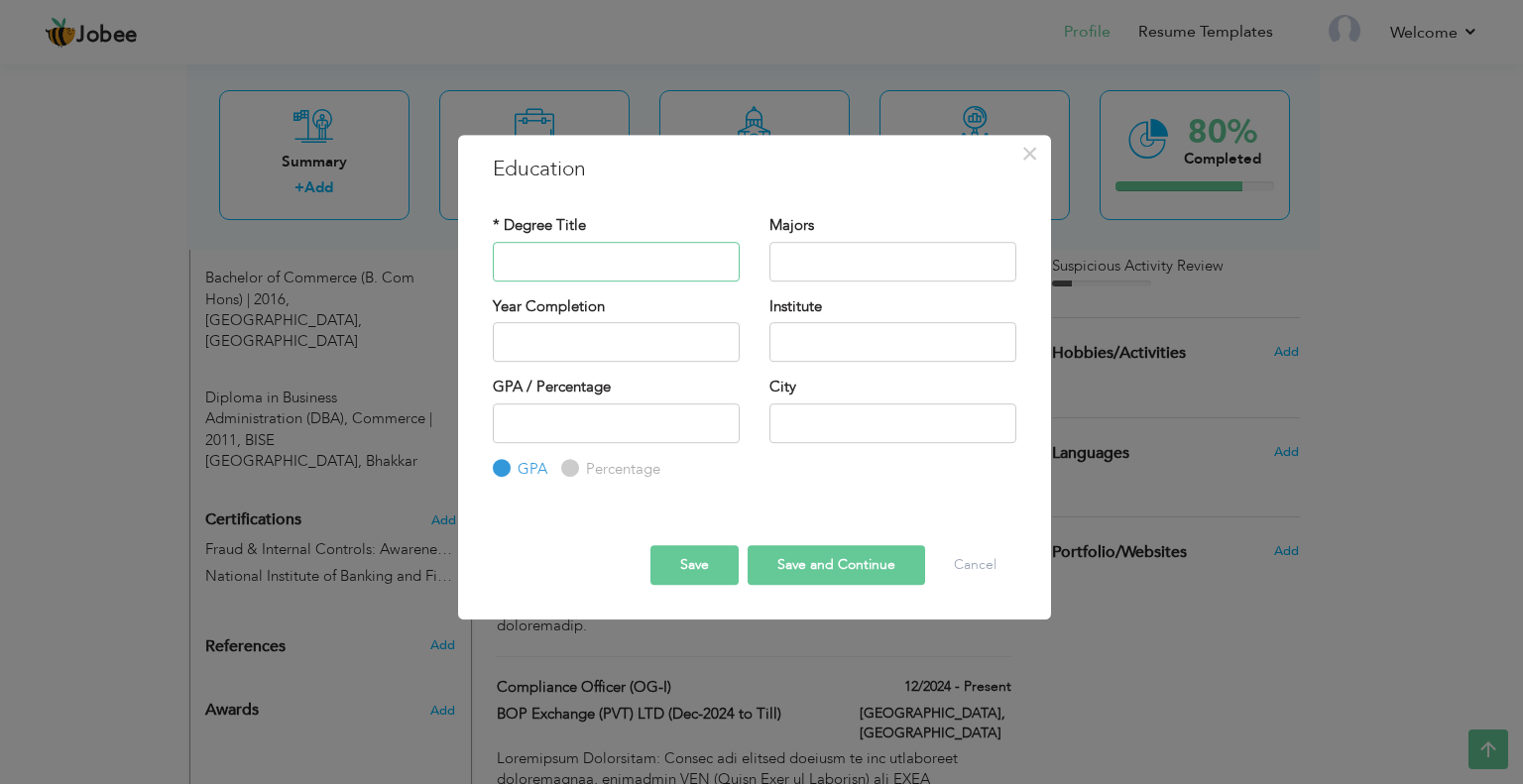 paste on "Matriculation" 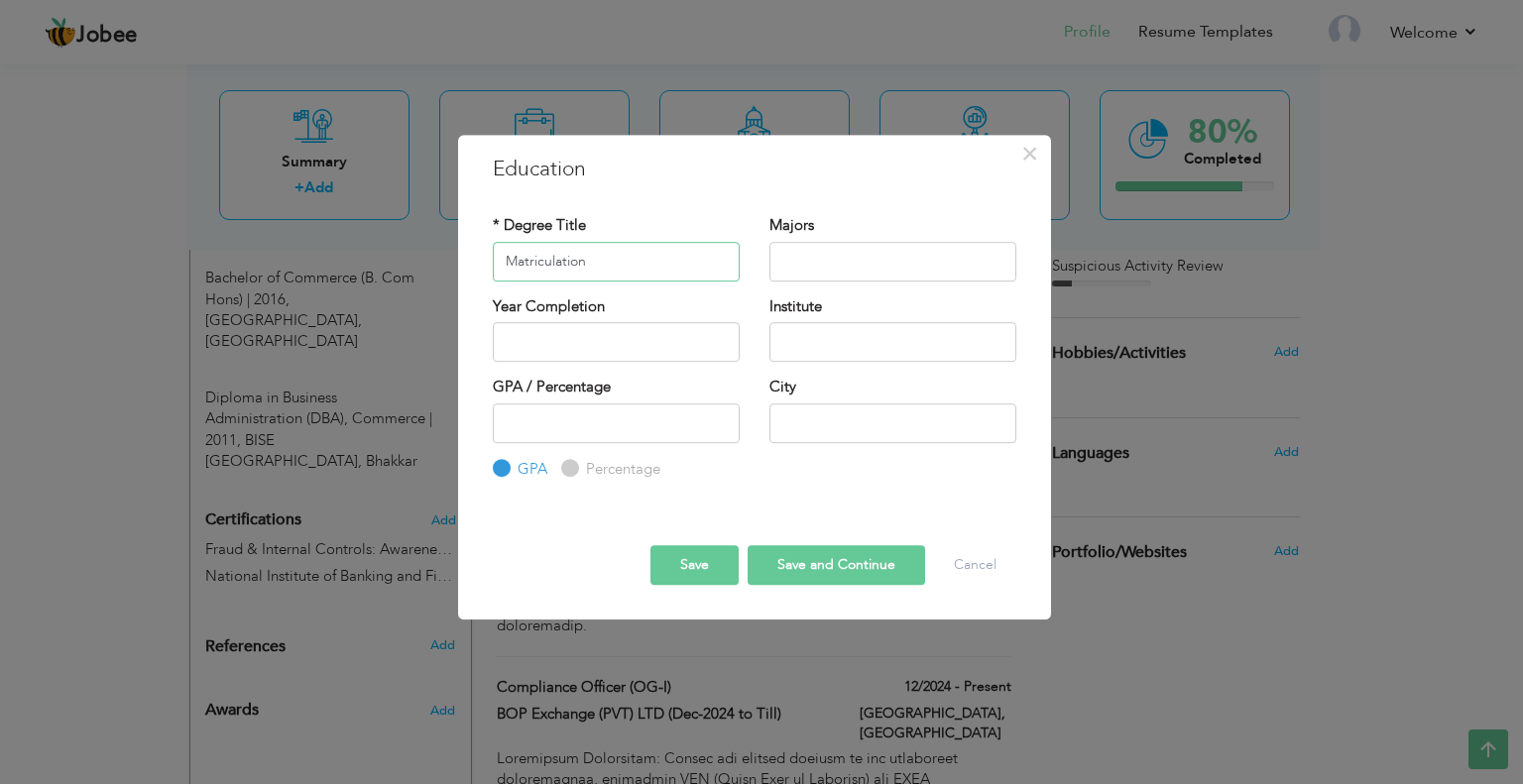 type on "Matriculation" 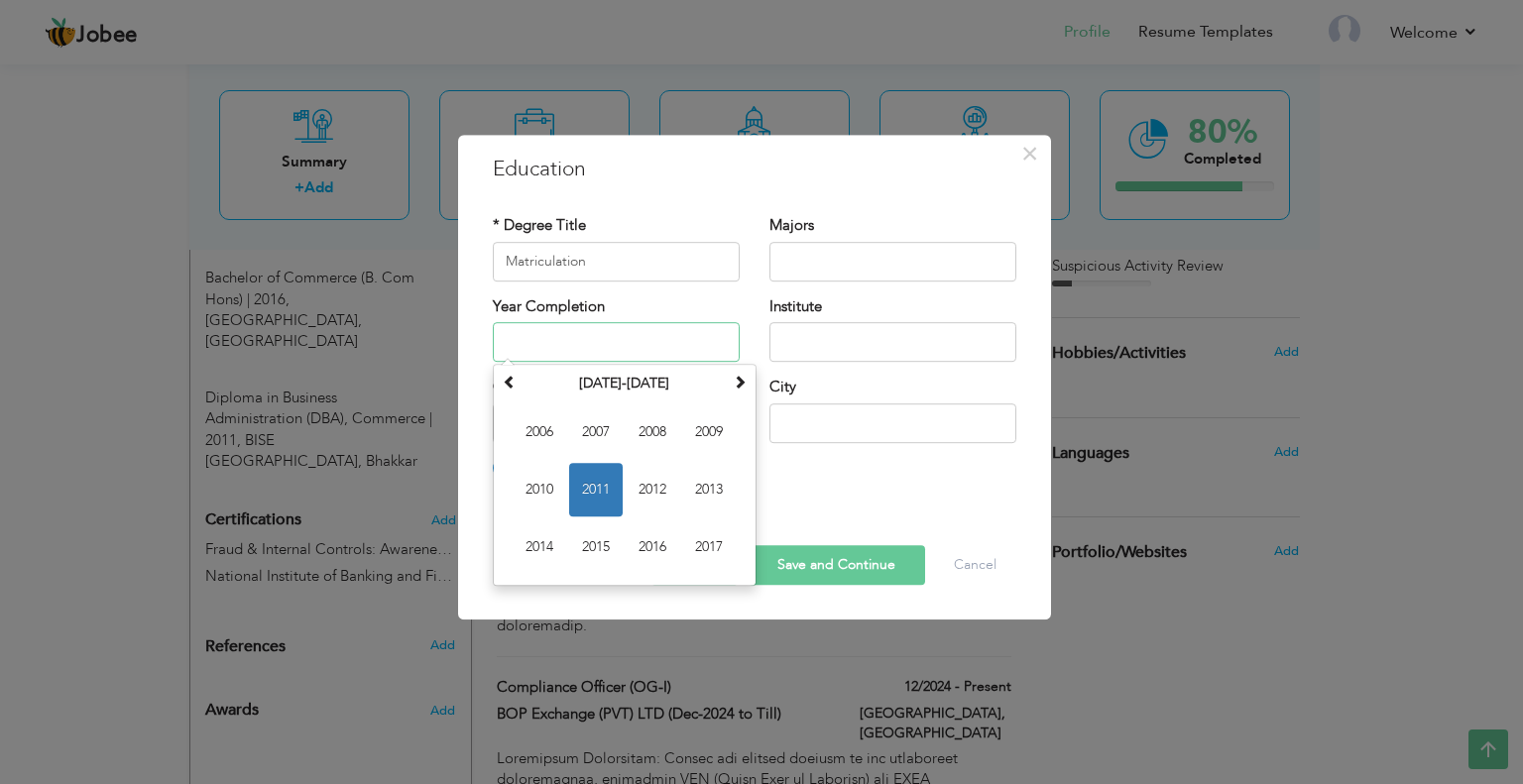 drag, startPoint x: 658, startPoint y: 335, endPoint x: 794, endPoint y: 285, distance: 144.89997 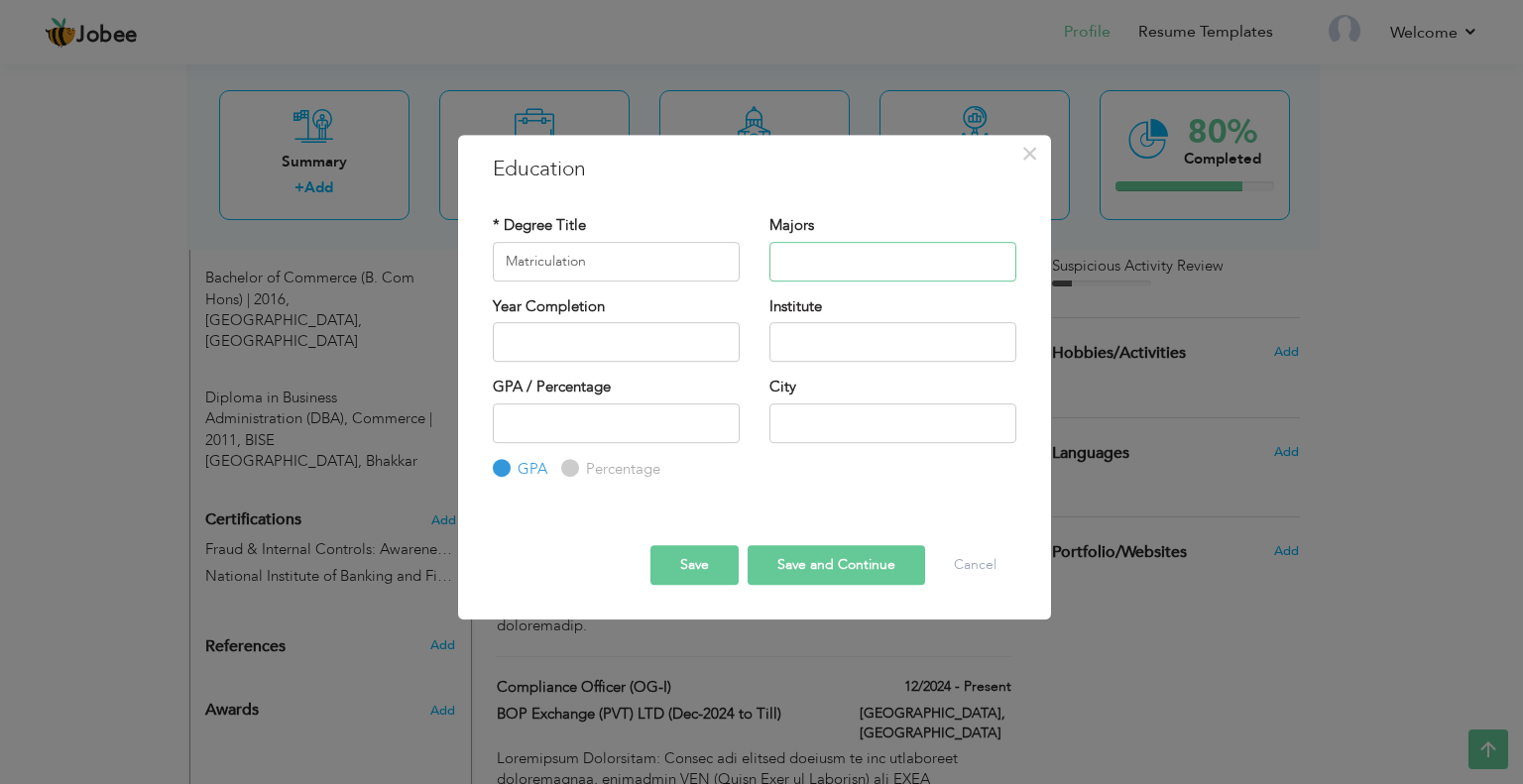 click at bounding box center [892, 262] 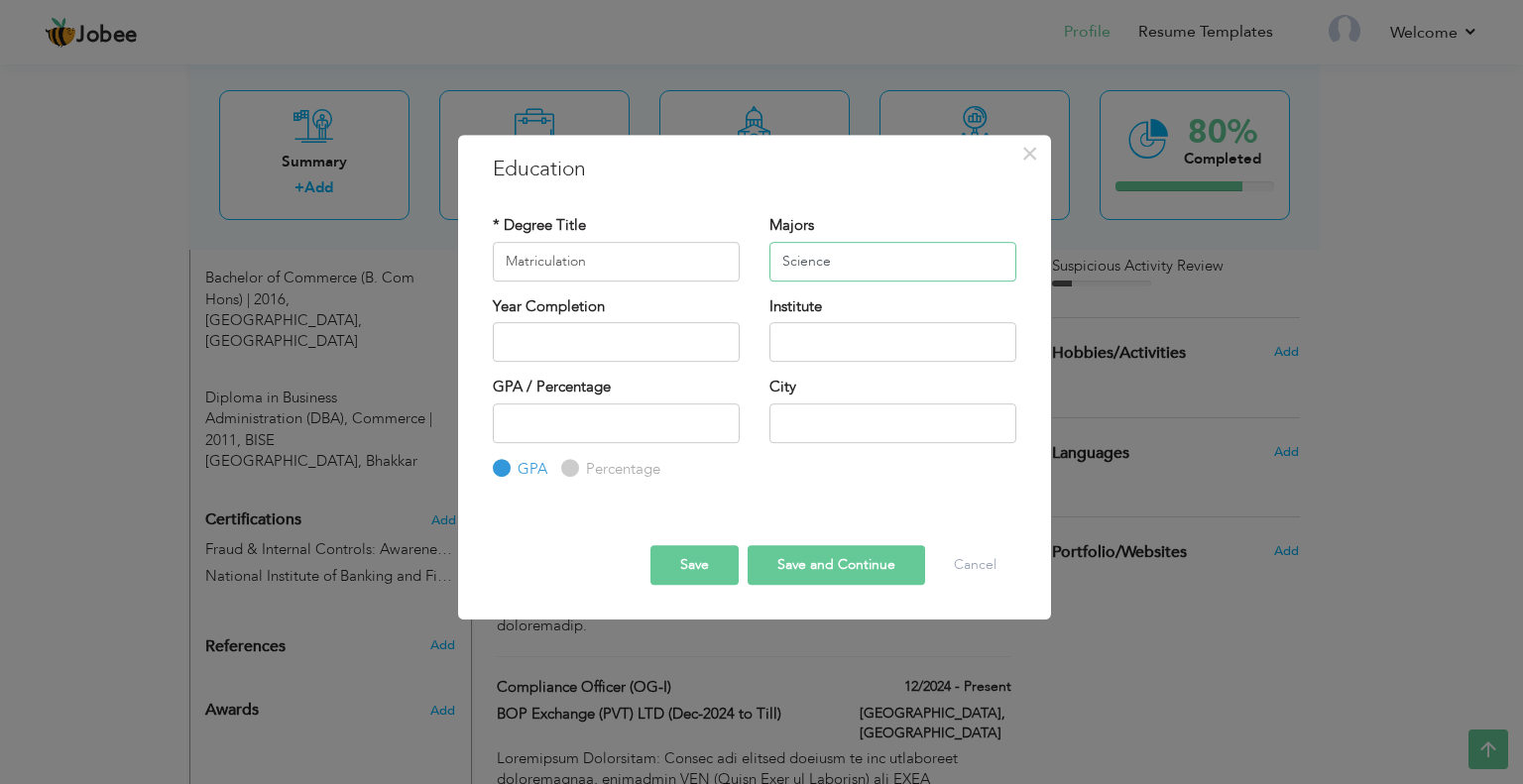 type on "Science" 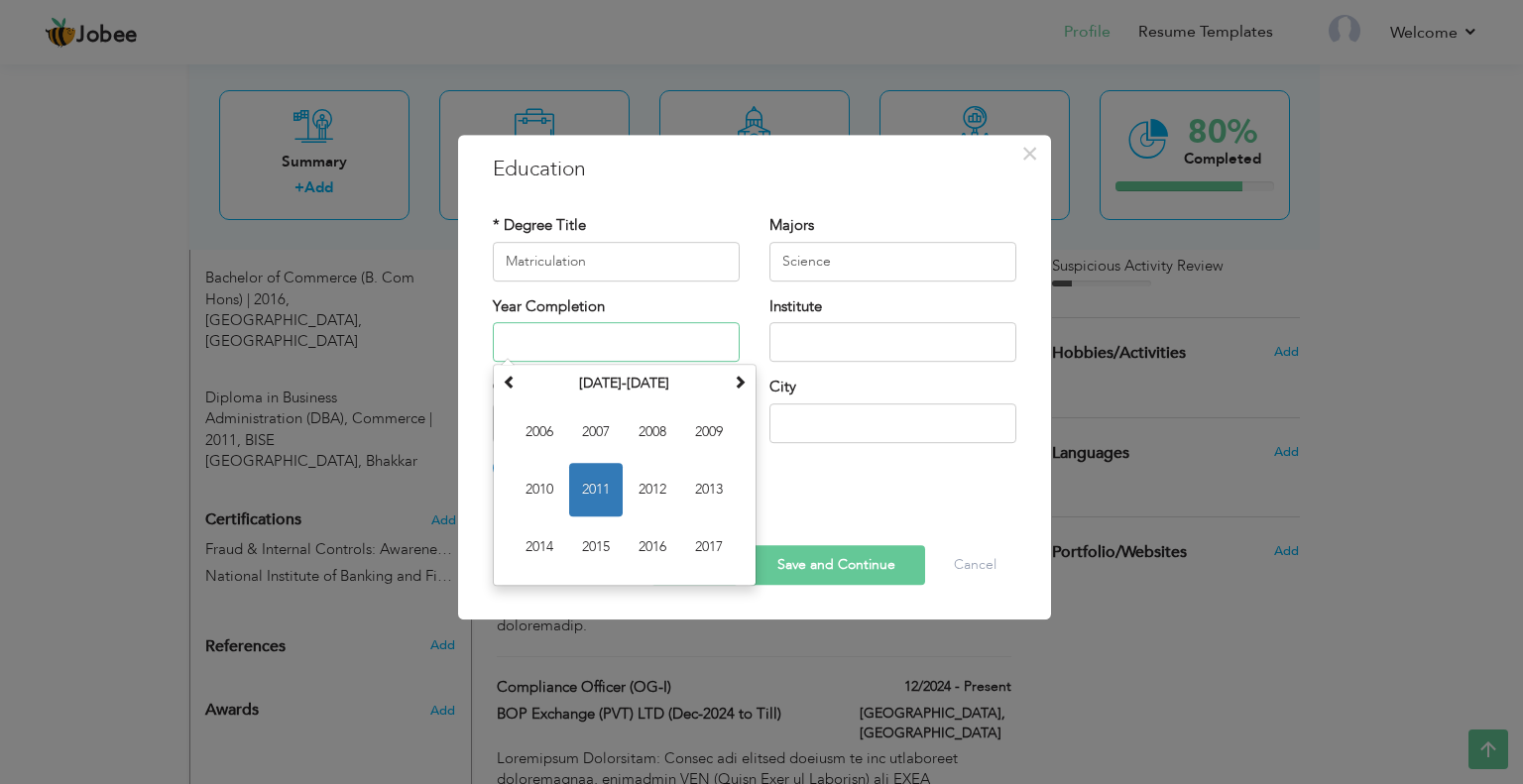 click at bounding box center (616, 342) 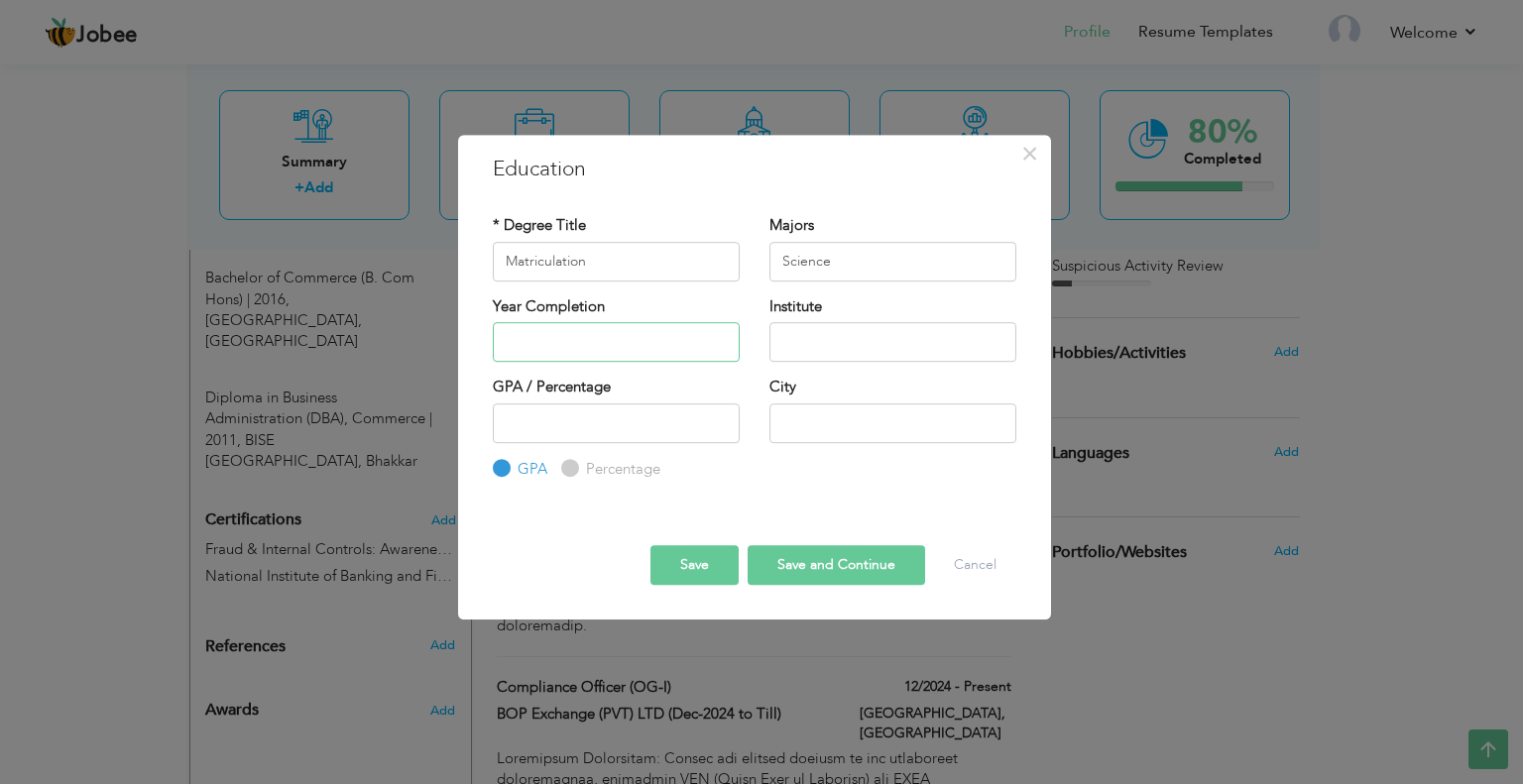 click at bounding box center [616, 342] 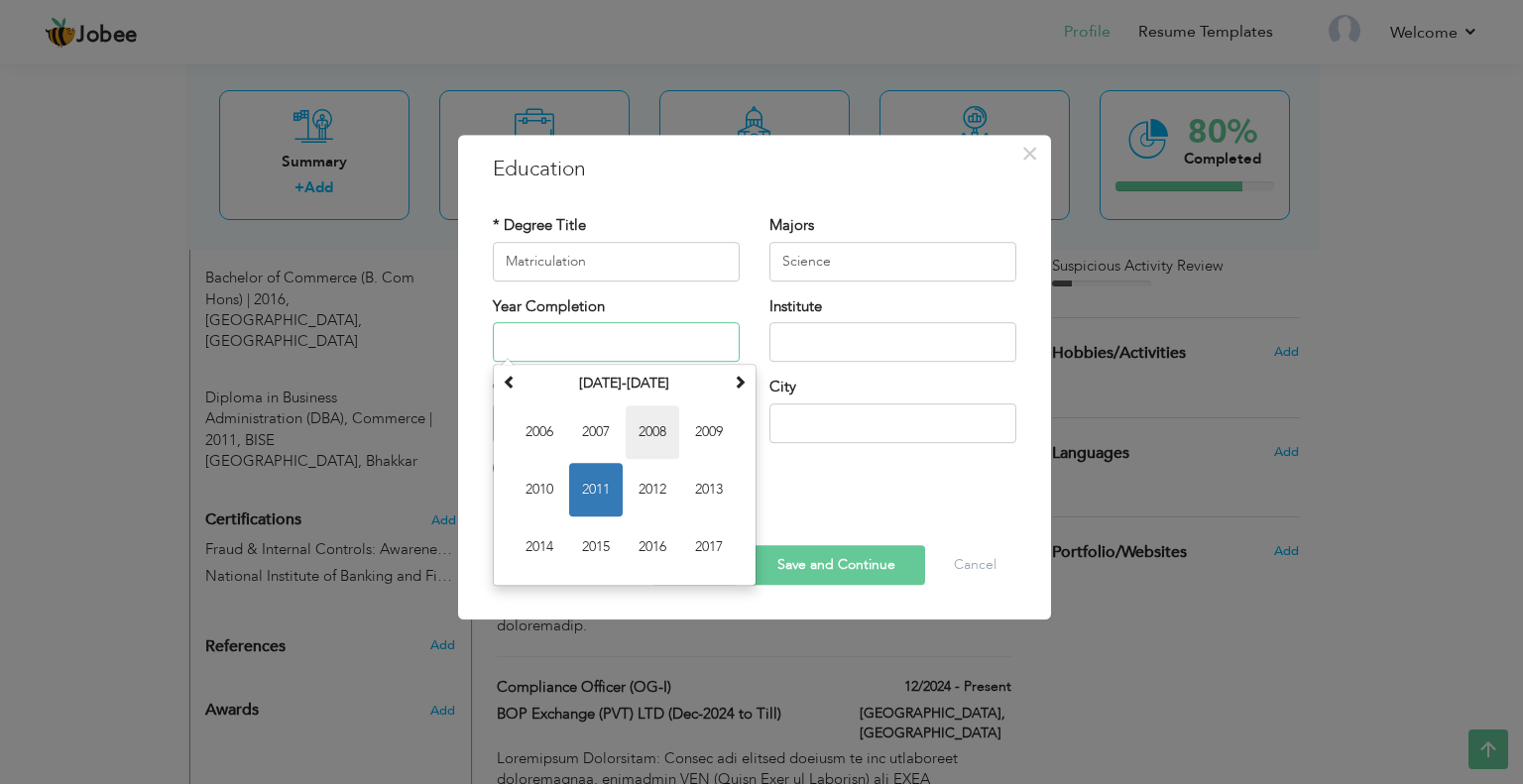 click on "2008" at bounding box center [652, 432] 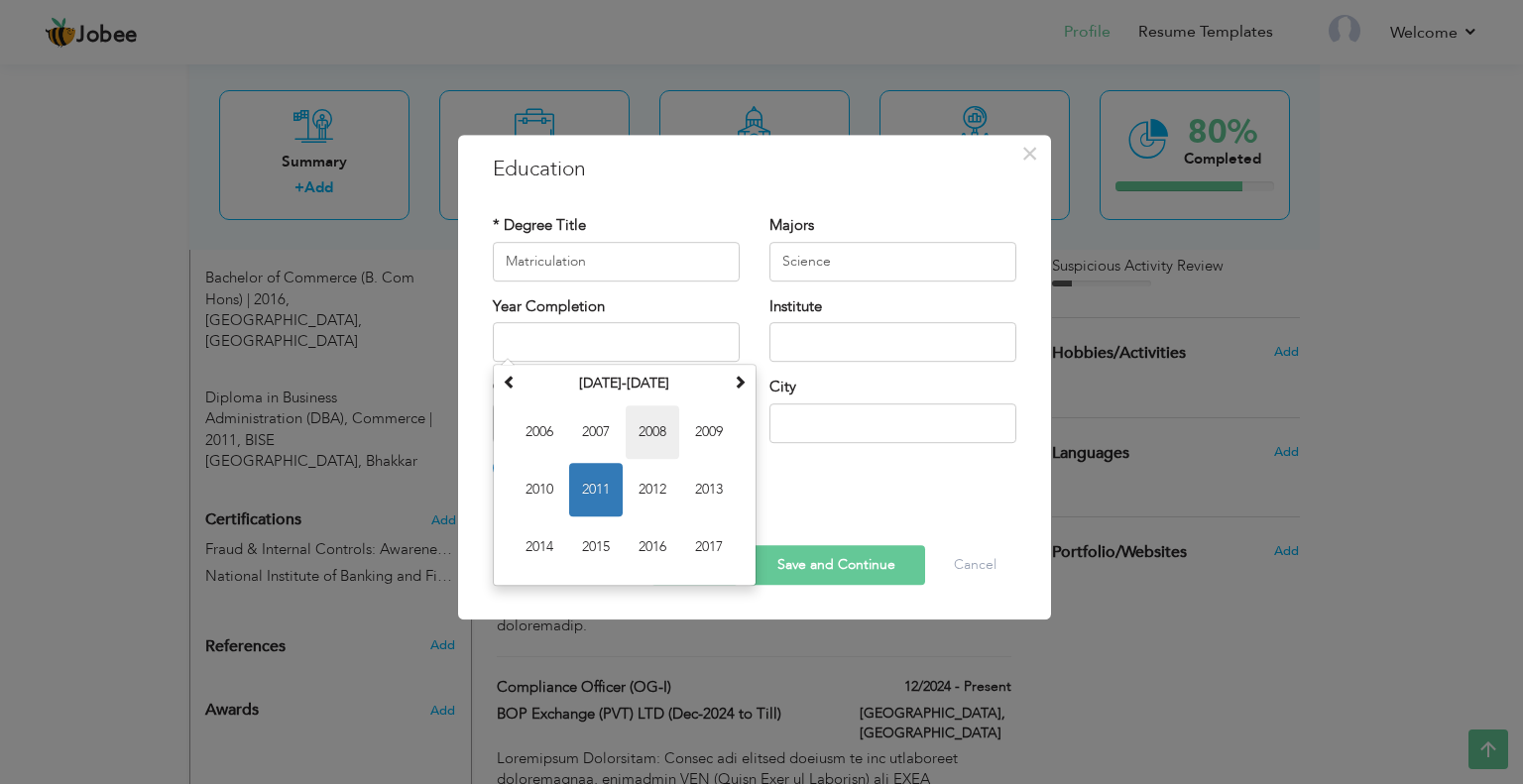 type on "2008" 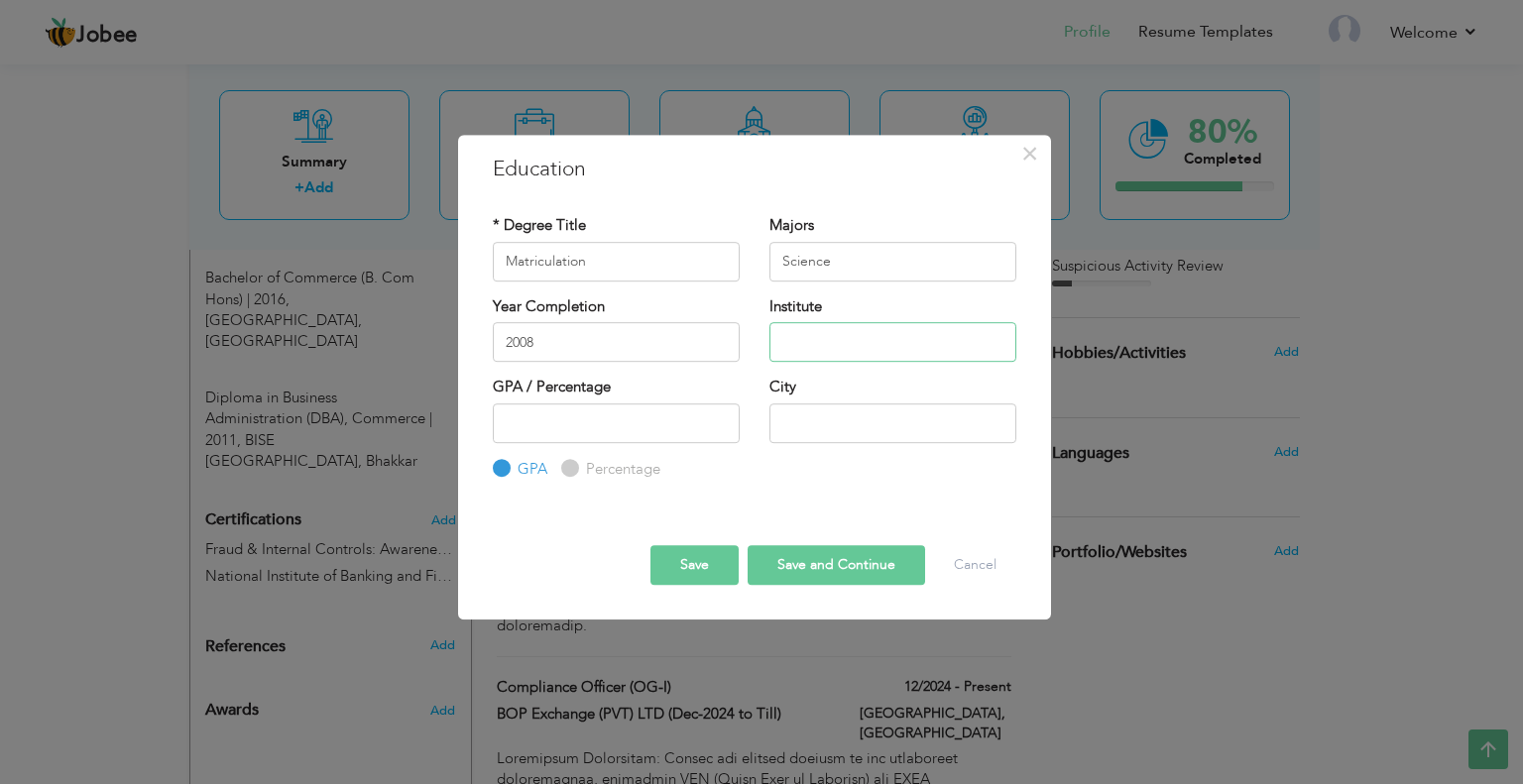 click at bounding box center (892, 342) 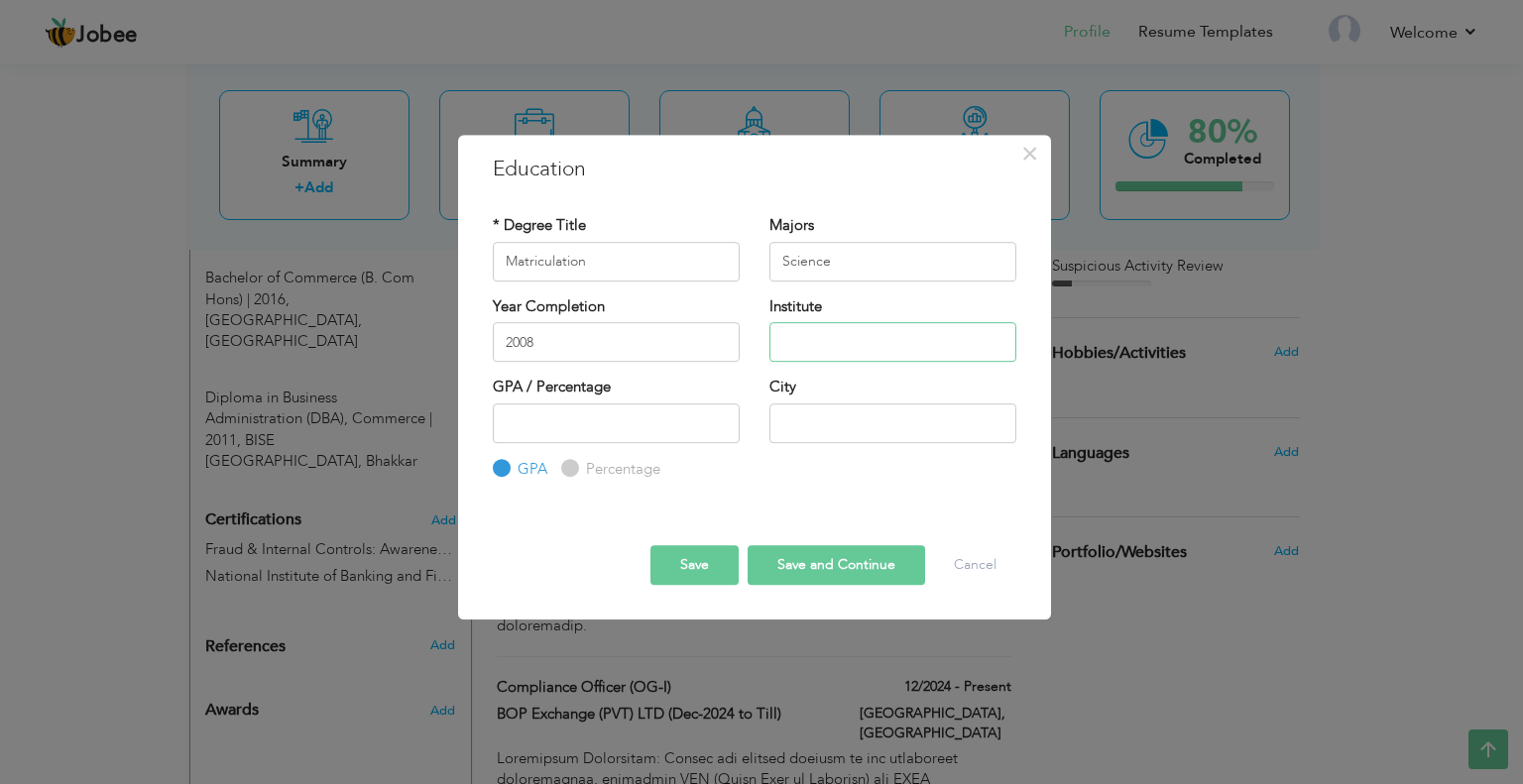 paste on "BISE Sargodha" 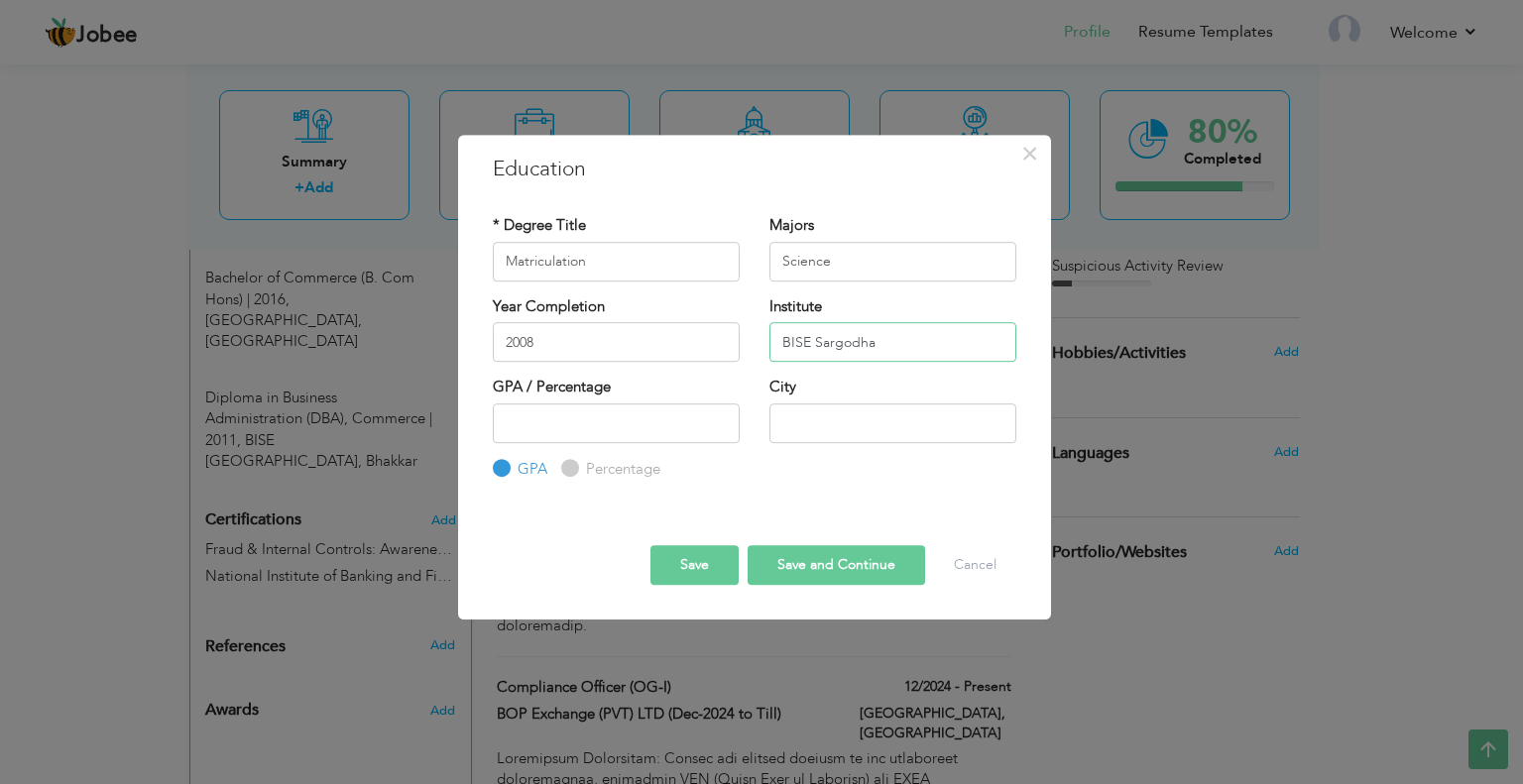 type on "BISE Sargodha" 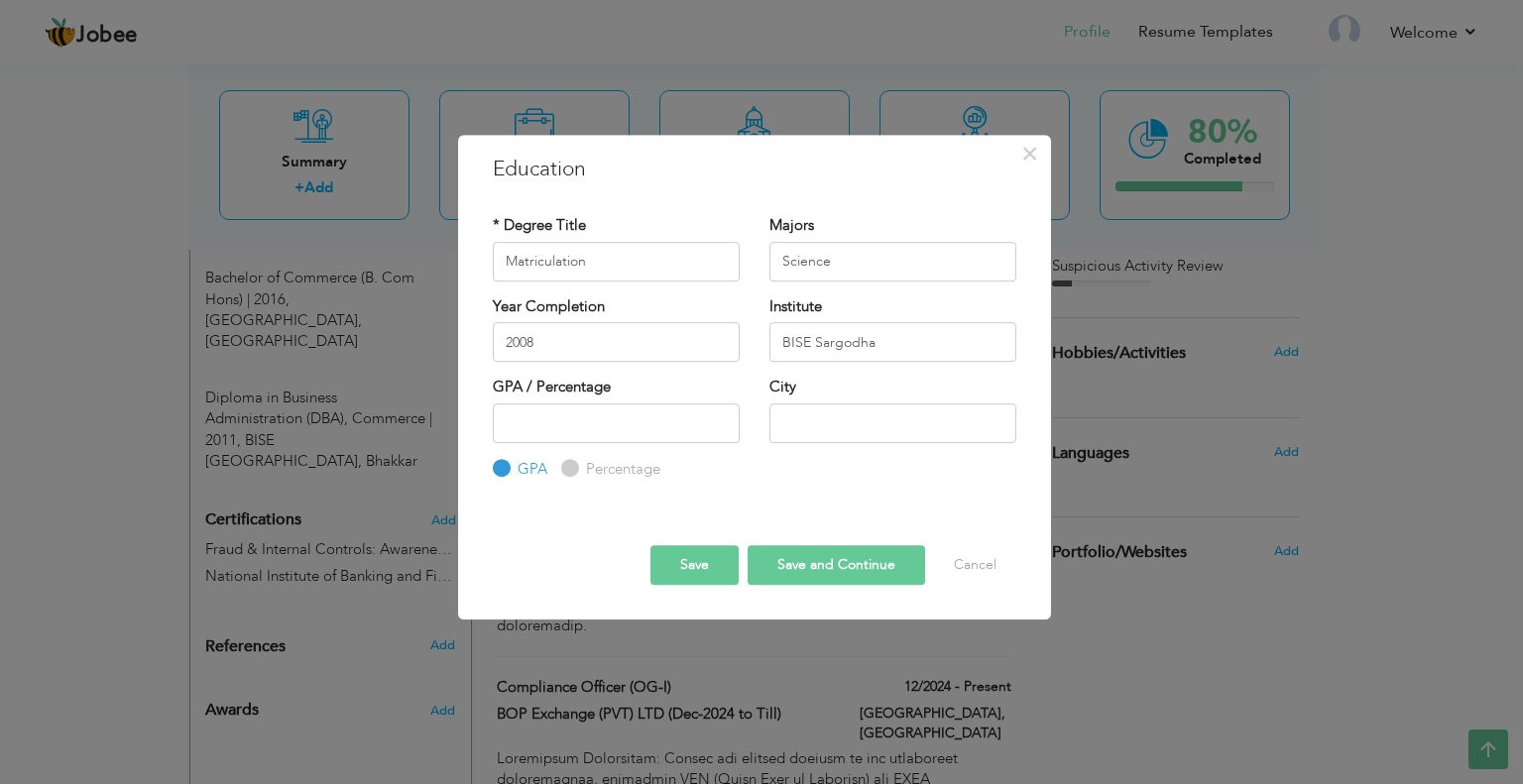 click on "Percentage" at bounding box center [621, 469] 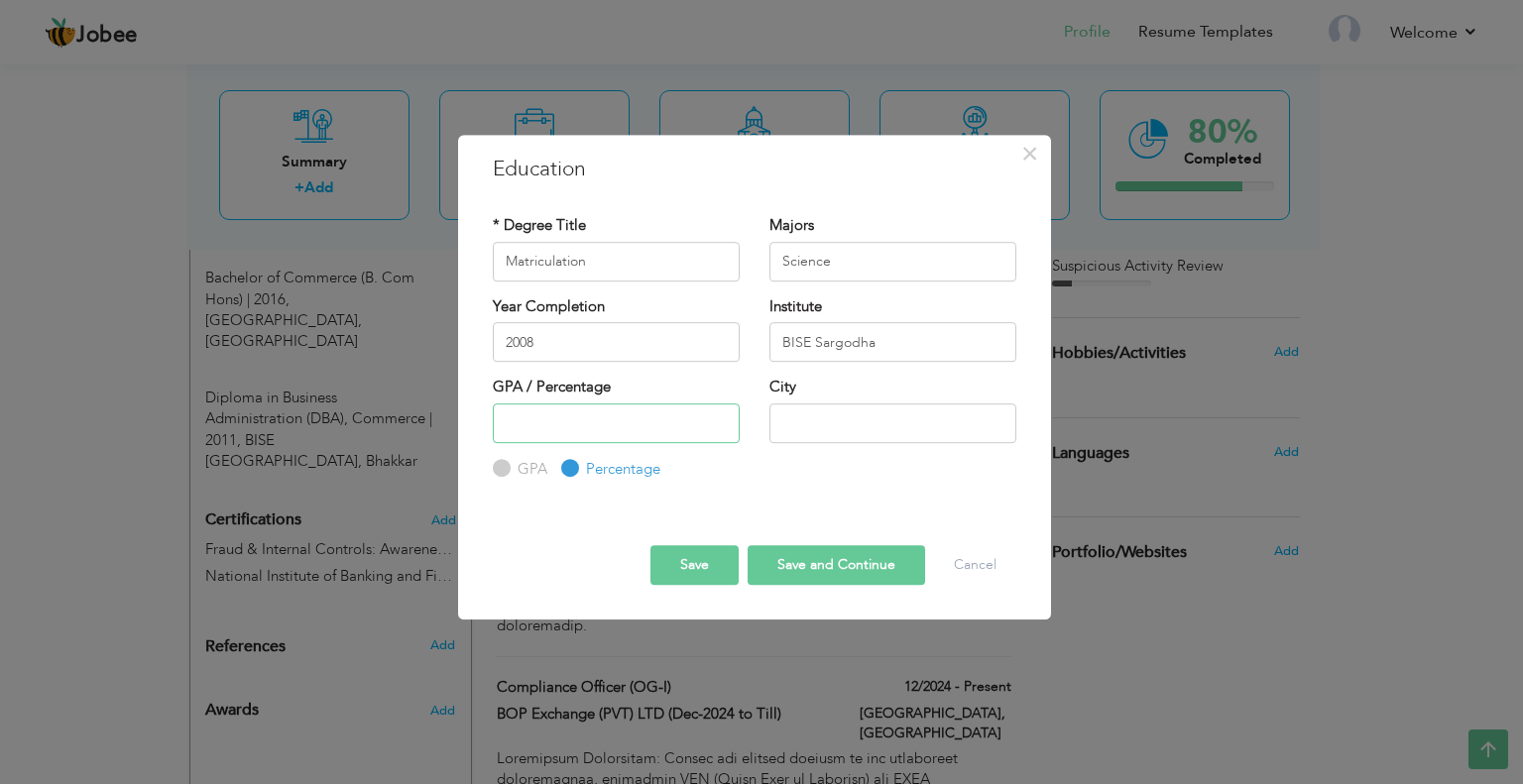 click at bounding box center (616, 423) 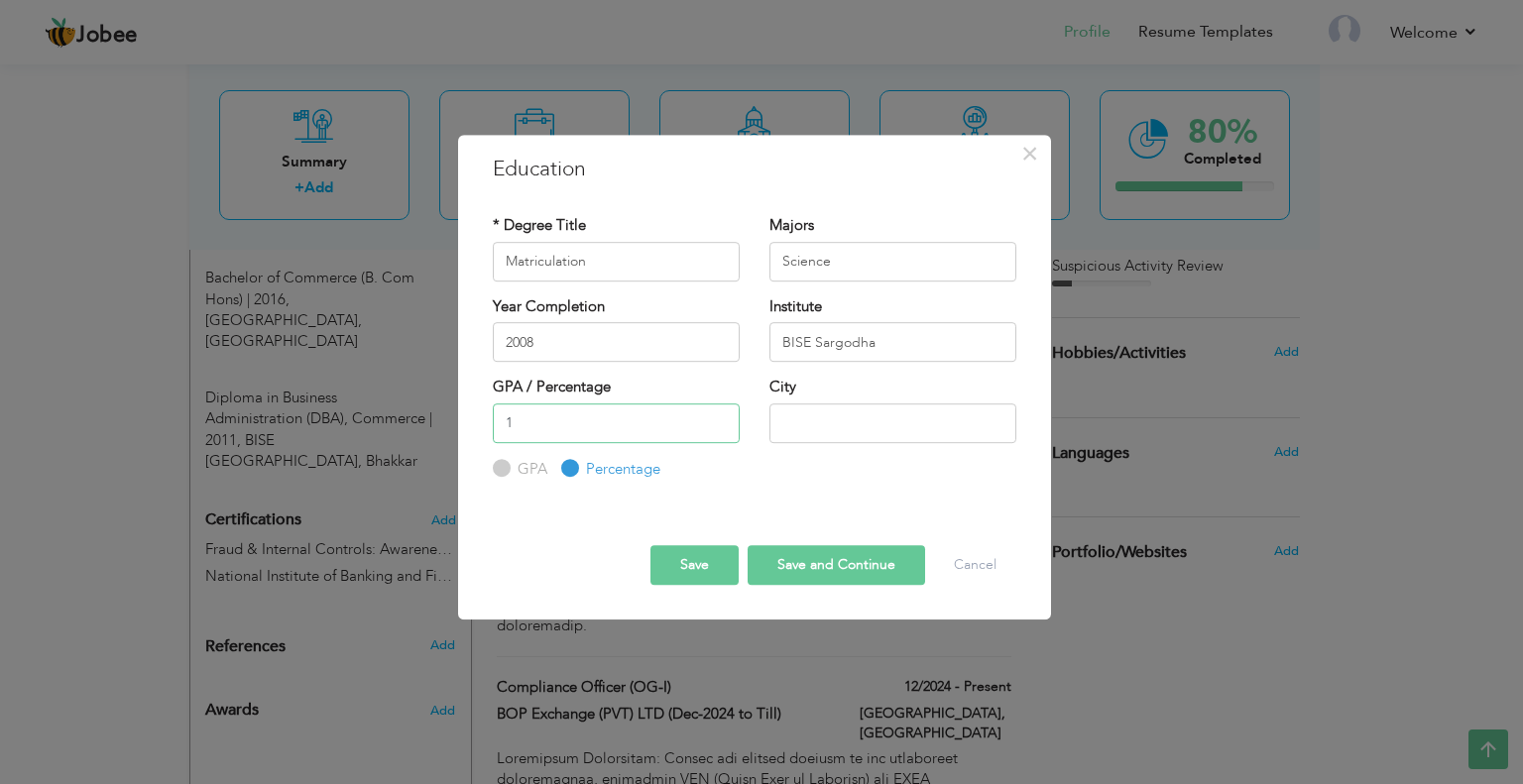 click on "1" at bounding box center [616, 423] 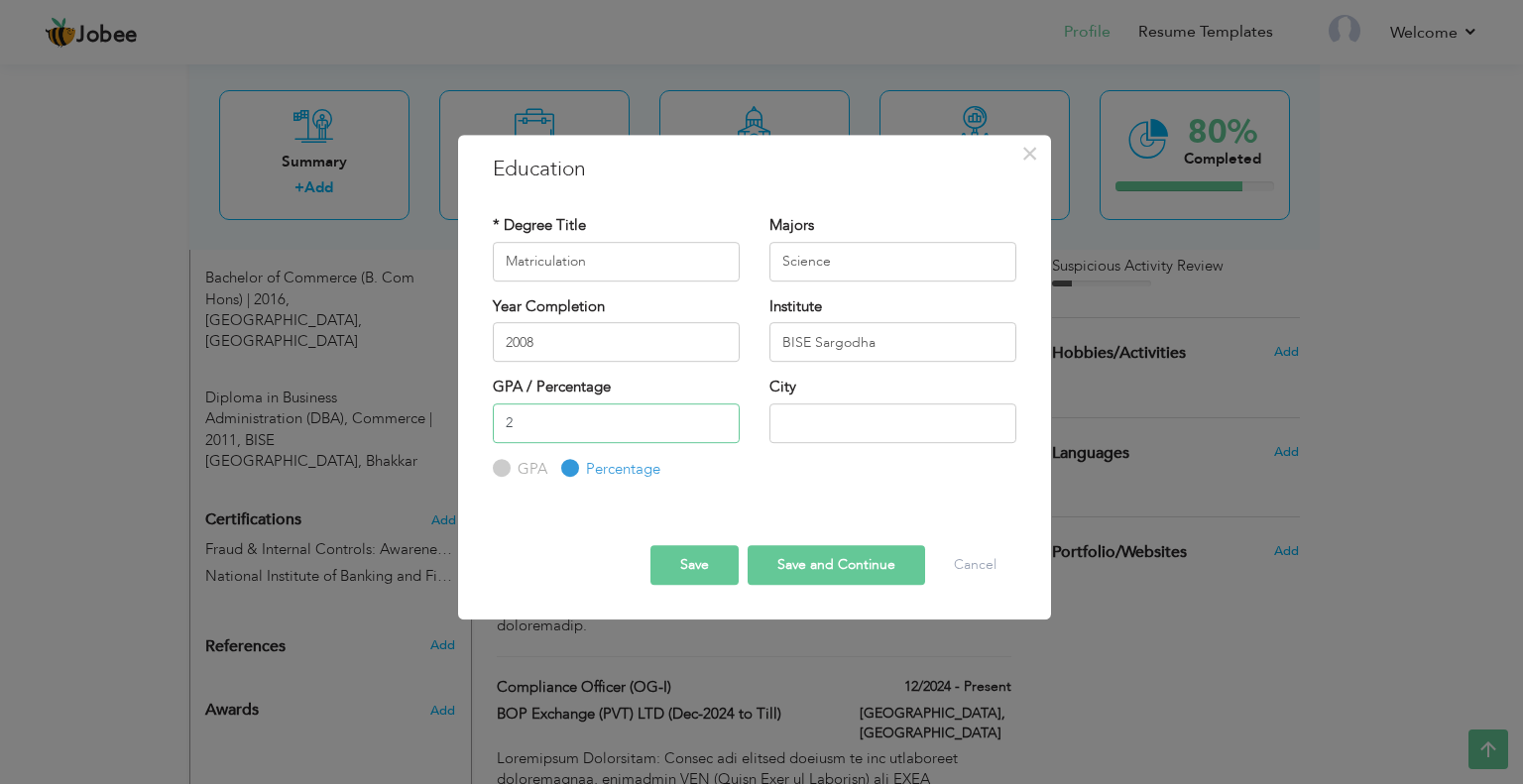 click on "2" at bounding box center (616, 423) 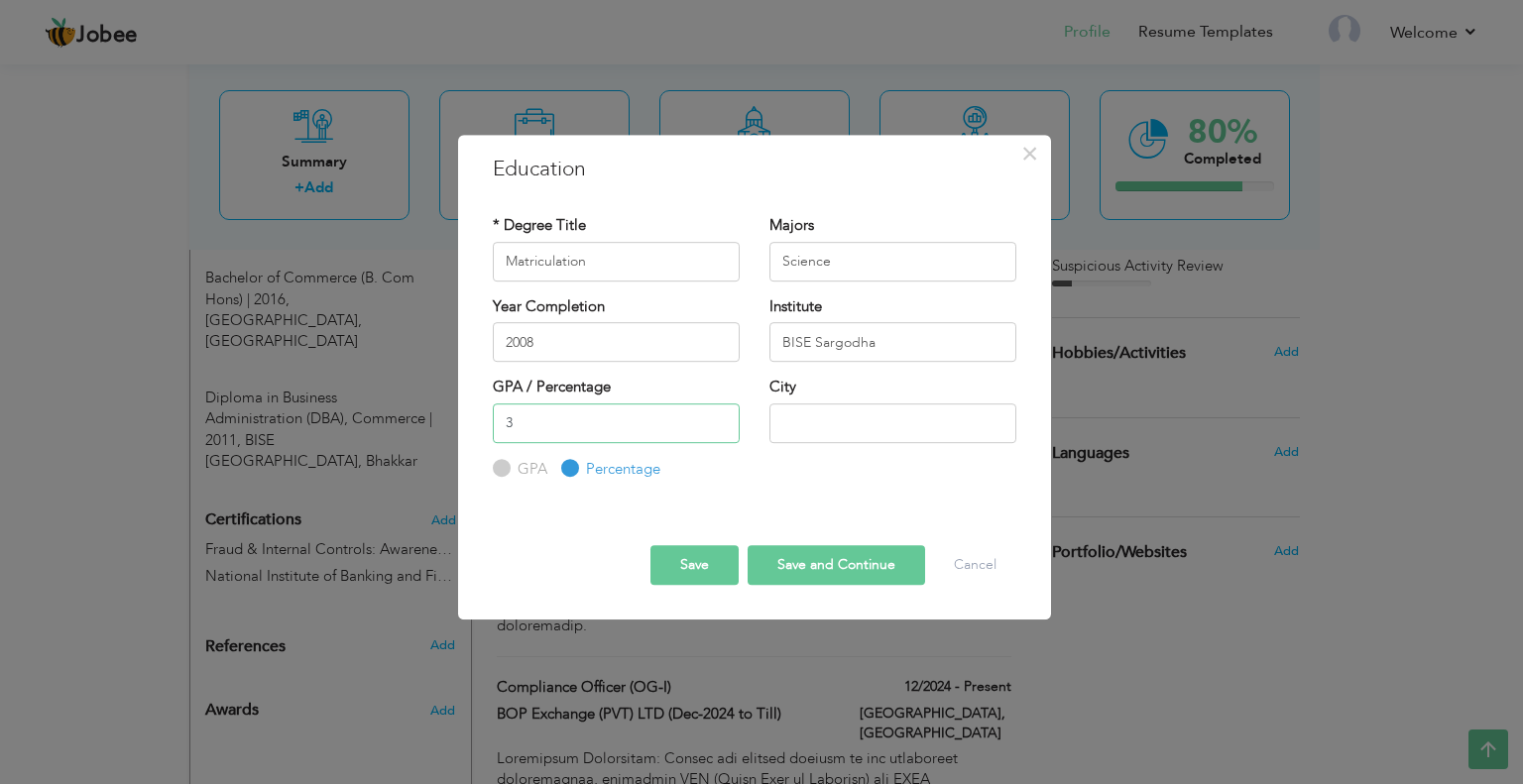 click on "3" at bounding box center (616, 423) 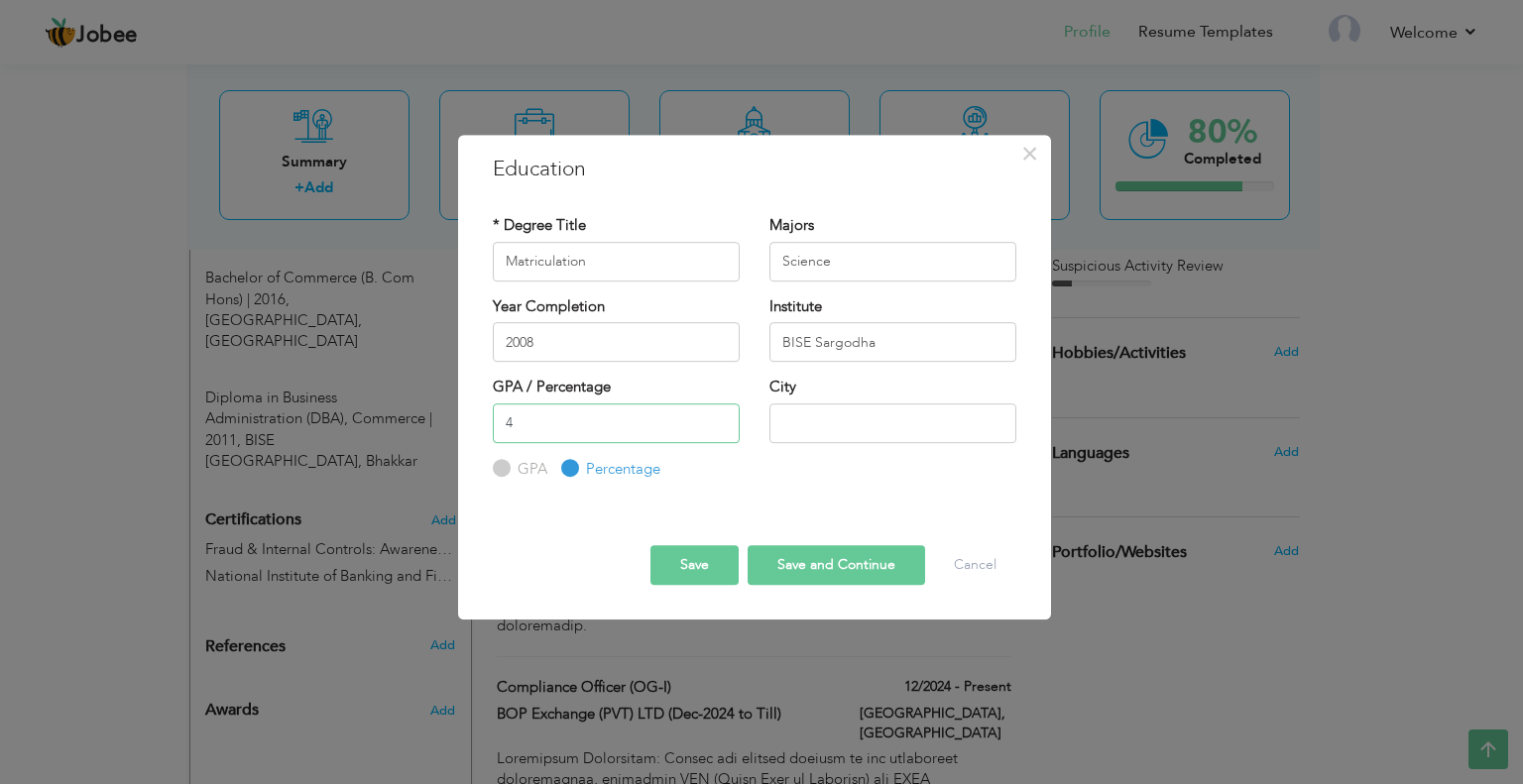 click on "4" at bounding box center [616, 423] 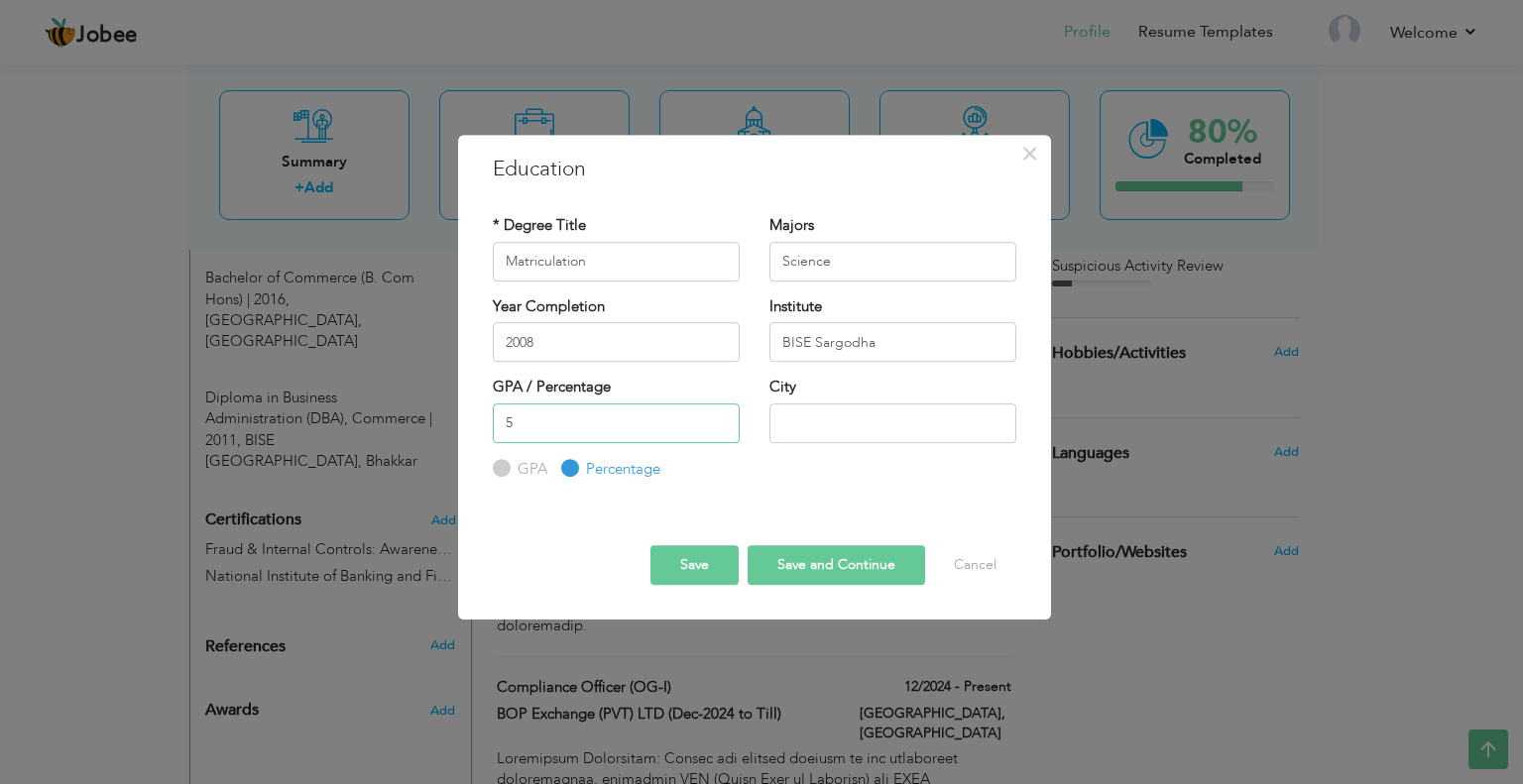 click on "5" at bounding box center (616, 423) 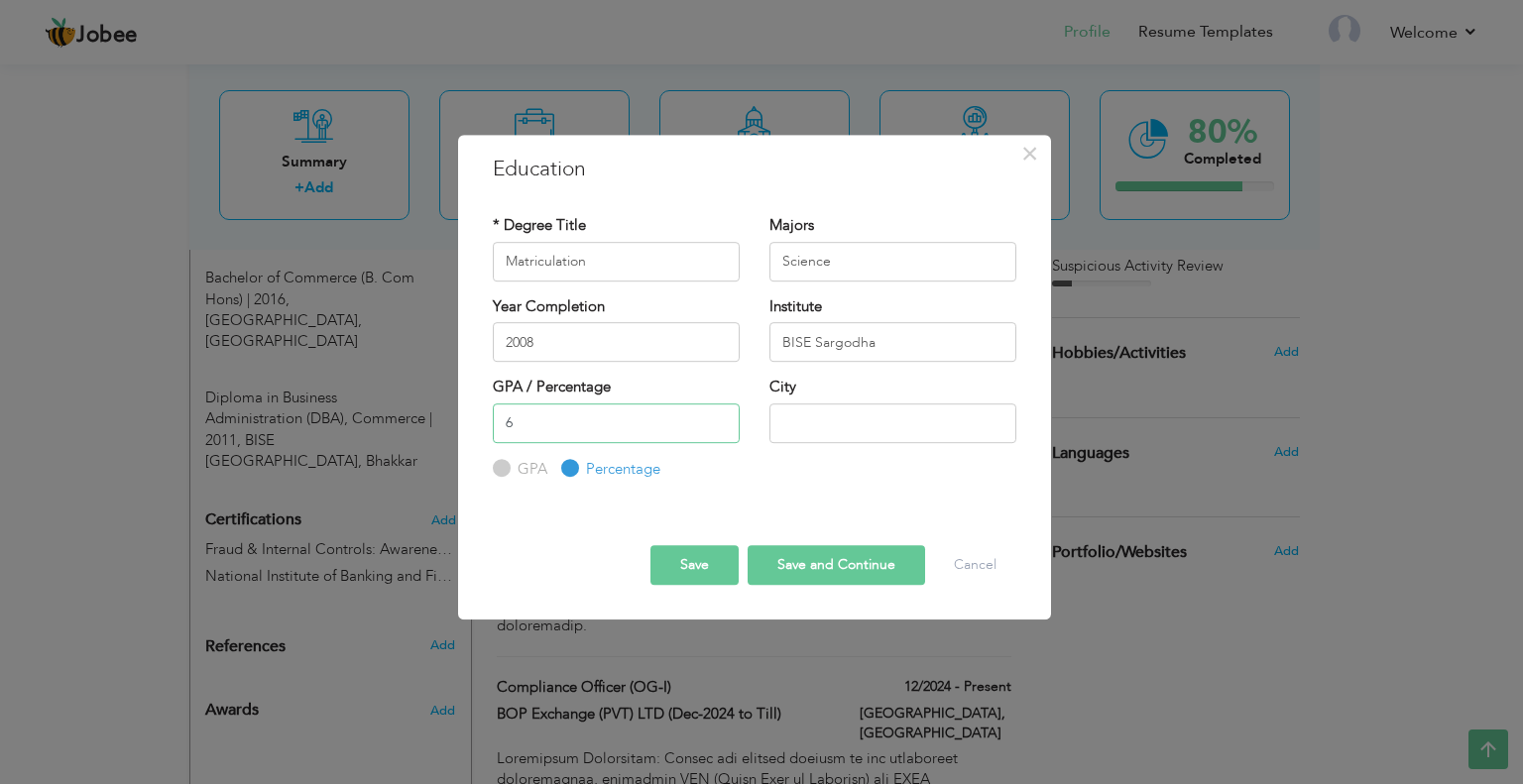 click on "6" at bounding box center (616, 423) 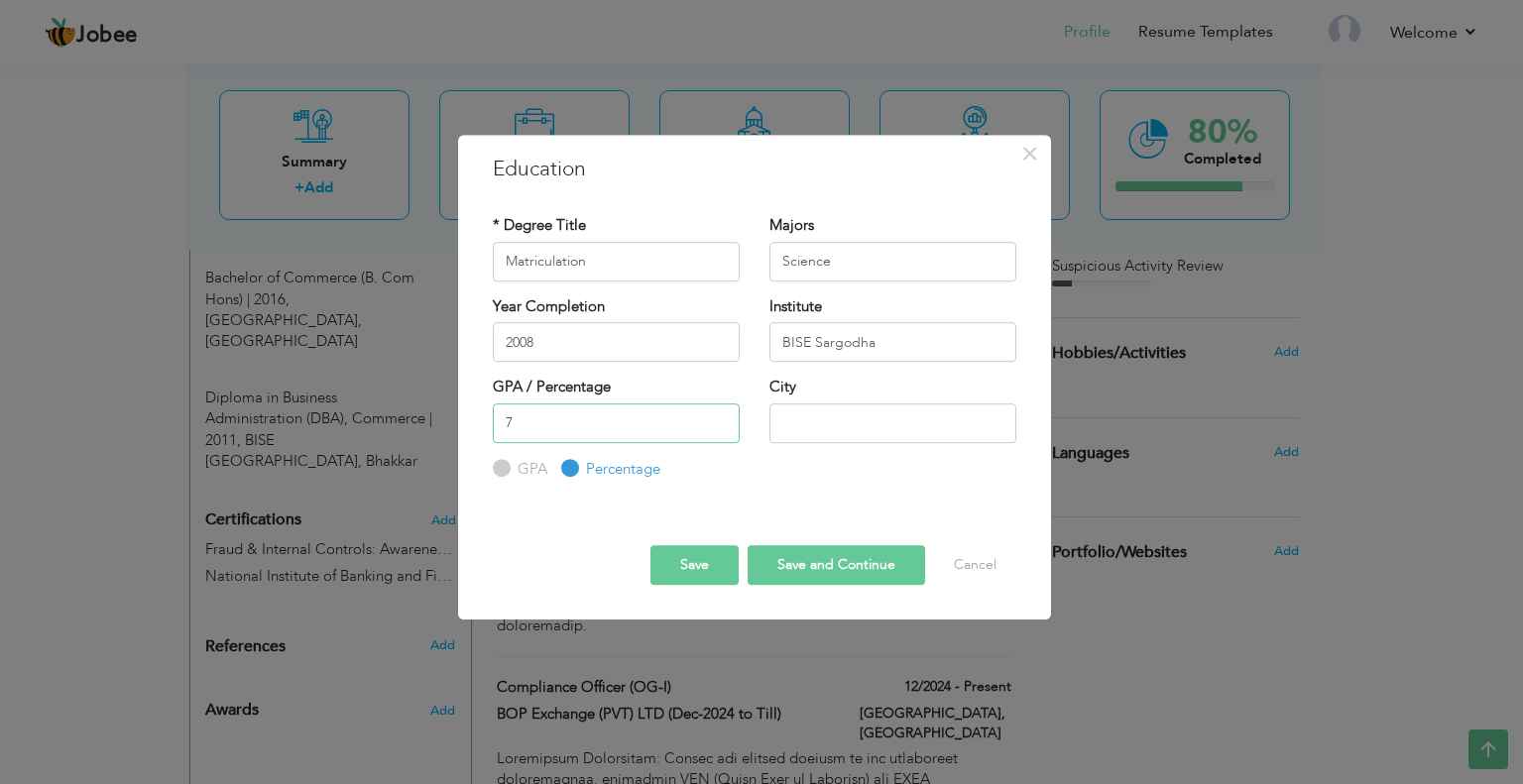 click on "7" at bounding box center (616, 423) 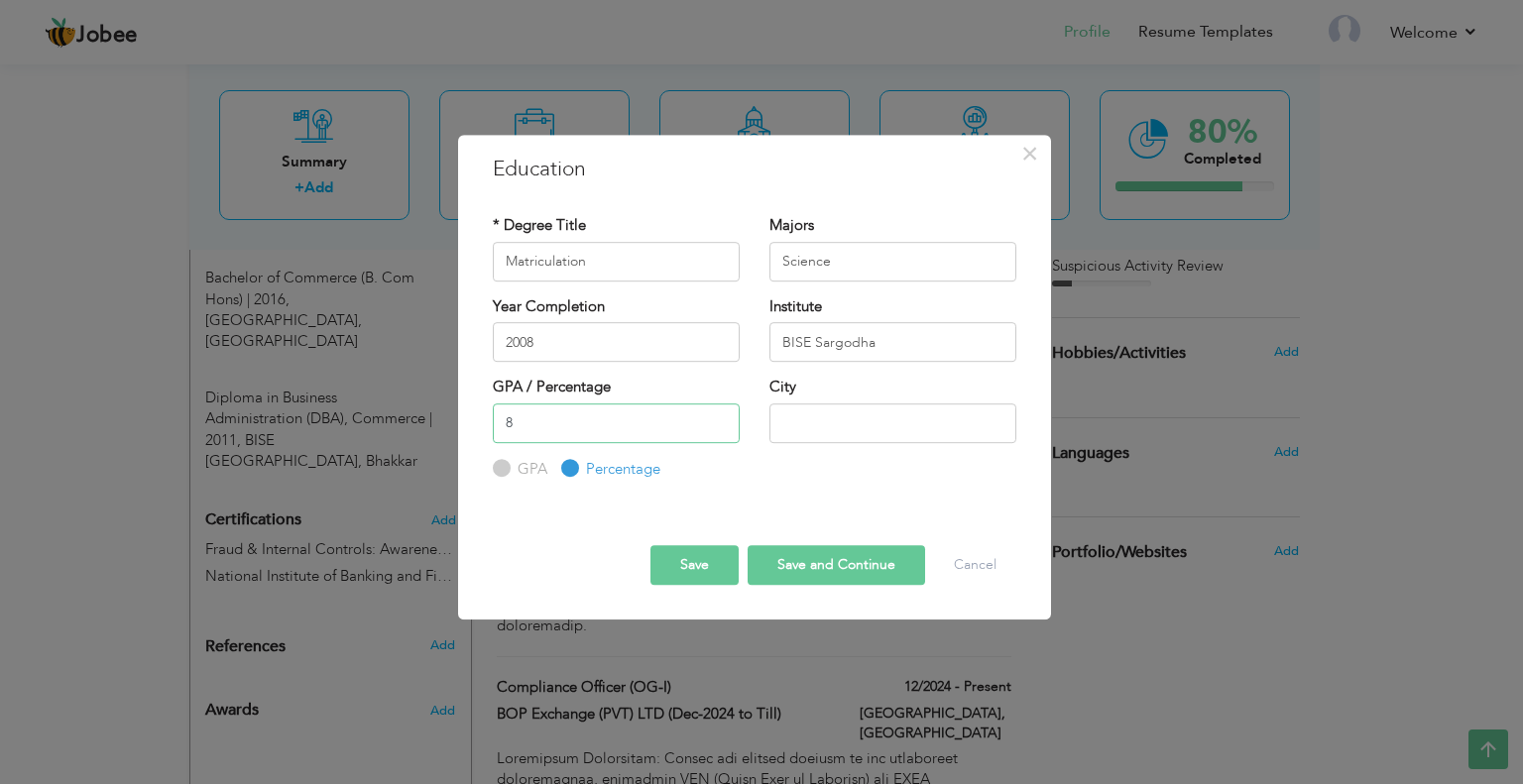 click on "8" at bounding box center [616, 423] 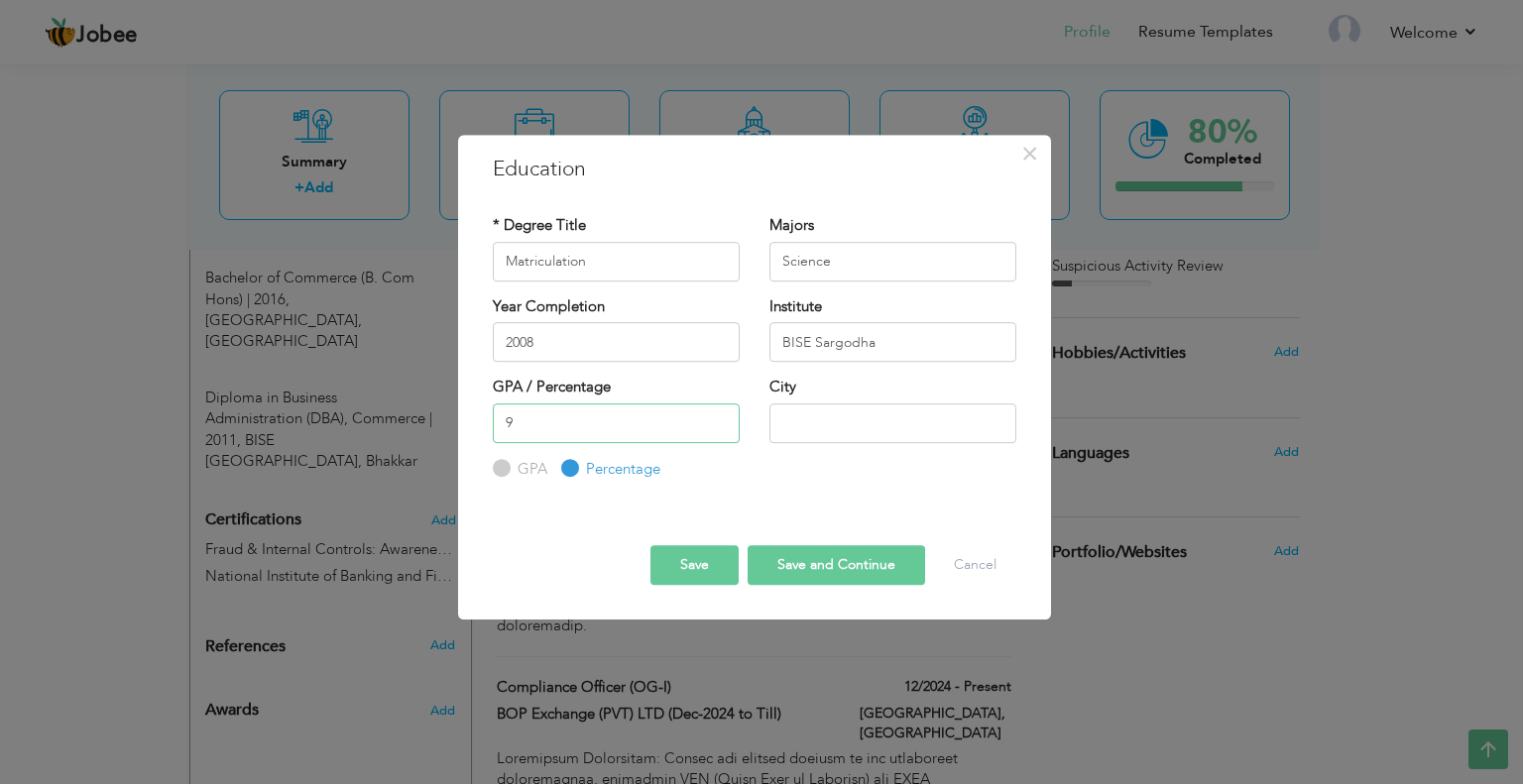 click on "9" at bounding box center [616, 423] 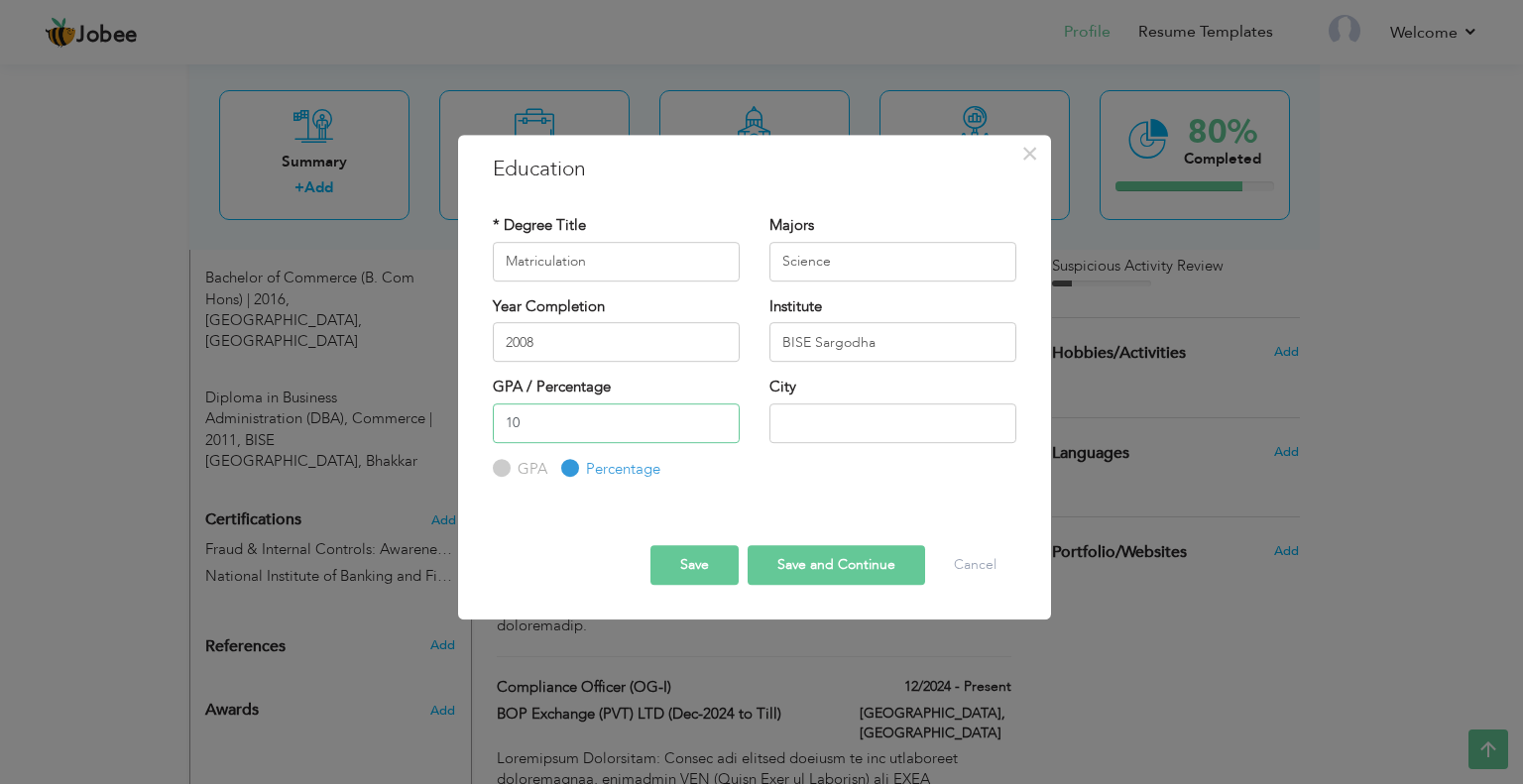 click on "10" at bounding box center [616, 423] 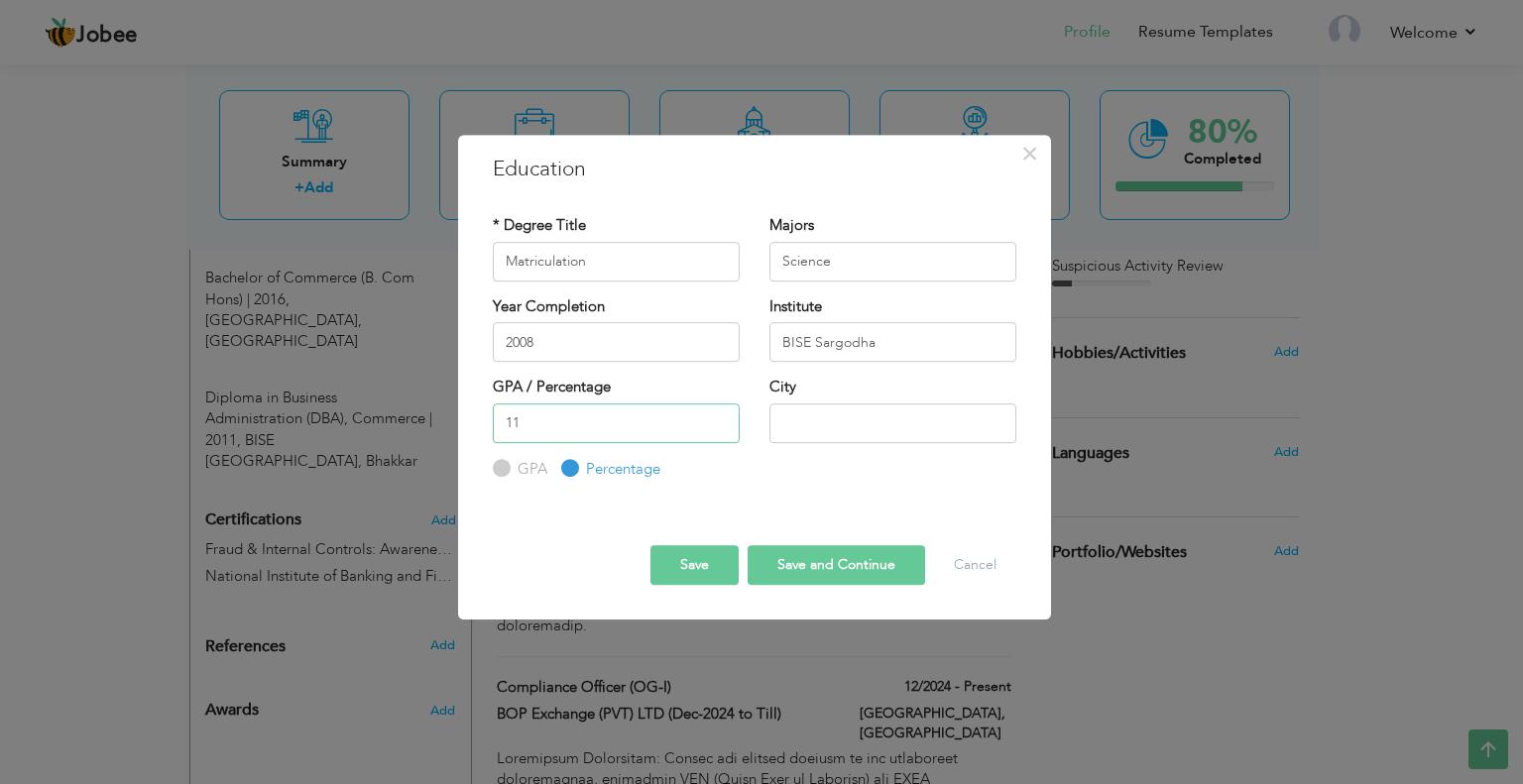 click on "11" at bounding box center (616, 423) 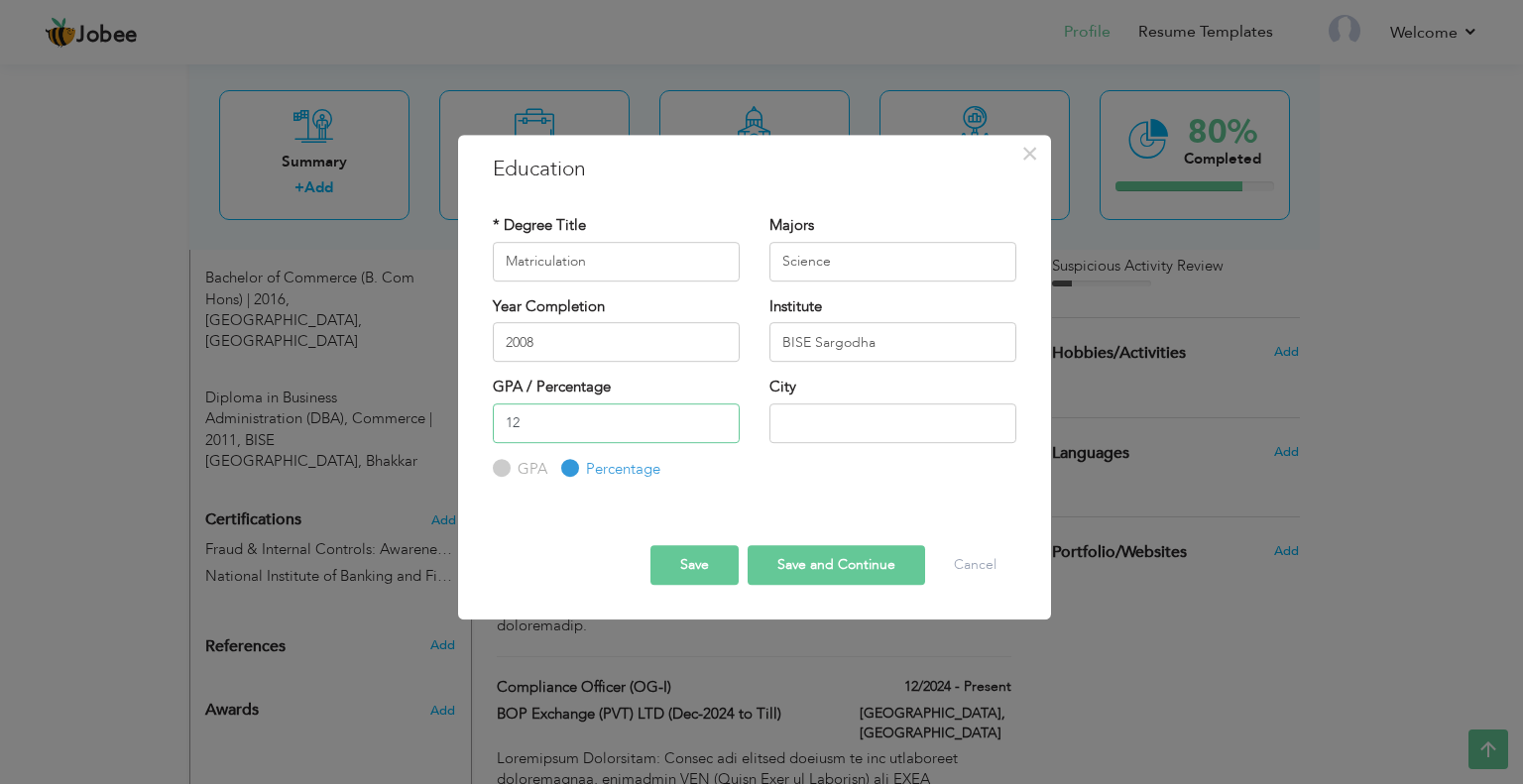 click on "12" at bounding box center [616, 423] 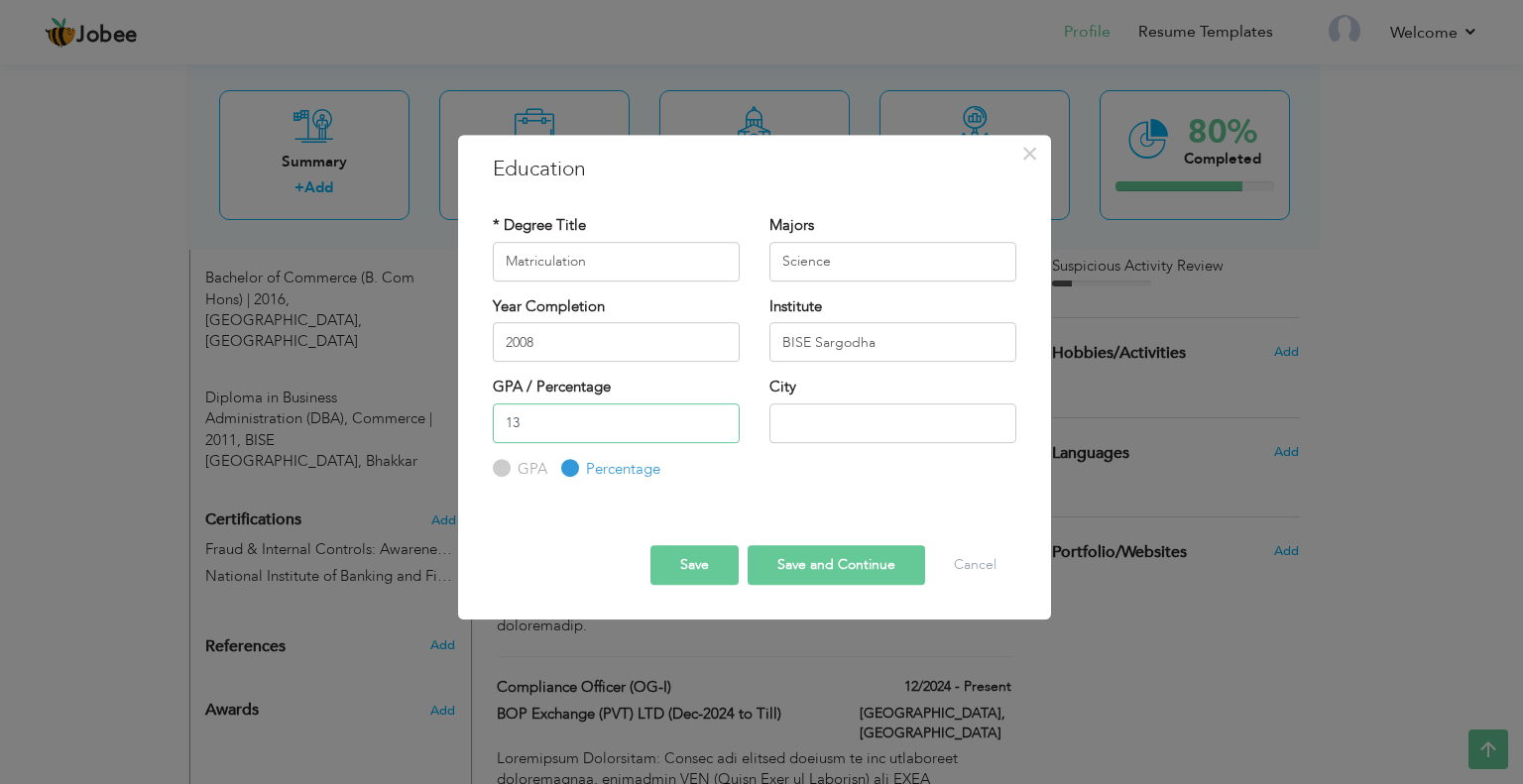 click on "13" at bounding box center [616, 423] 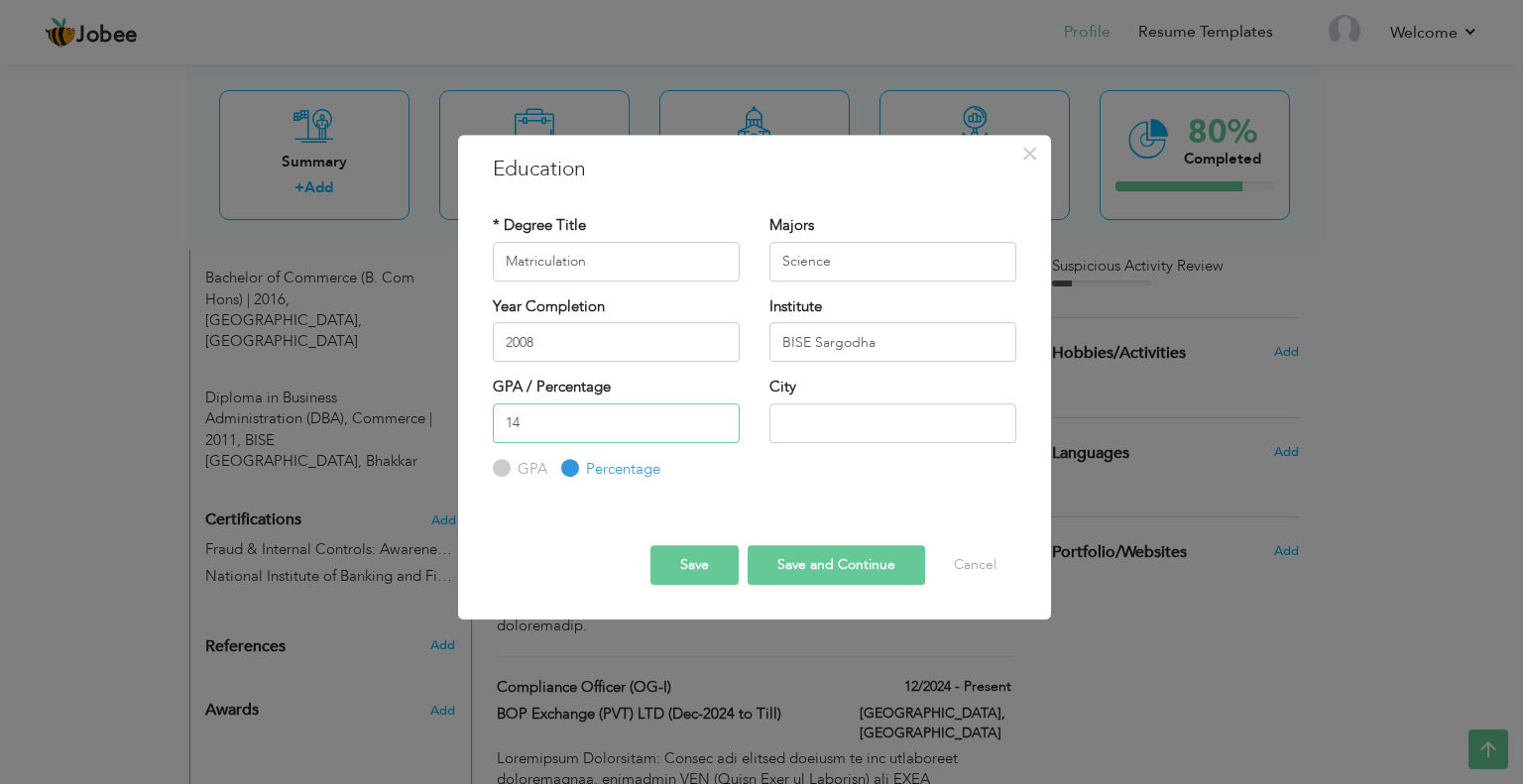 click on "14" at bounding box center (616, 423) 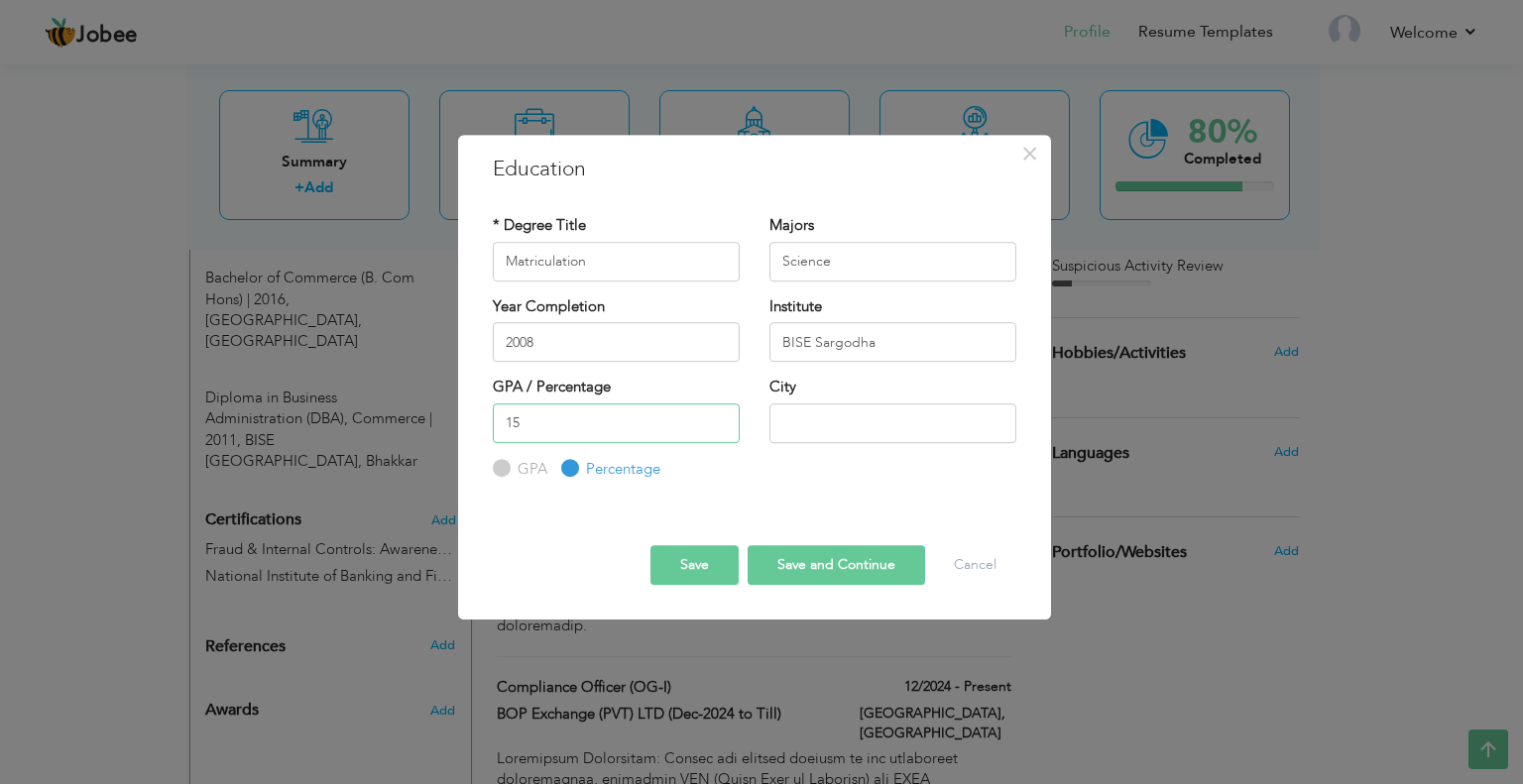 click on "15" at bounding box center [616, 423] 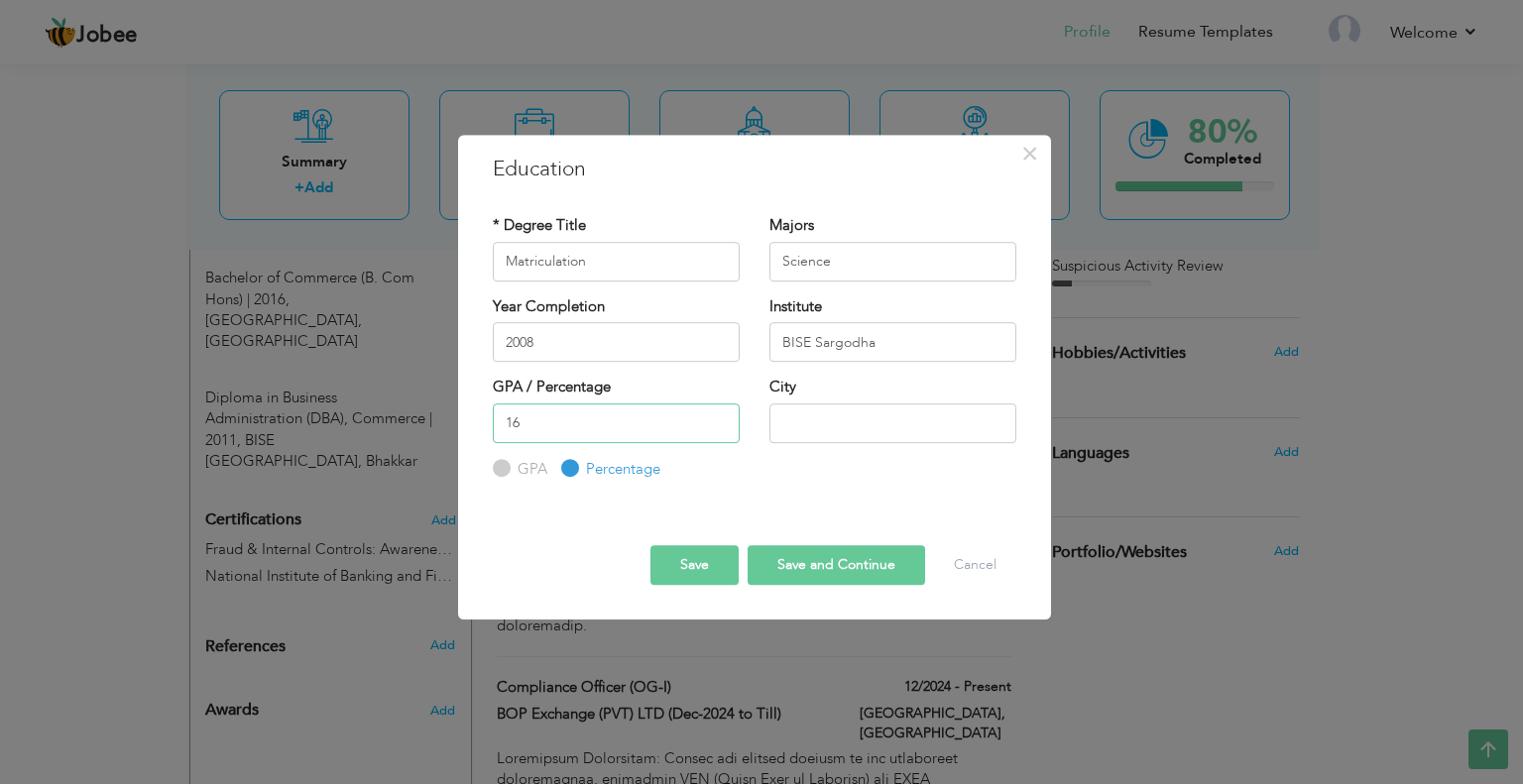 click on "16" at bounding box center (616, 423) 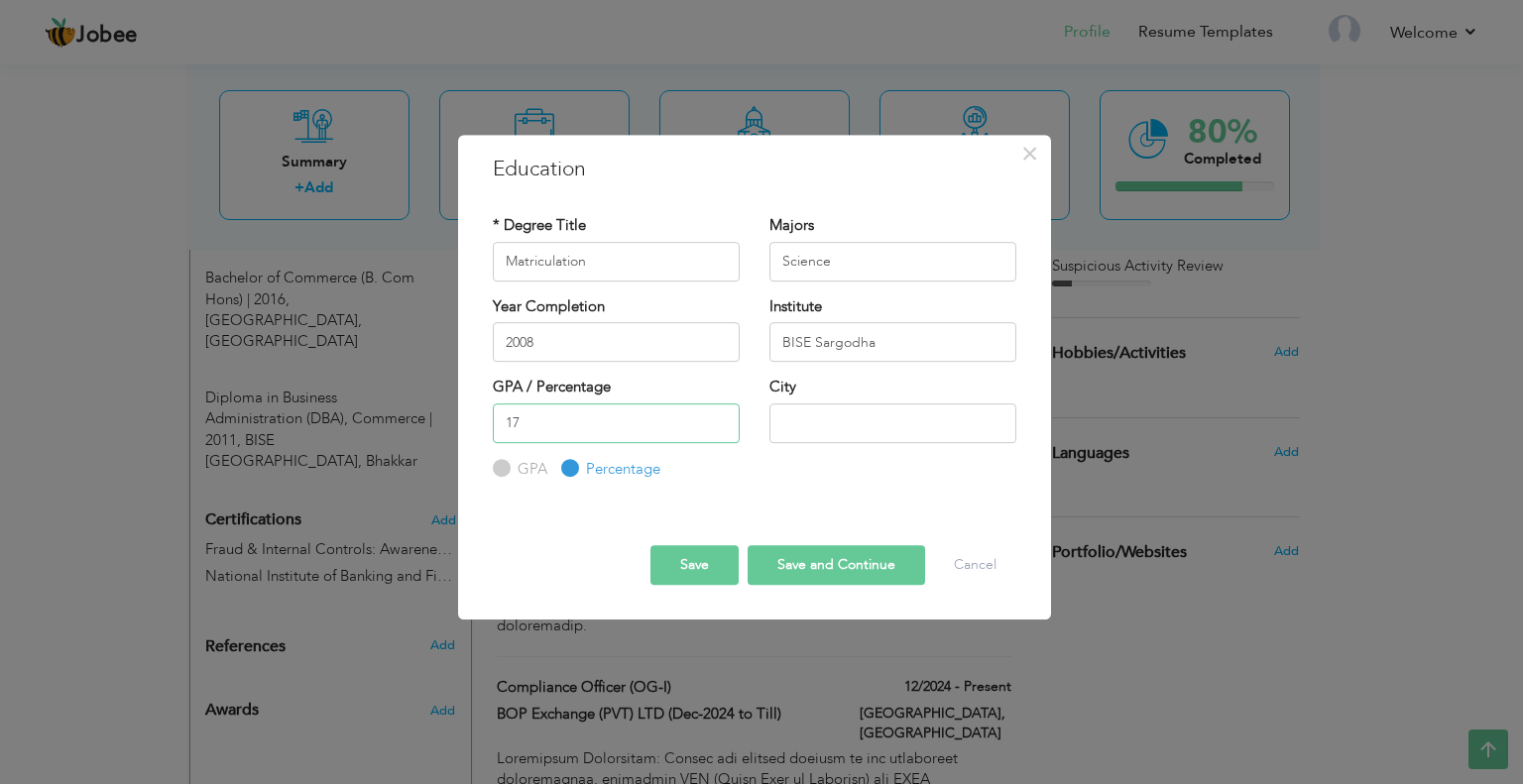 click on "17" at bounding box center (616, 423) 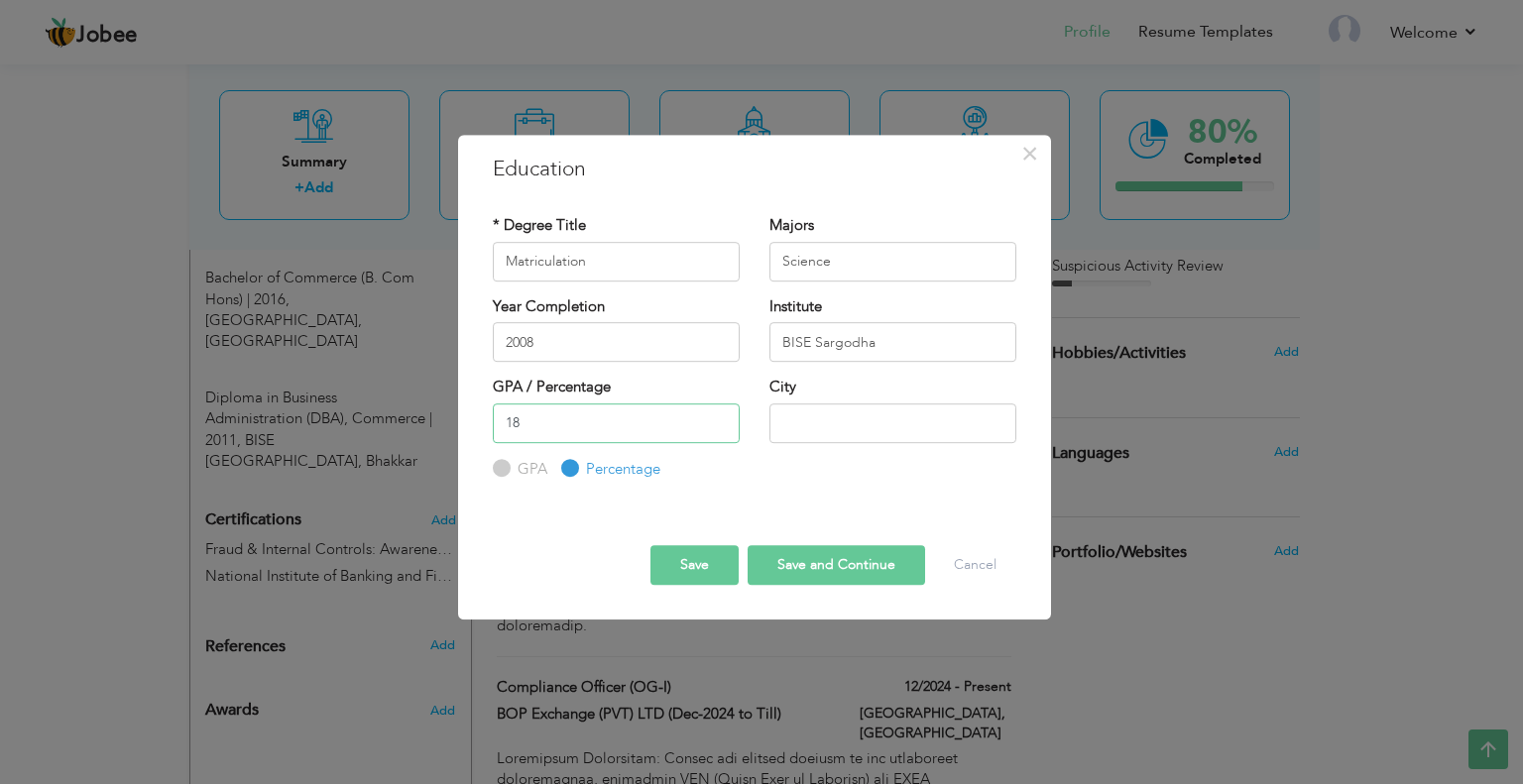 click on "18" at bounding box center (616, 423) 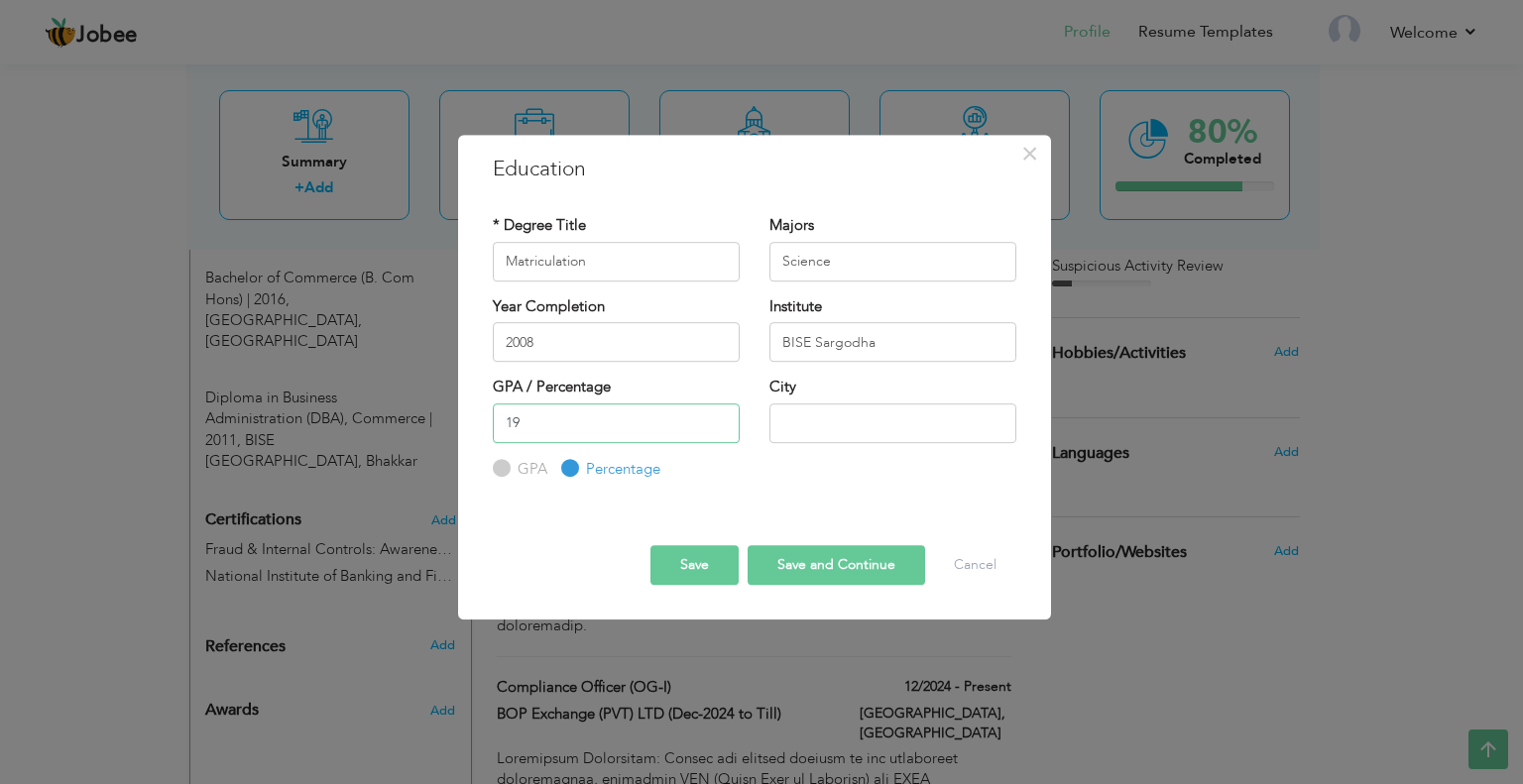 click on "19" at bounding box center [616, 423] 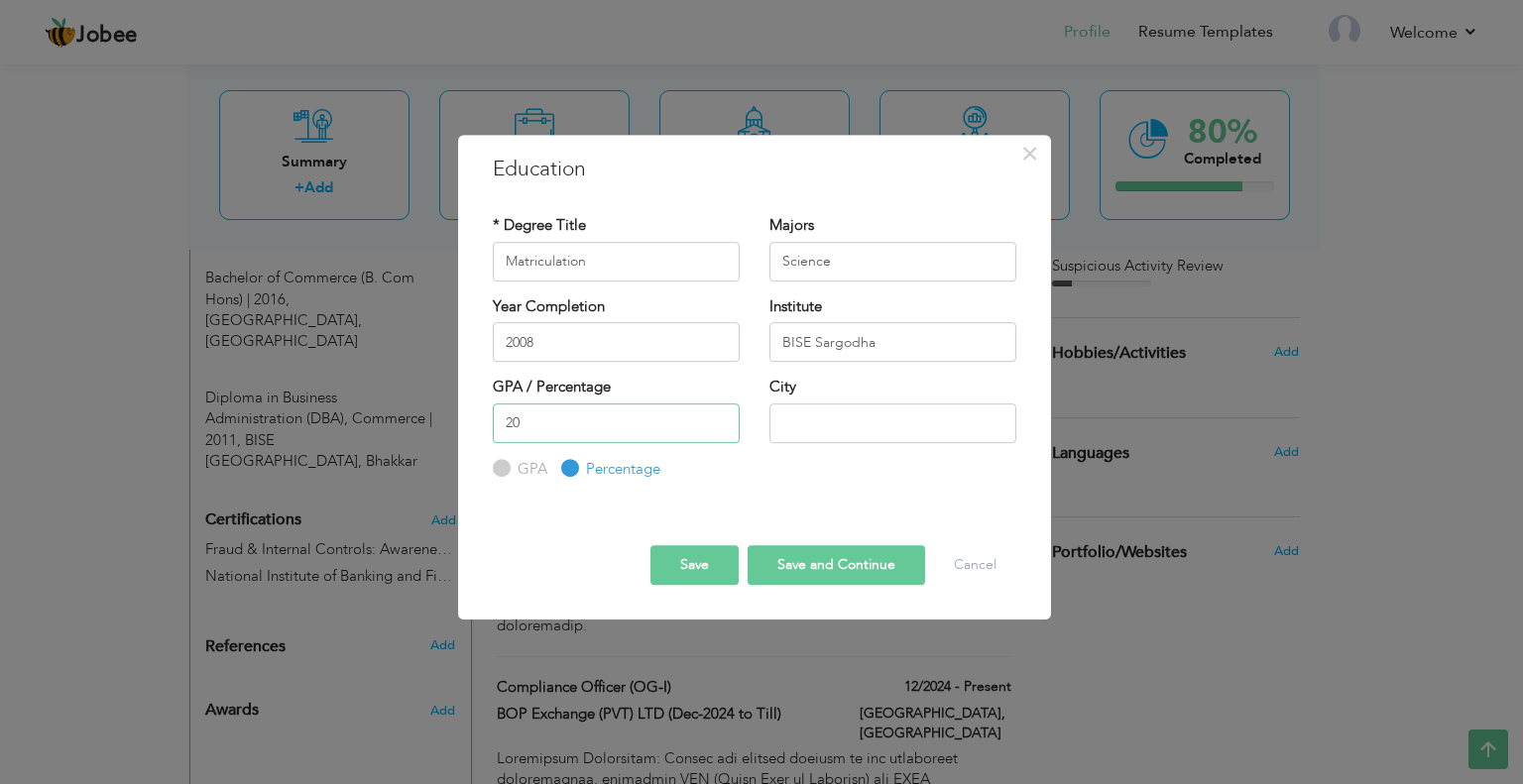 click on "20" at bounding box center (616, 423) 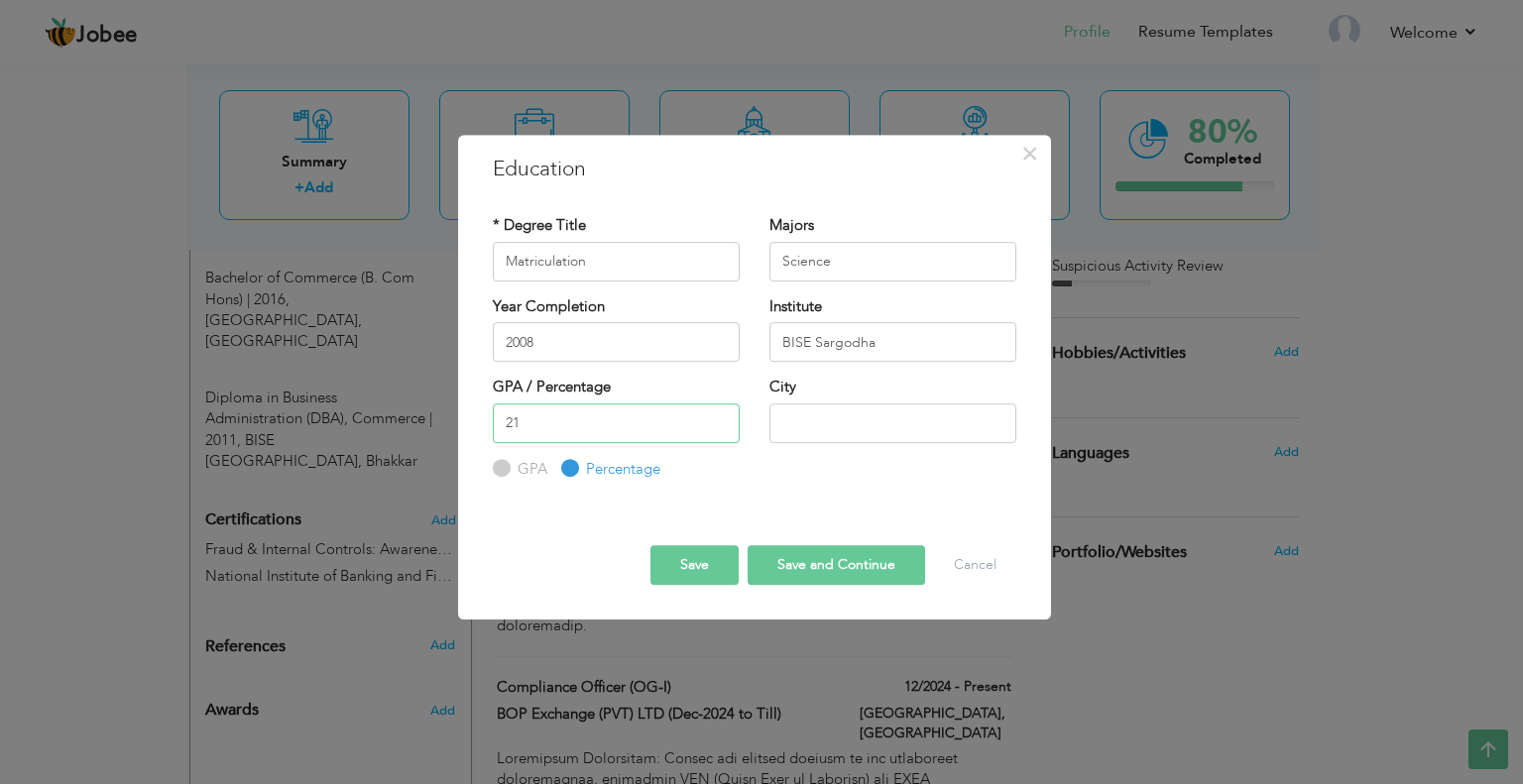 click on "21" at bounding box center (616, 423) 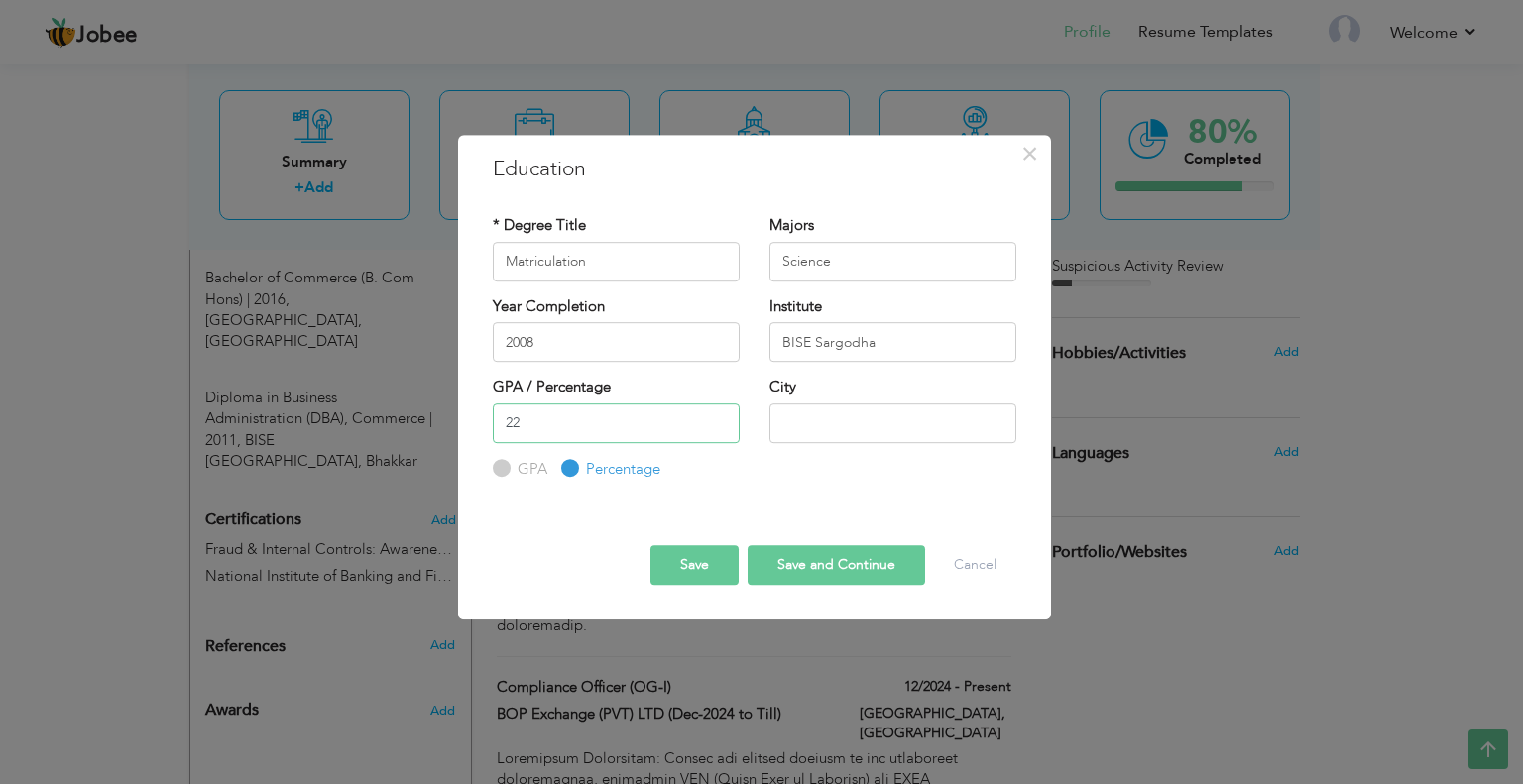 click on "22" at bounding box center (616, 423) 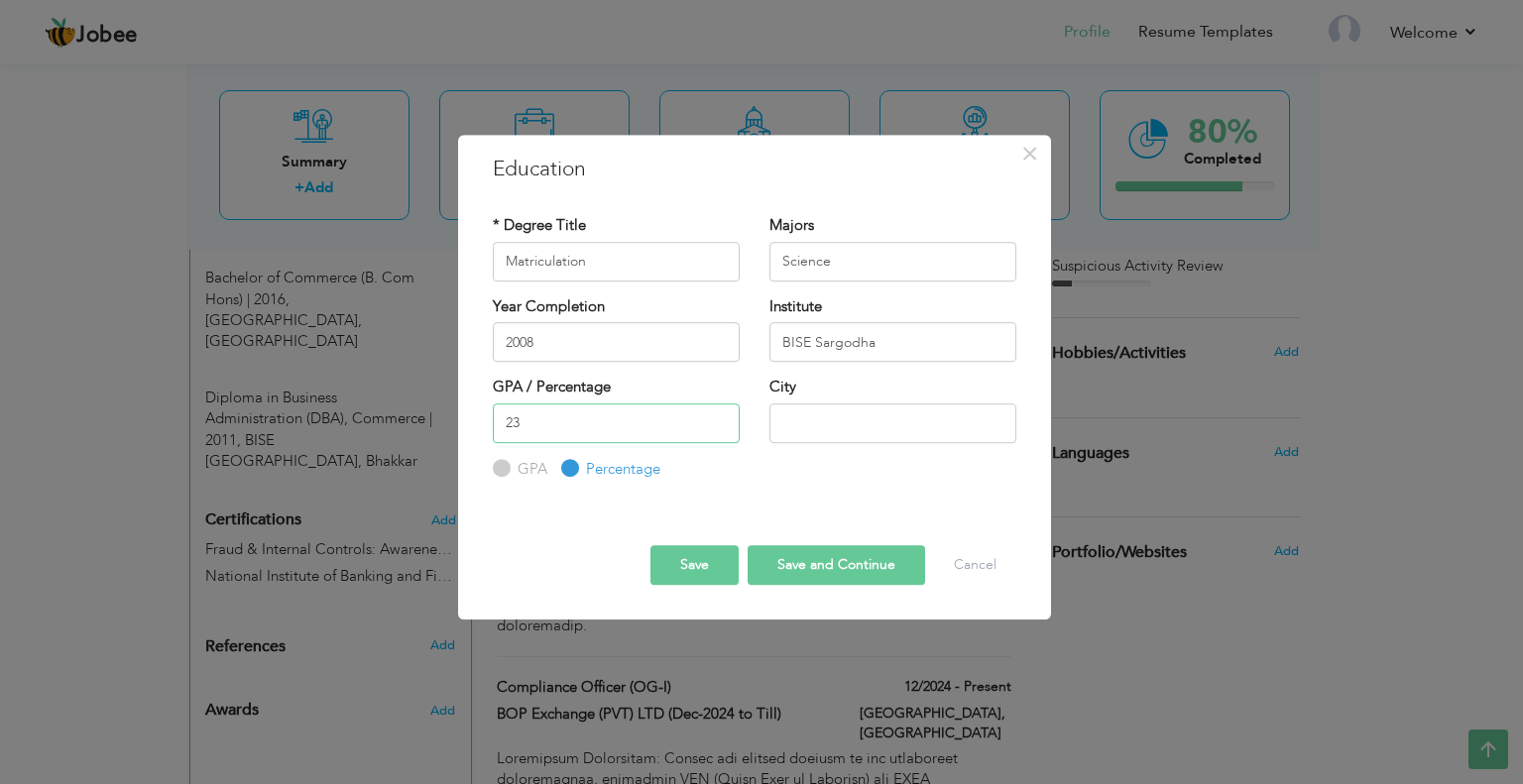 click on "23" at bounding box center (616, 423) 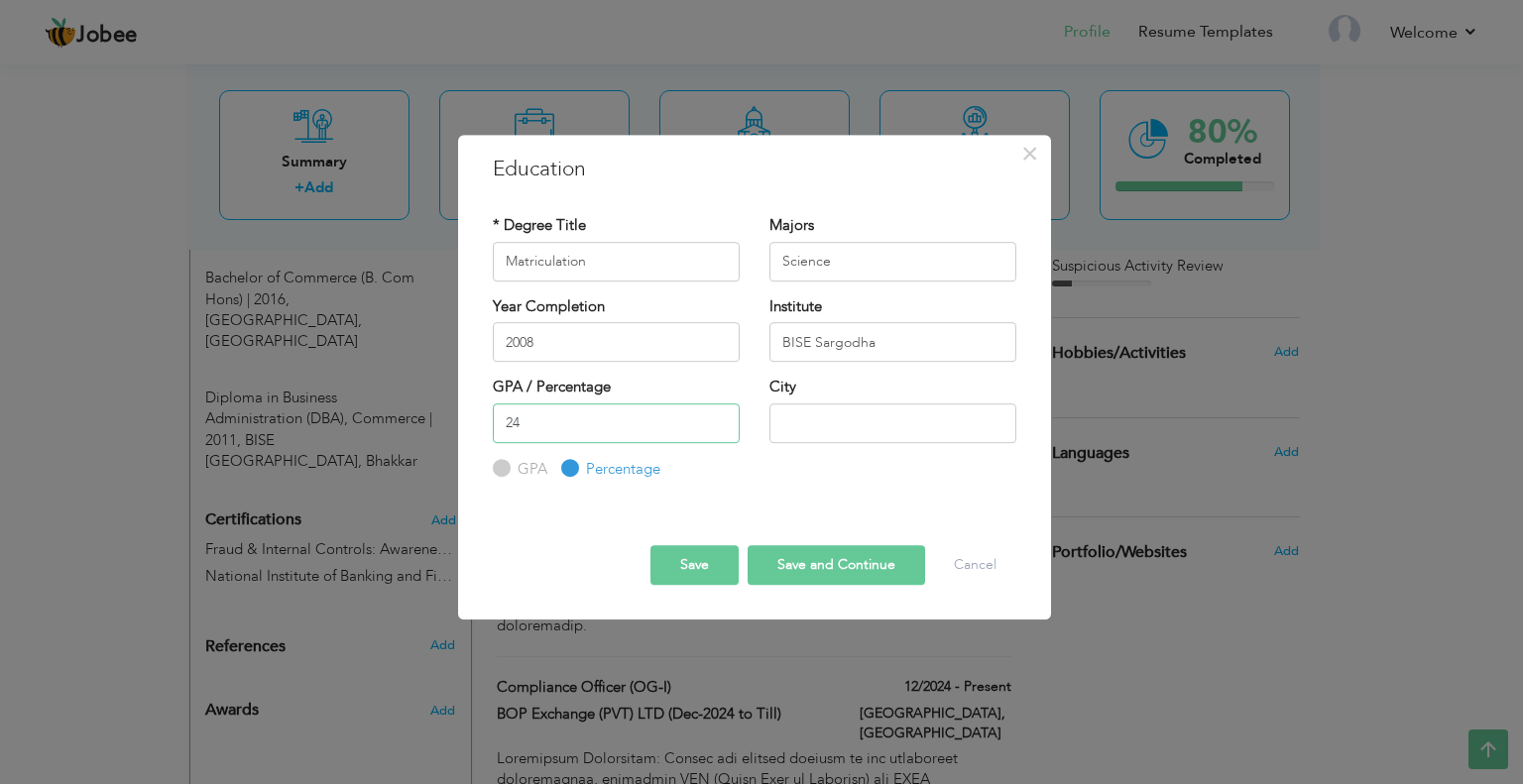 click on "24" at bounding box center (616, 423) 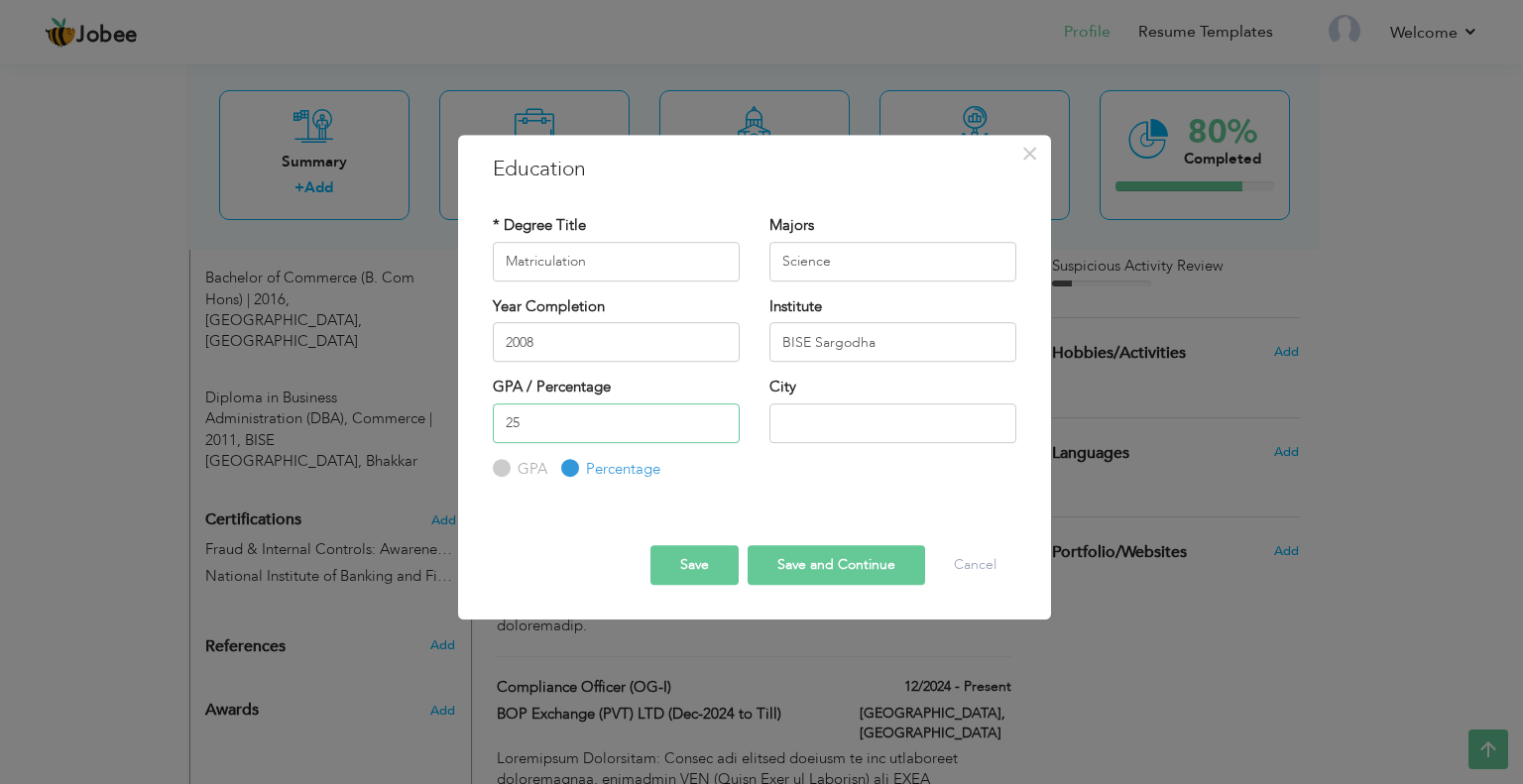 click on "25" at bounding box center (616, 423) 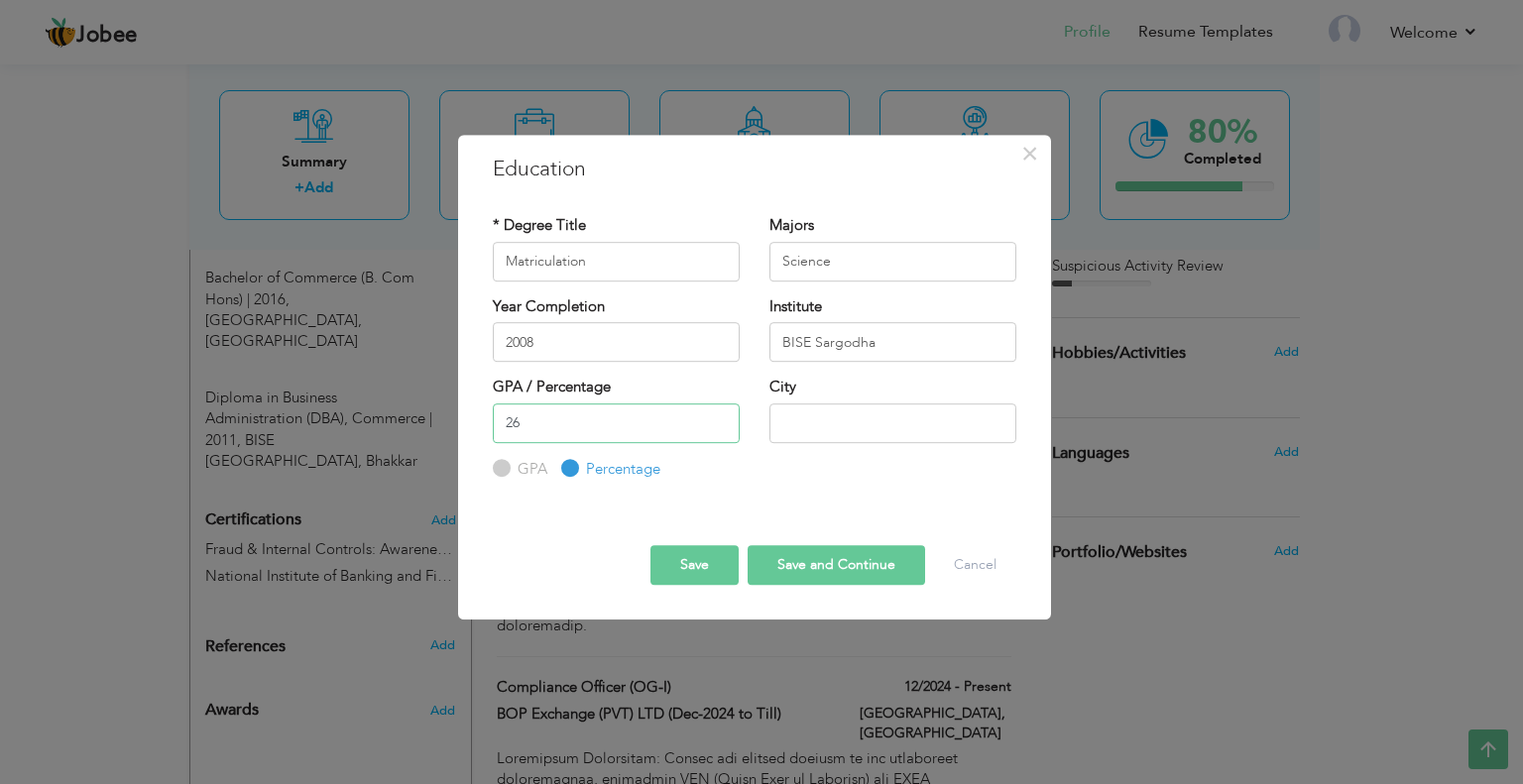 click on "26" at bounding box center [616, 423] 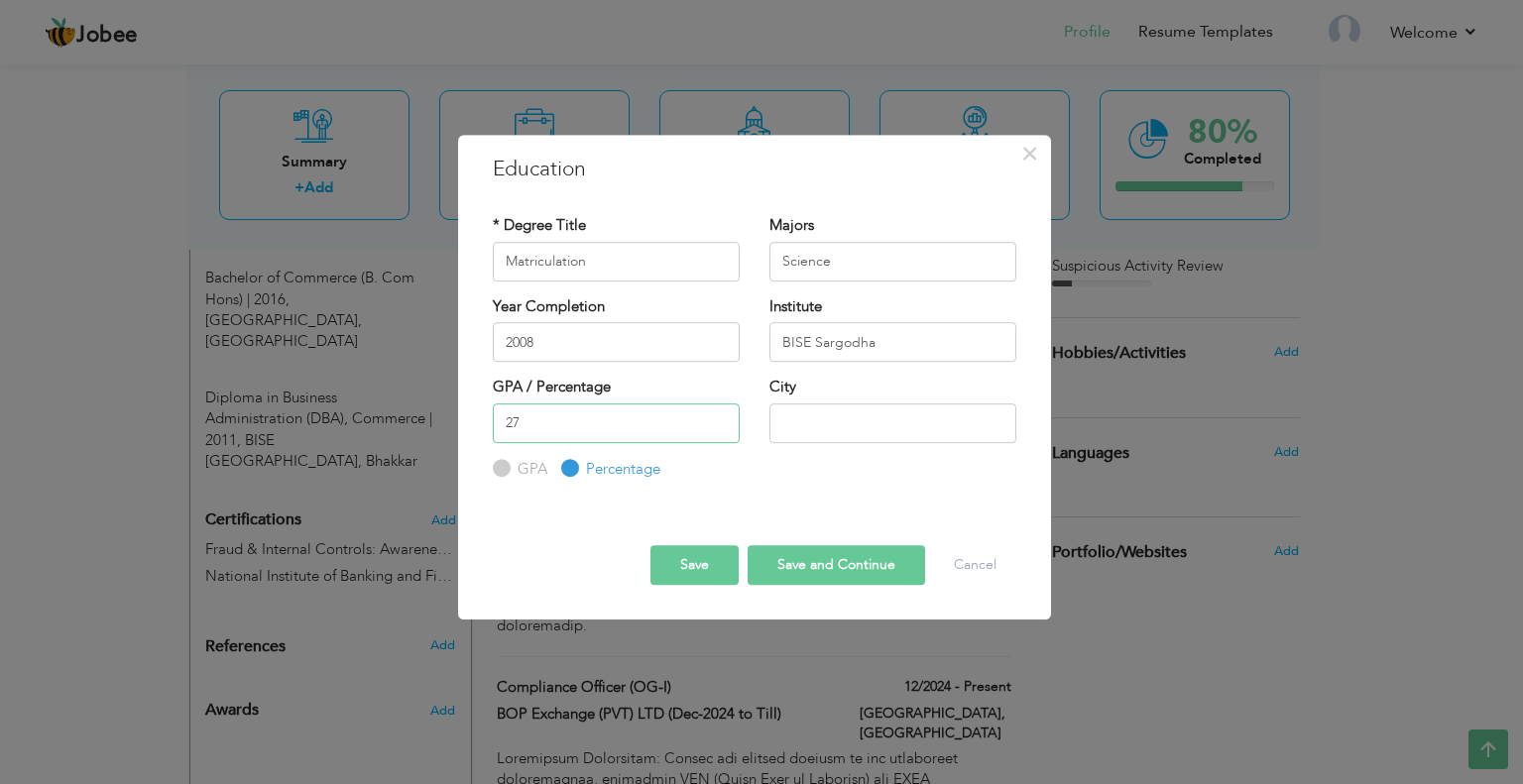 click on "27" at bounding box center [616, 423] 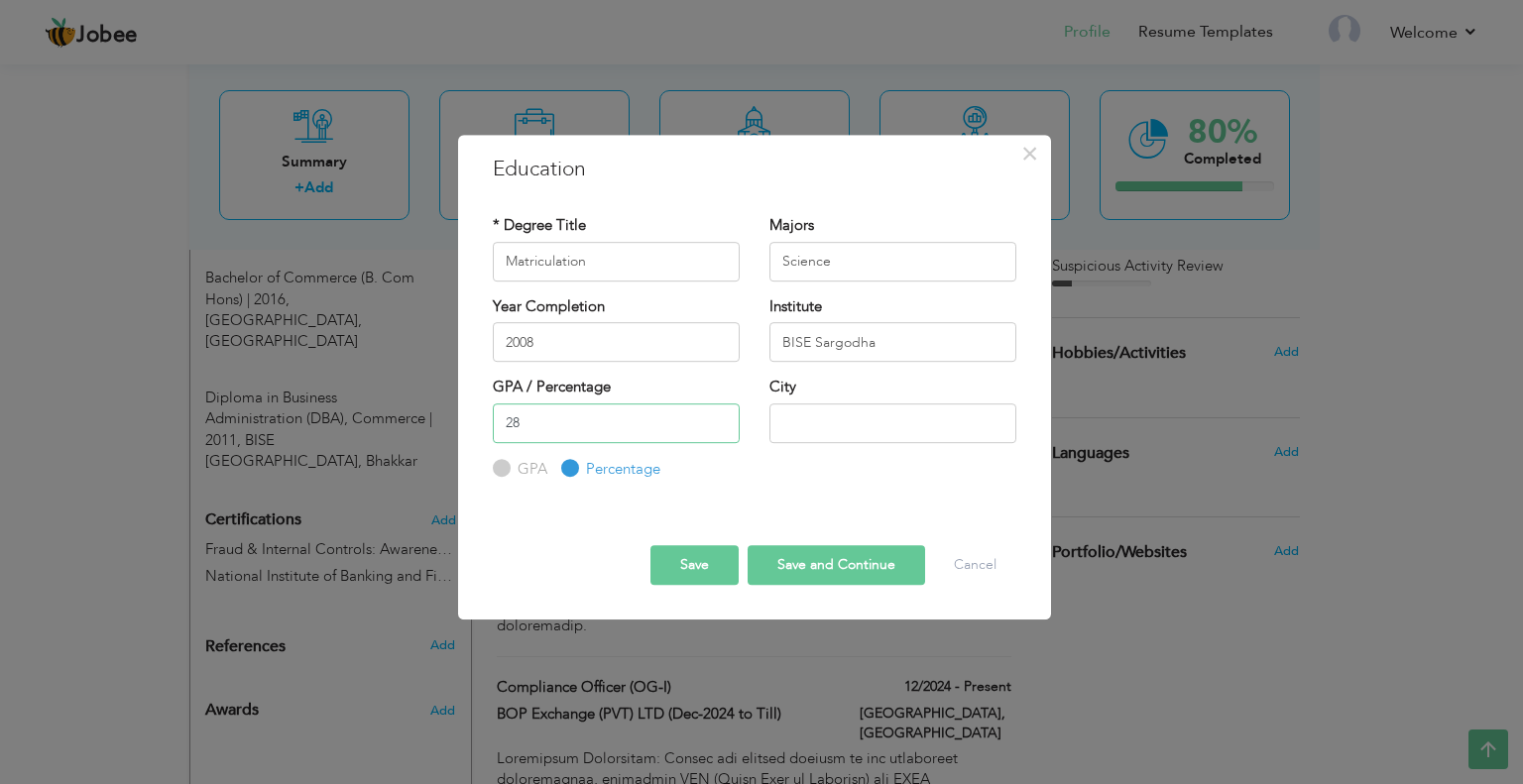 click on "28" at bounding box center [616, 423] 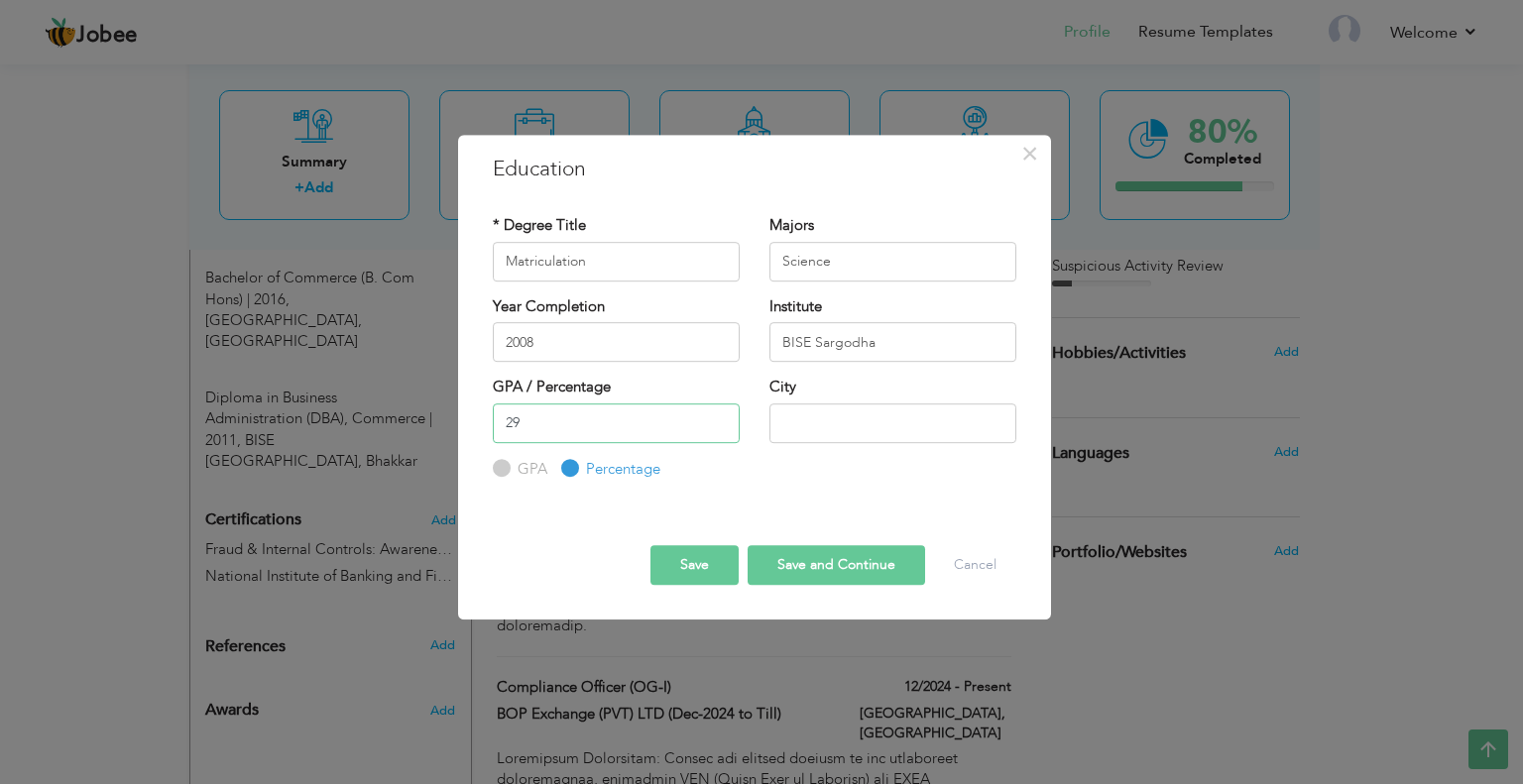 click on "29" at bounding box center [616, 423] 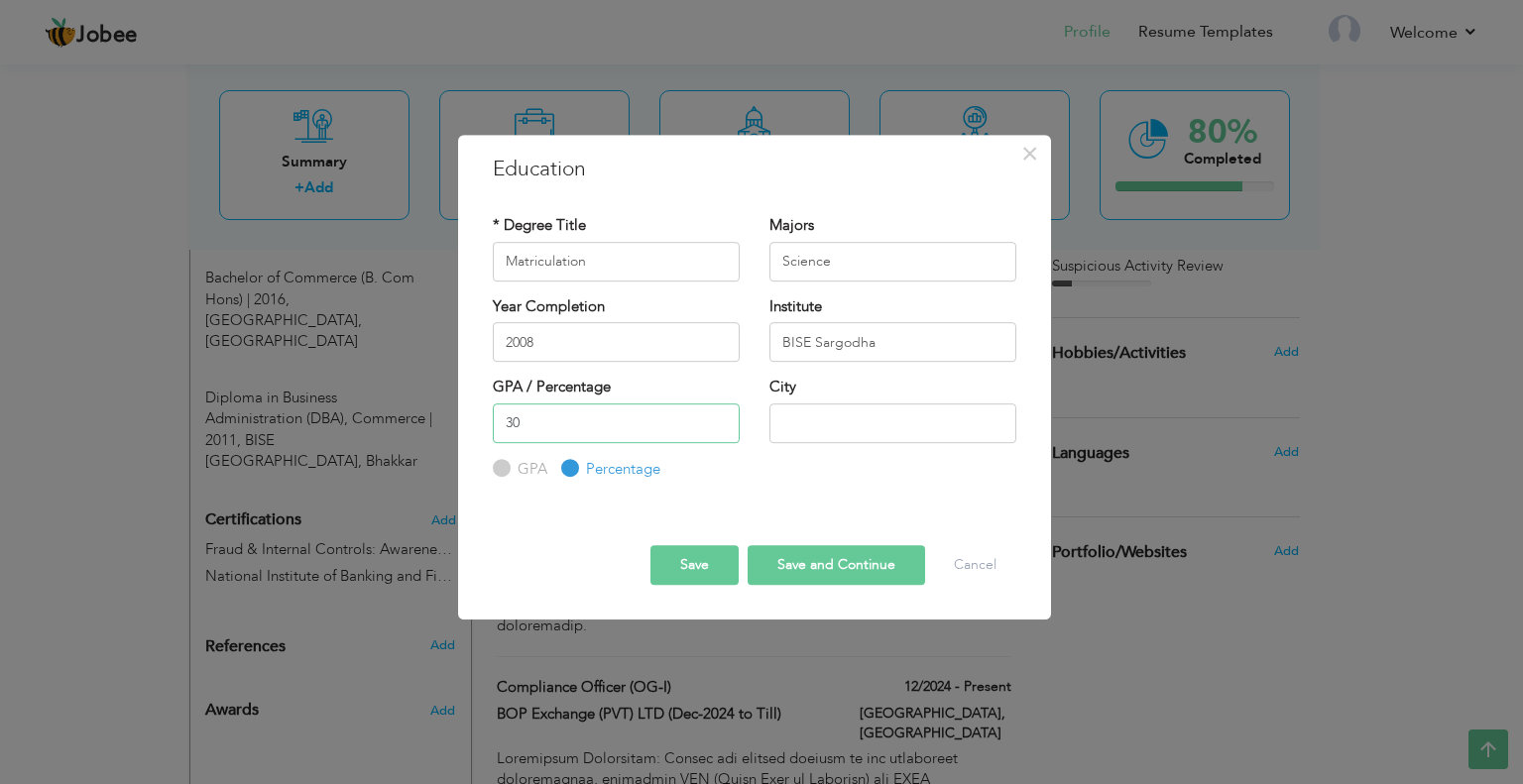click on "30" at bounding box center (616, 423) 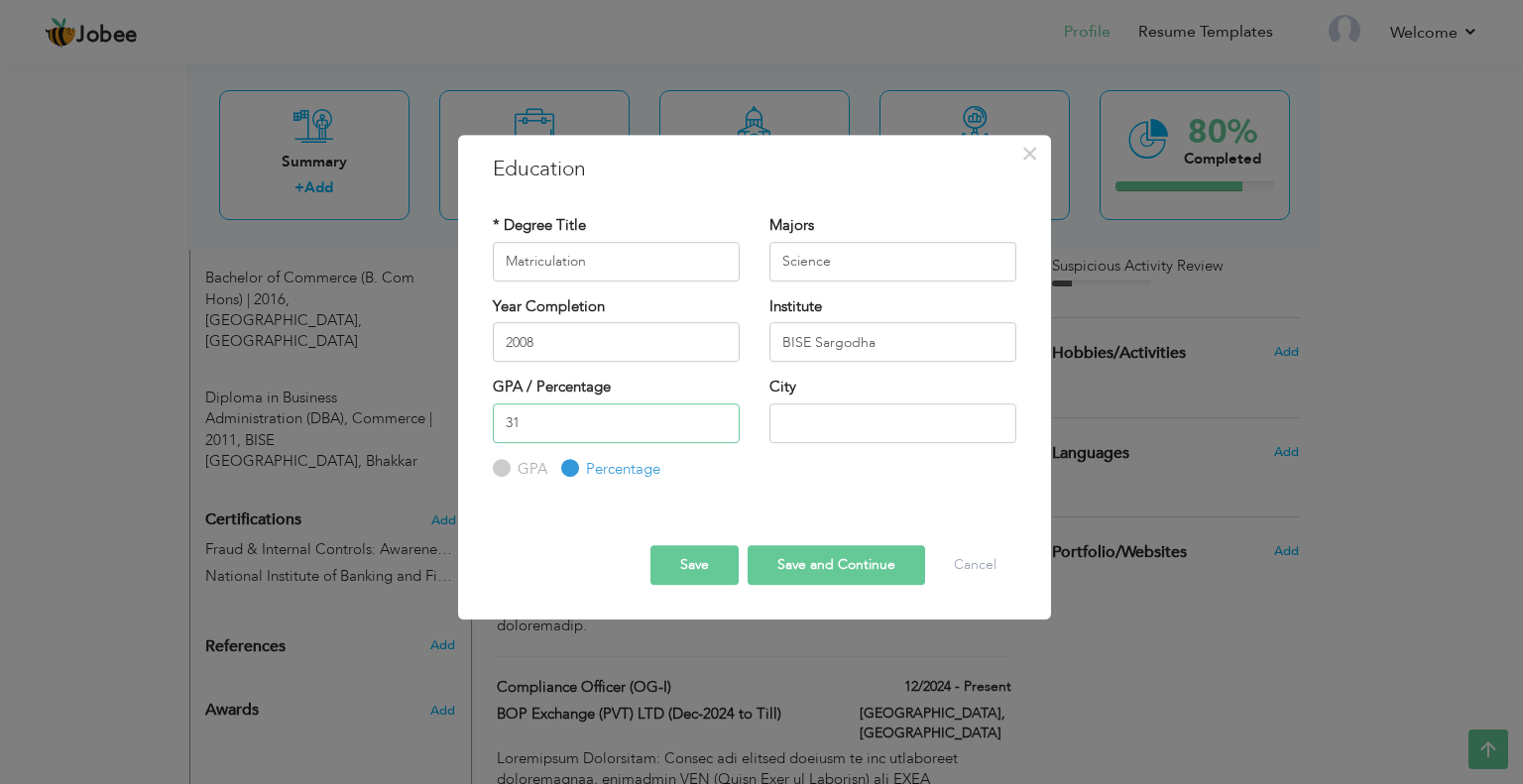 click on "31" at bounding box center (616, 423) 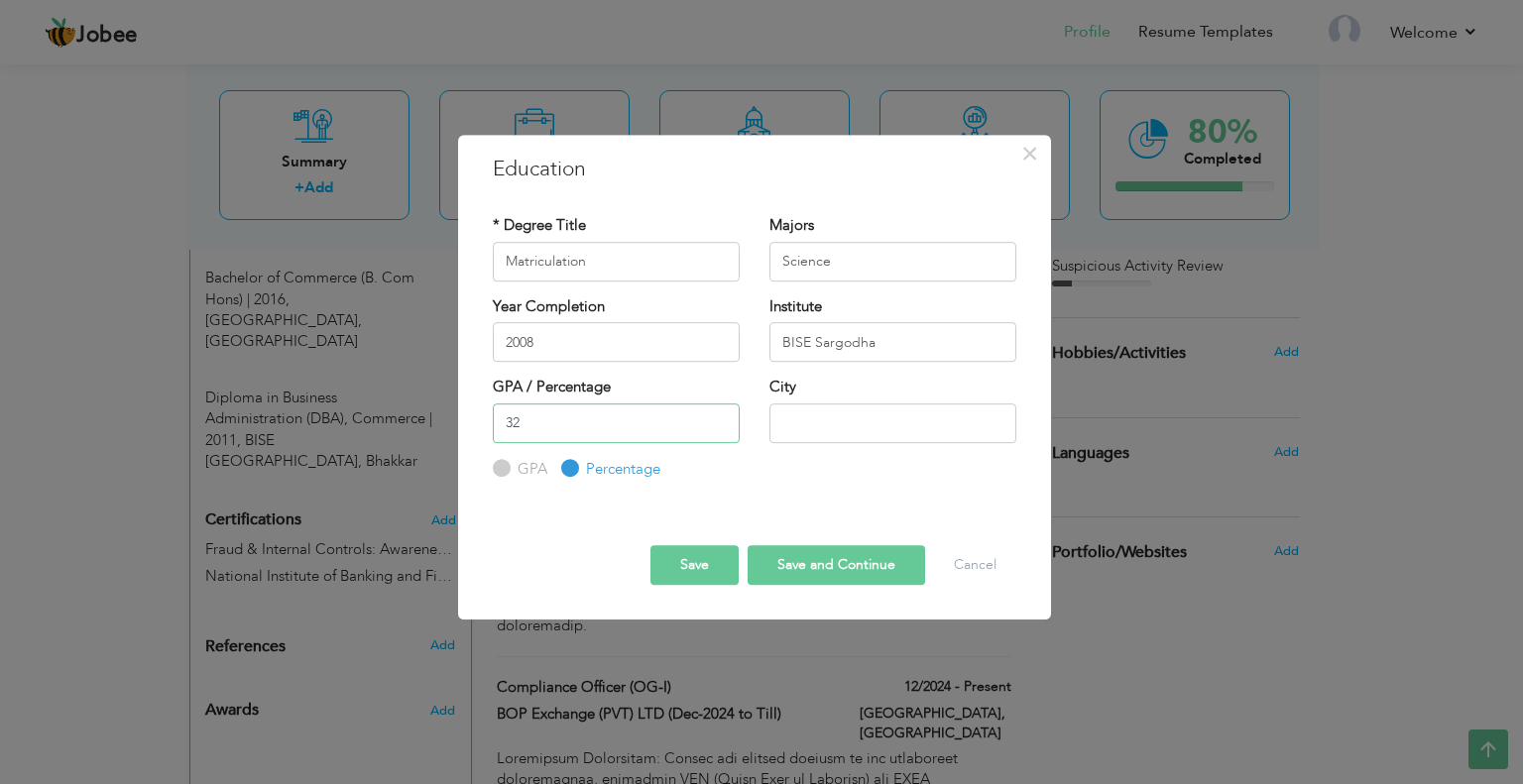 click on "32" at bounding box center (616, 423) 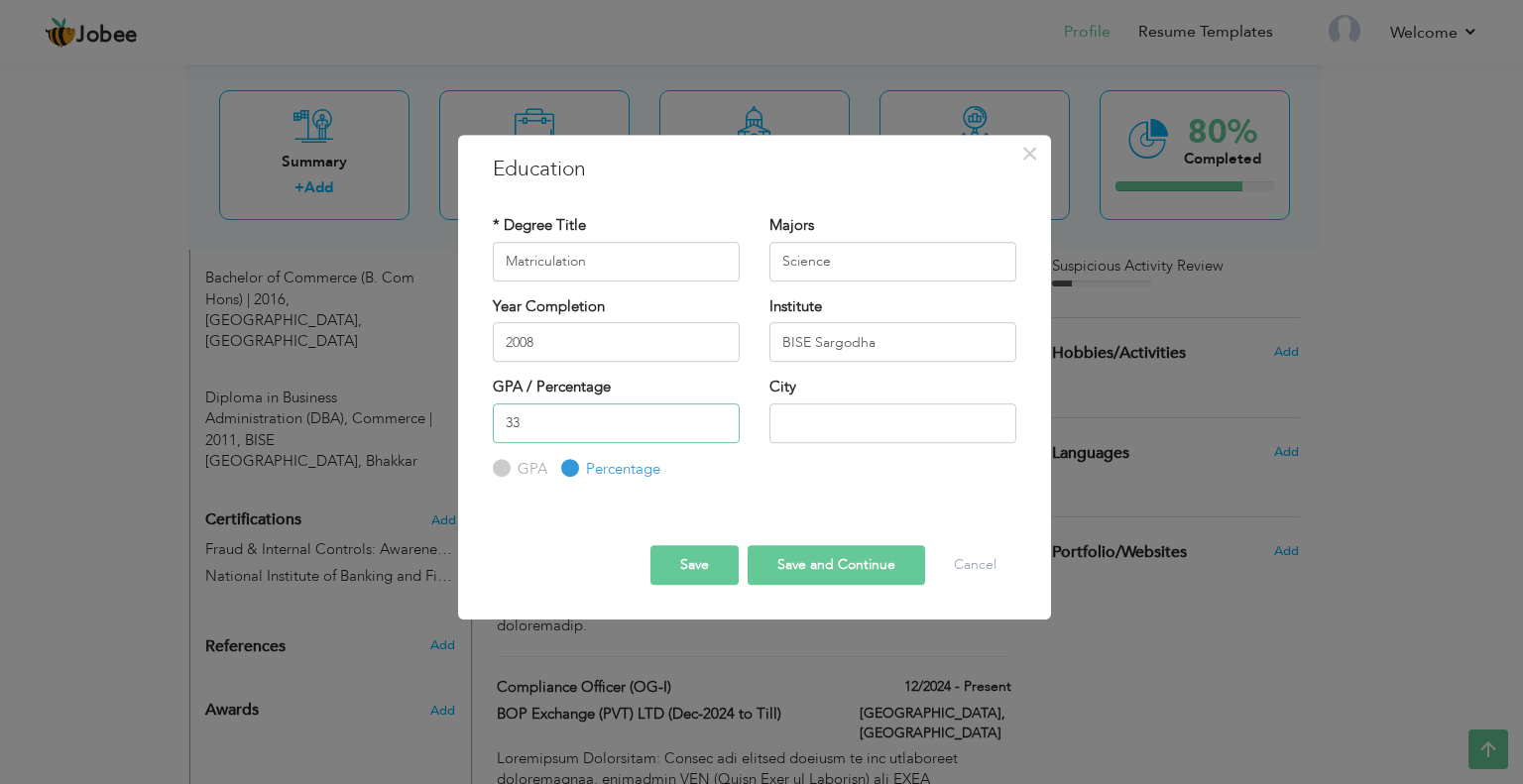 click on "33" at bounding box center (616, 423) 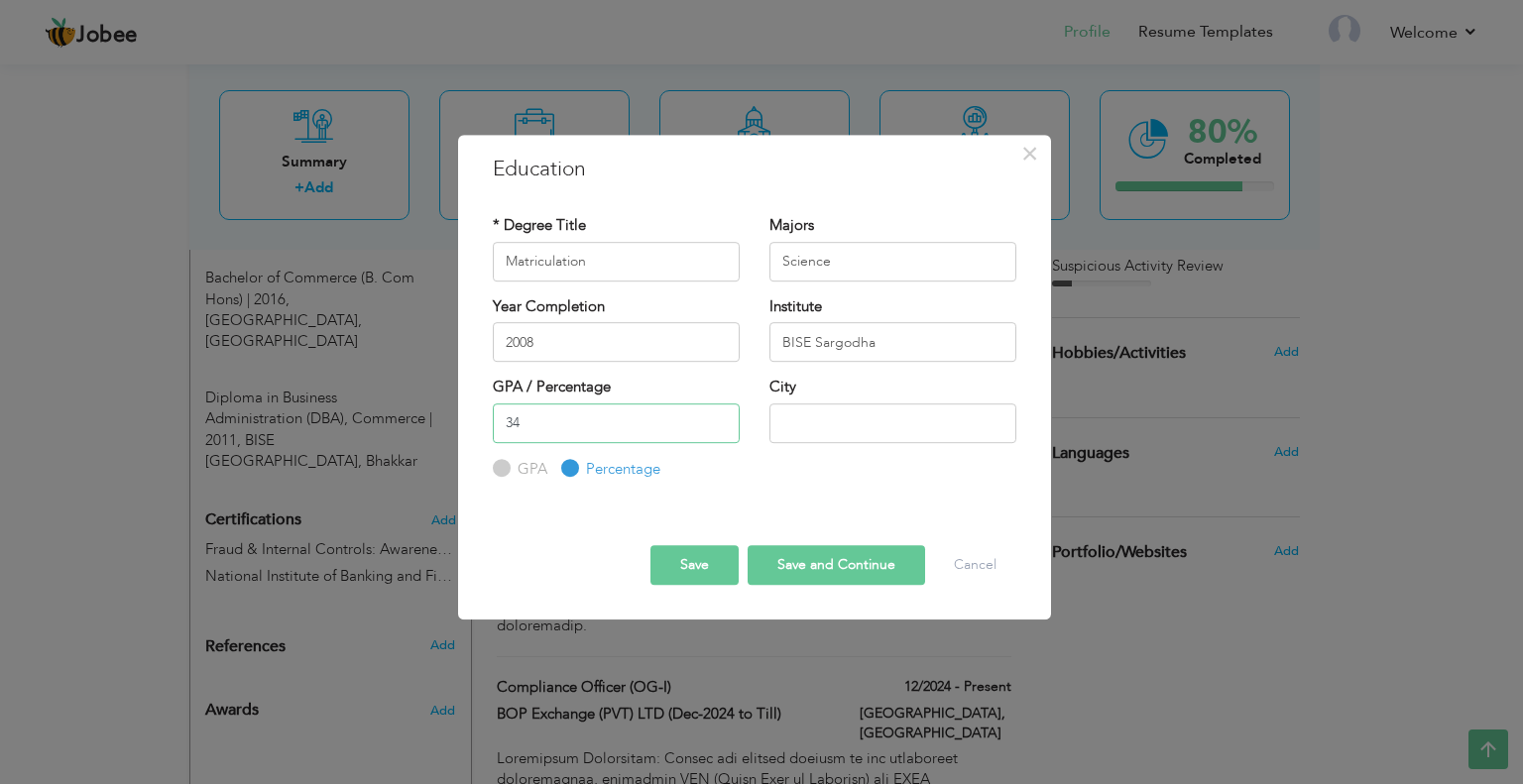 click on "34" at bounding box center (616, 423) 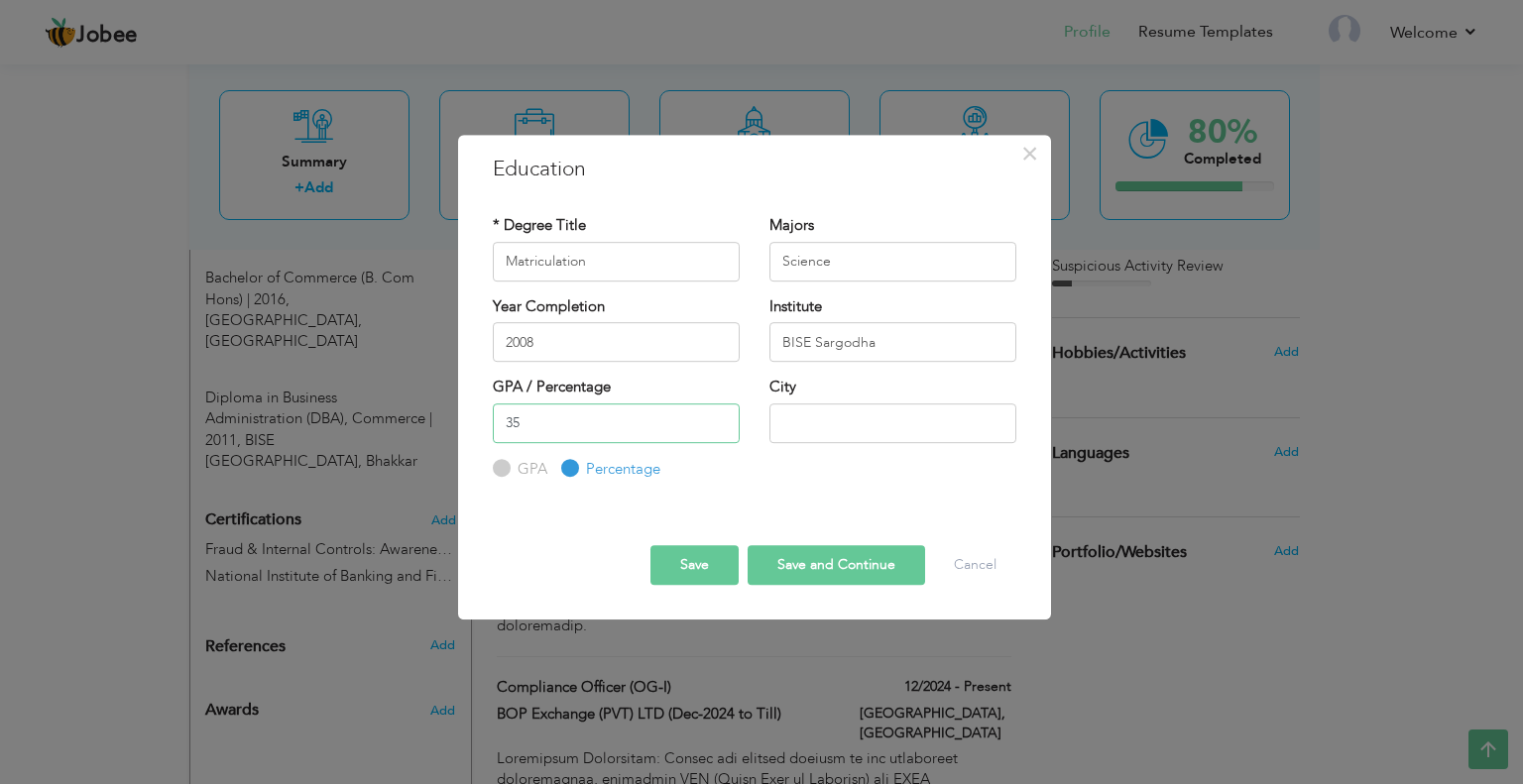 click on "35" at bounding box center (616, 423) 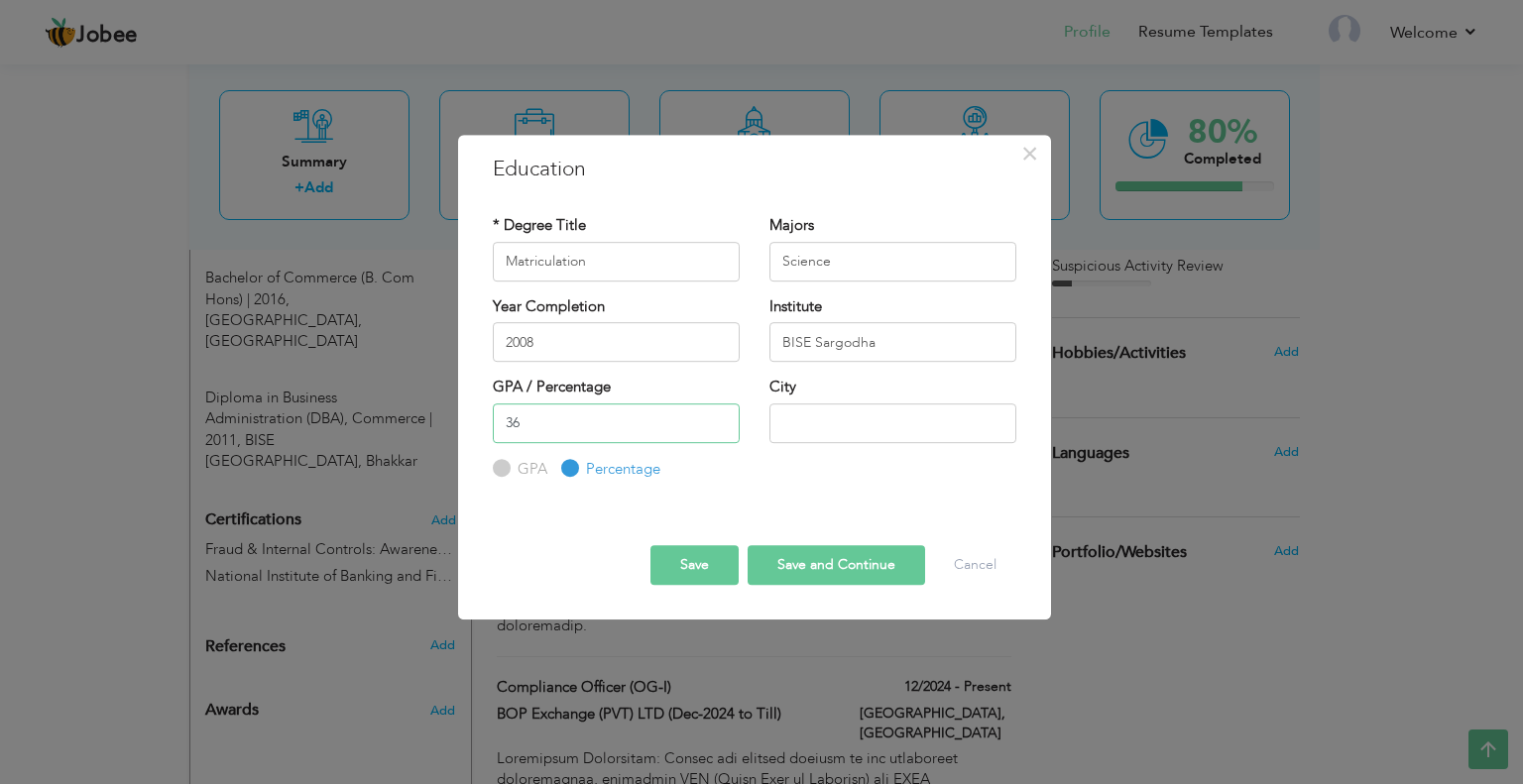 click on "36" at bounding box center (616, 423) 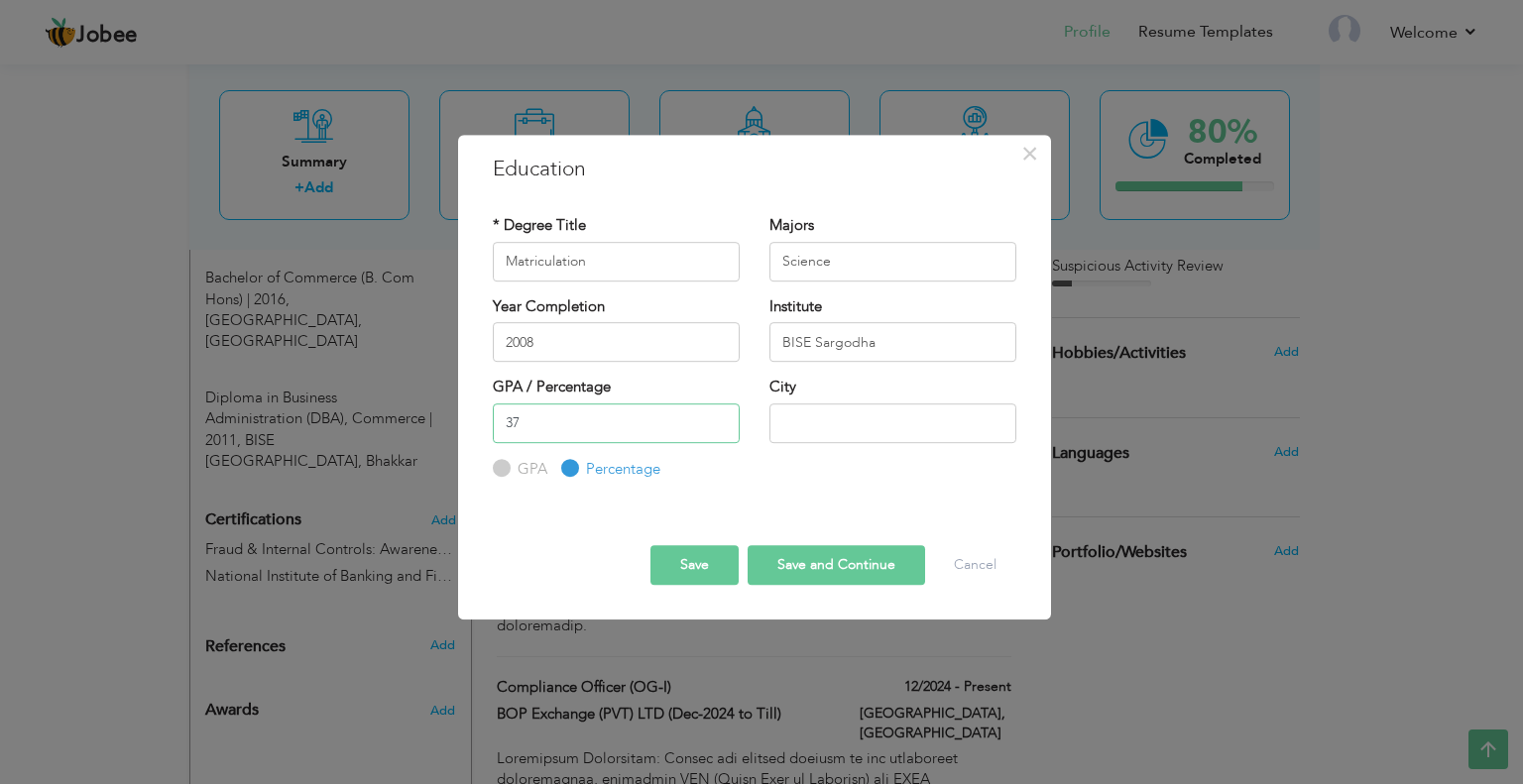 click on "37" at bounding box center (616, 423) 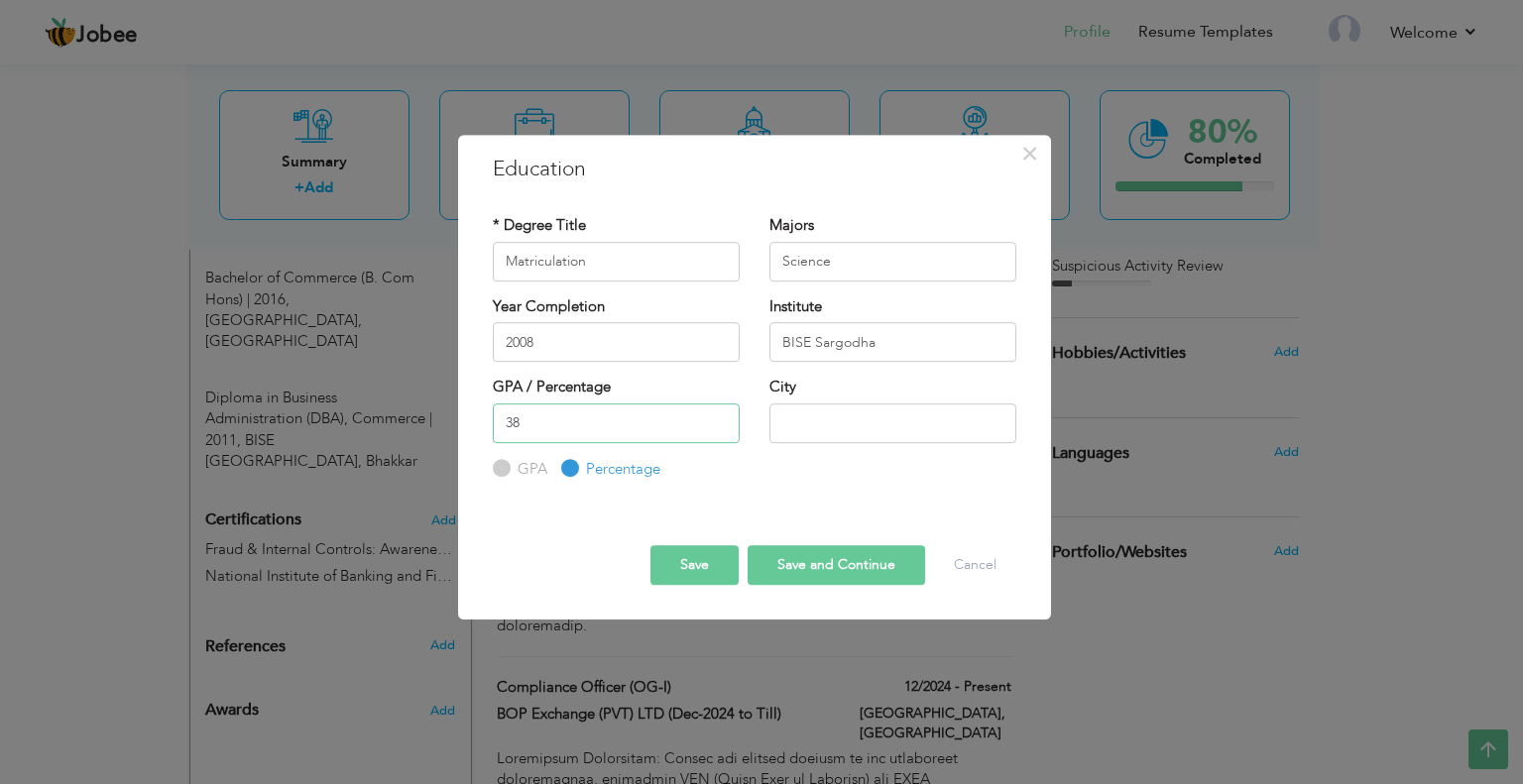 click on "38" at bounding box center [616, 423] 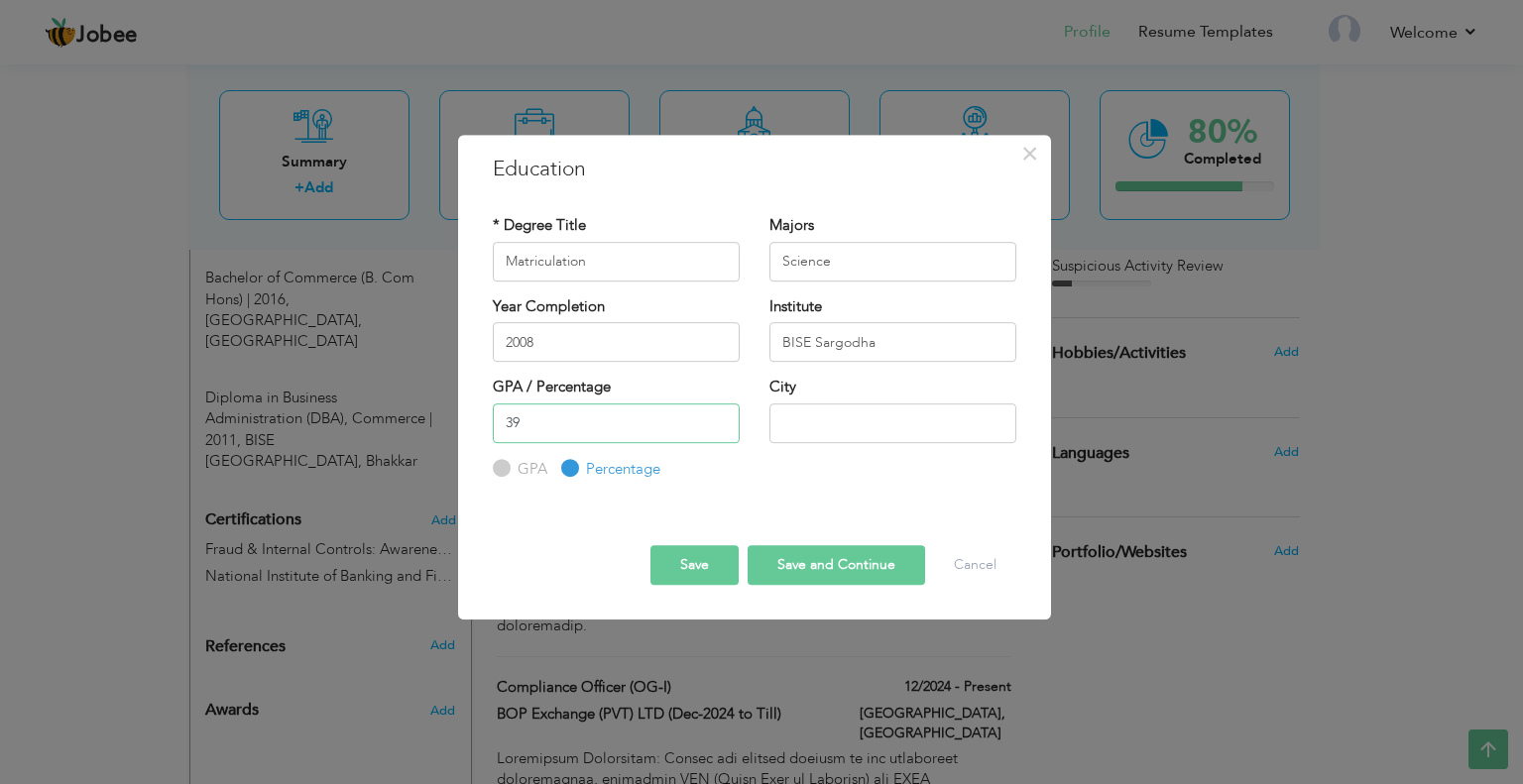 click on "39" at bounding box center (616, 423) 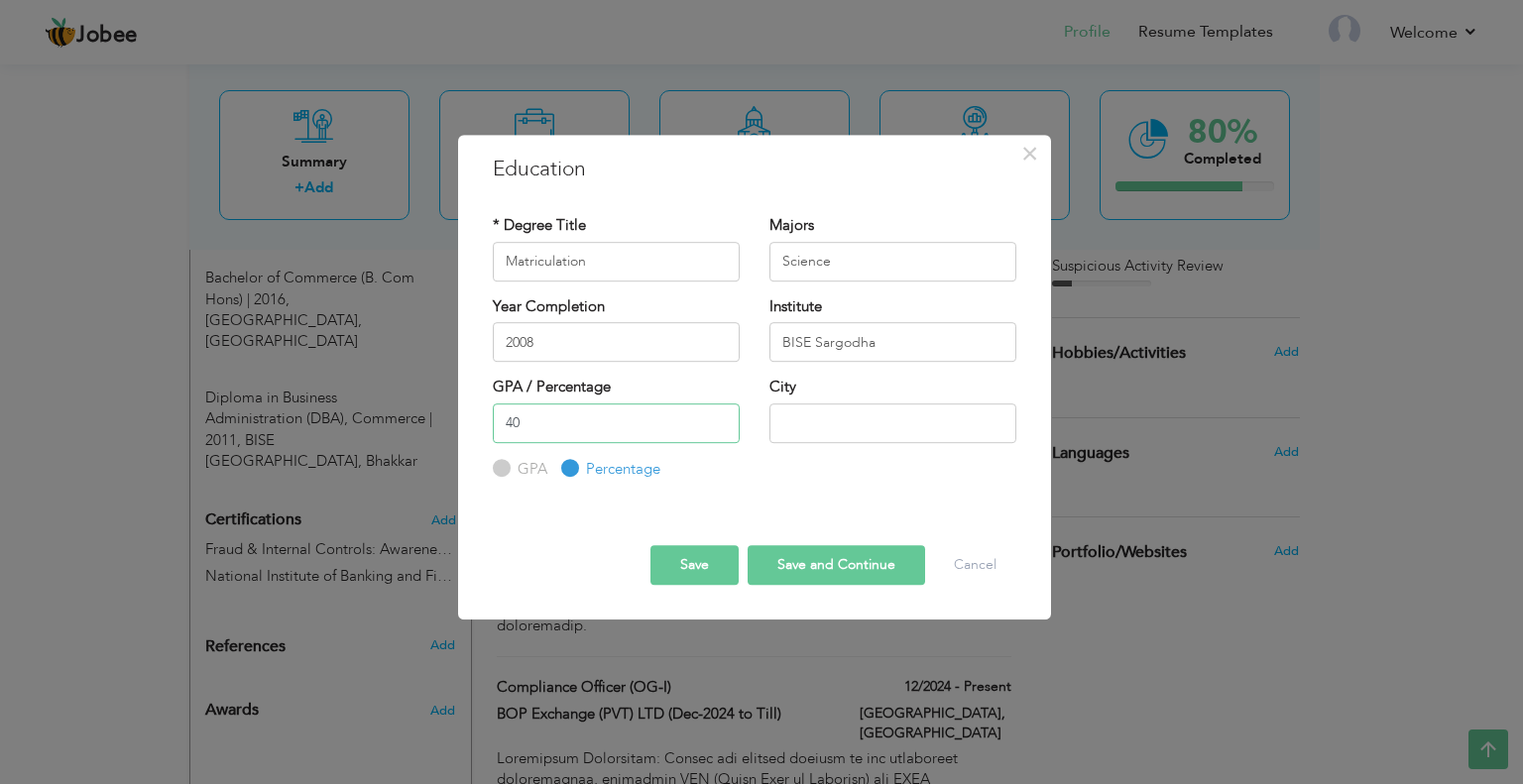 click on "40" at bounding box center [616, 423] 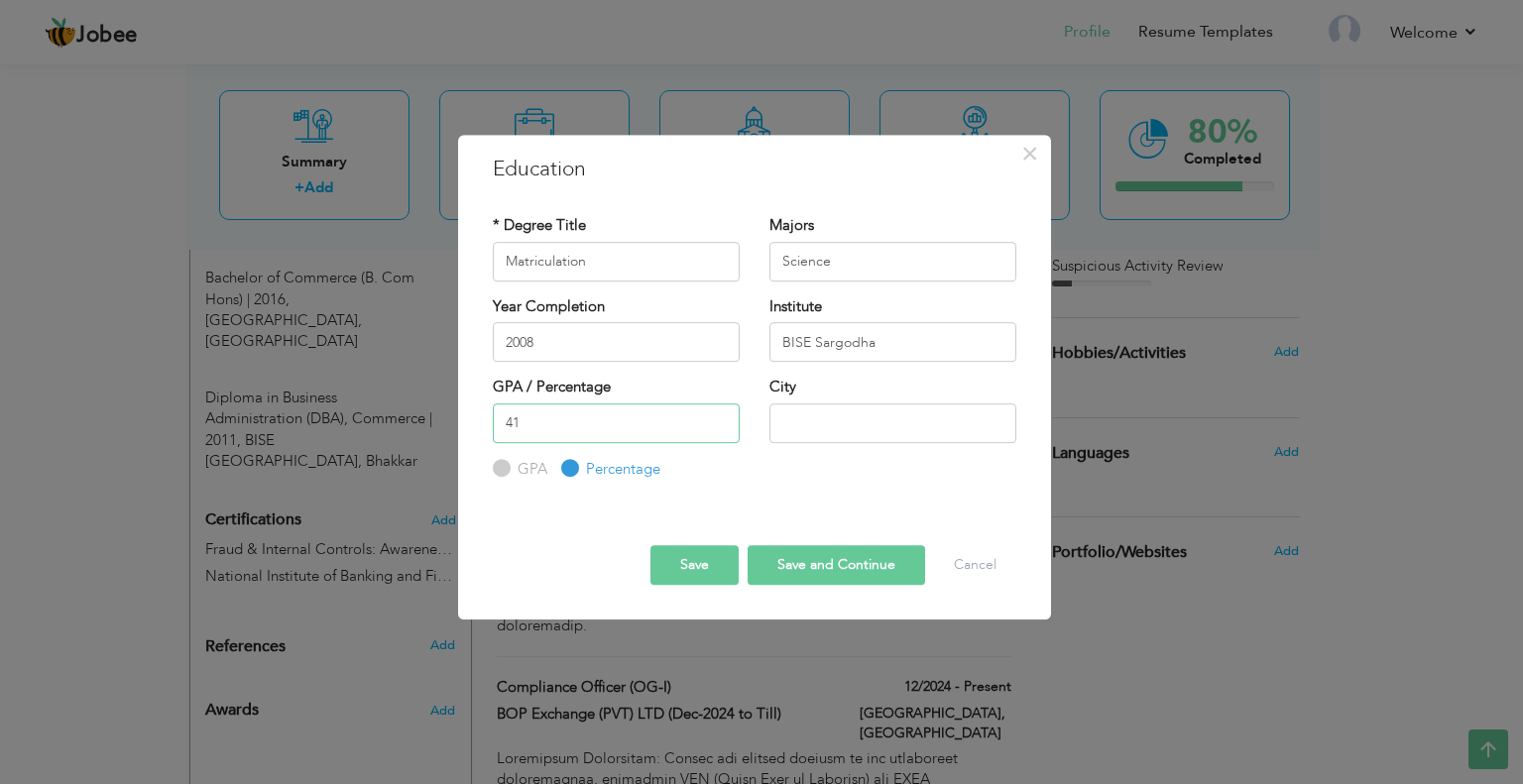 click on "41" at bounding box center (616, 423) 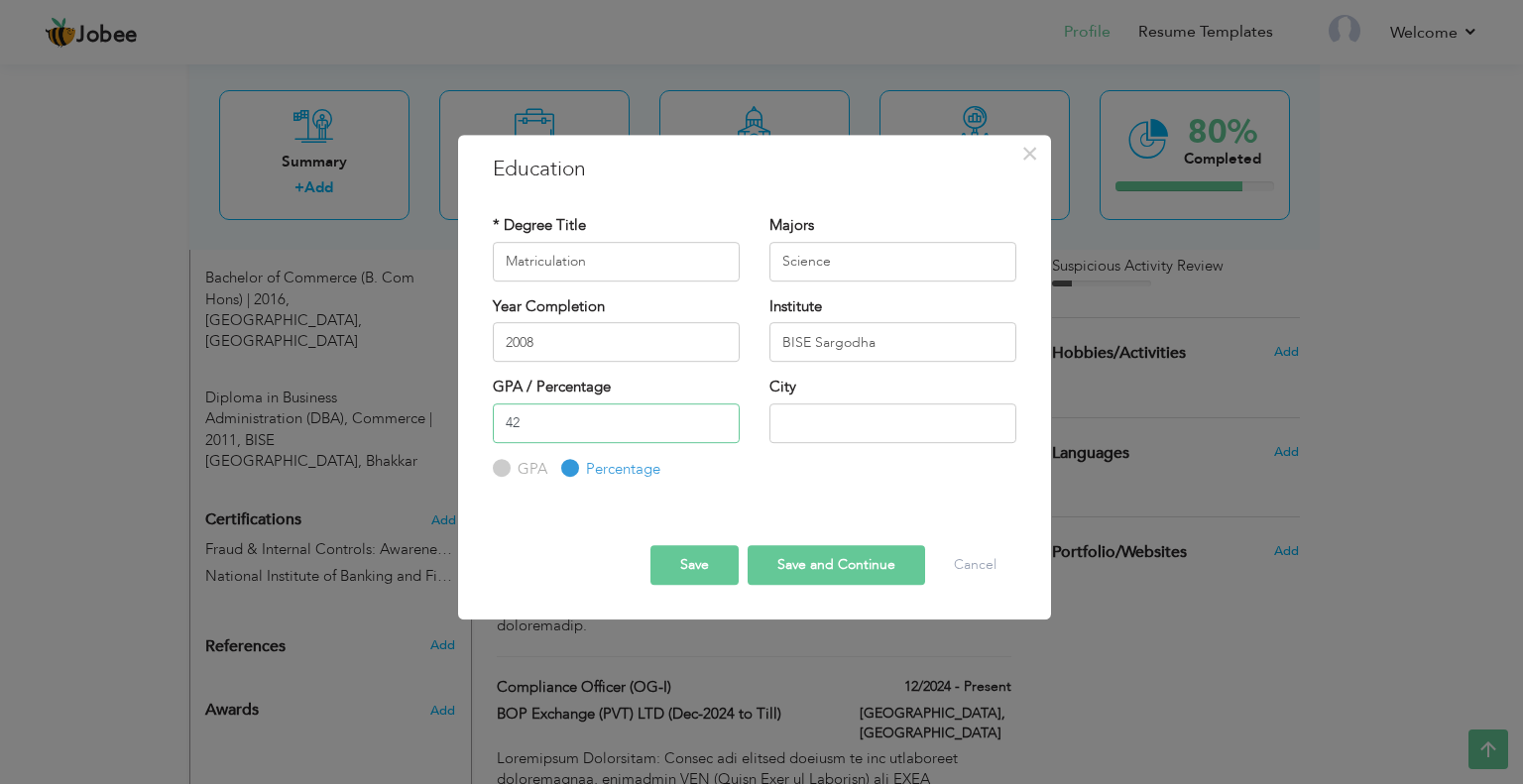 click on "42" at bounding box center (616, 423) 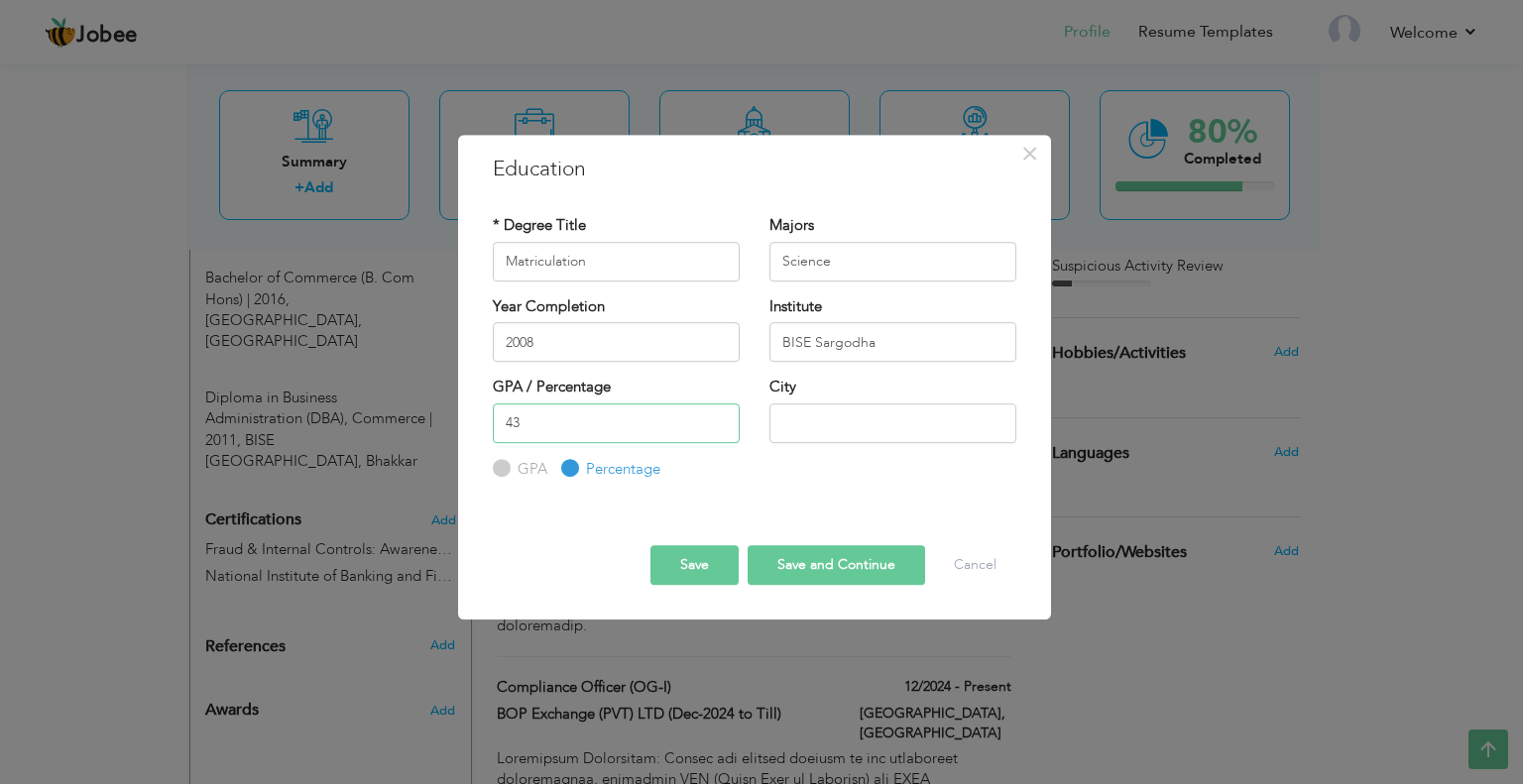 click on "43" at bounding box center [616, 423] 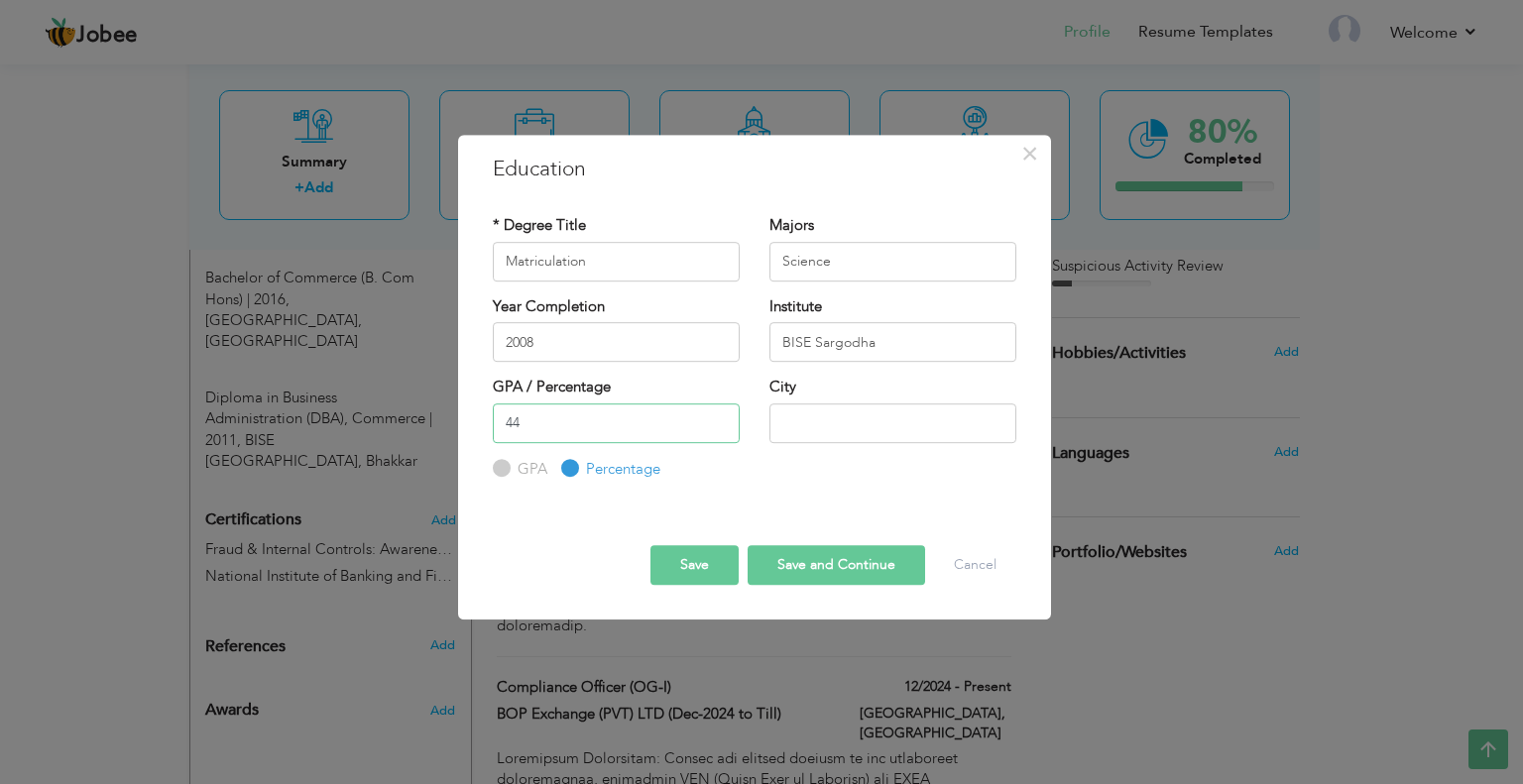 click on "44" at bounding box center [616, 423] 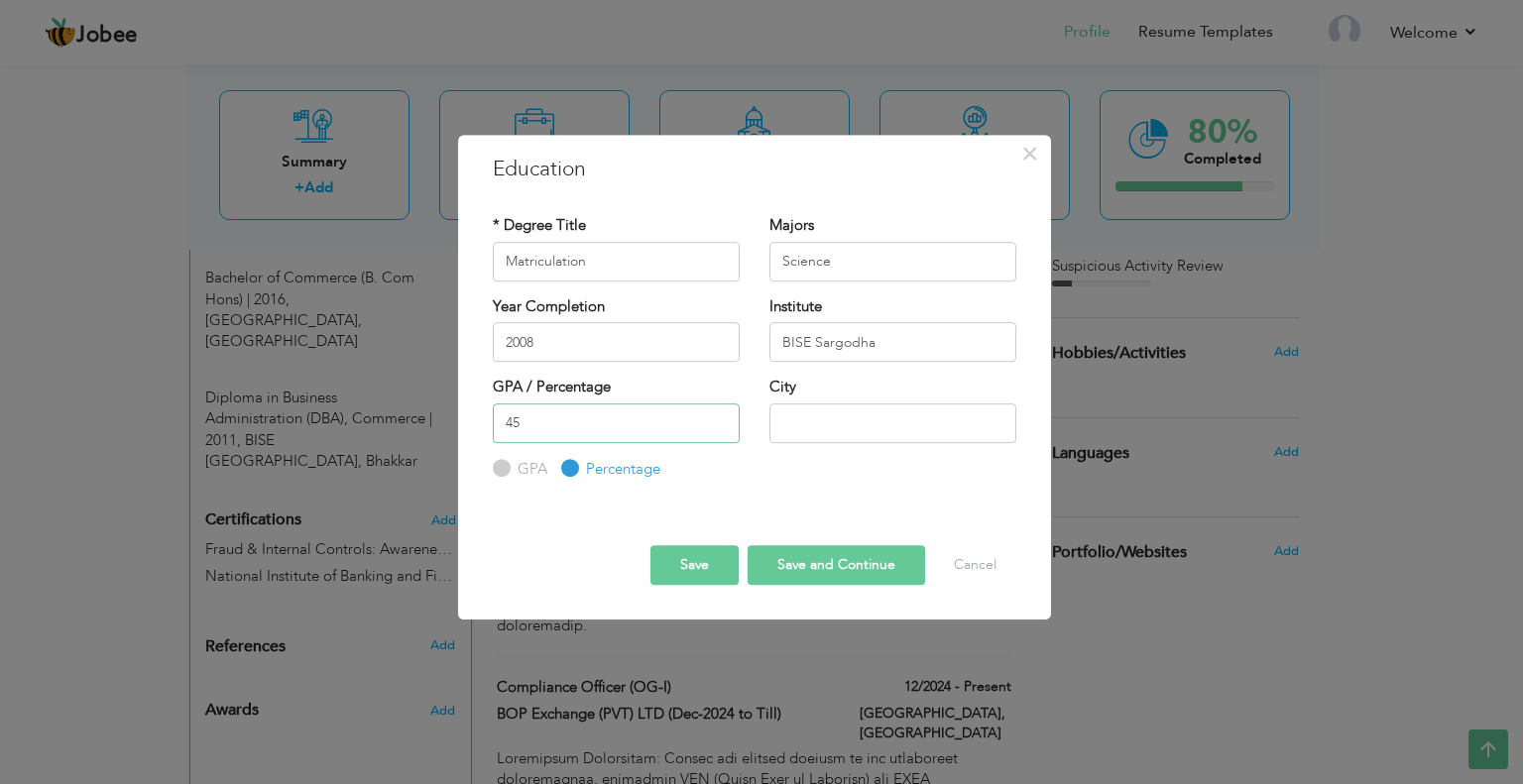 click on "45" at bounding box center [616, 423] 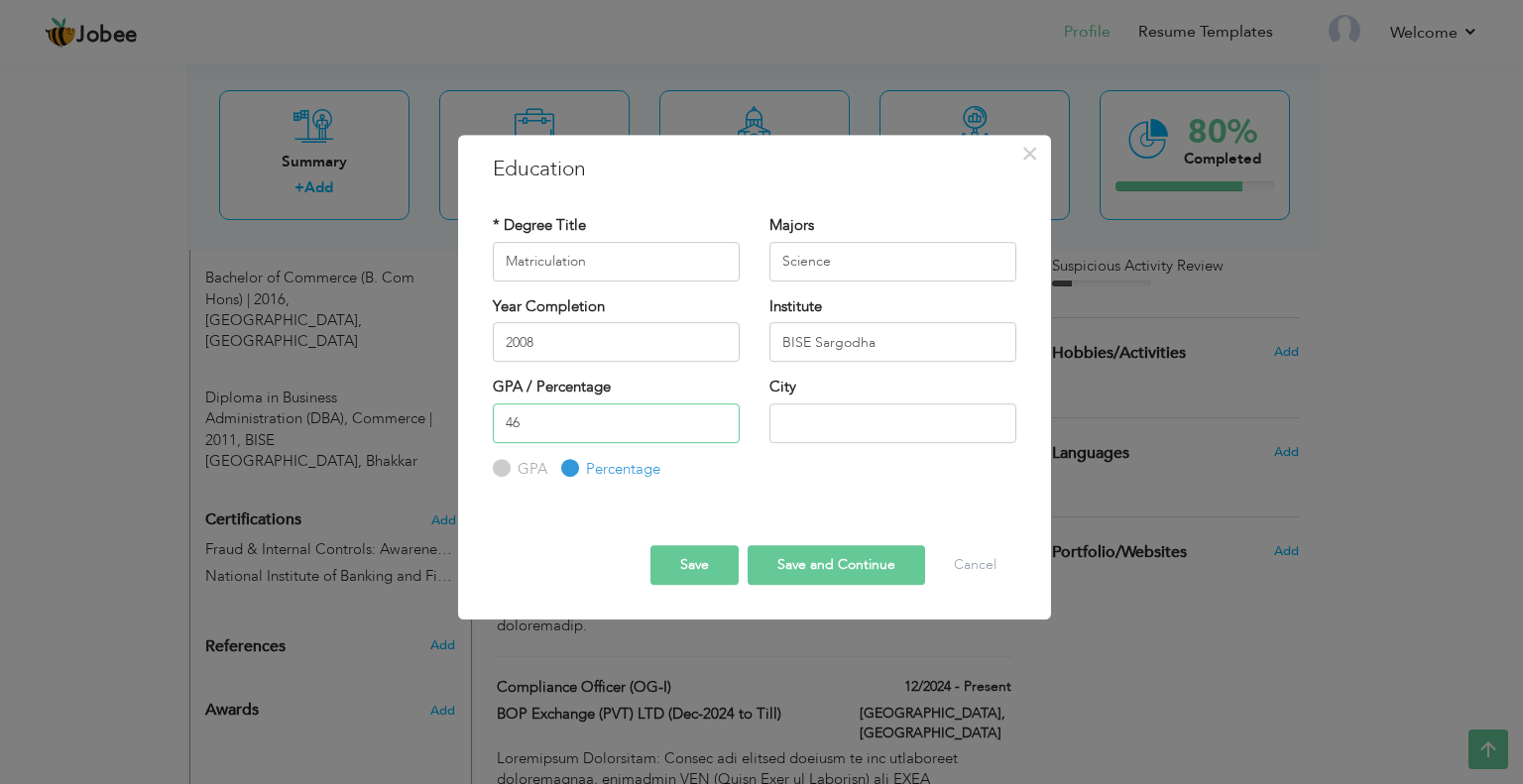 click on "46" at bounding box center (616, 423) 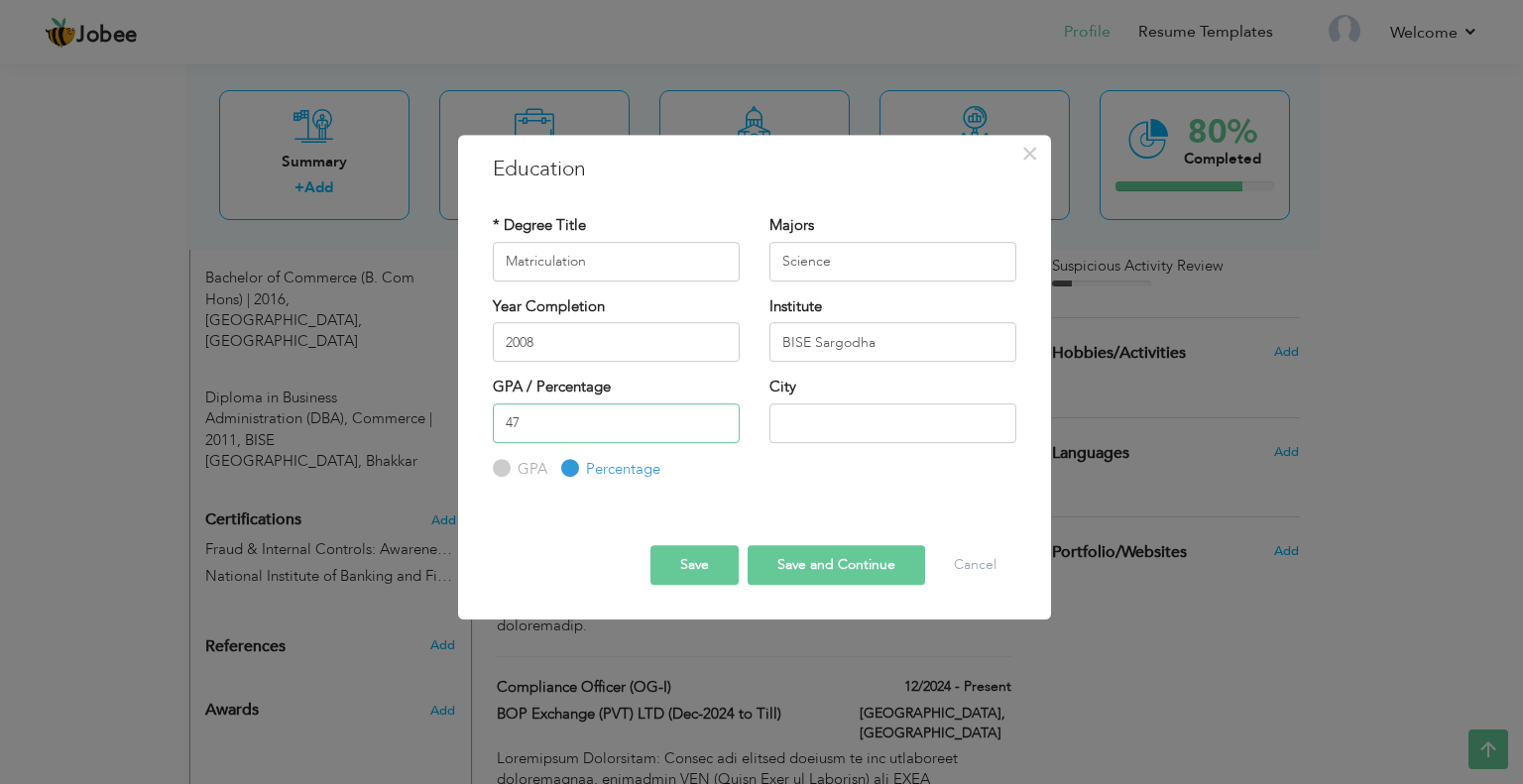 click on "47" at bounding box center (616, 423) 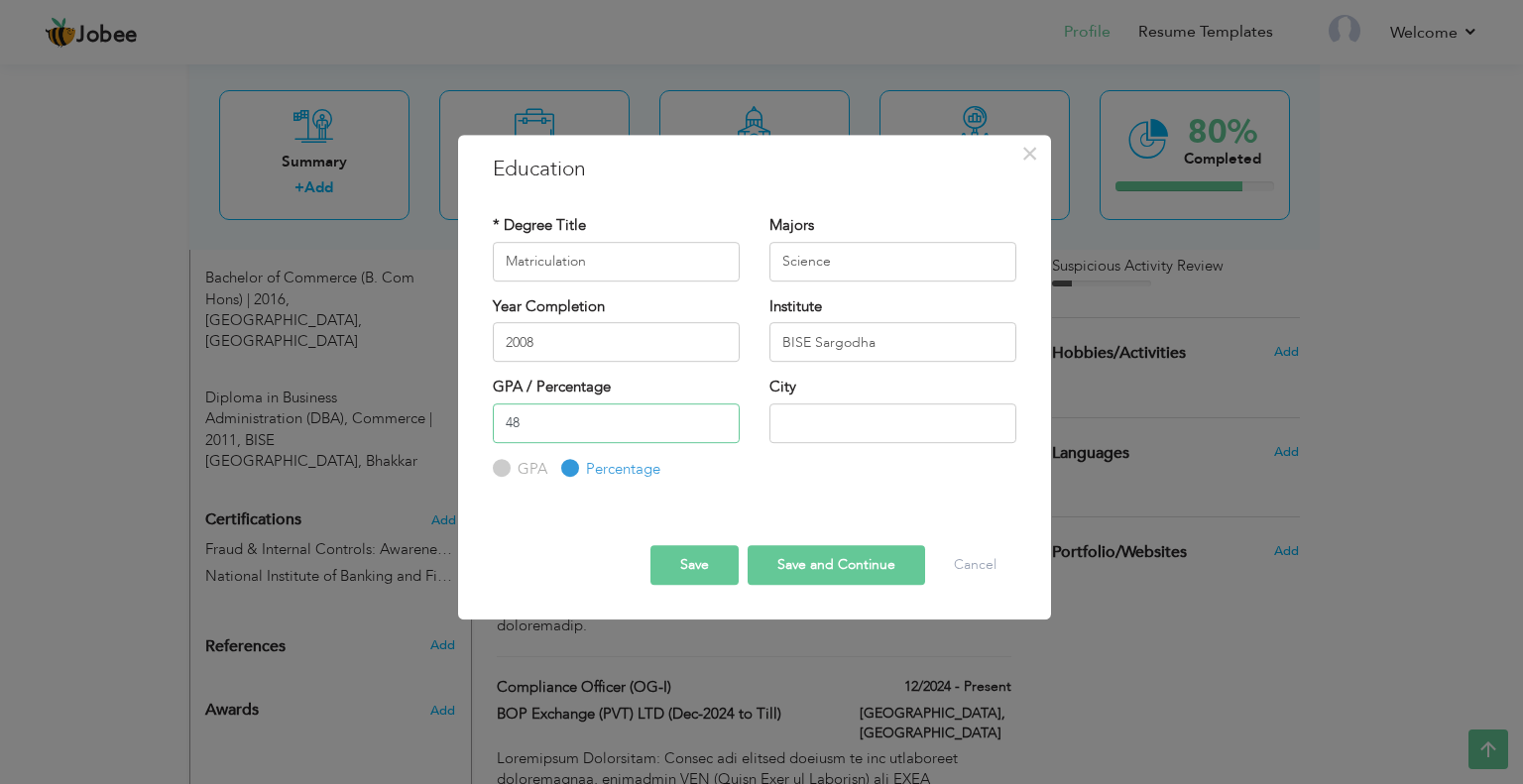 click on "48" at bounding box center [616, 423] 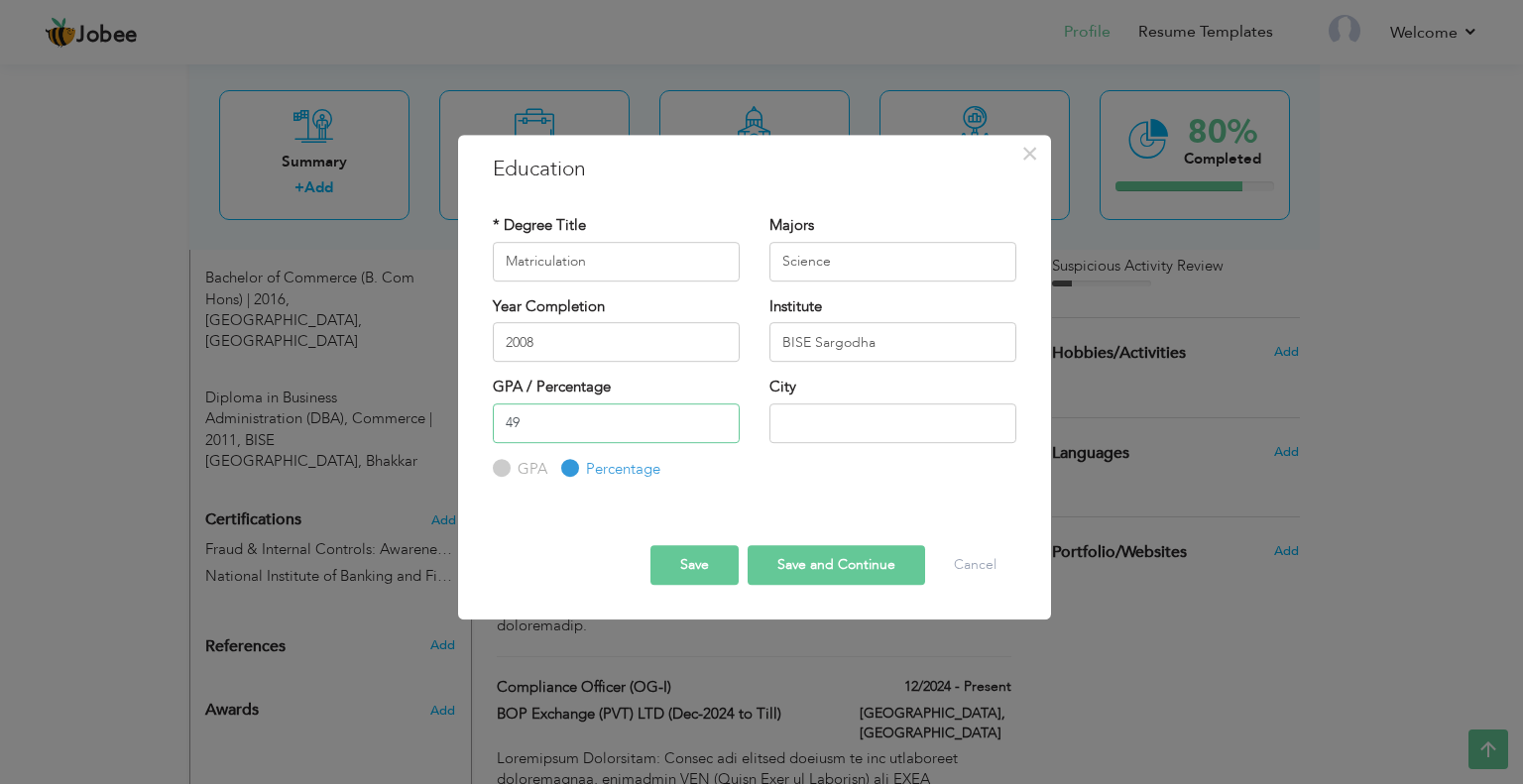 click on "49" at bounding box center (616, 423) 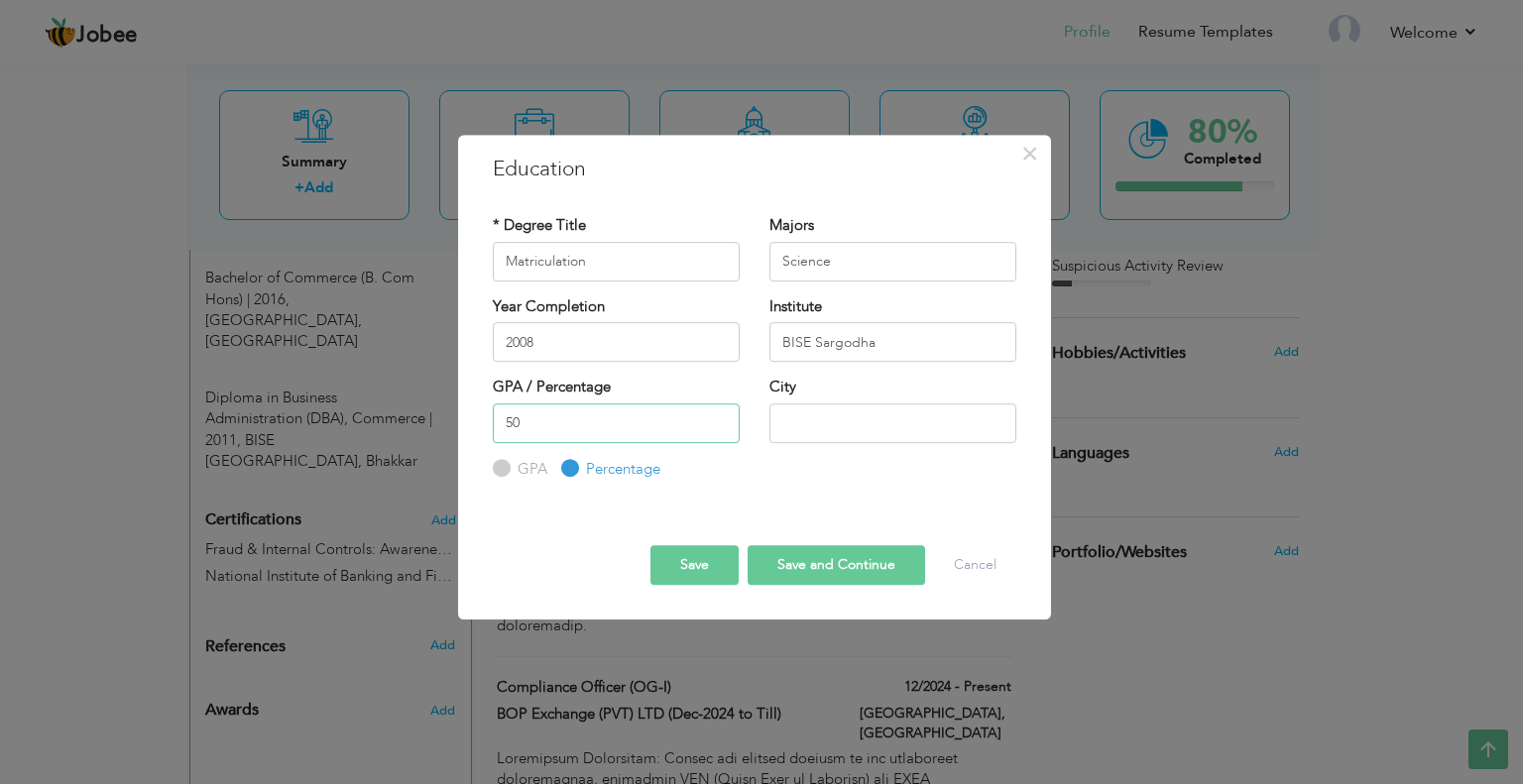 click on "50" at bounding box center (616, 423) 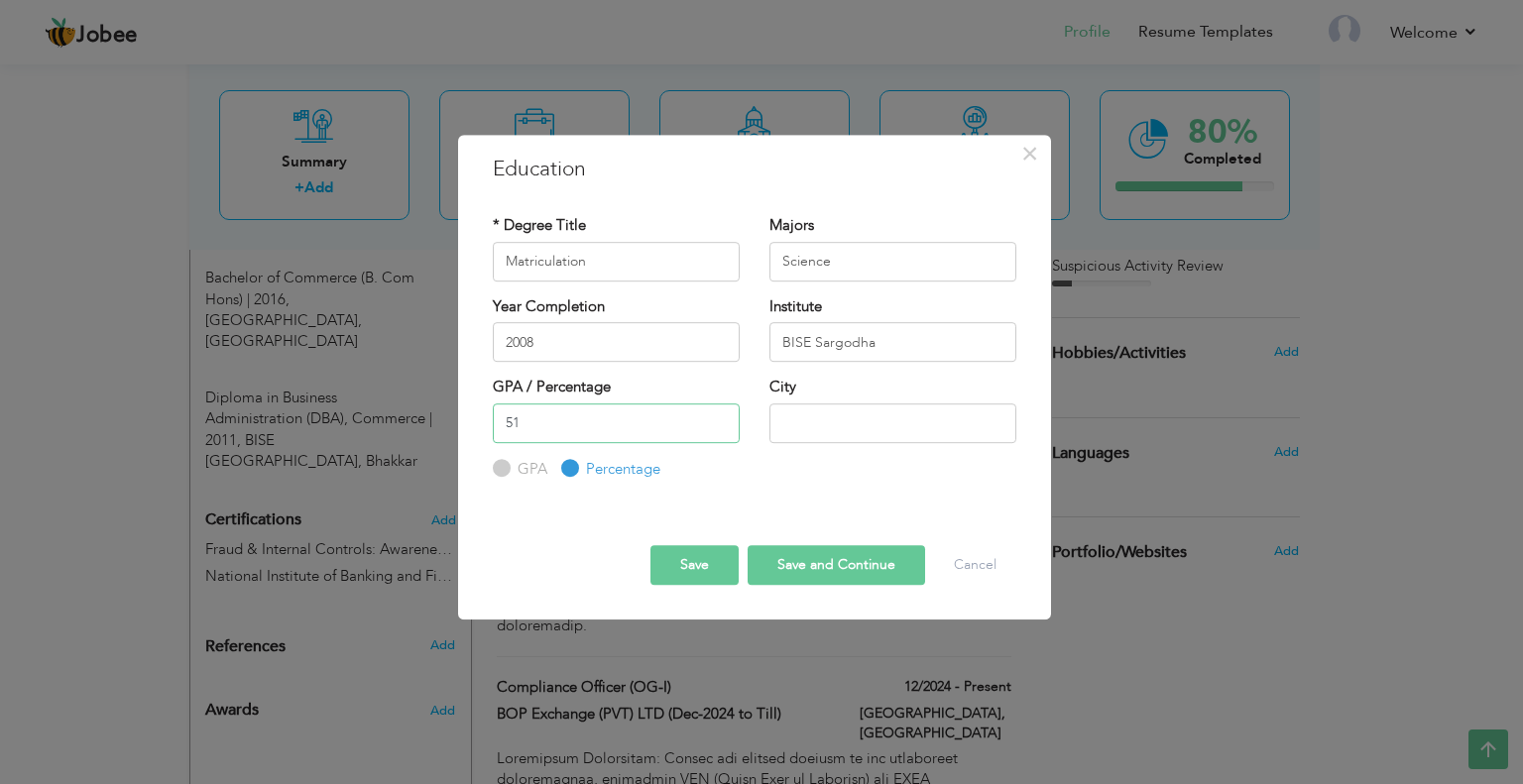 click on "51" at bounding box center [616, 423] 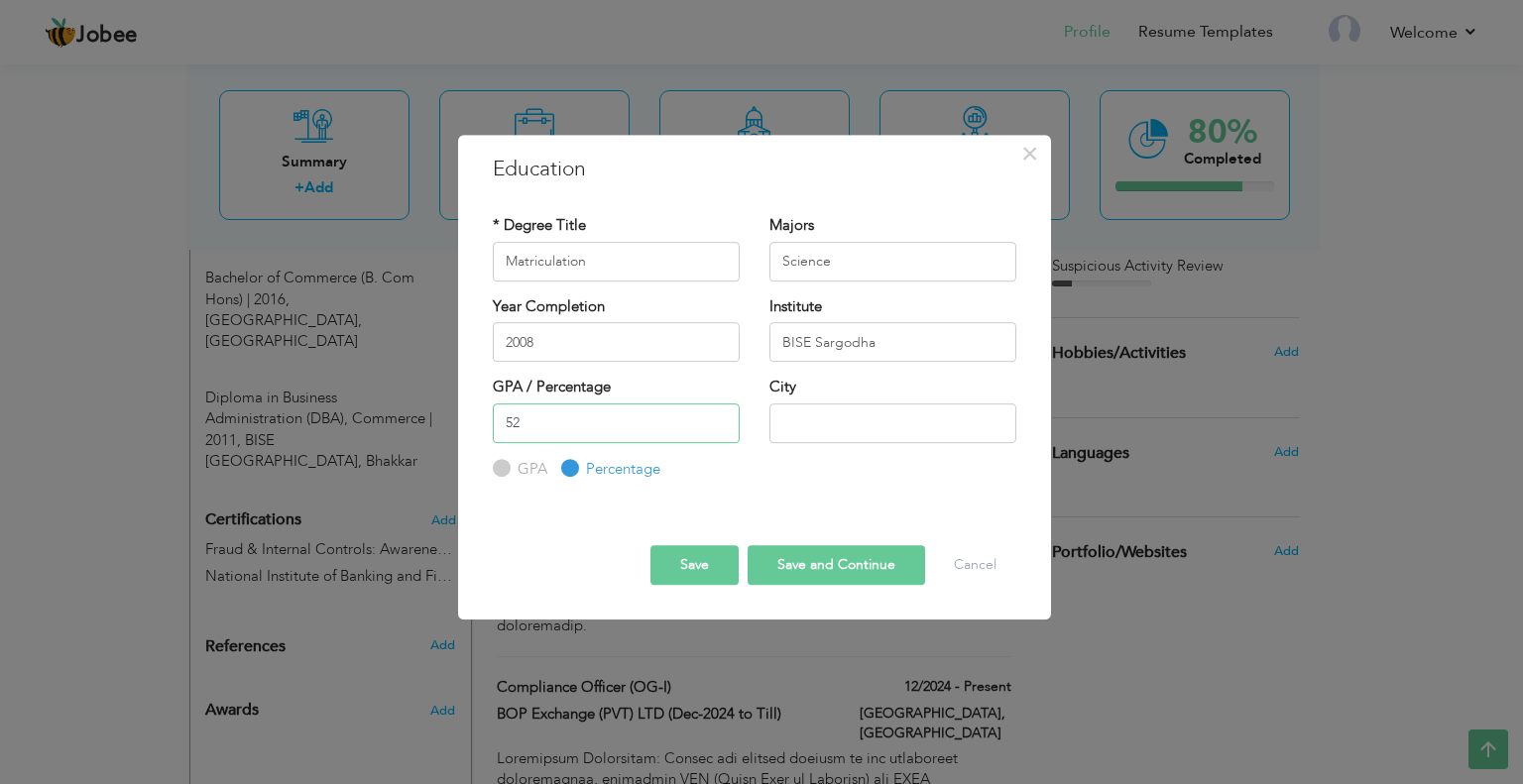 type on "52" 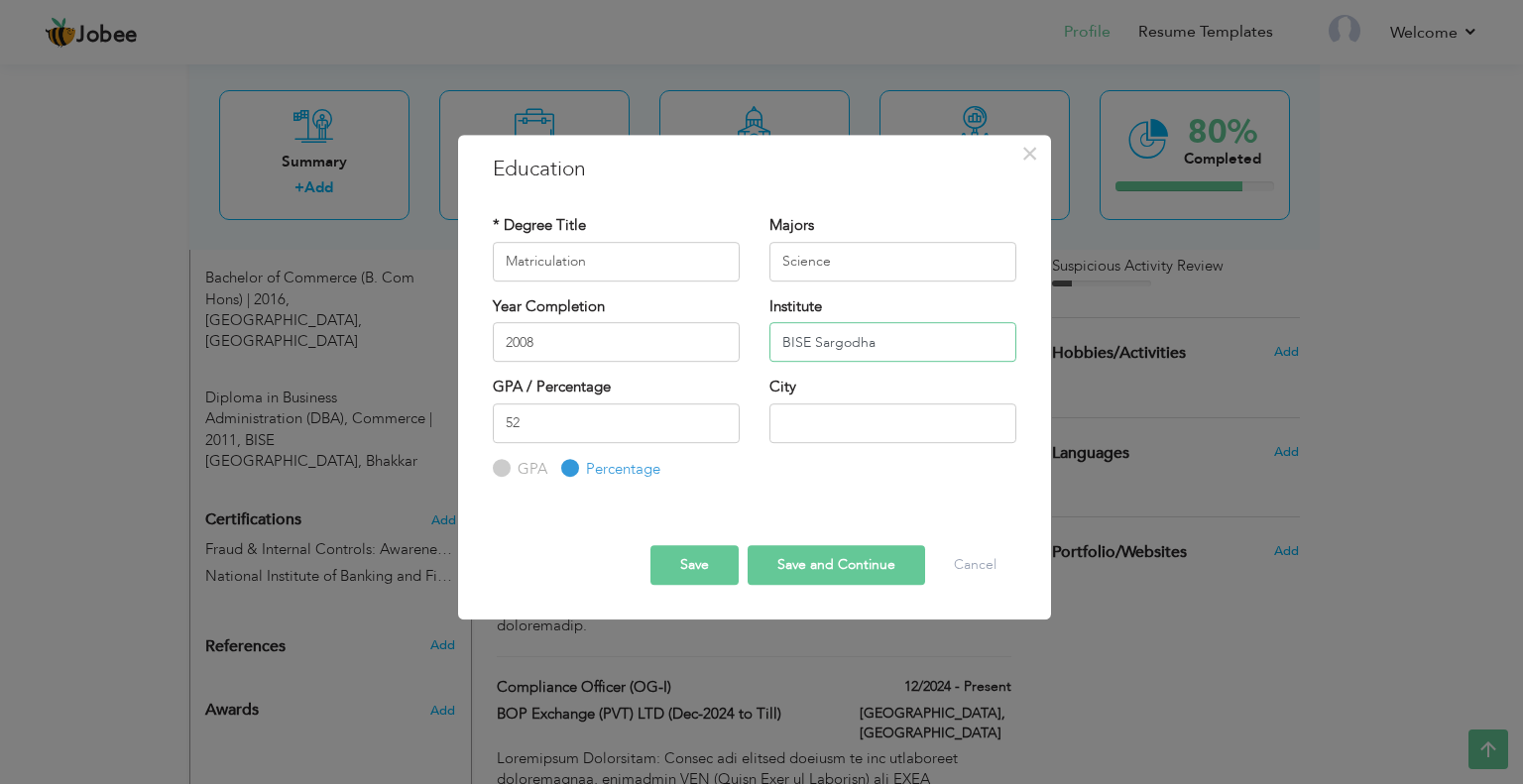 click on "BISE Sargodha" at bounding box center (892, 342) 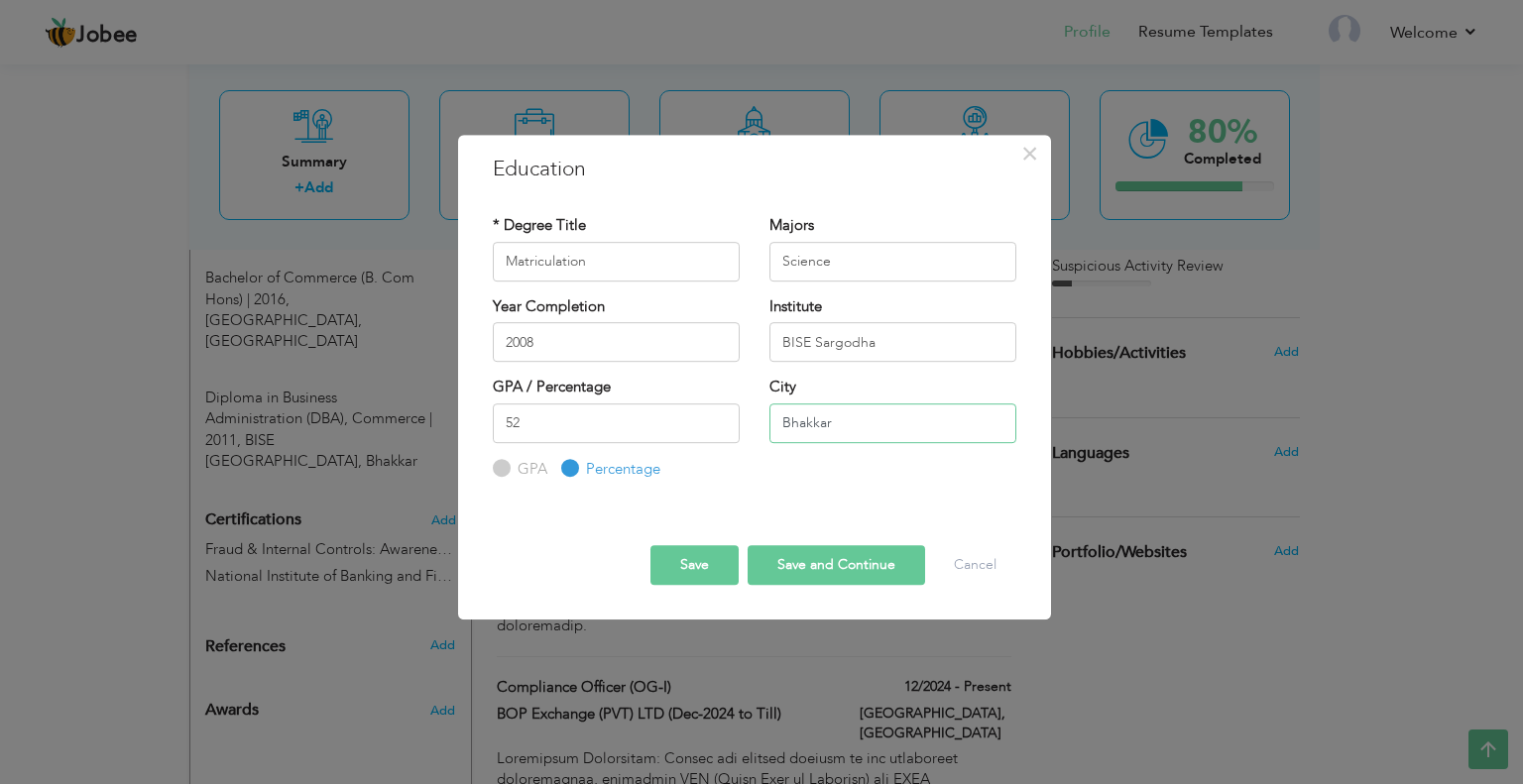 type on "Bhakkar" 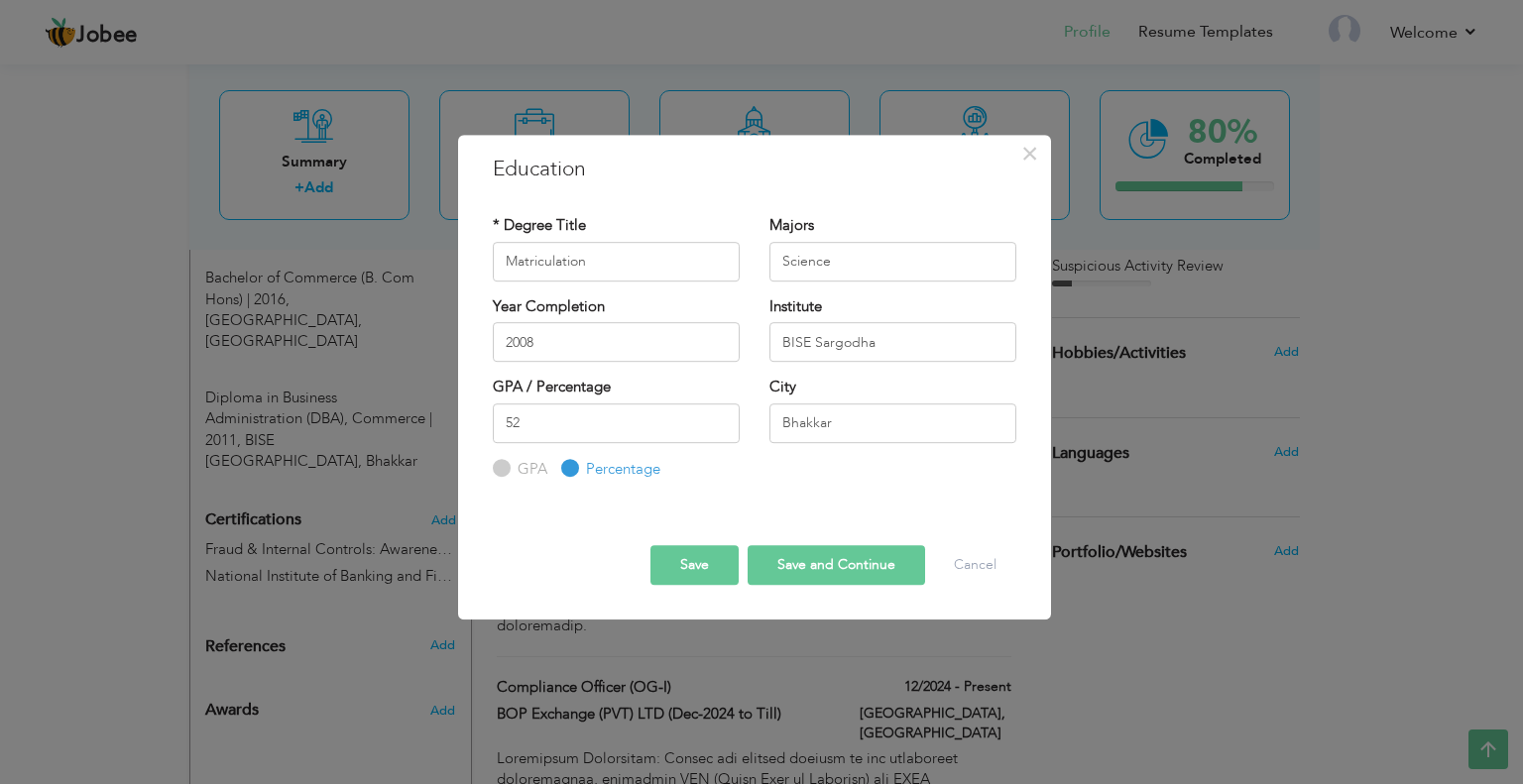 click on "Save" at bounding box center (694, 565) 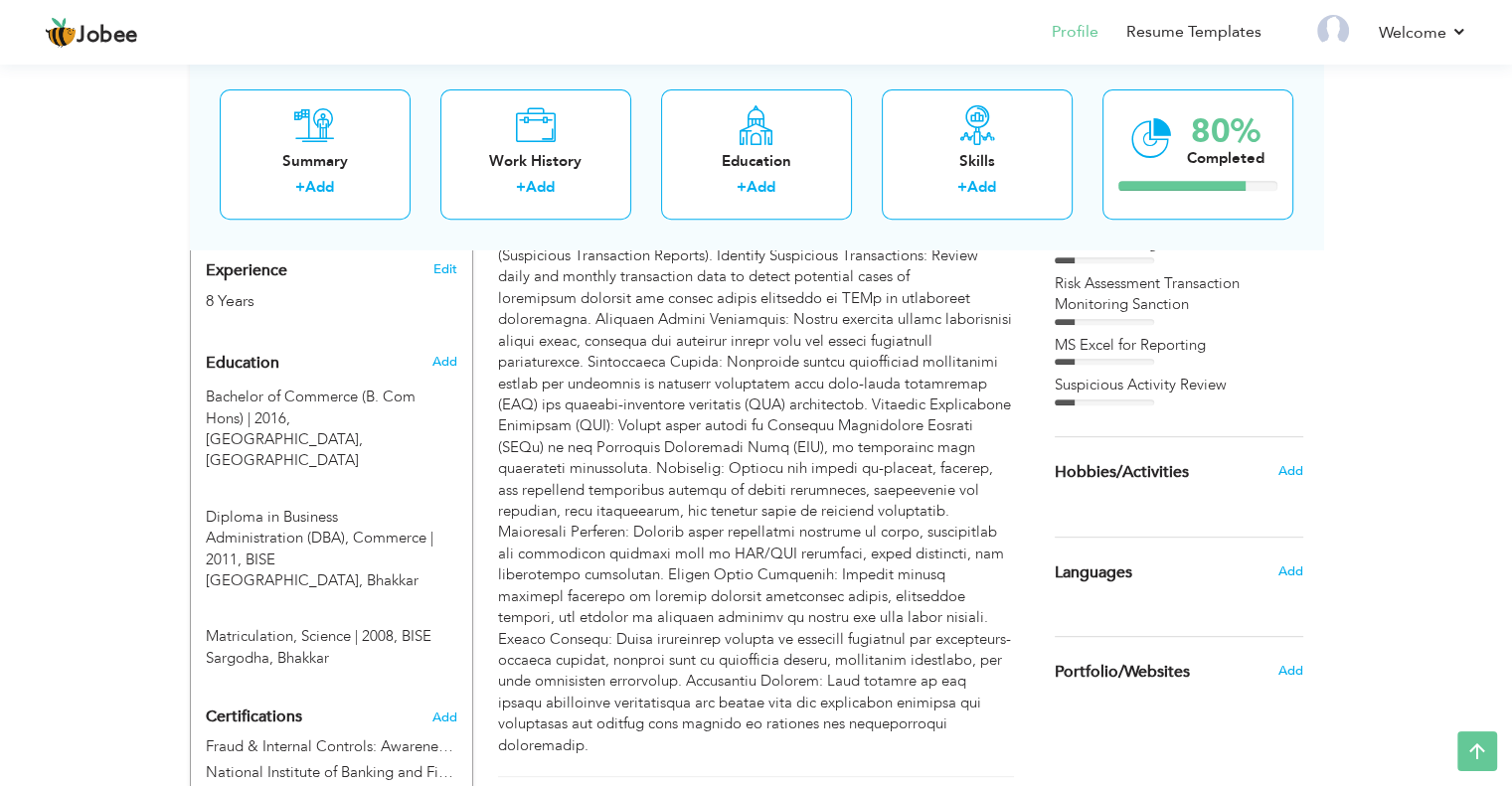 scroll, scrollTop: 894, scrollLeft: 0, axis: vertical 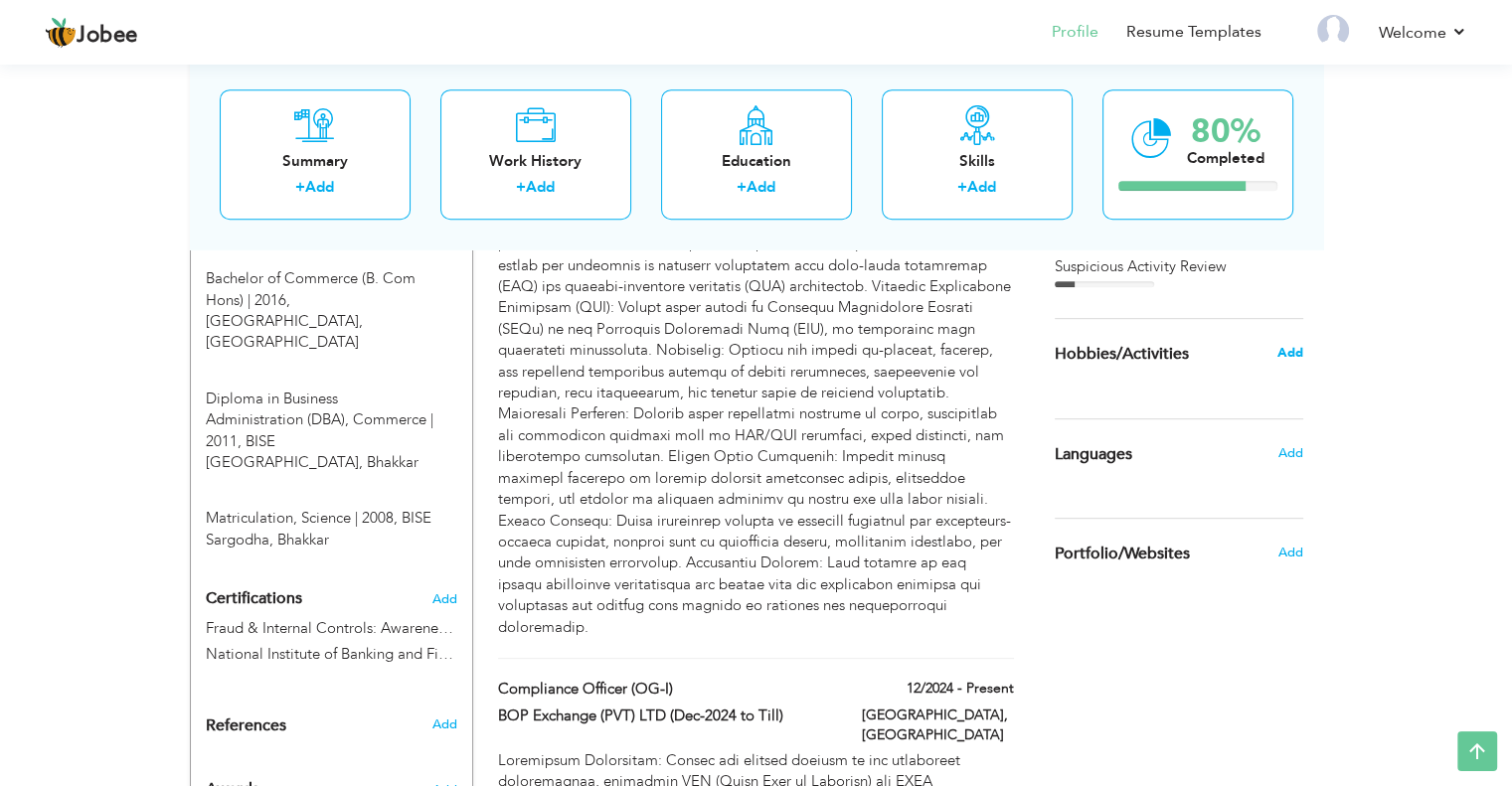 click on "Add" at bounding box center [1289, 353] 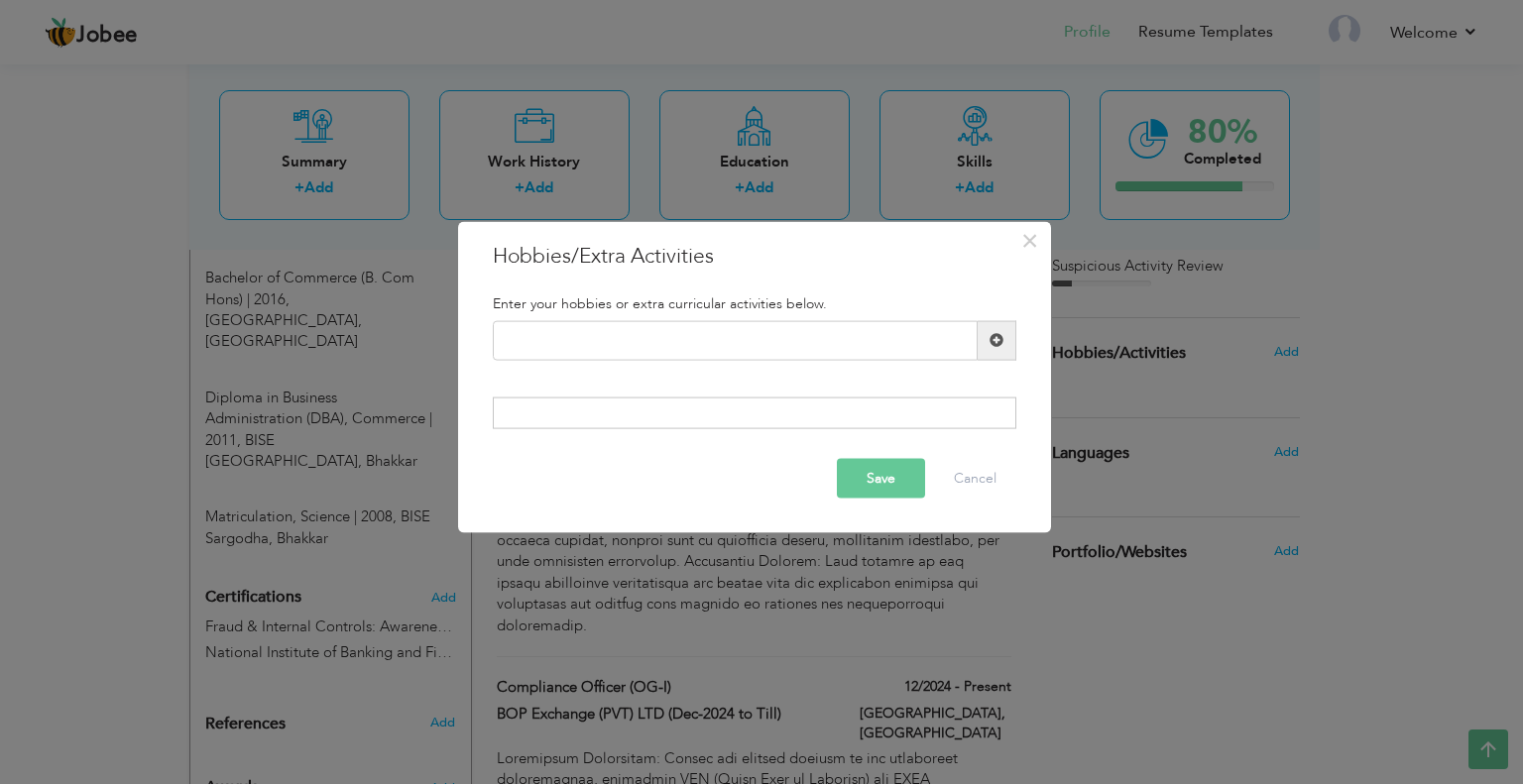 click at bounding box center [996, 340] 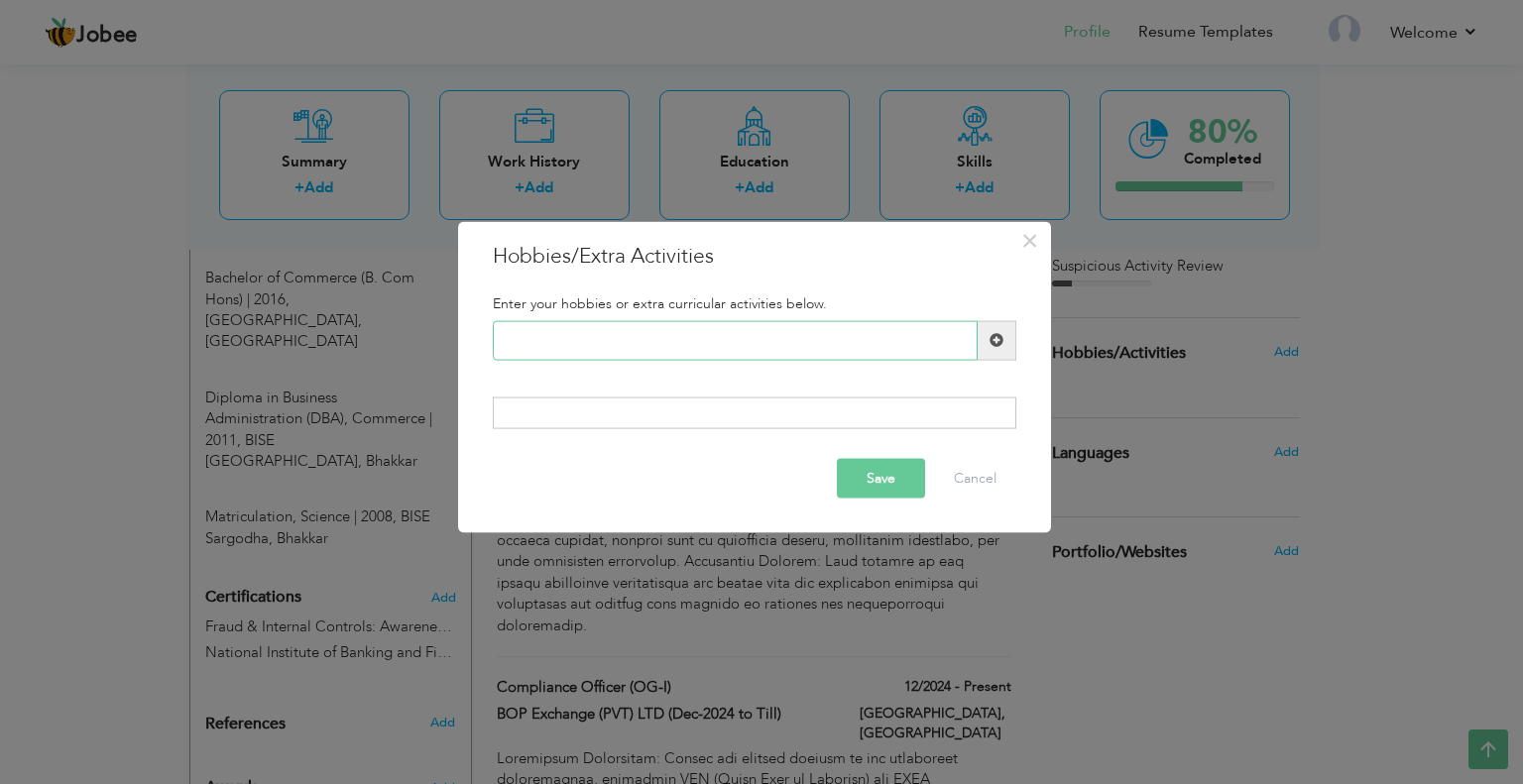 paste on "Internet Browsing" 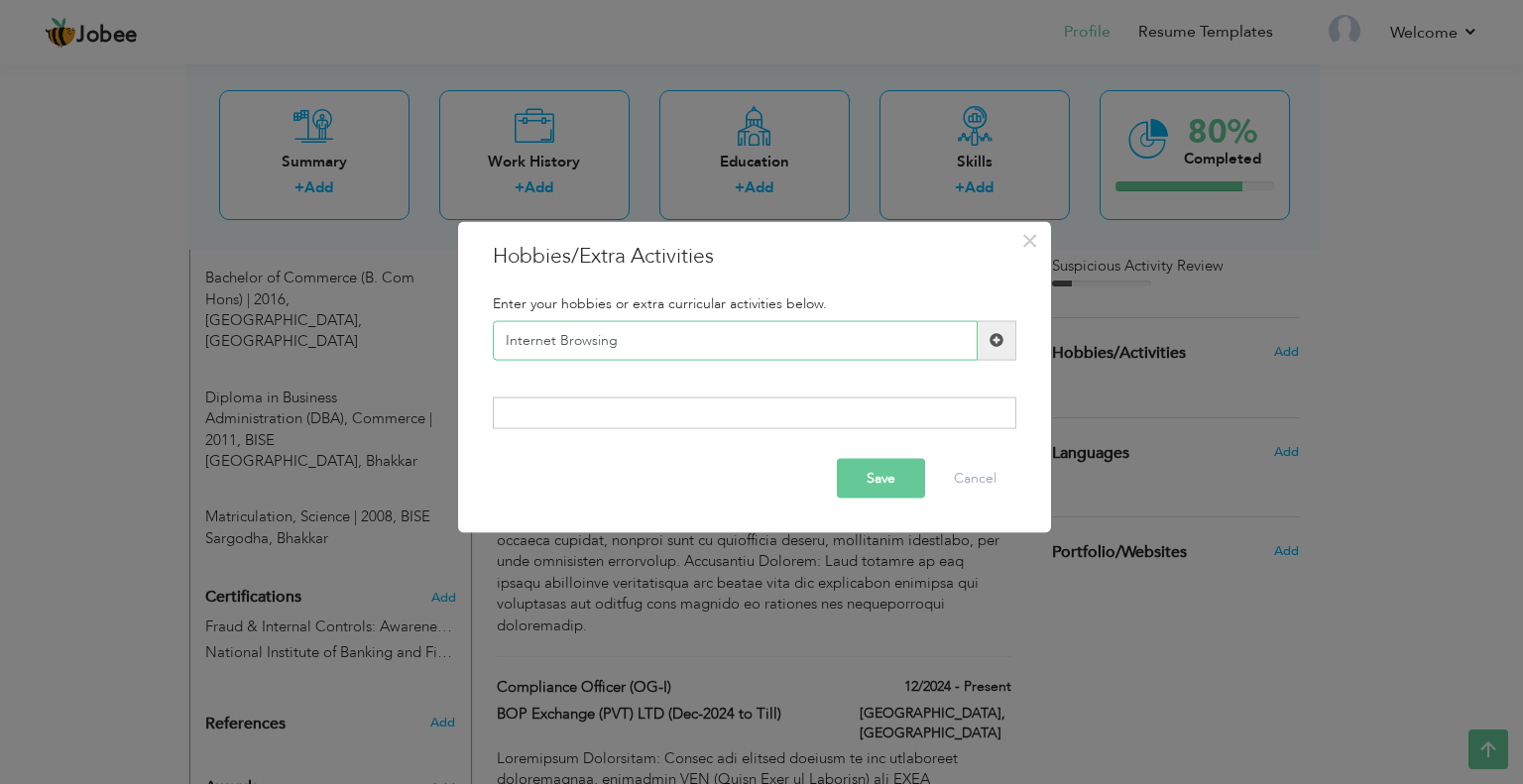 type on "Internet Browsing" 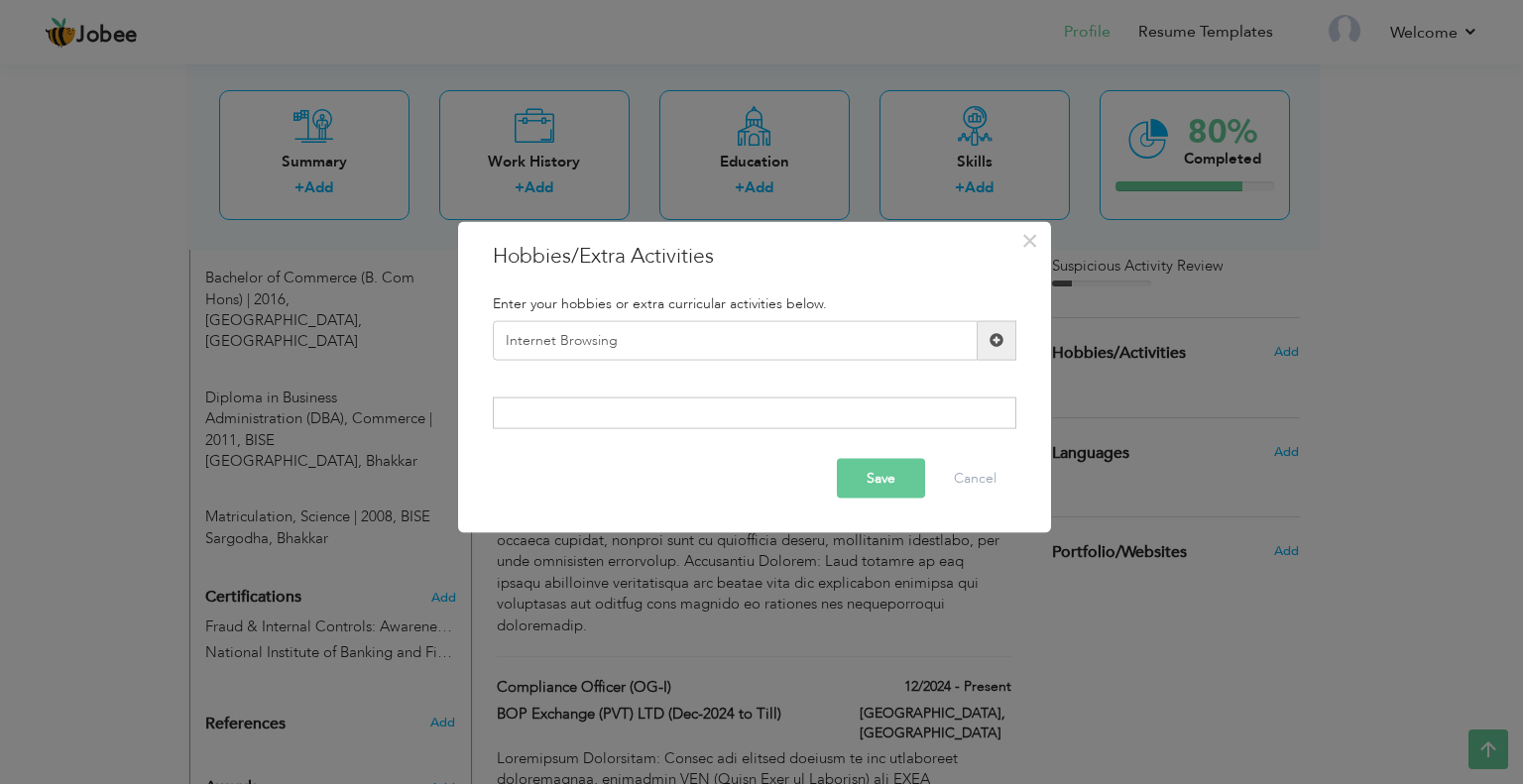click at bounding box center [755, 413] 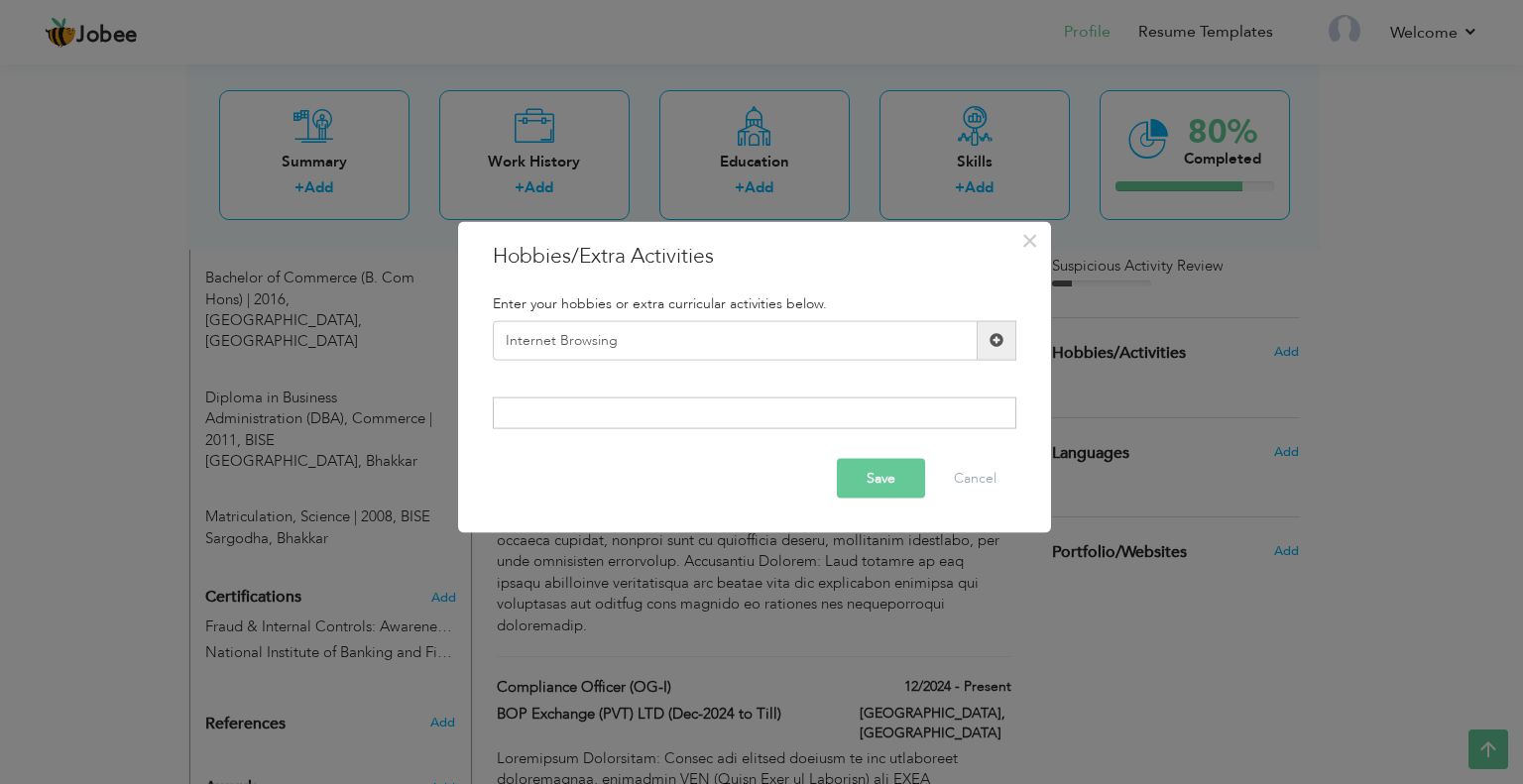 click at bounding box center [996, 340] 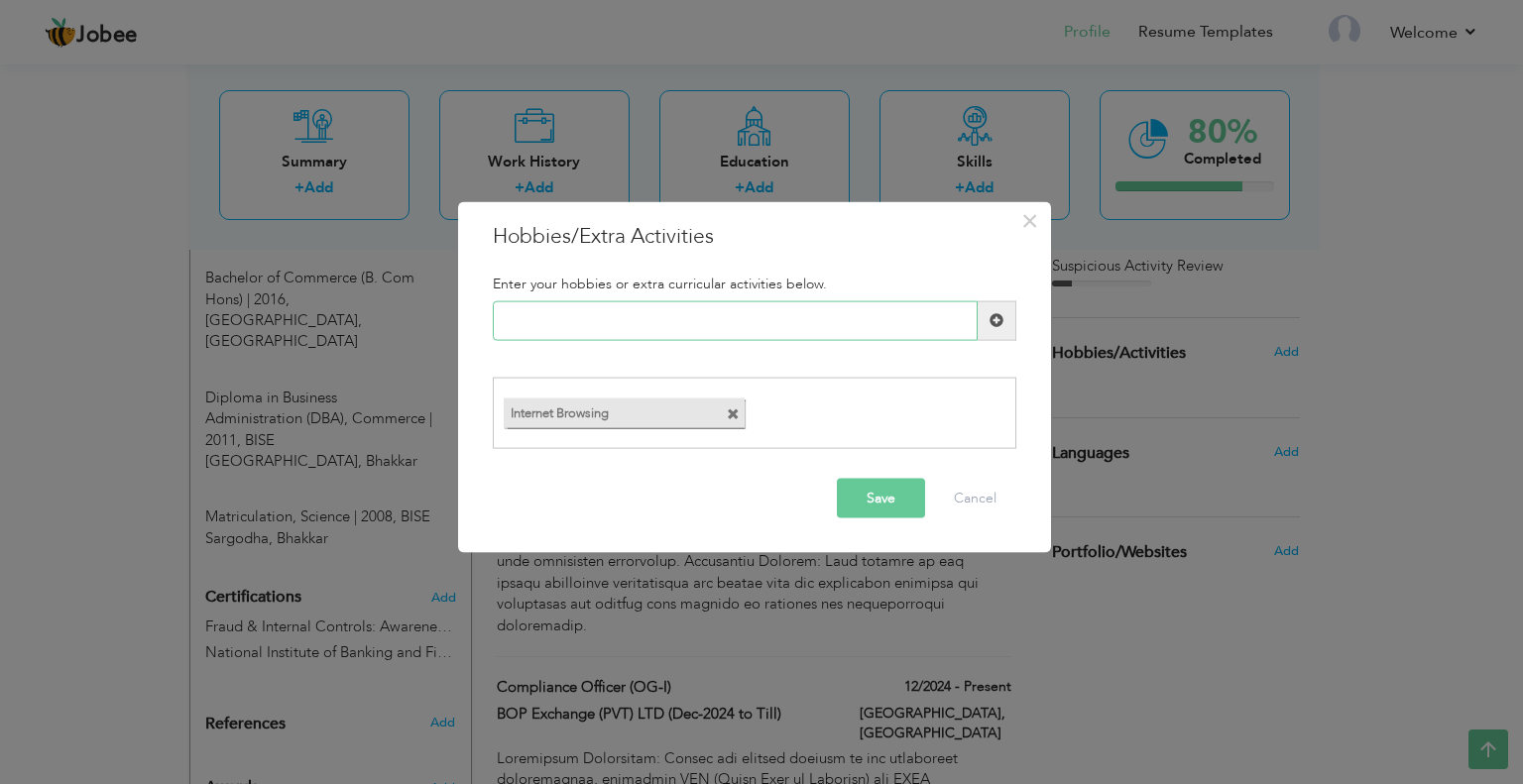 click at bounding box center [735, 320] 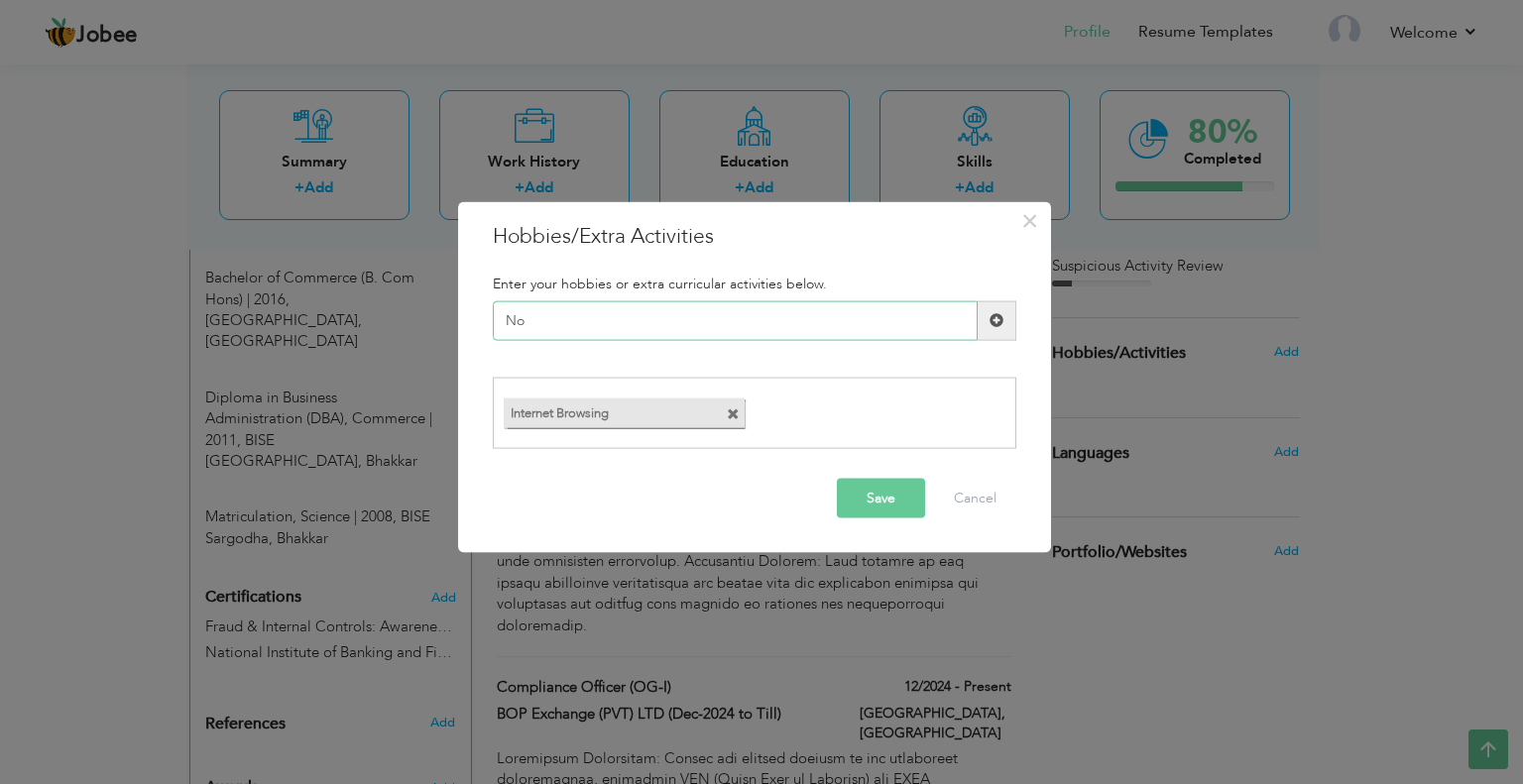 type on "N" 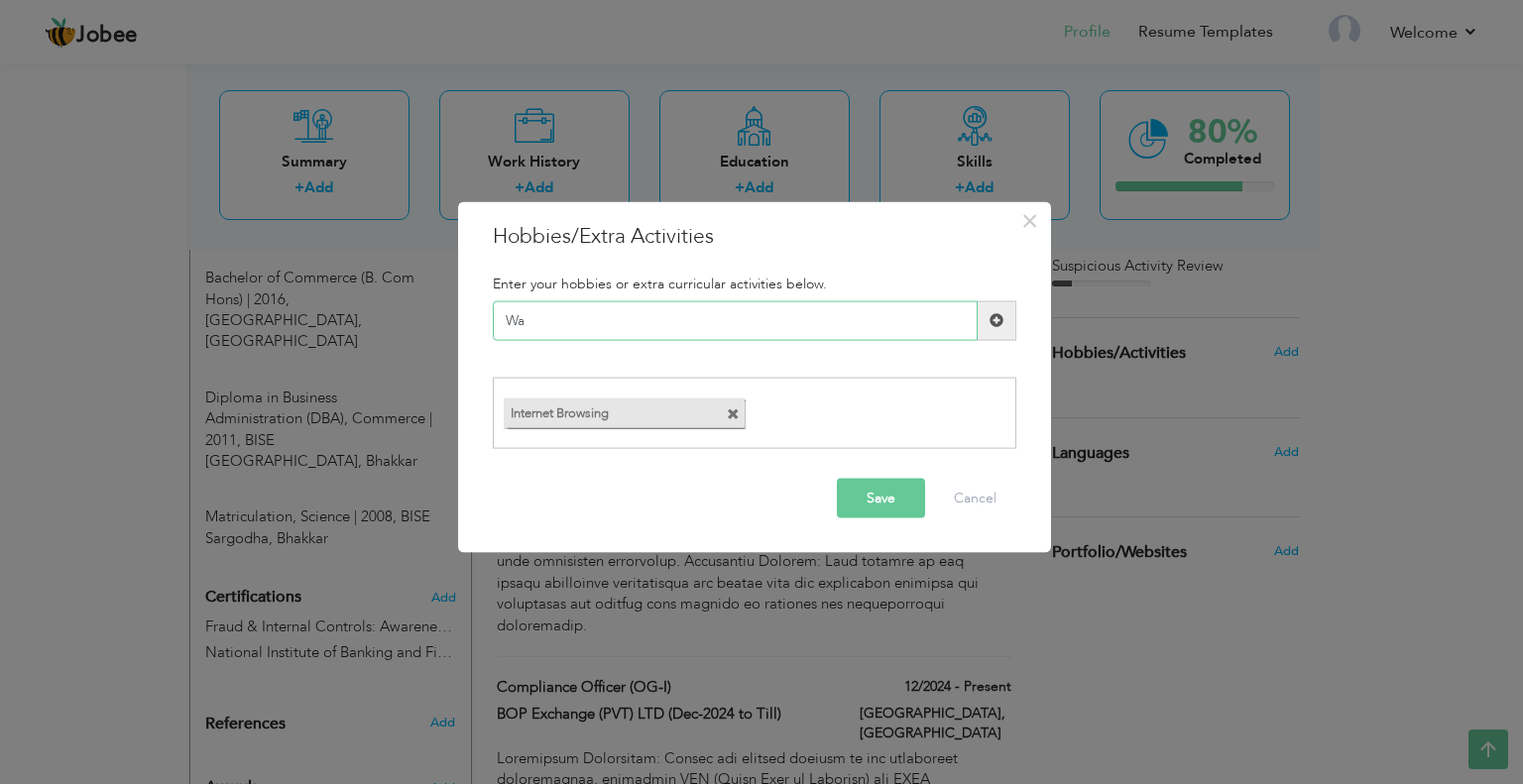 type on "W" 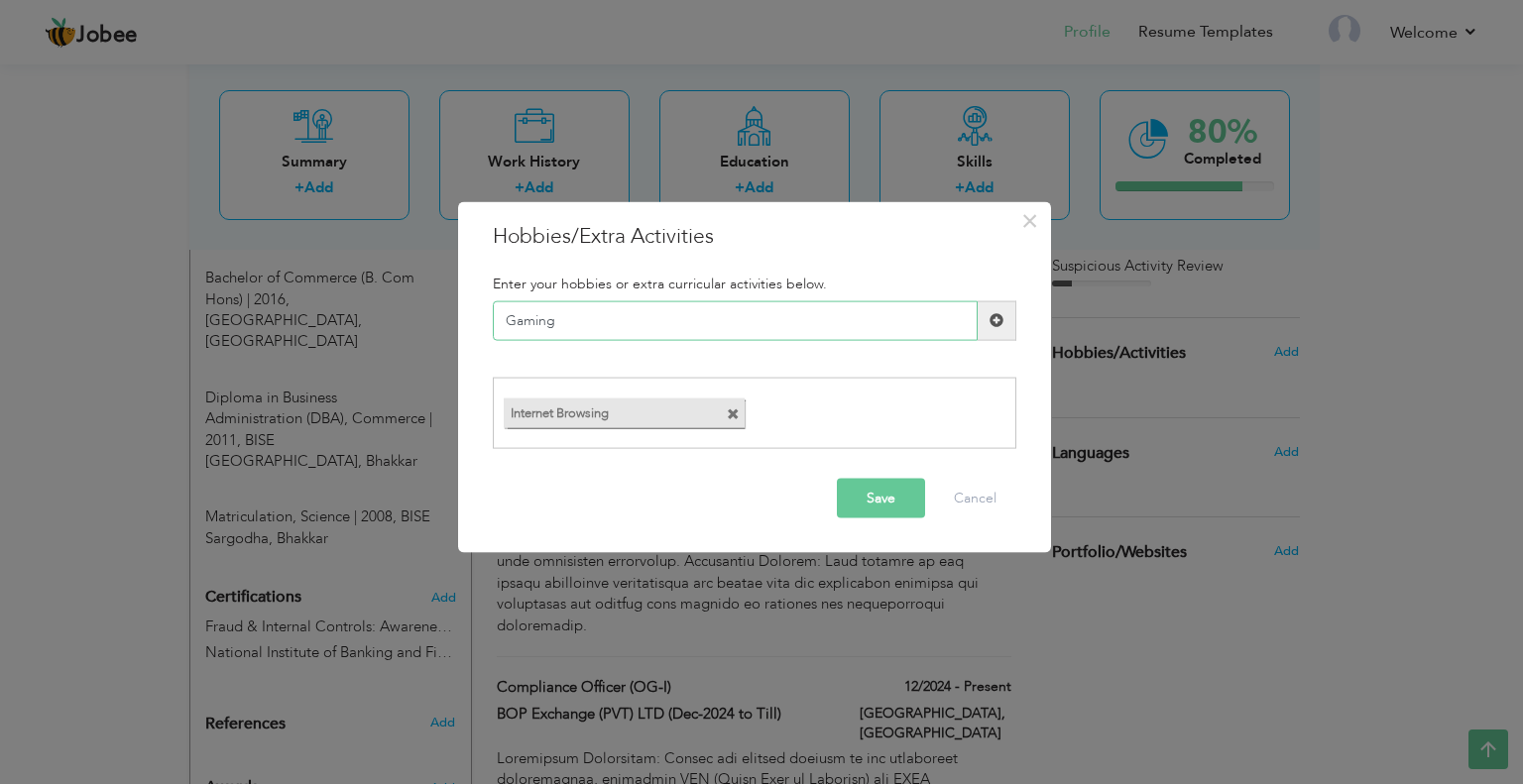 type on "Gaming" 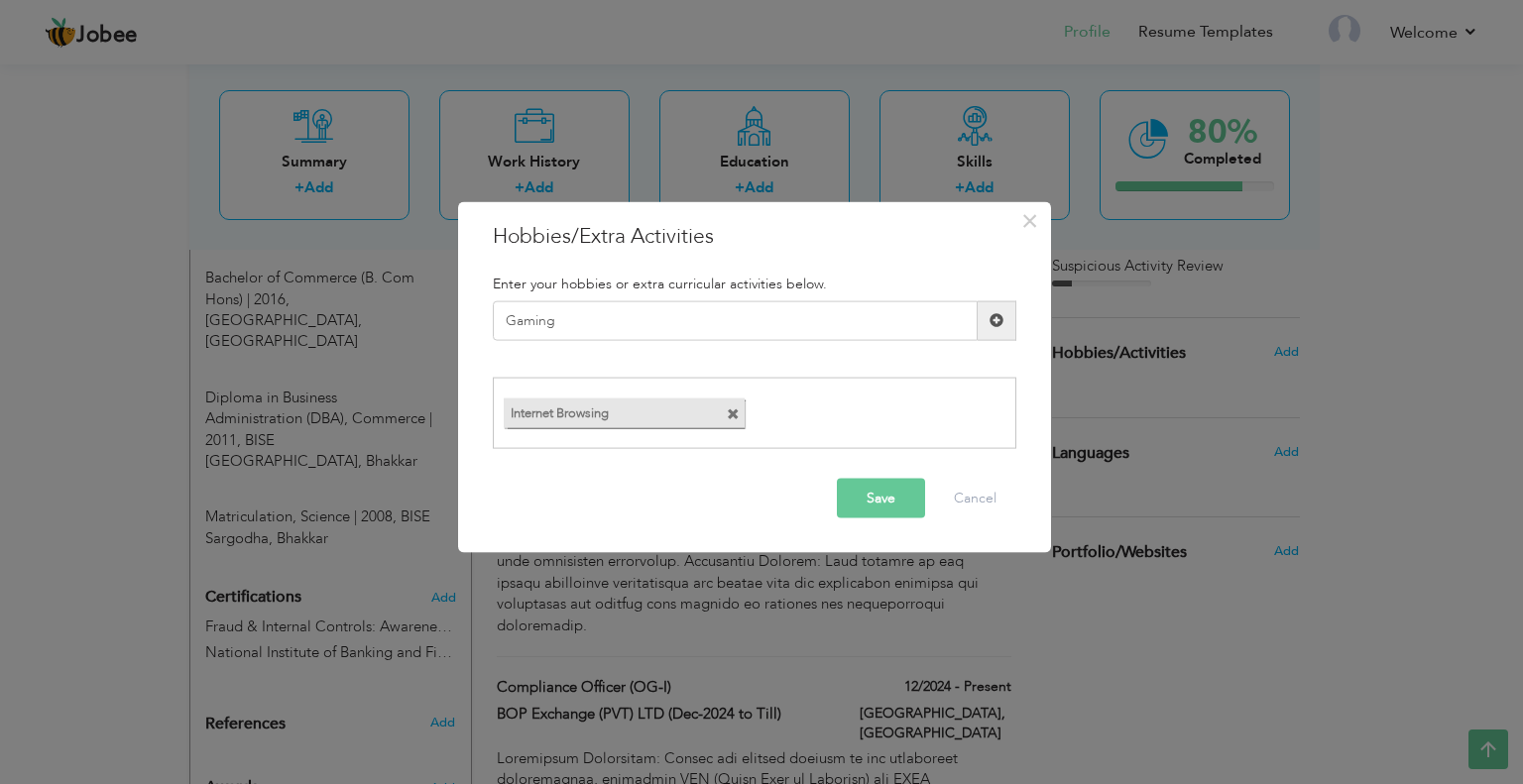 type 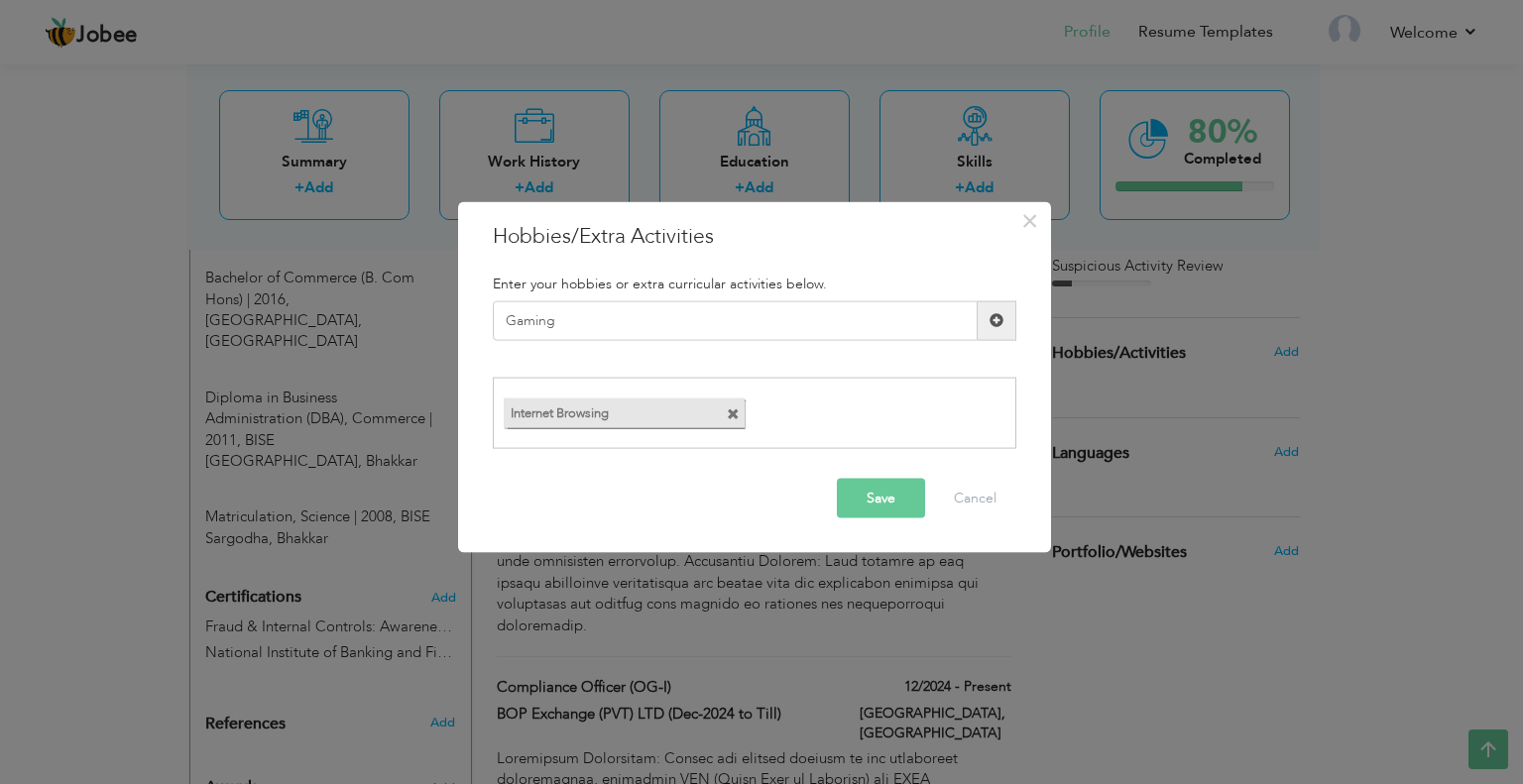 click on "Save" at bounding box center [880, 499] 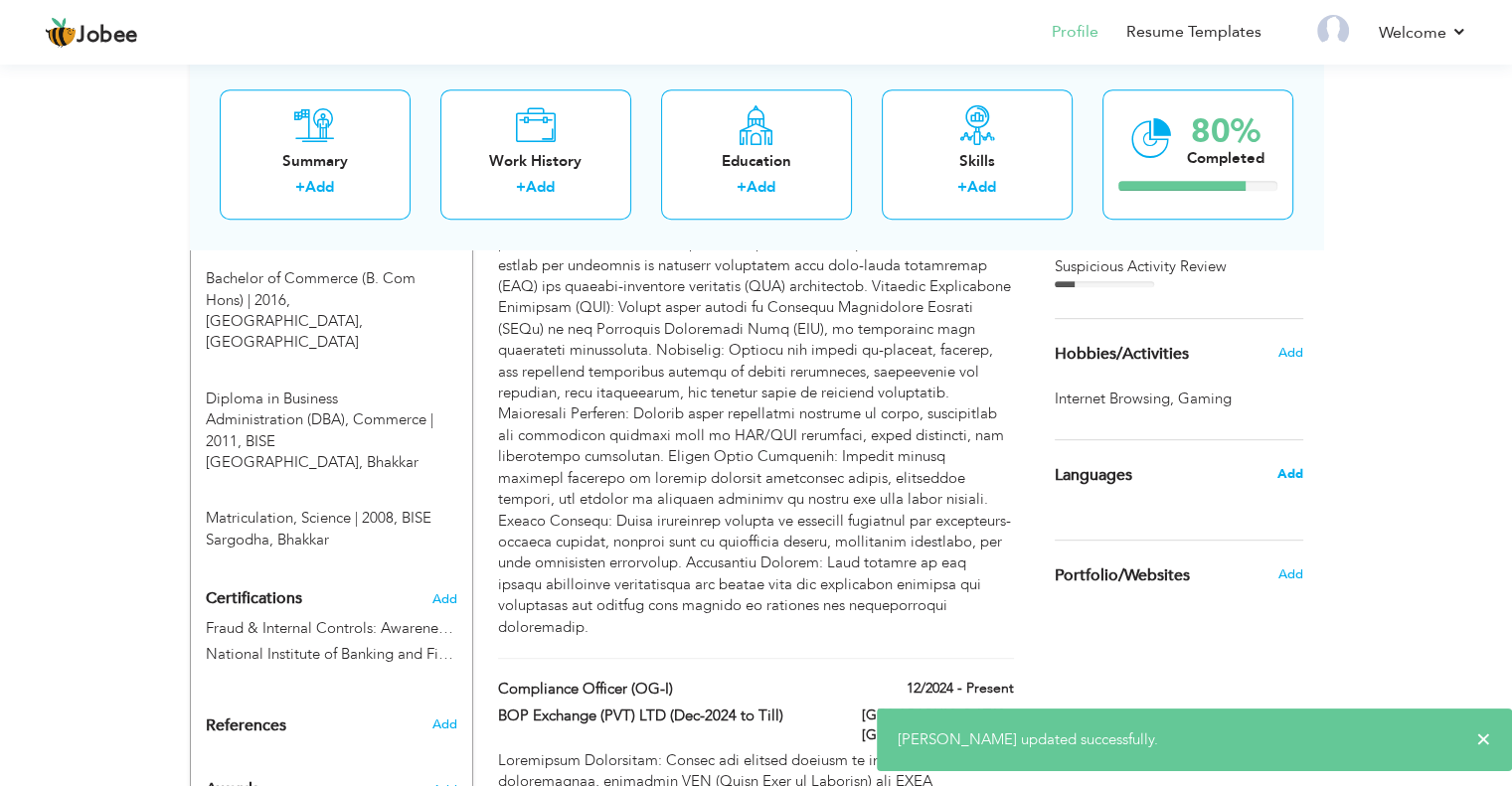 click on "Add" at bounding box center (1289, 474) 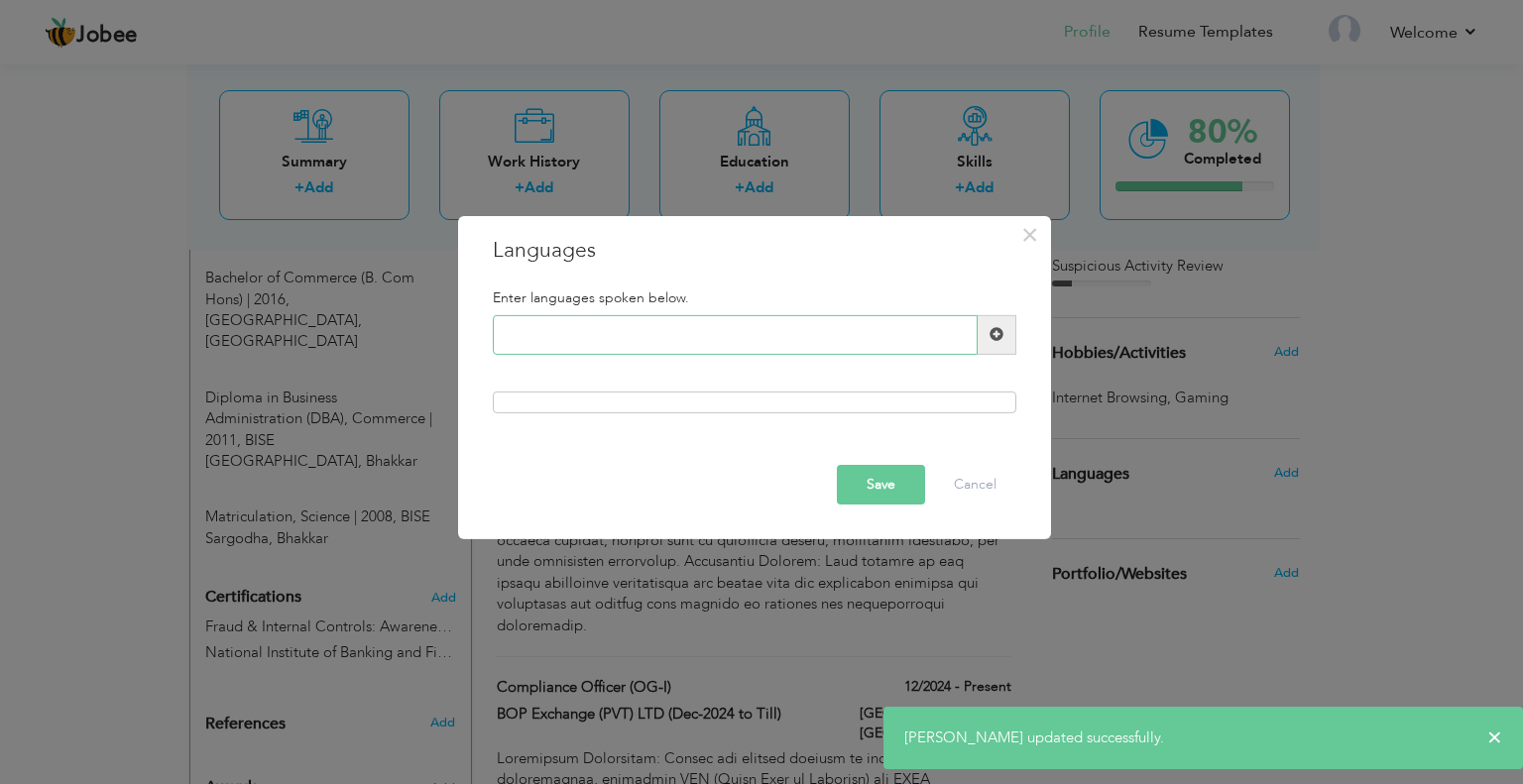 click at bounding box center (735, 335) 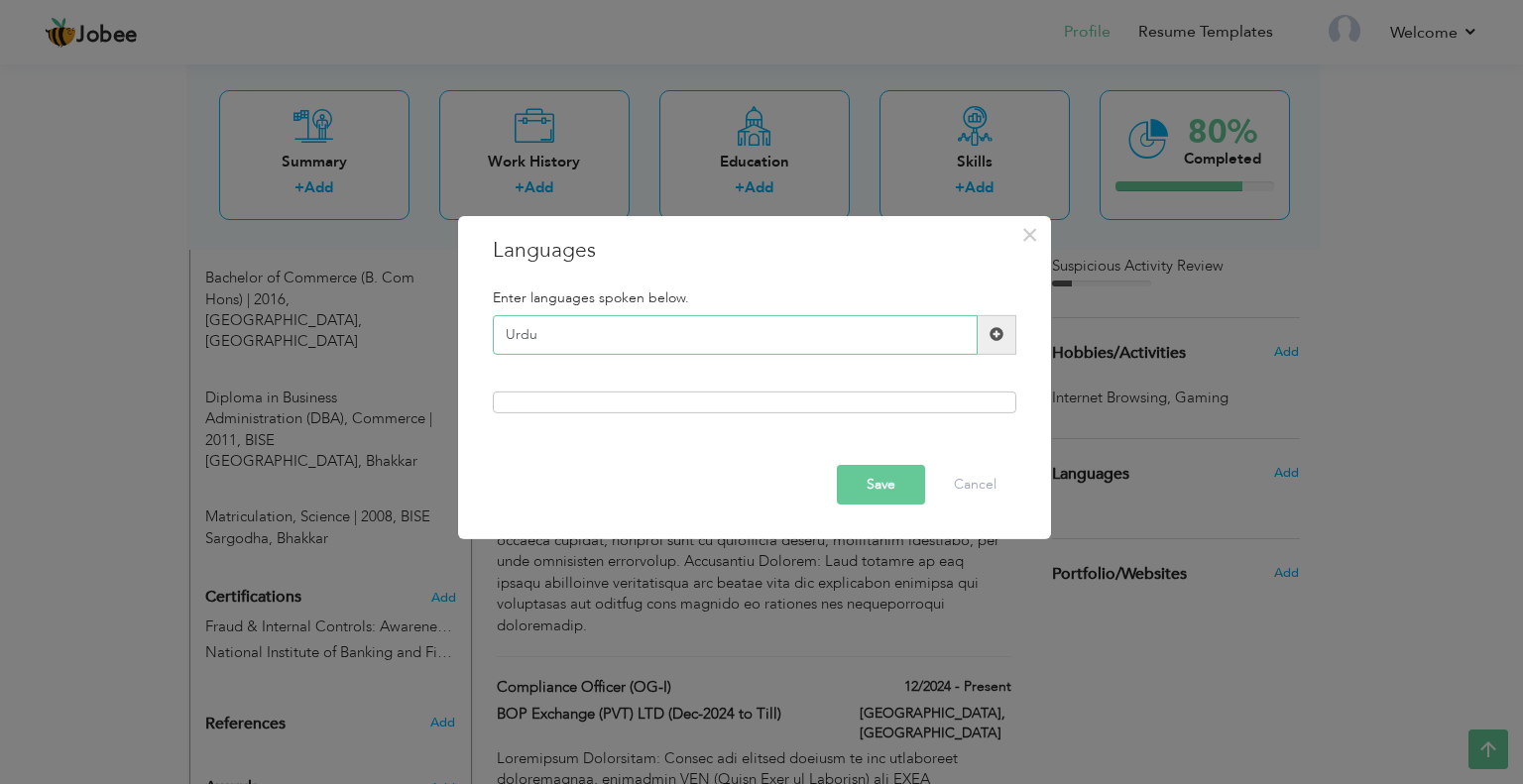 type on "Urdu" 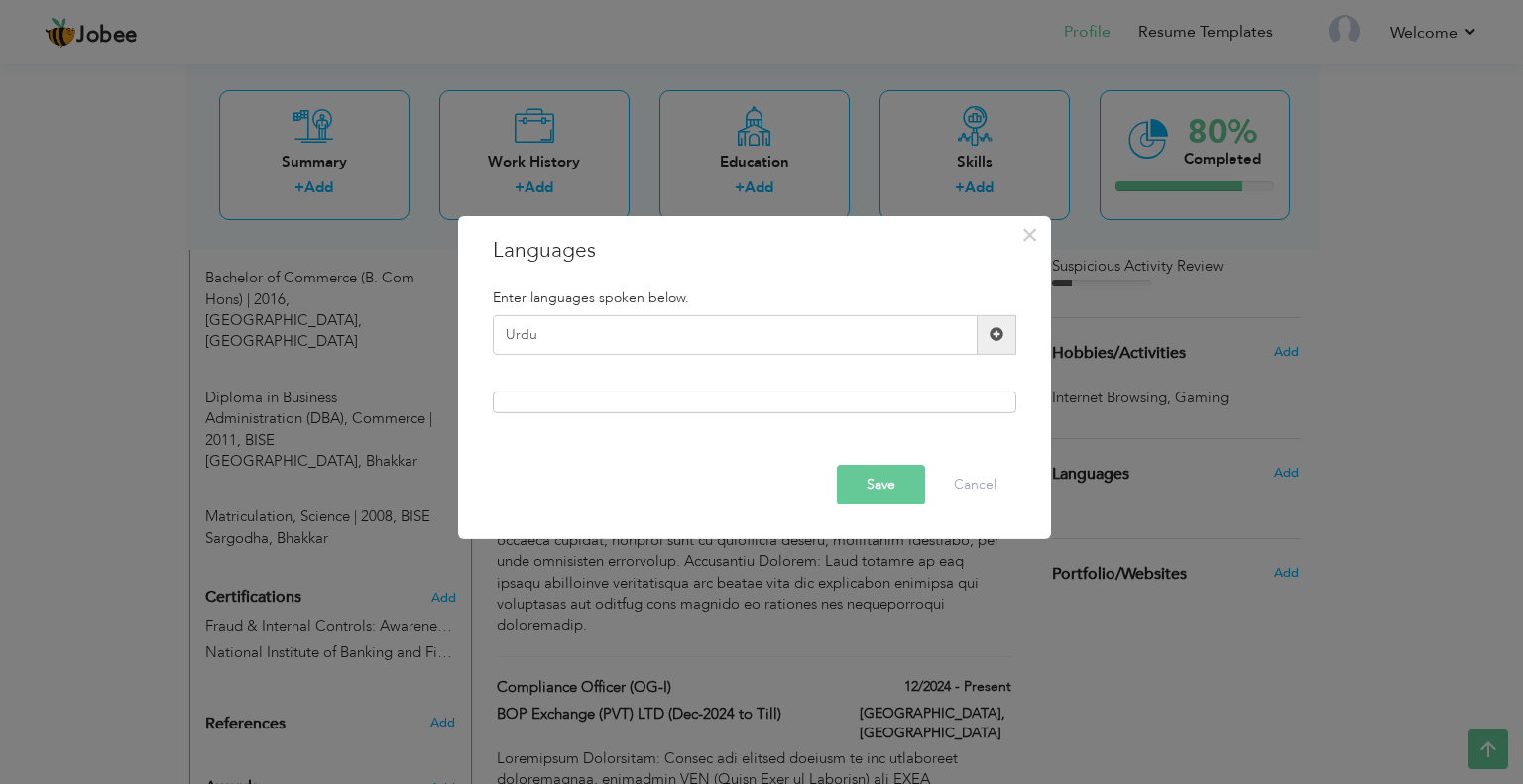 click at bounding box center [996, 335] 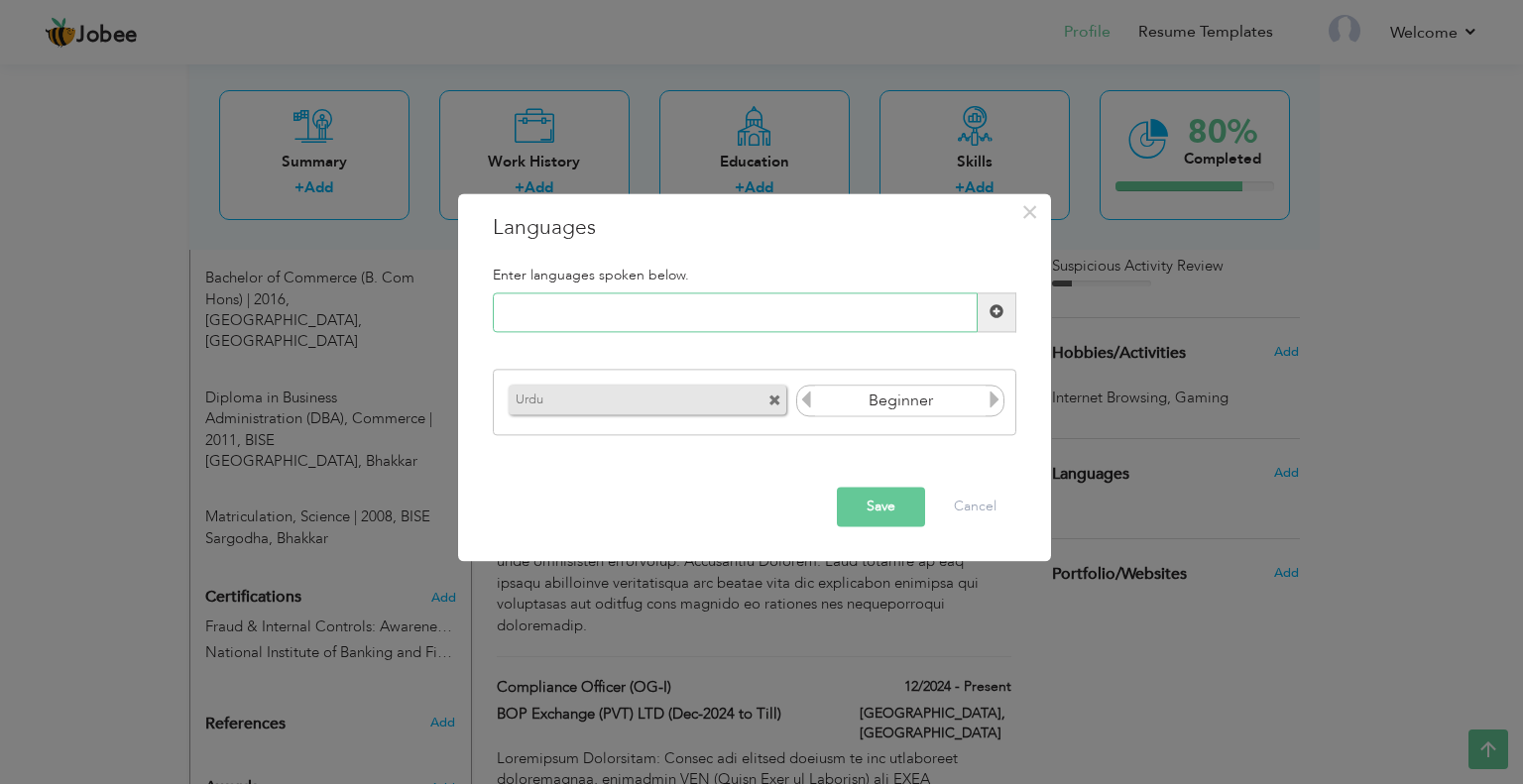 click at bounding box center (735, 312) 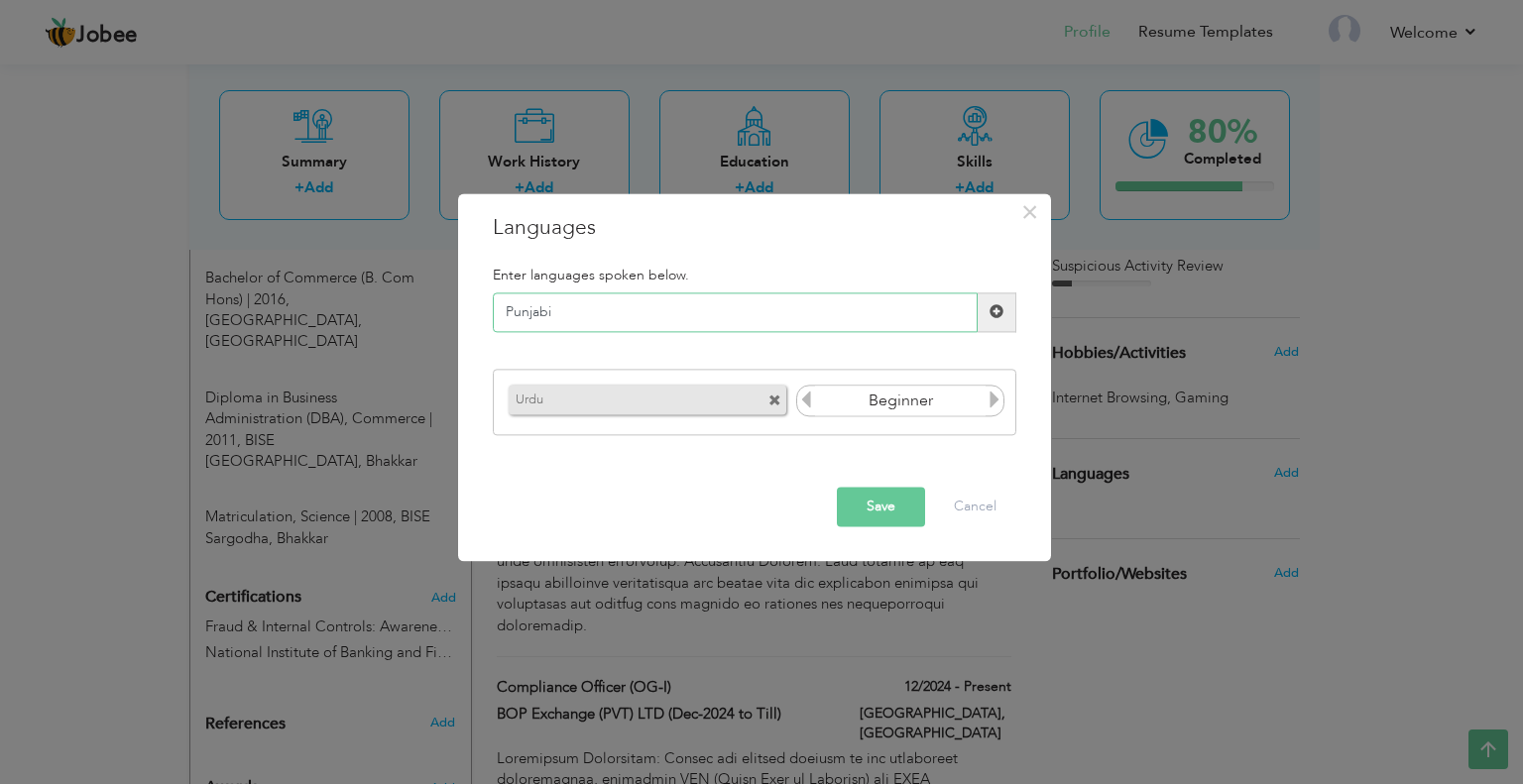 type on "Punjabi" 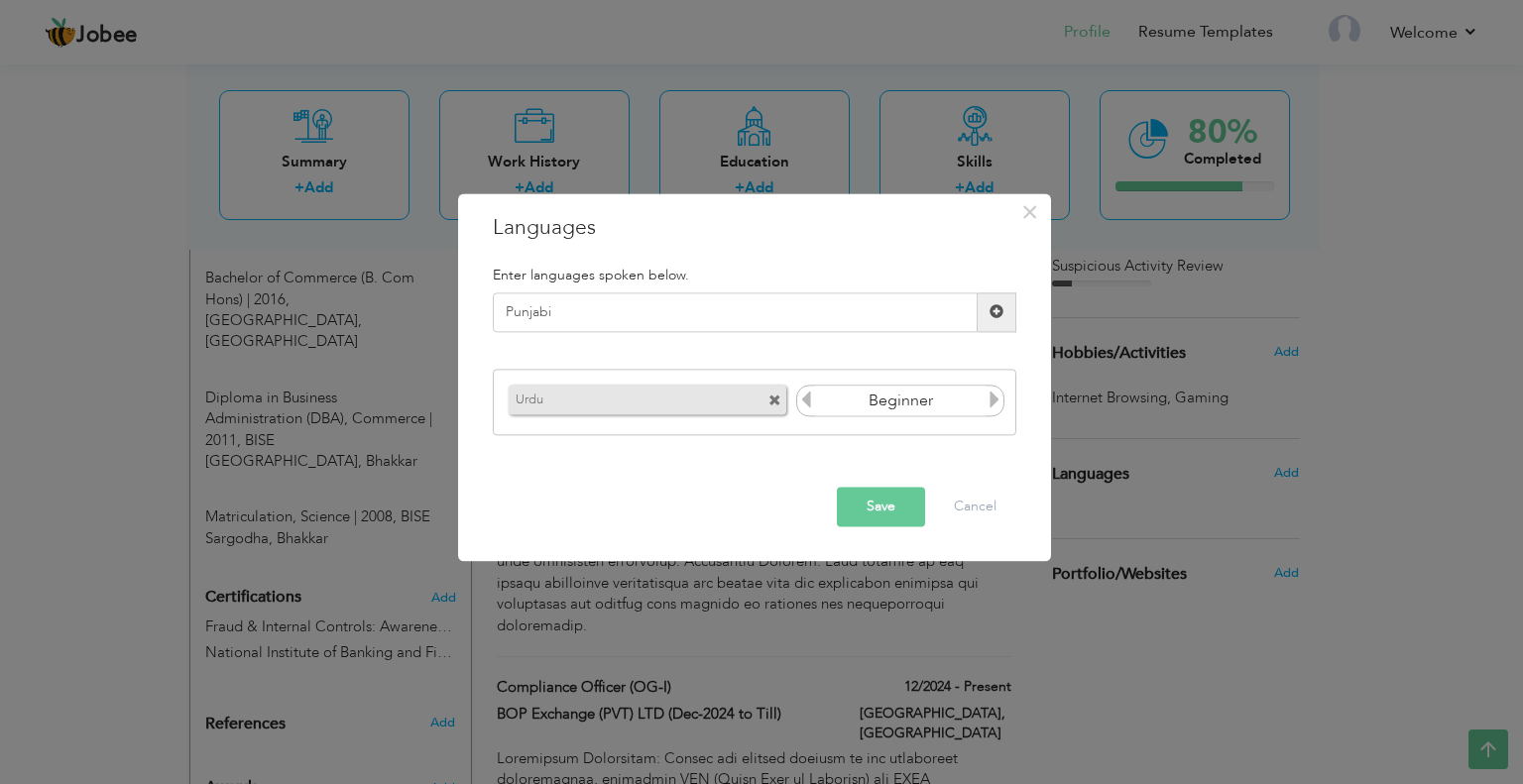 click at bounding box center (995, 400) 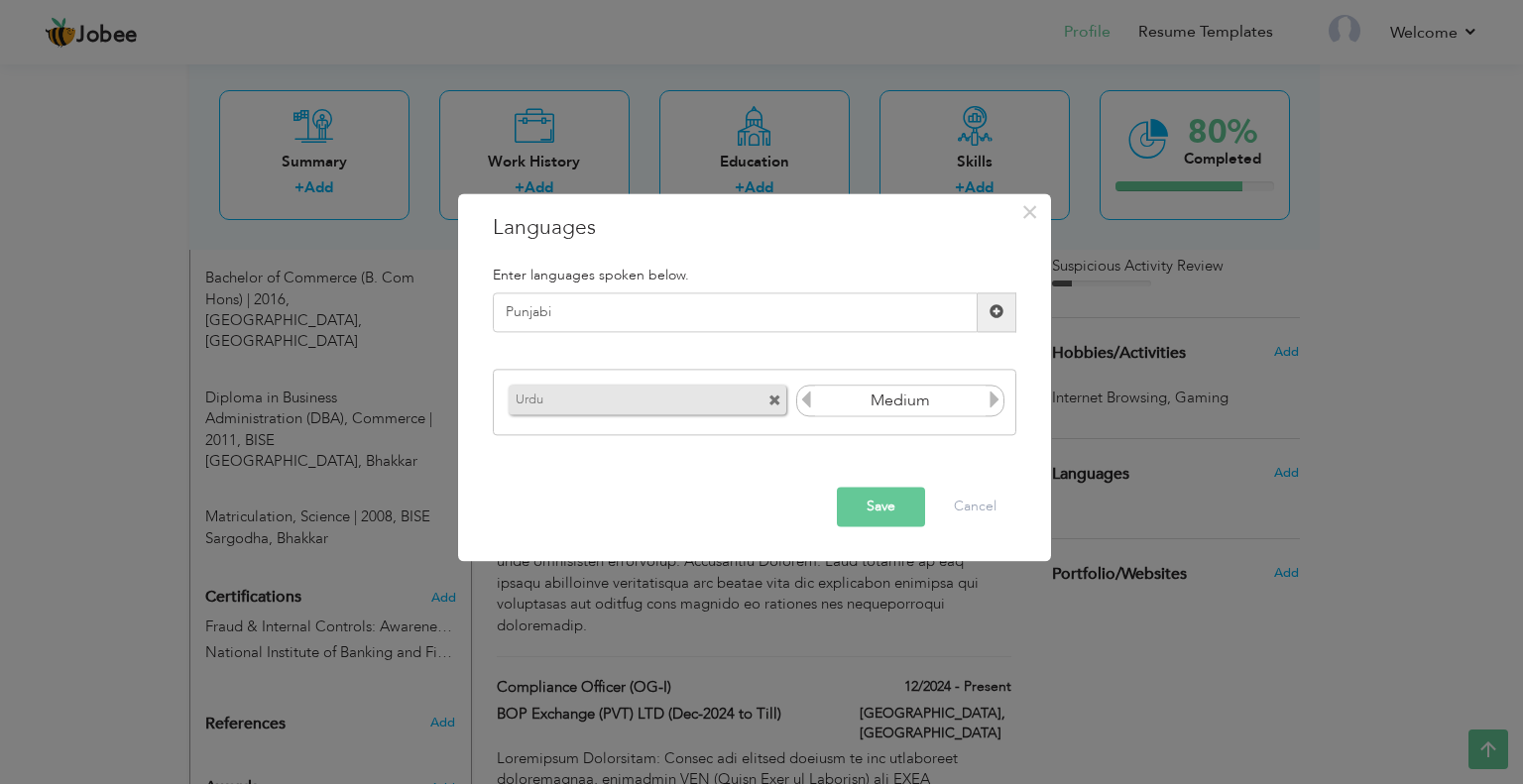 click at bounding box center [995, 400] 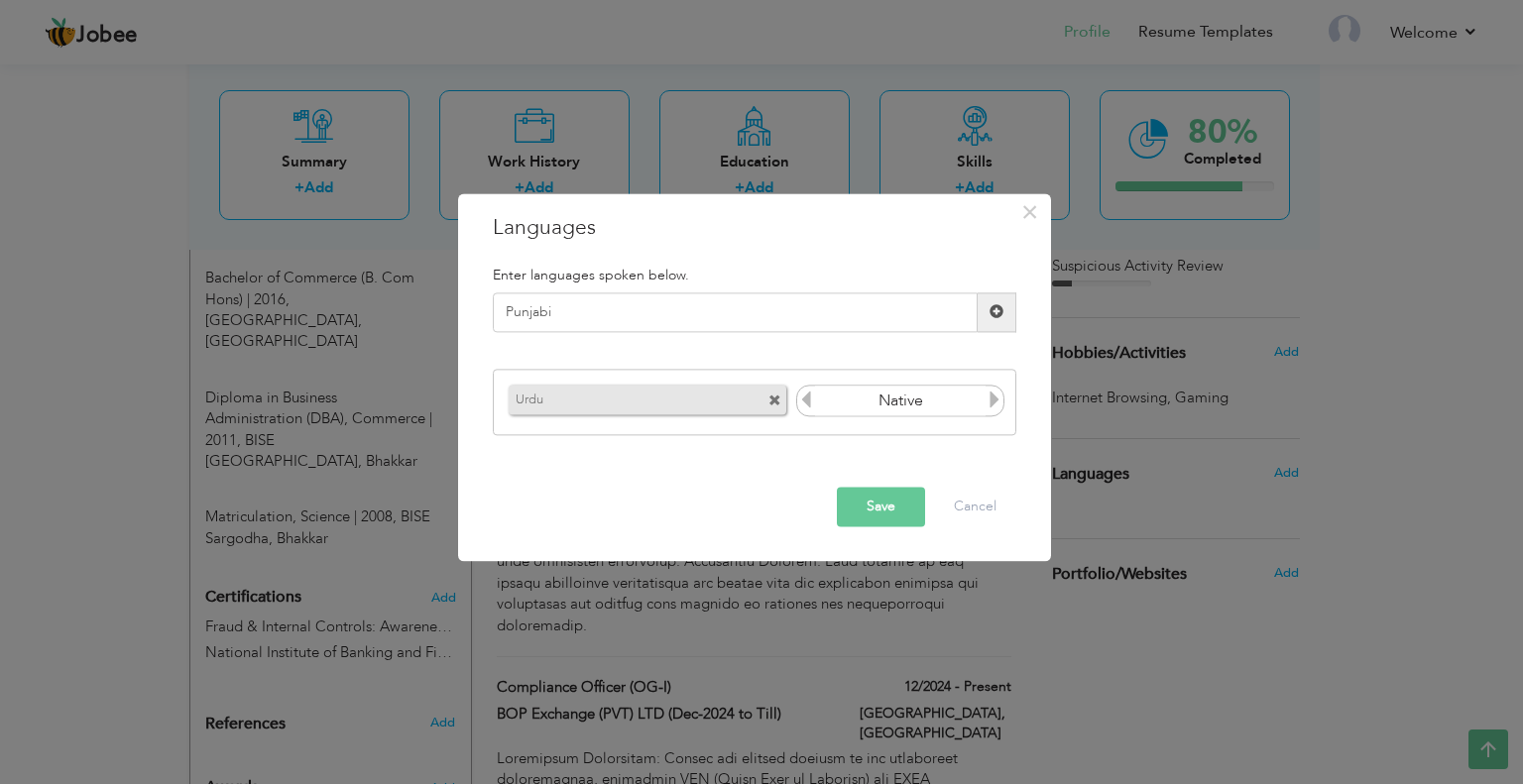 click at bounding box center [995, 400] 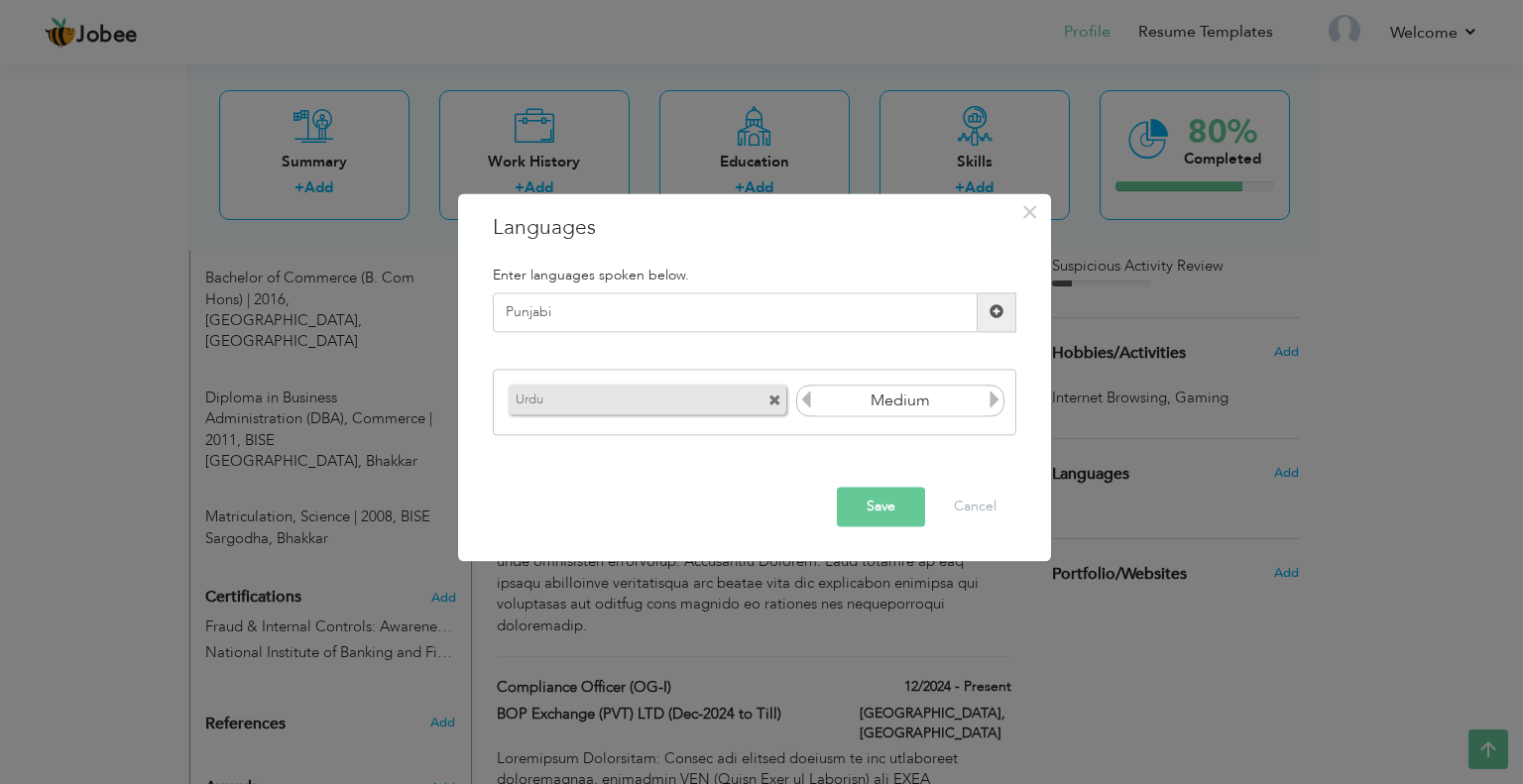 click at bounding box center (806, 400) 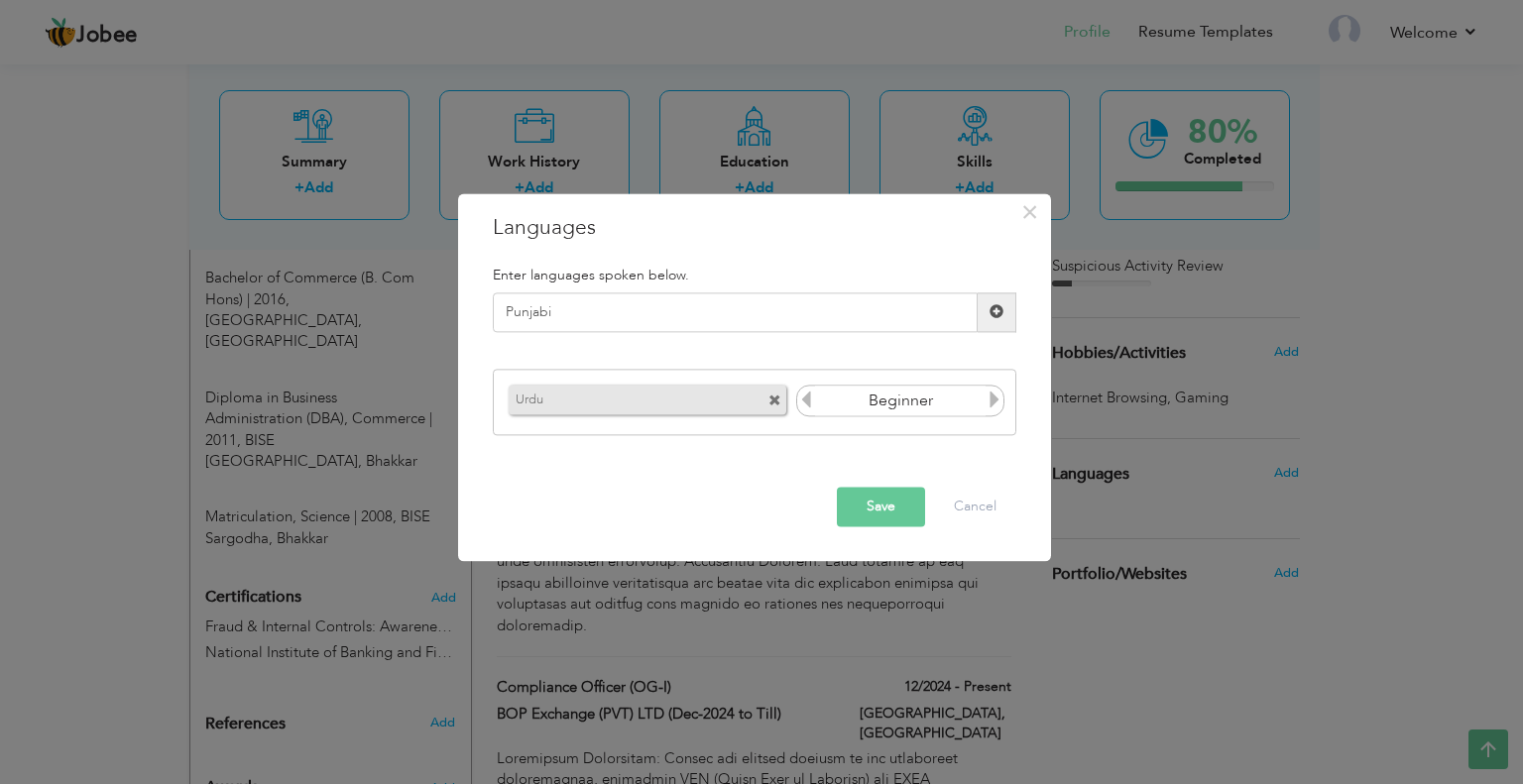 click at bounding box center [806, 400] 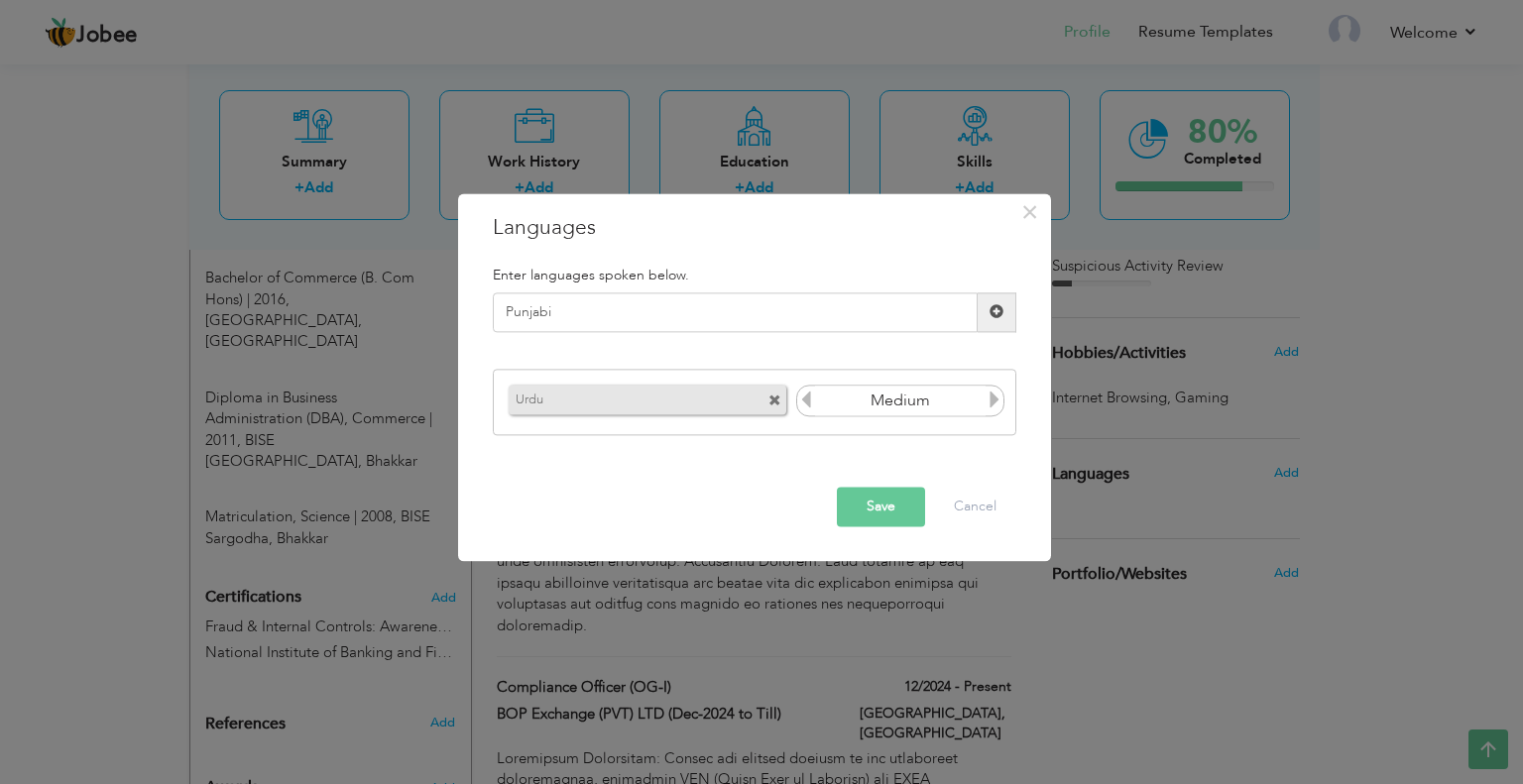click at bounding box center (995, 400) 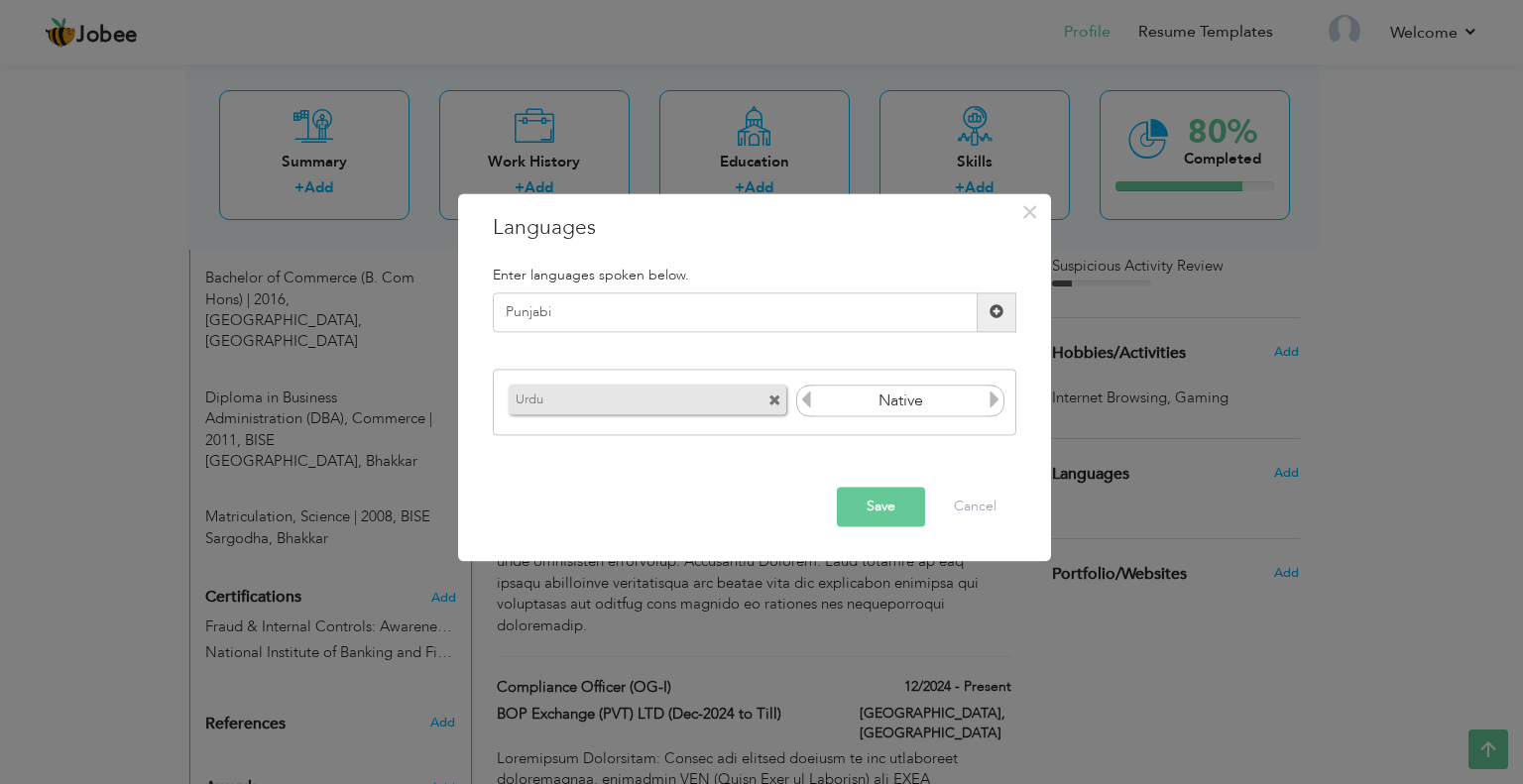 click at bounding box center [996, 312] 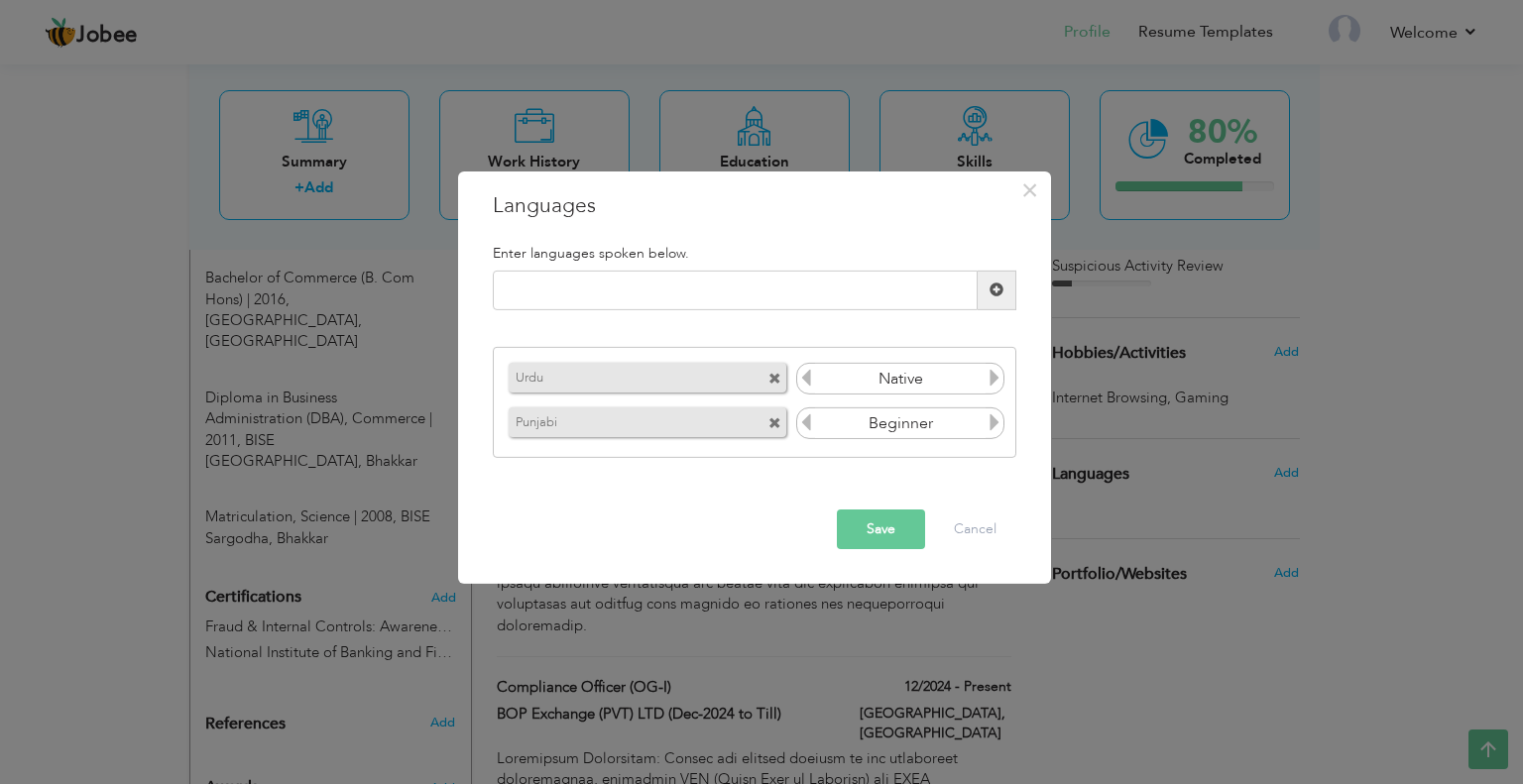 click at bounding box center (995, 378) 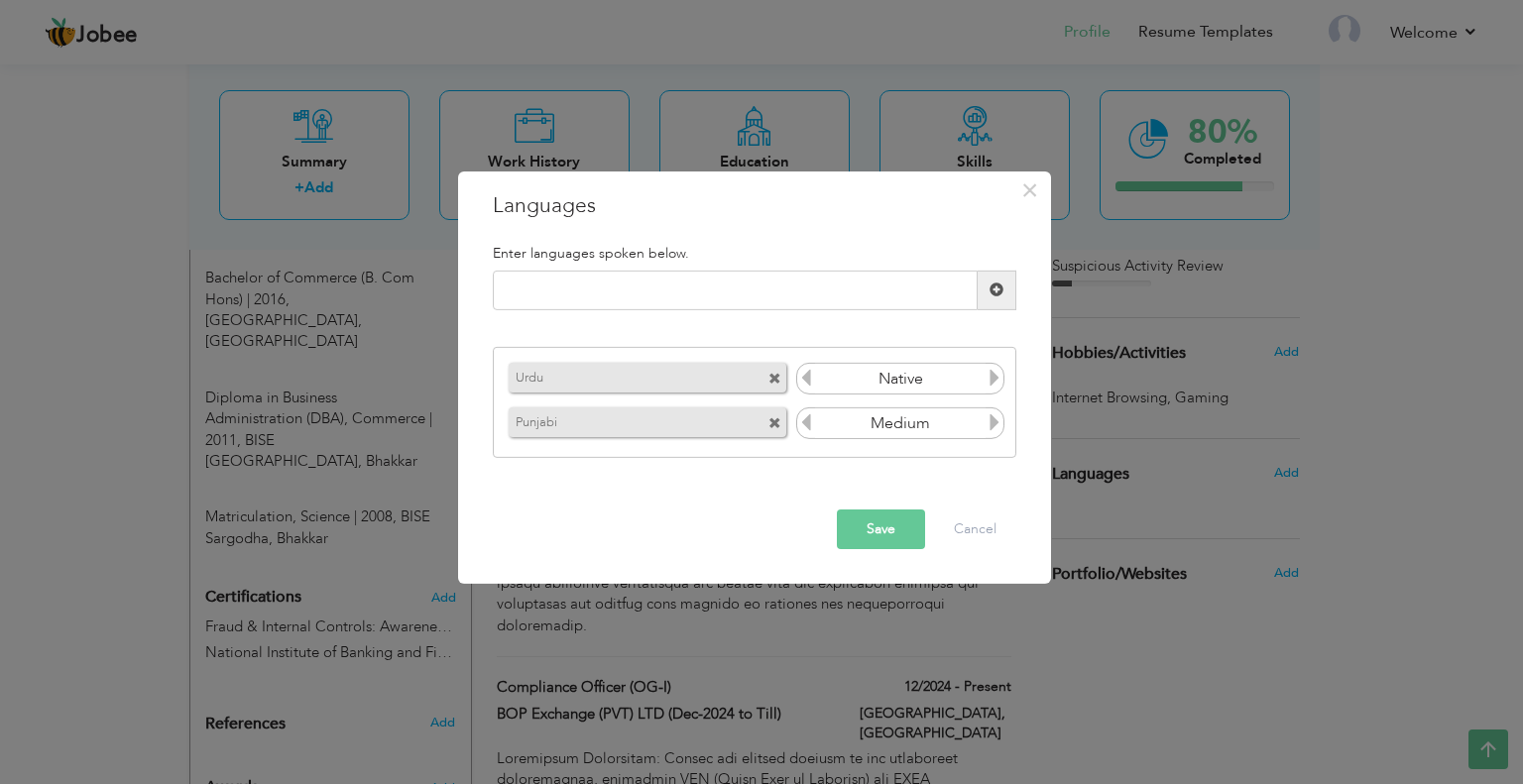 click at bounding box center (995, 422) 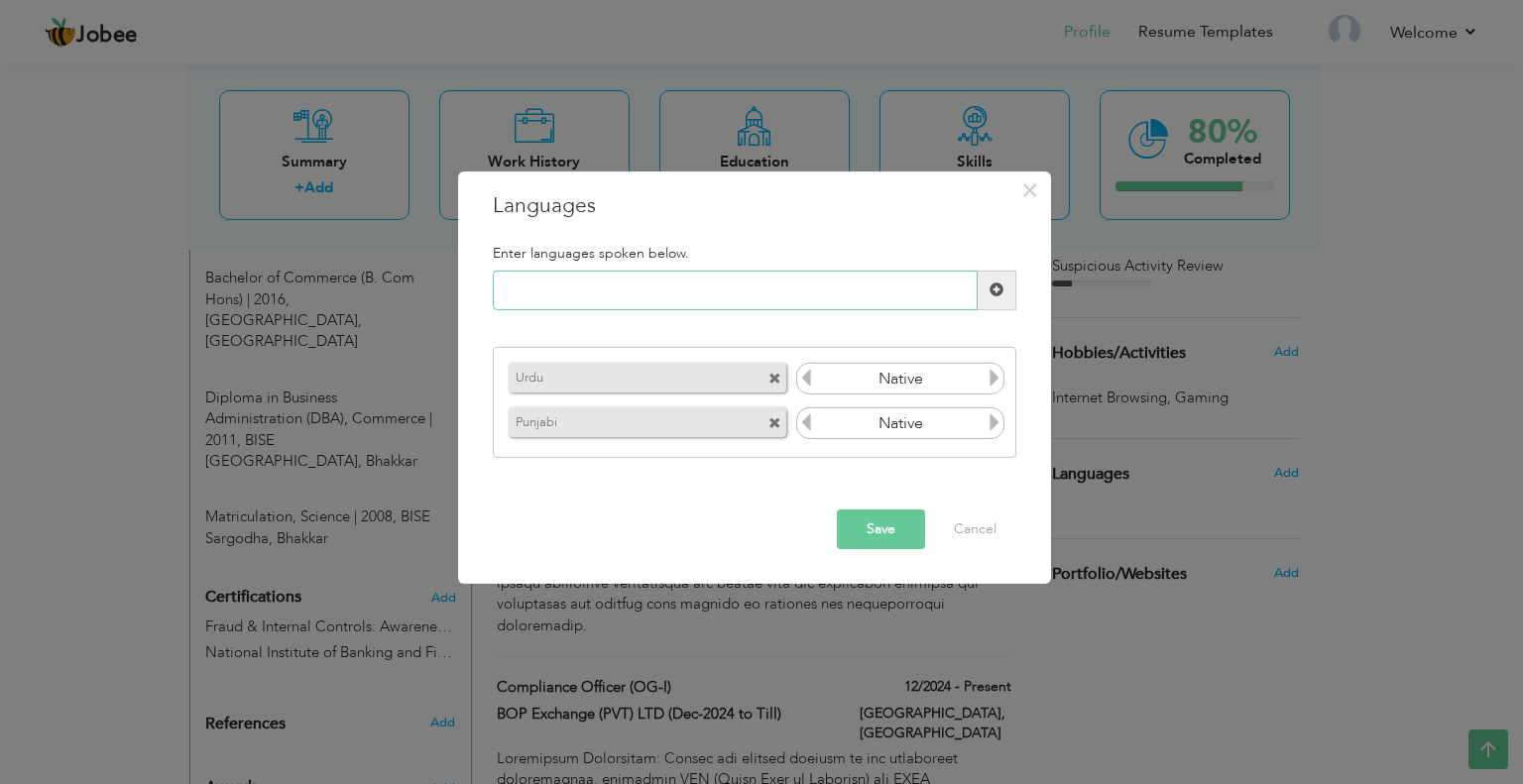 click at bounding box center [735, 290] 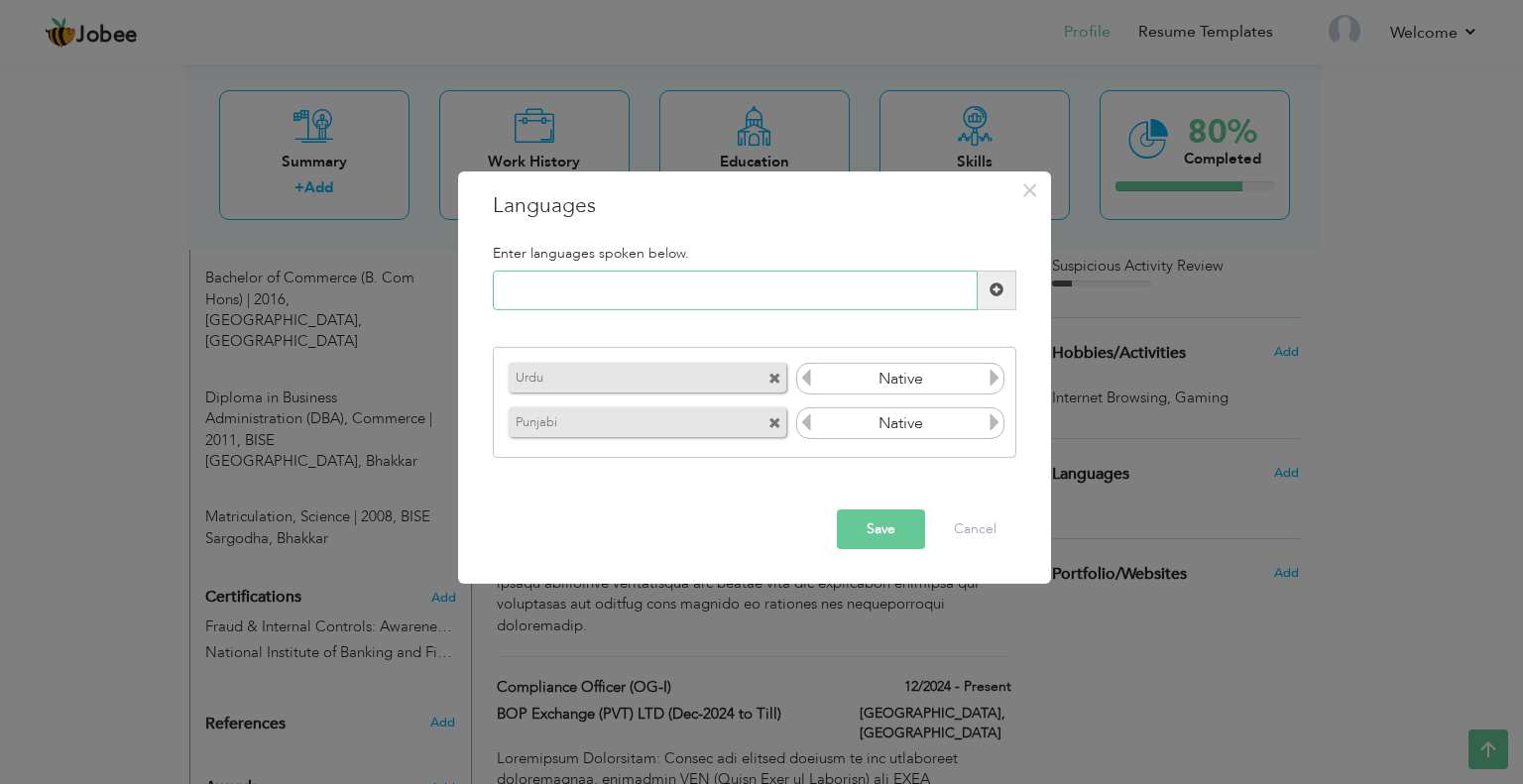 type on "e" 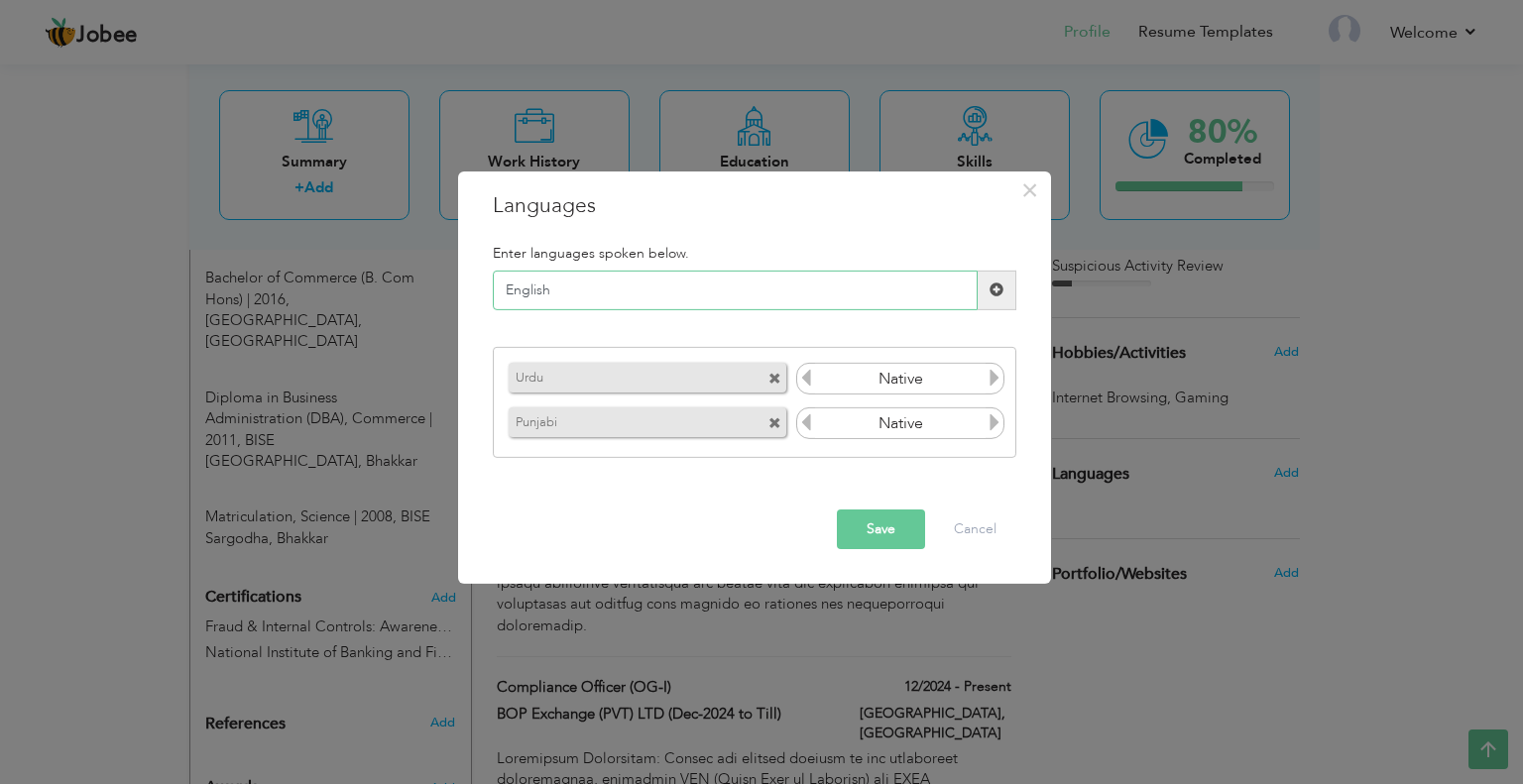 type on "English" 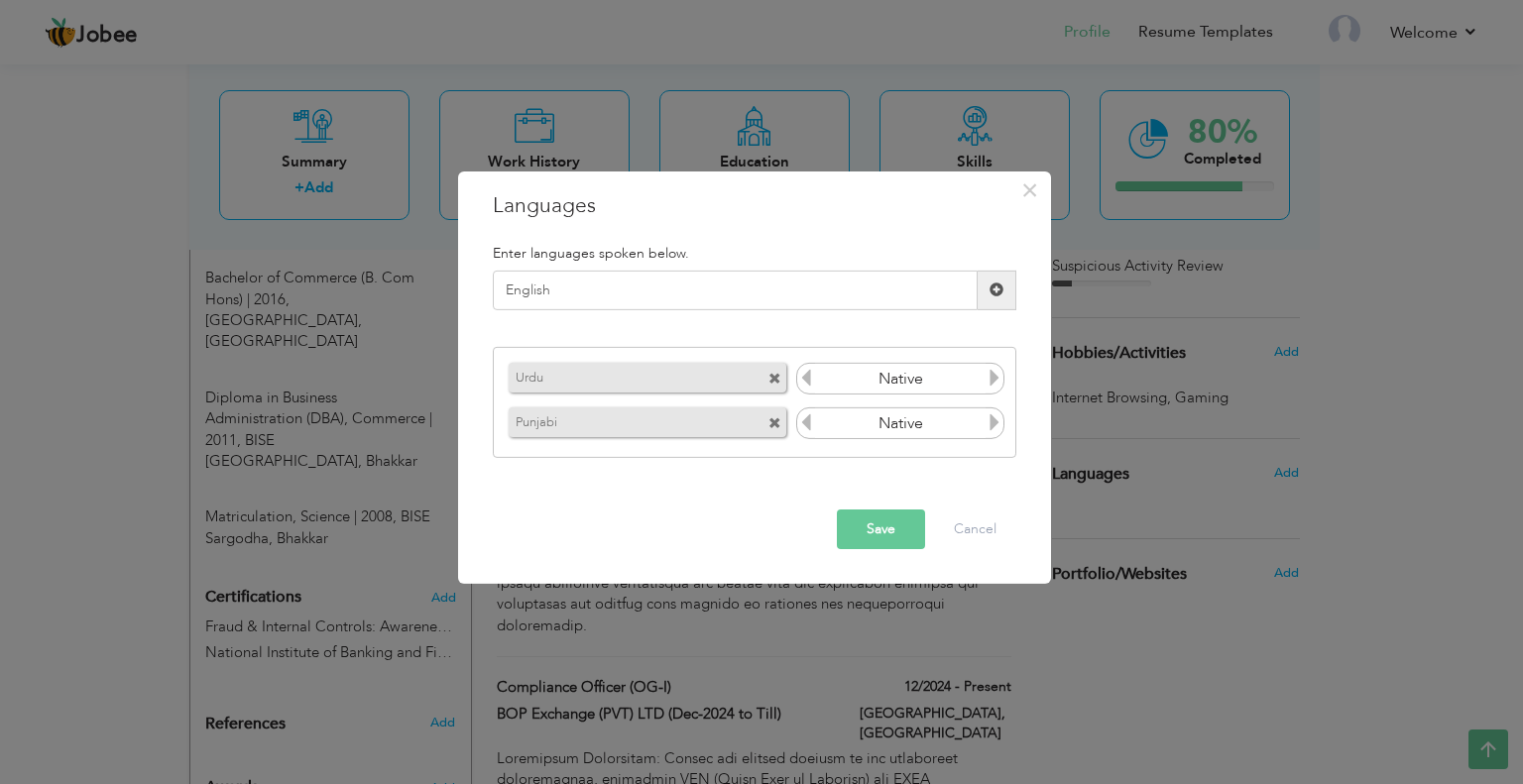 click at bounding box center [996, 289] 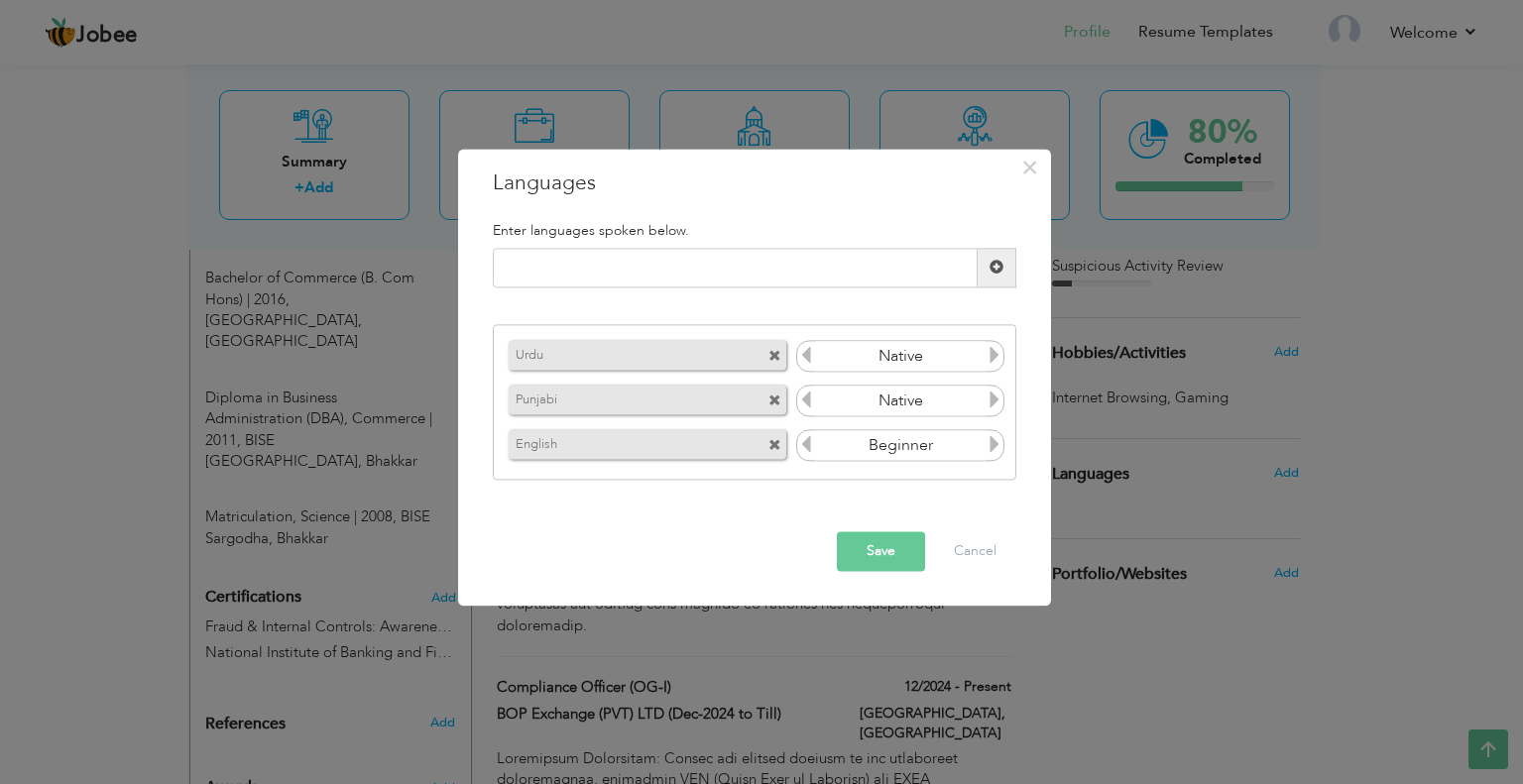 click at bounding box center (995, 445) 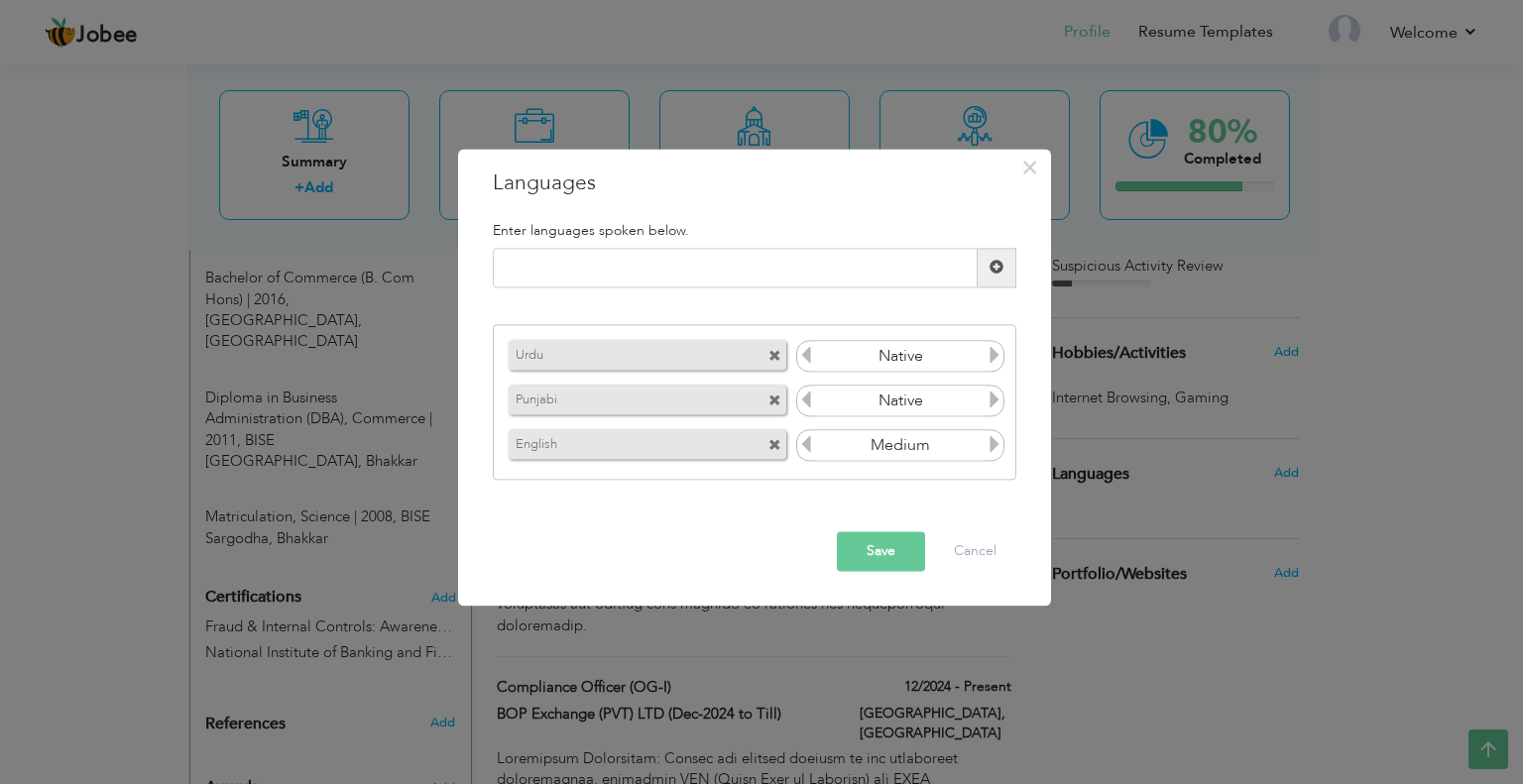 click on "Save" at bounding box center (880, 551) 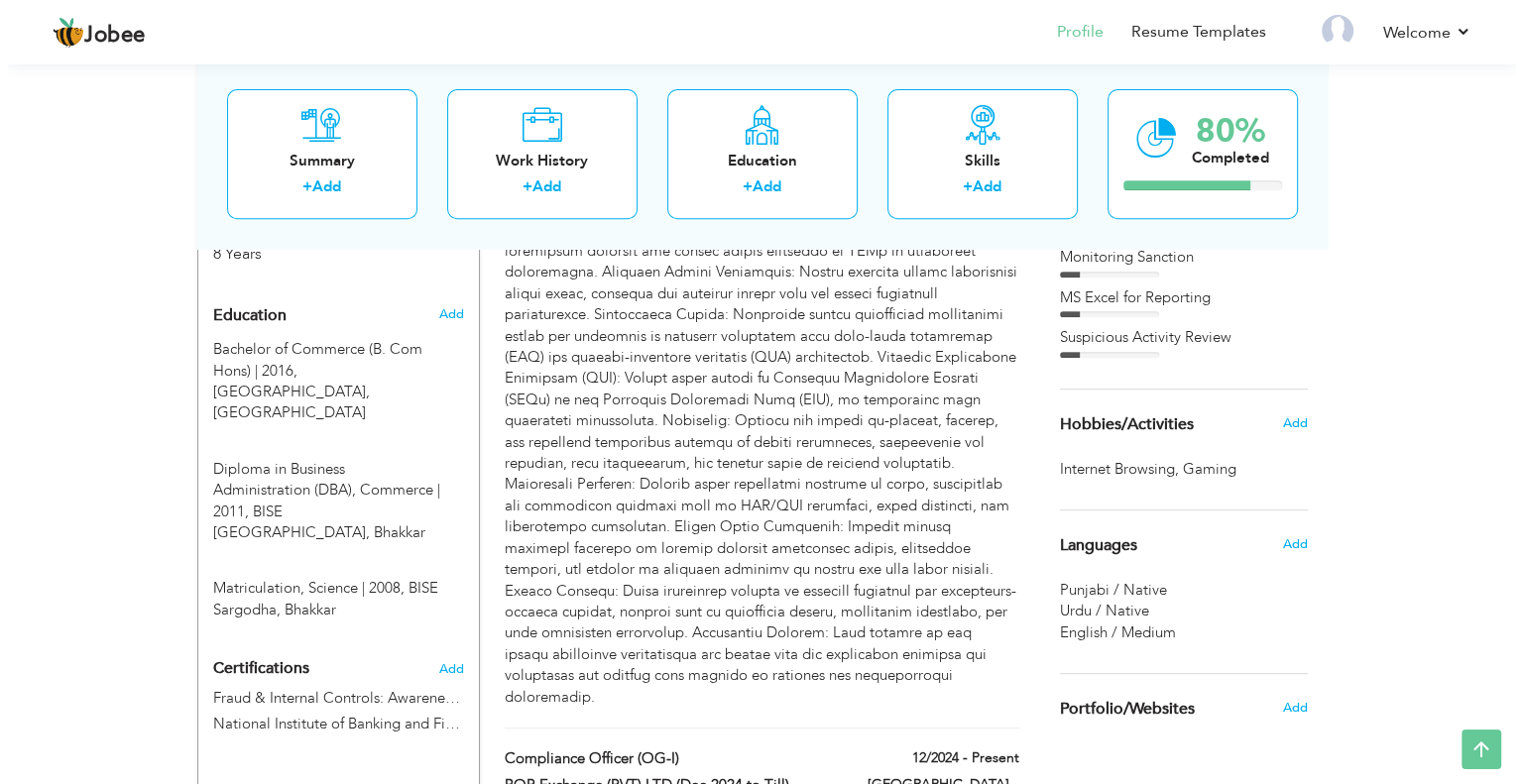 scroll, scrollTop: 793, scrollLeft: 0, axis: vertical 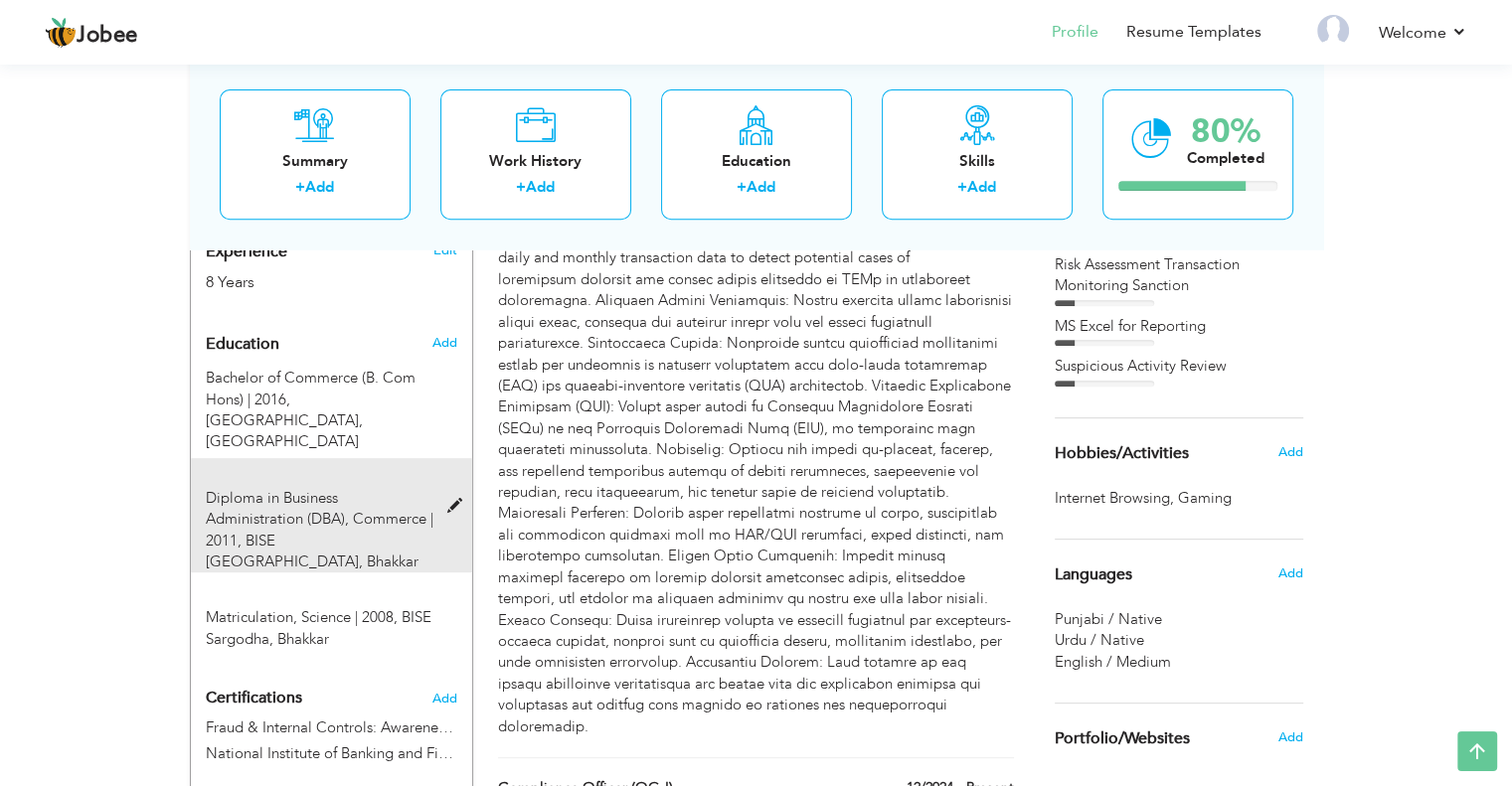 click at bounding box center [458, 506] 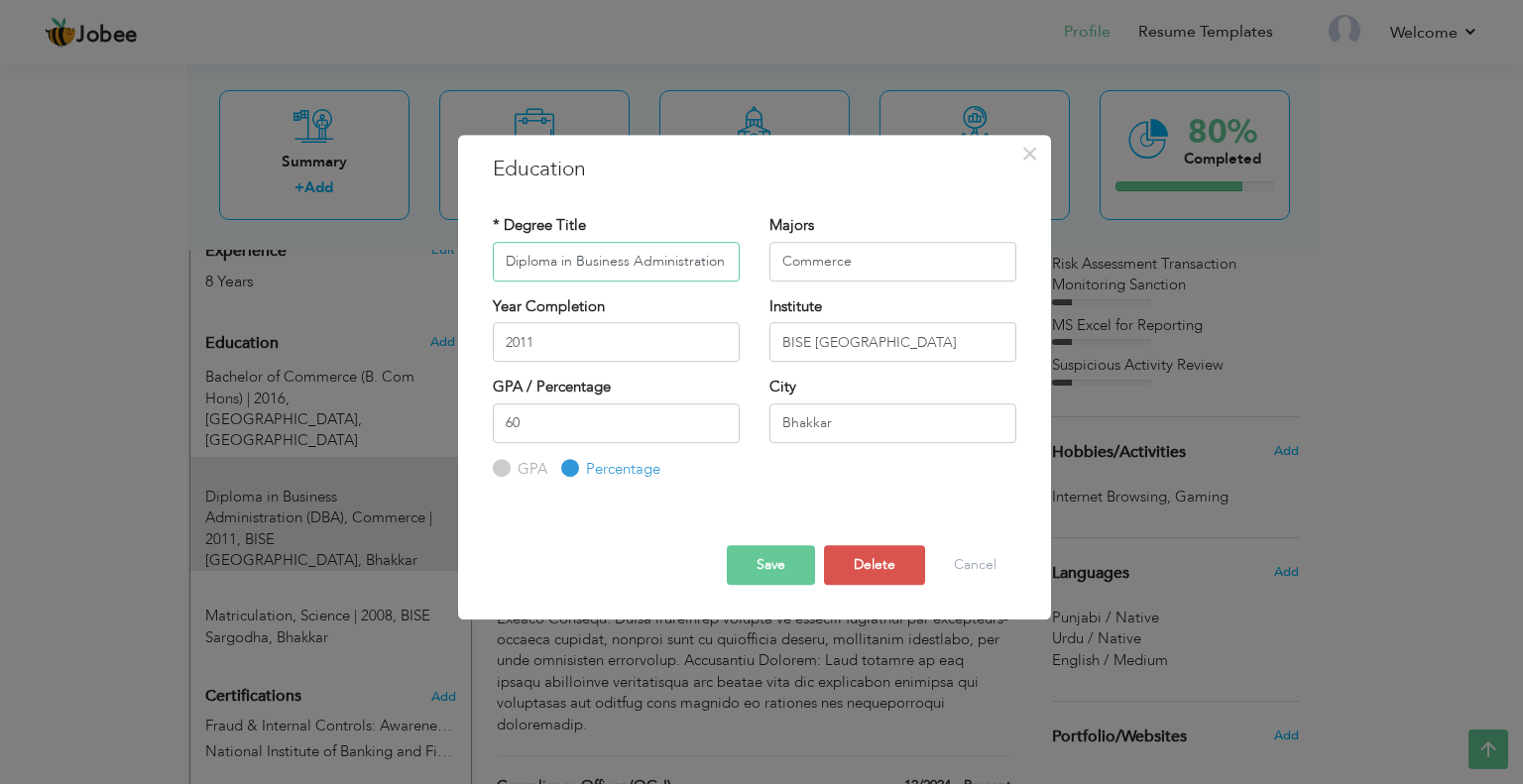 scroll, scrollTop: 0, scrollLeft: 36, axis: horizontal 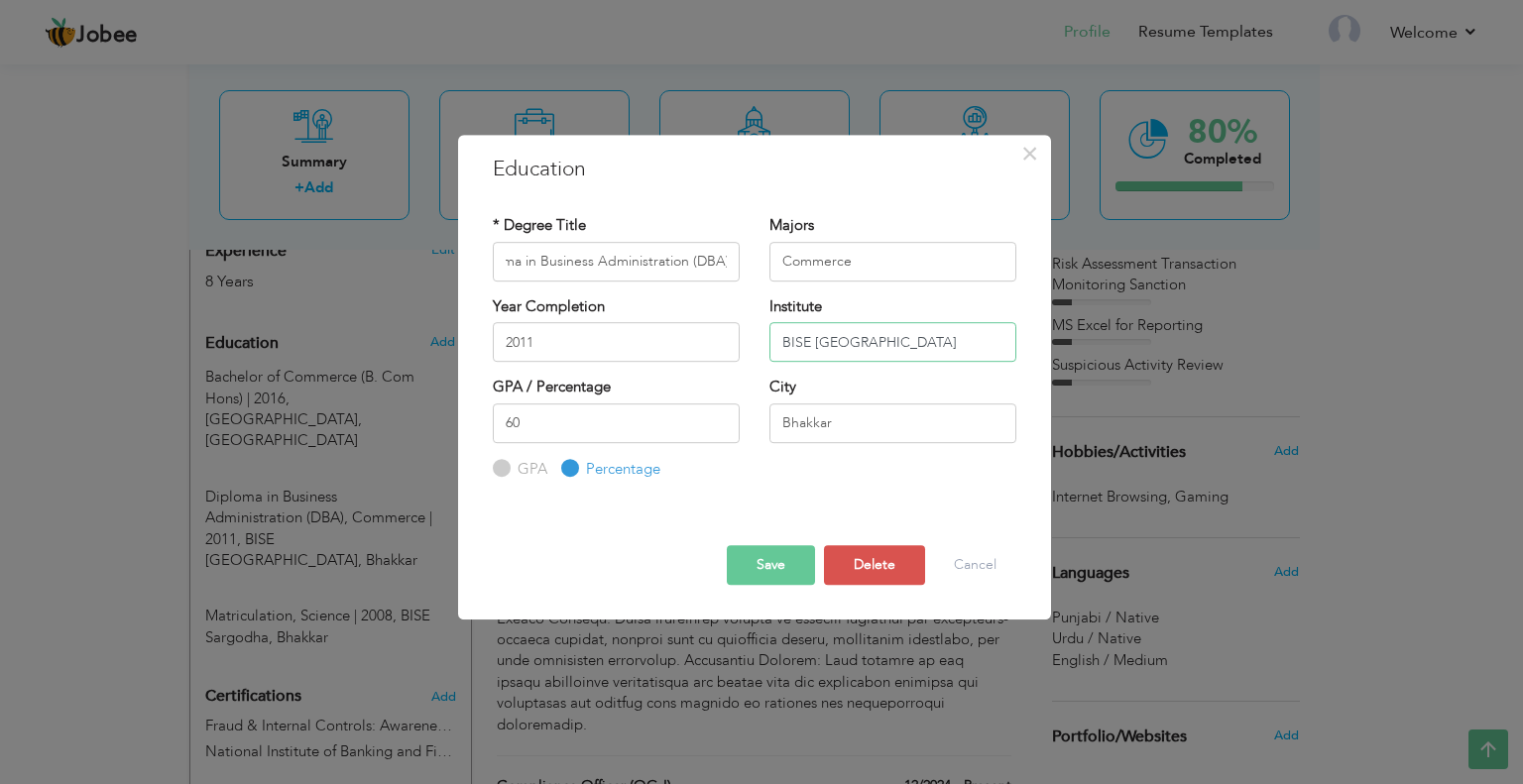 click on "BISE Lahore" at bounding box center [892, 342] 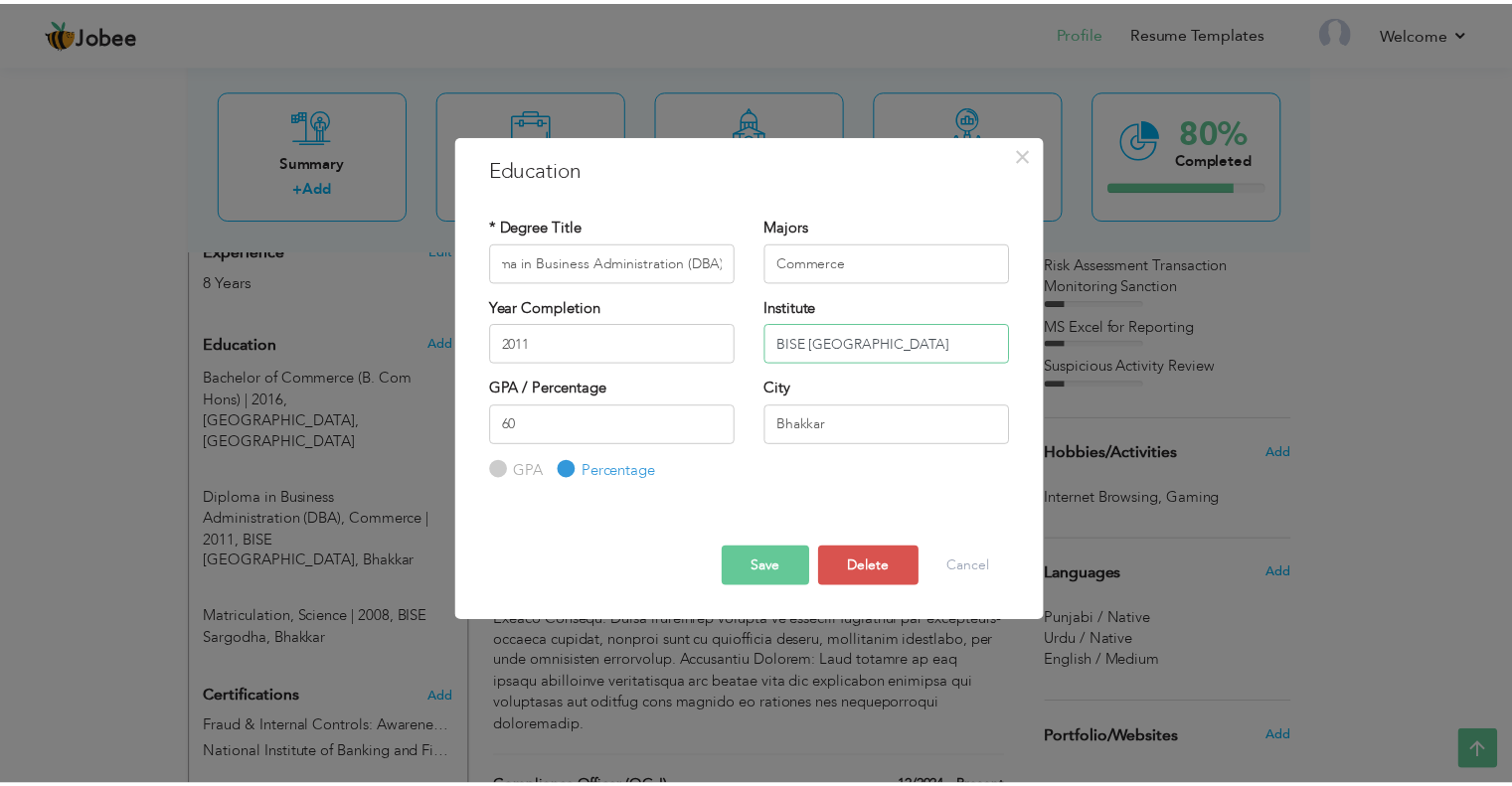 scroll, scrollTop: 0, scrollLeft: 0, axis: both 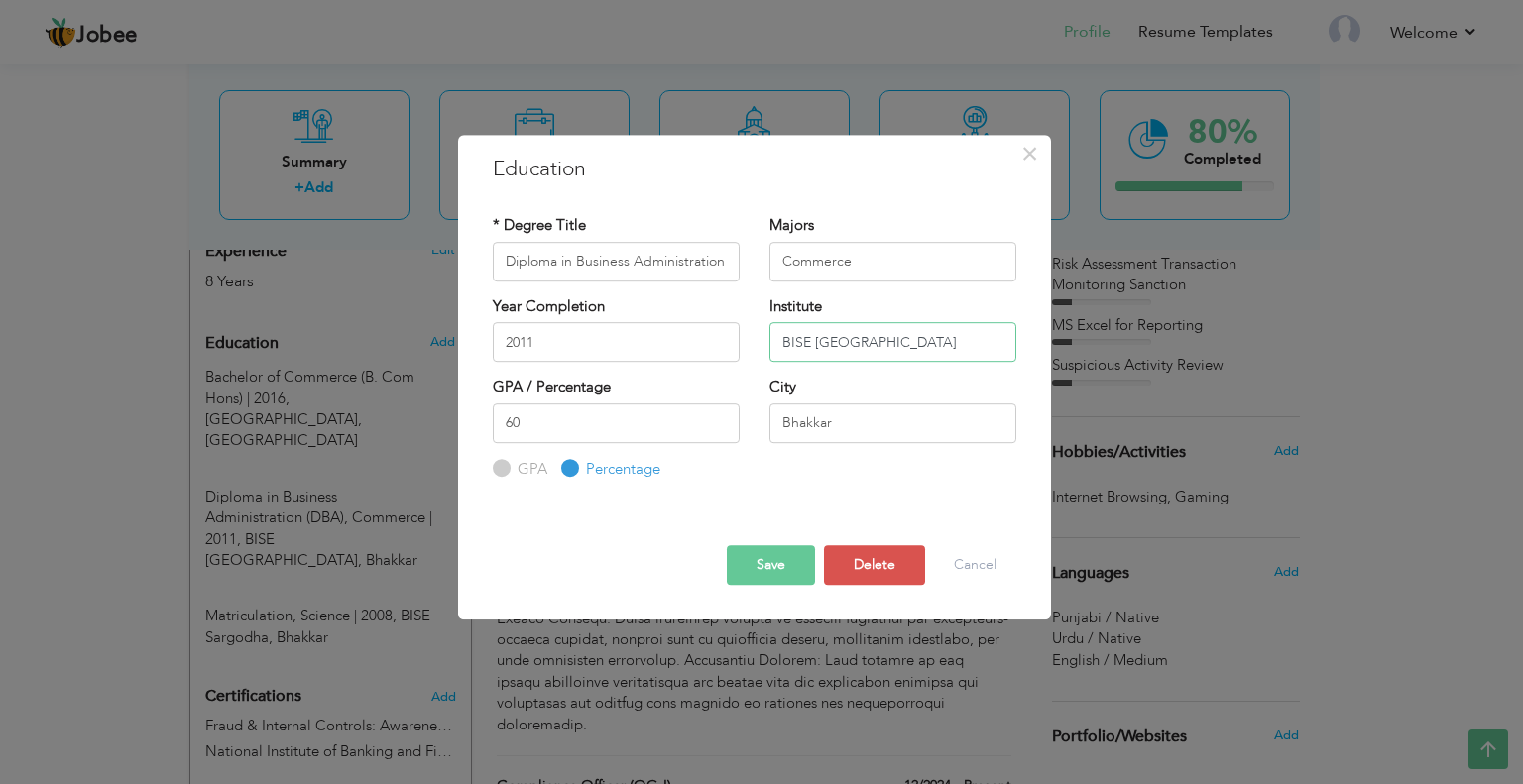 click on "BISE Lahore" at bounding box center [892, 342] 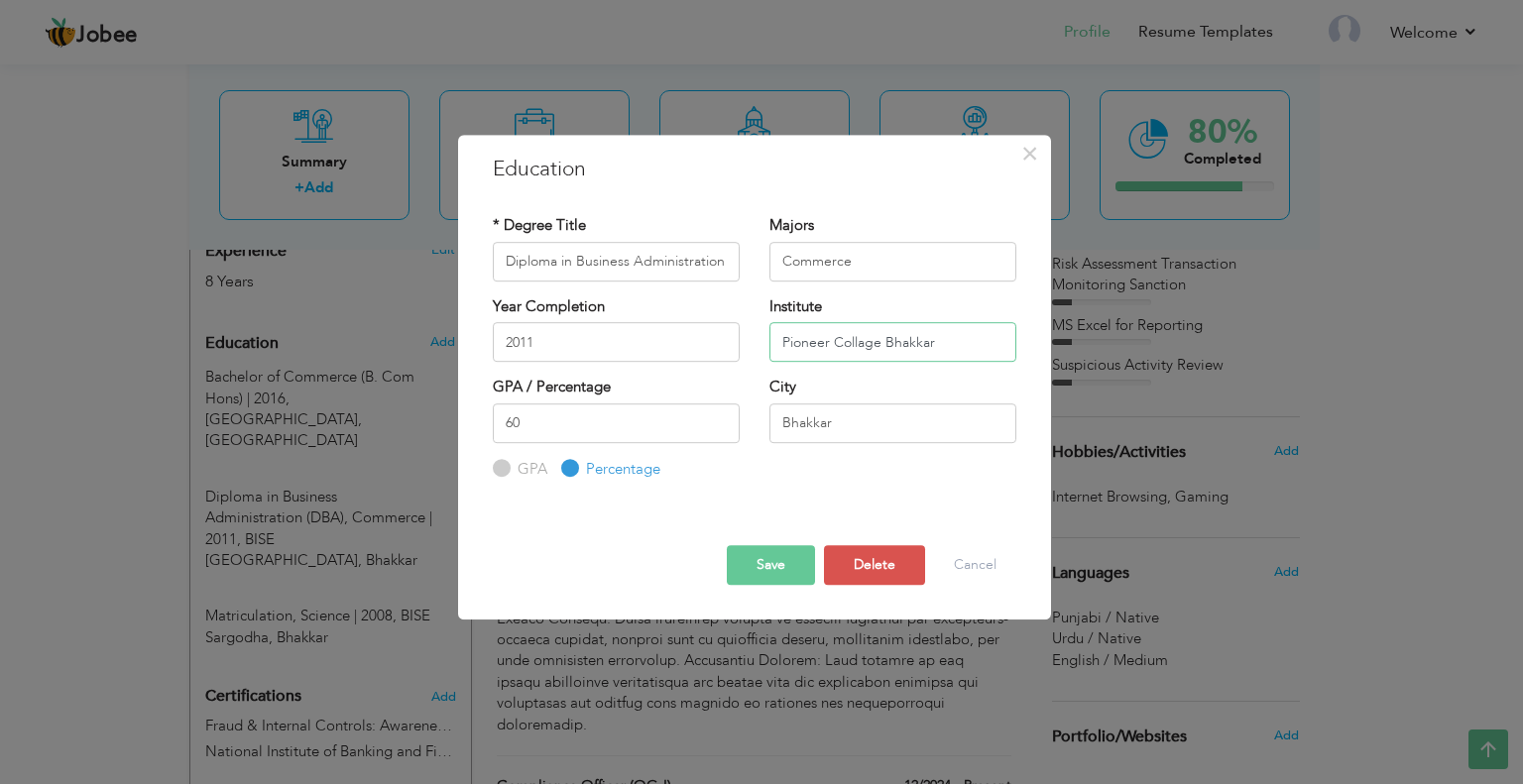 click on "Pioneer Collage Bhakkar" at bounding box center (892, 342) 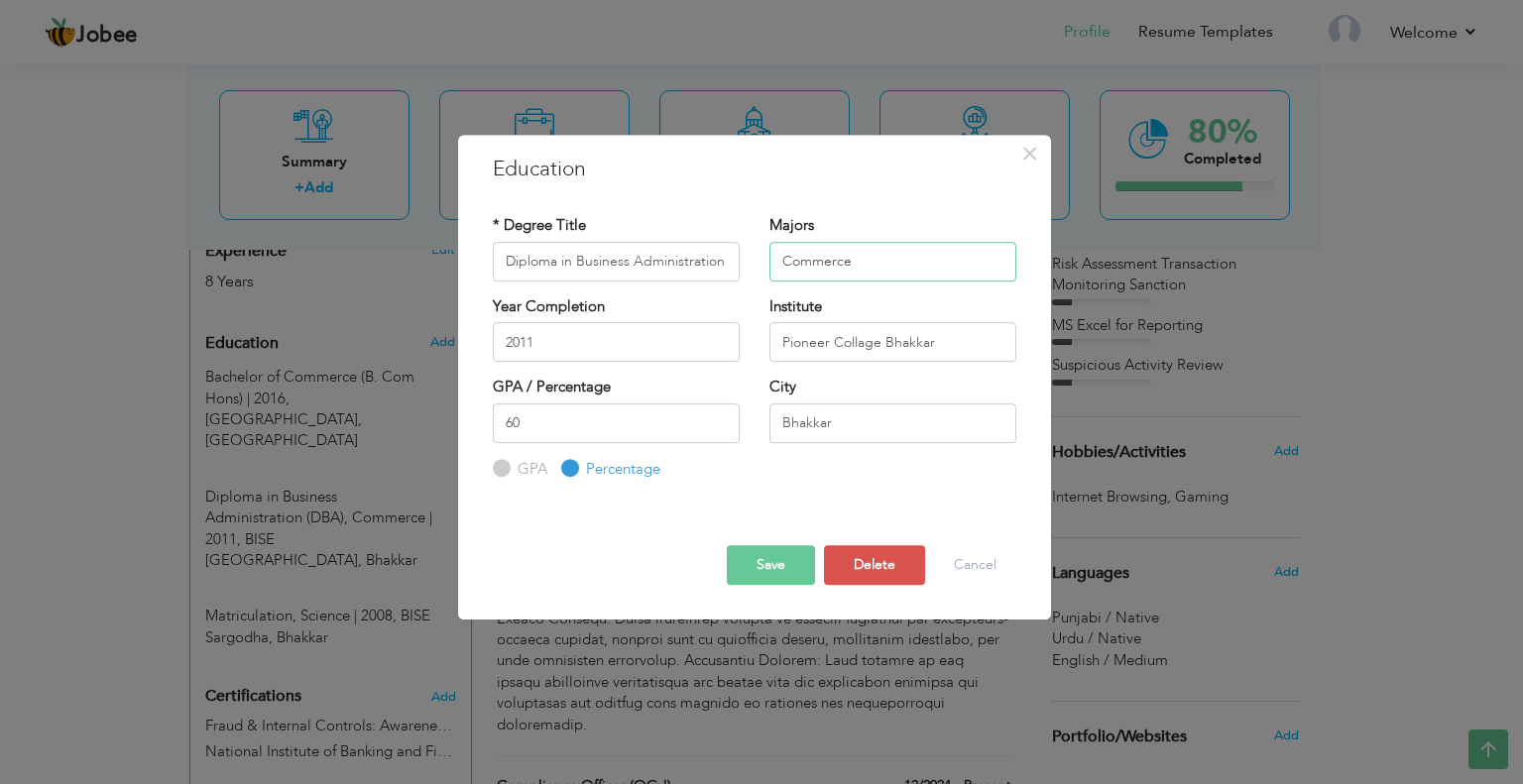drag, startPoint x: 865, startPoint y: 266, endPoint x: 772, endPoint y: 265, distance: 93.00538 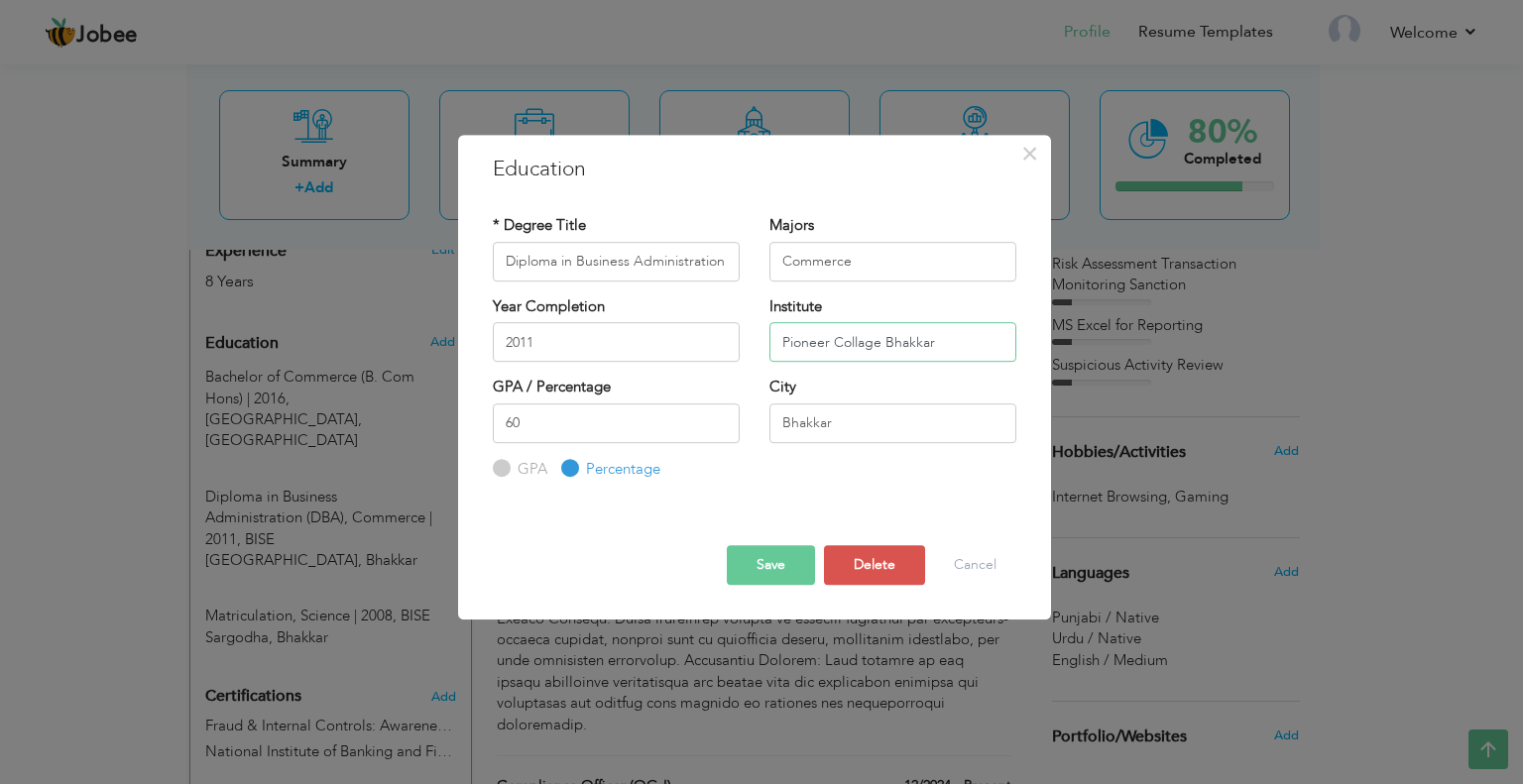 click on "Pioneer Collage Bhakkar" at bounding box center [892, 342] 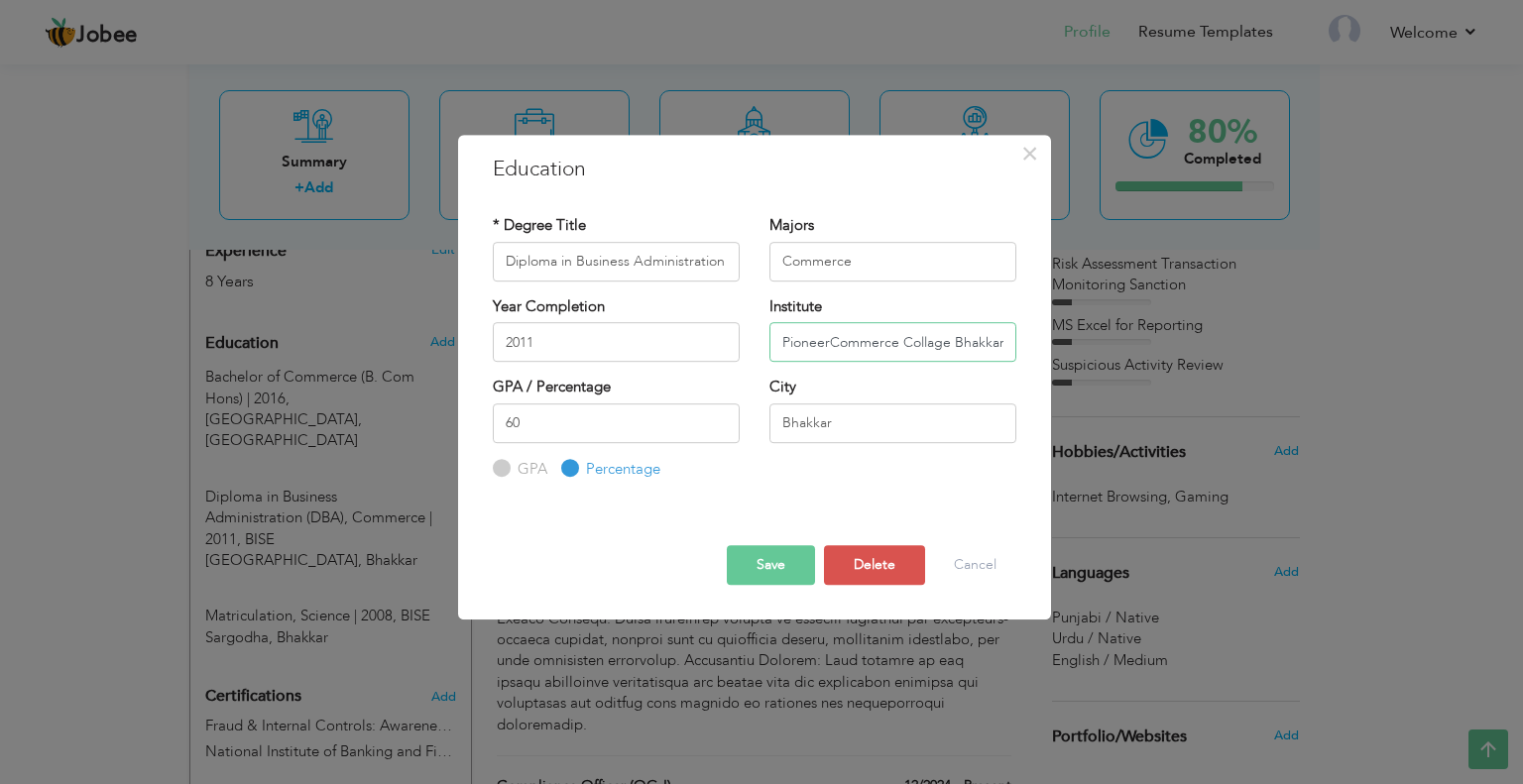 click on "PioneerCommerce Collage Bhakkar" at bounding box center (892, 342) 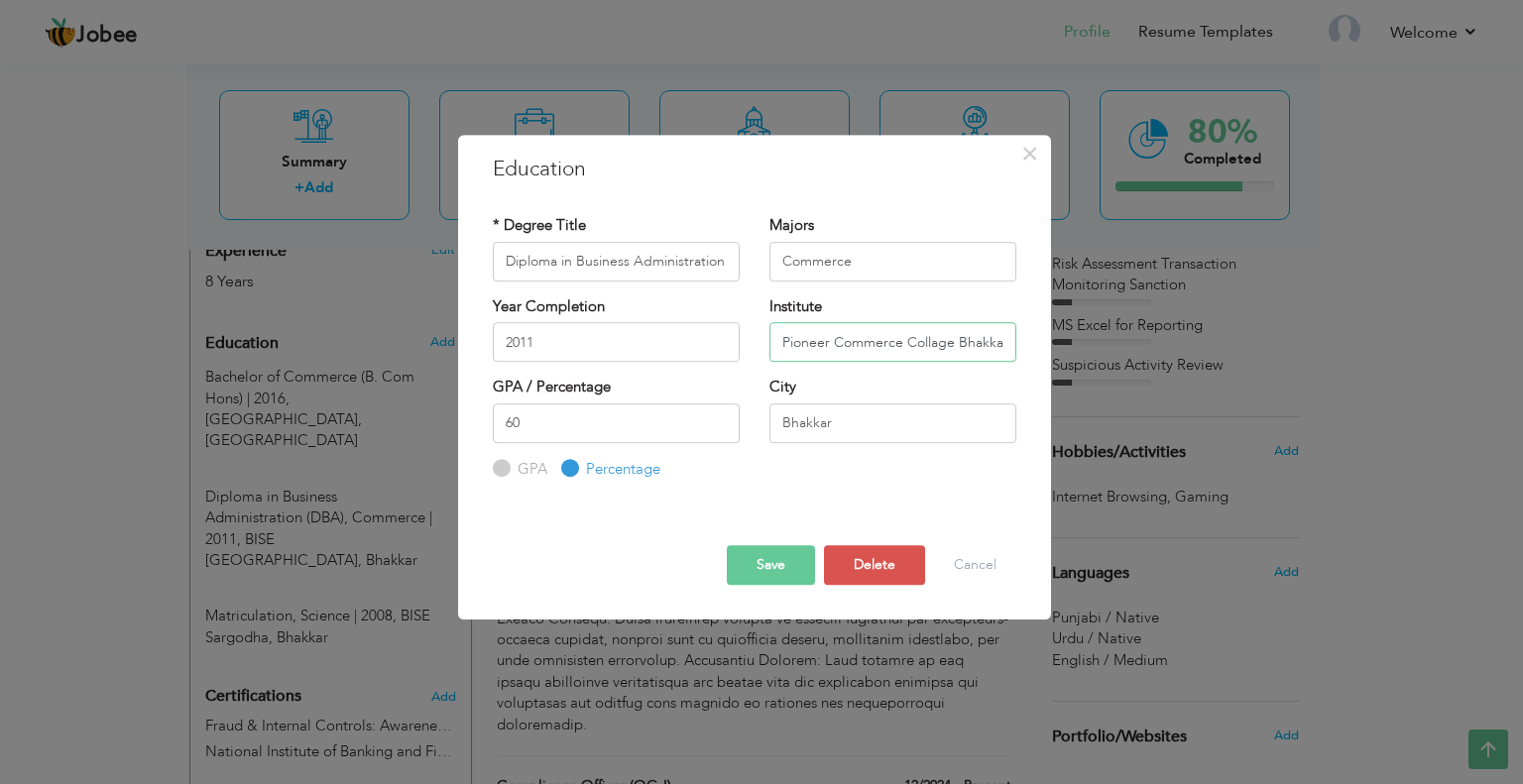 type on "Pioneer Commerce Collage Bhakkar" 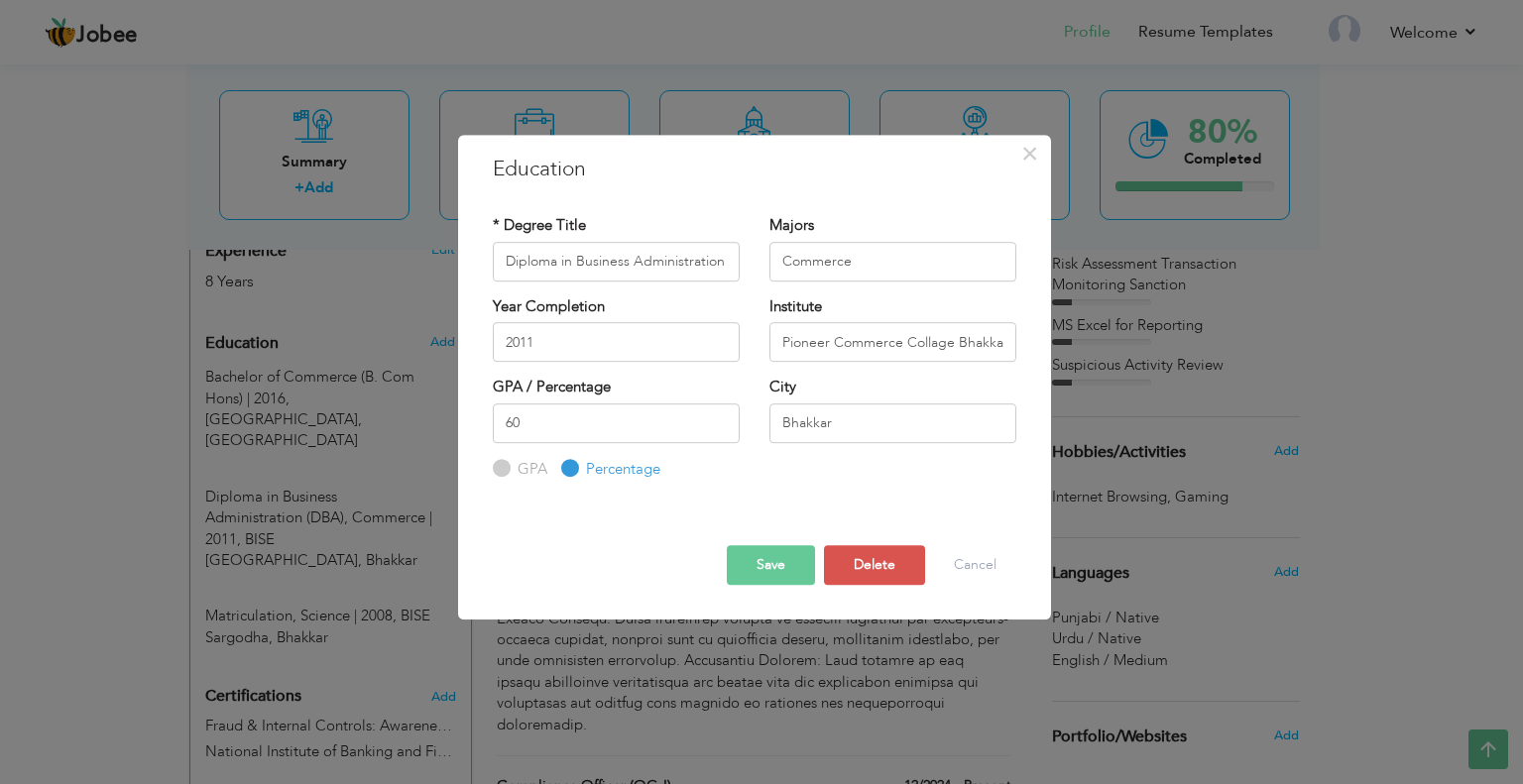 click on "Save" at bounding box center (770, 565) 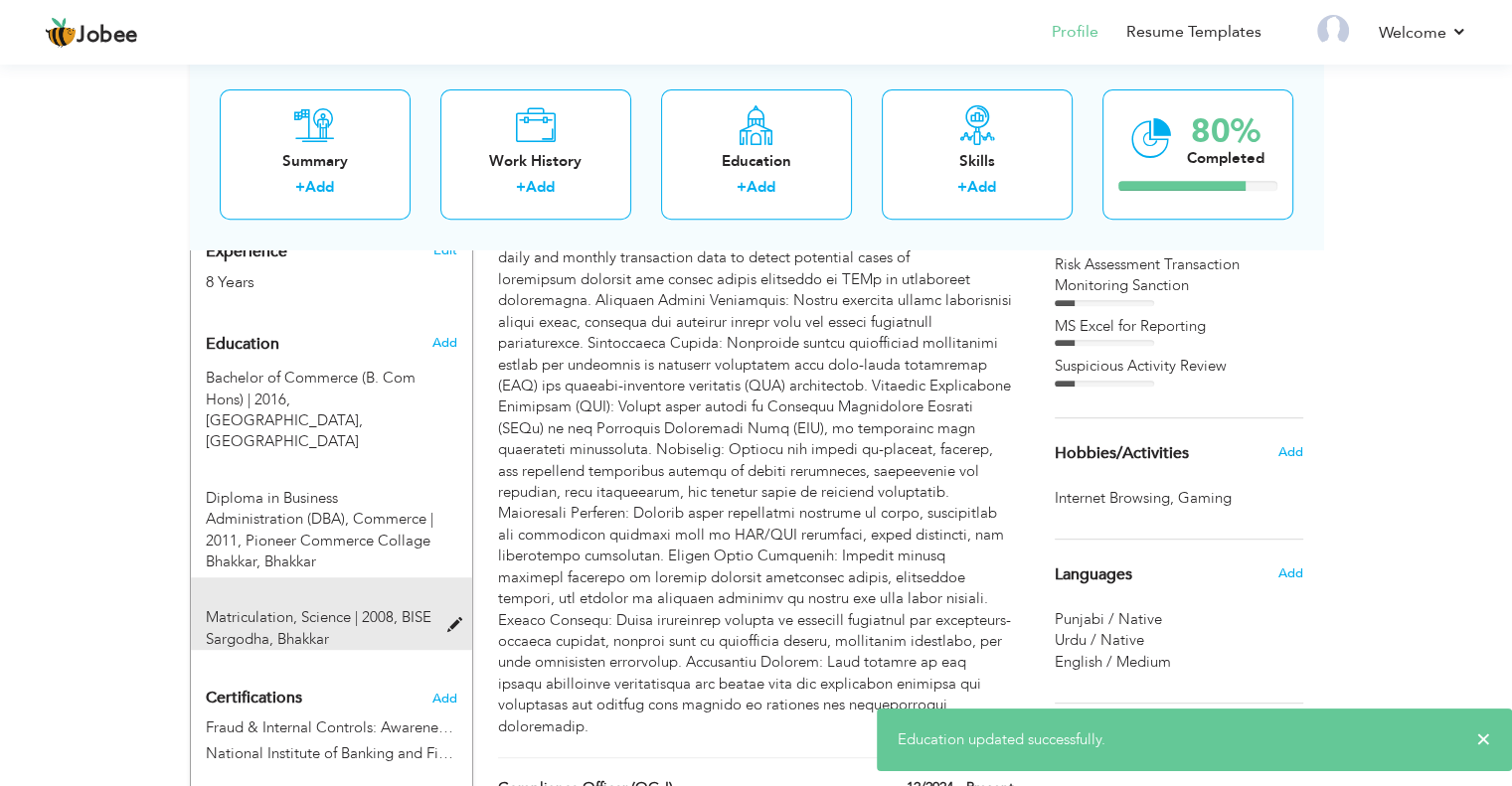 click at bounding box center (458, 625) 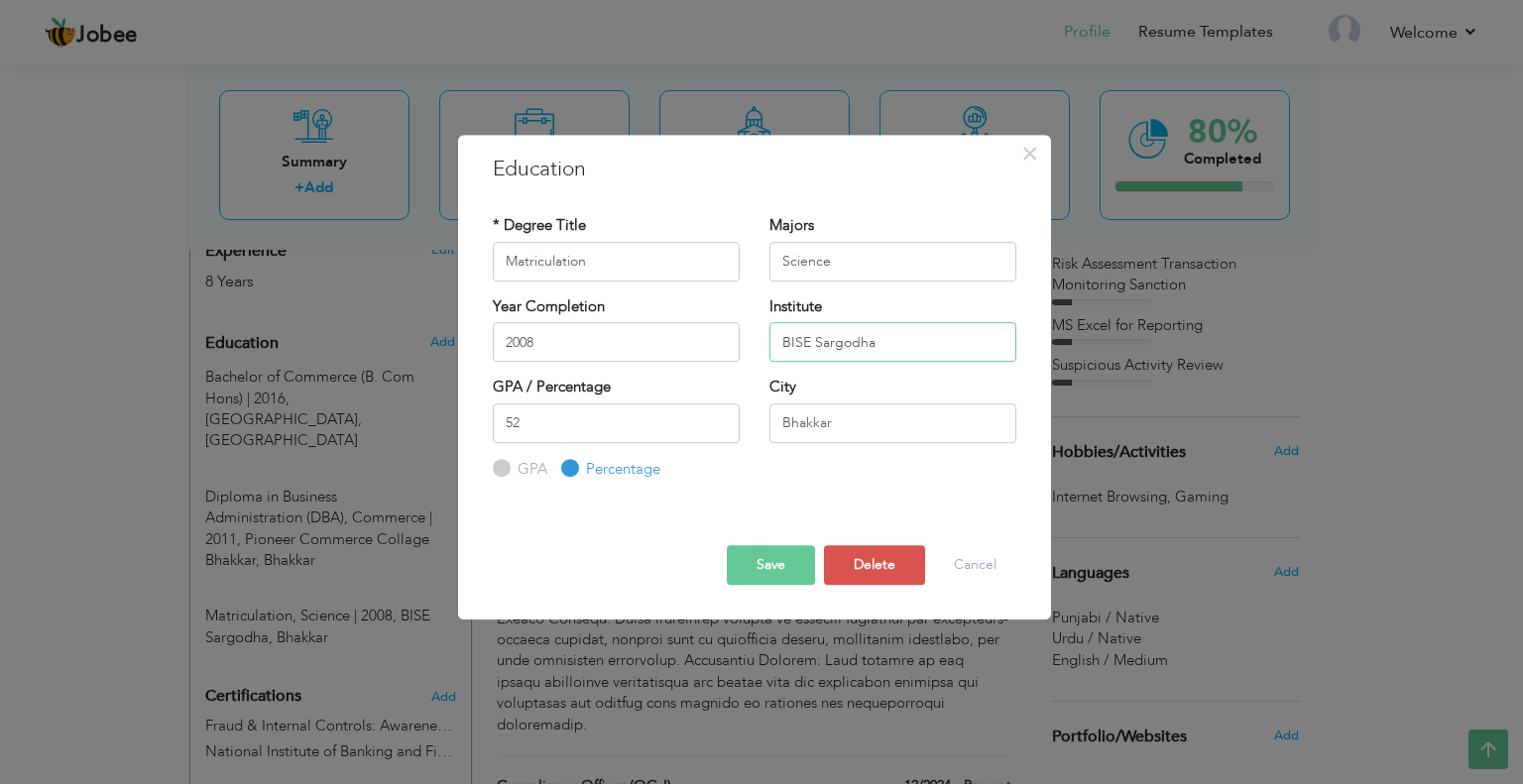 click on "BISE Sargodha" at bounding box center (892, 342) 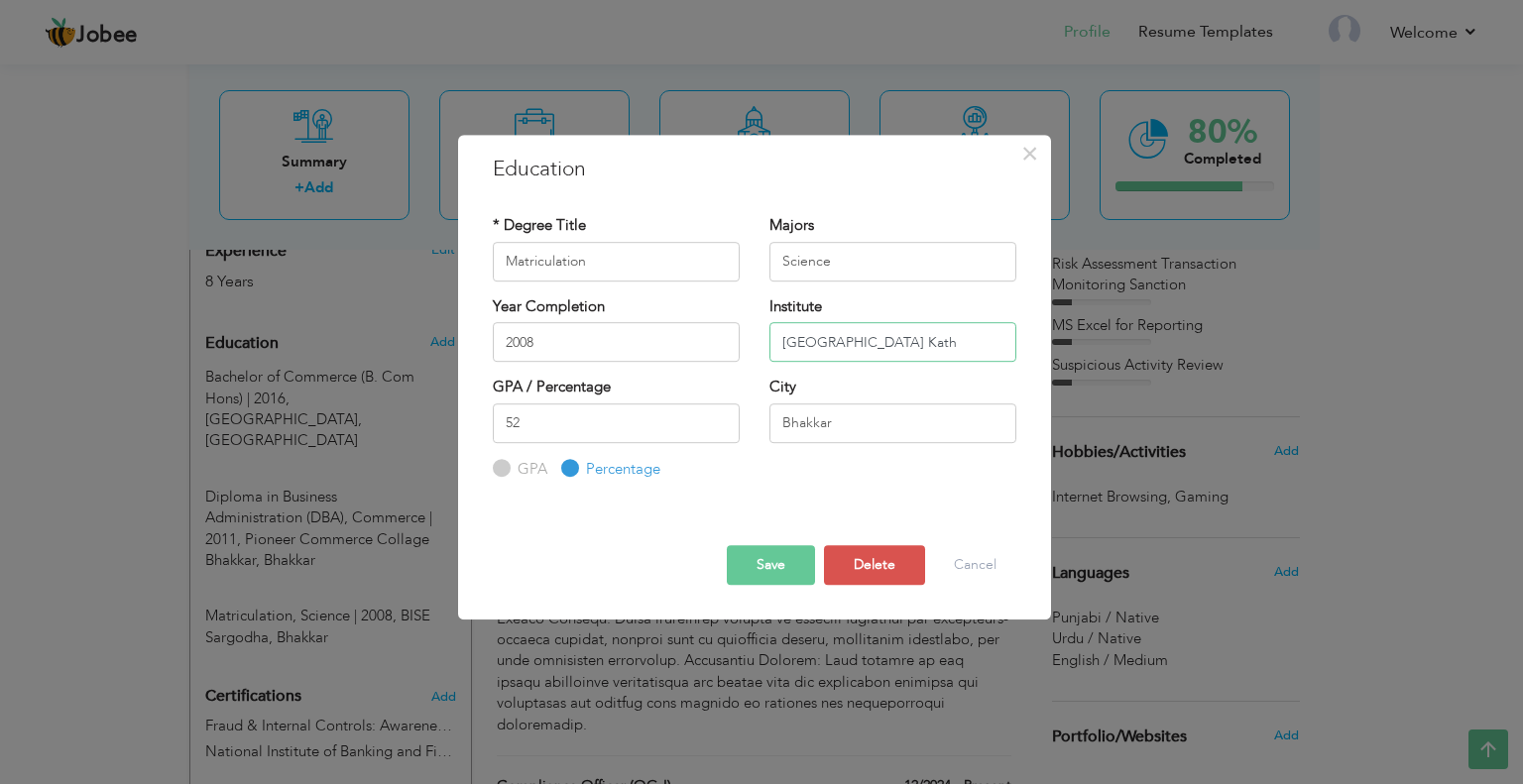 type on "[GEOGRAPHIC_DATA] Kath" 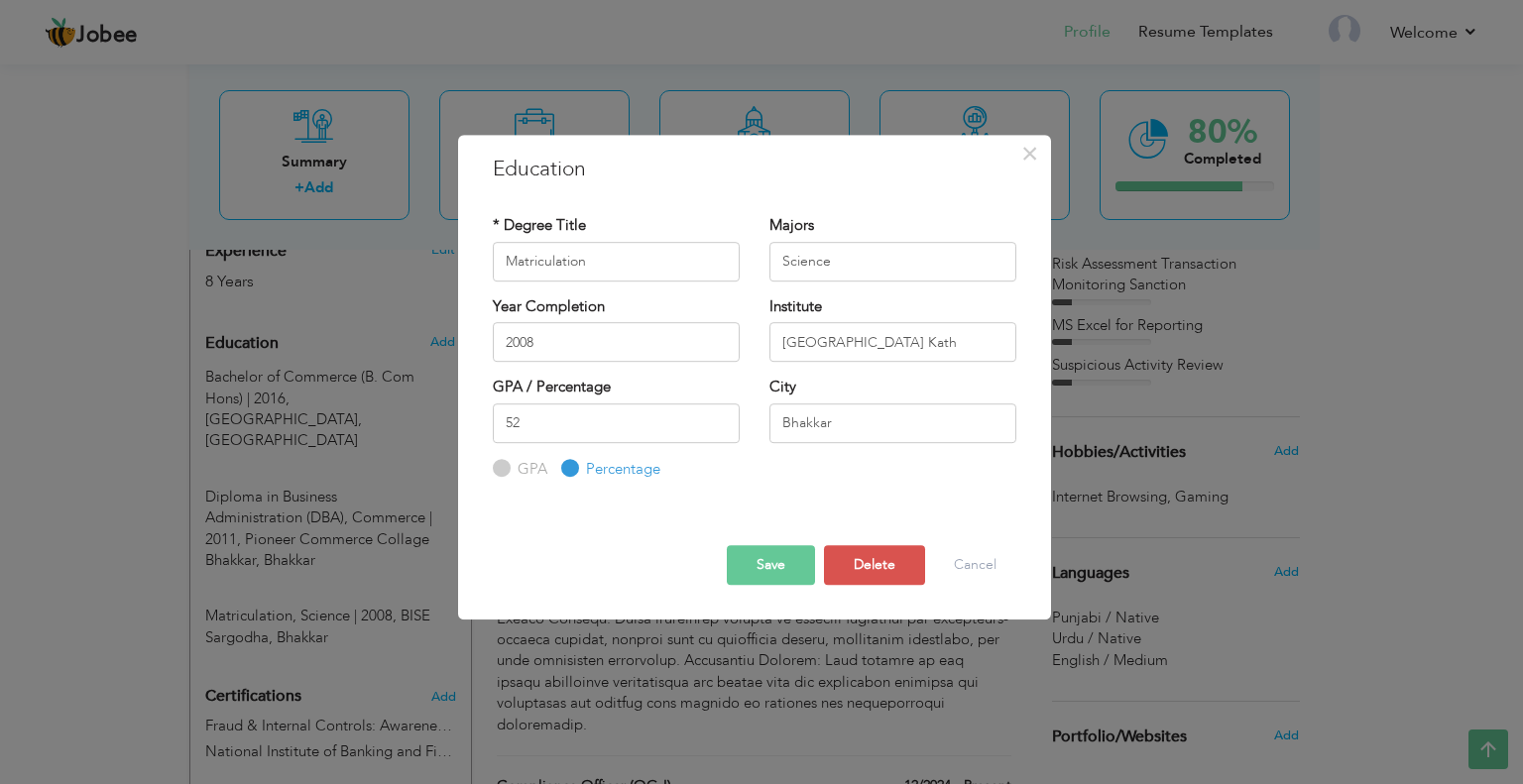 click on "Save" at bounding box center [770, 565] 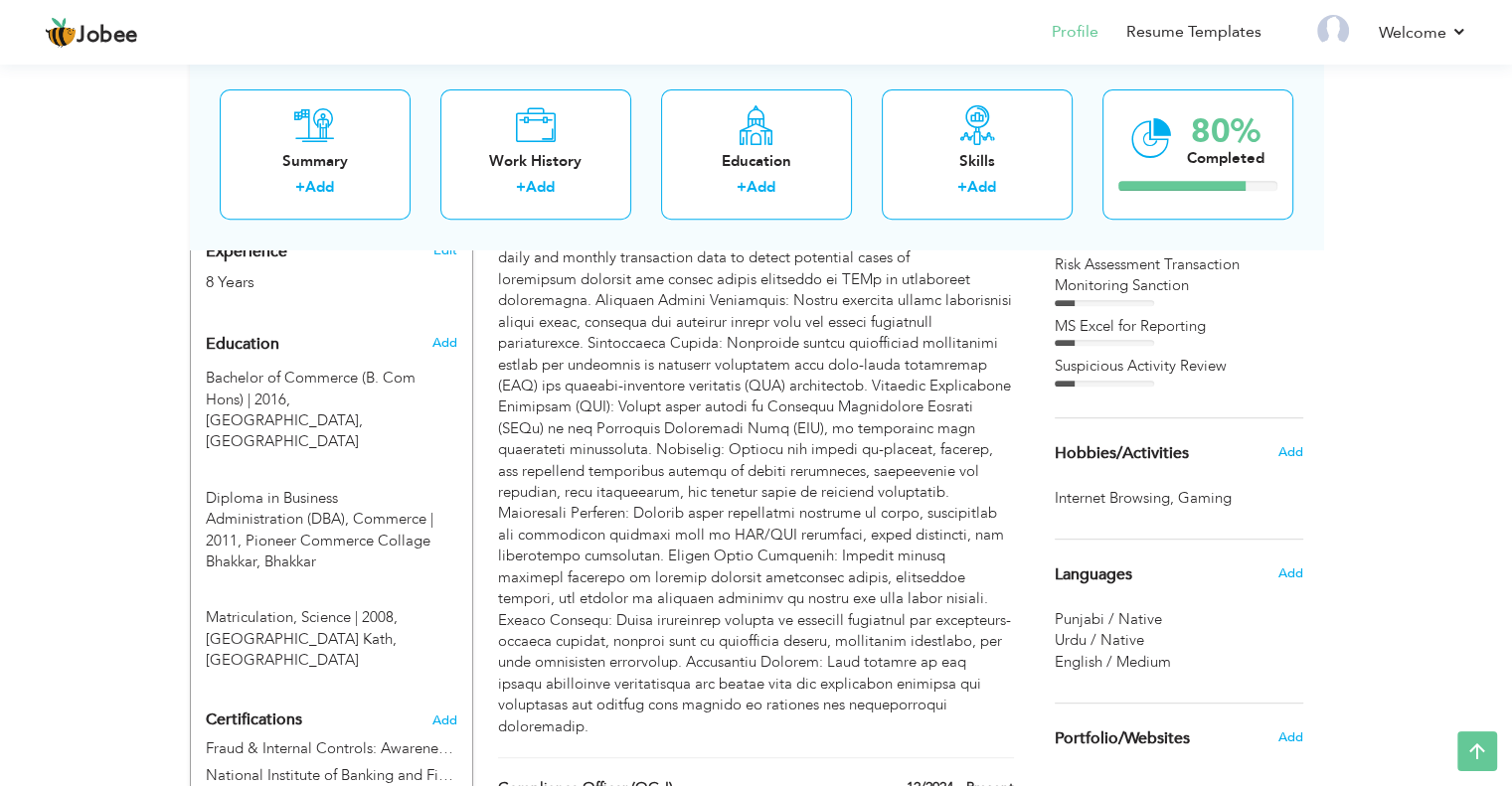 click at bounding box center [1104, 303] 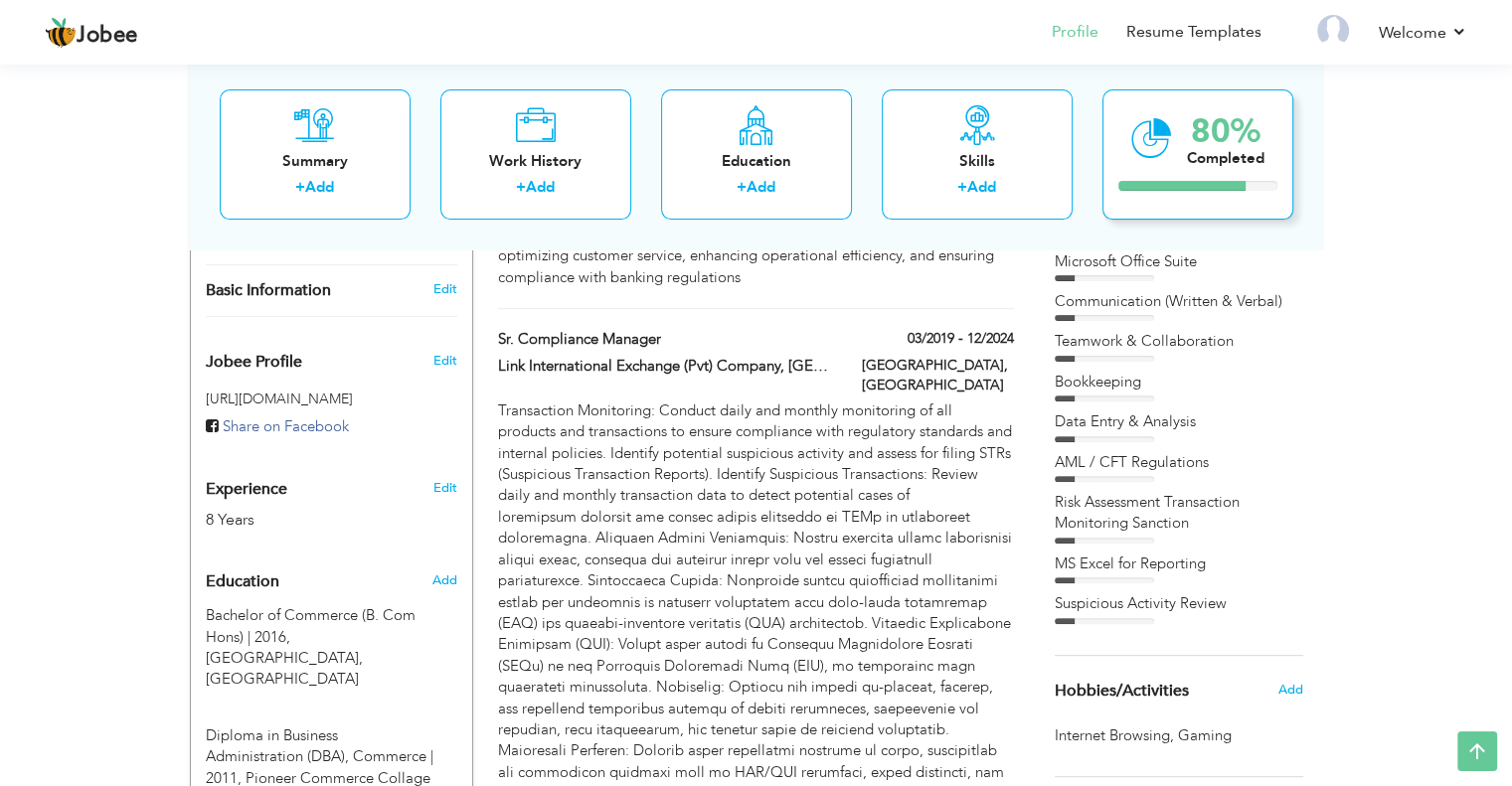 scroll, scrollTop: 522, scrollLeft: 0, axis: vertical 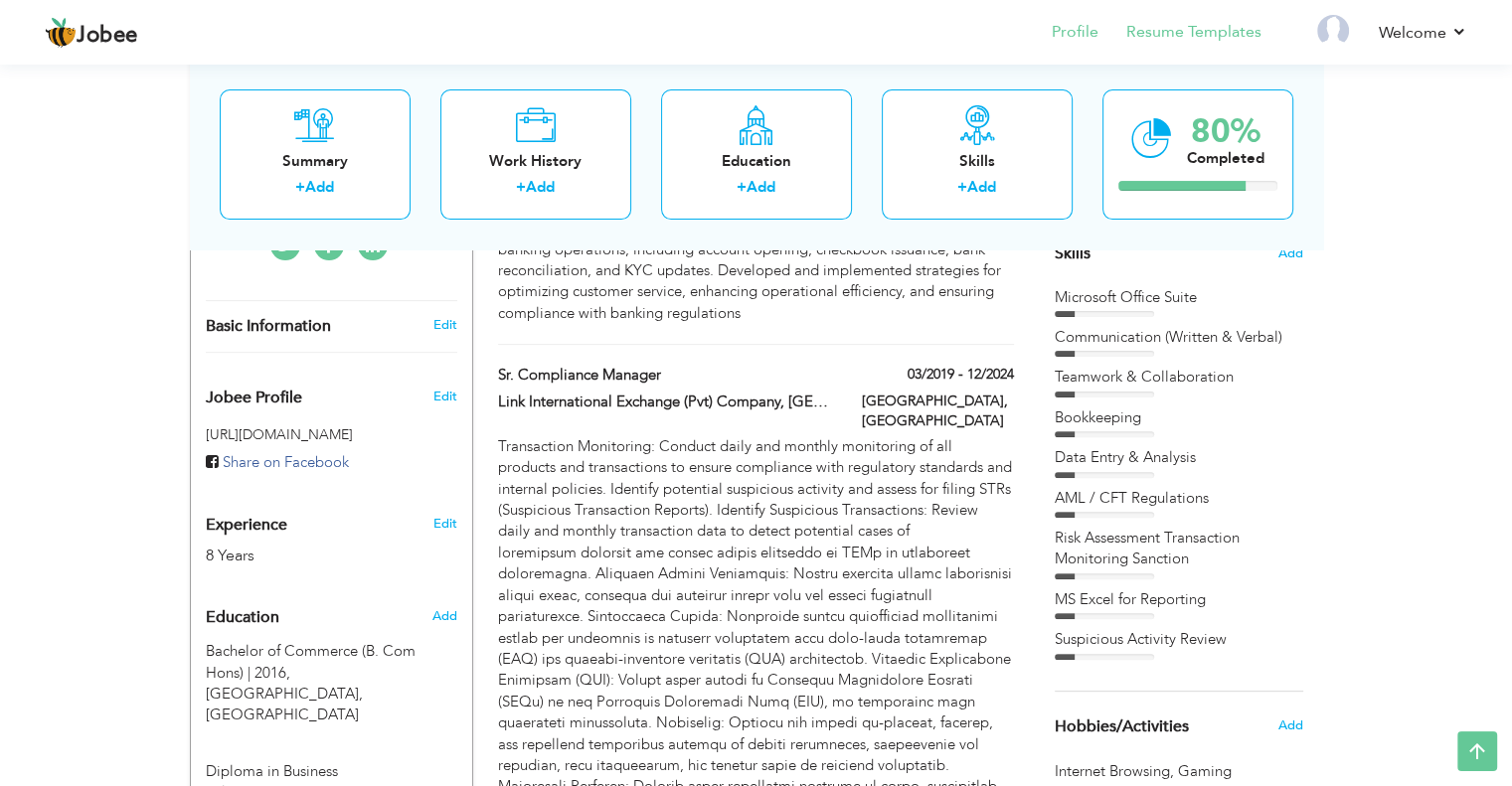click on "Resume Templates" at bounding box center [1180, 34] 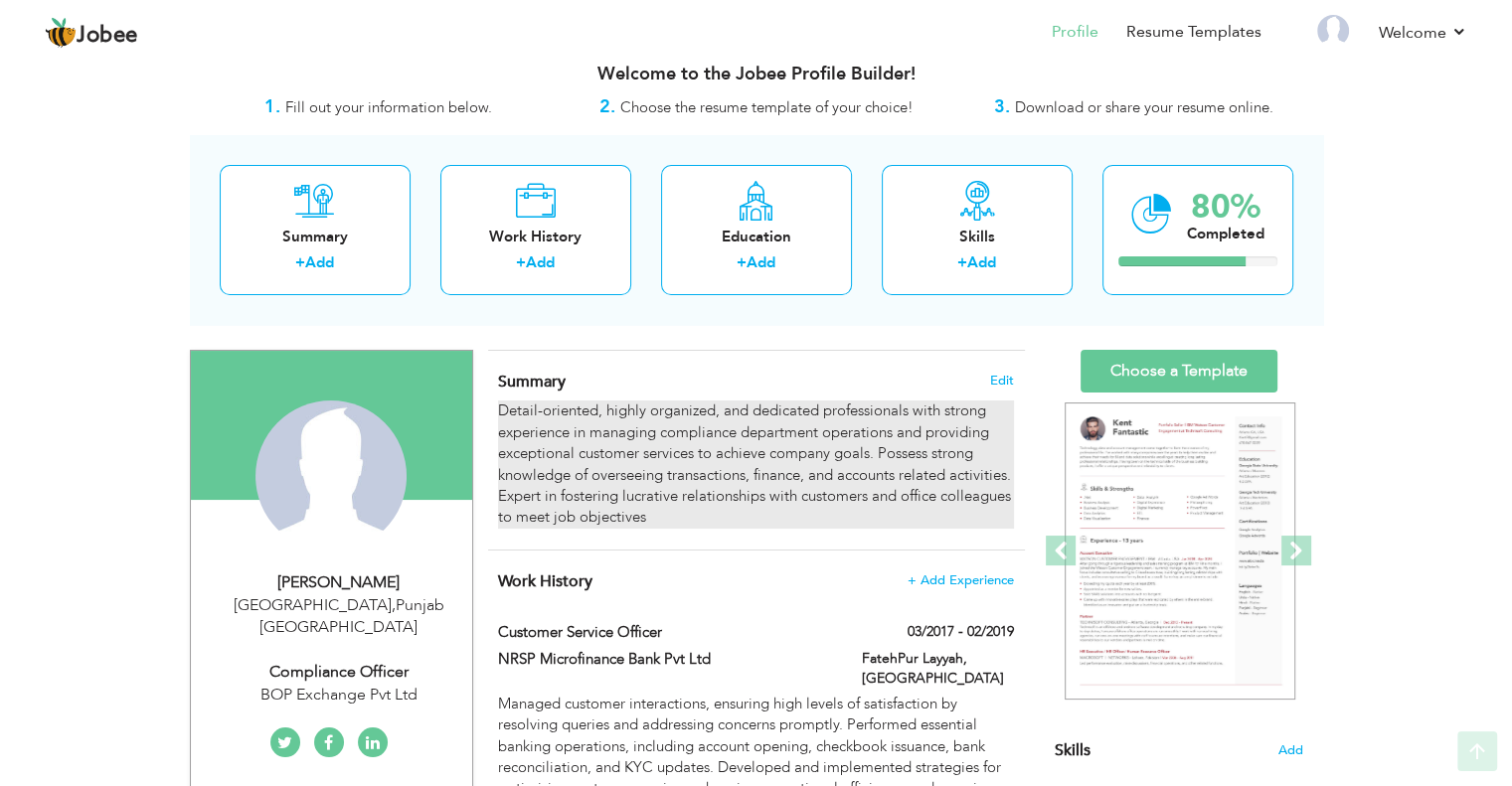 scroll, scrollTop: 0, scrollLeft: 0, axis: both 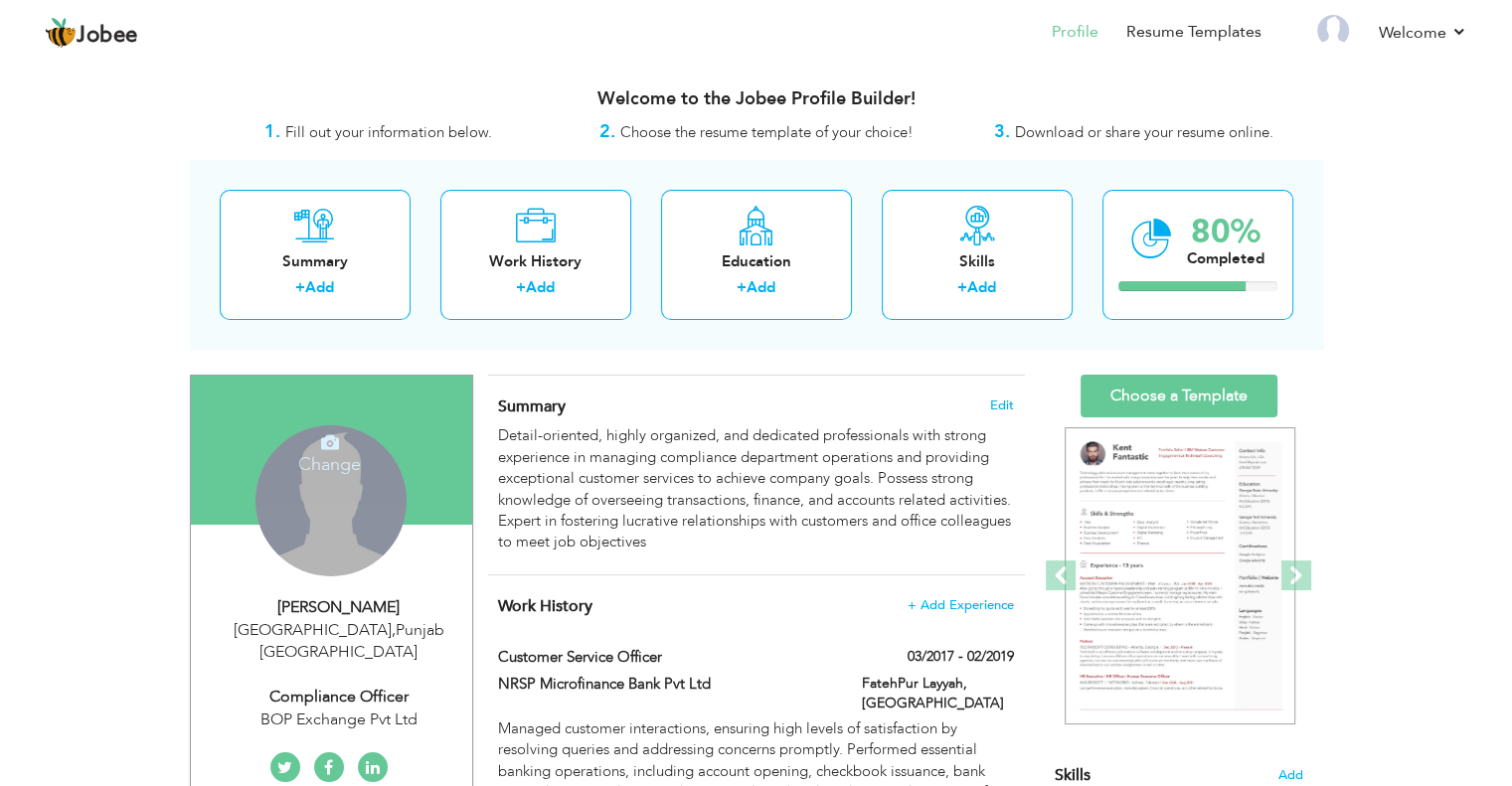 click on "Change
Remove" at bounding box center [331, 501] 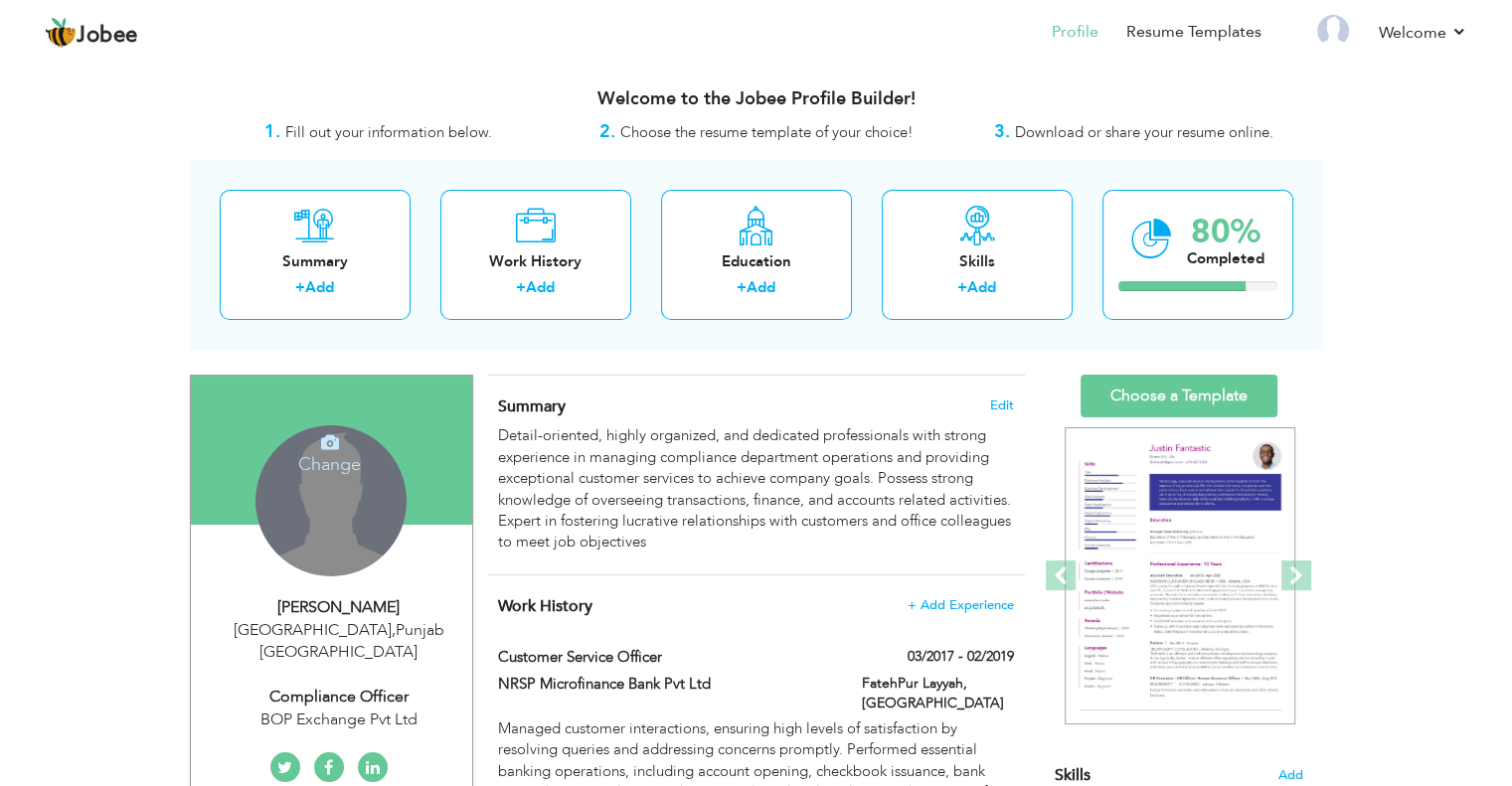 click on "Change" at bounding box center [329, 451] 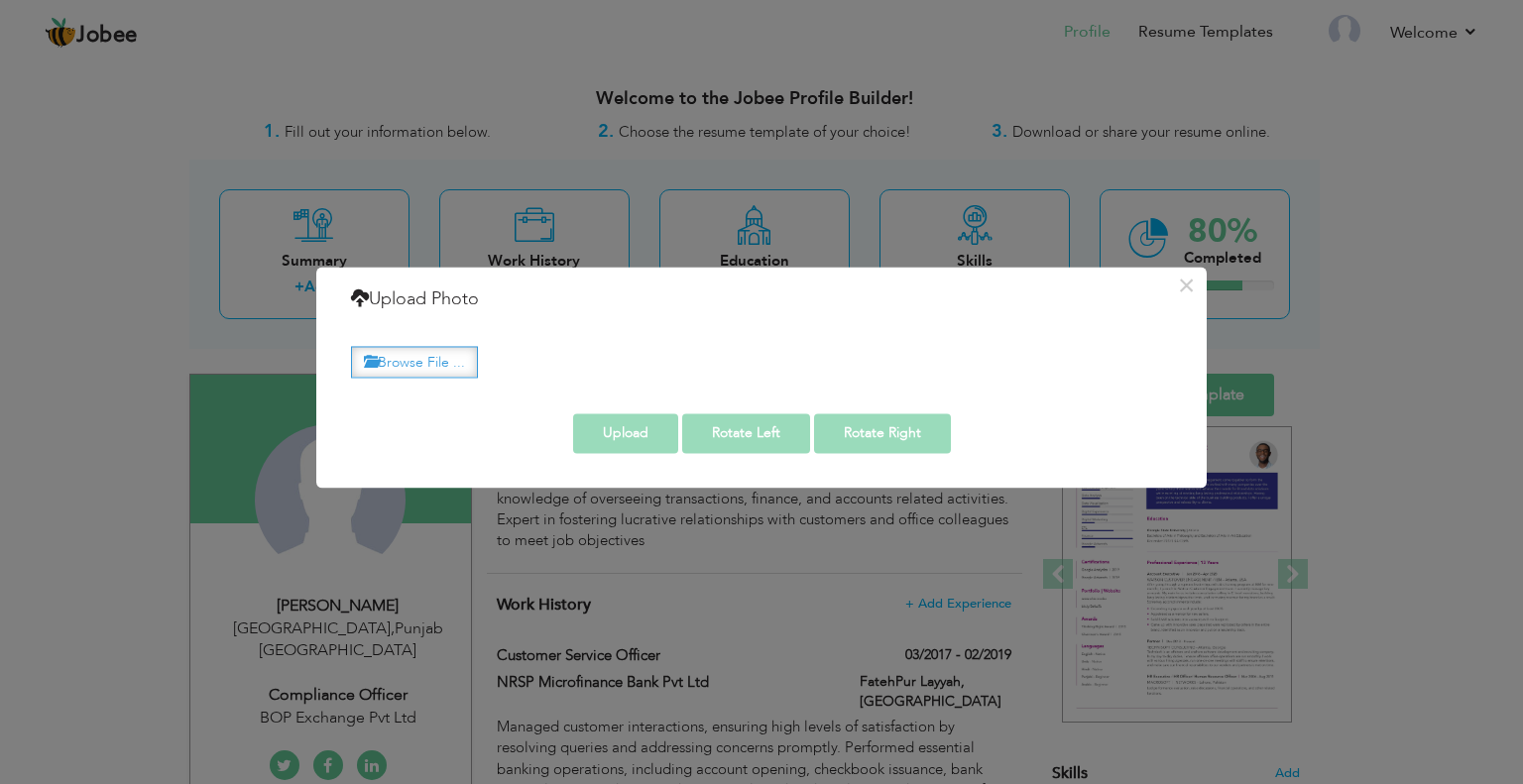 click on "Browse File ..." at bounding box center (414, 362) 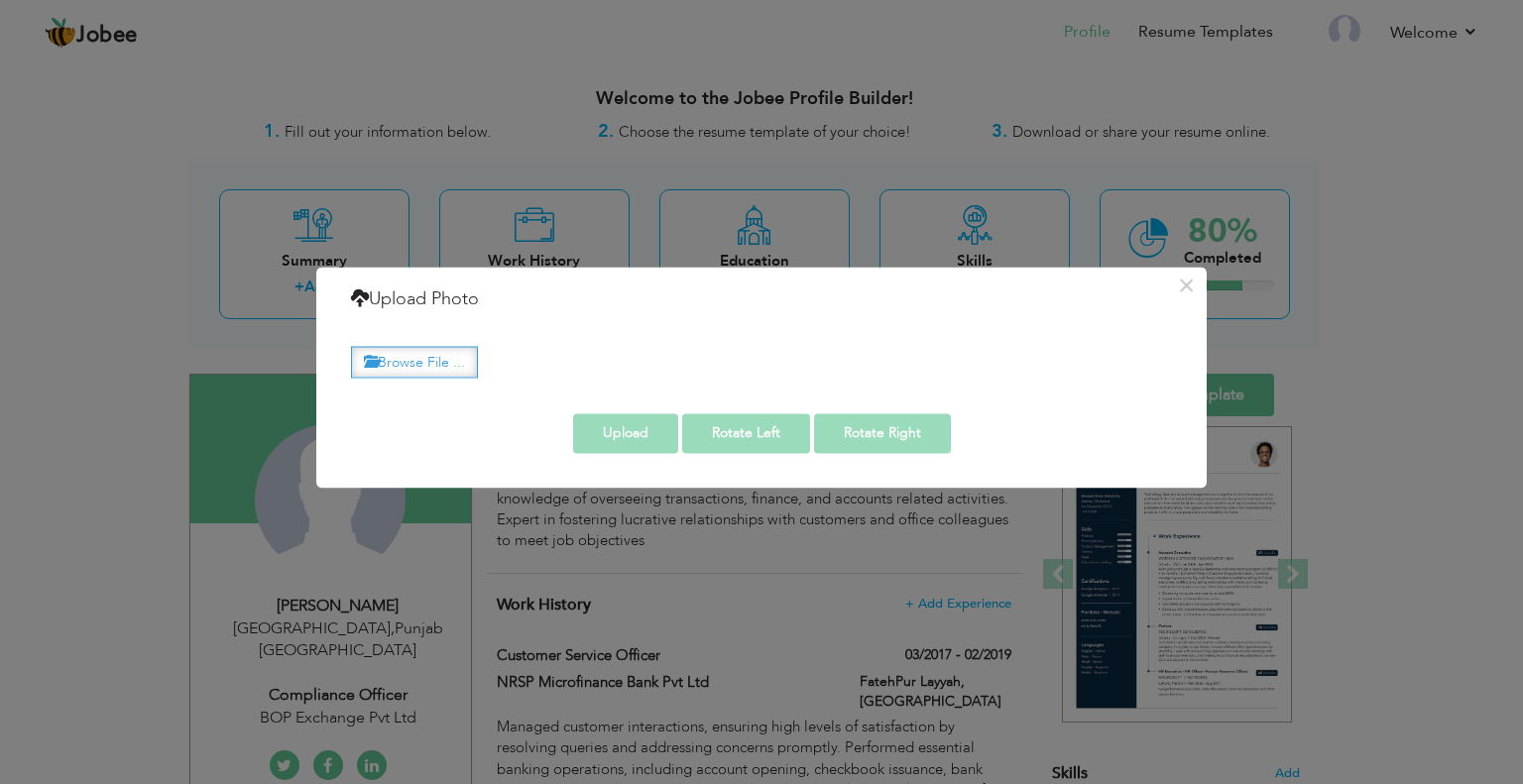 click on "Browse File ..." at bounding box center [414, 362] 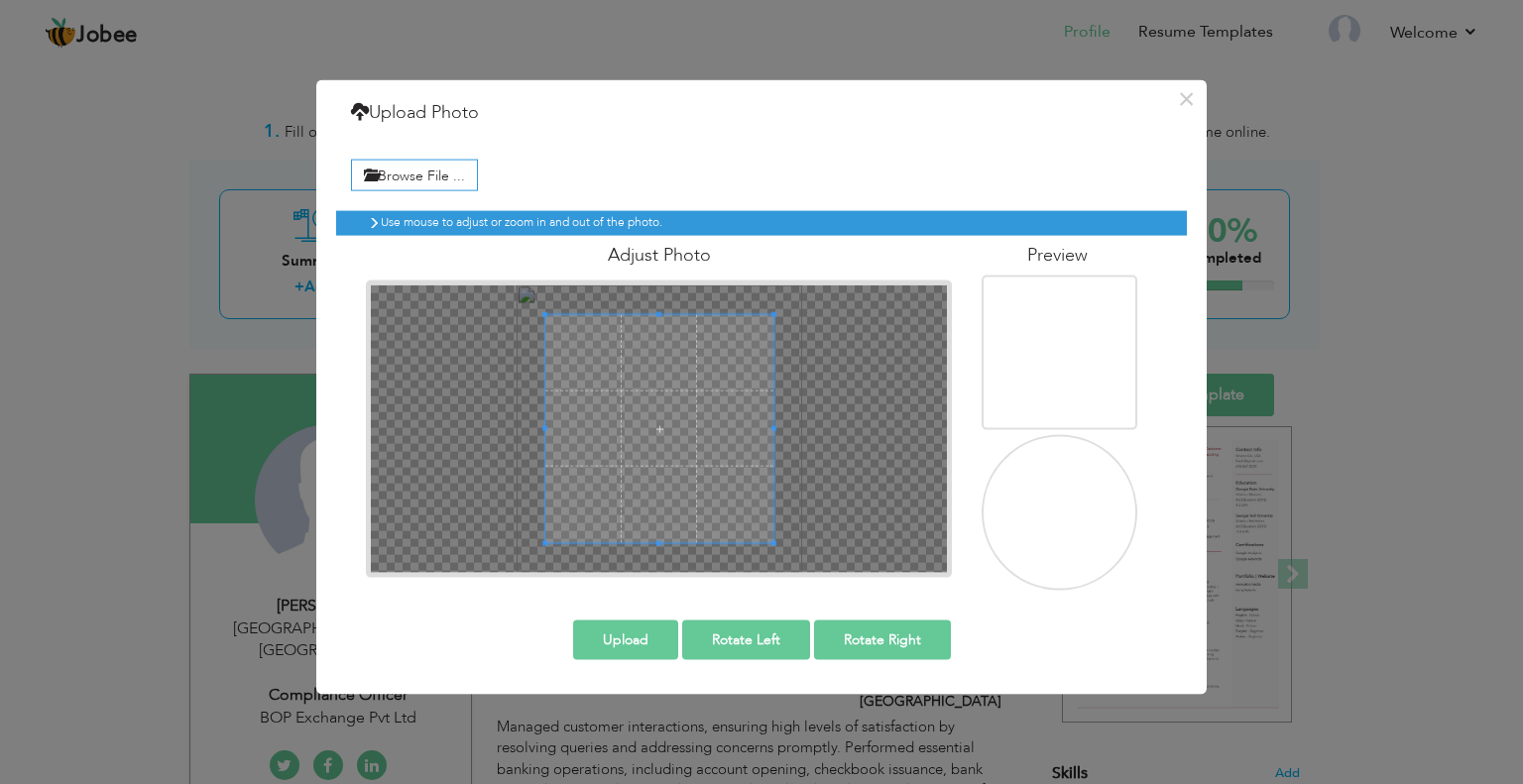 click at bounding box center (1061, 515) 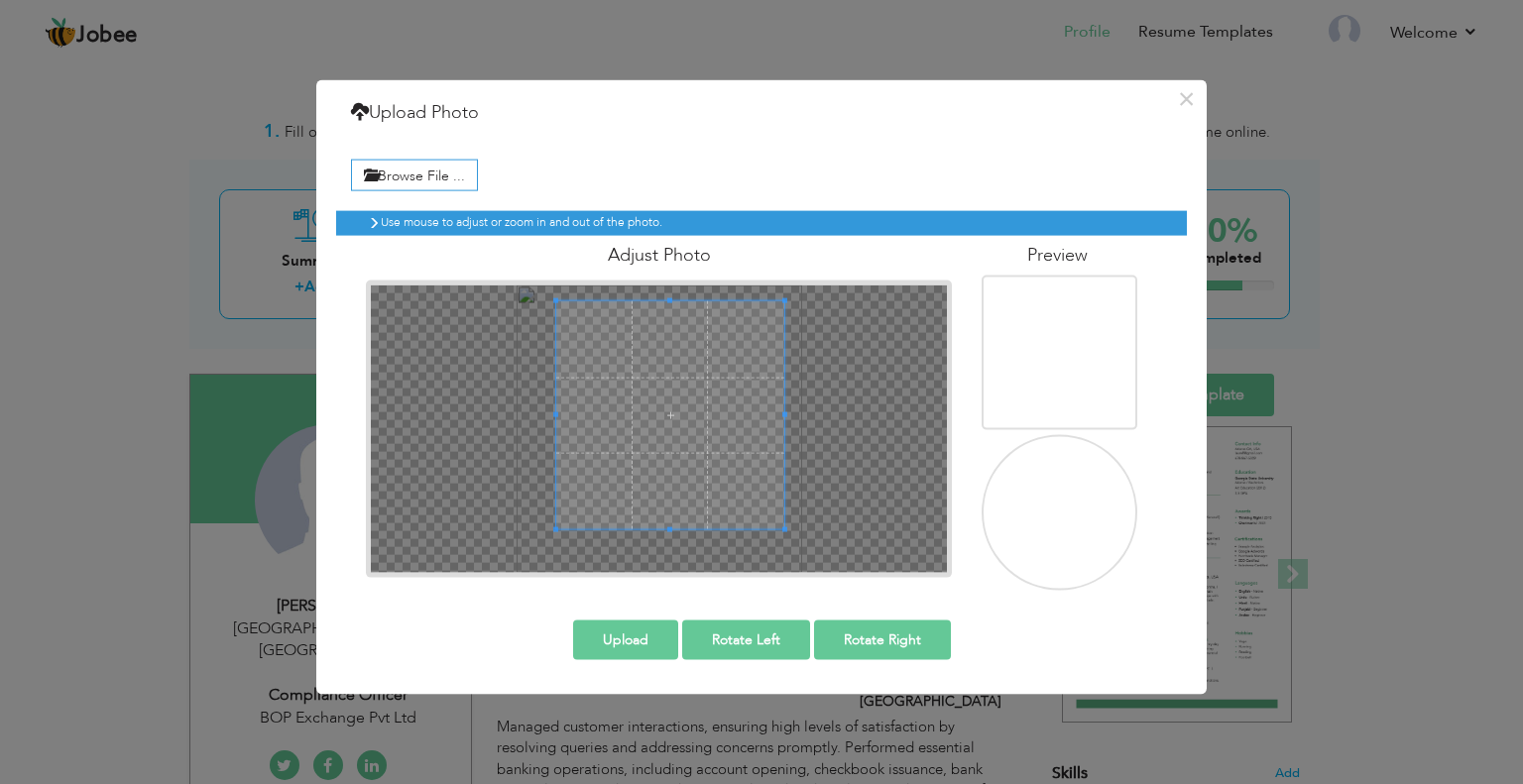 click at bounding box center (670, 415) 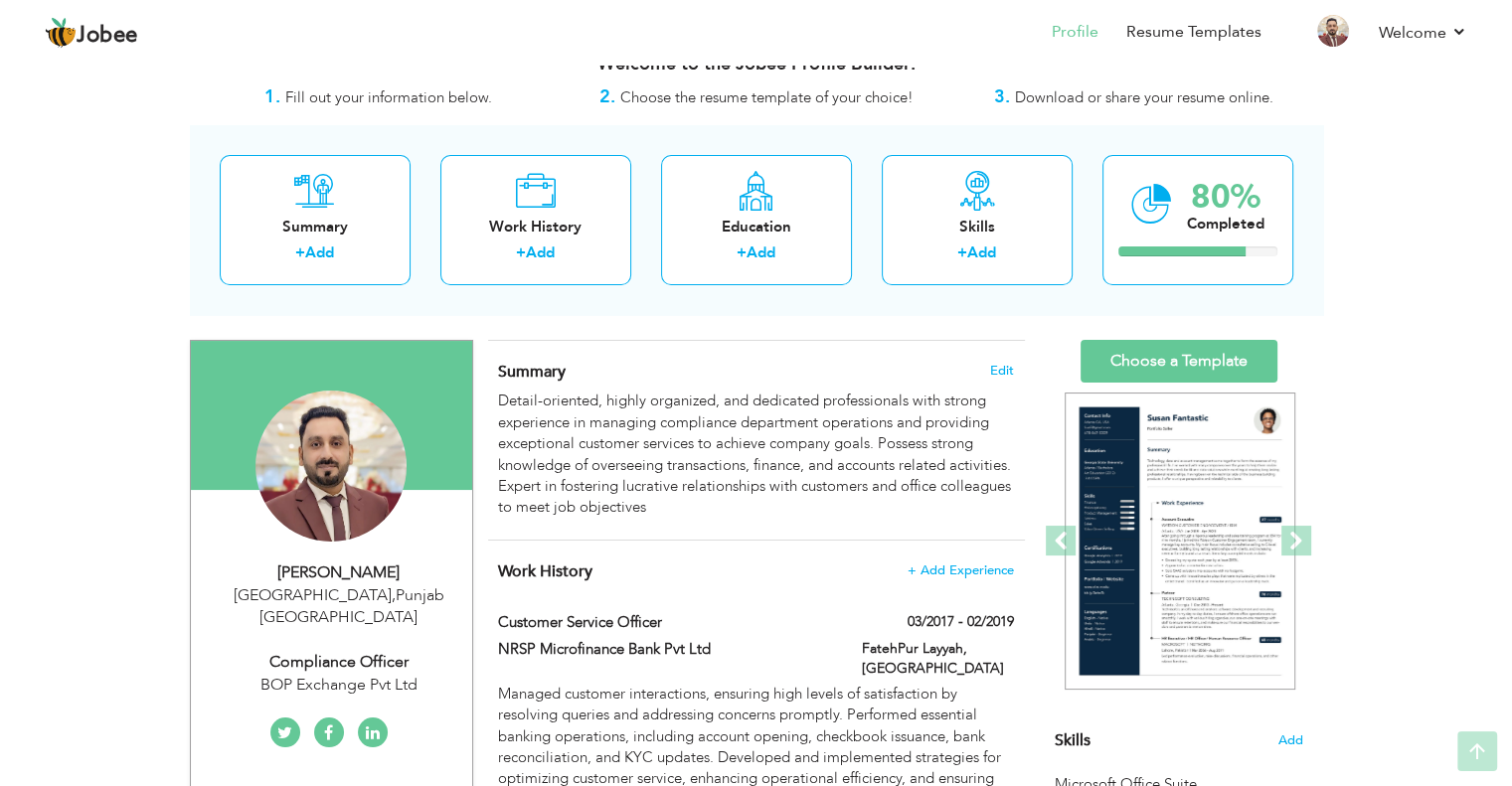 scroll, scrollTop: 0, scrollLeft: 0, axis: both 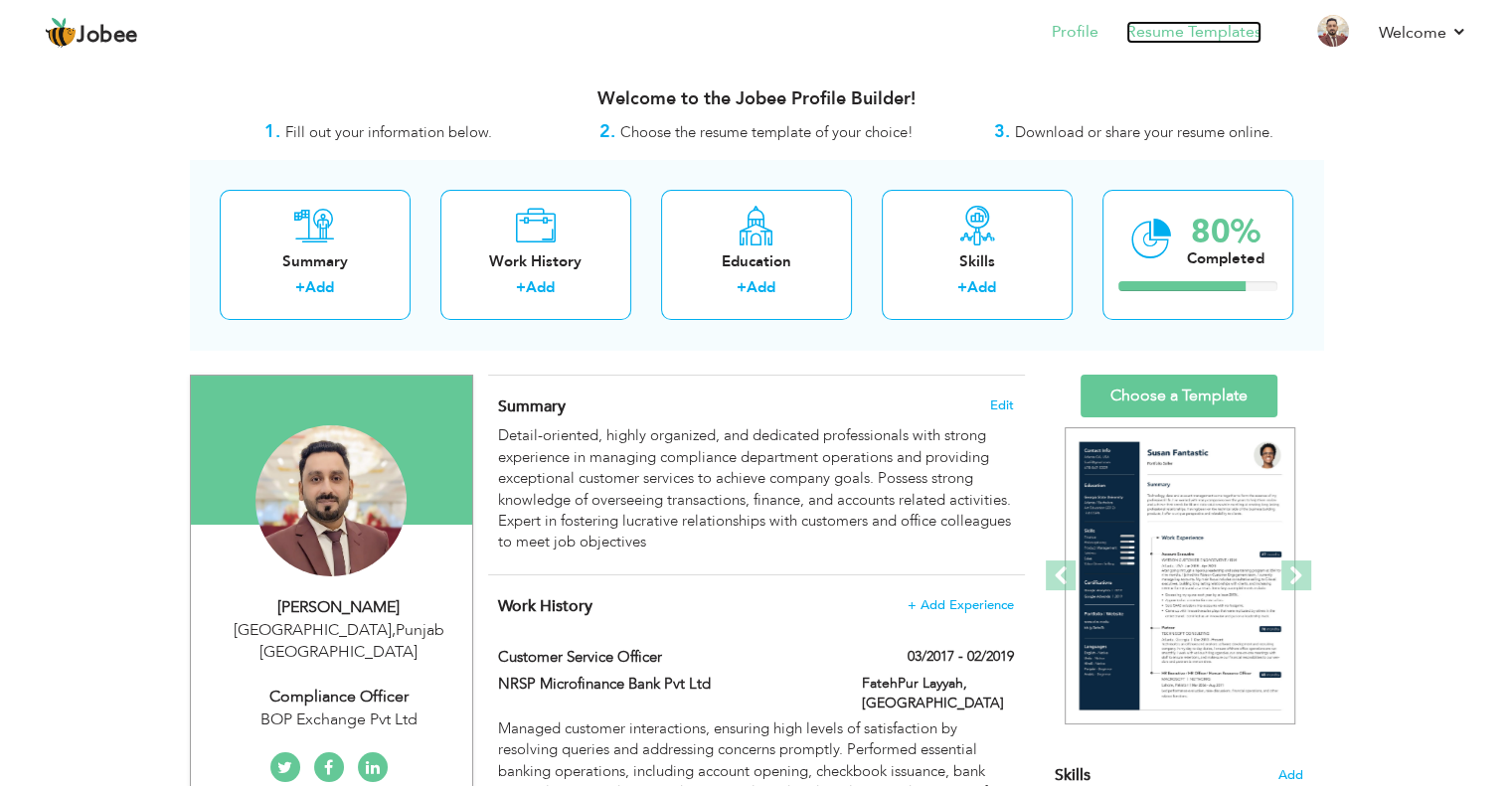 click on "Resume Templates" at bounding box center [1194, 32] 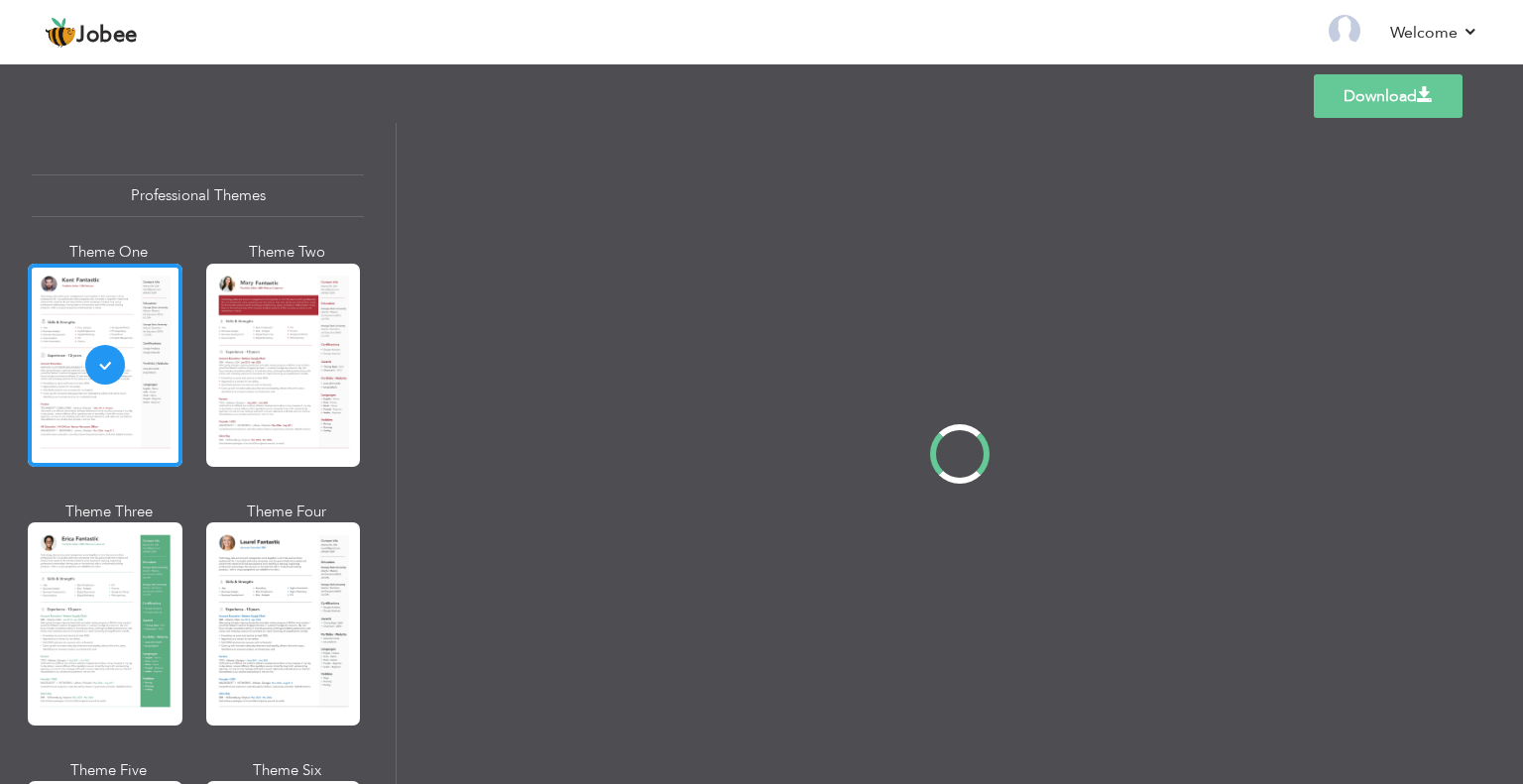 scroll, scrollTop: 0, scrollLeft: 0, axis: both 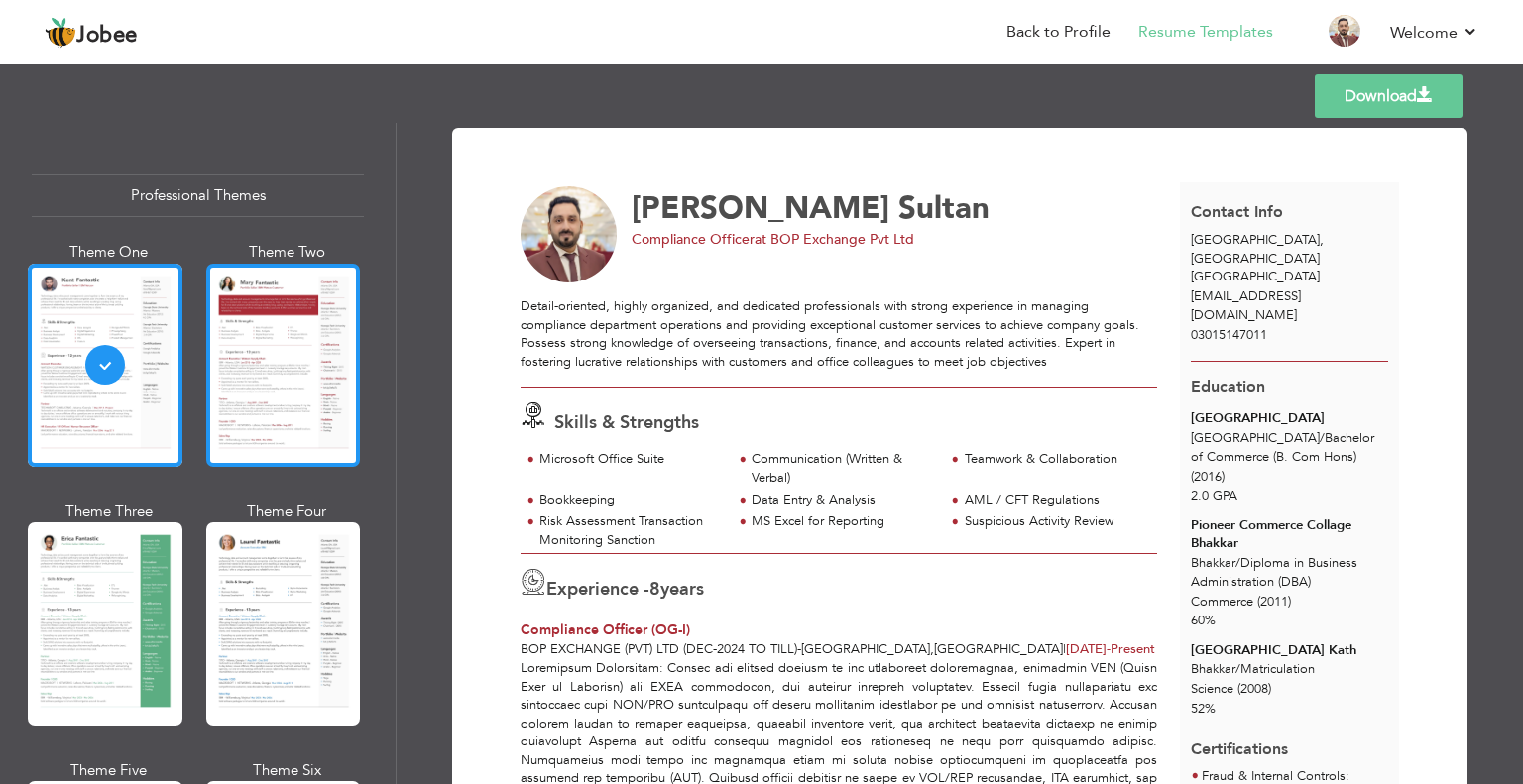 click at bounding box center [284, 365] 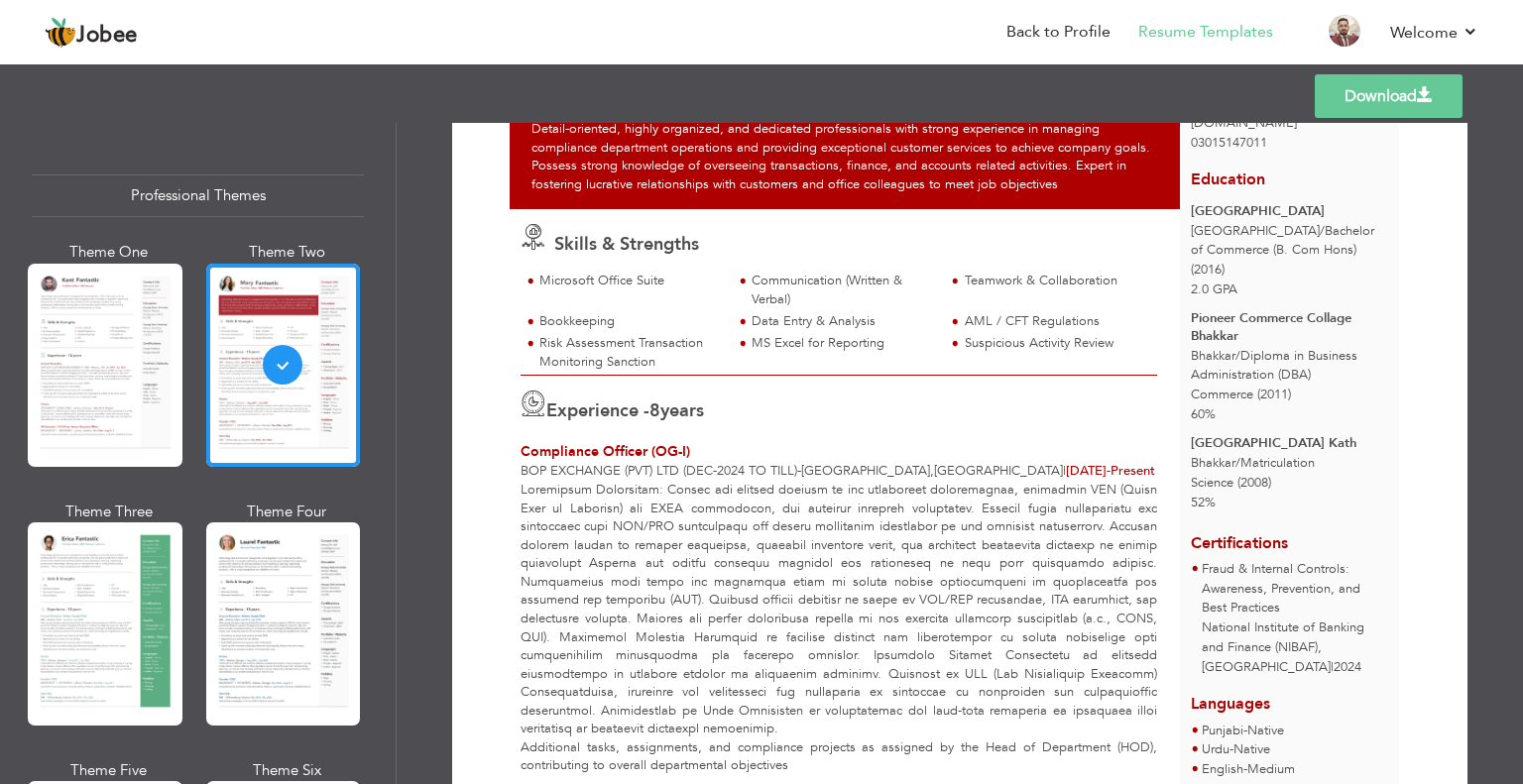 scroll, scrollTop: 0, scrollLeft: 0, axis: both 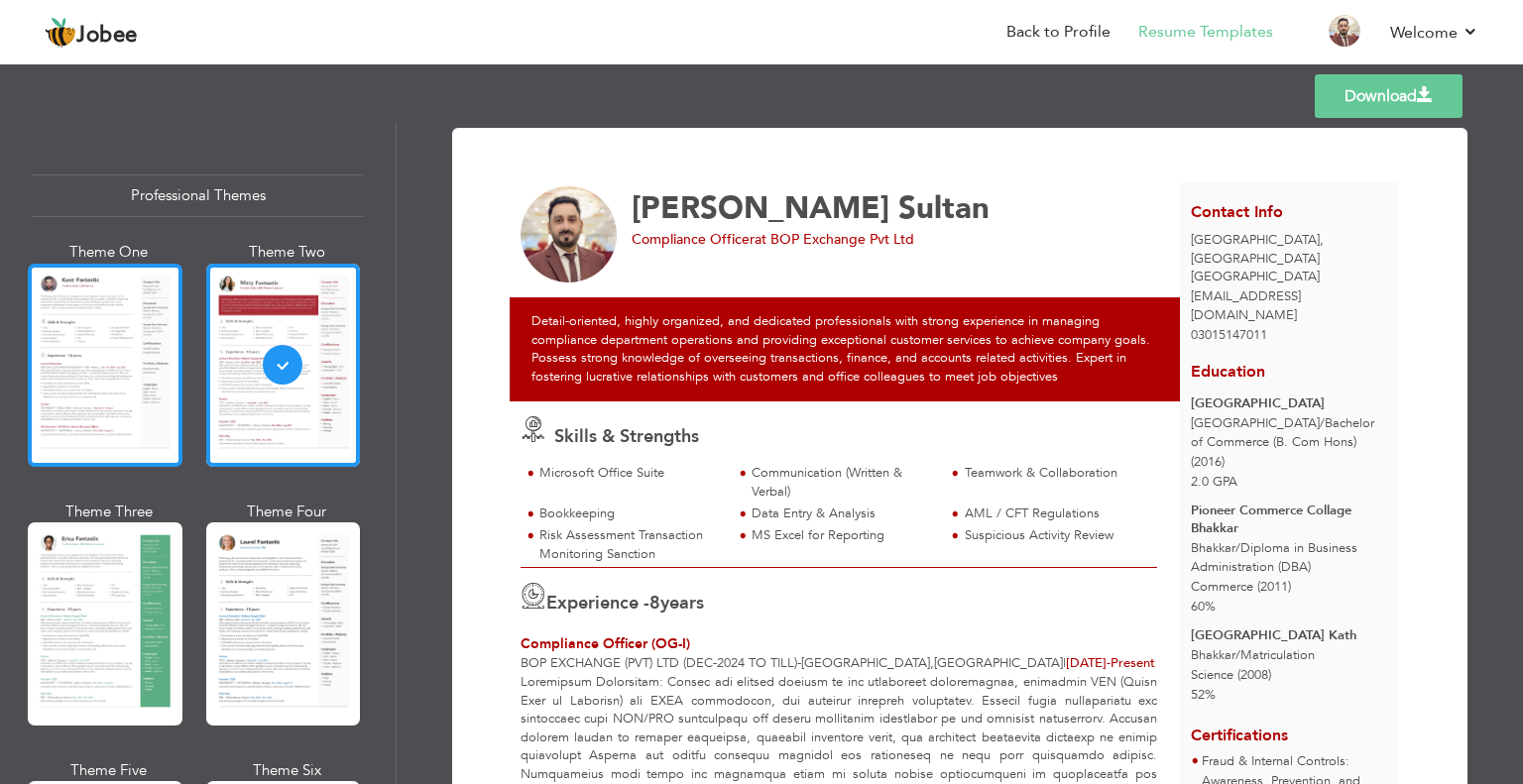 click at bounding box center [105, 365] 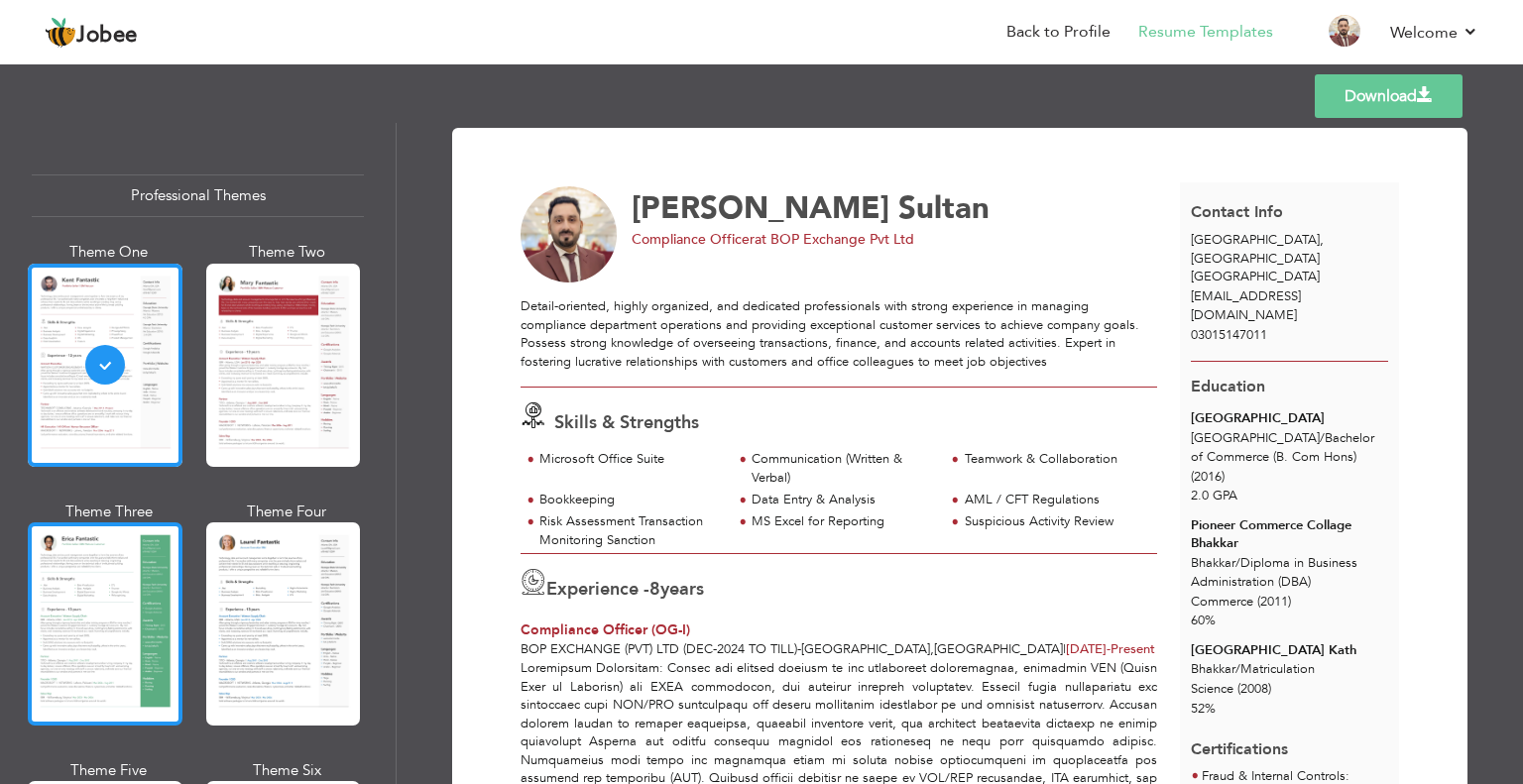 click at bounding box center (105, 623) 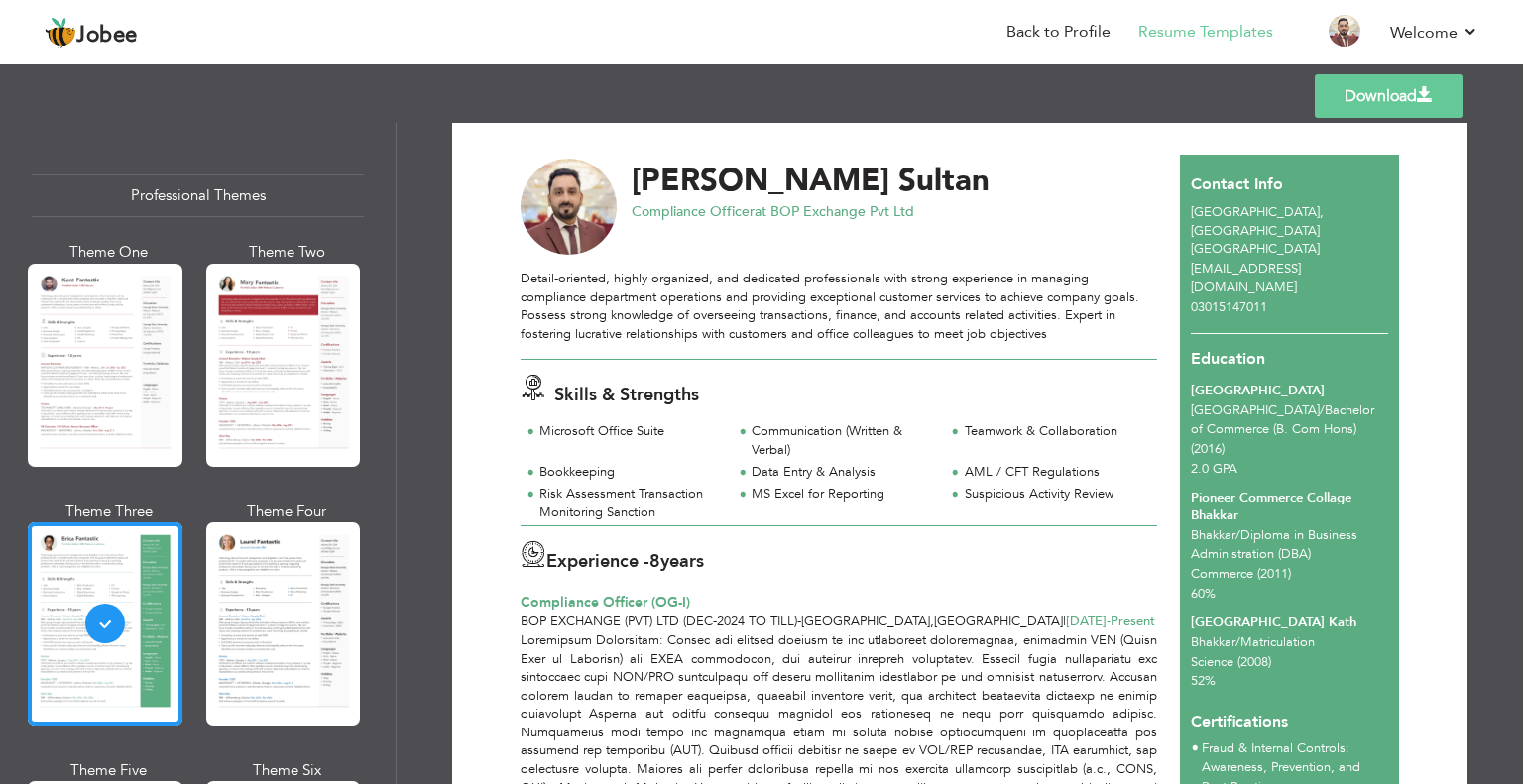 scroll, scrollTop: 0, scrollLeft: 0, axis: both 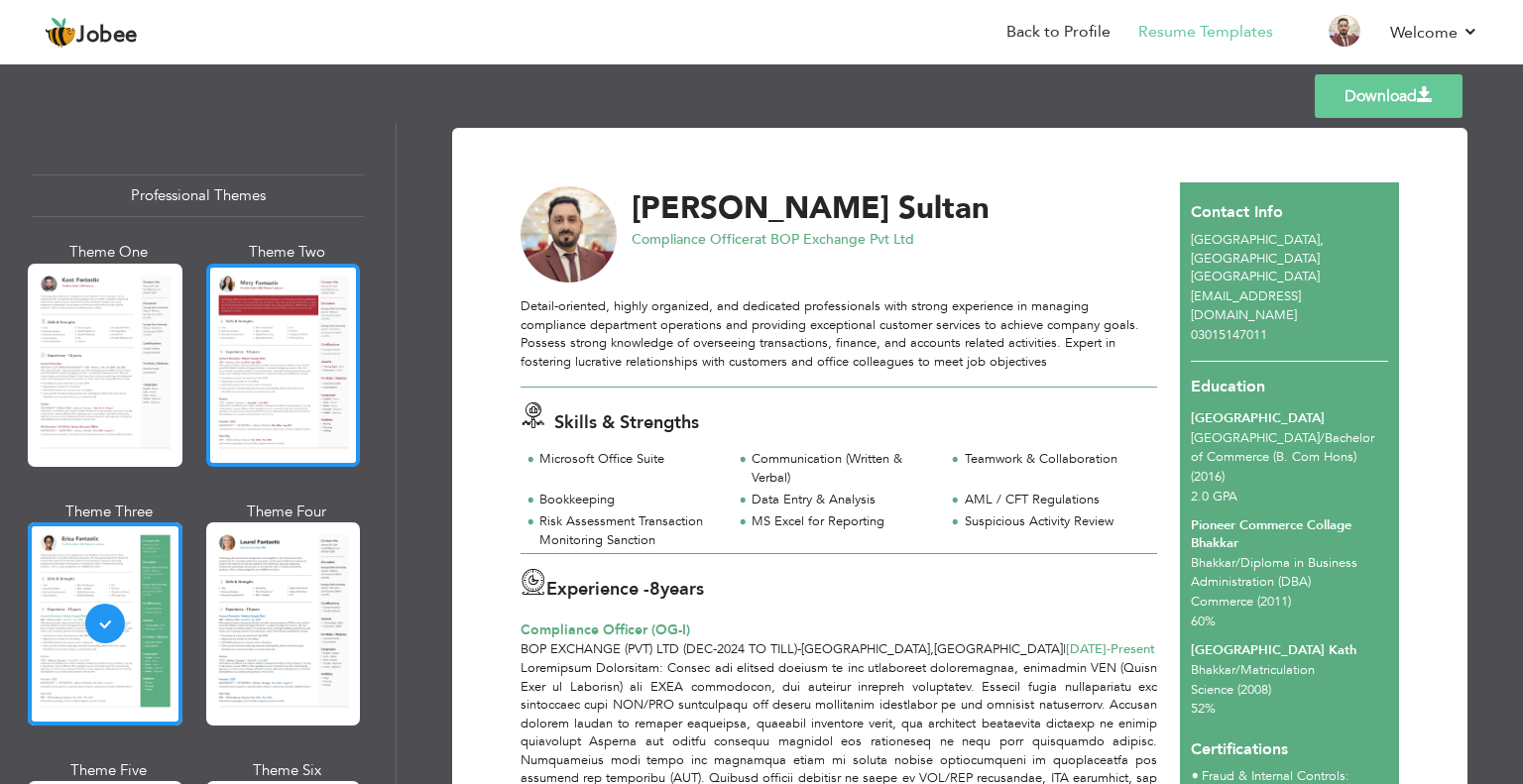 click at bounding box center [284, 365] 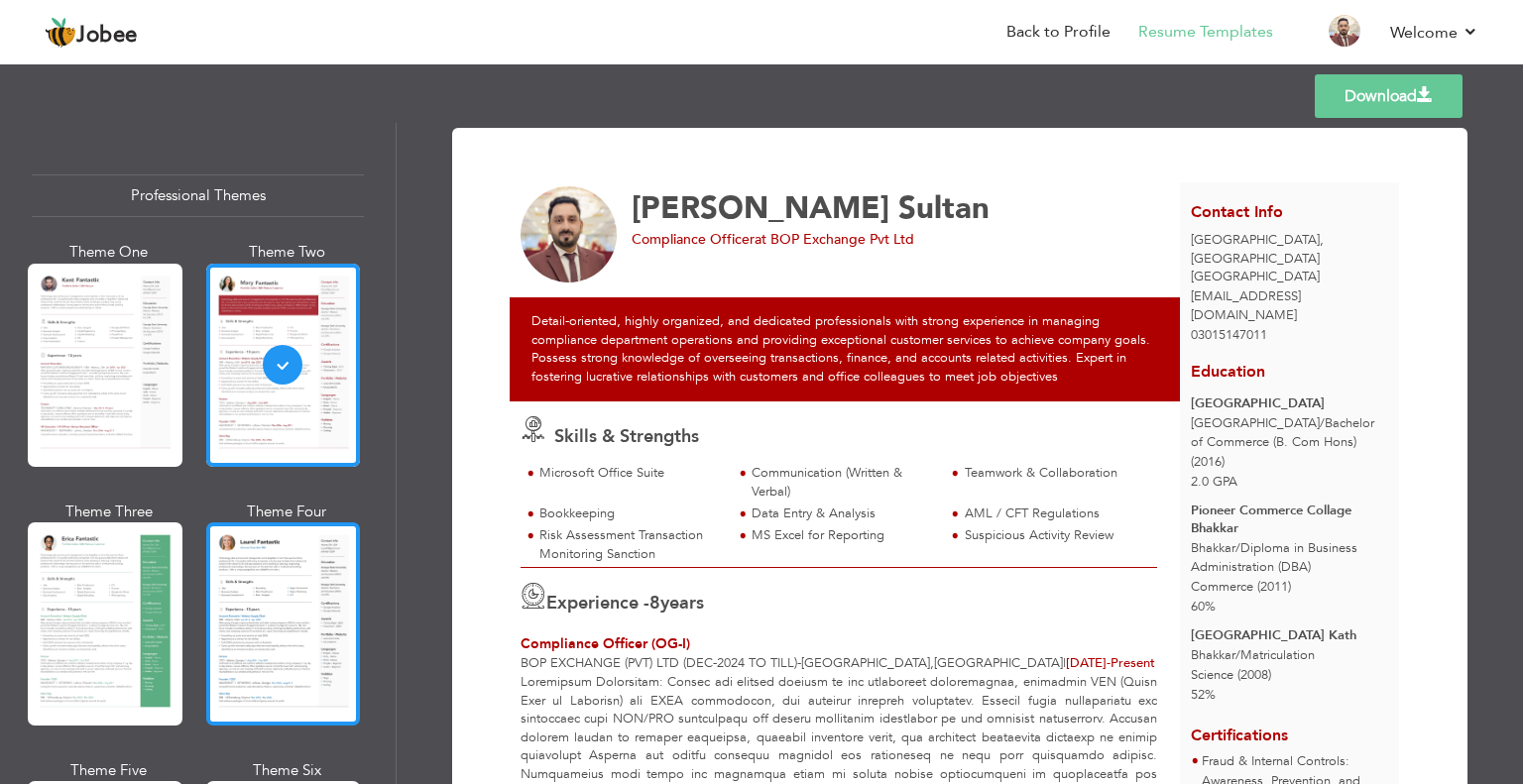 click at bounding box center (284, 623) 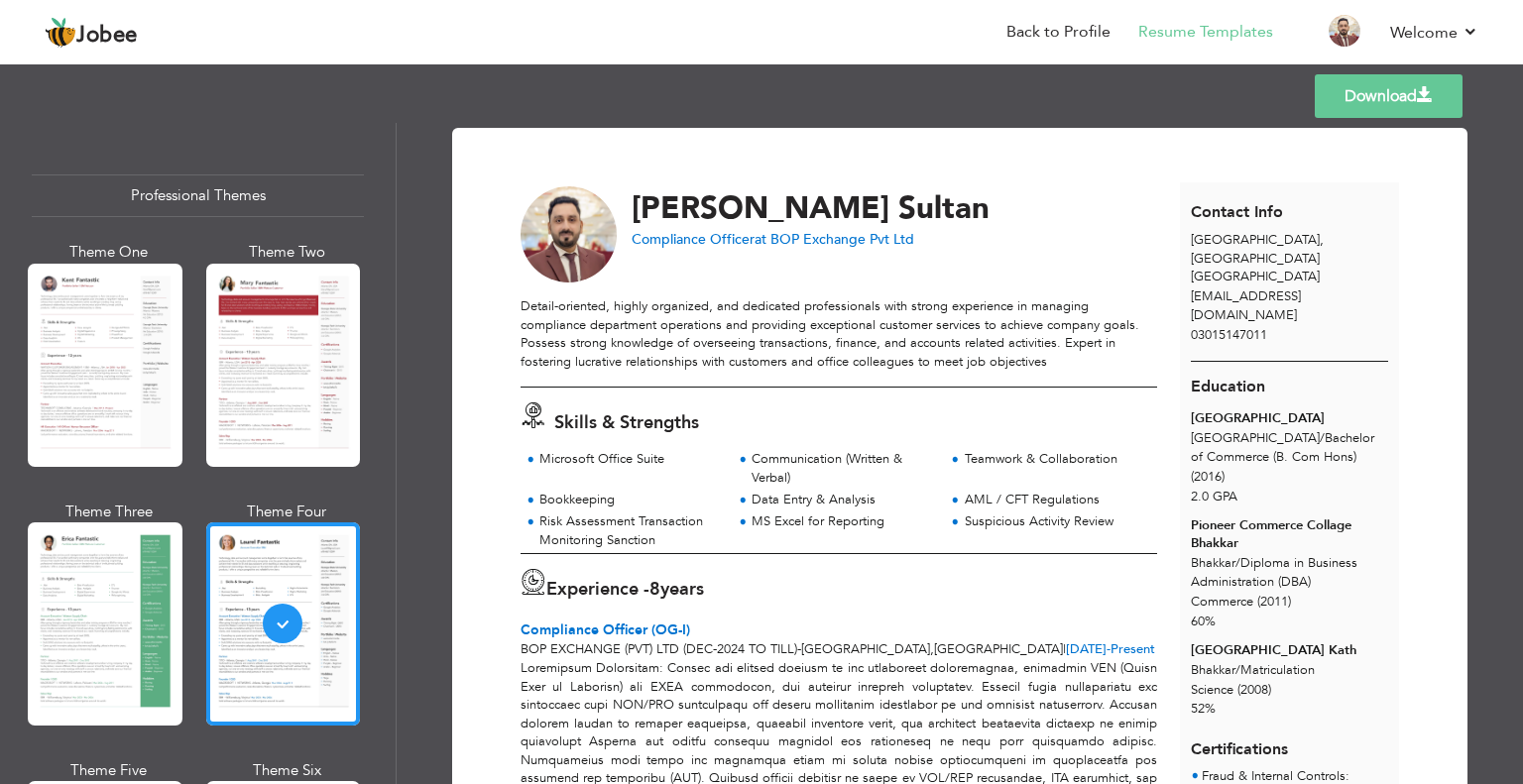 click on "tauqeersultan2@gmail.com" at bounding box center (1245, 305) 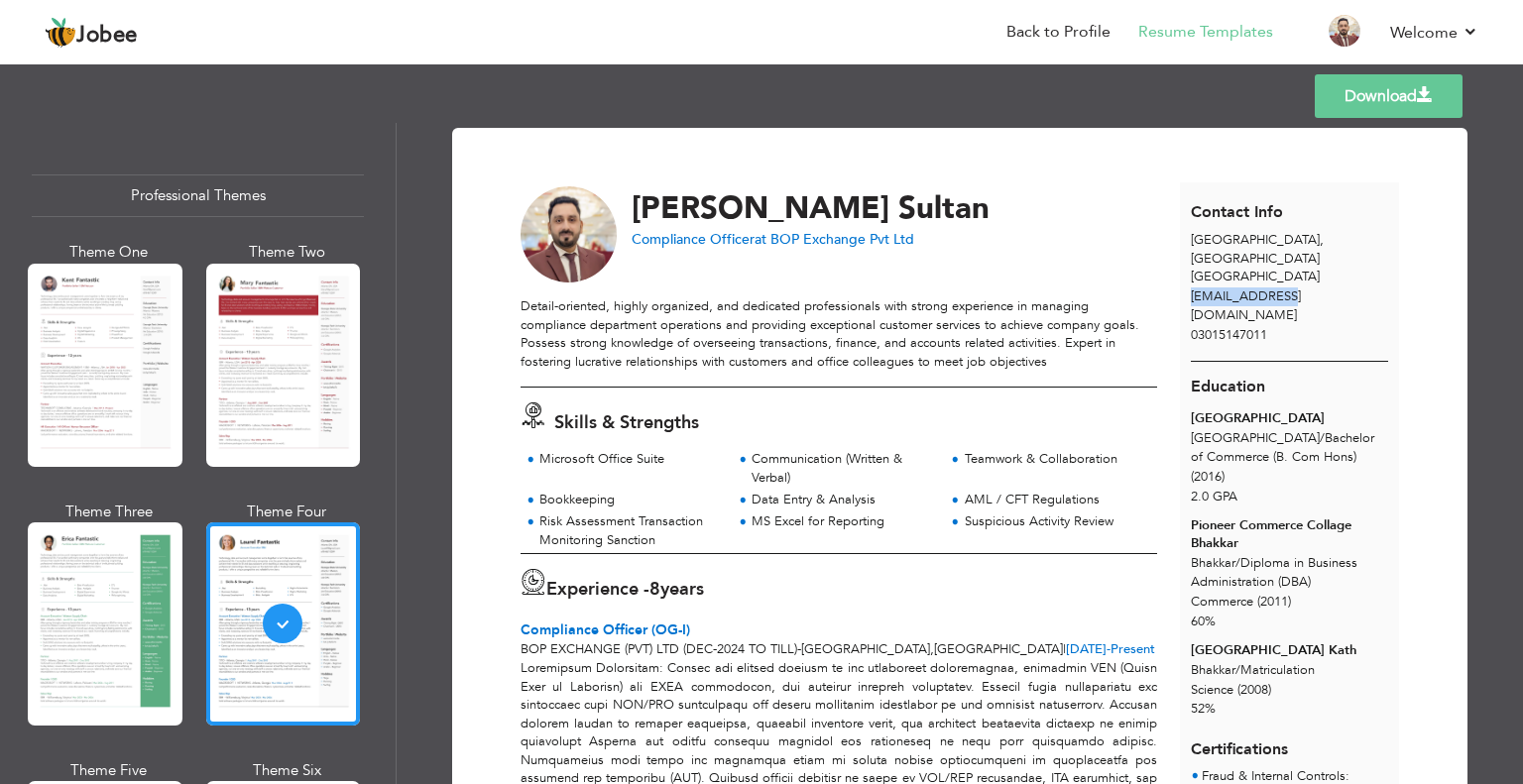 click on "tauqeersultan2@gmail.com" at bounding box center [1245, 305] 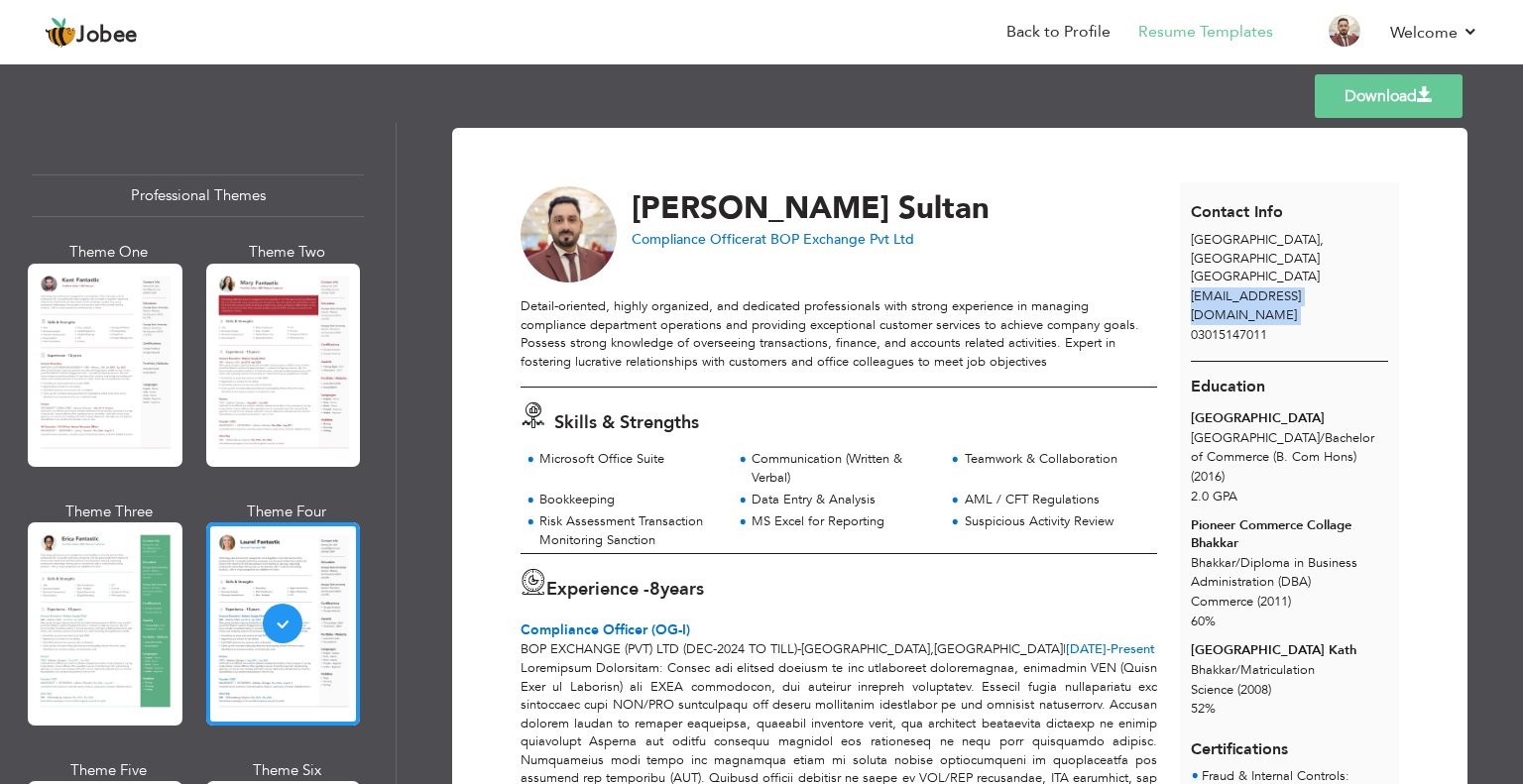 click on "tauqeersultan2@gmail.com" at bounding box center (1245, 305) 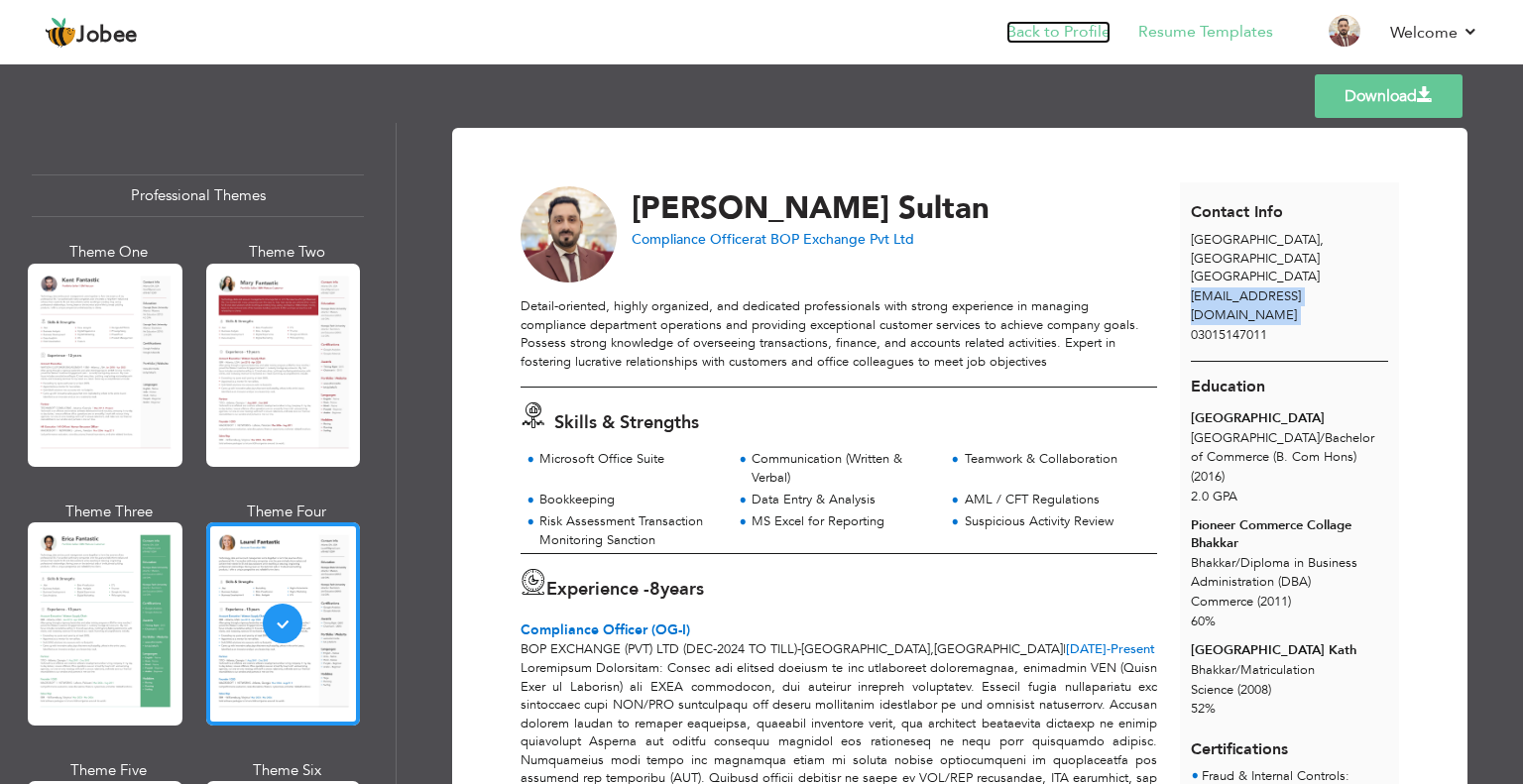 click on "Back to Profile" at bounding box center [1058, 32] 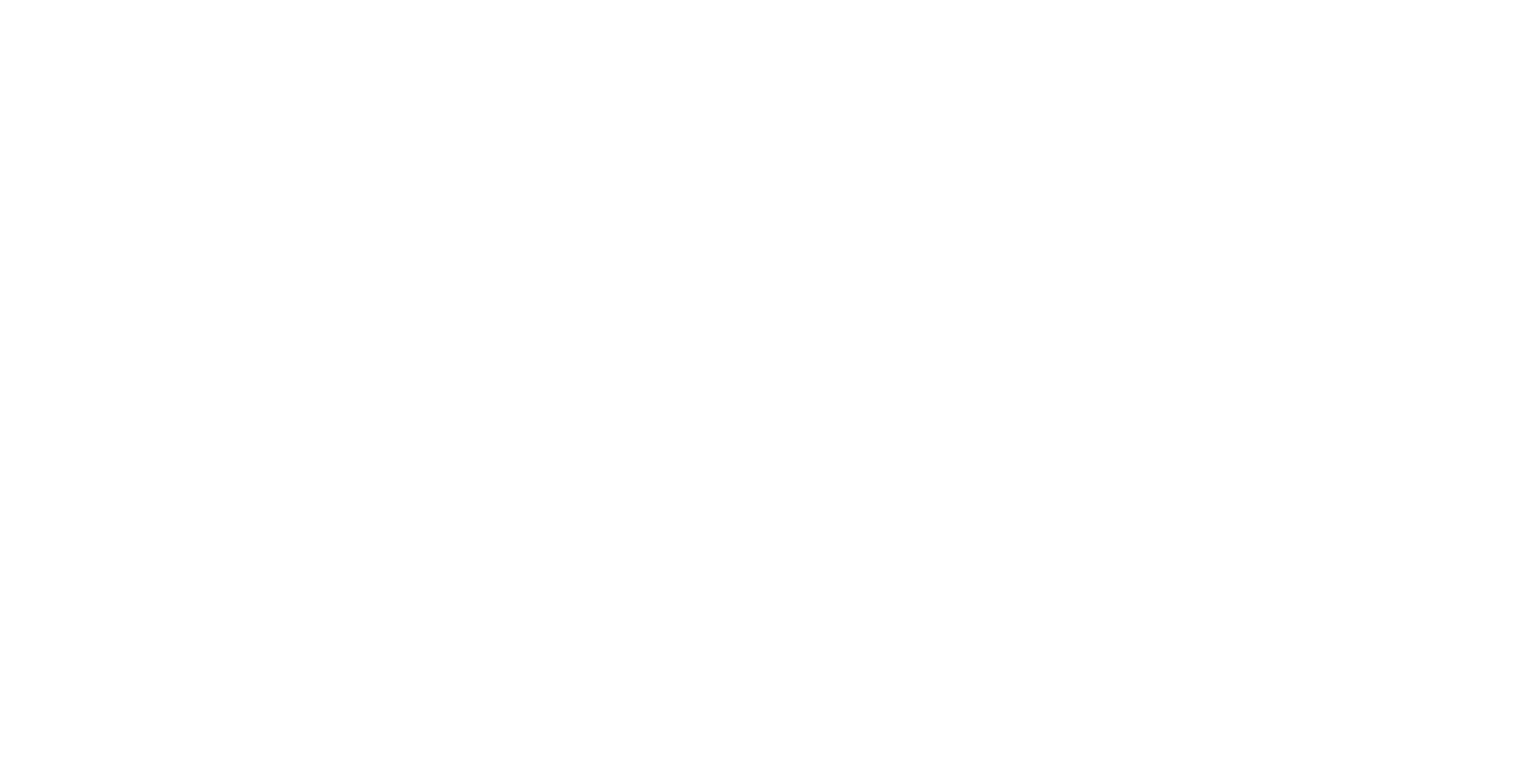 scroll, scrollTop: 0, scrollLeft: 0, axis: both 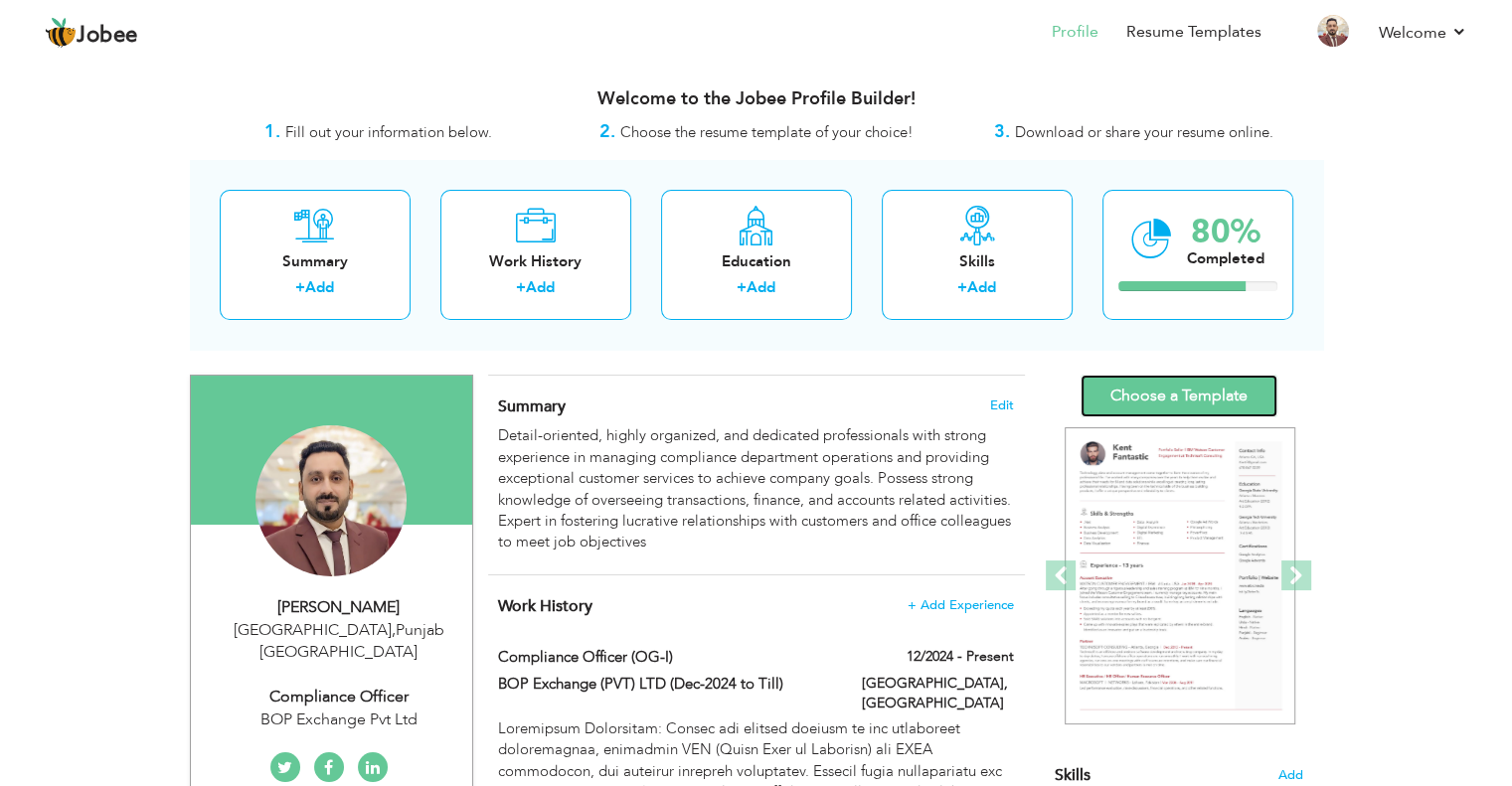 click on "Choose a Template" at bounding box center [1179, 395] 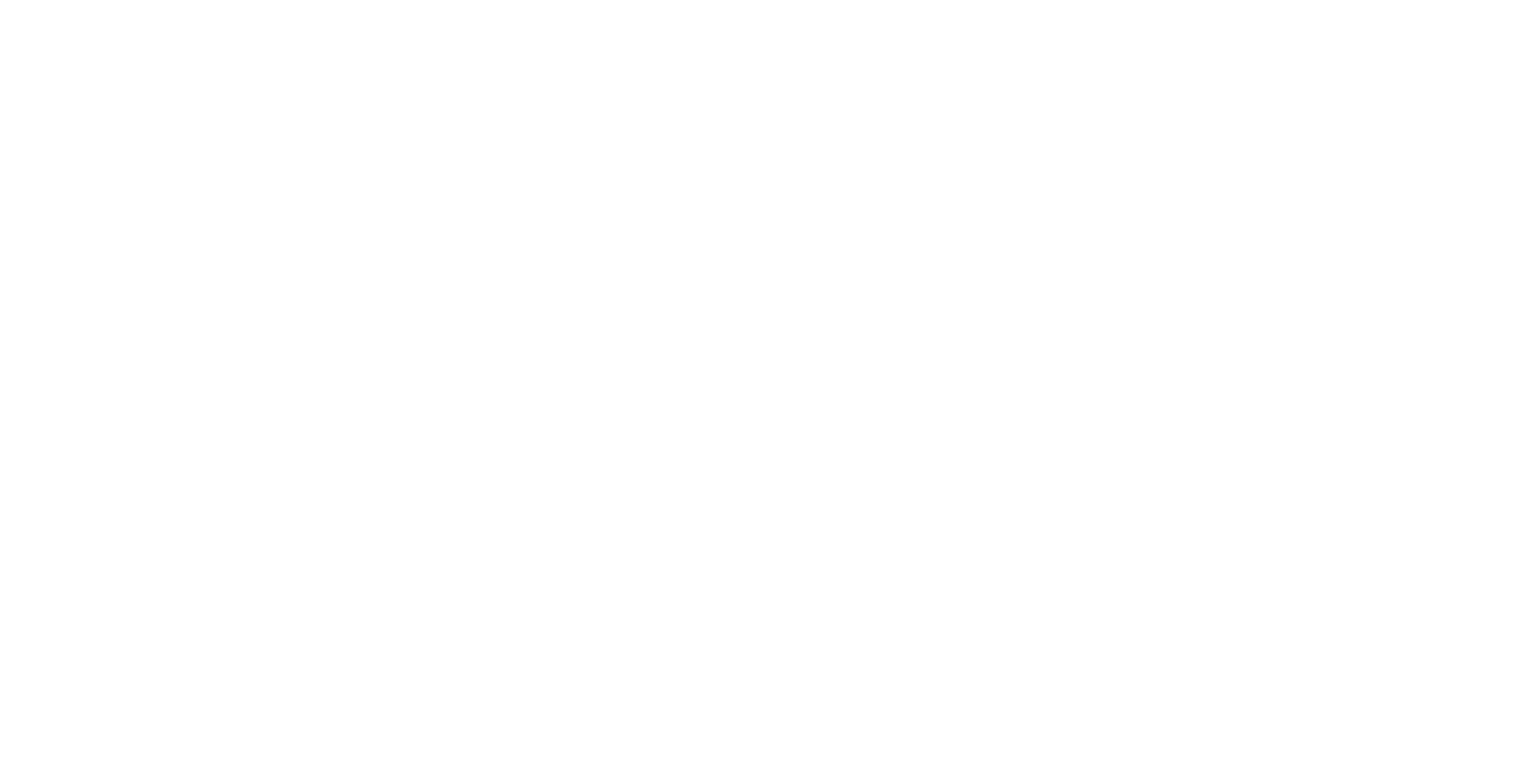scroll, scrollTop: 0, scrollLeft: 0, axis: both 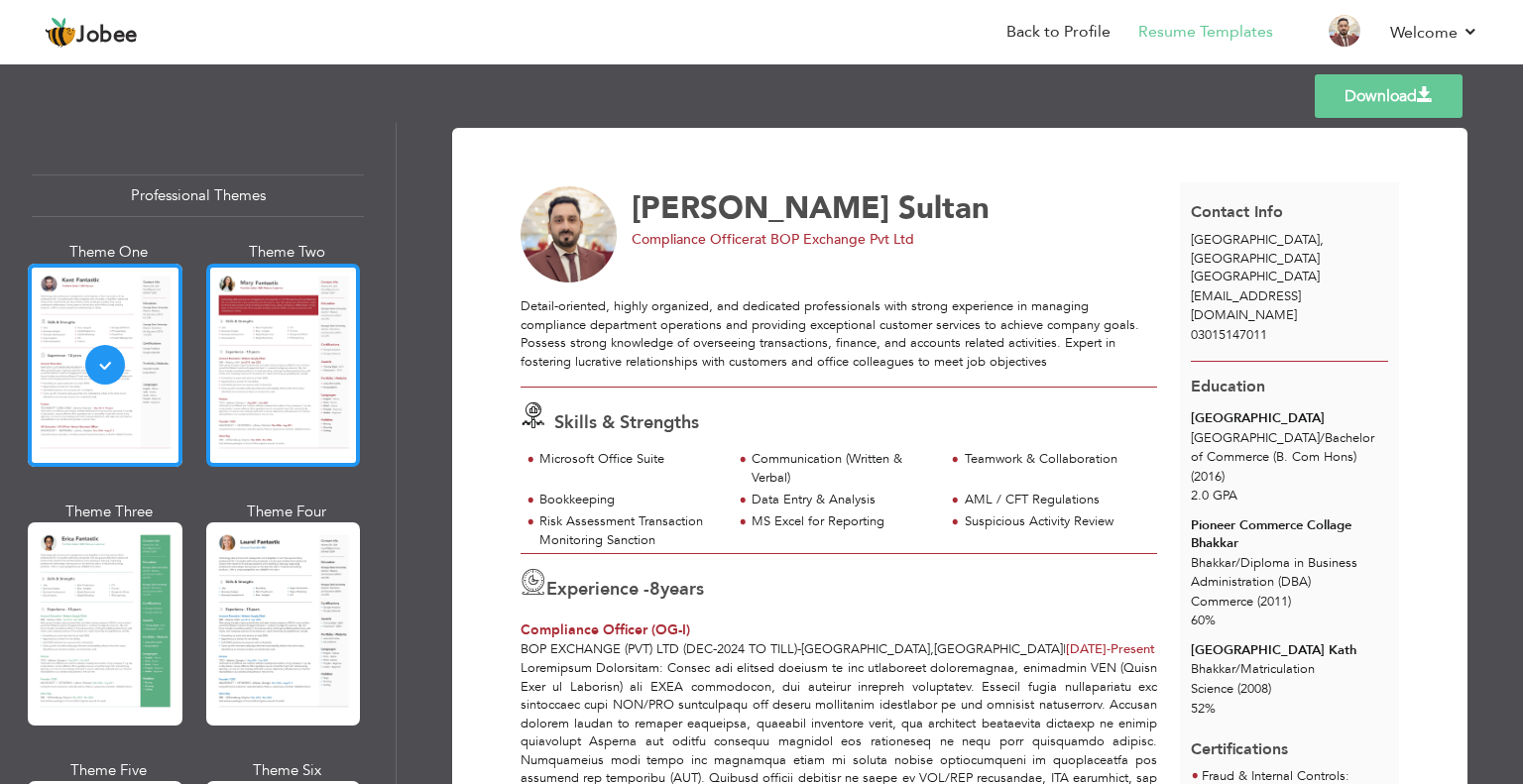 click at bounding box center (284, 365) 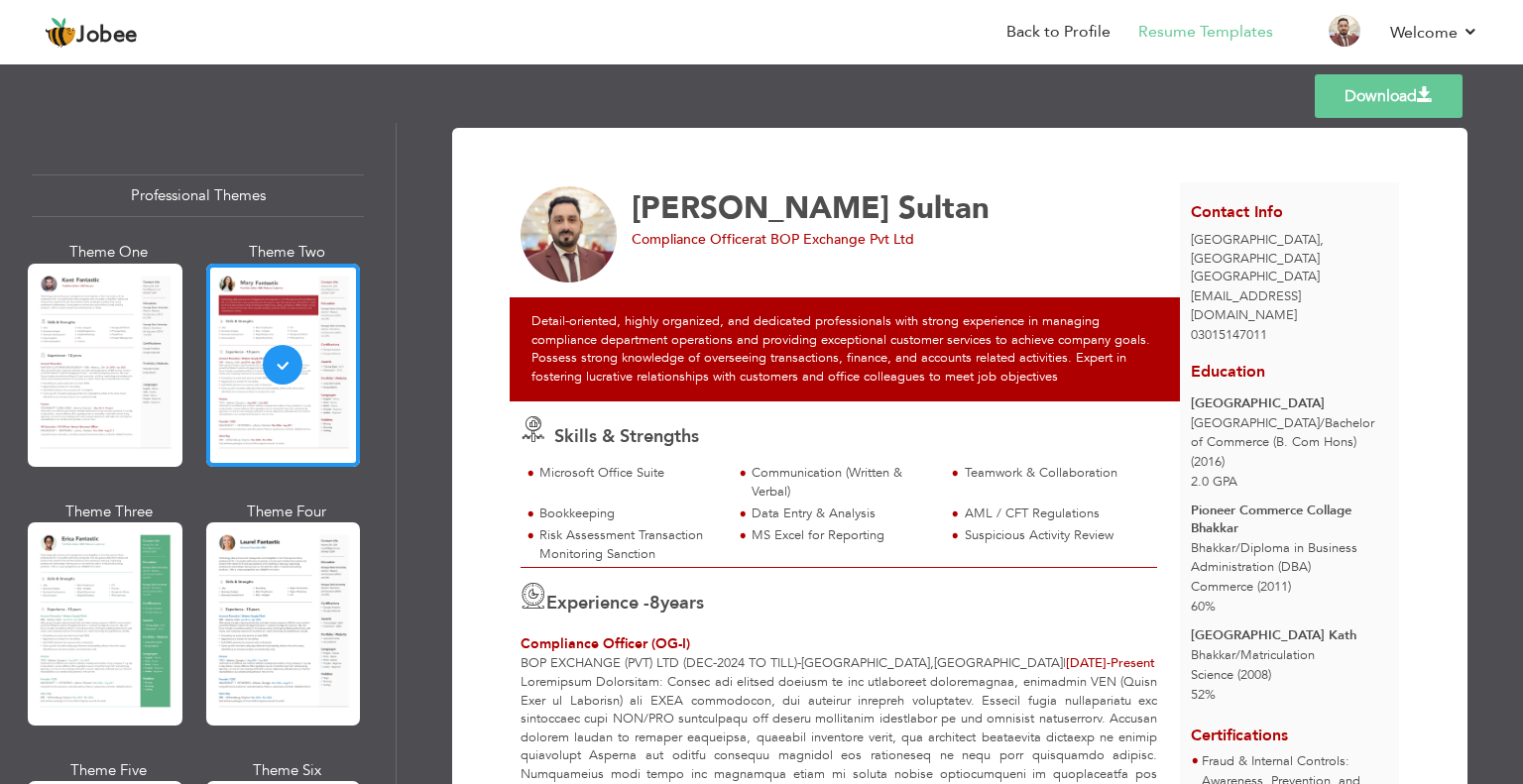 scroll, scrollTop: 396, scrollLeft: 0, axis: vertical 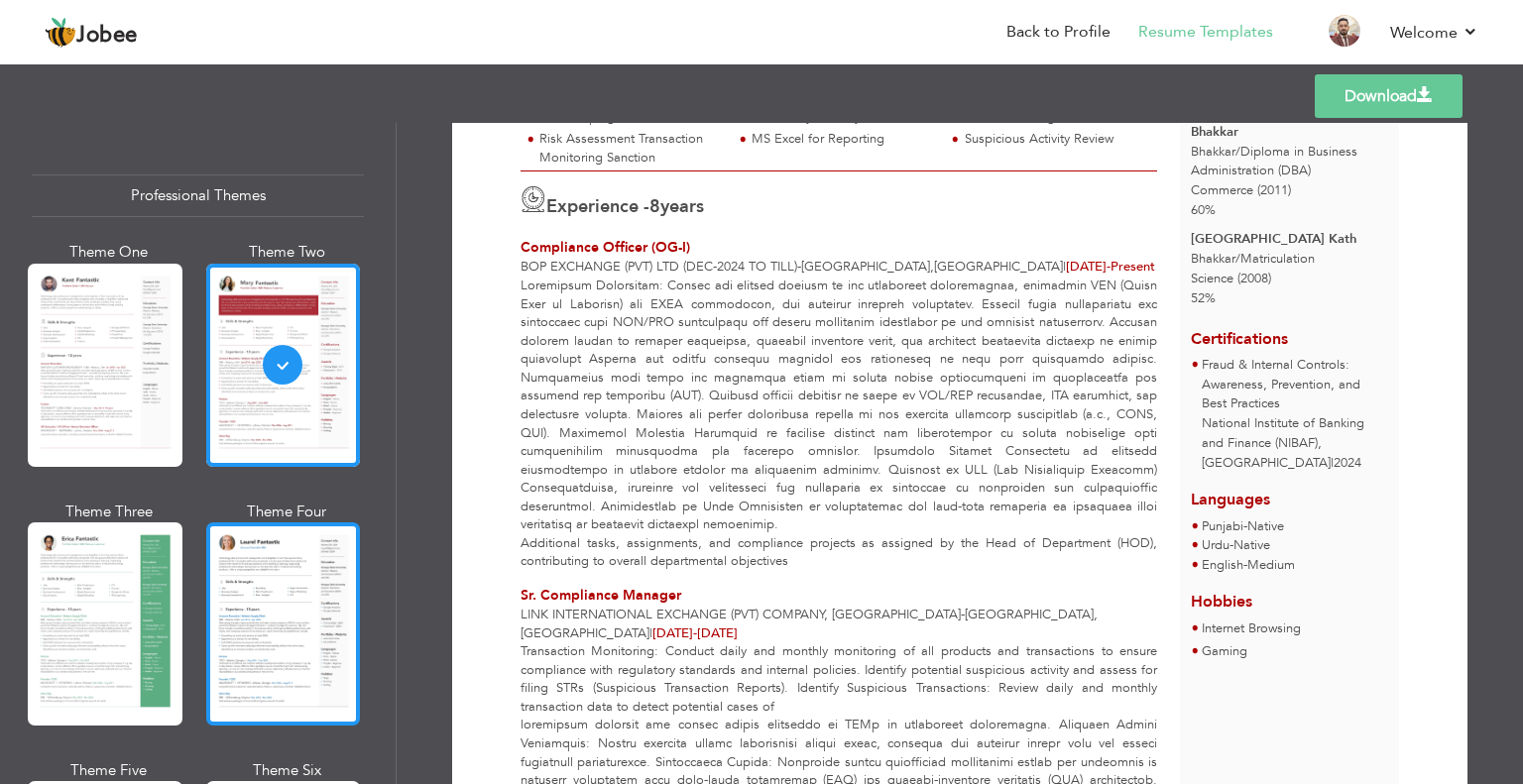click at bounding box center [284, 623] 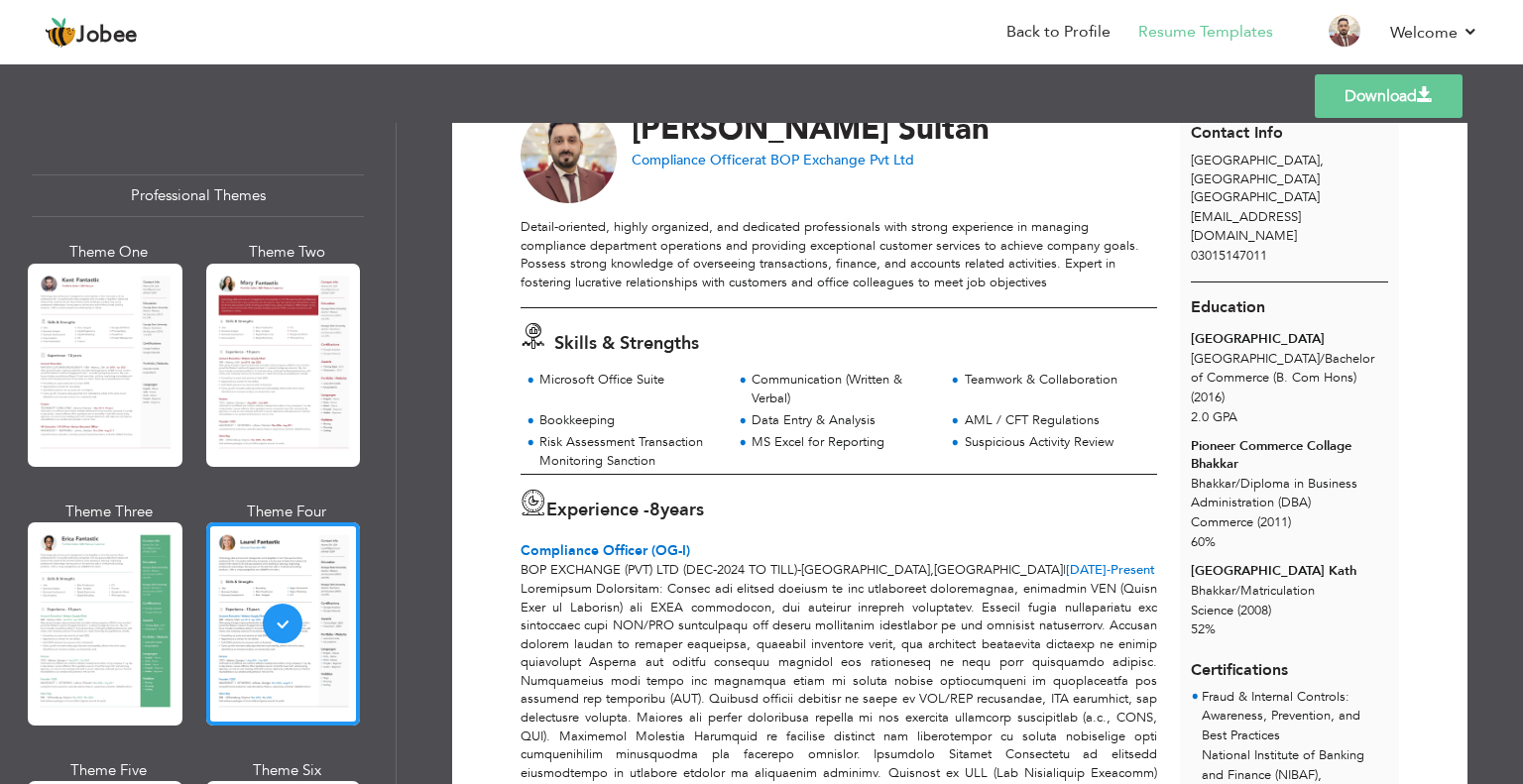 scroll, scrollTop: 0, scrollLeft: 0, axis: both 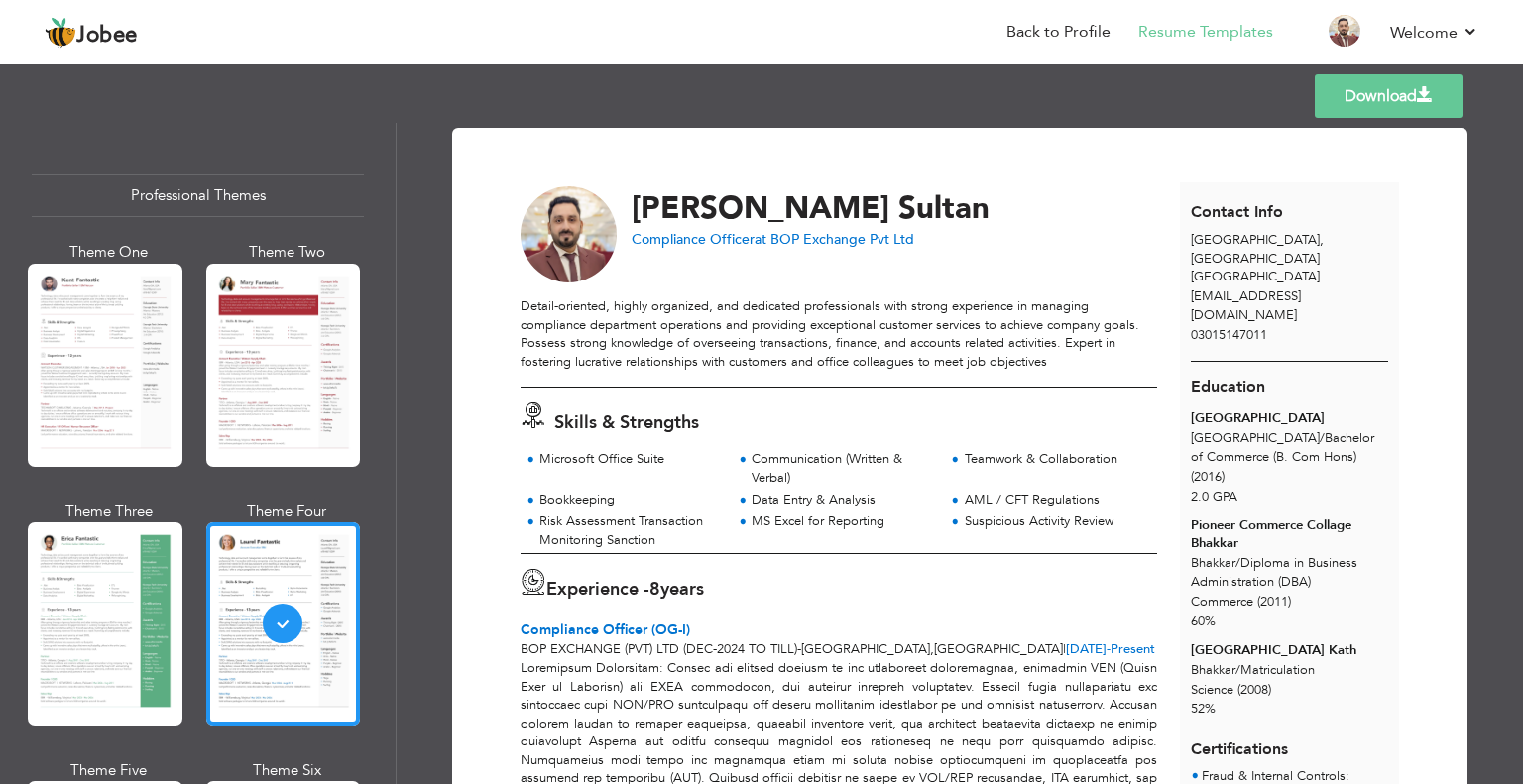 click on "Download" at bounding box center [1388, 96] 